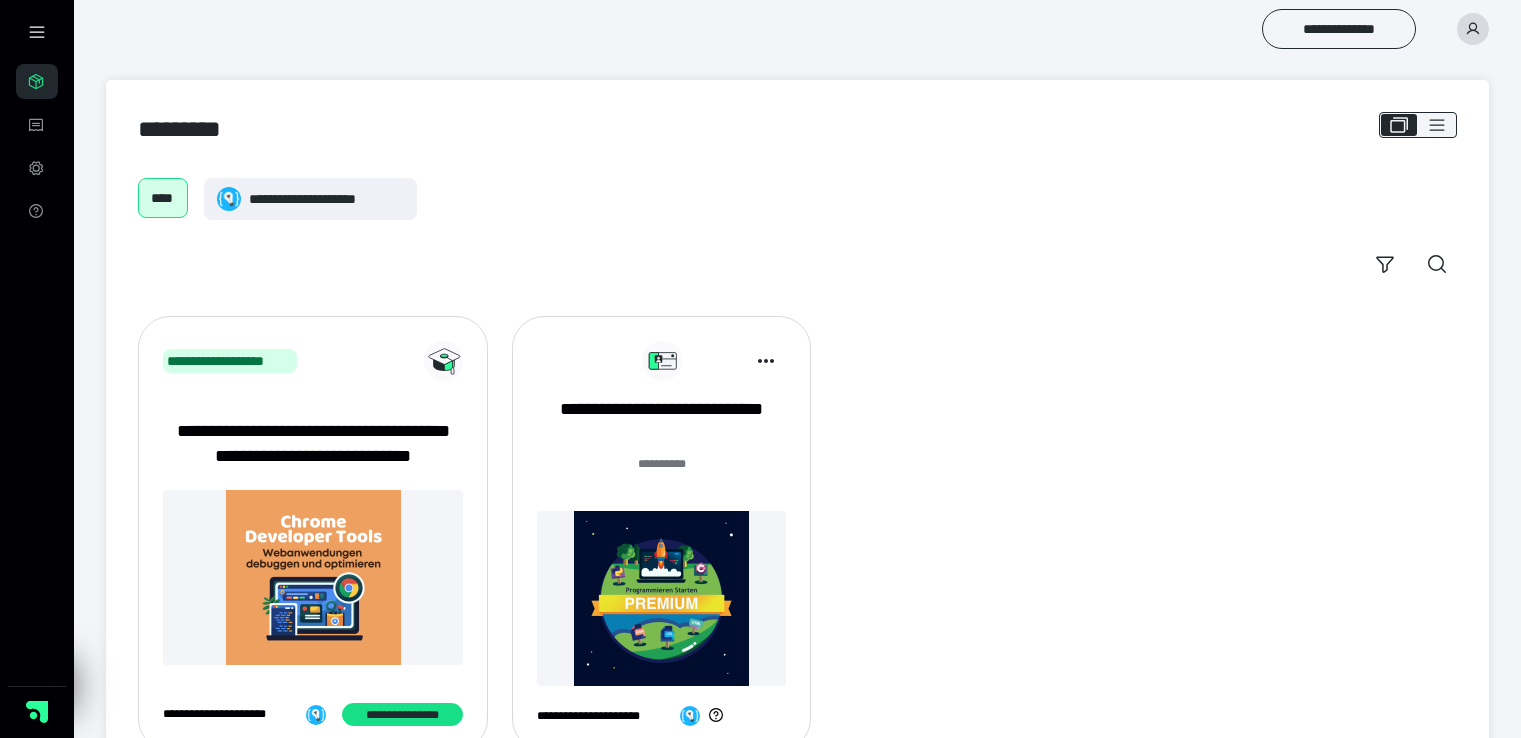 scroll, scrollTop: 0, scrollLeft: 0, axis: both 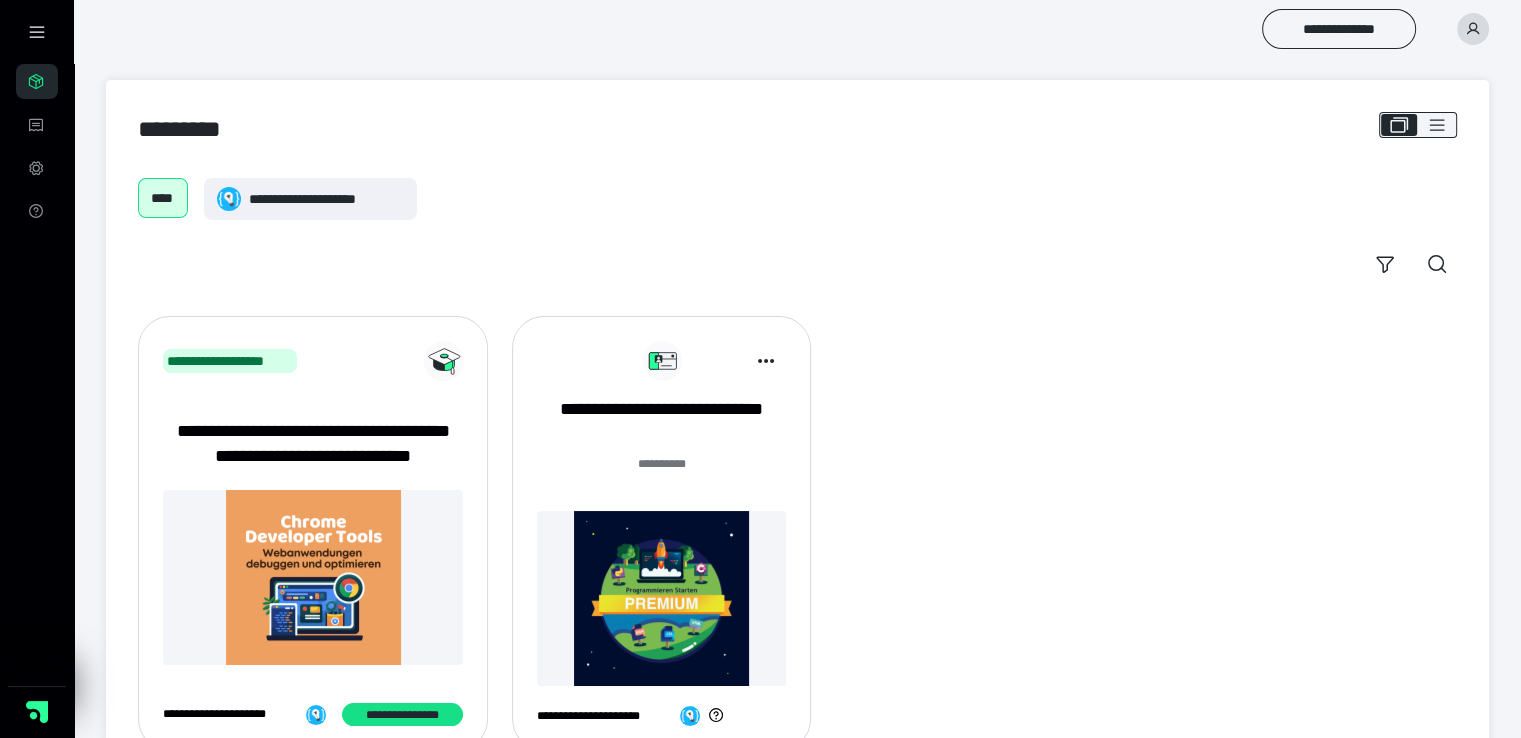 click at bounding box center [1473, 29] 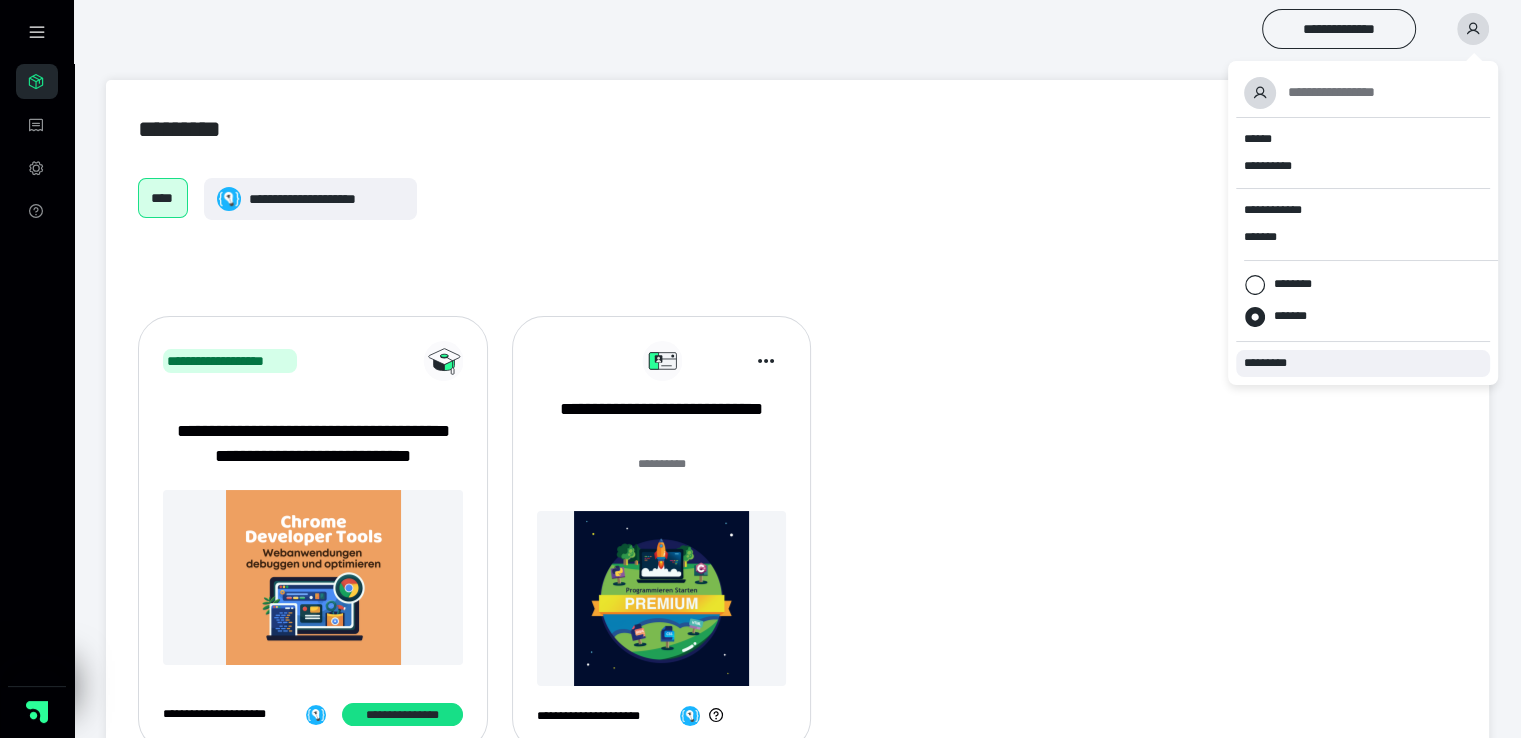 click on "*********" at bounding box center (1363, 363) 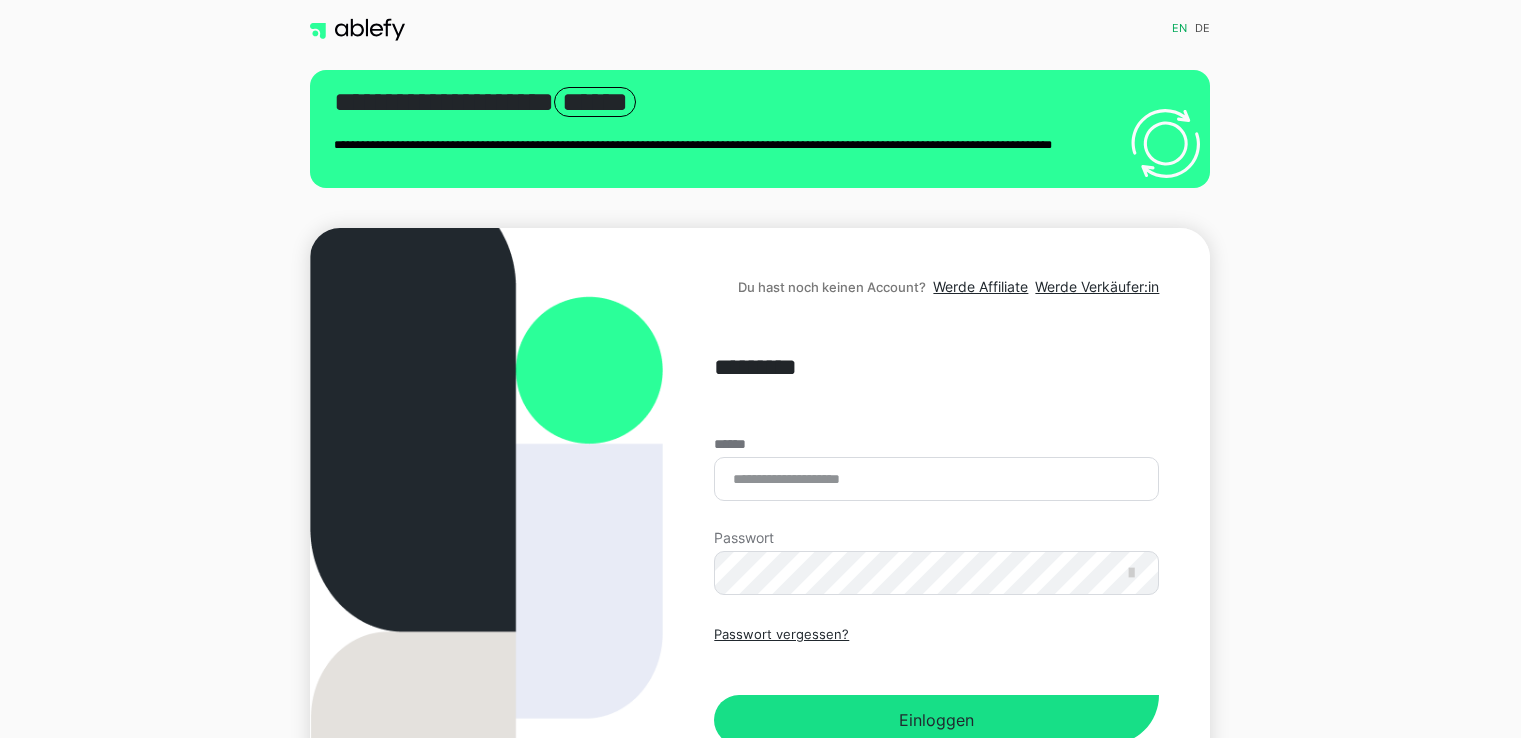 scroll, scrollTop: 0, scrollLeft: 0, axis: both 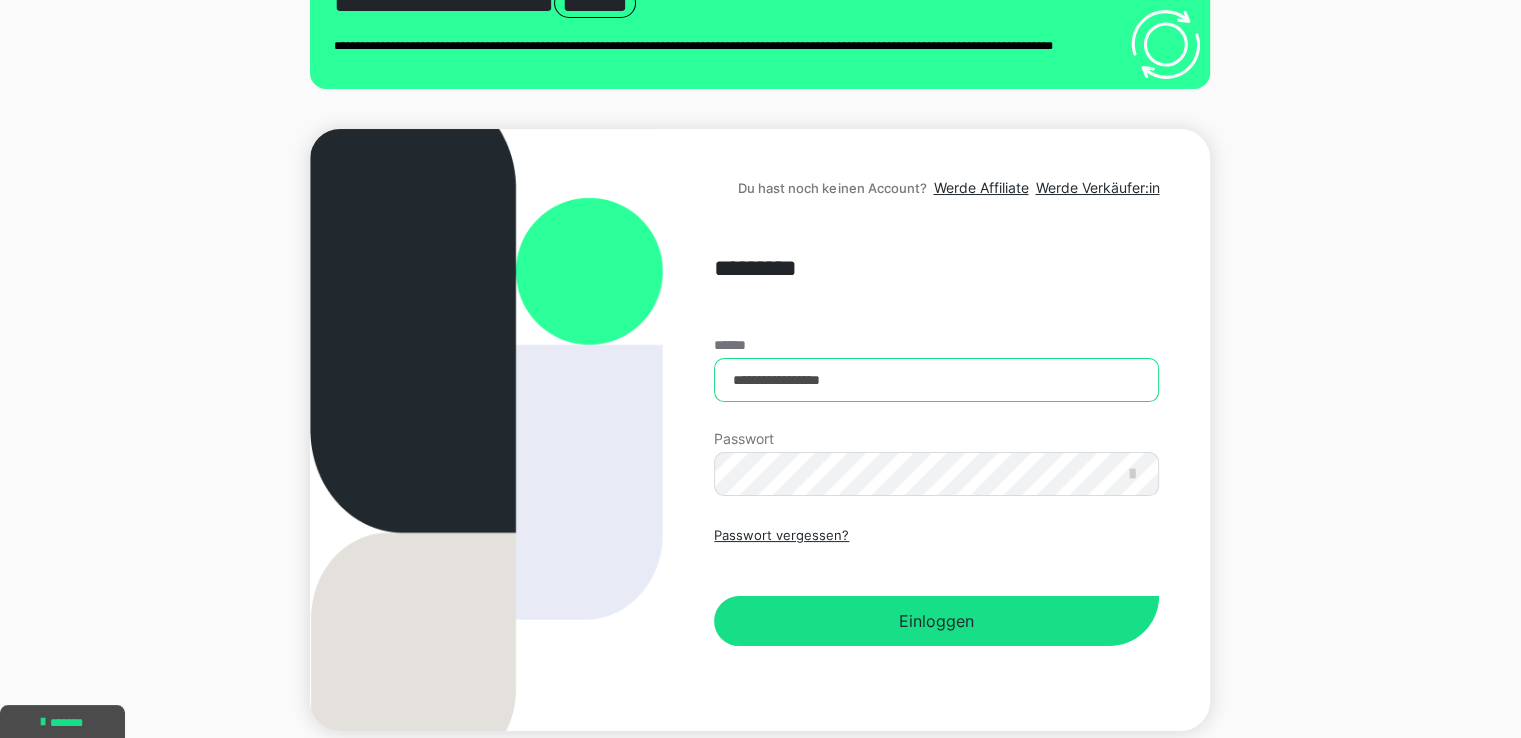 click on "**********" at bounding box center [936, 380] 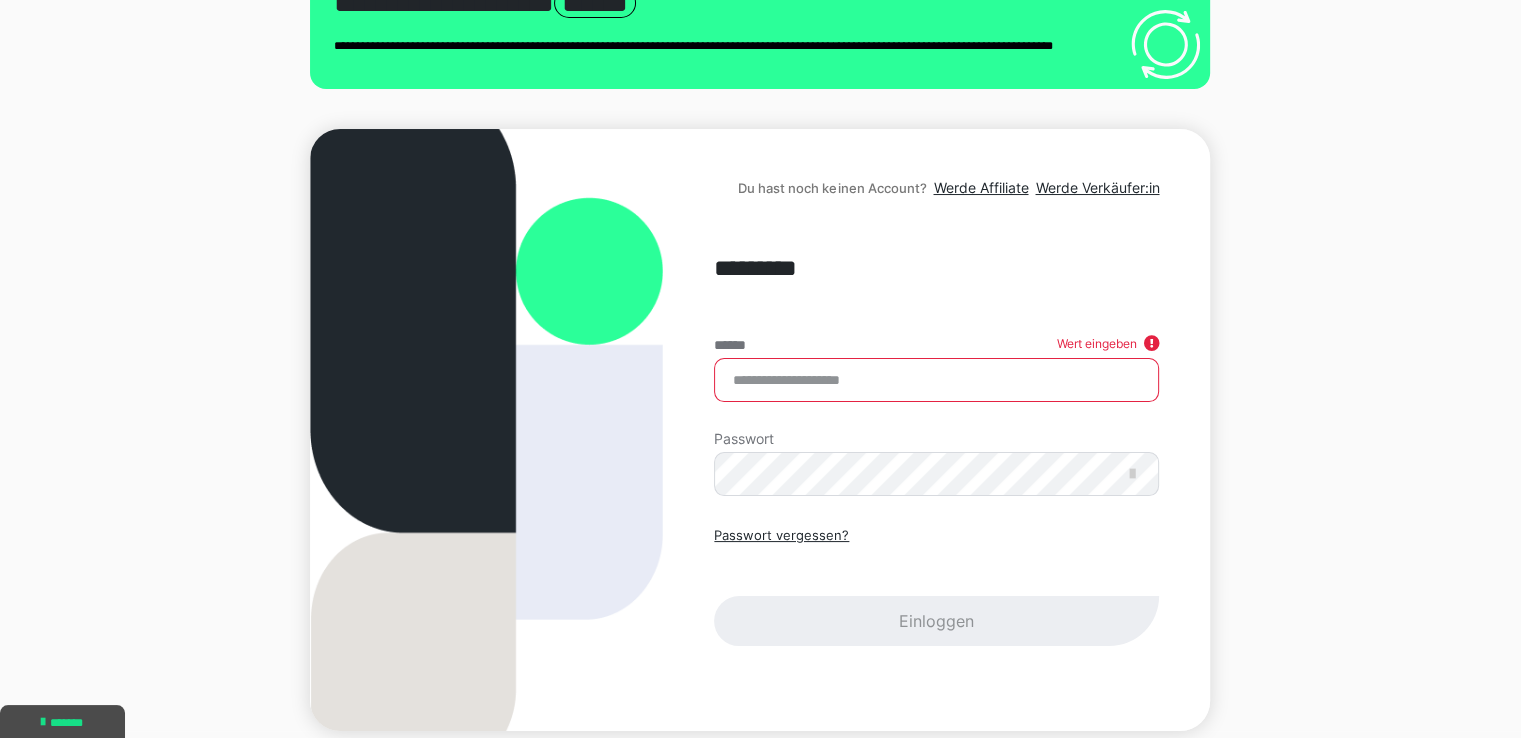 click on "******" at bounding box center (936, 380) 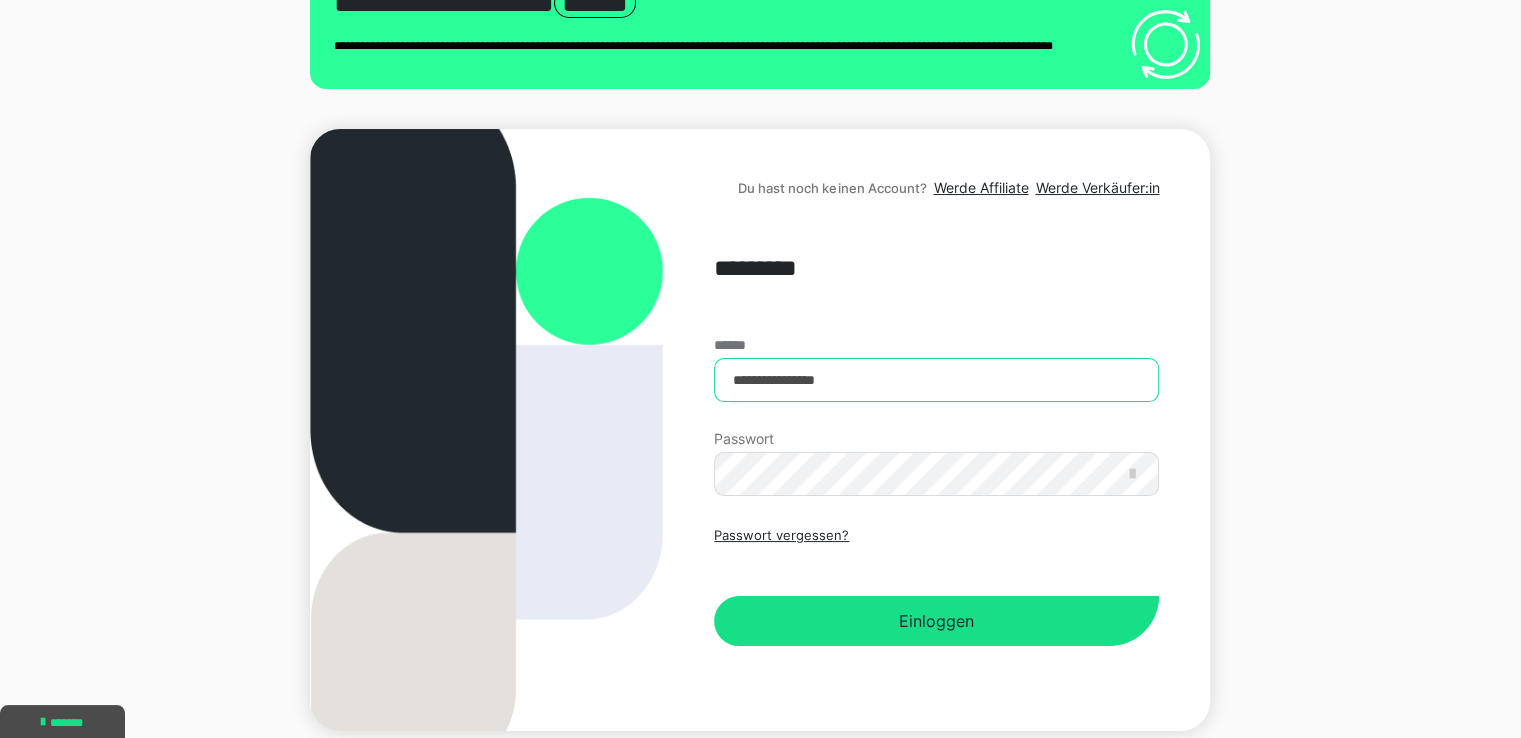 type on "**********" 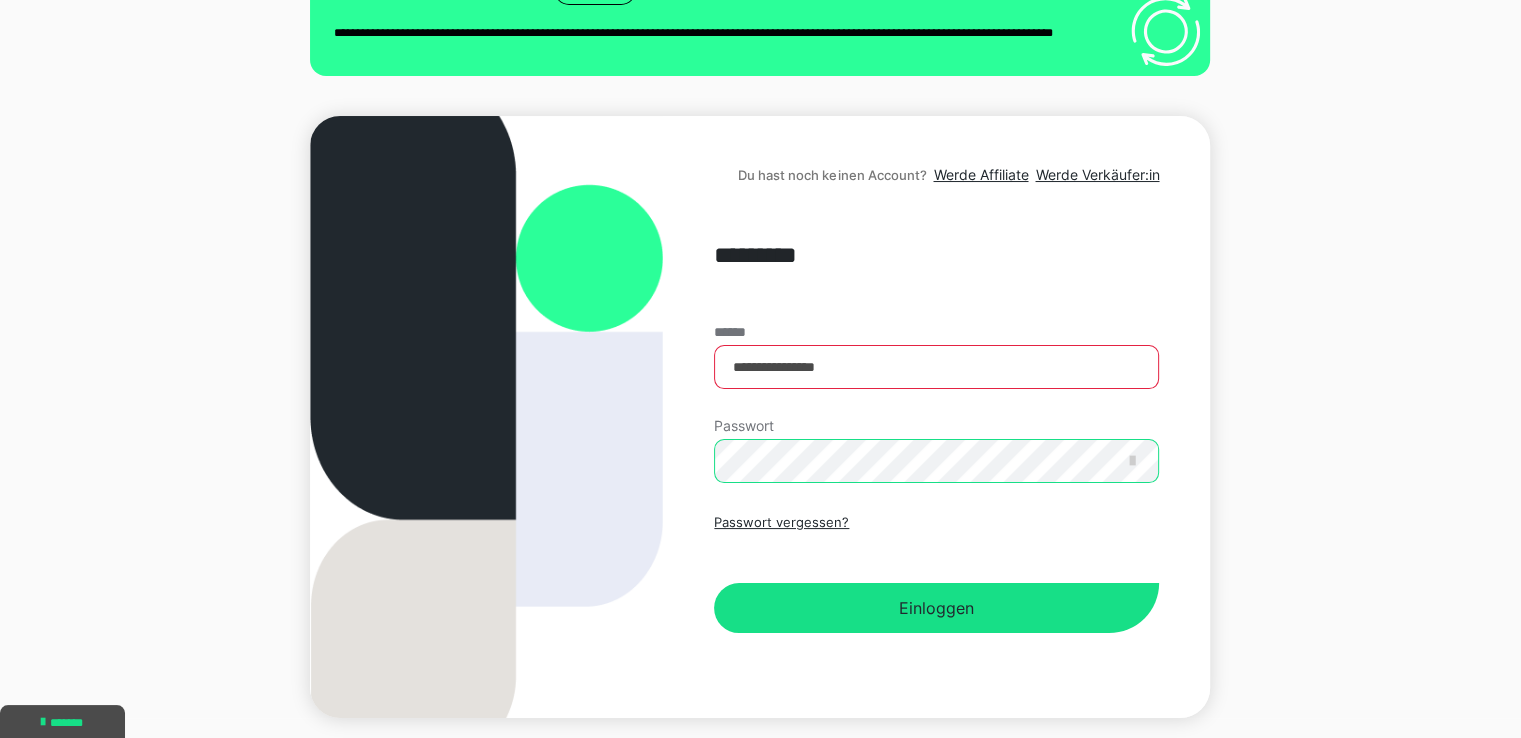 scroll, scrollTop: 115, scrollLeft: 0, axis: vertical 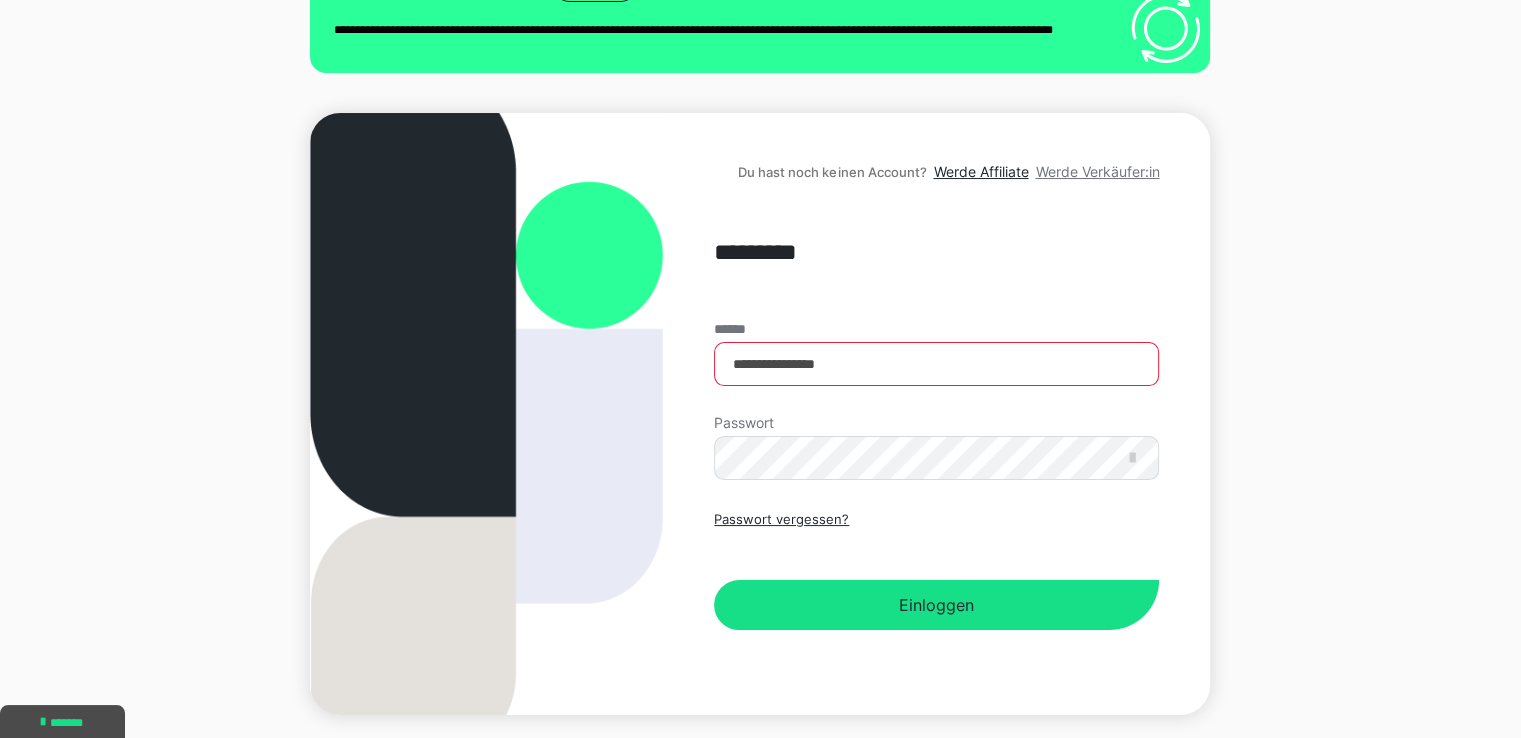 click on "Werde Verkäufer:in" at bounding box center (1097, 171) 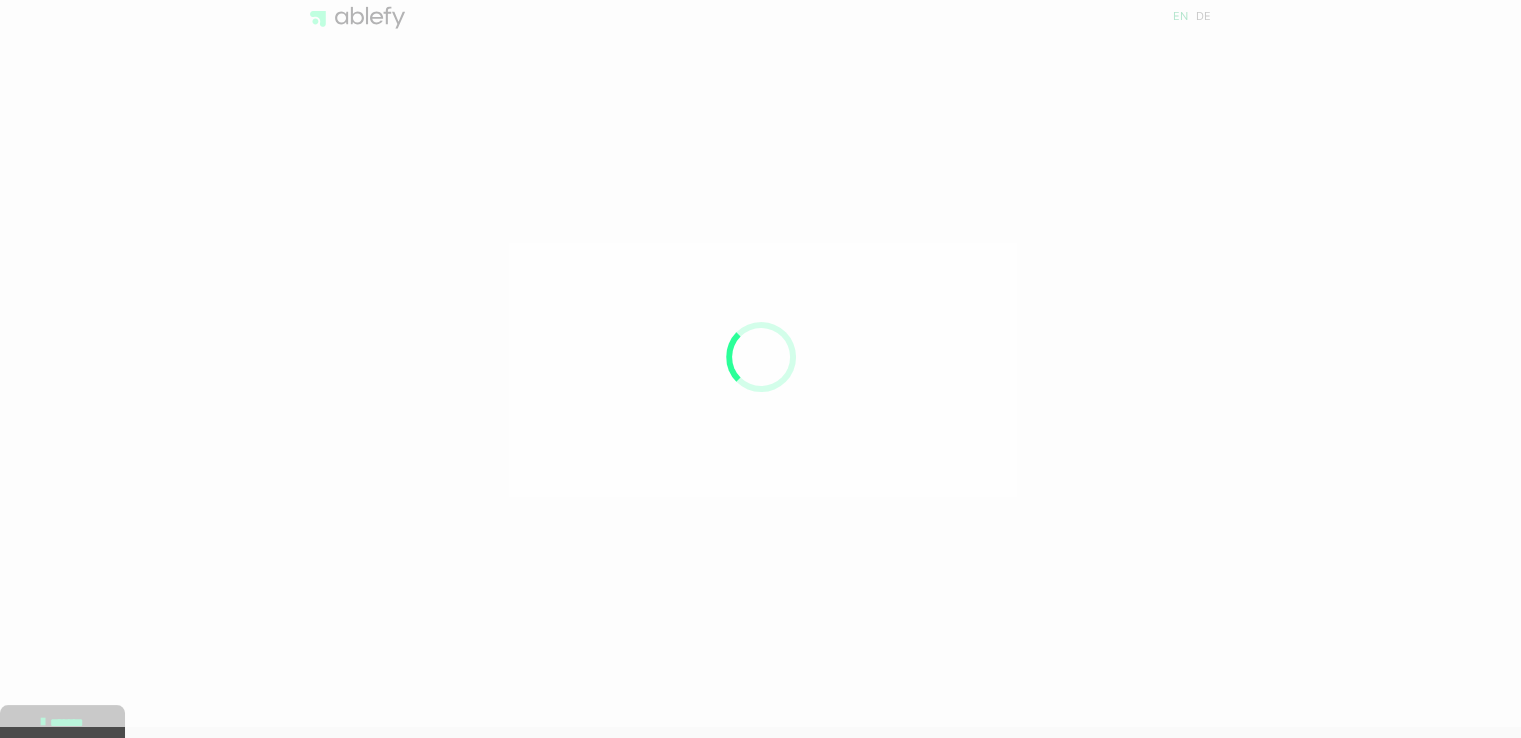 scroll, scrollTop: 0, scrollLeft: 0, axis: both 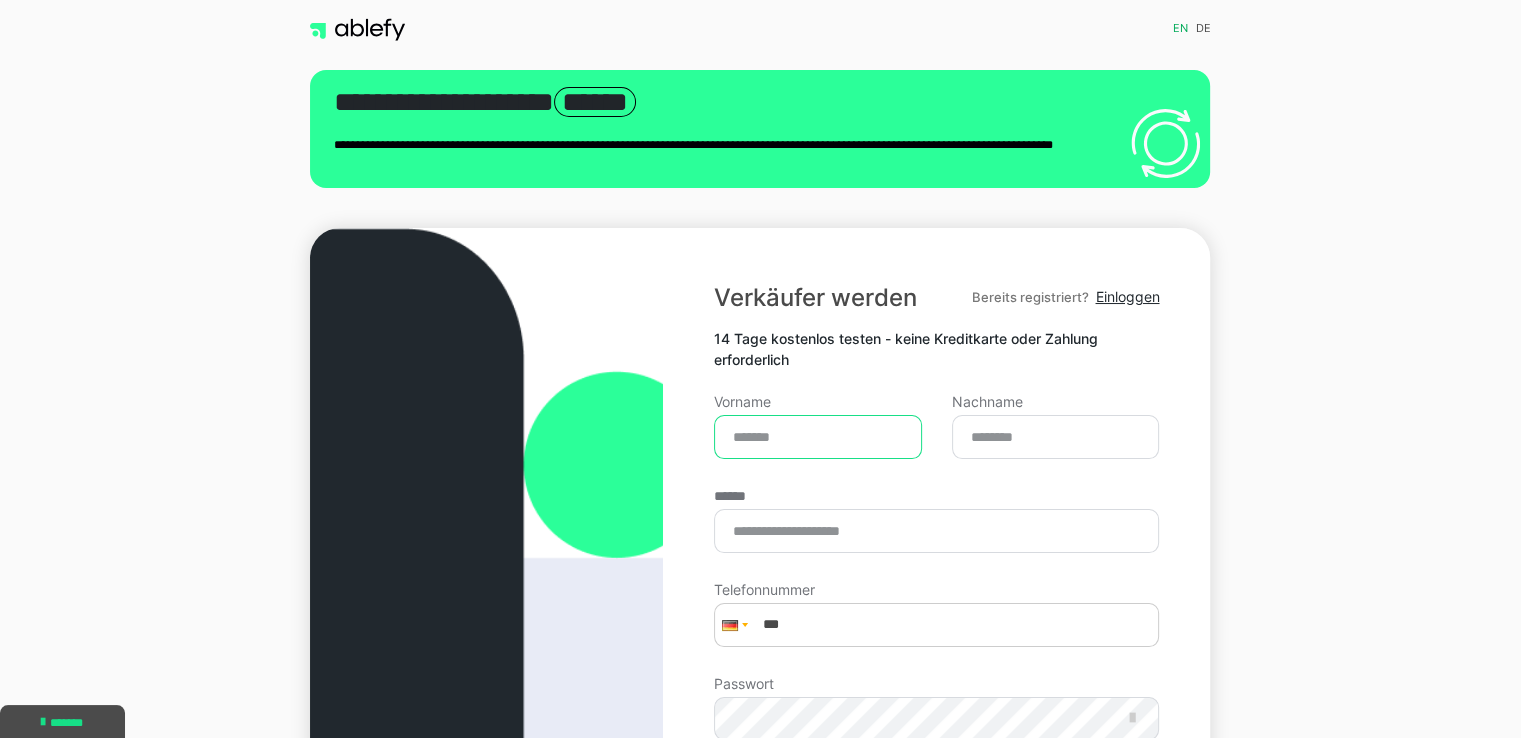 click on "Vorname" at bounding box center (818, 437) 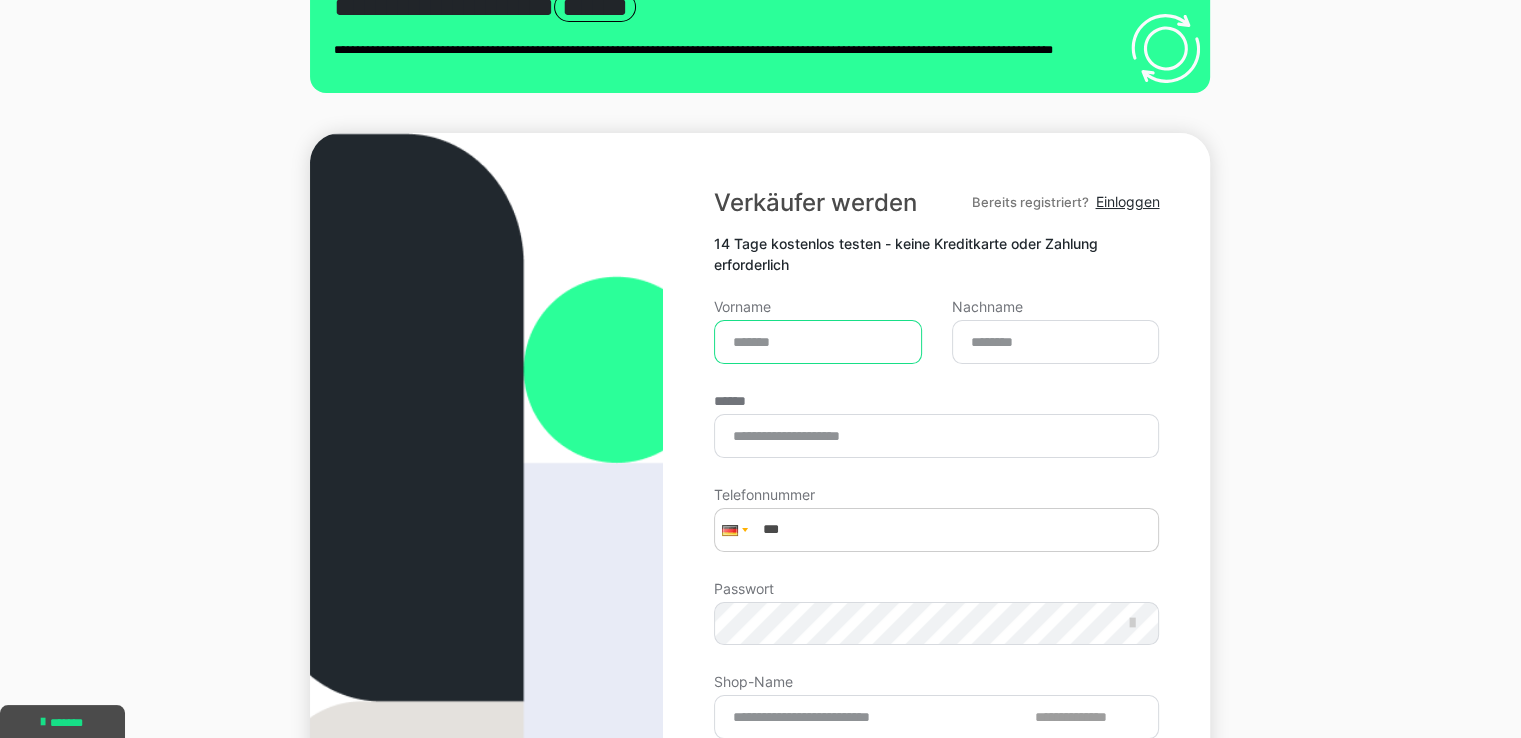 scroll, scrollTop: 96, scrollLeft: 0, axis: vertical 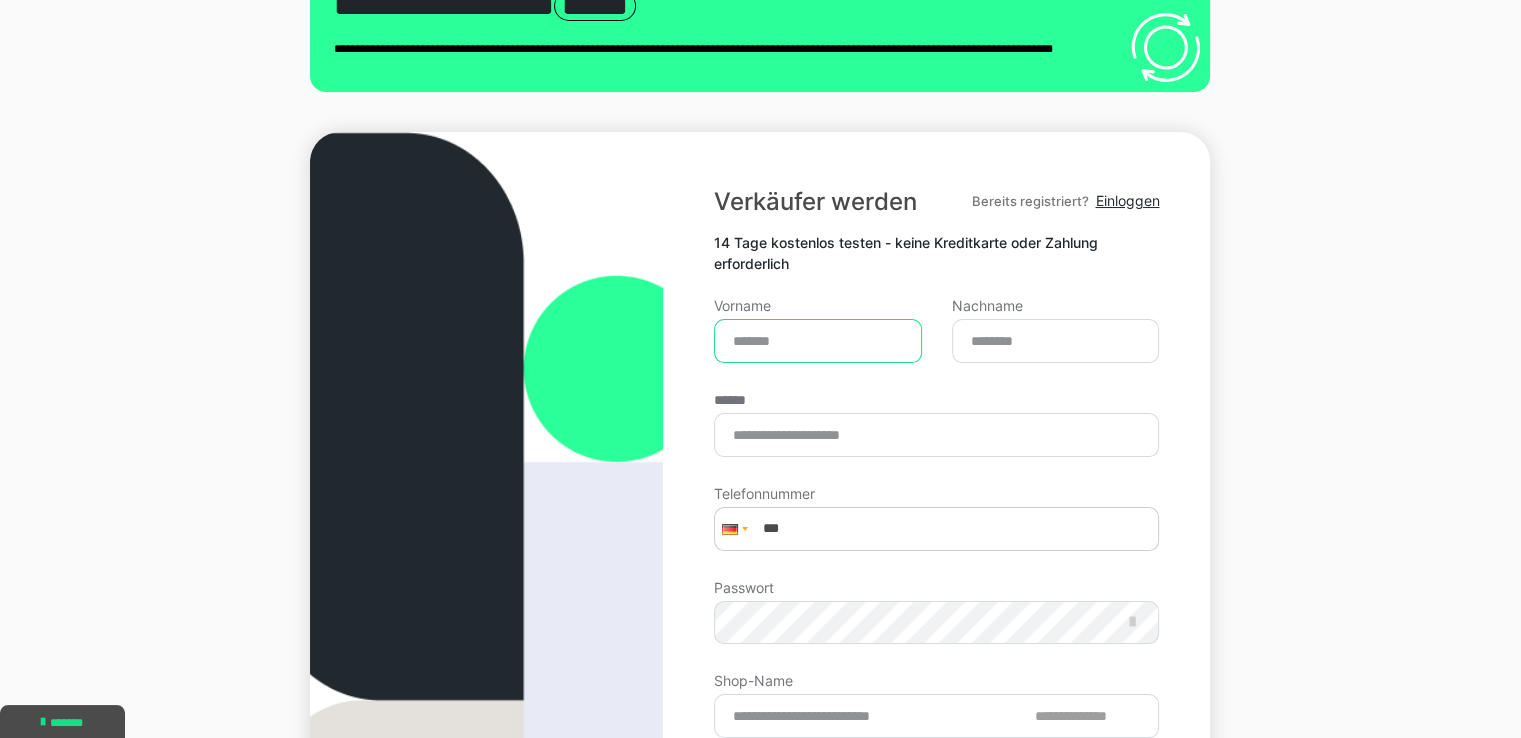 click on "Vorname" at bounding box center [818, 341] 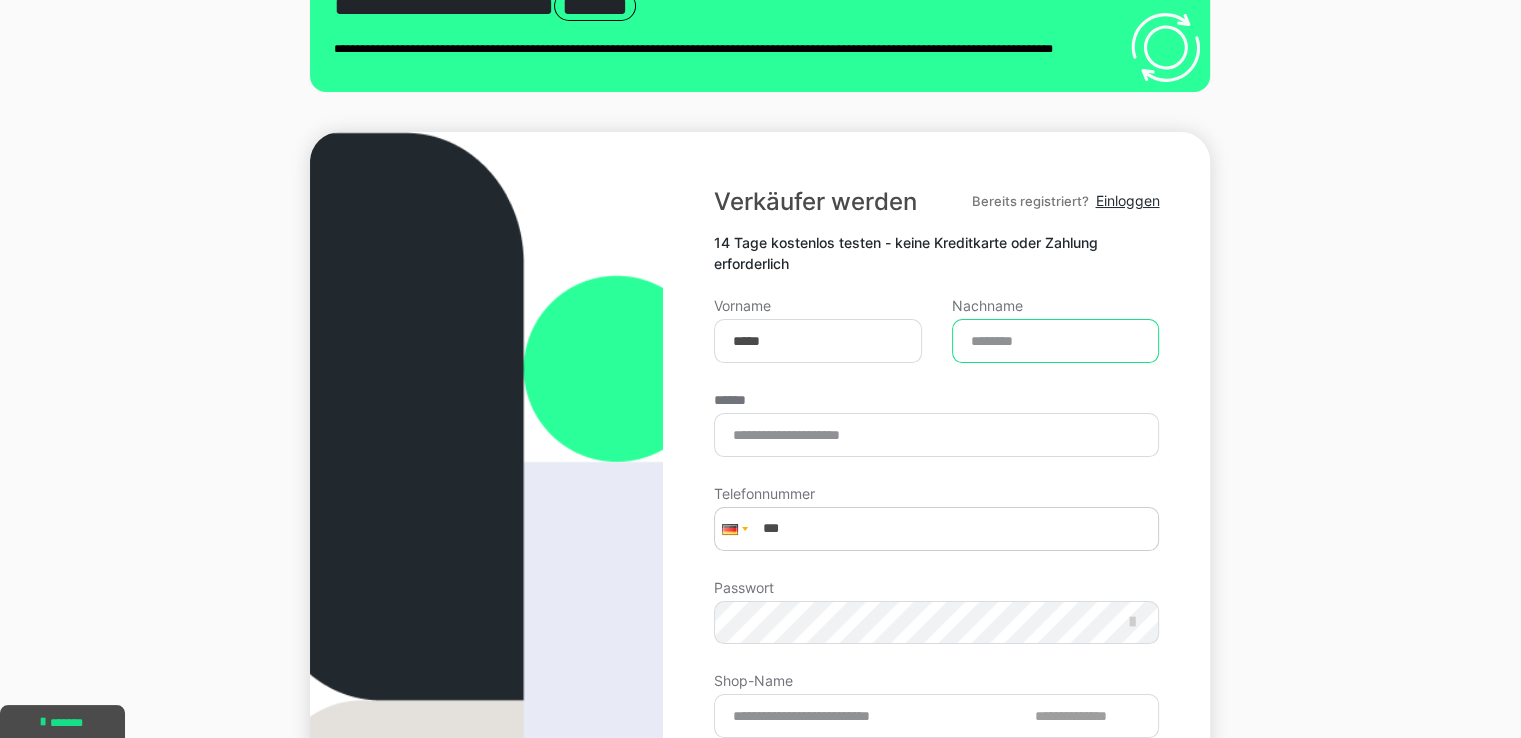 type on "**********" 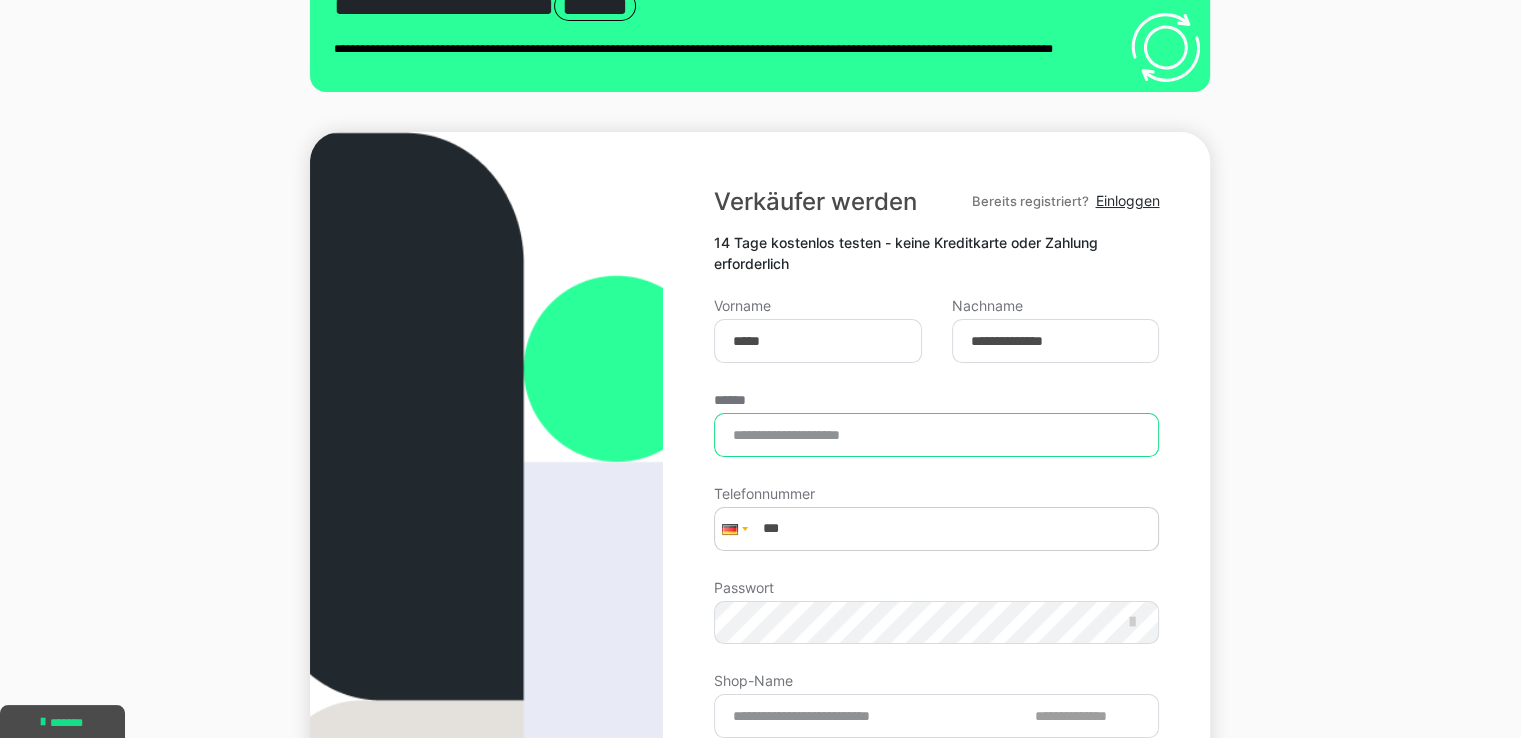 type on "**********" 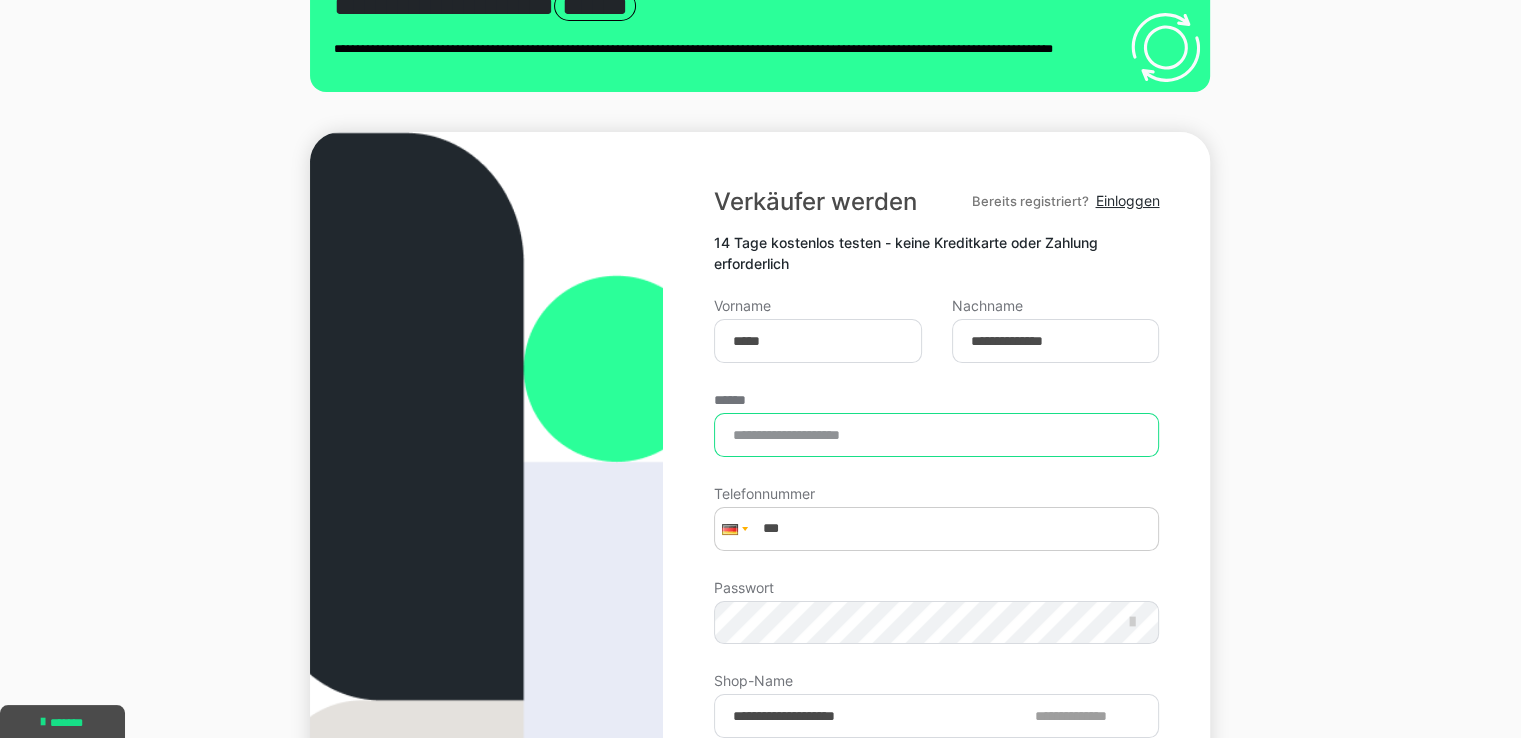 click on "******" at bounding box center [936, 435] 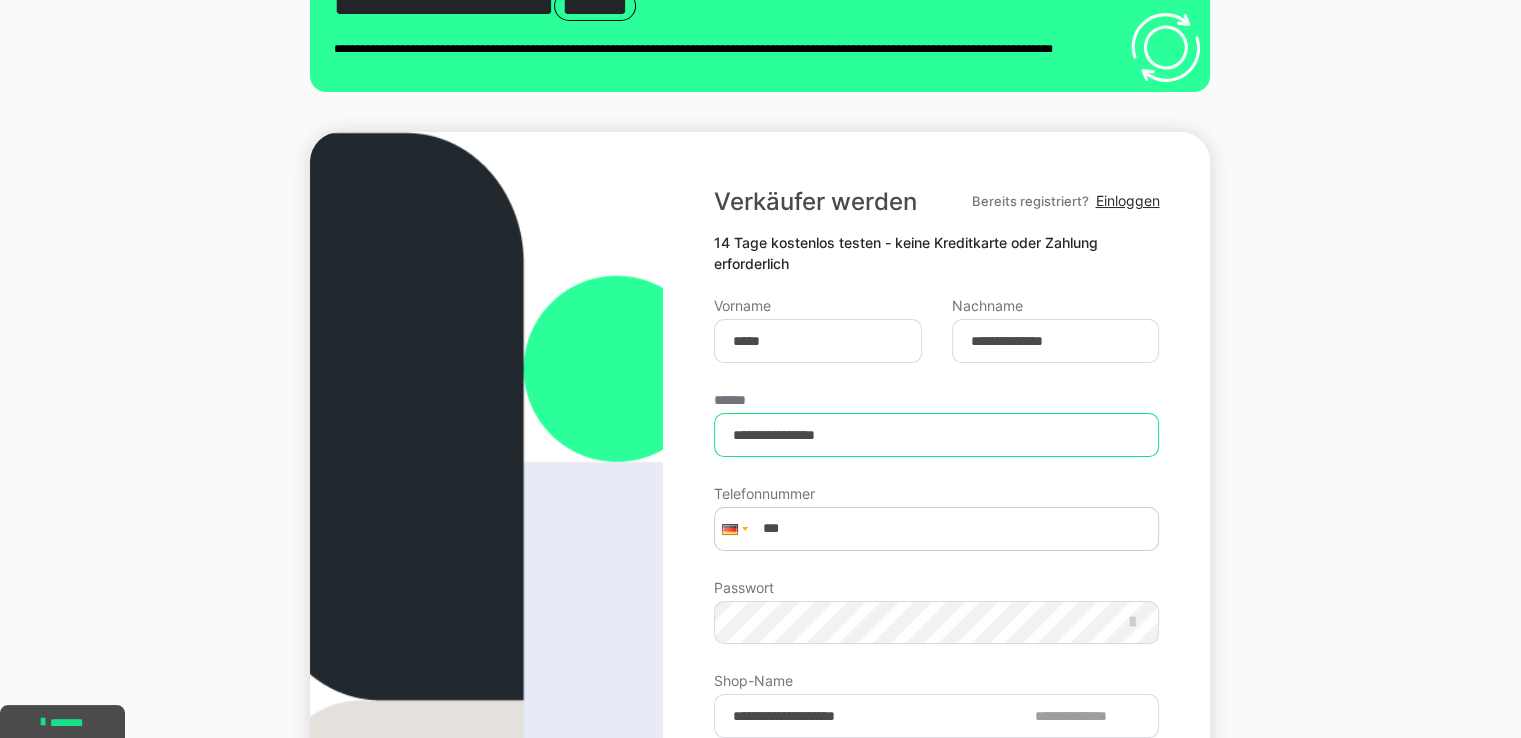type on "**********" 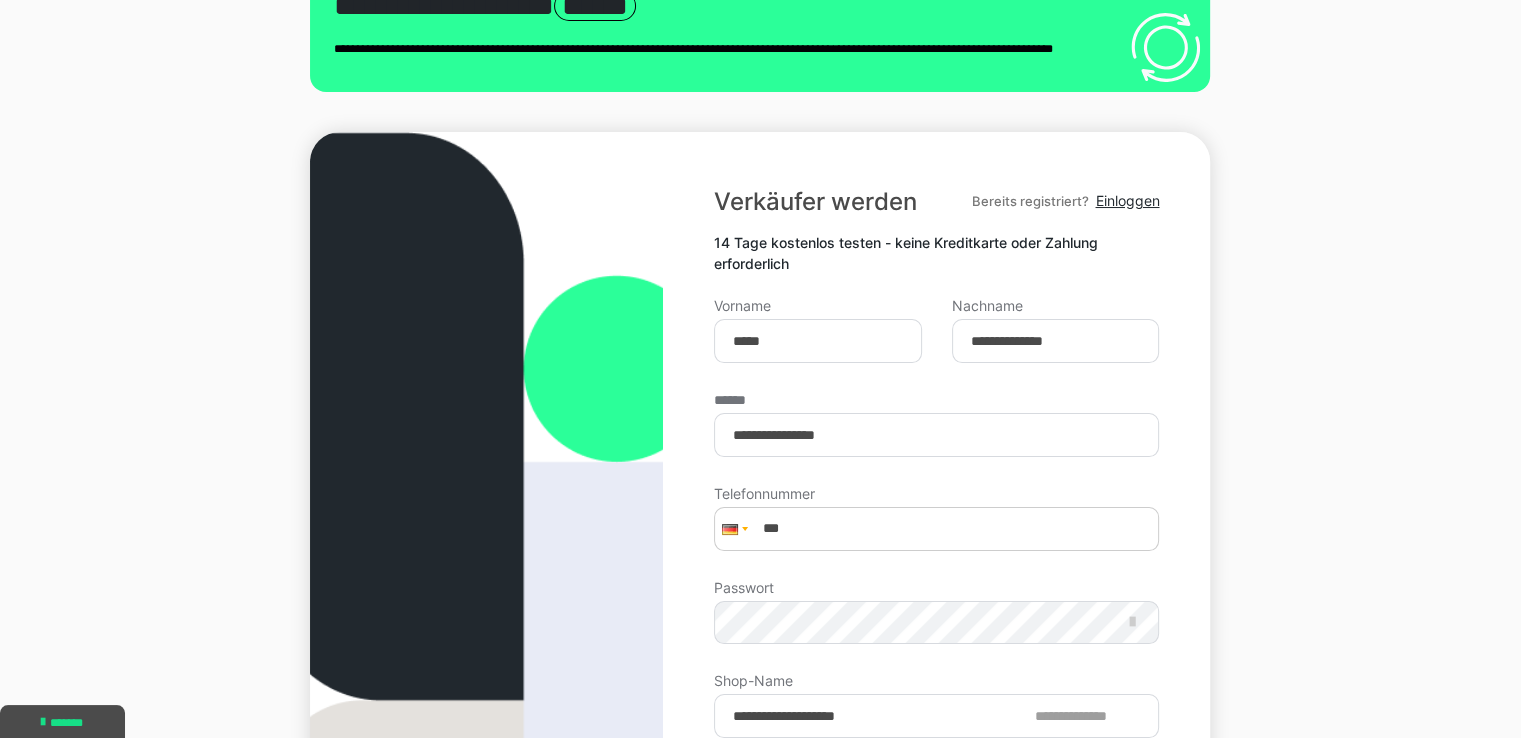 click on "Telefonnummer ***** ***" at bounding box center [936, 519] 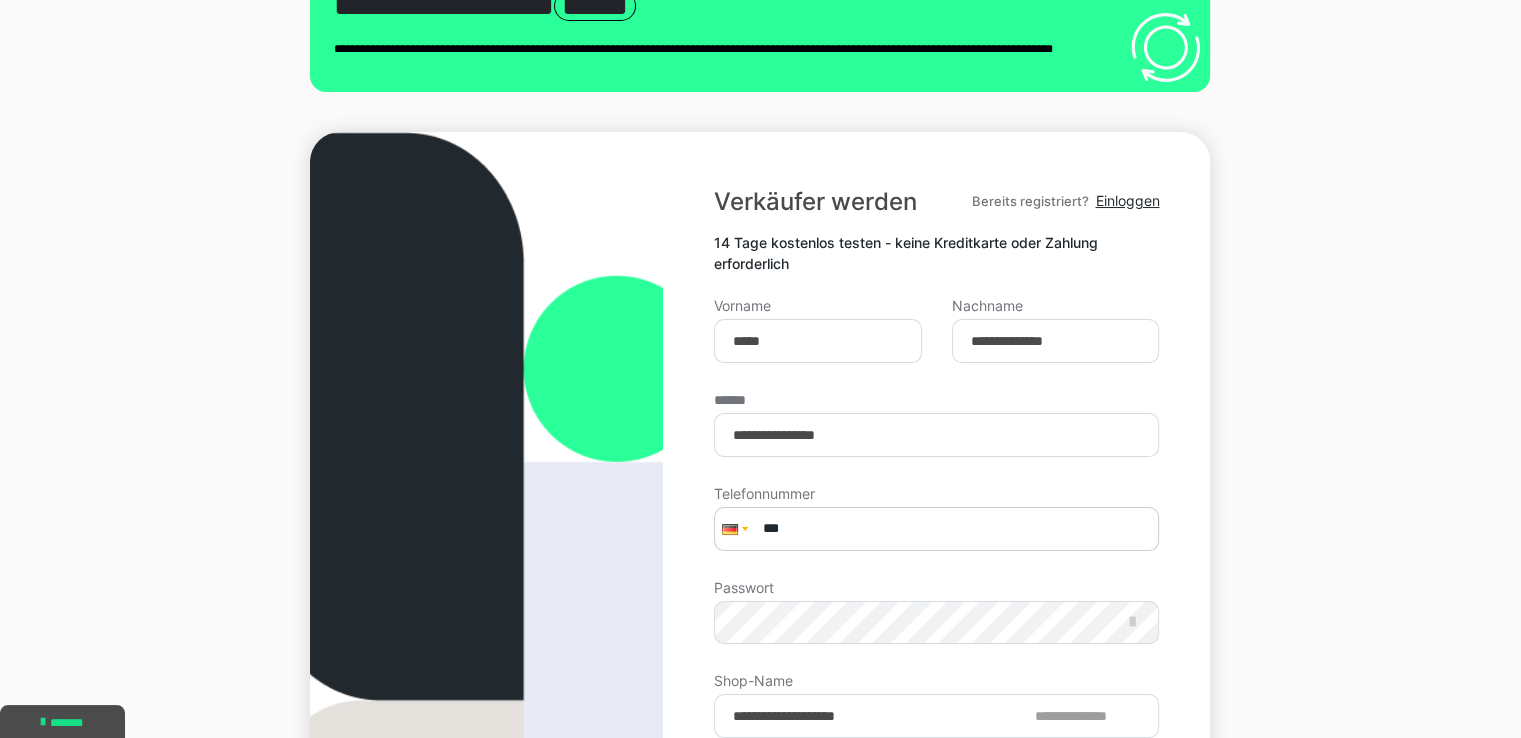 click on "***" at bounding box center (936, 529) 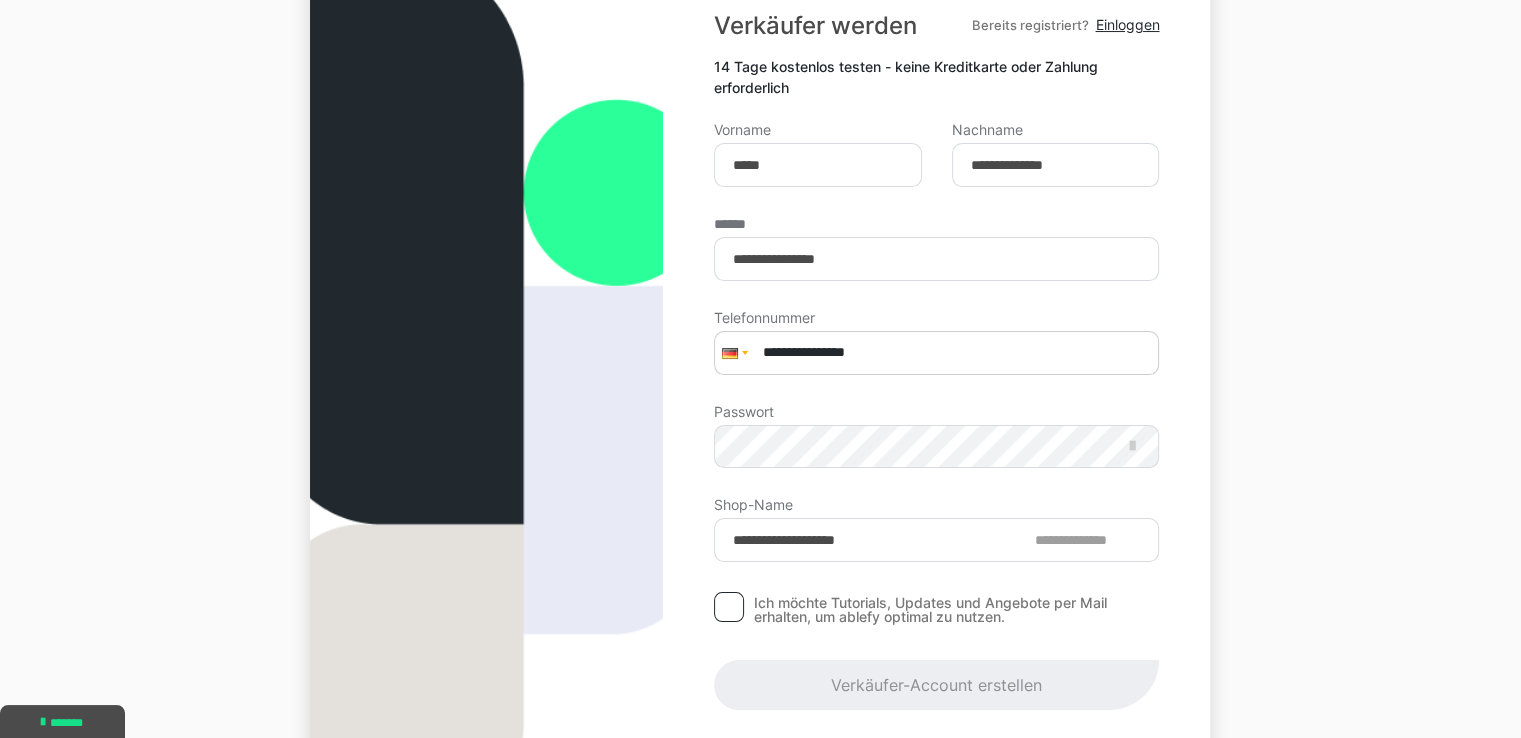 scroll, scrollTop: 276, scrollLeft: 0, axis: vertical 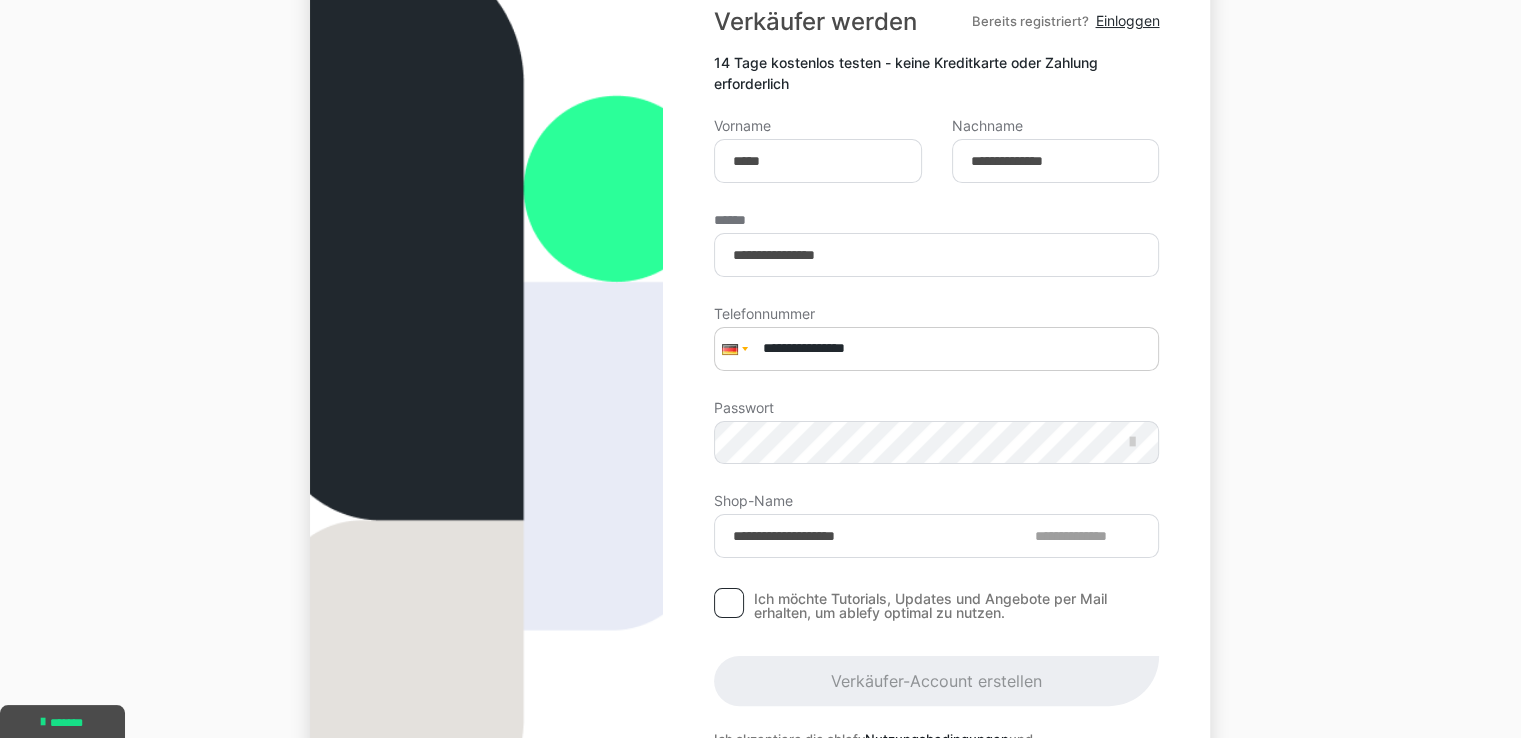 type on "**********" 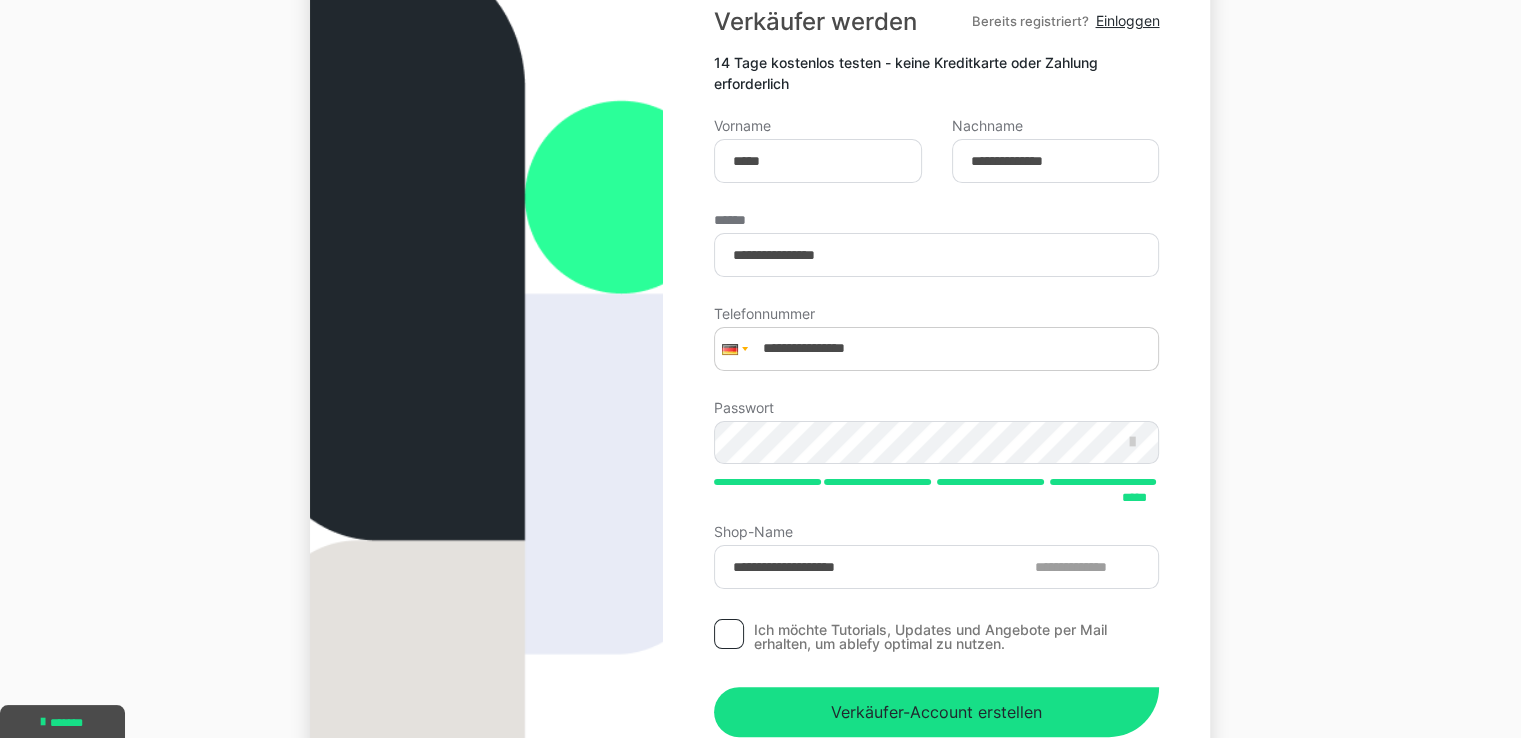click on "**********" at bounding box center [760, 406] 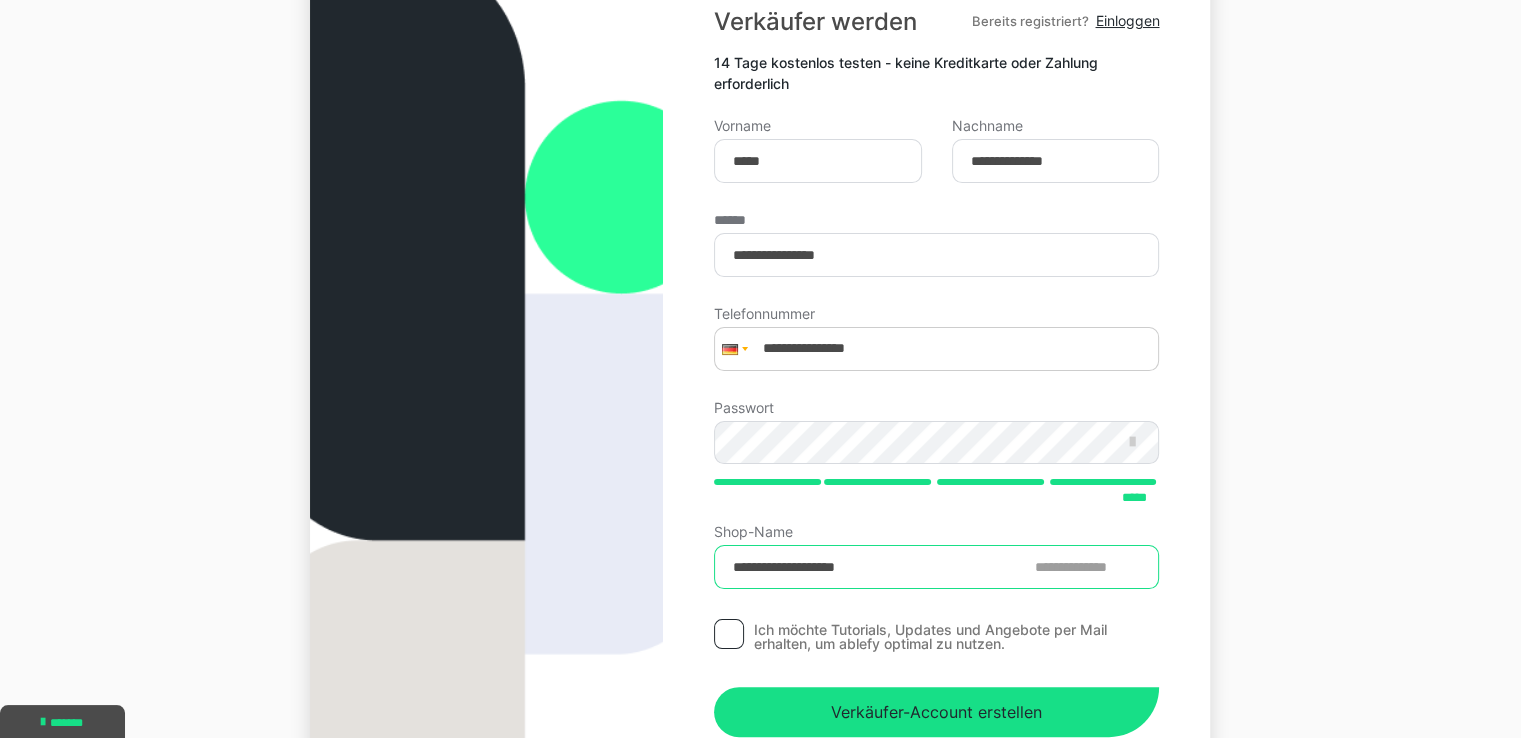 click on "**********" at bounding box center (936, 567) 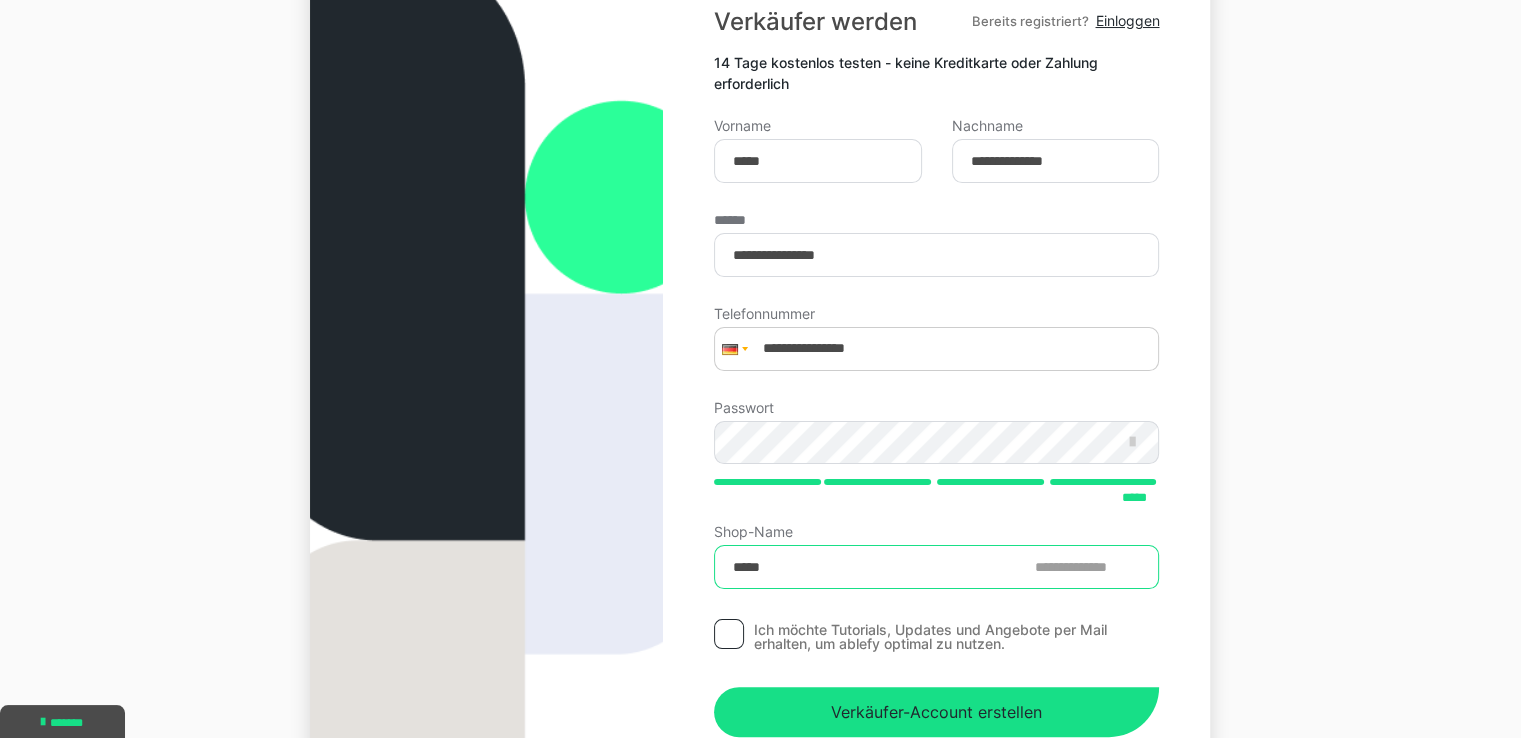 type on "*****" 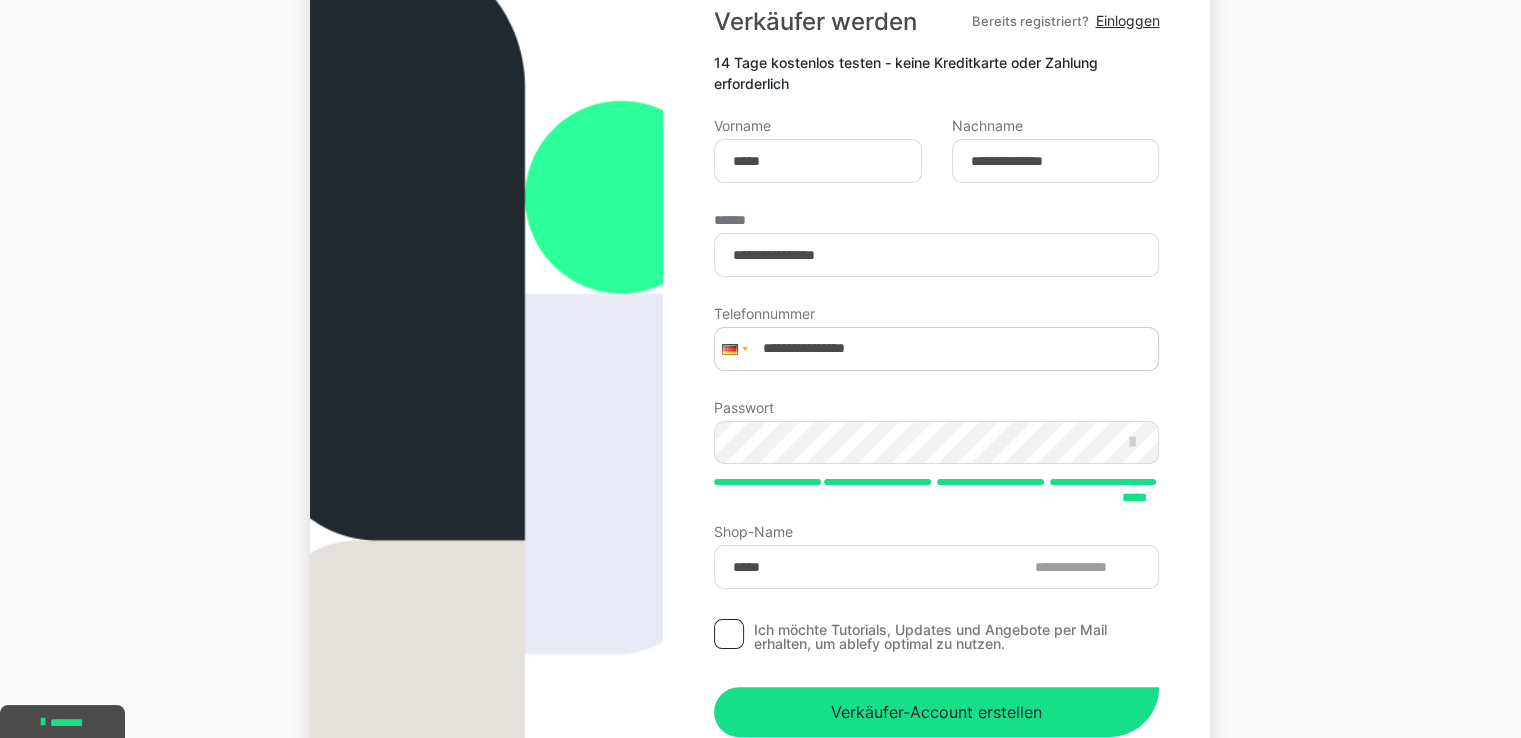 click on "**********" at bounding box center [760, 406] 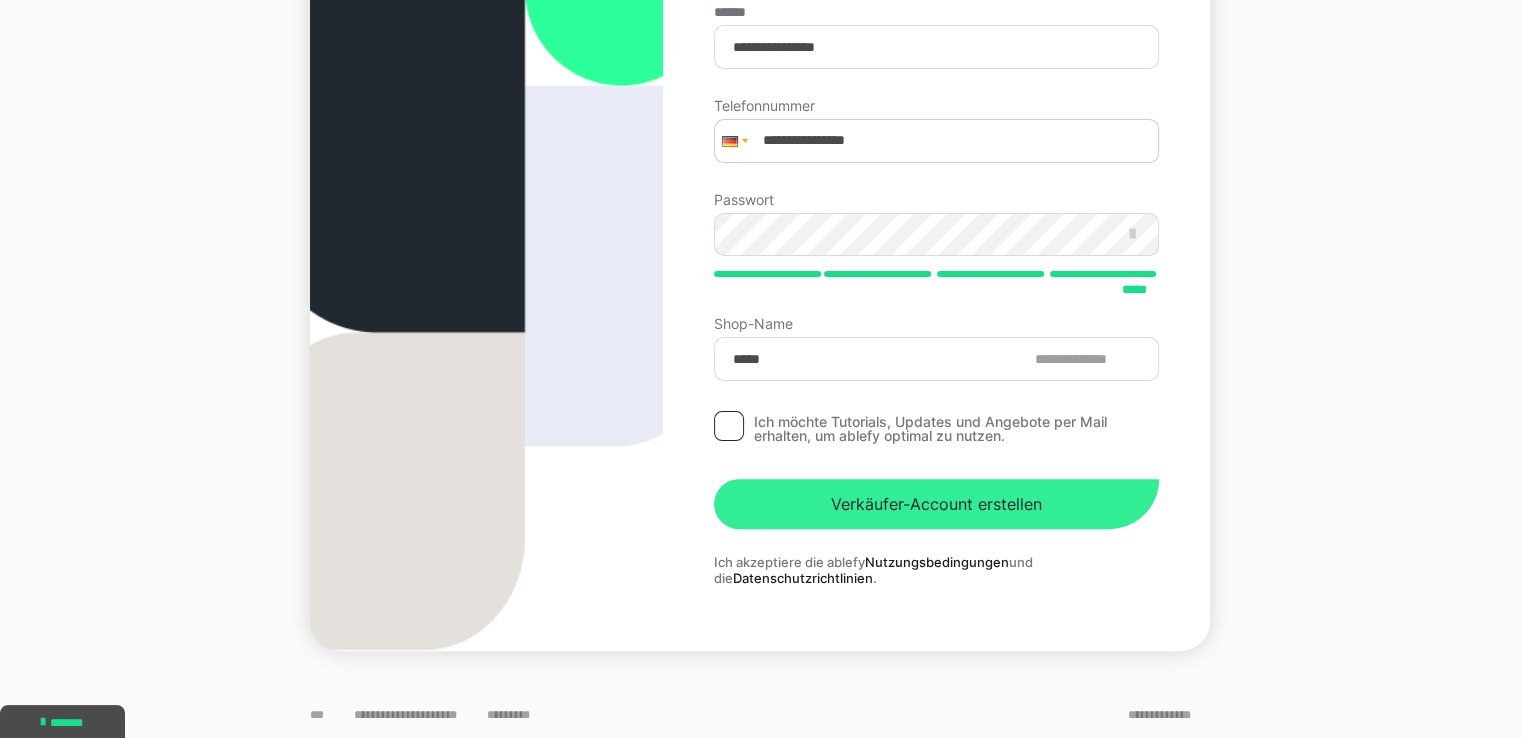 click on "Verkäufer-Account erstellen" at bounding box center [936, 504] 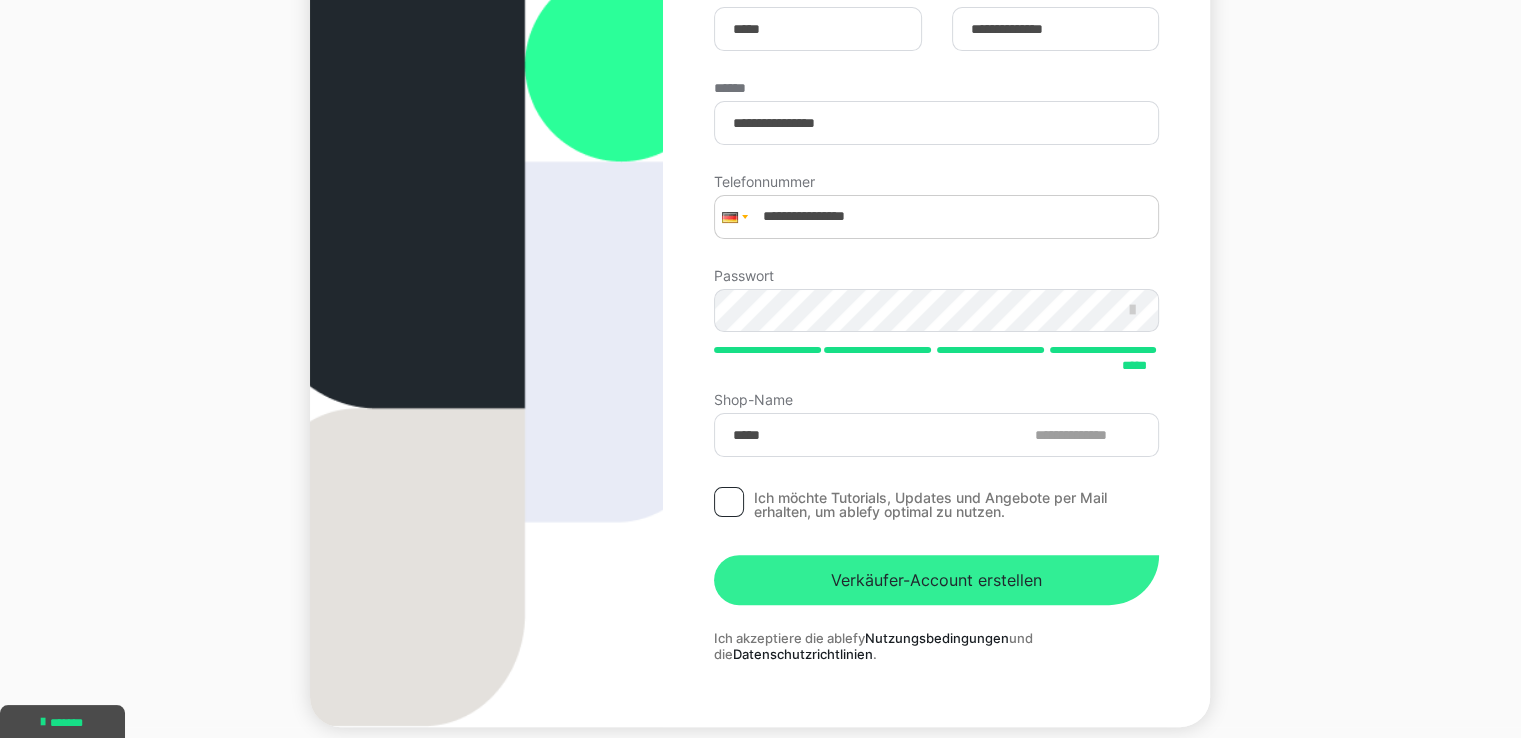scroll, scrollTop: 484, scrollLeft: 0, axis: vertical 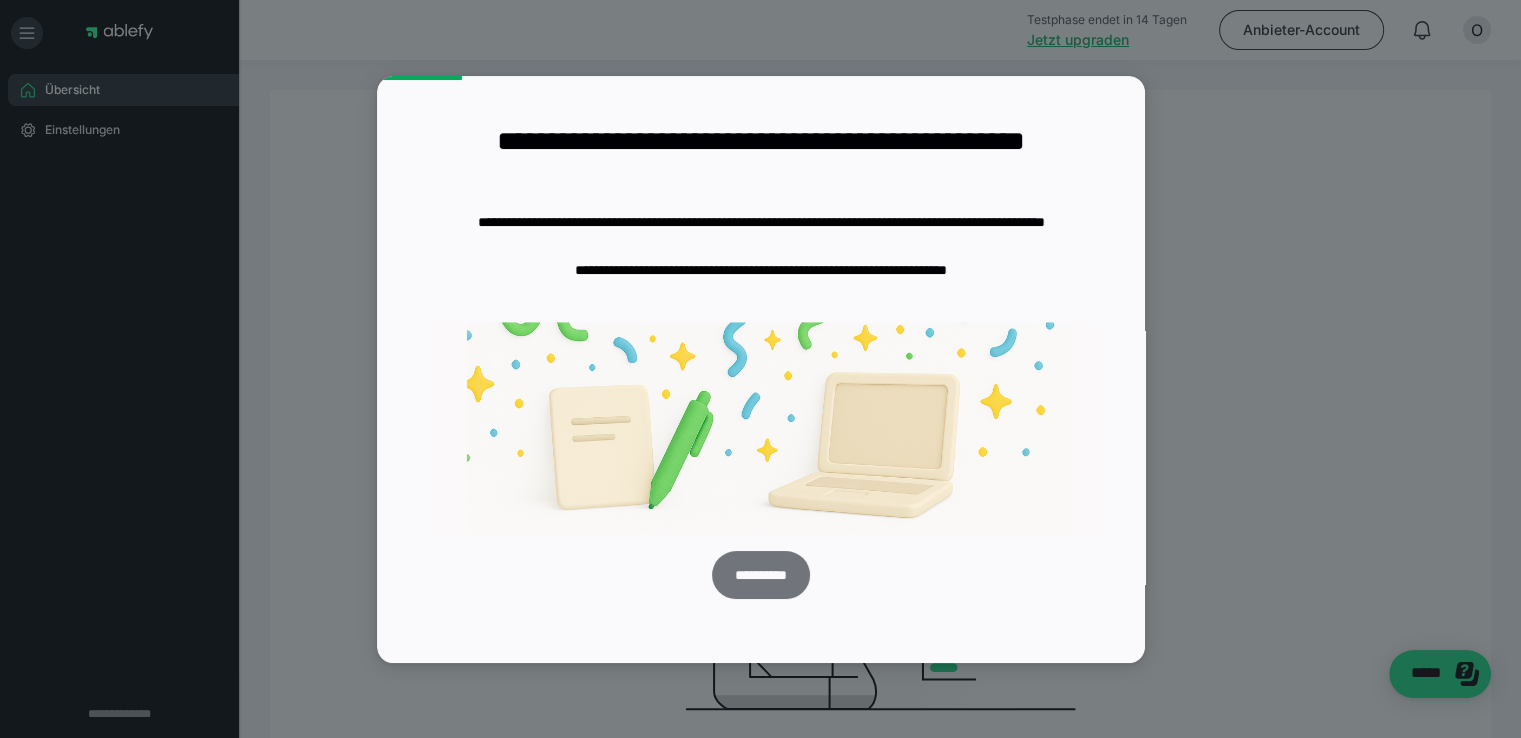 click on "**********" at bounding box center [760, 575] 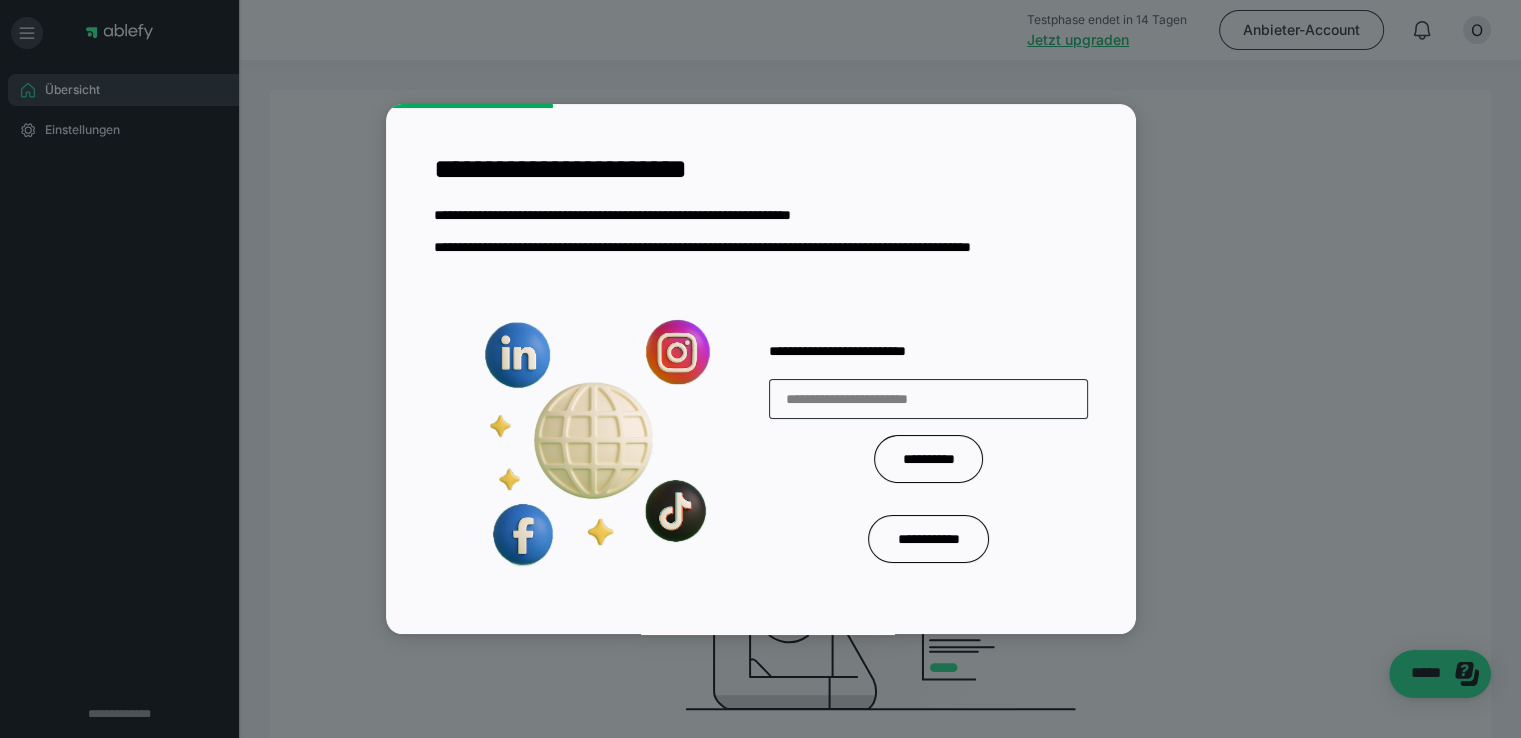 click at bounding box center (928, 399) 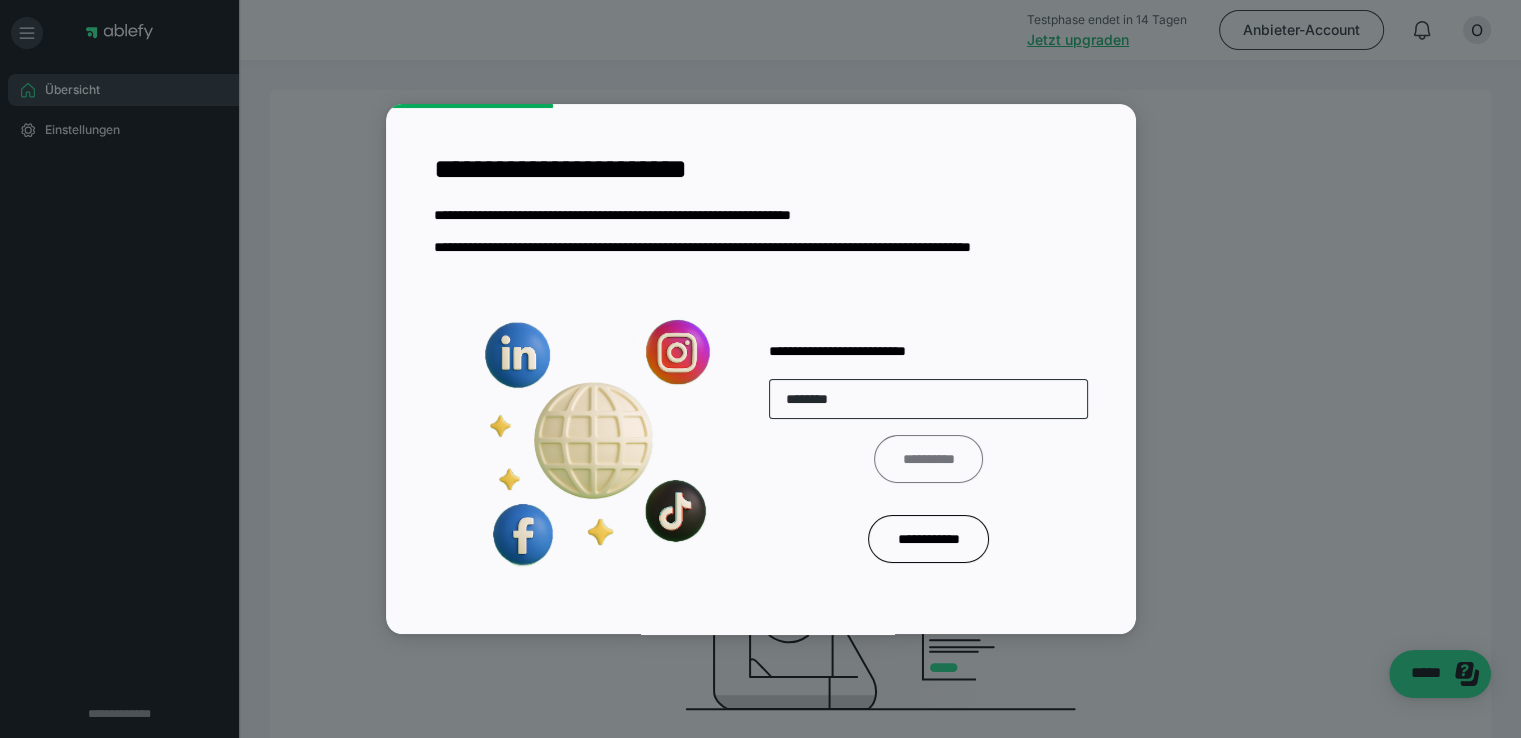 type on "********" 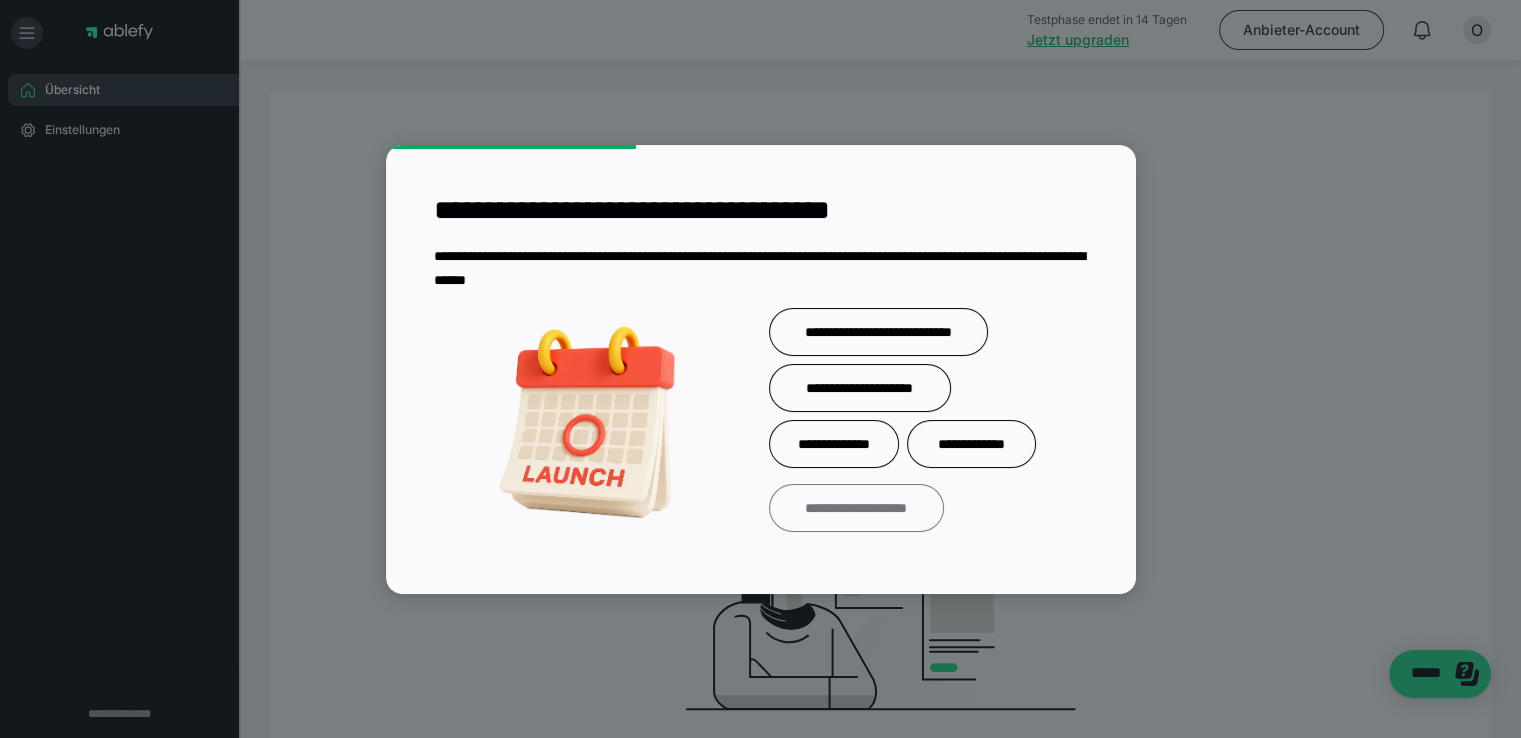 click on "**********" at bounding box center [856, 508] 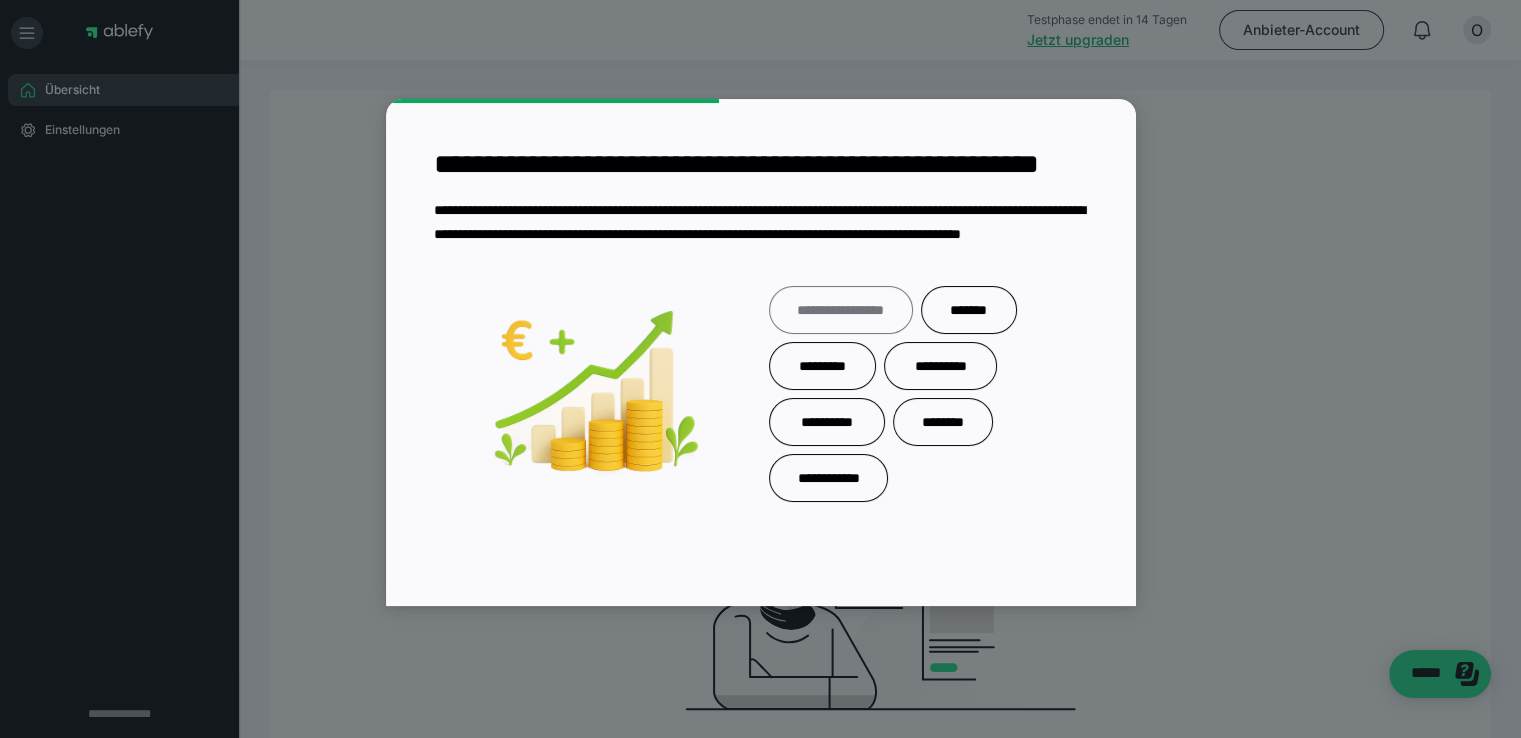 click on "**********" at bounding box center [841, 310] 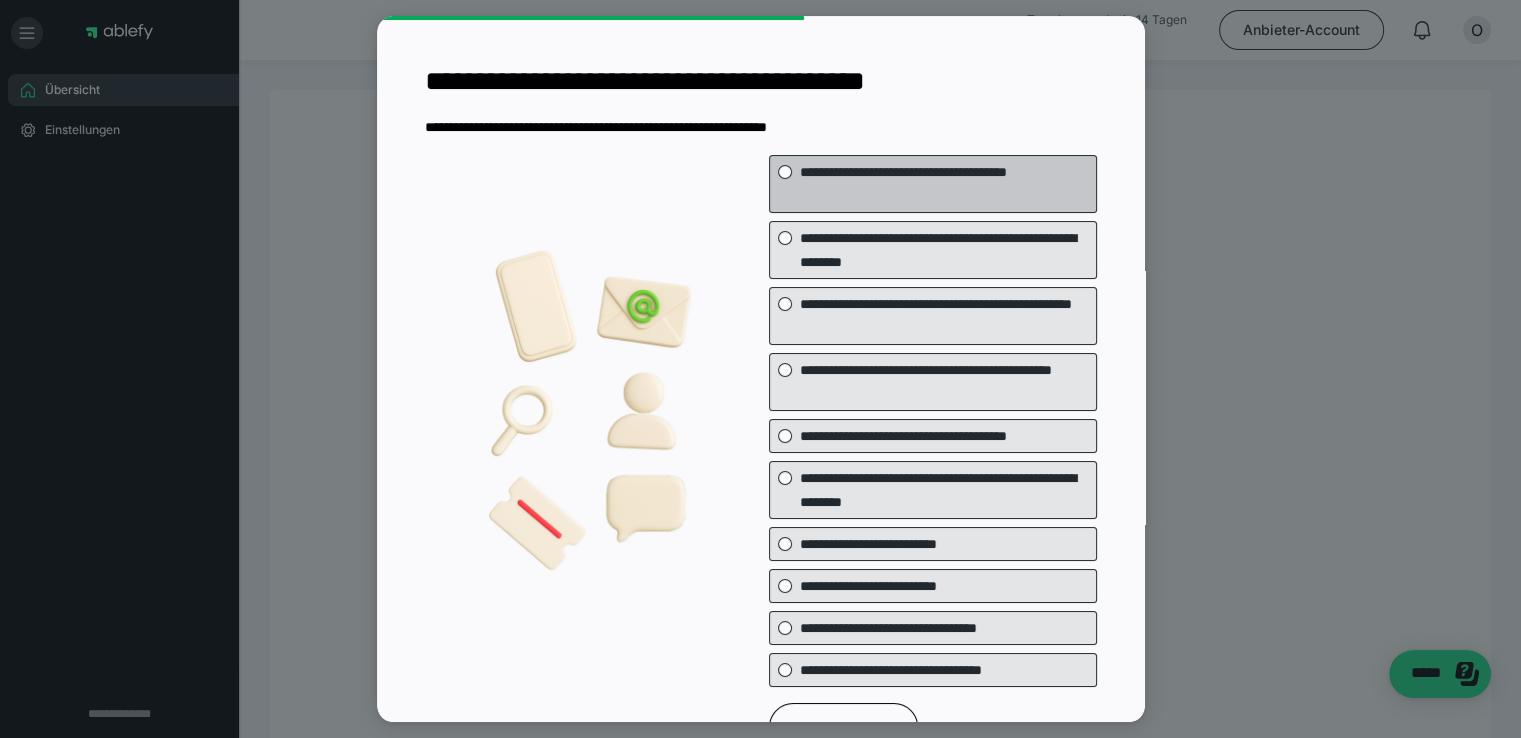 click on "**********" at bounding box center (944, 184) 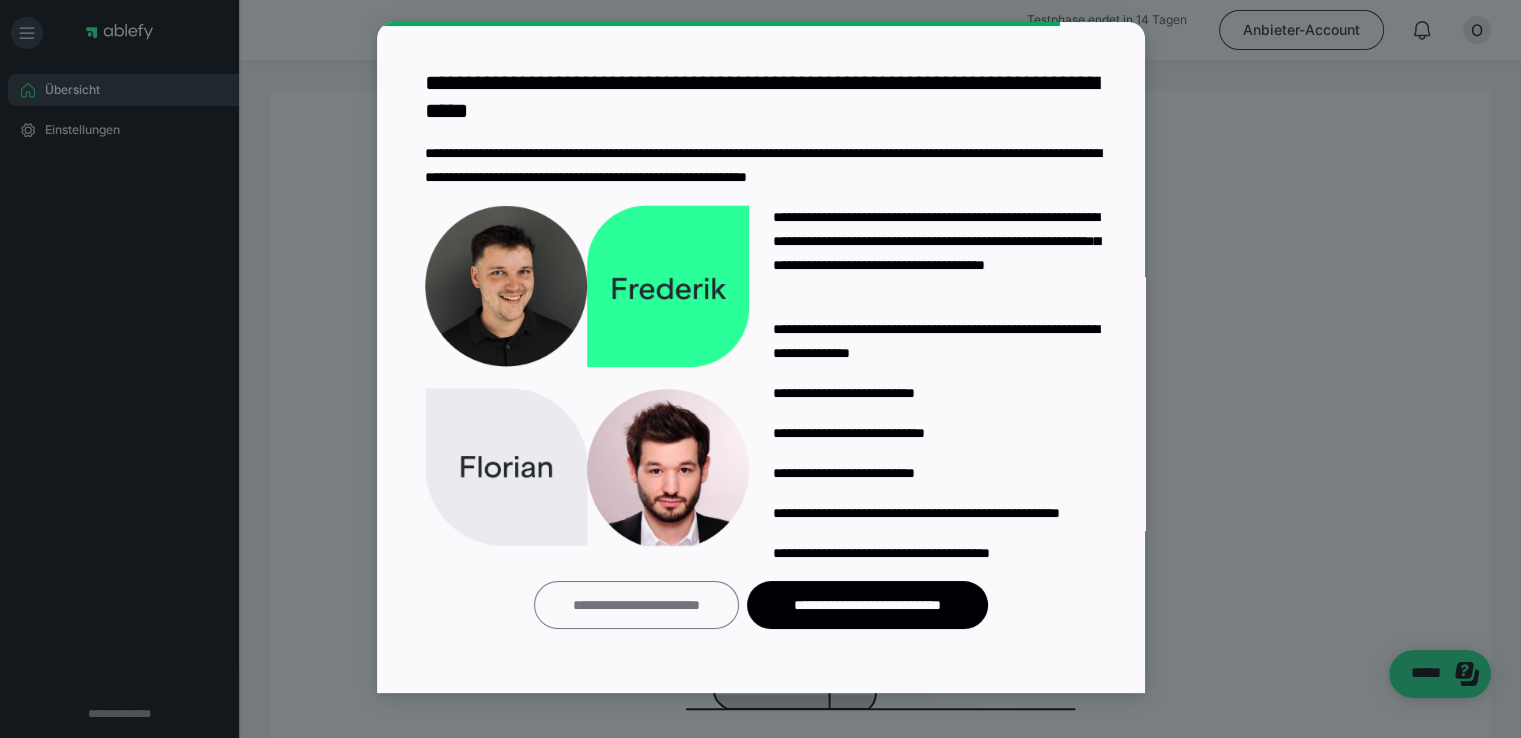 click on "**********" at bounding box center [636, 605] 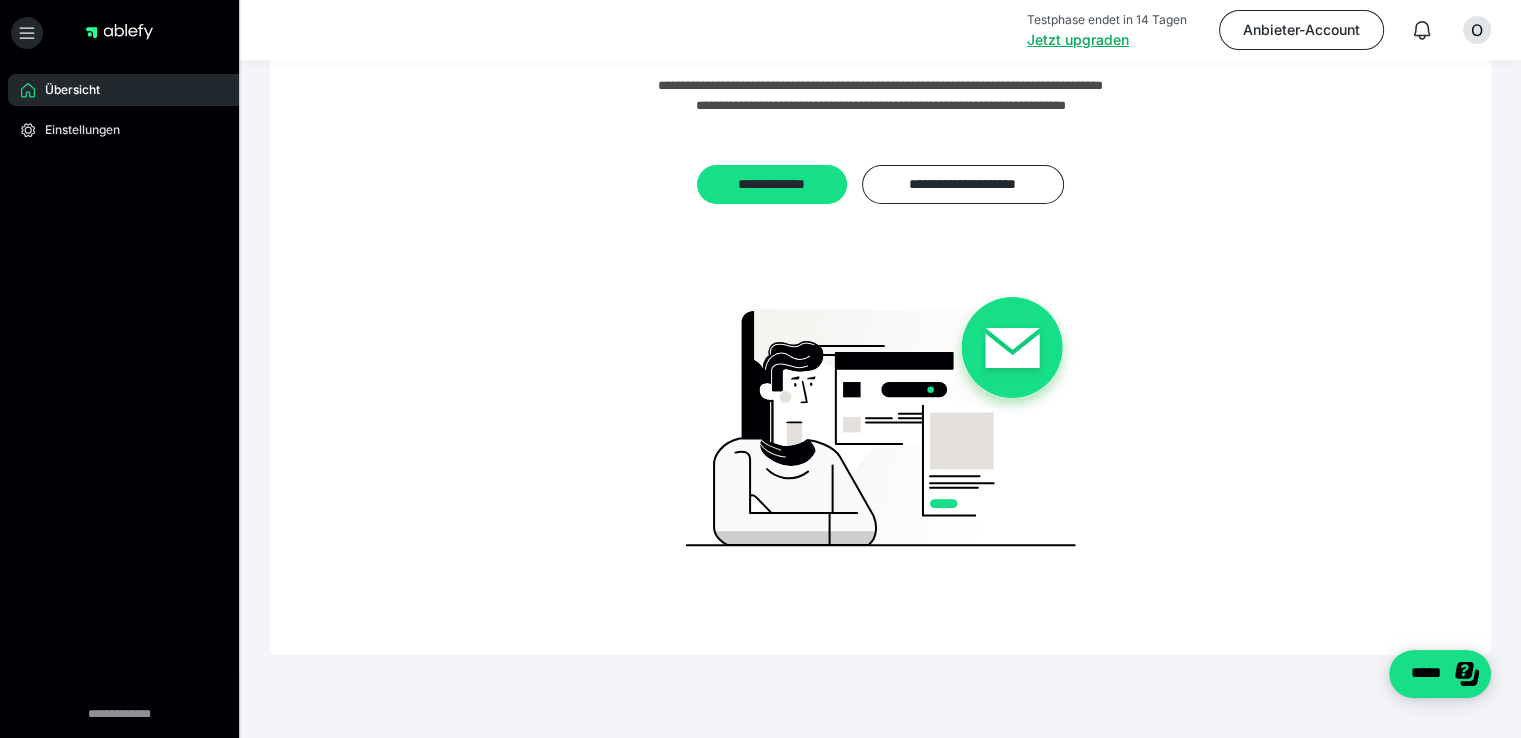 scroll, scrollTop: 0, scrollLeft: 0, axis: both 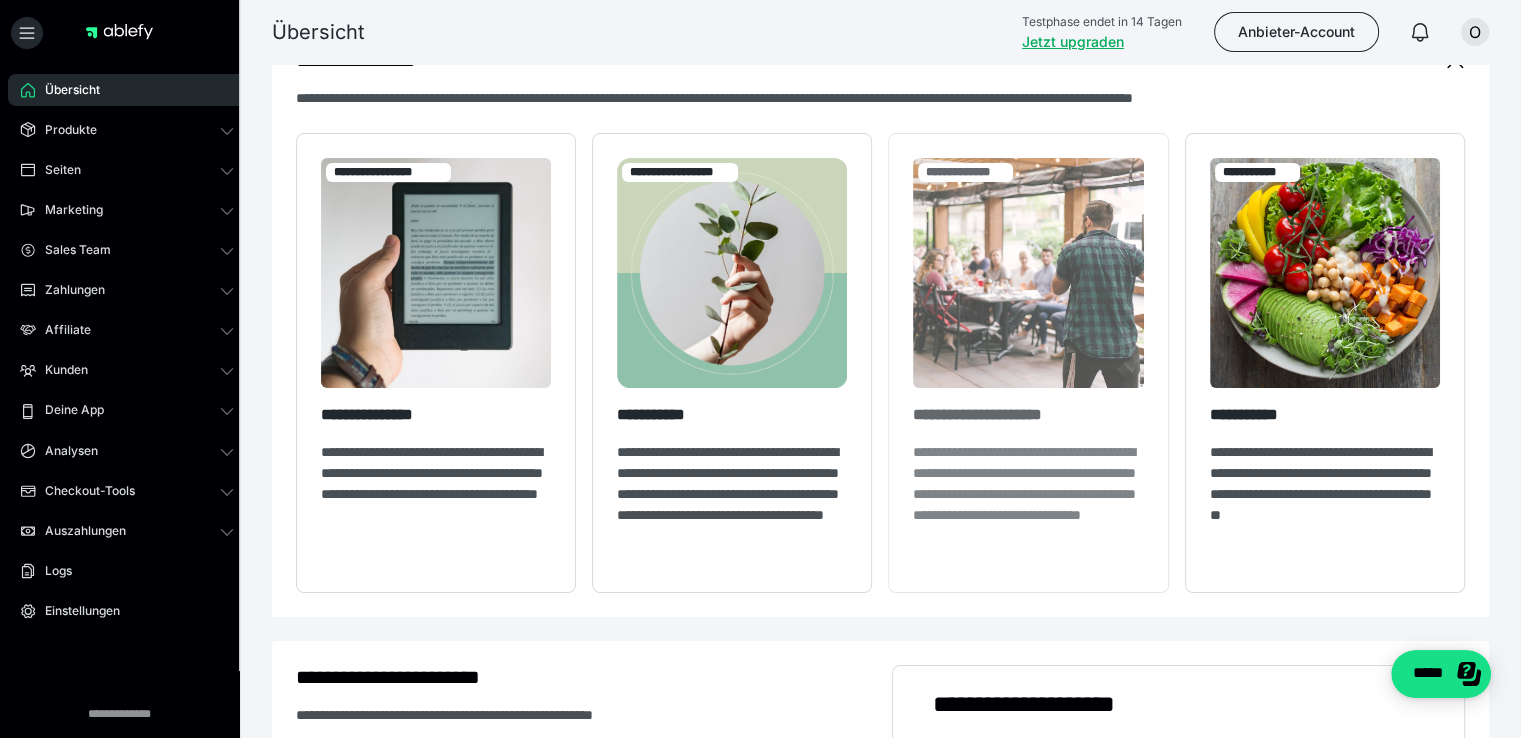 click on "**********" at bounding box center [1028, 363] 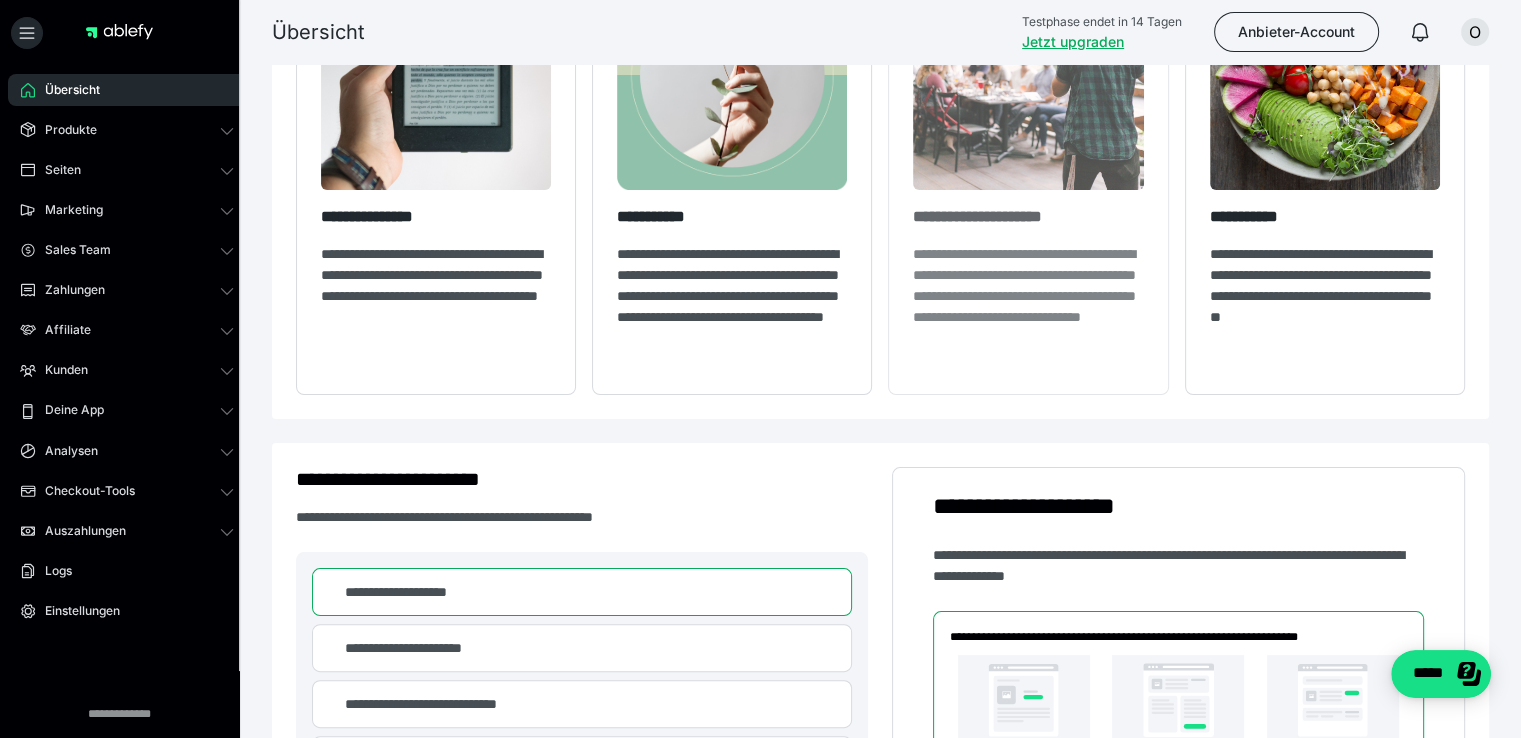 scroll, scrollTop: 64, scrollLeft: 0, axis: vertical 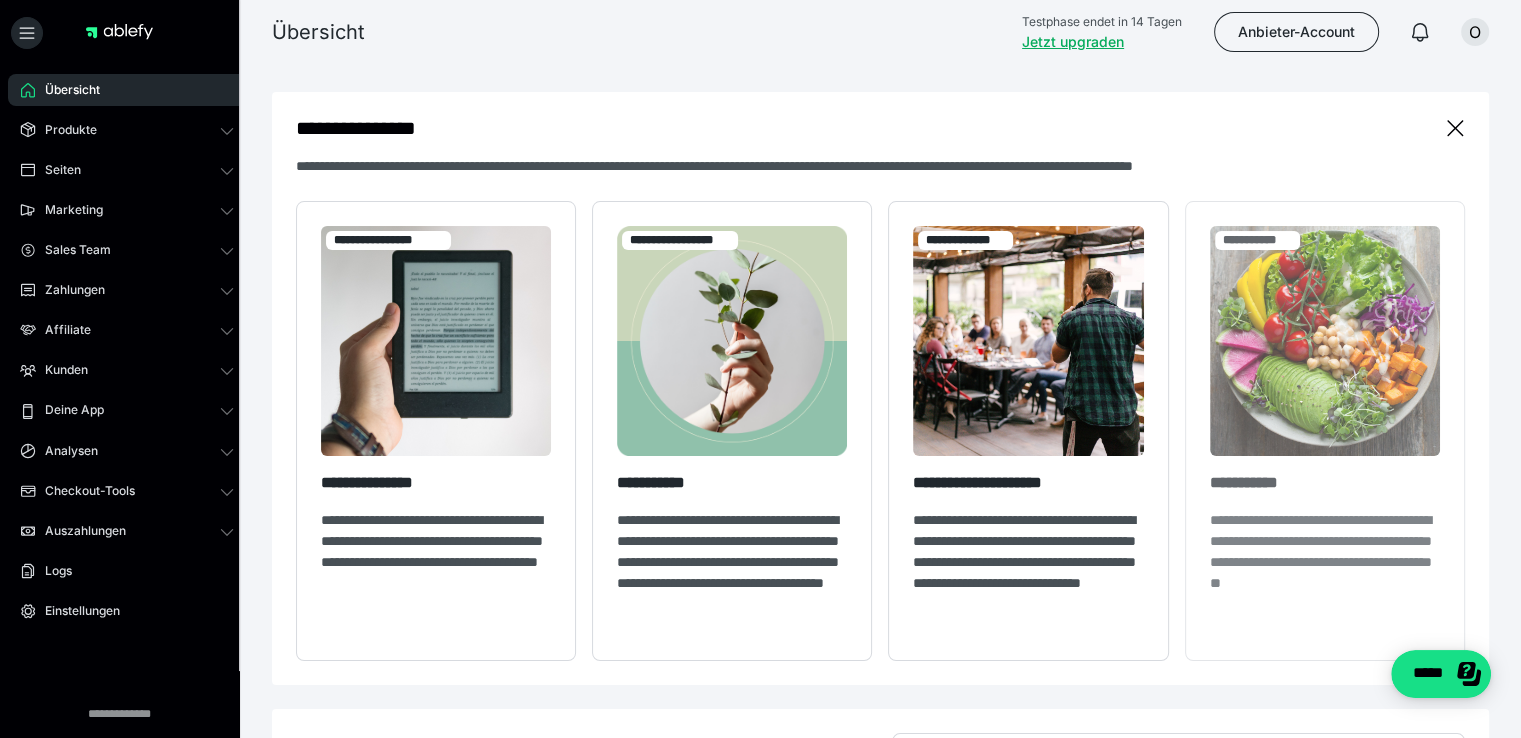 click at bounding box center [1325, 341] 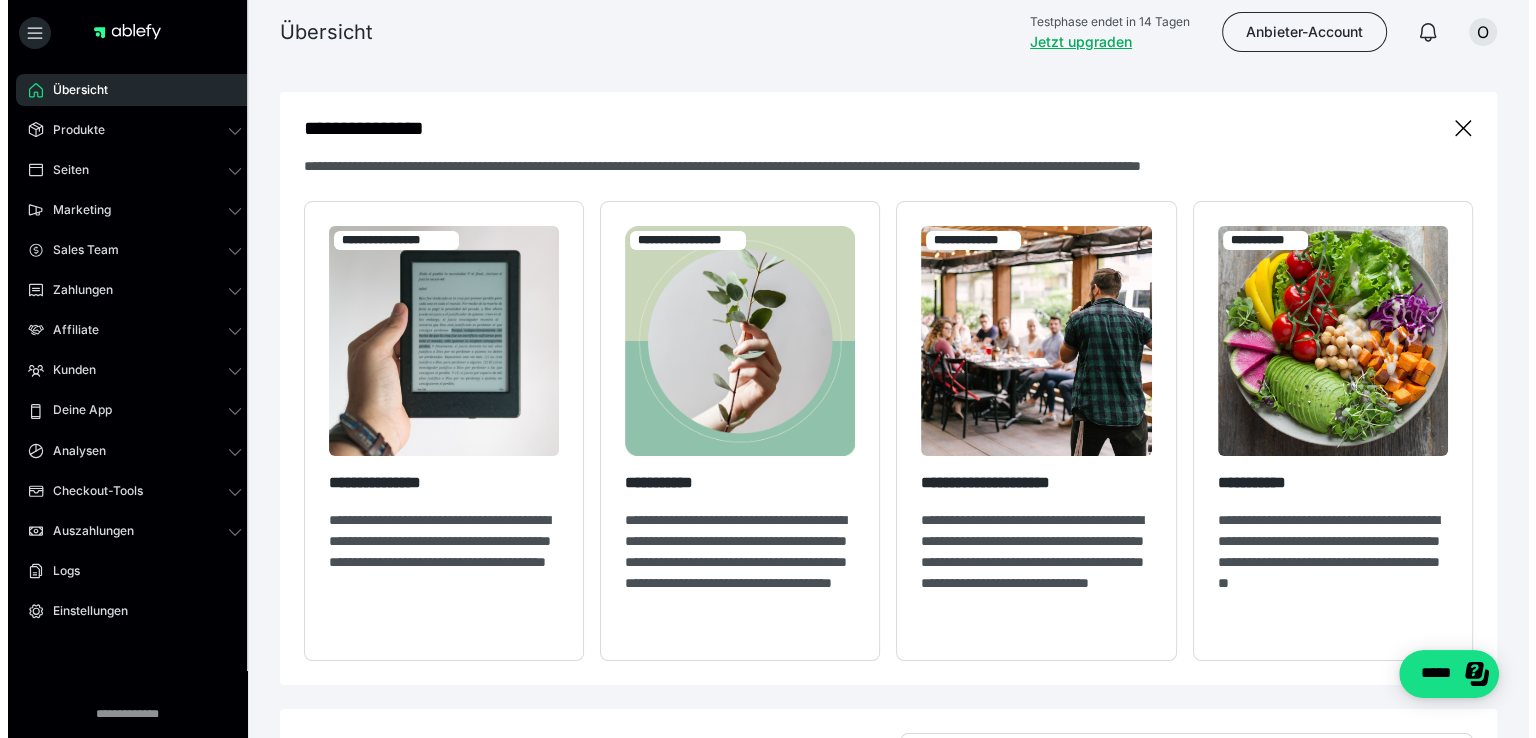 scroll, scrollTop: 0, scrollLeft: 0, axis: both 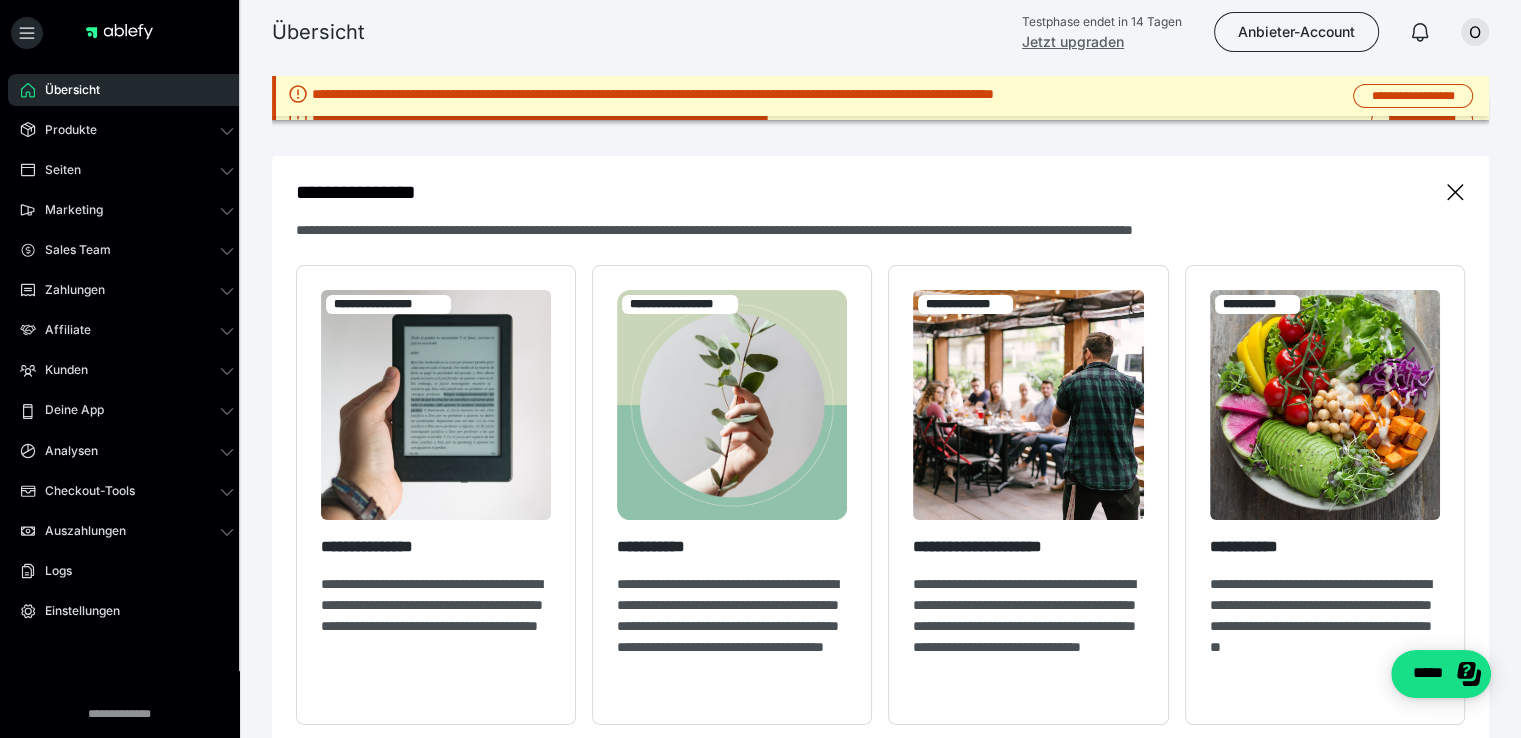 click on "Jetzt upgraden" at bounding box center (1073, 41) 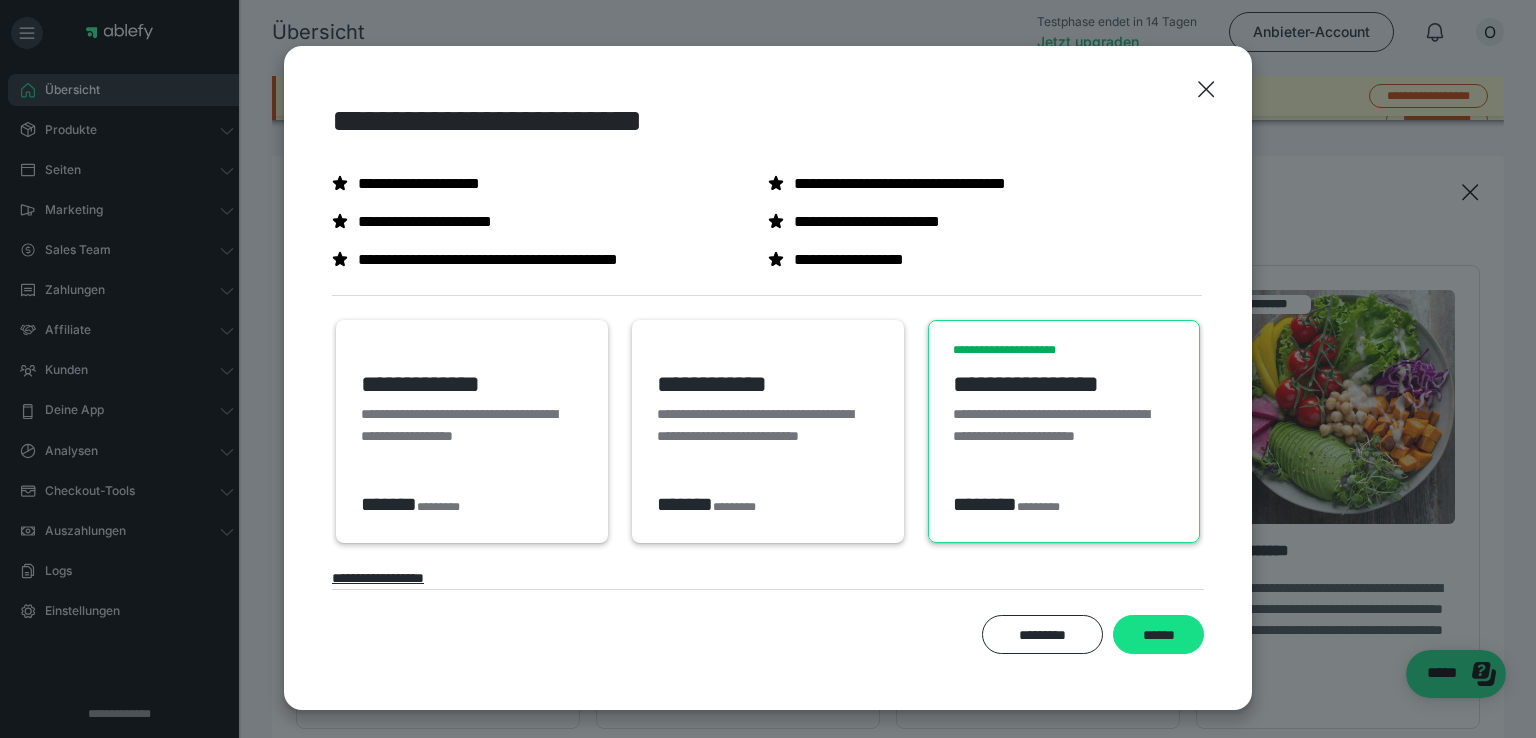 scroll, scrollTop: 0, scrollLeft: 24, axis: horizontal 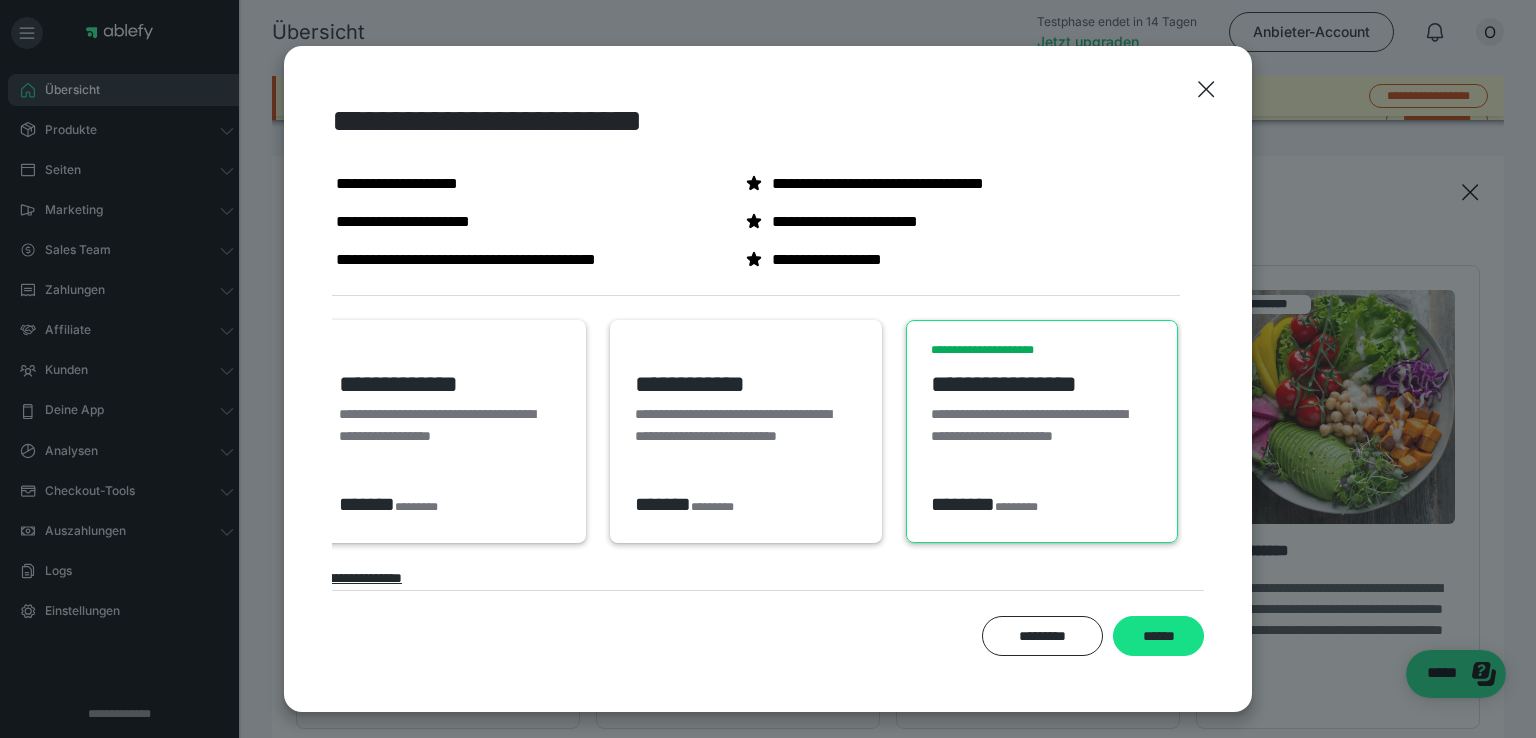 click on "**********" at bounding box center (447, 425) 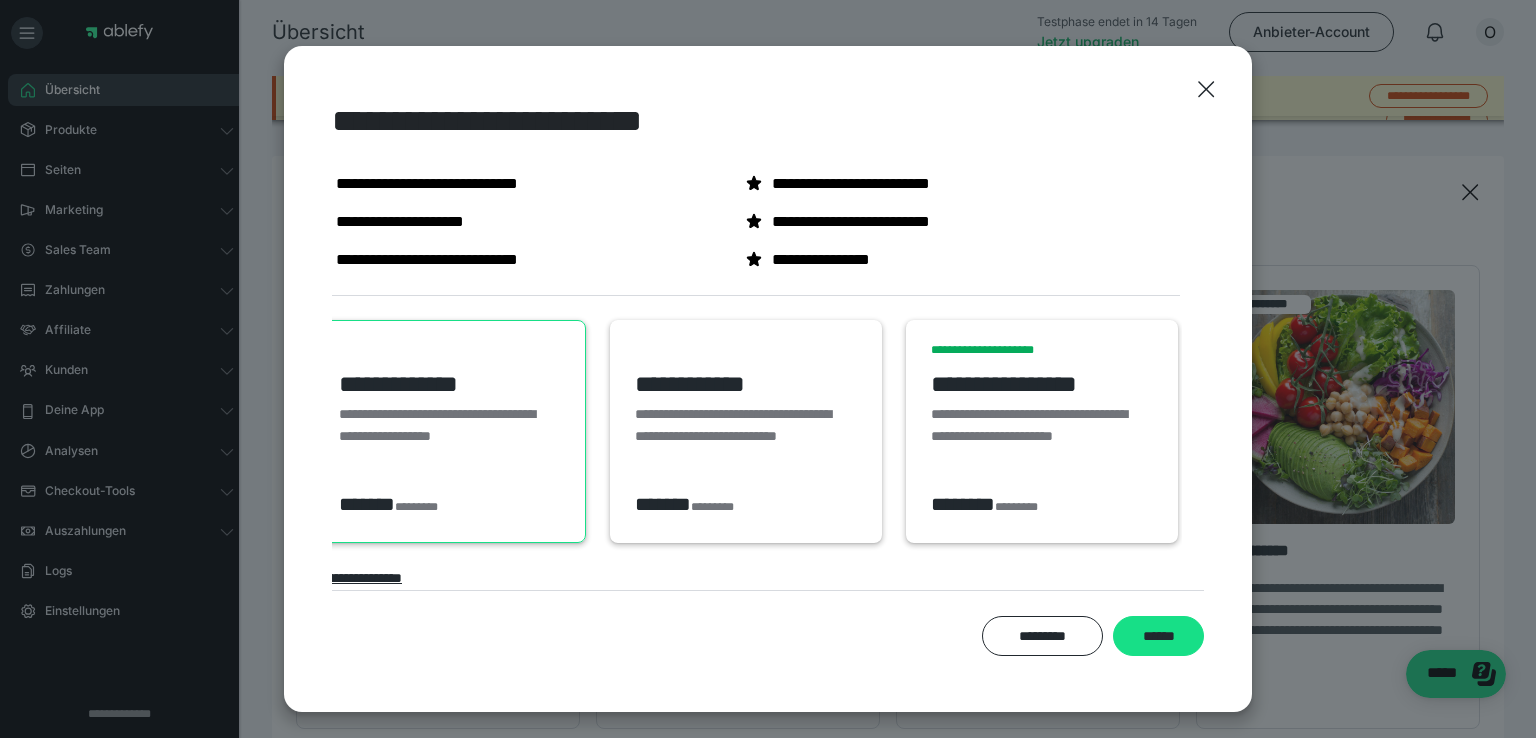 click on "**********" at bounding box center (1039, 436) 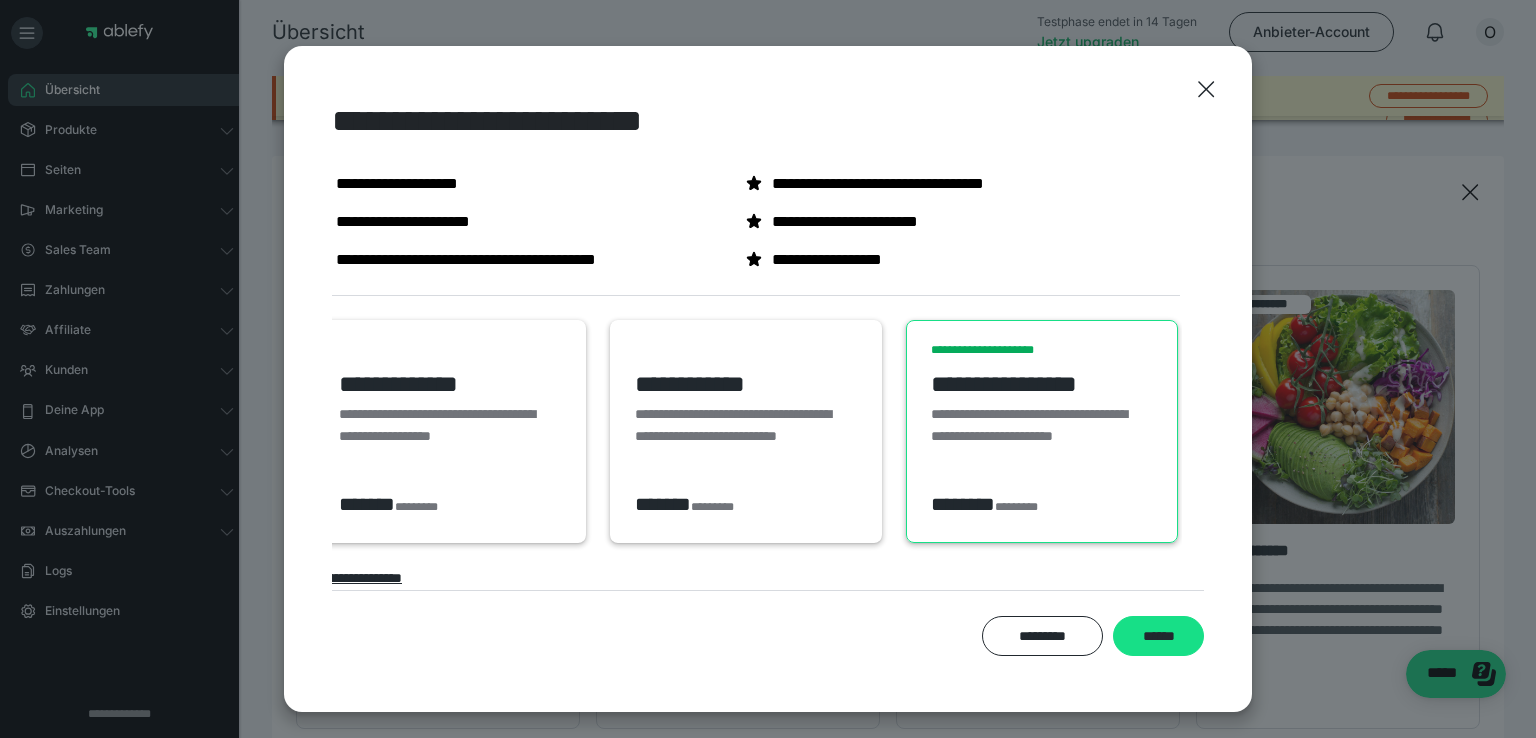 click on "**********" at bounding box center (743, 436) 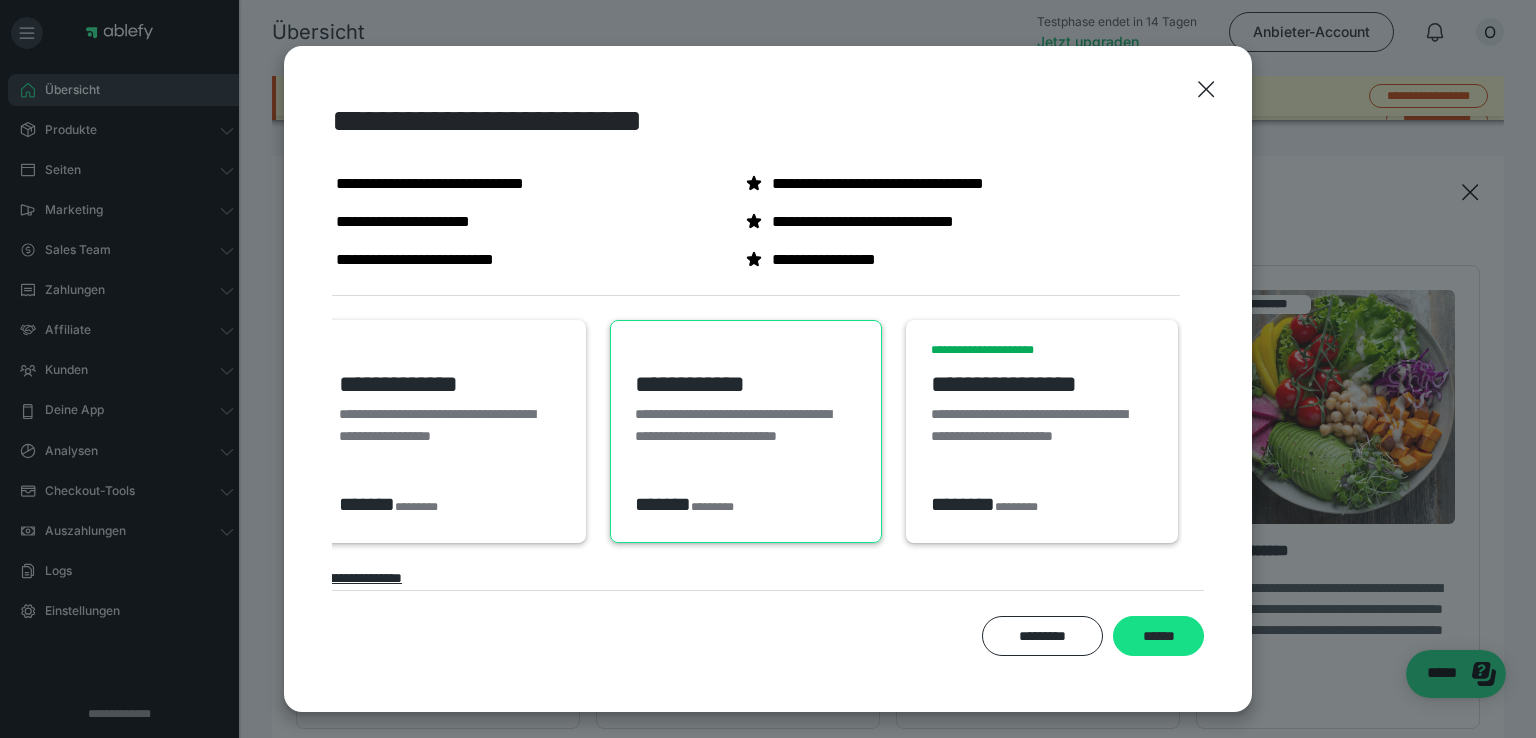 click on "**********" at bounding box center (450, 431) 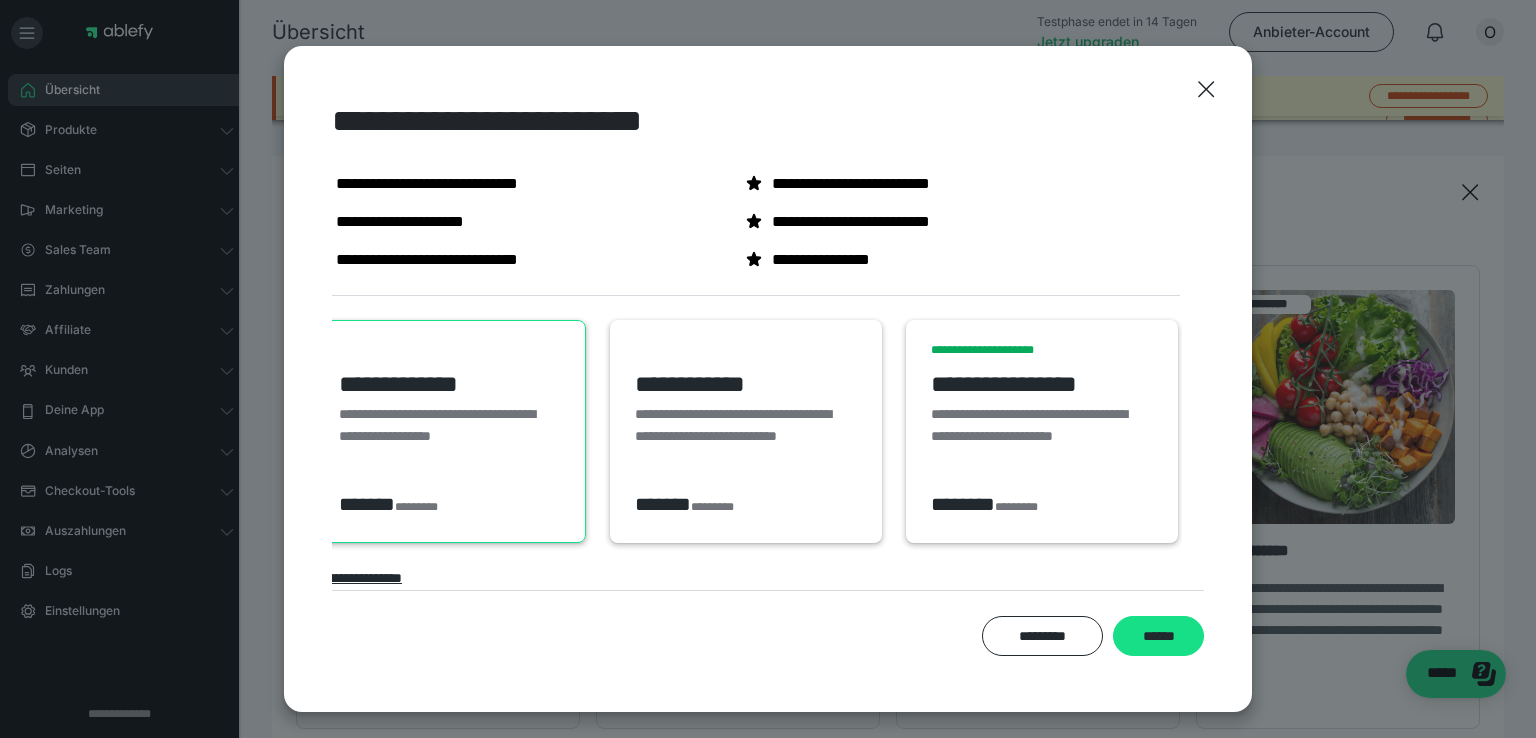 click on "**********" at bounding box center (746, 431) 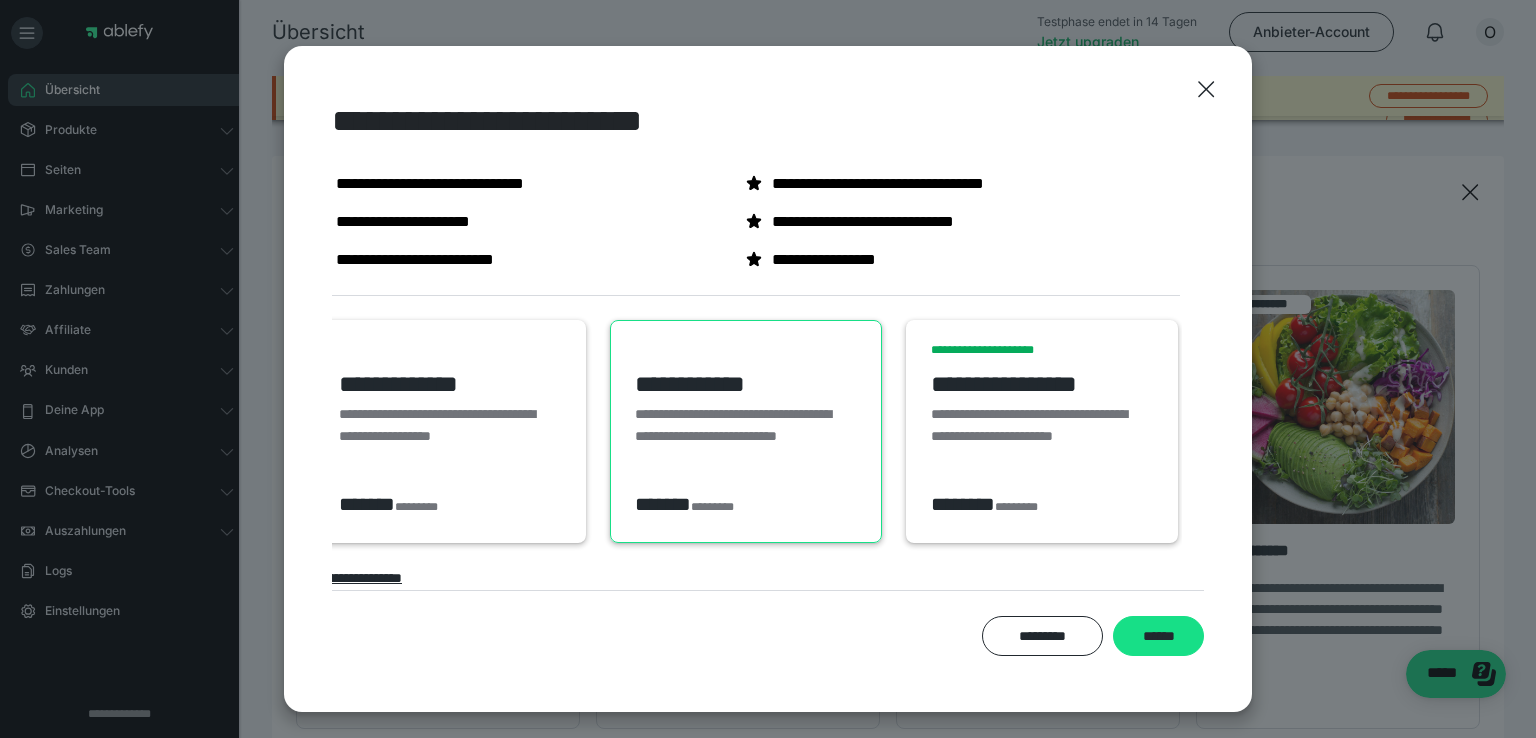 click on "**********" at bounding box center (450, 431) 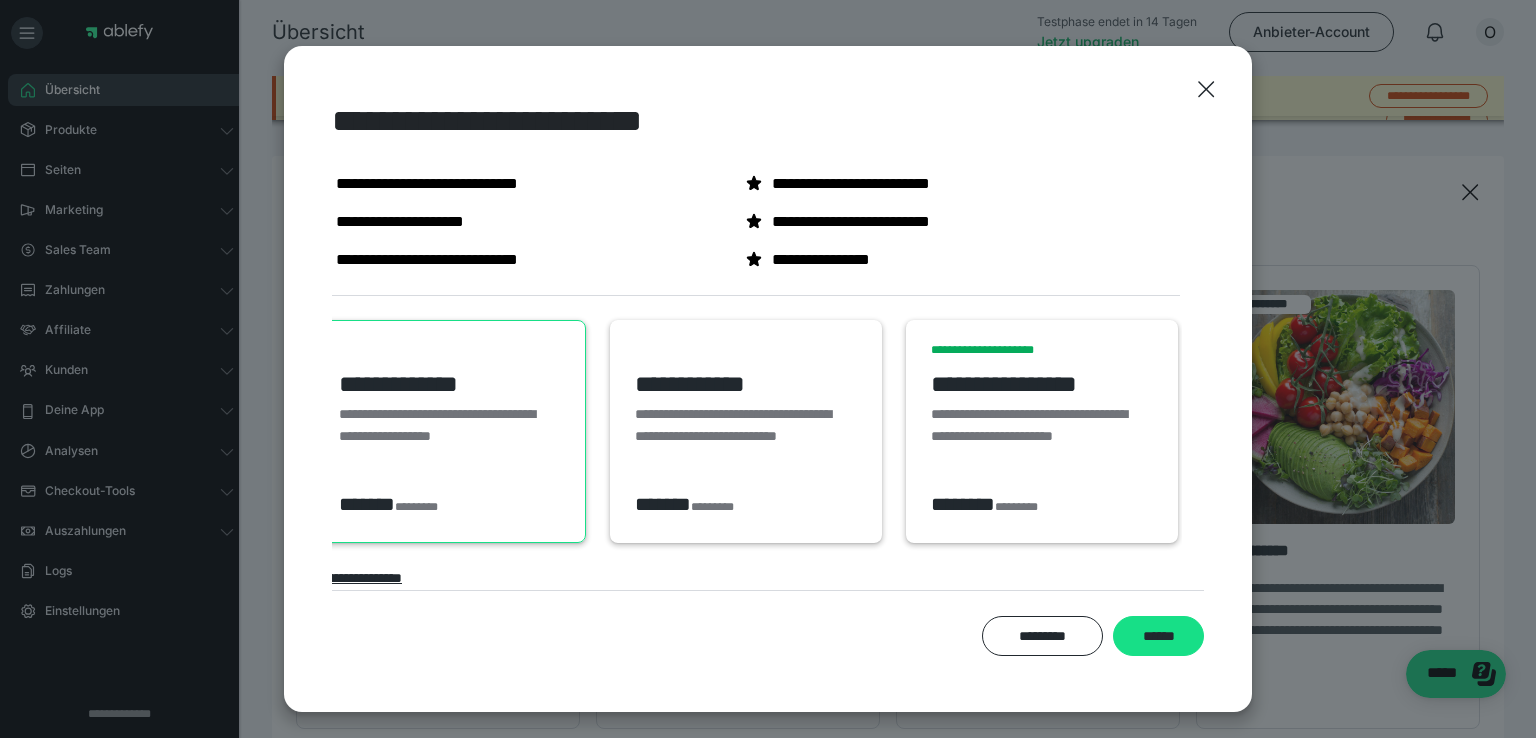 click on "**********" at bounding box center (743, 436) 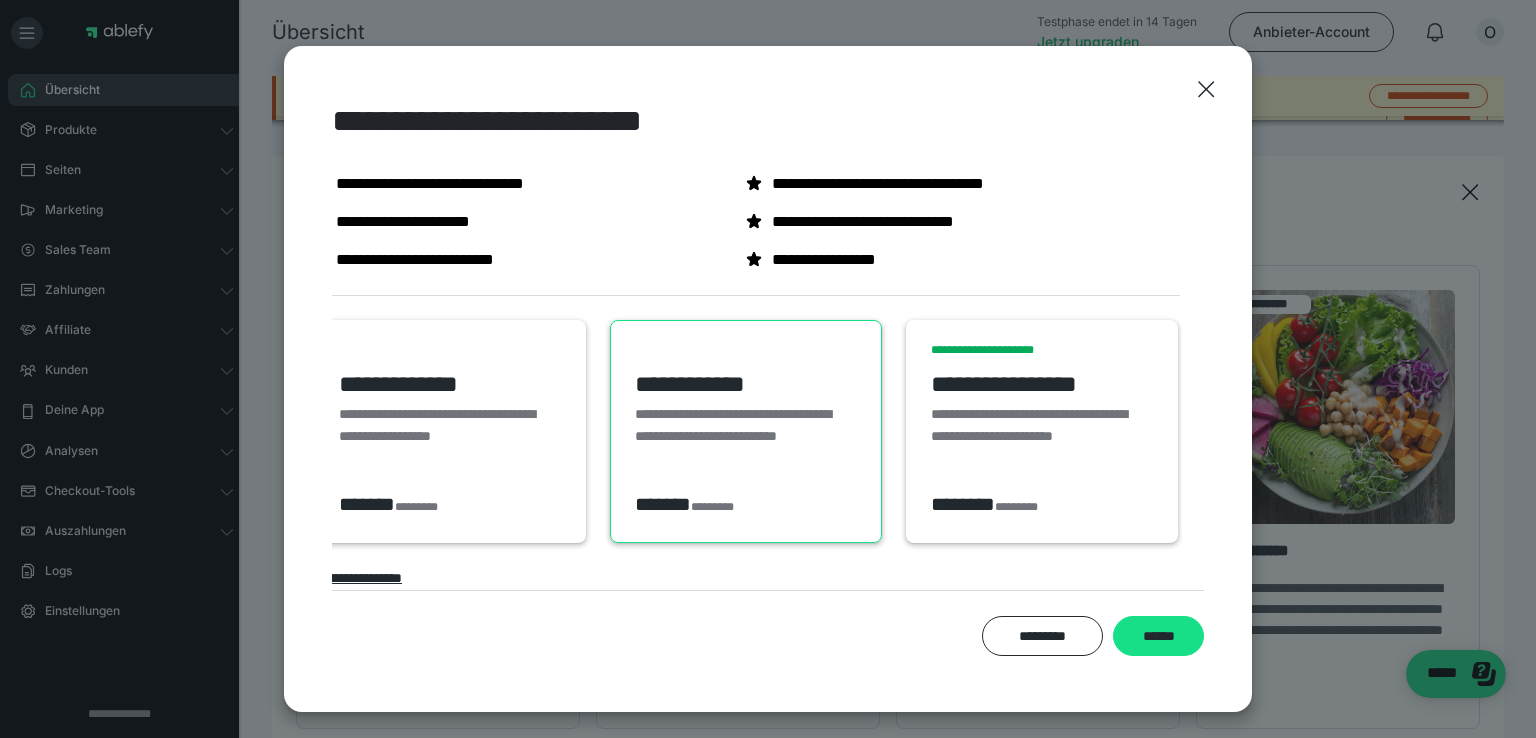click on "**********" at bounding box center (447, 425) 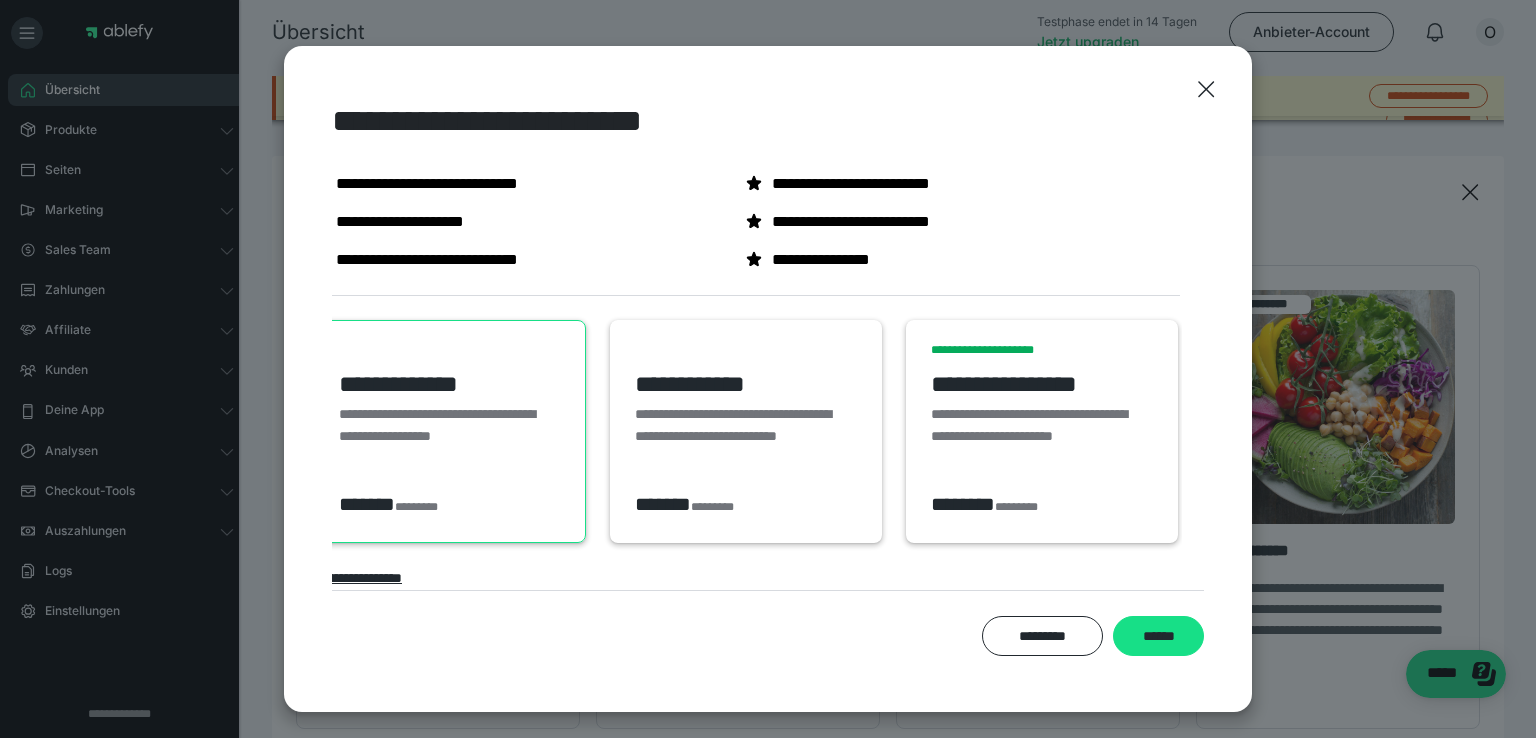 click on "**********" at bounding box center [743, 436] 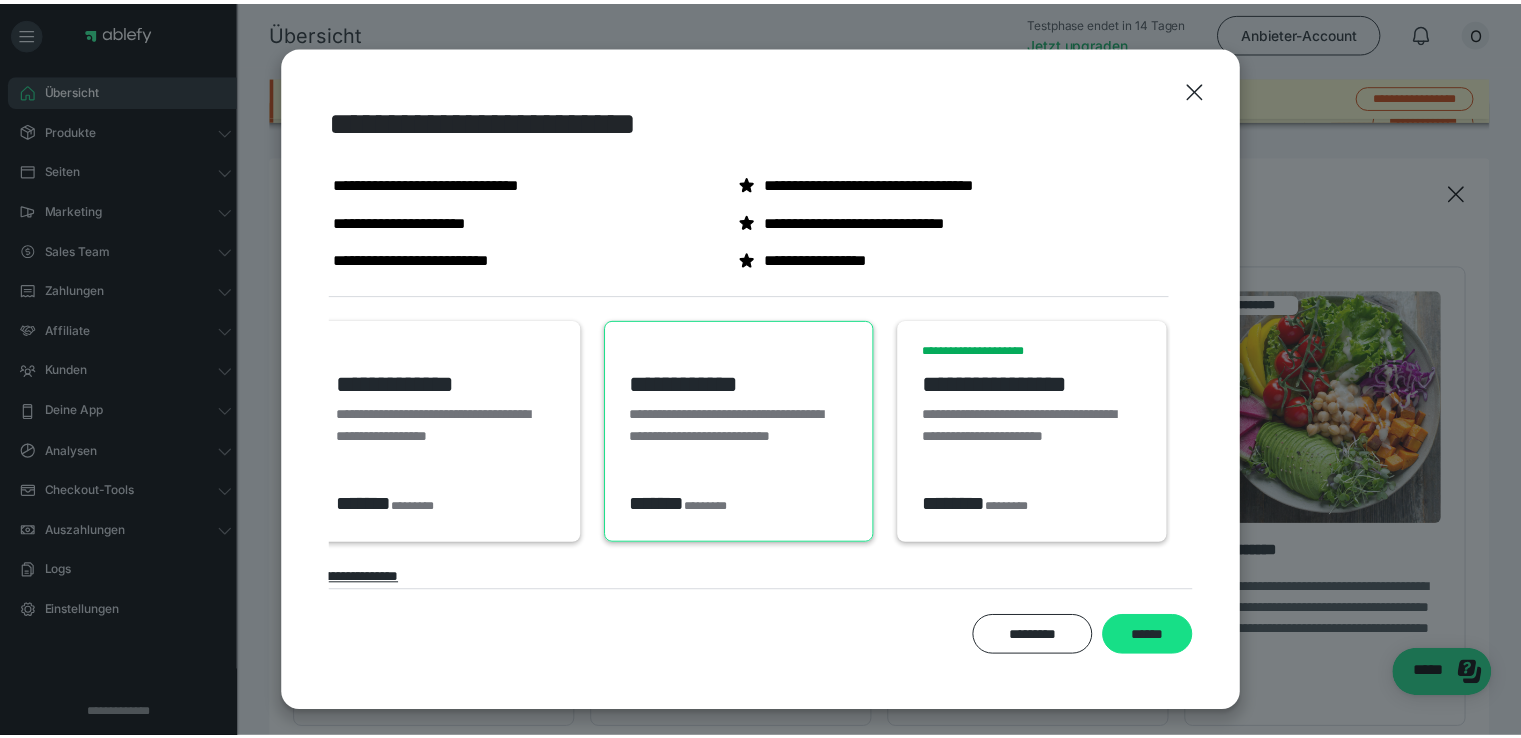 scroll, scrollTop: 12, scrollLeft: 24, axis: both 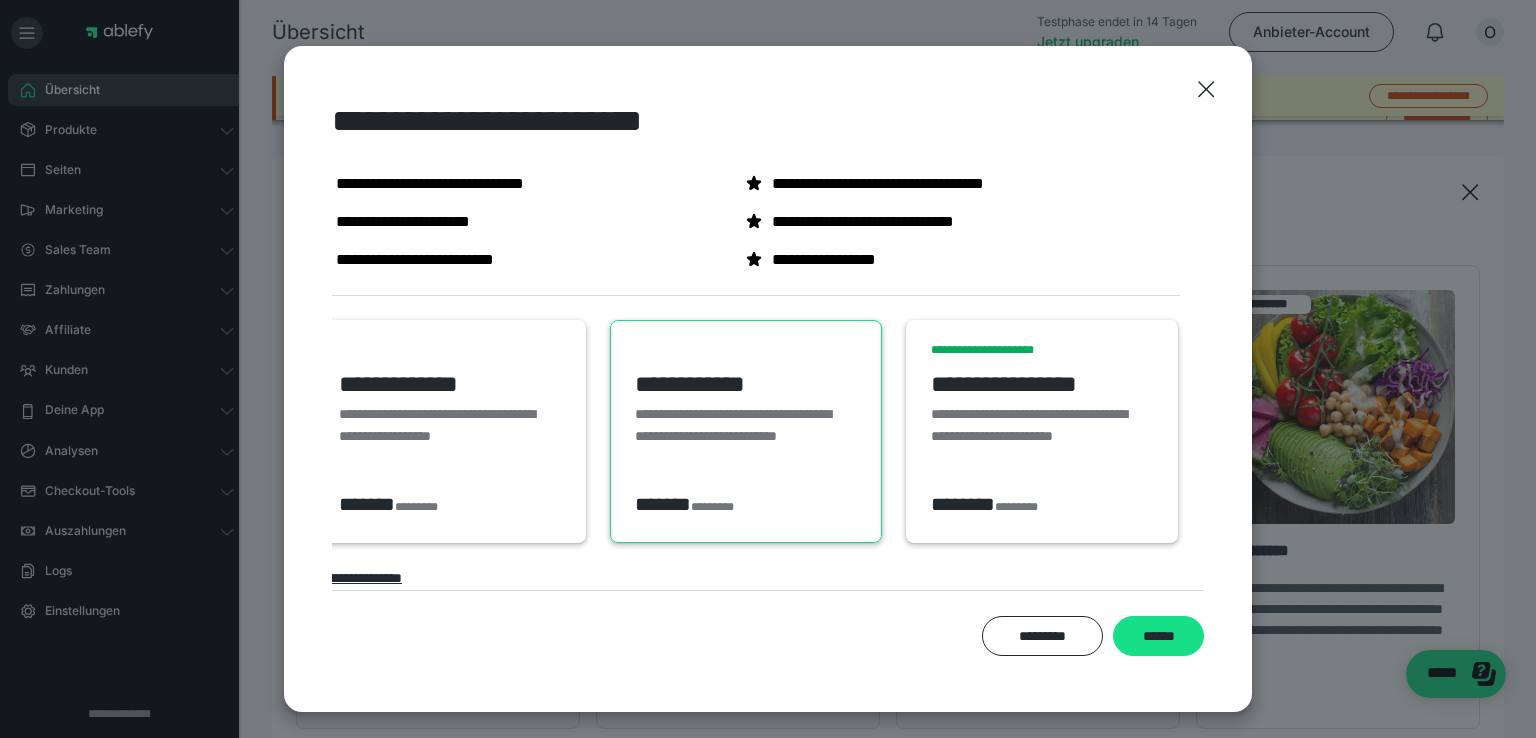click on "**********" at bounding box center (447, 425) 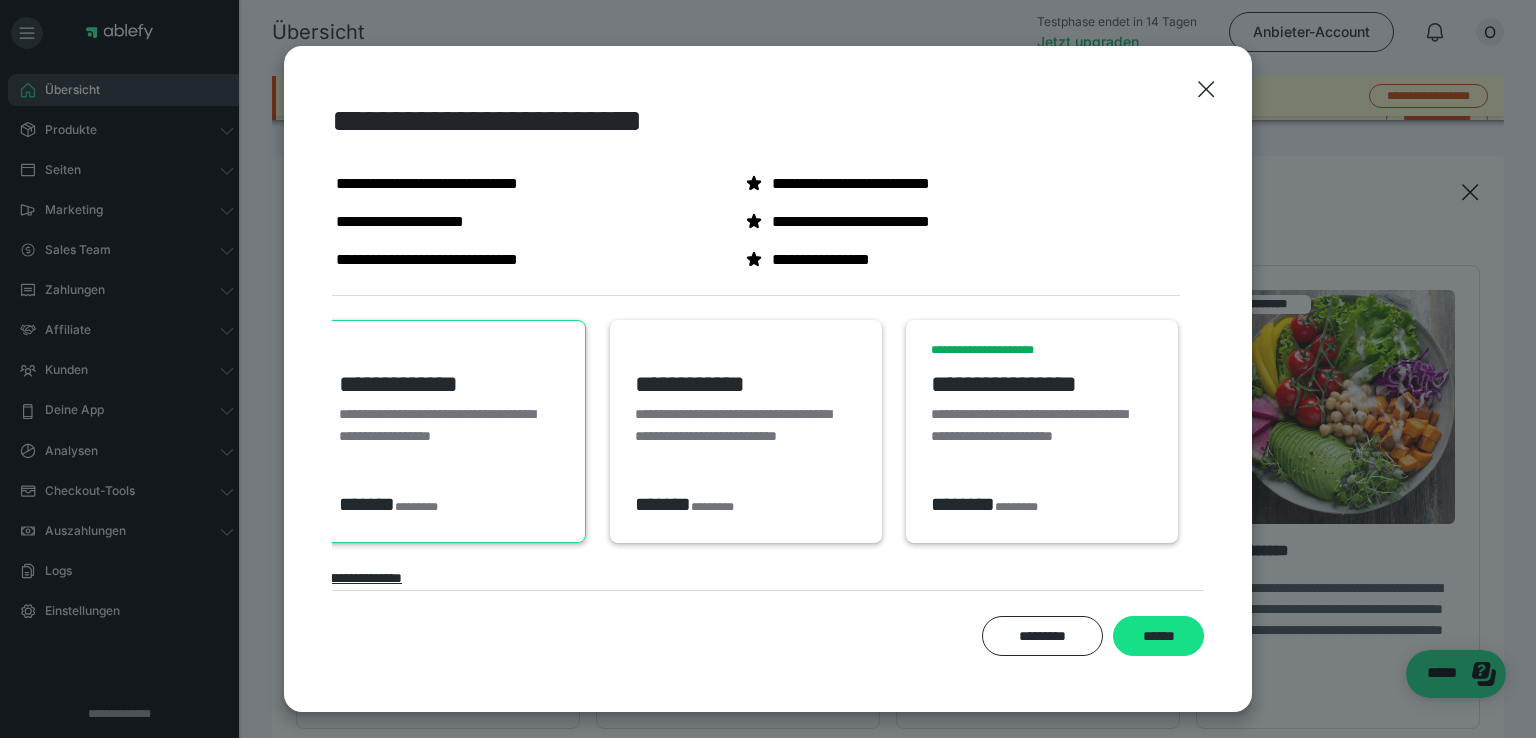 click on "**********" at bounding box center [1039, 436] 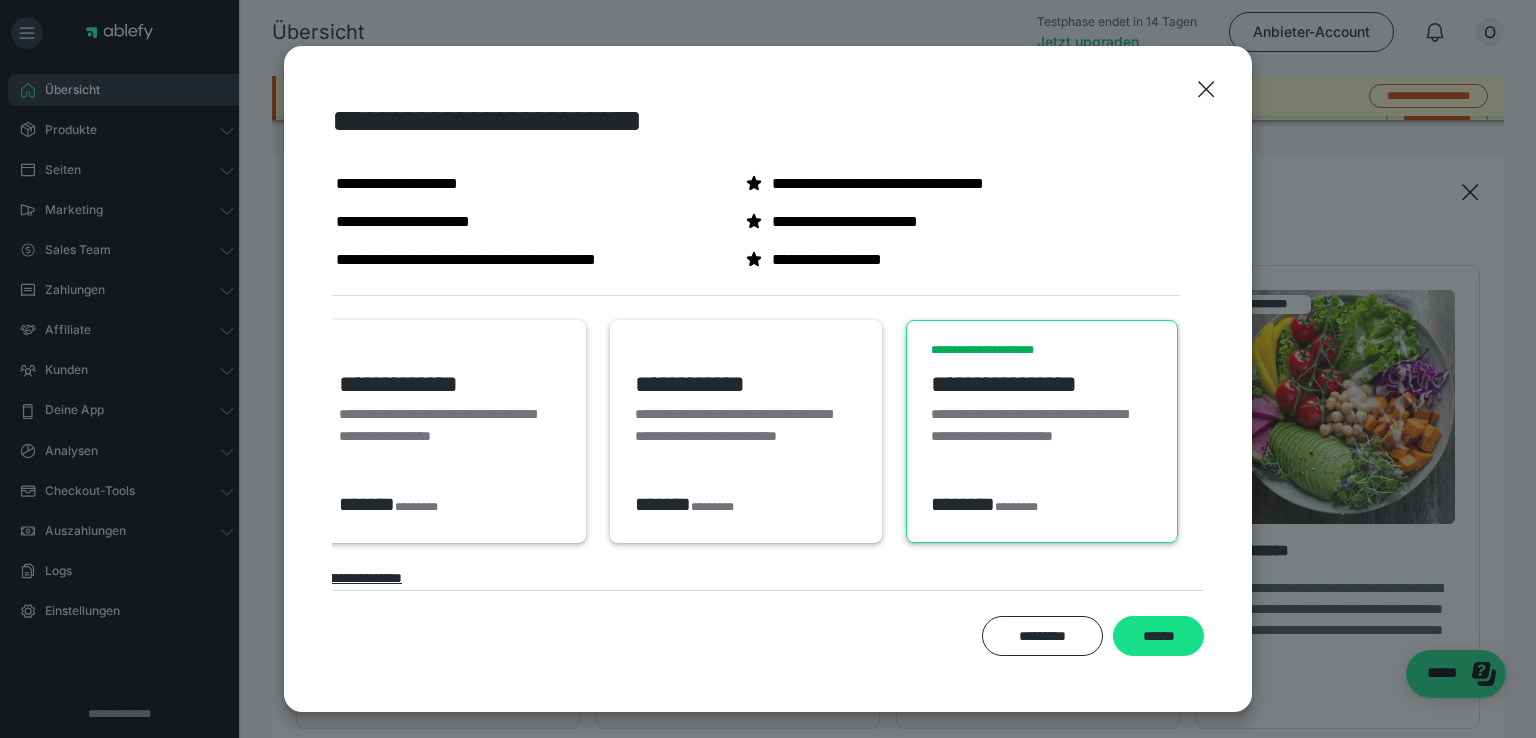 click on "**********" at bounding box center [450, 431] 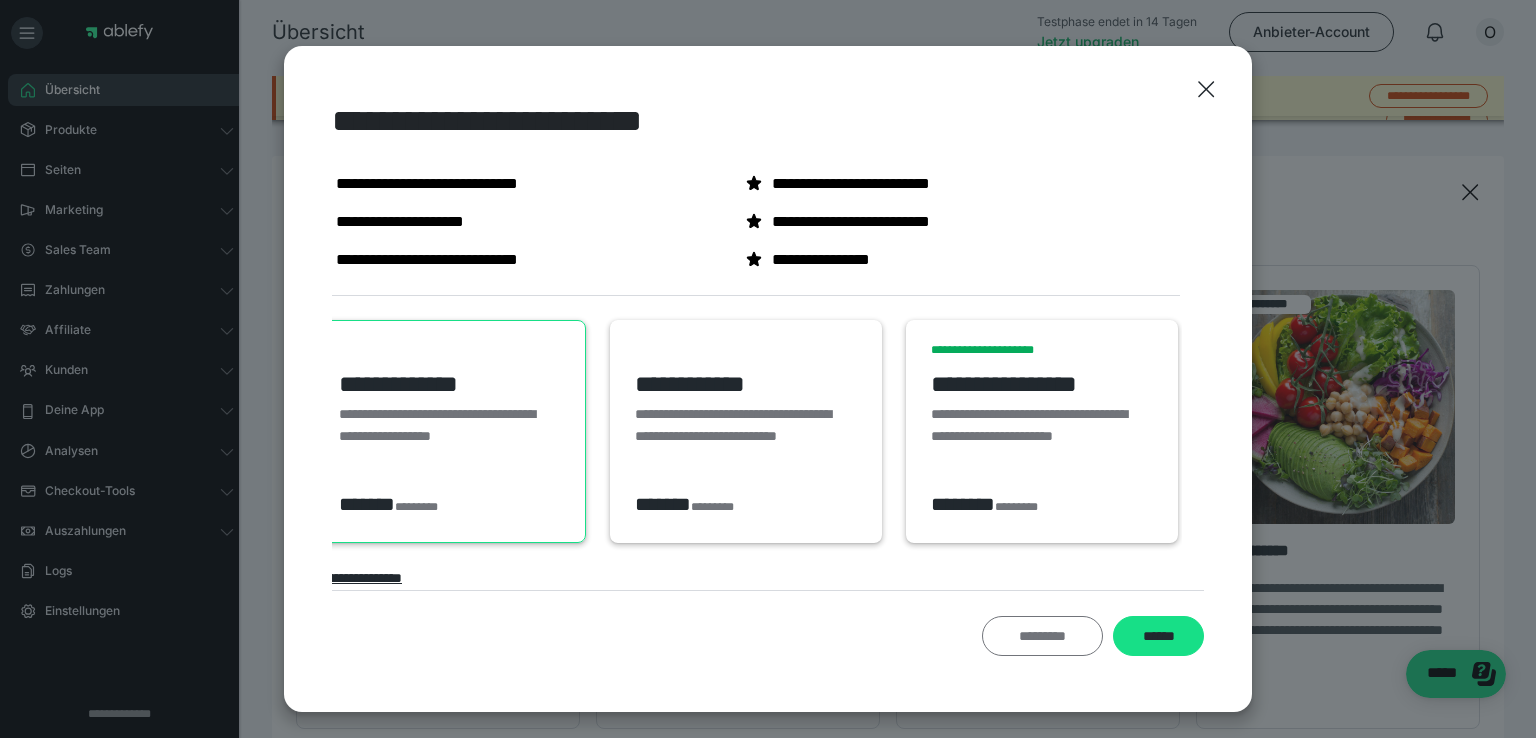 click on "*********" at bounding box center [1042, 636] 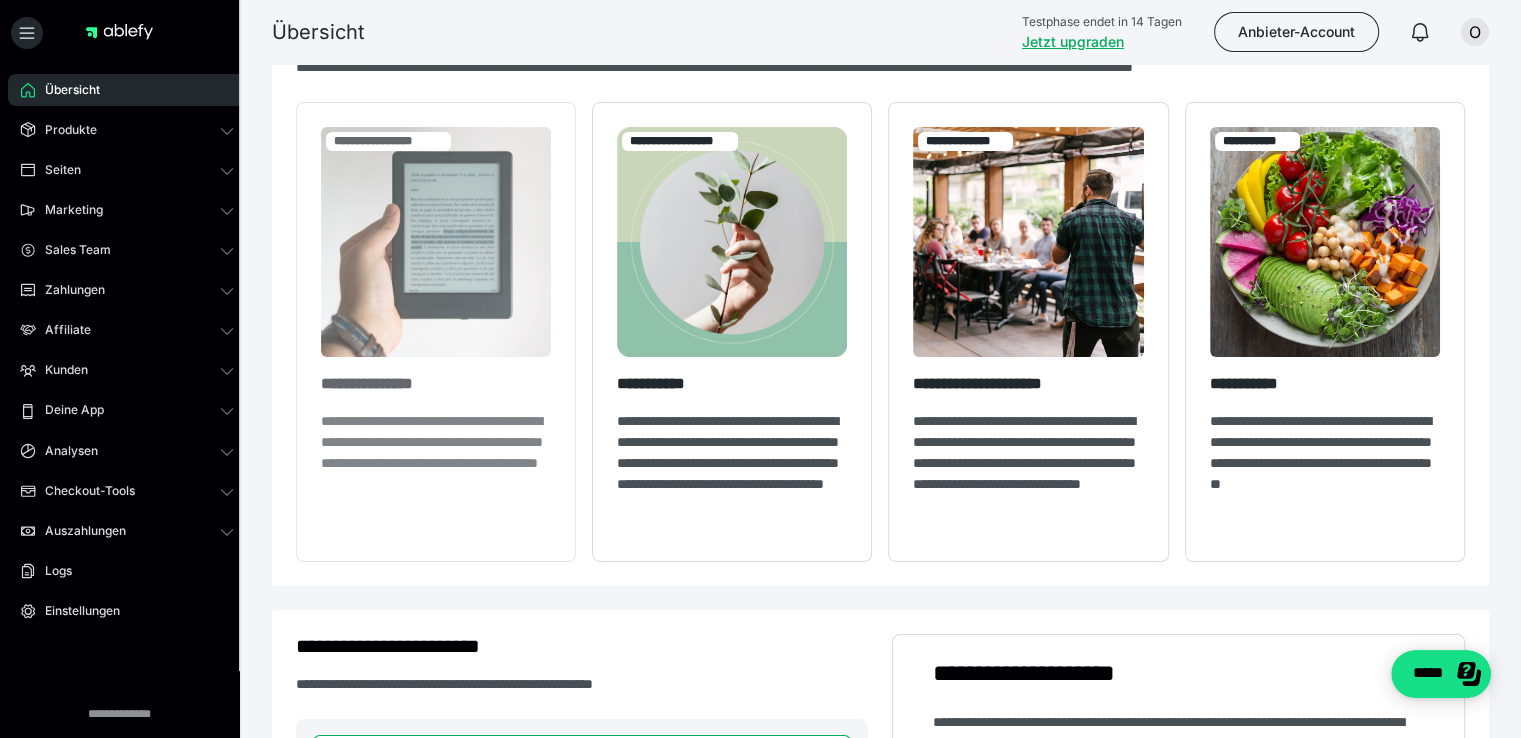 scroll, scrollTop: 0, scrollLeft: 0, axis: both 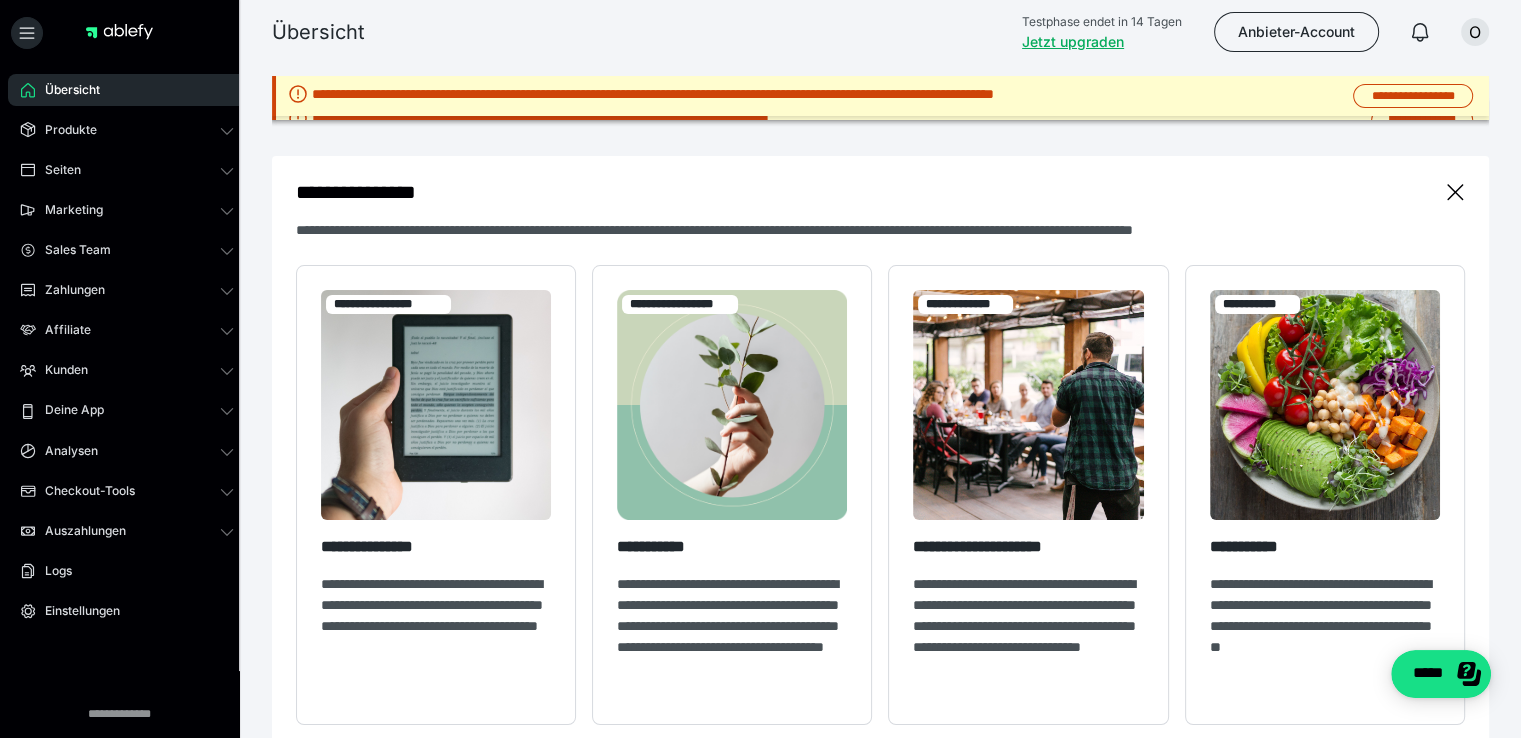 drag, startPoint x: 873, startPoint y: 131, endPoint x: 1097, endPoint y: 52, distance: 237.52263 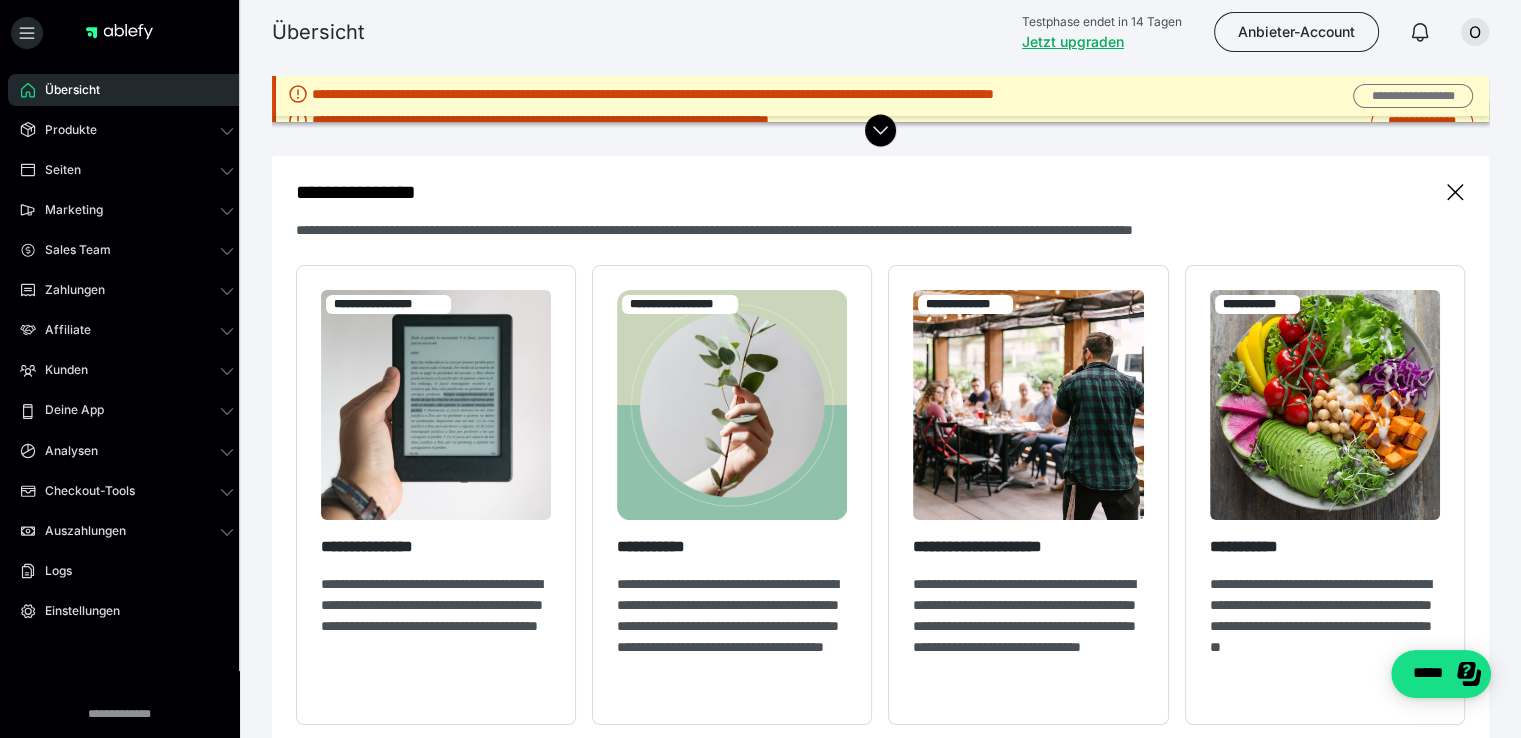 click on "**********" at bounding box center (1412, 96) 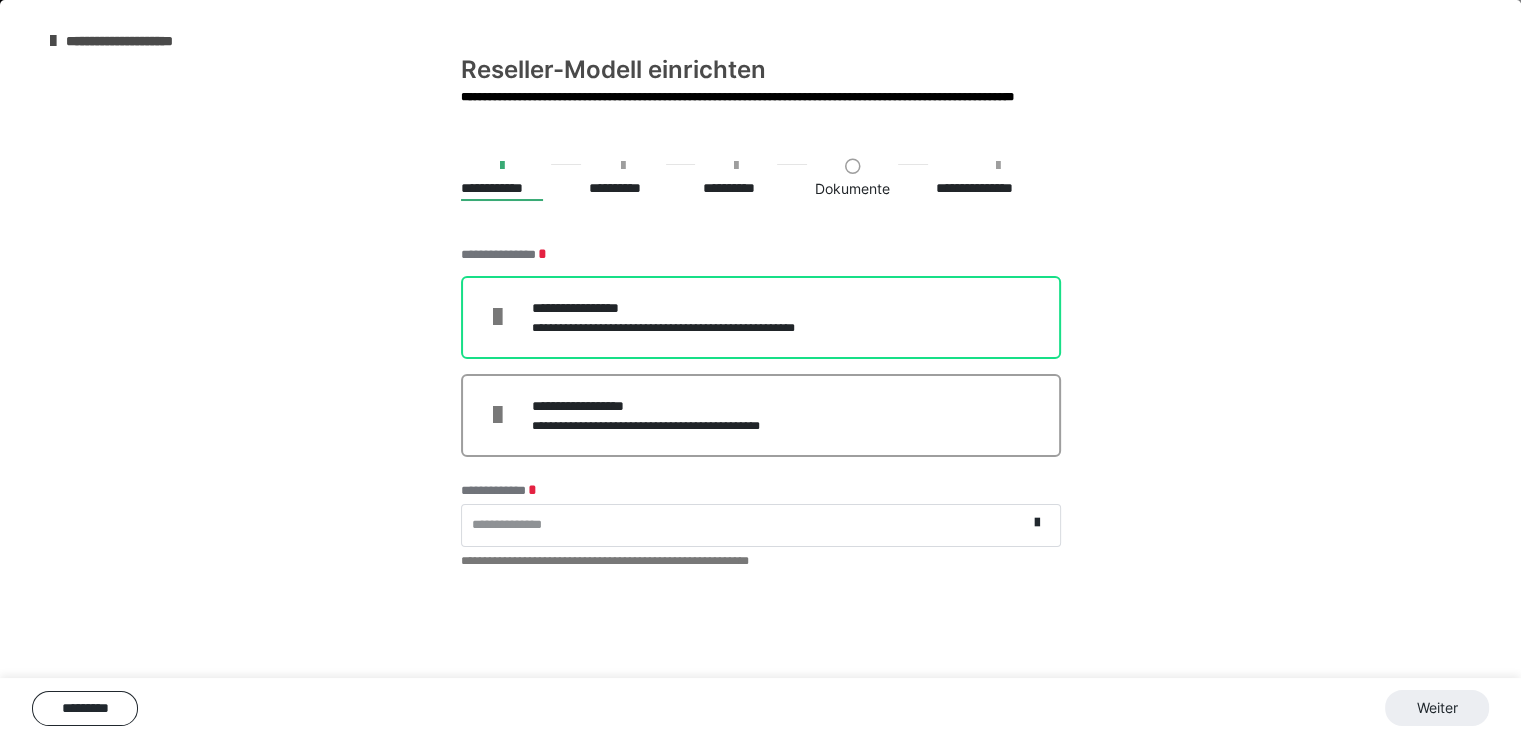 scroll, scrollTop: 0, scrollLeft: 0, axis: both 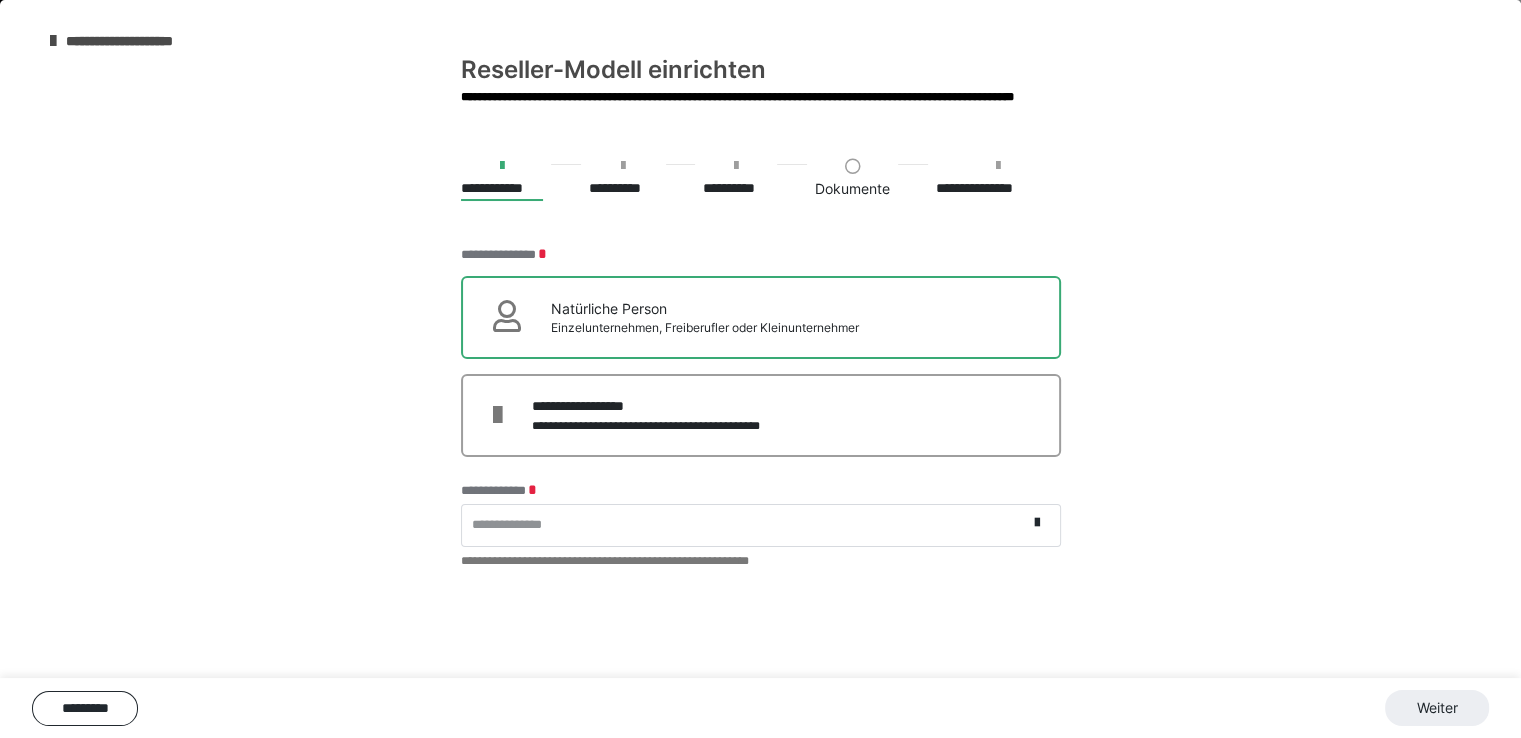 click at bounding box center (522, 317) 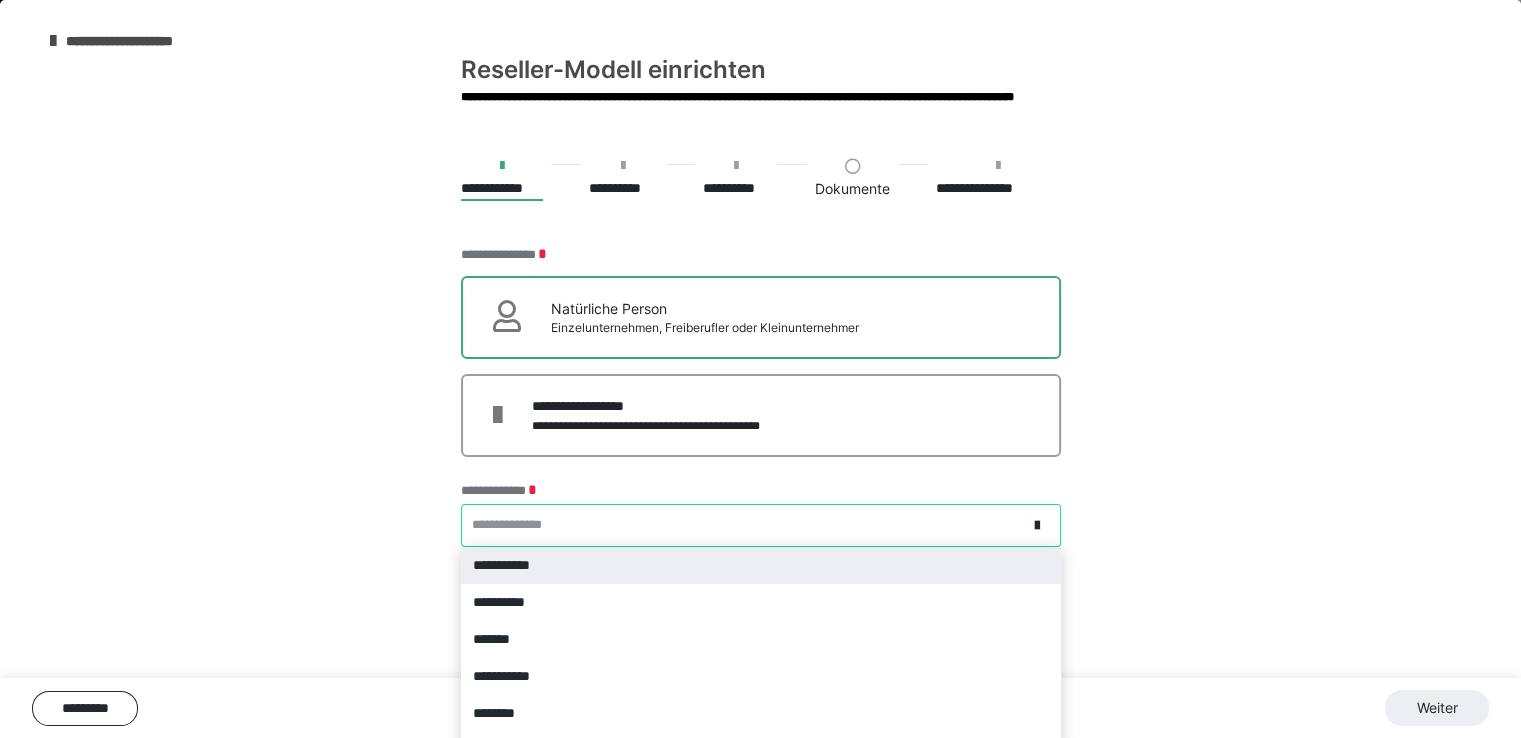 scroll, scrollTop: 7, scrollLeft: 0, axis: vertical 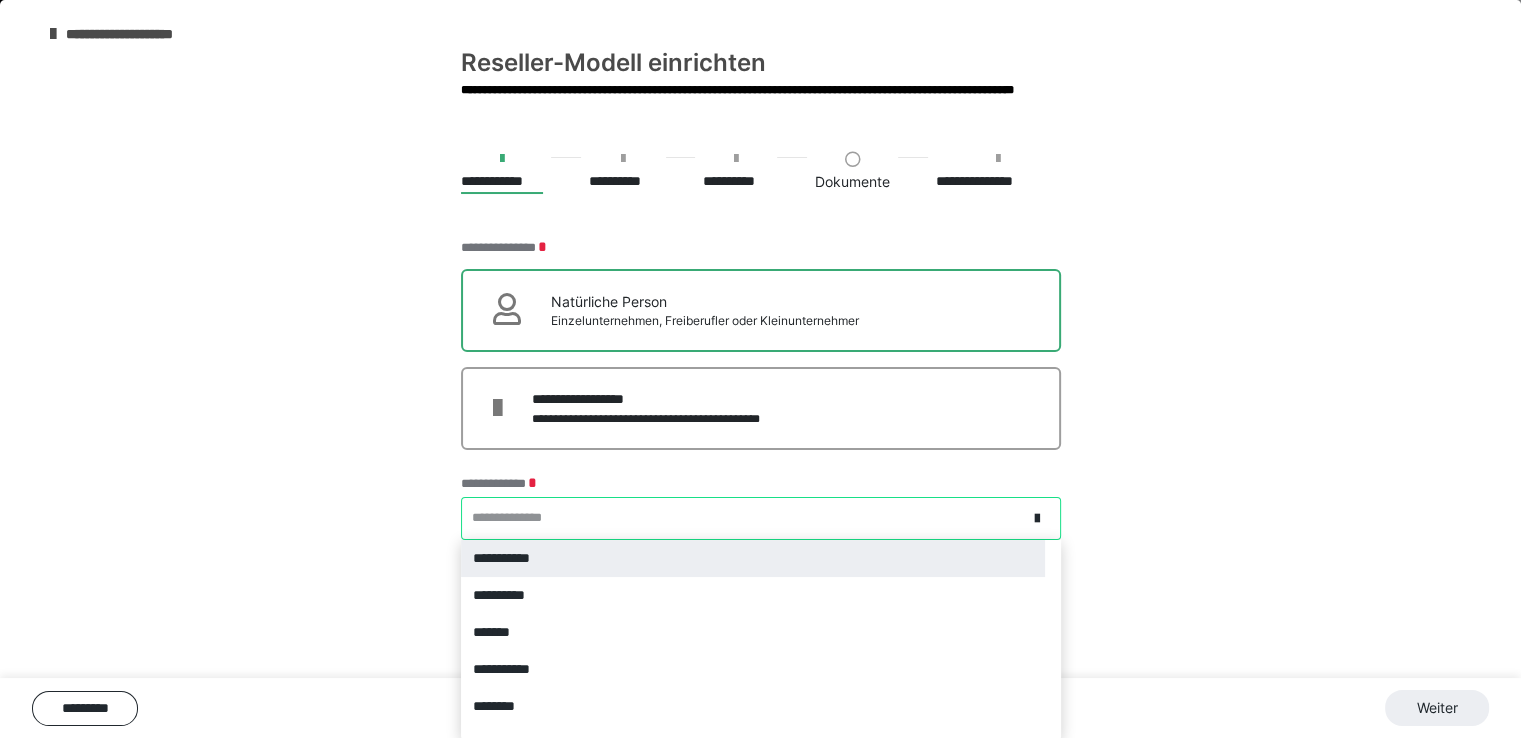 click on "**********" at bounding box center (522, 518) 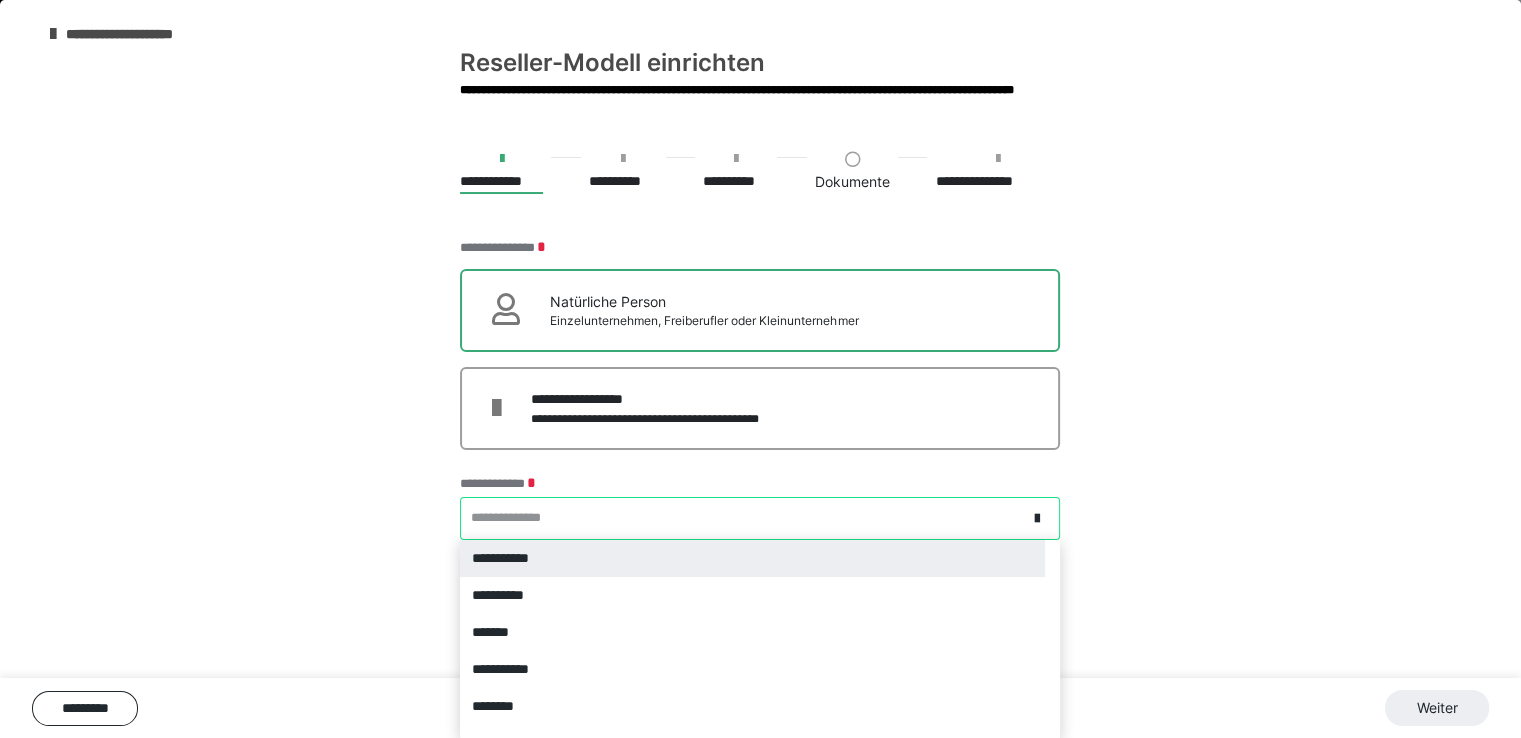 click on "**********" at bounding box center (752, 558) 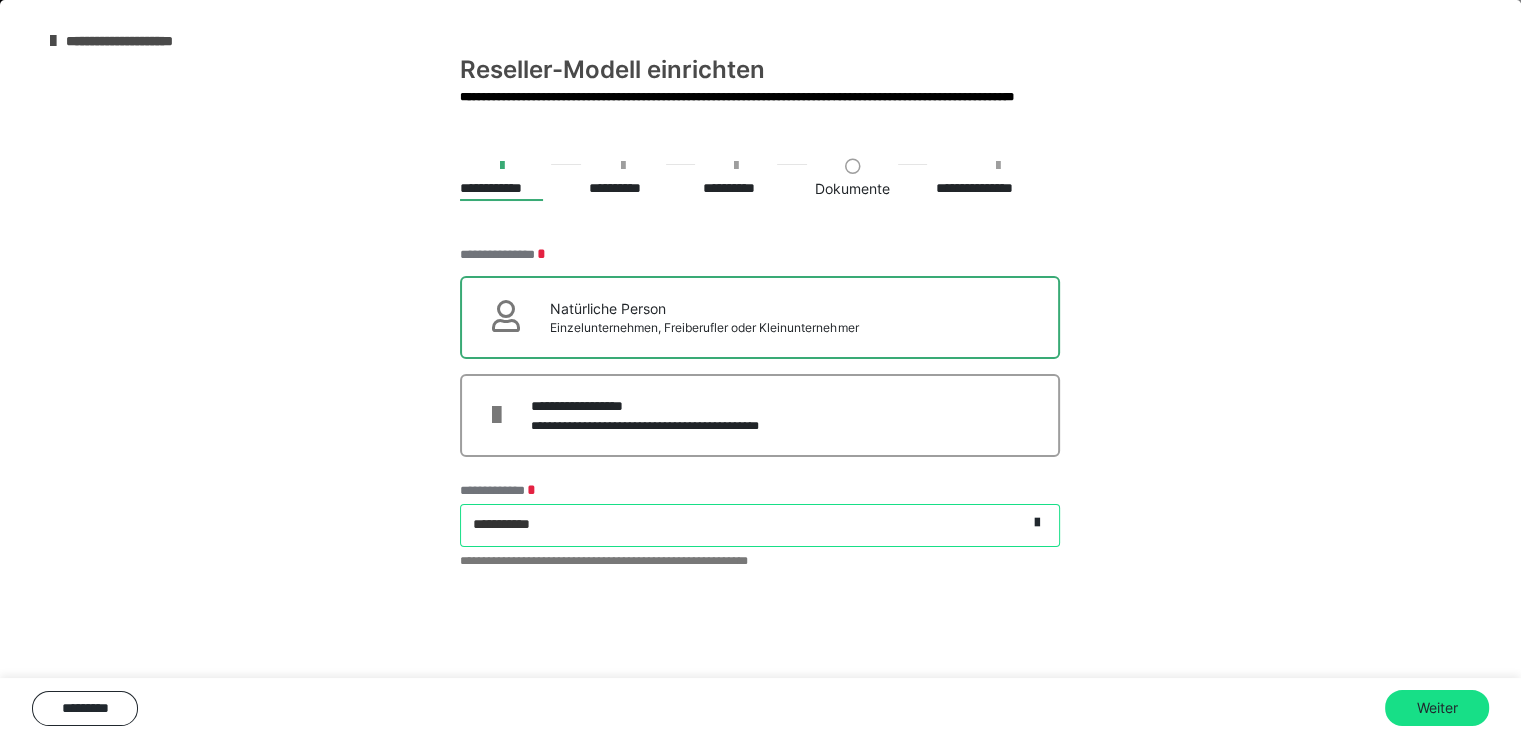 scroll, scrollTop: 7, scrollLeft: 0, axis: vertical 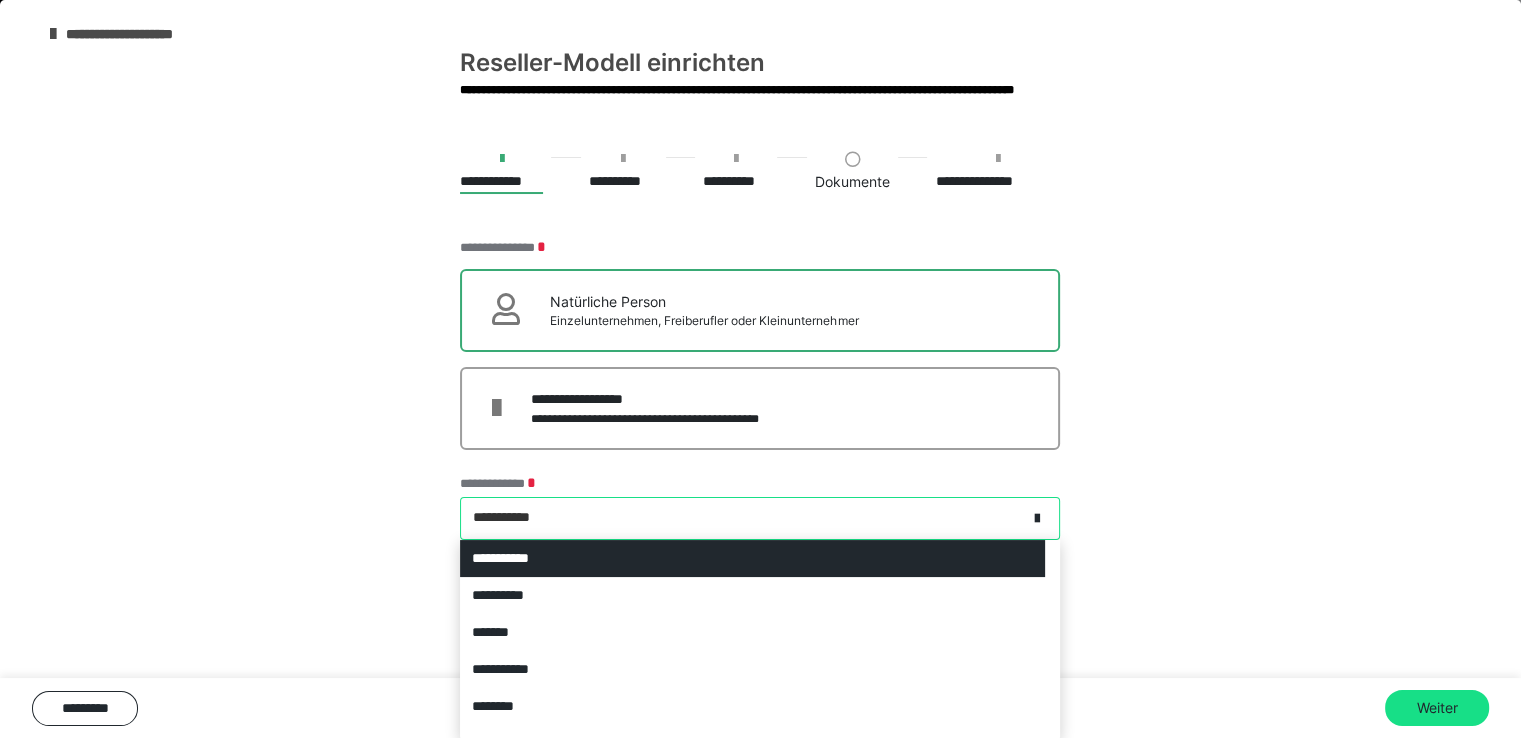 click on "**********" at bounding box center [743, 518] 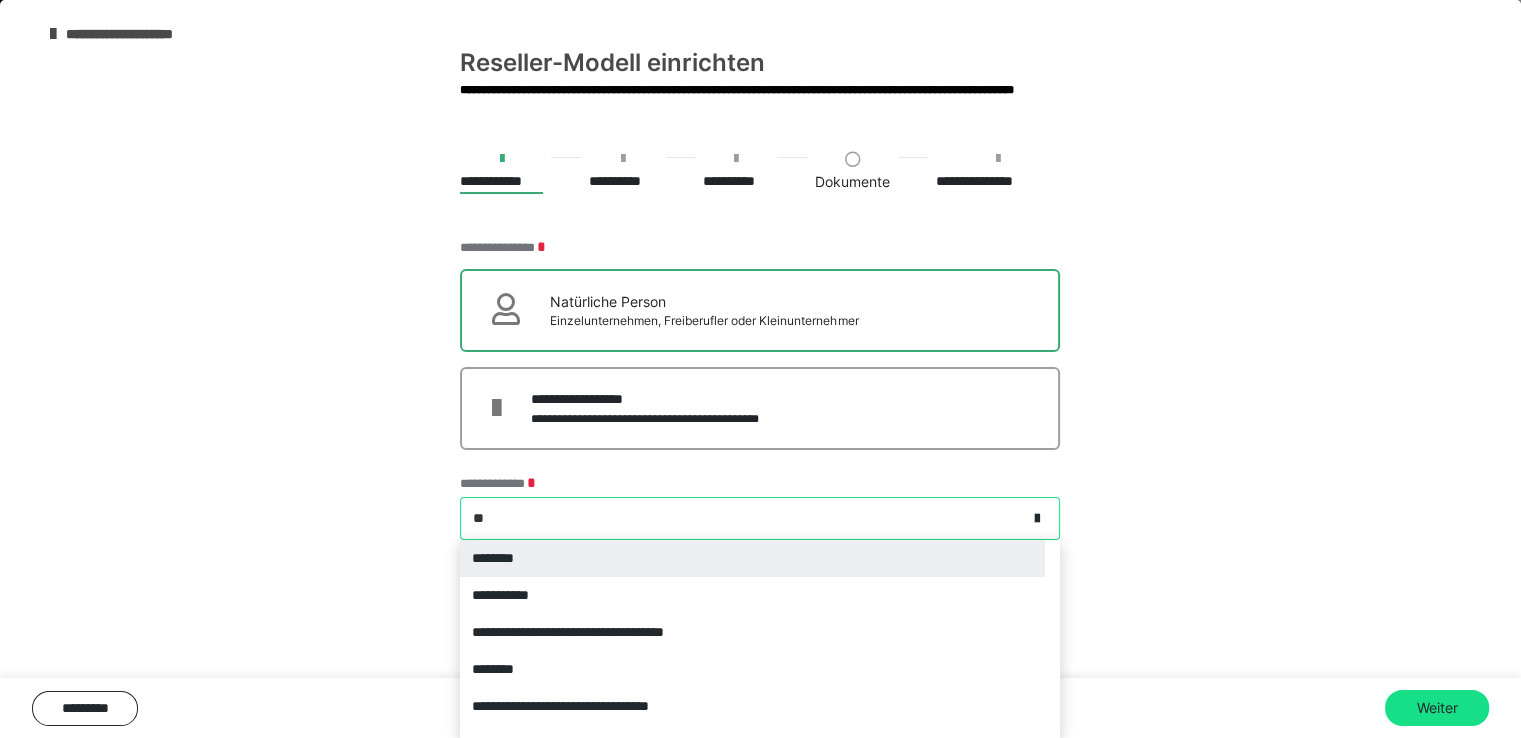 type on "***" 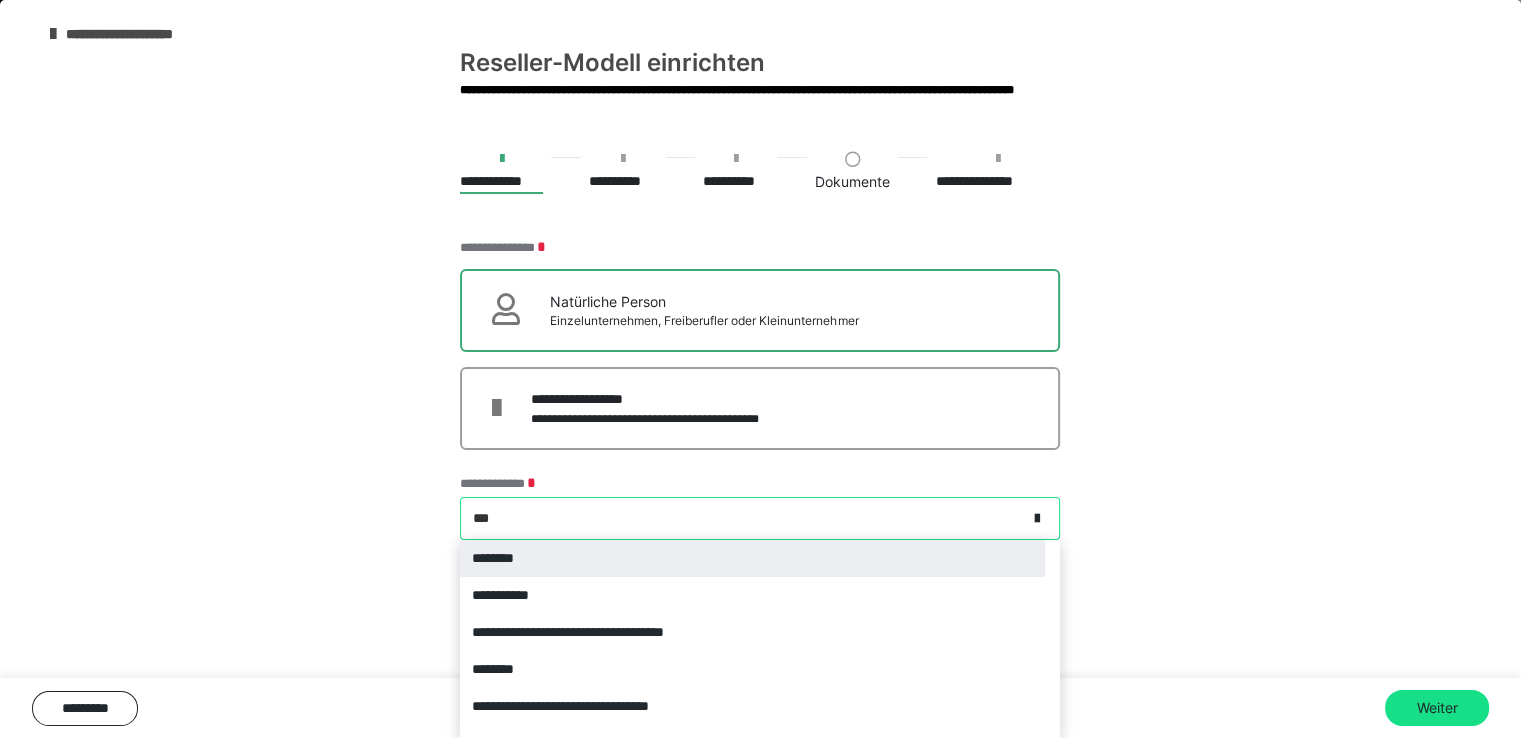 scroll, scrollTop: 0, scrollLeft: 0, axis: both 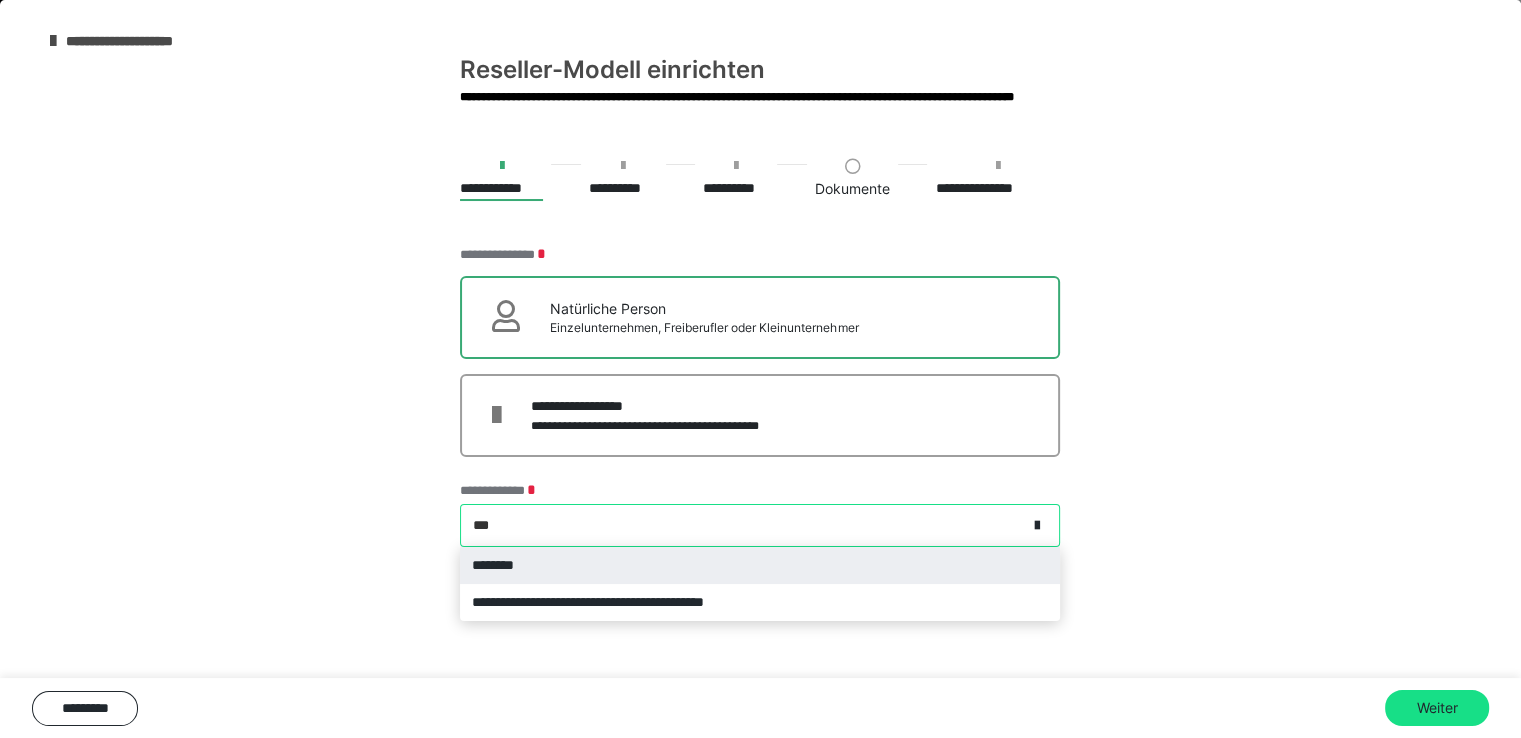 click on "********" at bounding box center (760, 565) 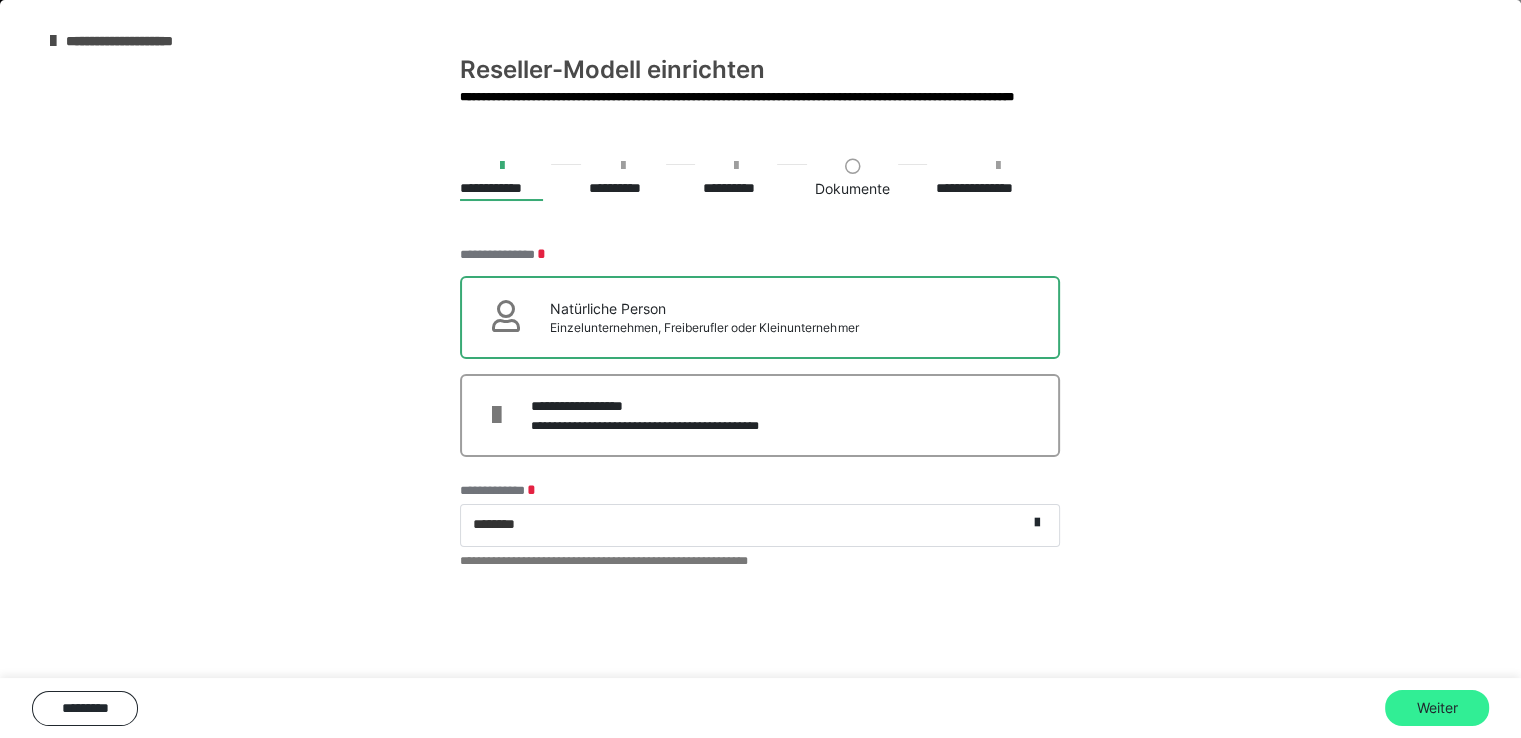 click on "Weiter" at bounding box center [1437, 708] 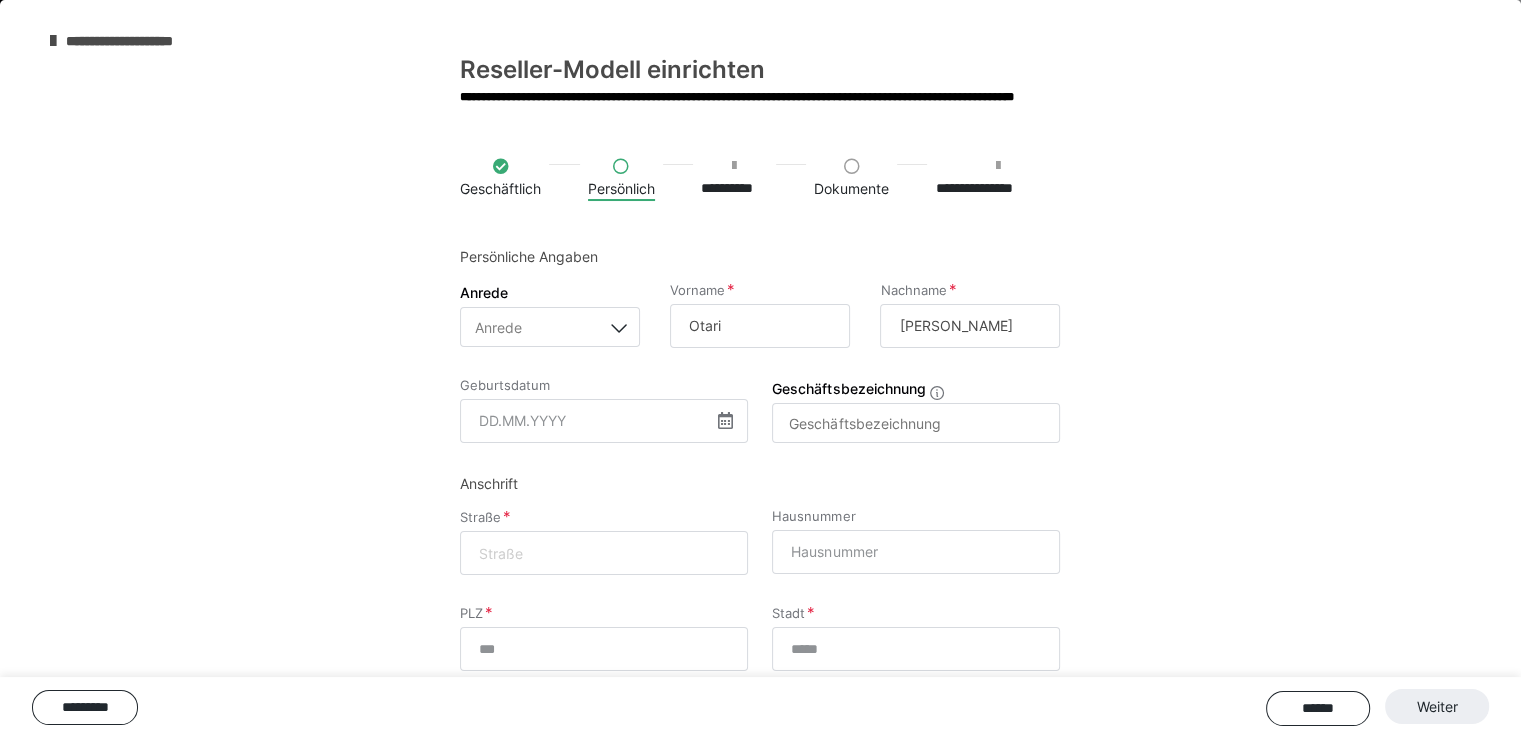 scroll, scrollTop: 177, scrollLeft: 0, axis: vertical 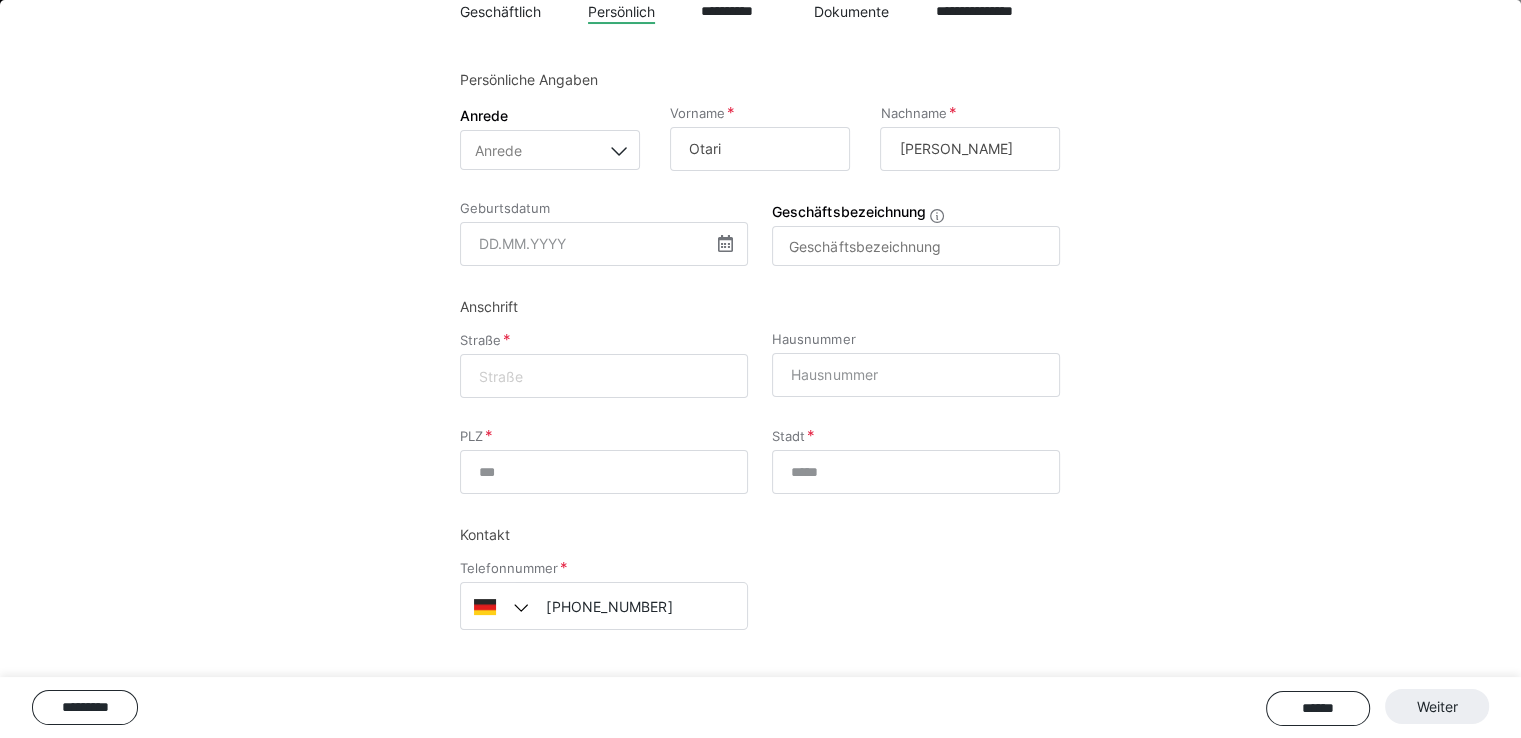 click at bounding box center (496, 606) 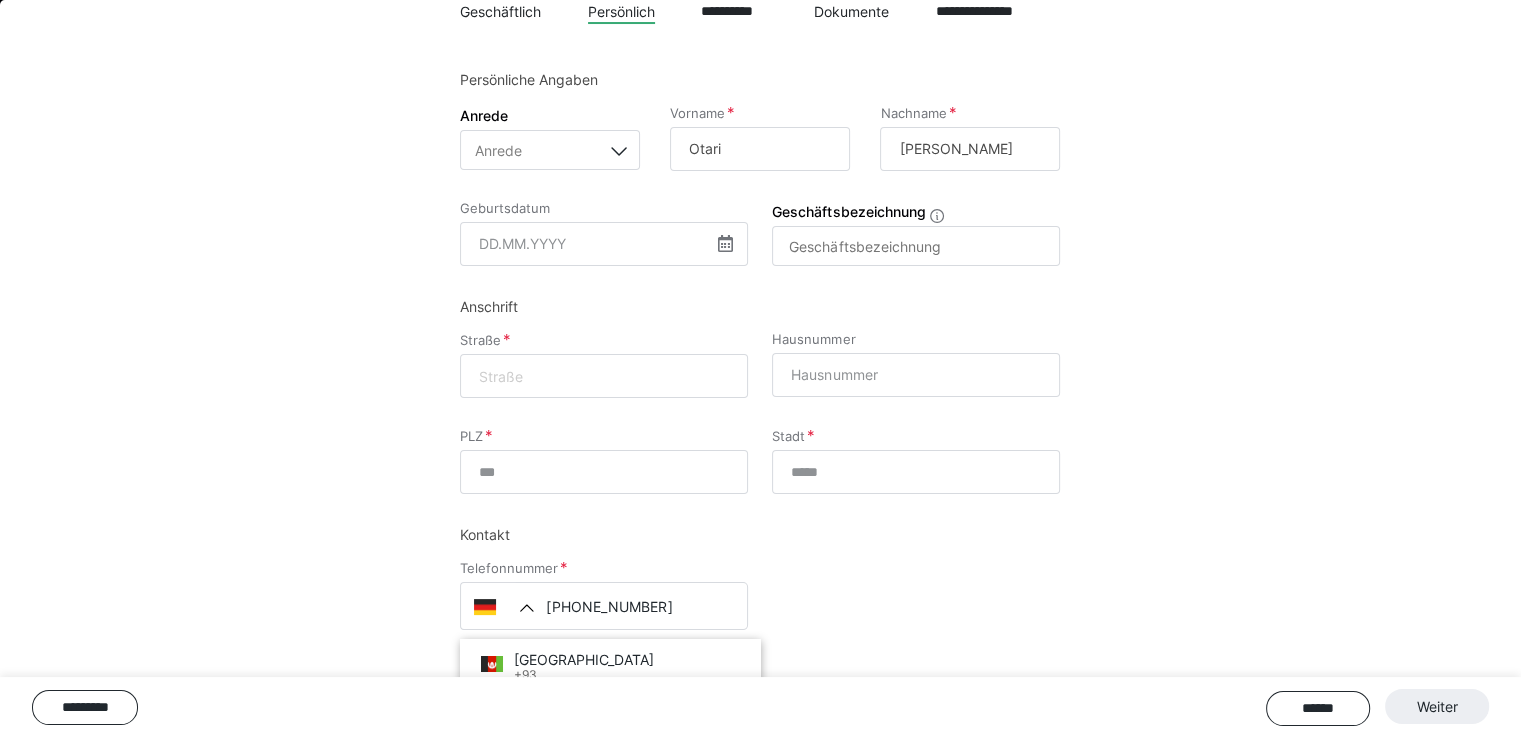 scroll, scrollTop: 276, scrollLeft: 0, axis: vertical 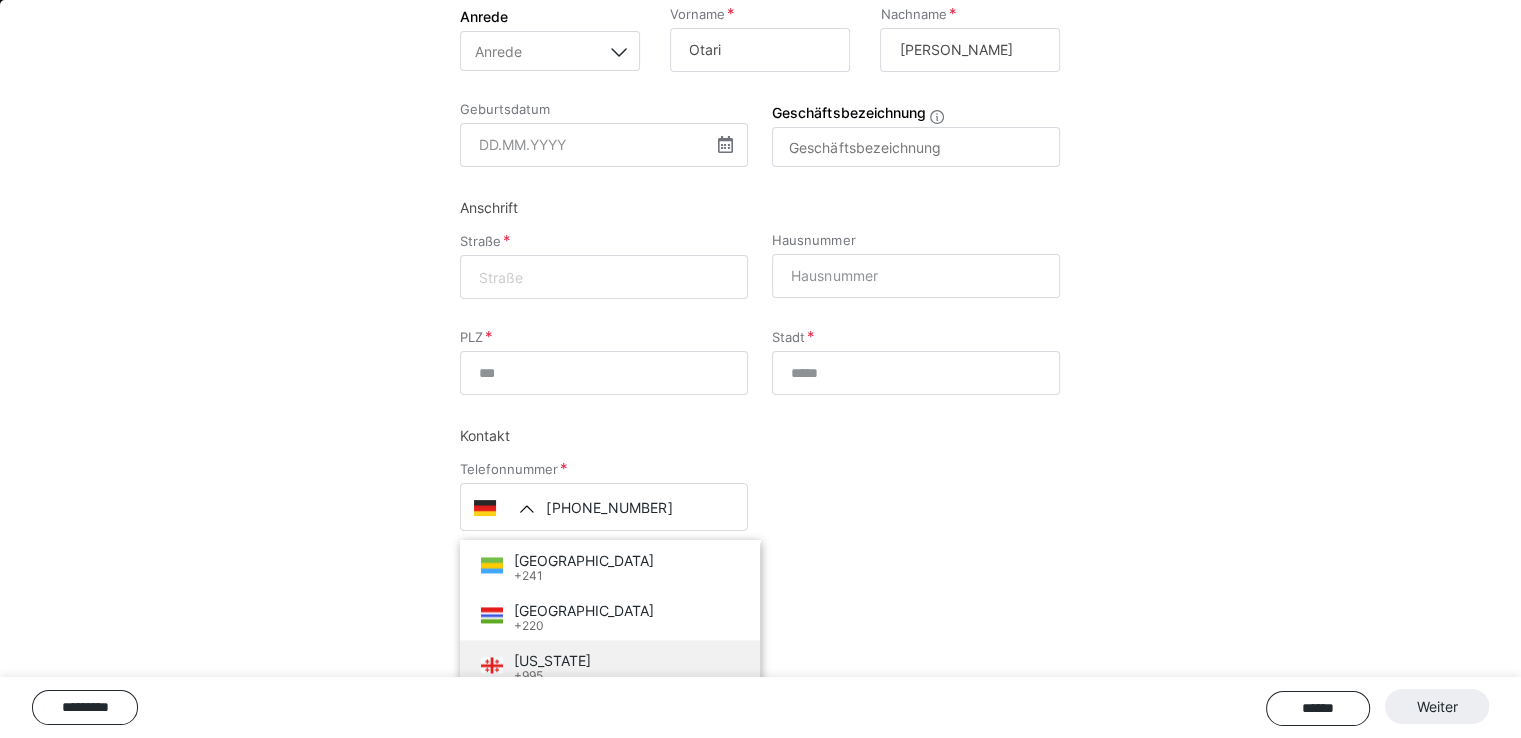 click on "Georgia" at bounding box center (552, 660) 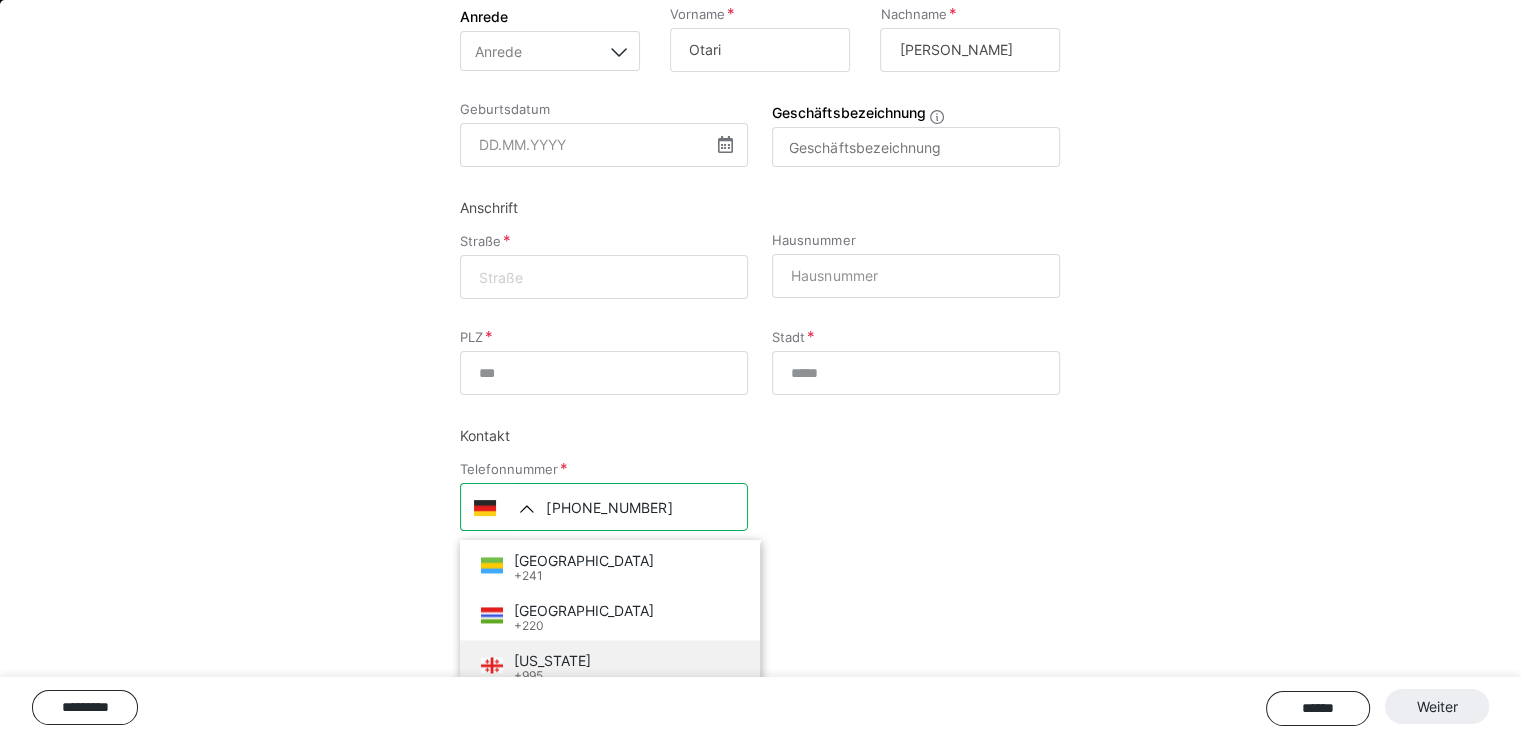 click on "+49 1575 1760272" at bounding box center [604, 507] 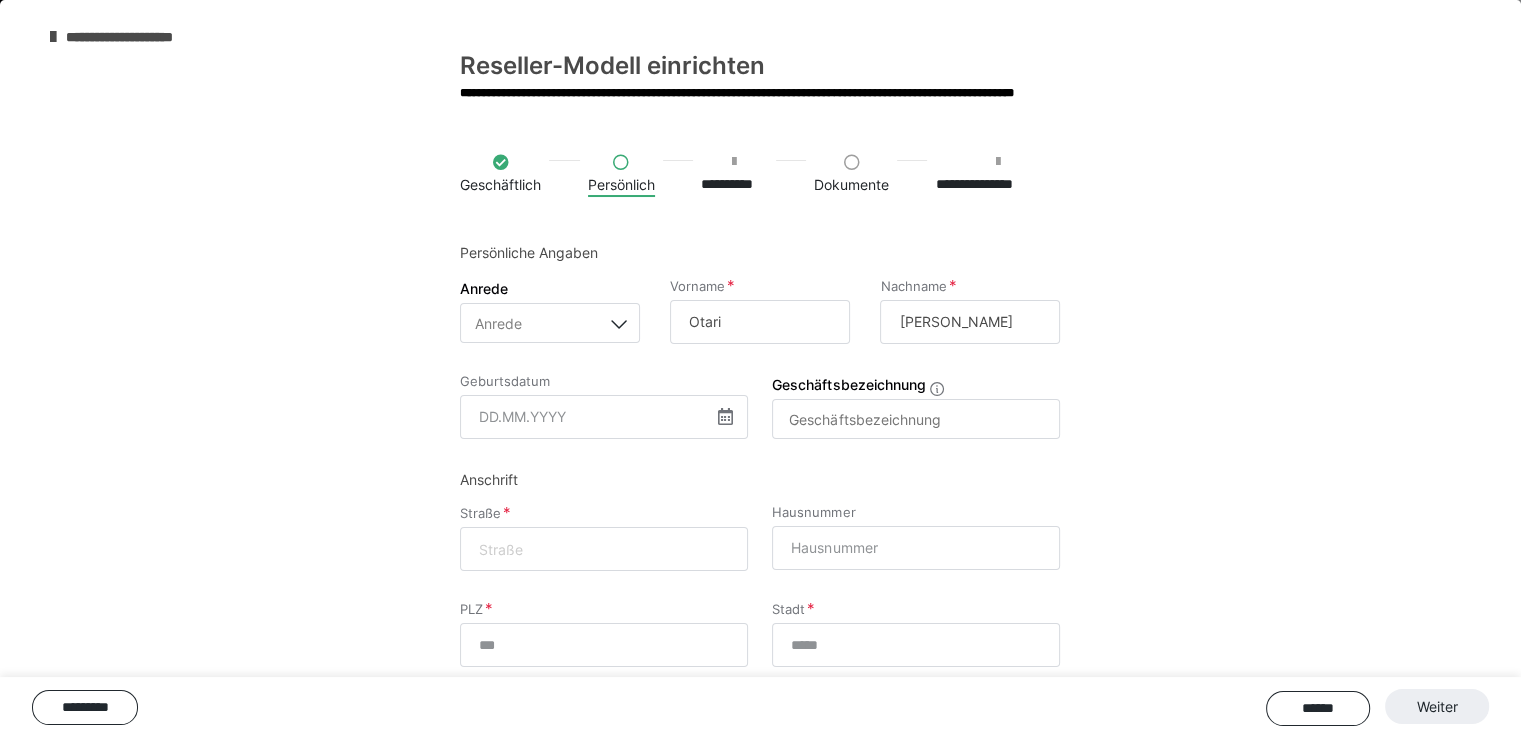 scroll, scrollTop: 0, scrollLeft: 0, axis: both 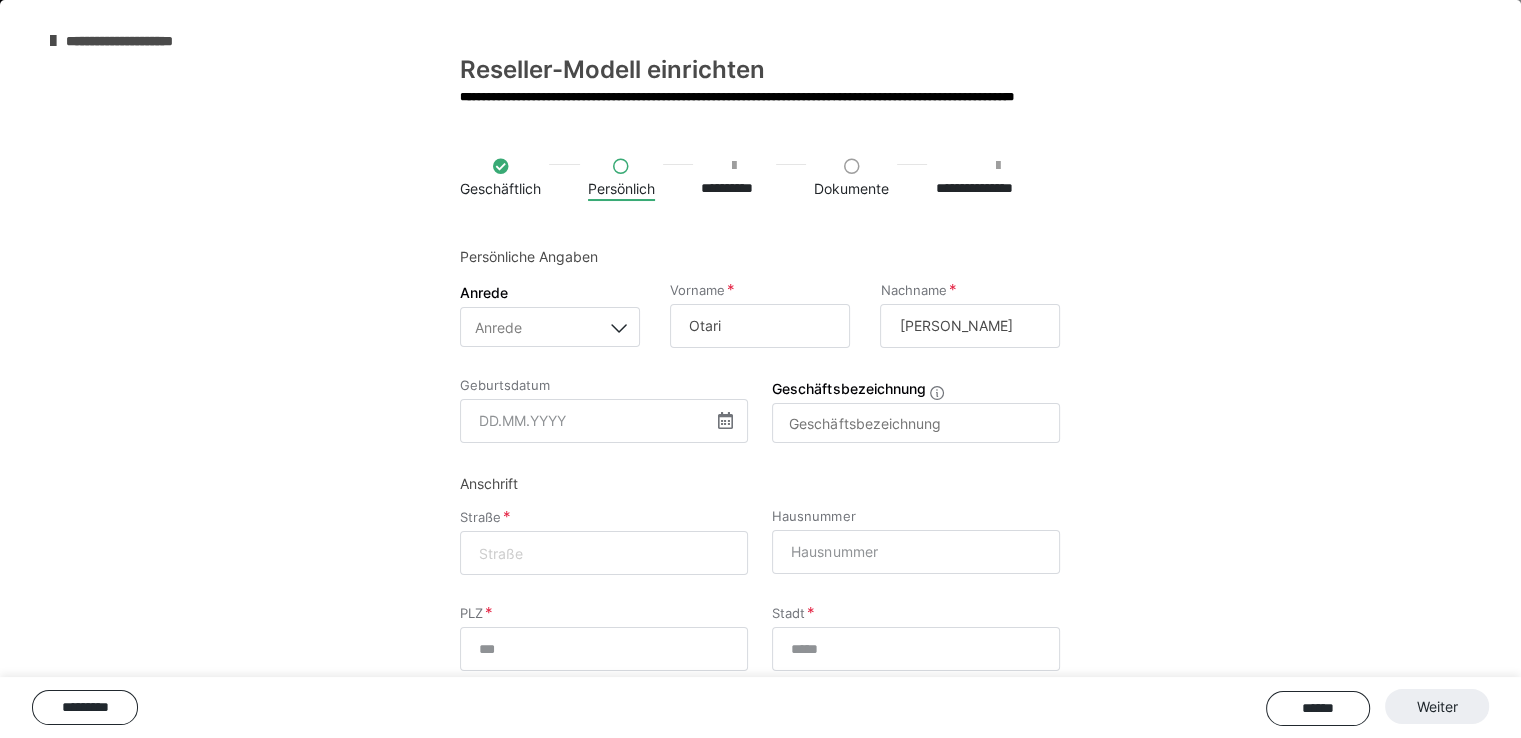 click at bounding box center (734, 166) 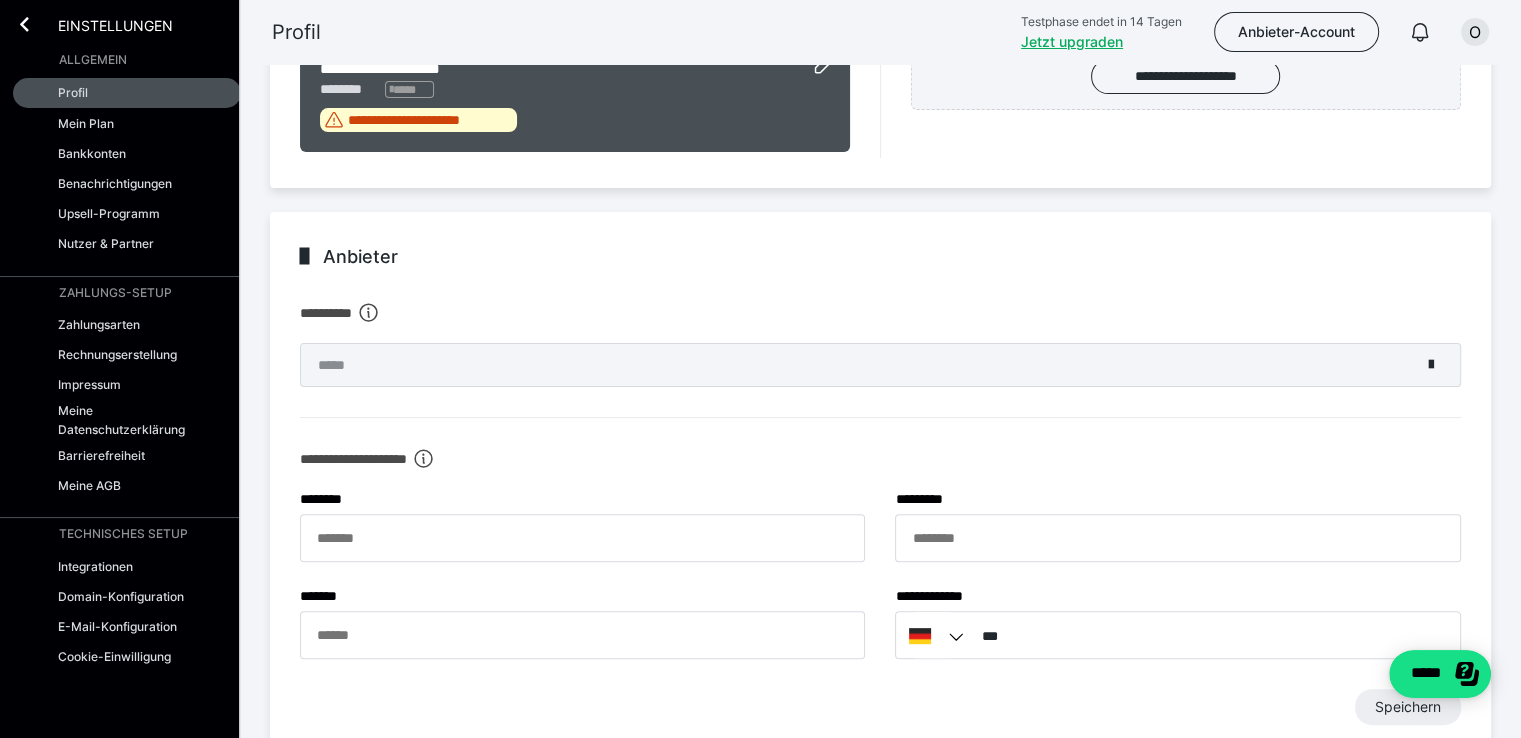 scroll, scrollTop: 508, scrollLeft: 0, axis: vertical 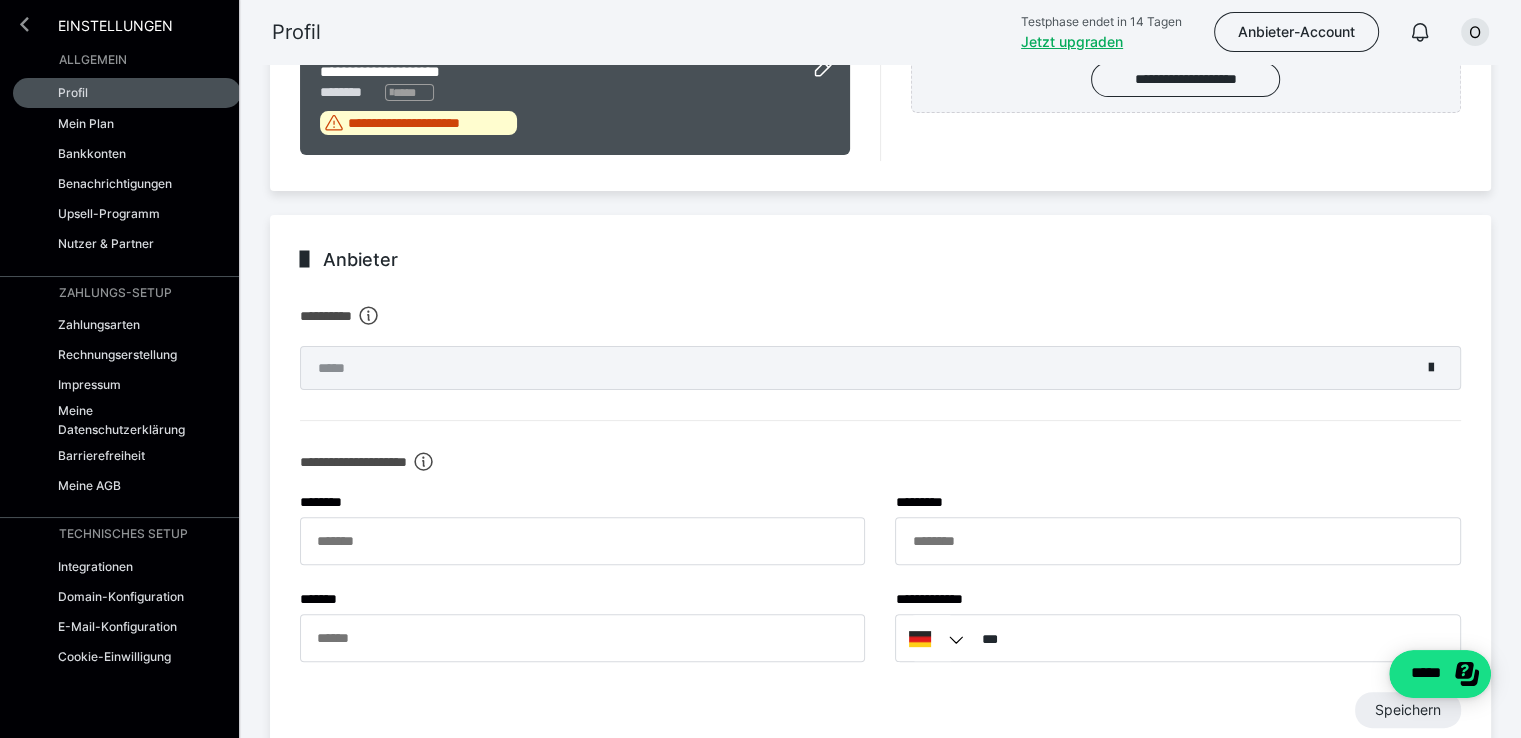 click at bounding box center [24, 24] 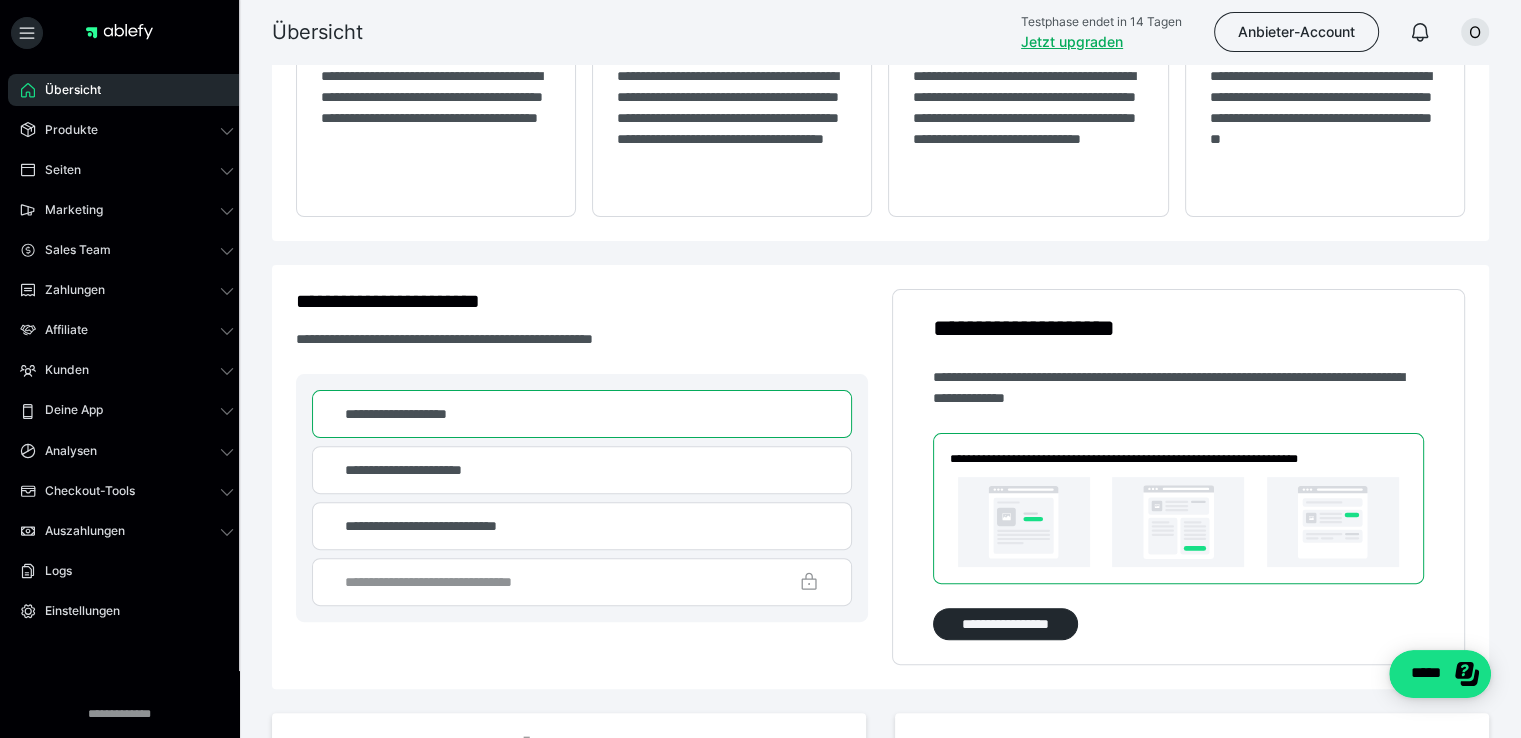 click on "**********" at bounding box center [582, 414] 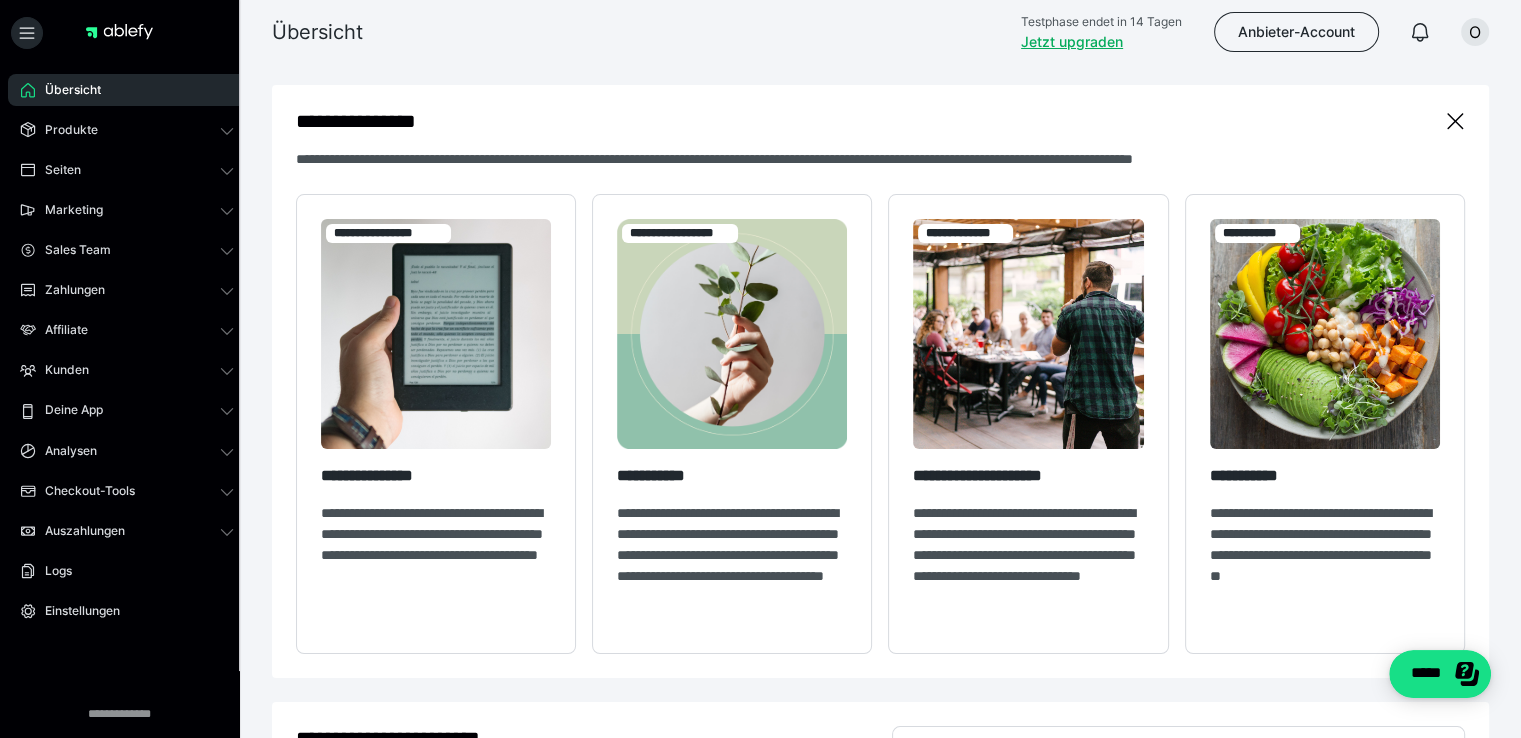 scroll, scrollTop: 67, scrollLeft: 0, axis: vertical 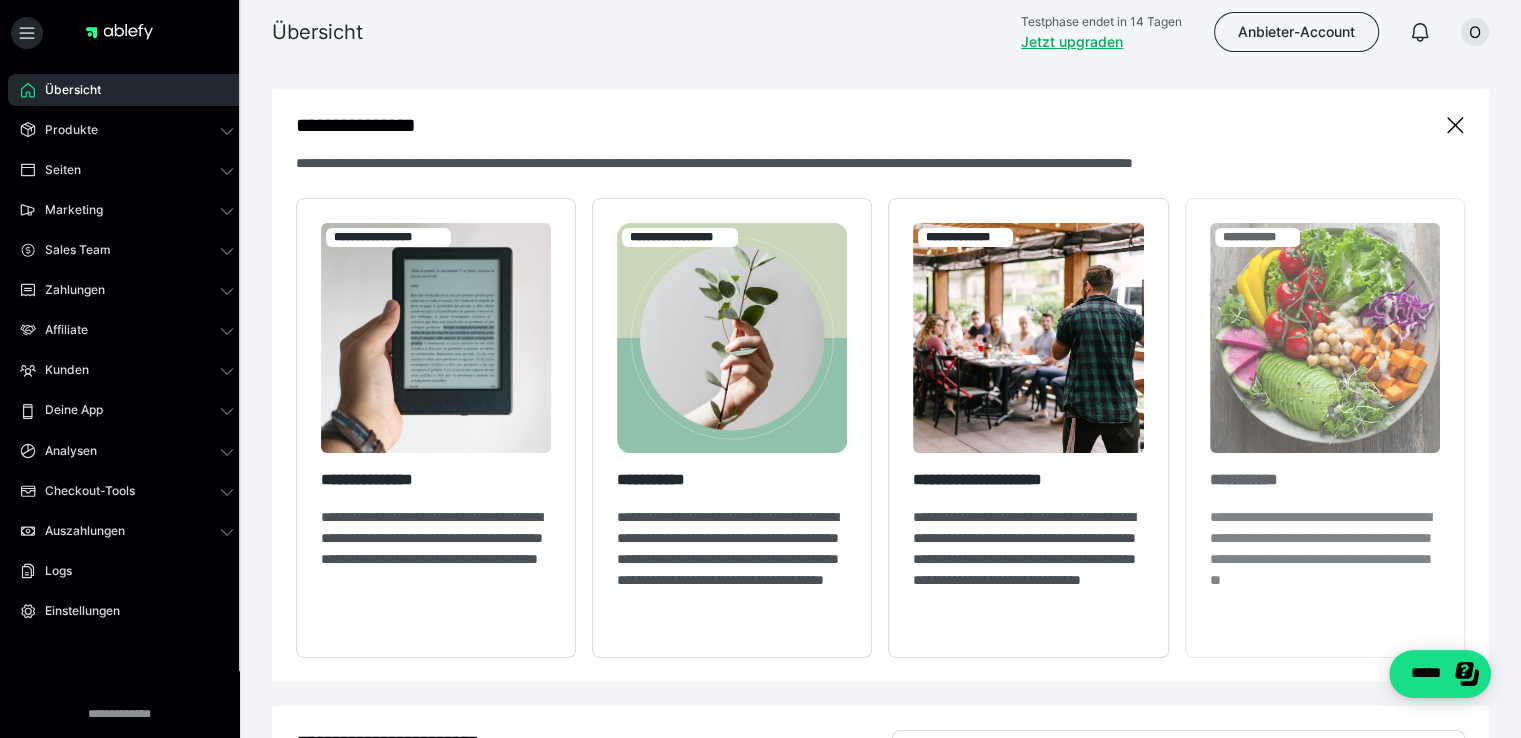 click at bounding box center [1325, 338] 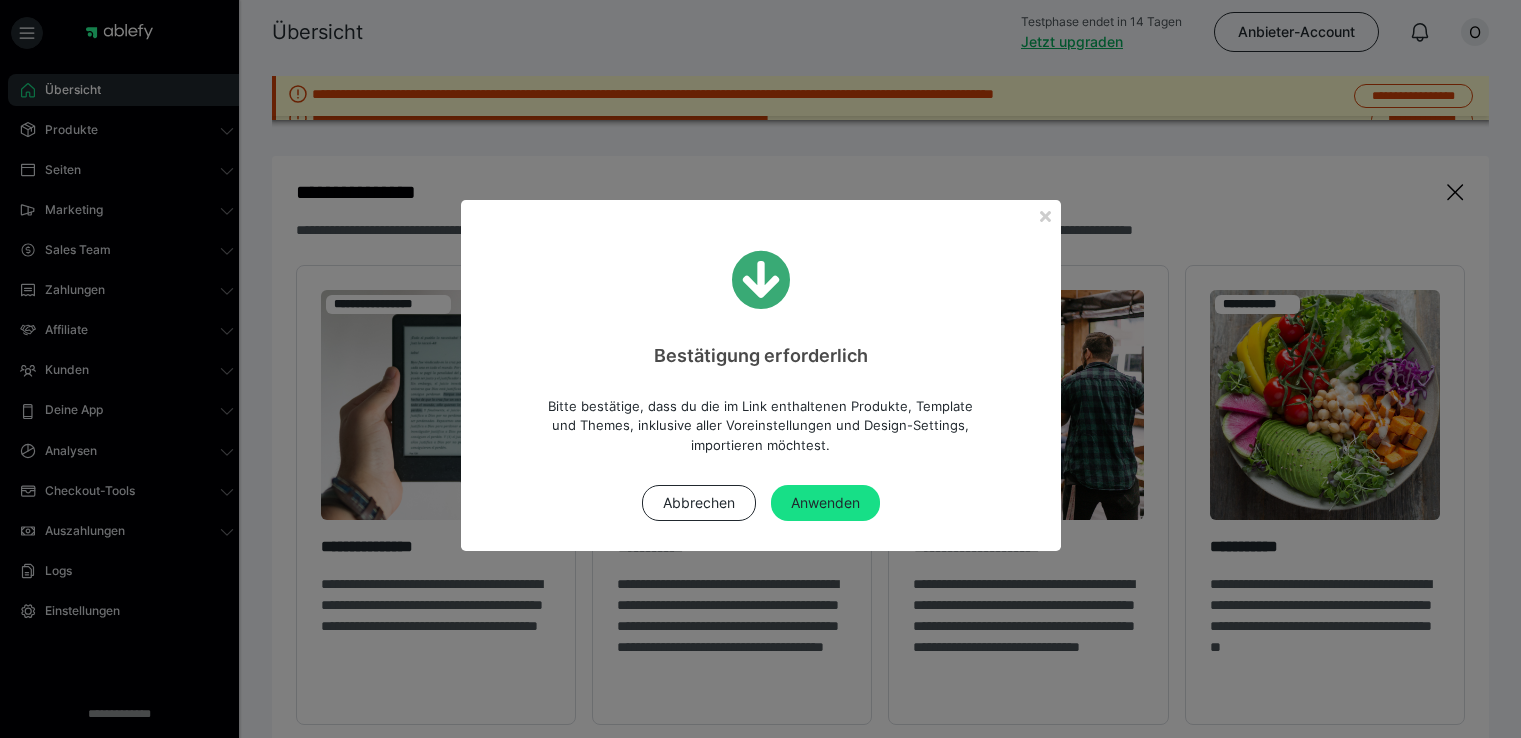 scroll, scrollTop: 0, scrollLeft: 0, axis: both 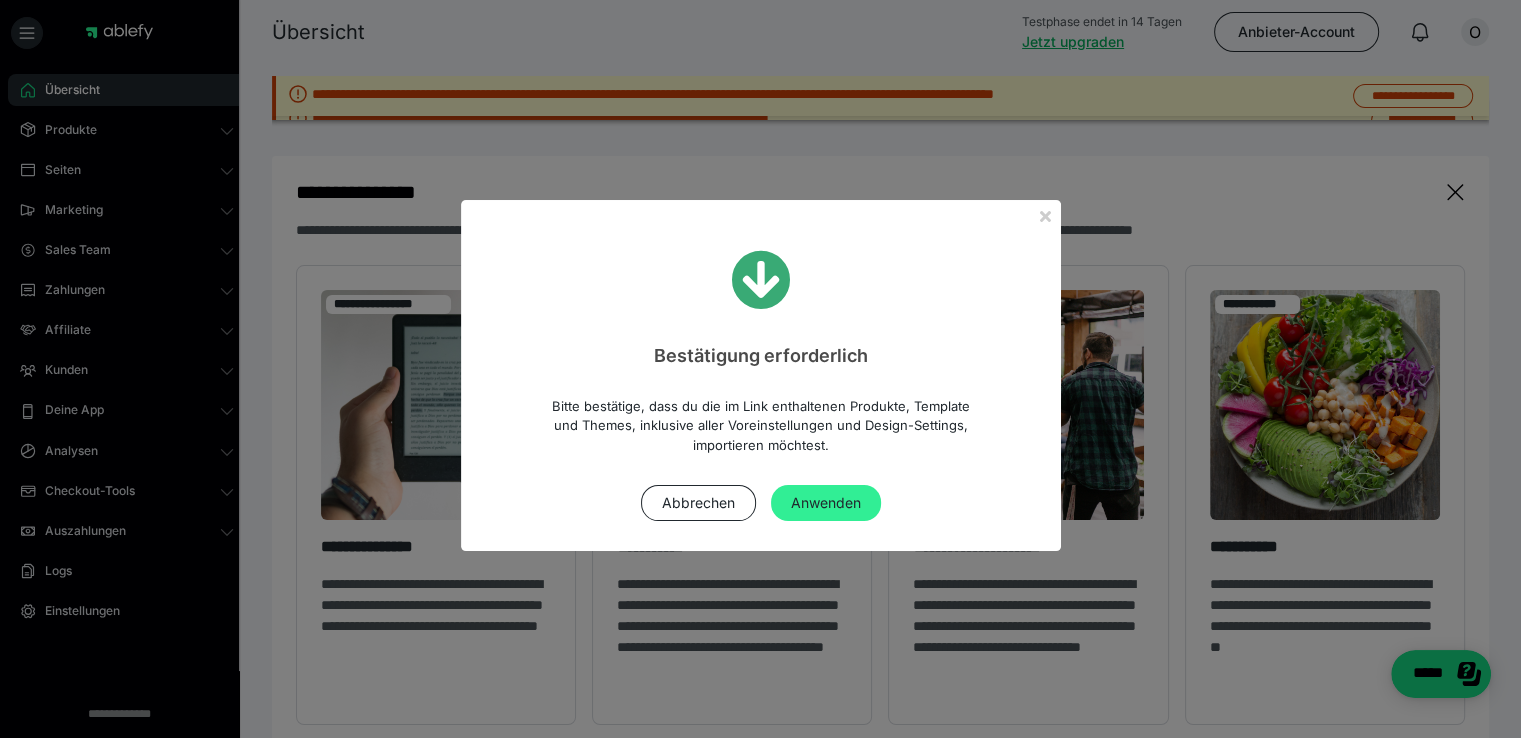 click on "Anwenden" at bounding box center [826, 503] 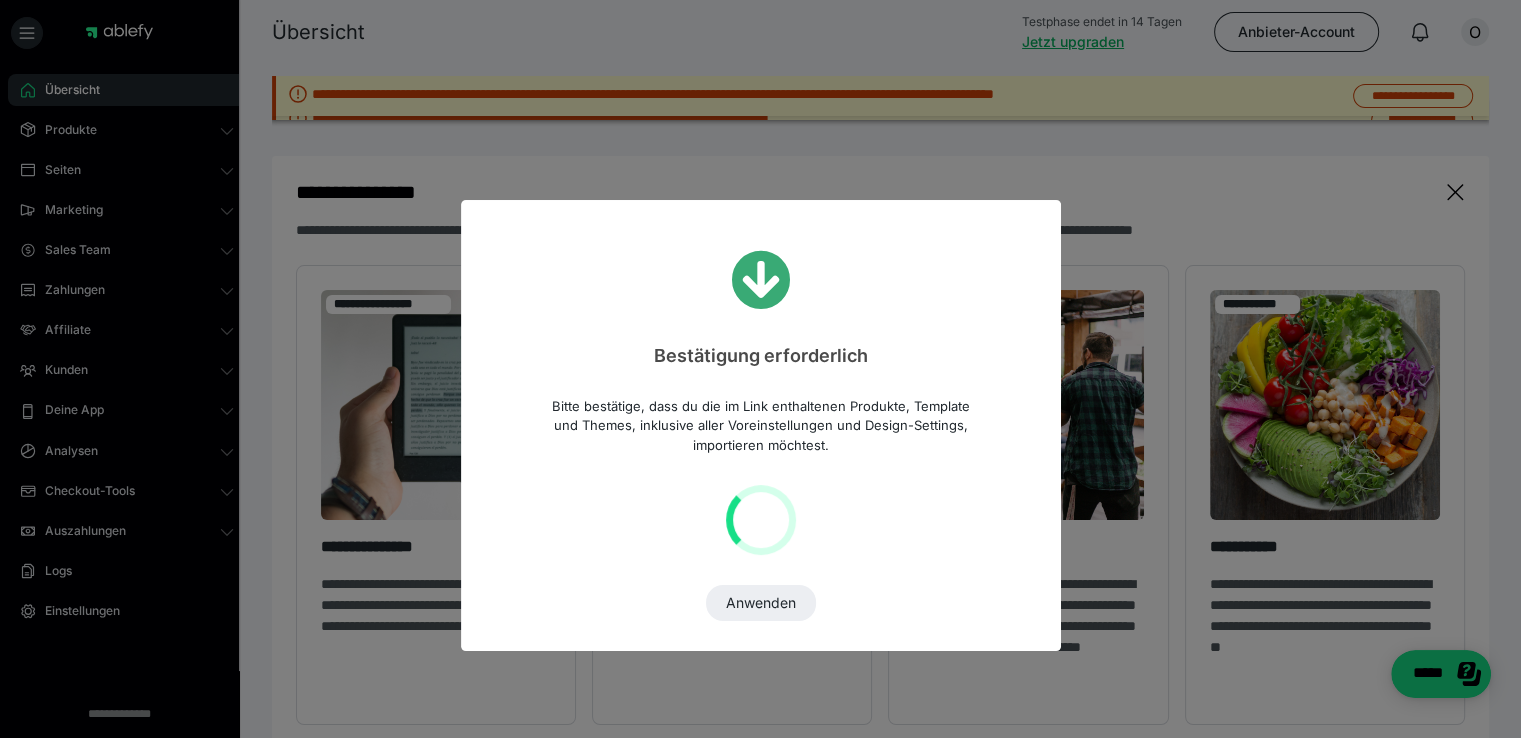 click on "Anwenden" at bounding box center (761, 603) 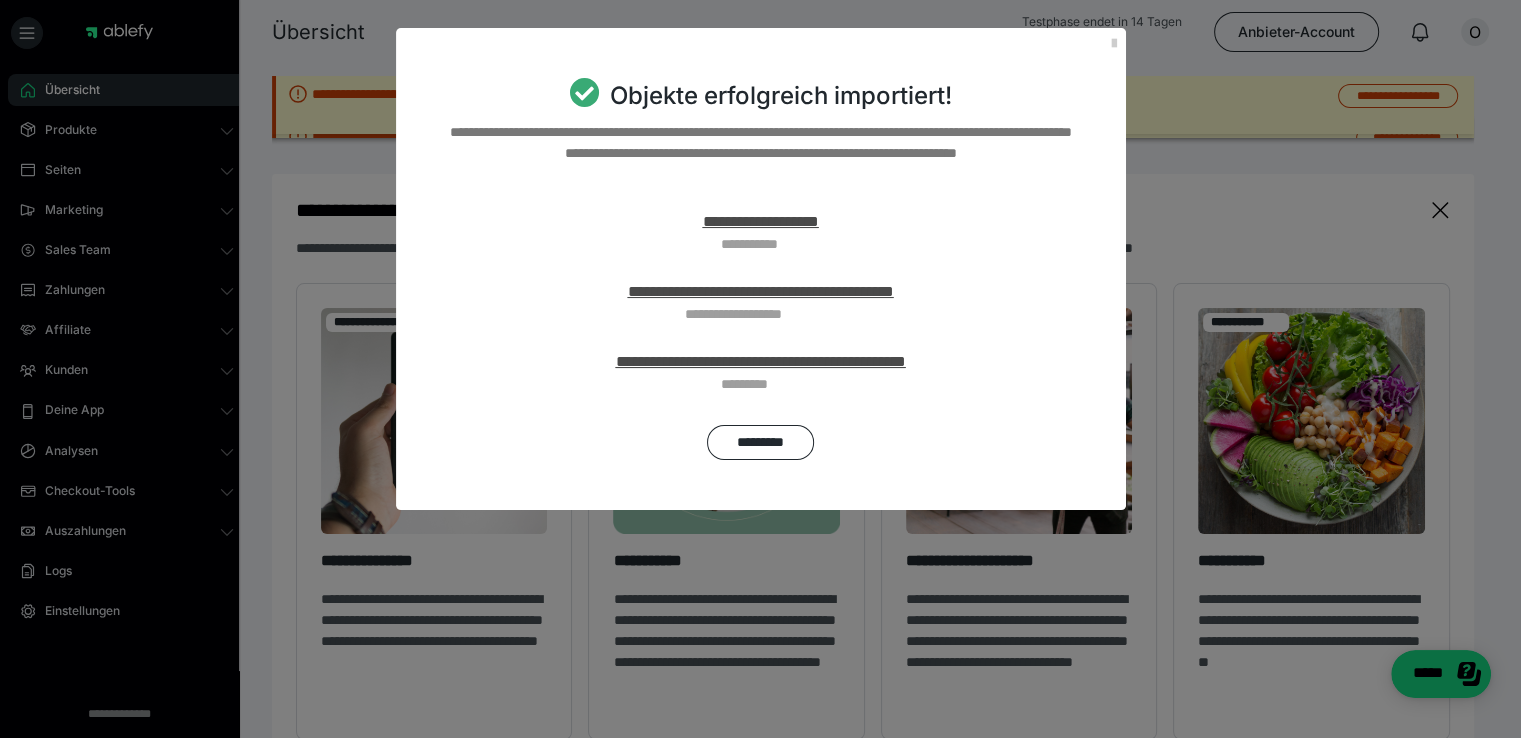 click on "**********" at bounding box center (761, 291) 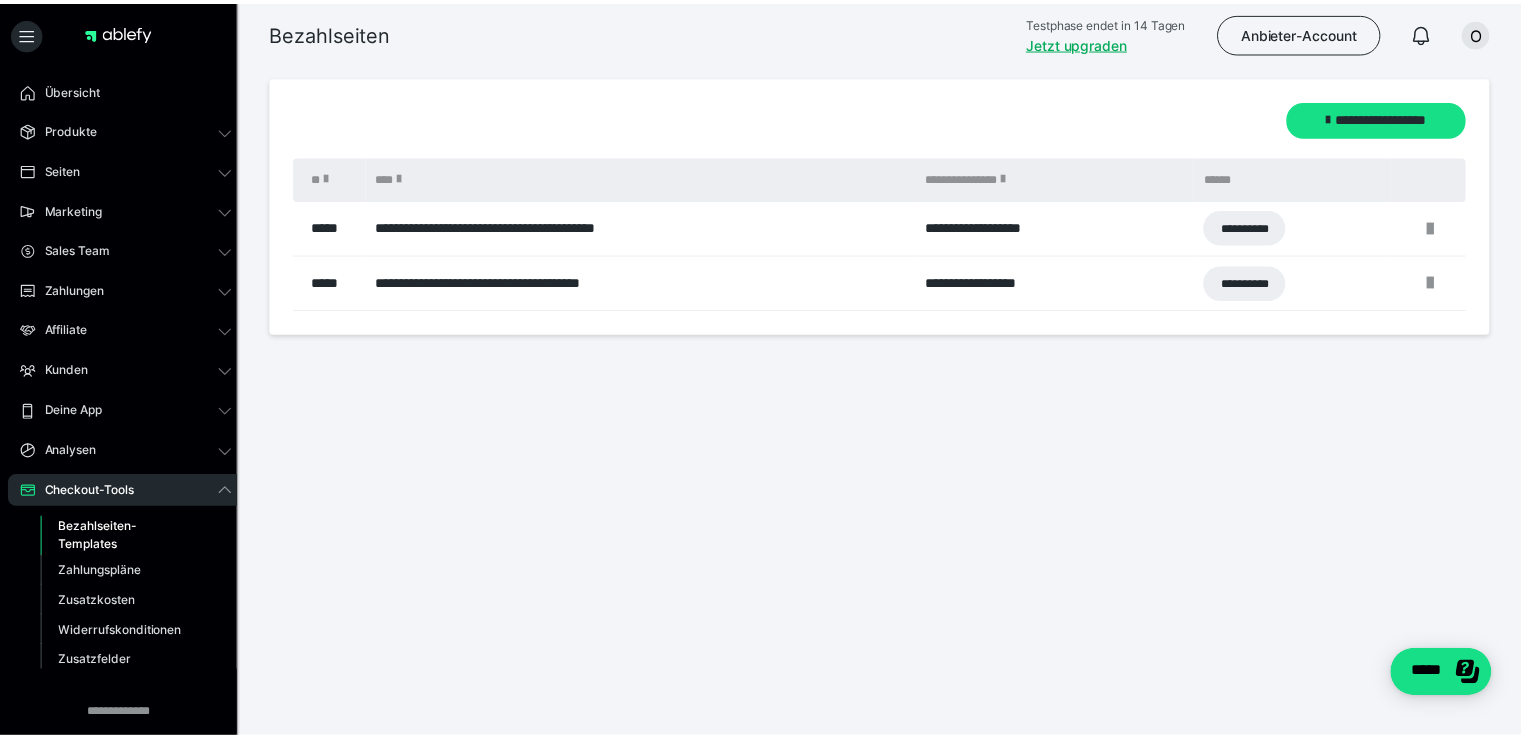 scroll, scrollTop: 0, scrollLeft: 0, axis: both 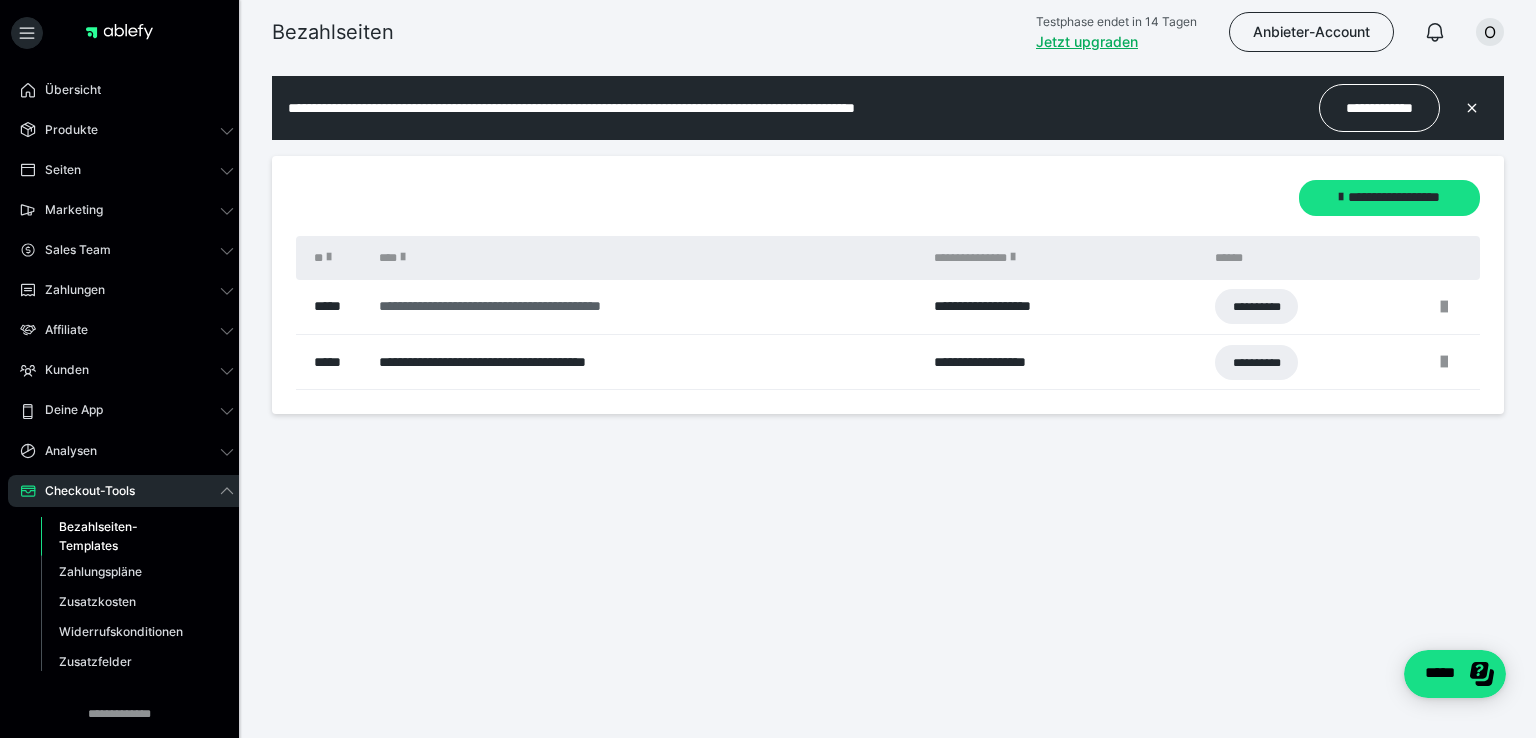 click on "**********" at bounding box center [634, 306] 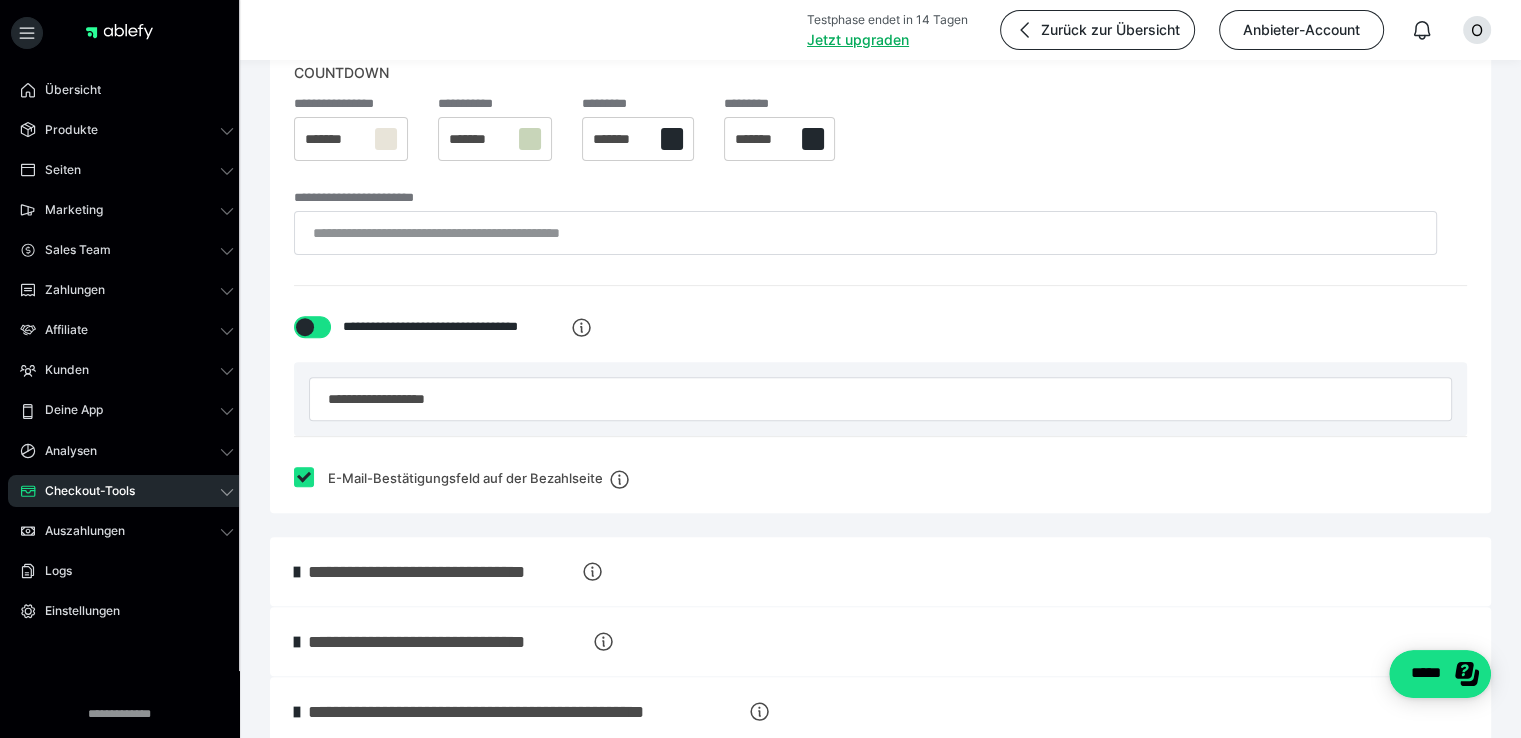 scroll, scrollTop: 0, scrollLeft: 0, axis: both 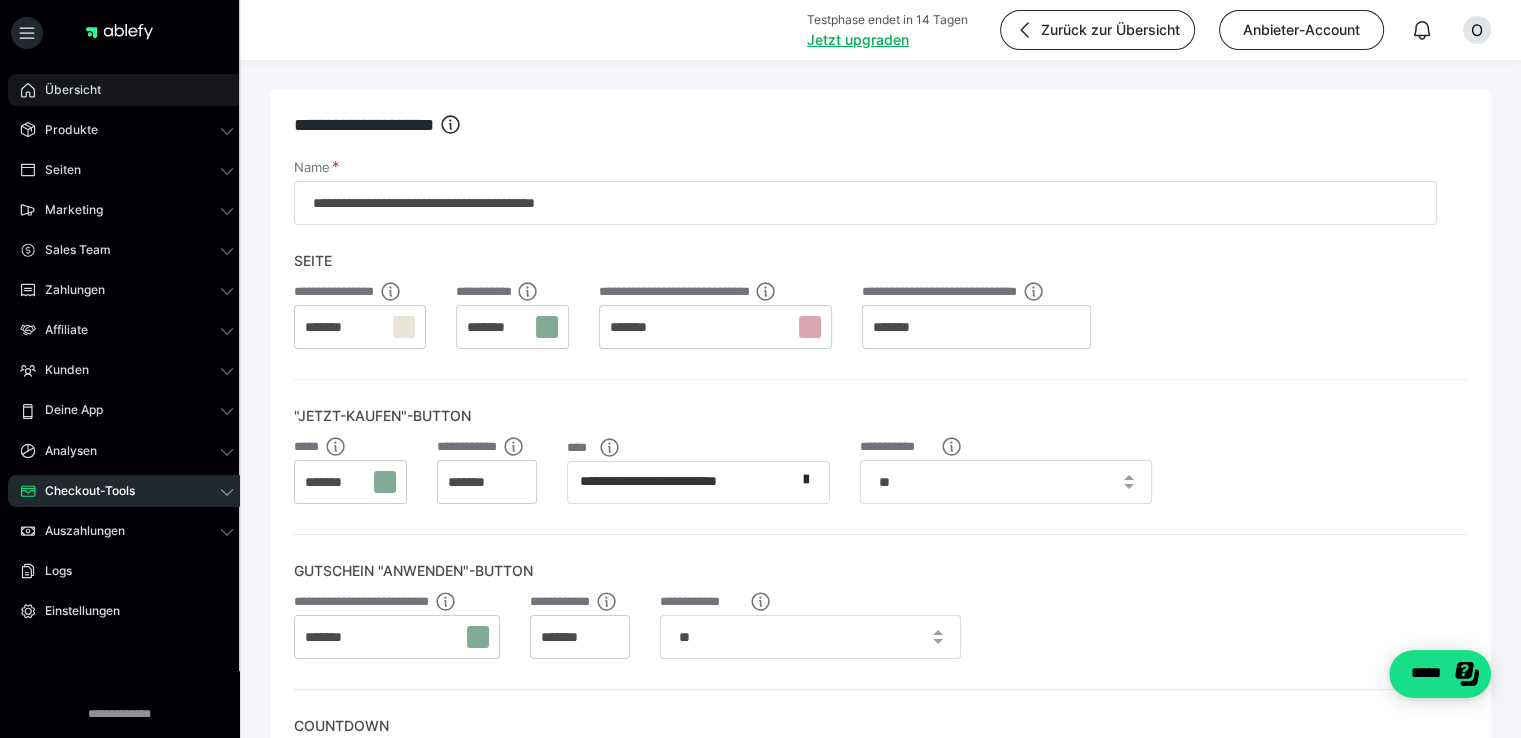click on "Übersicht" at bounding box center [66, 90] 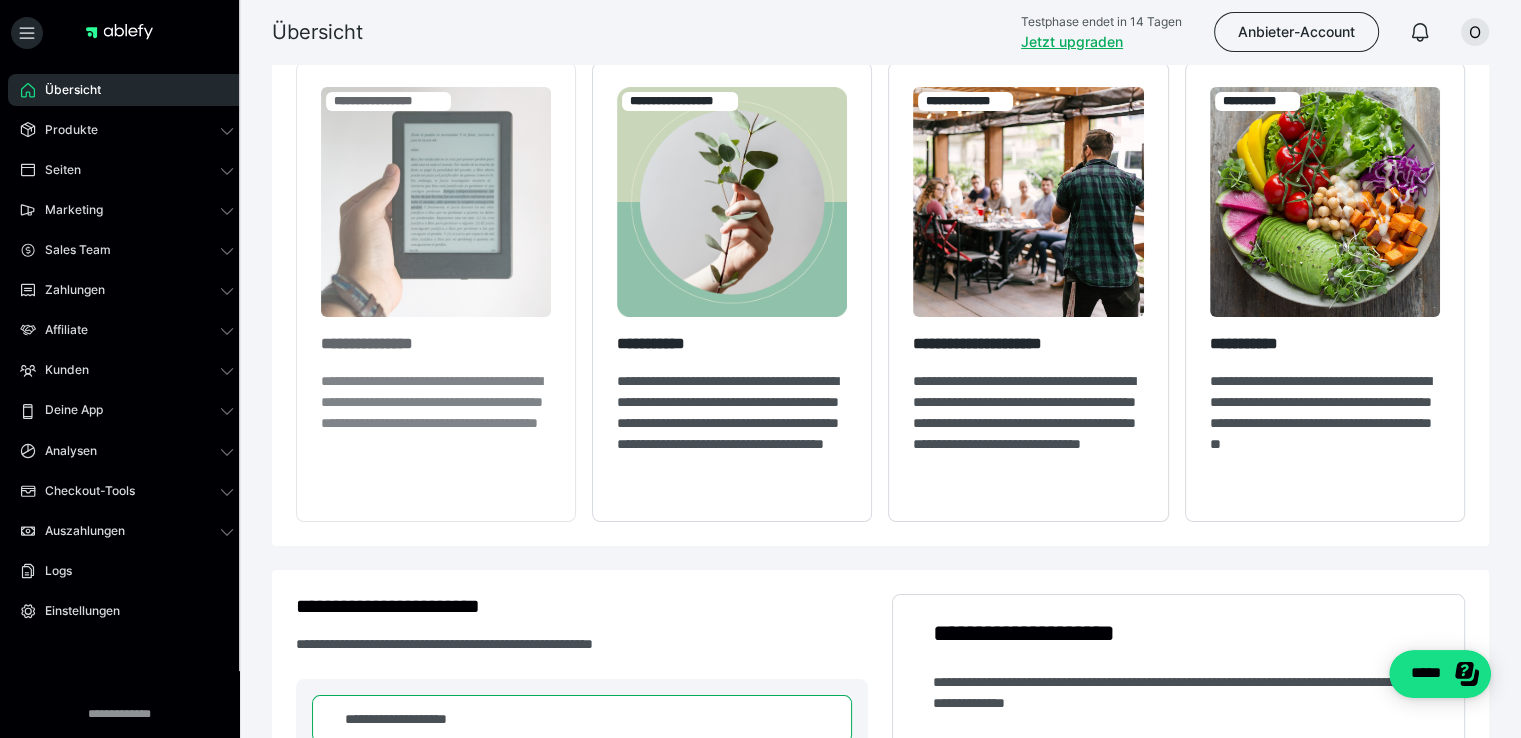 scroll, scrollTop: 0, scrollLeft: 0, axis: both 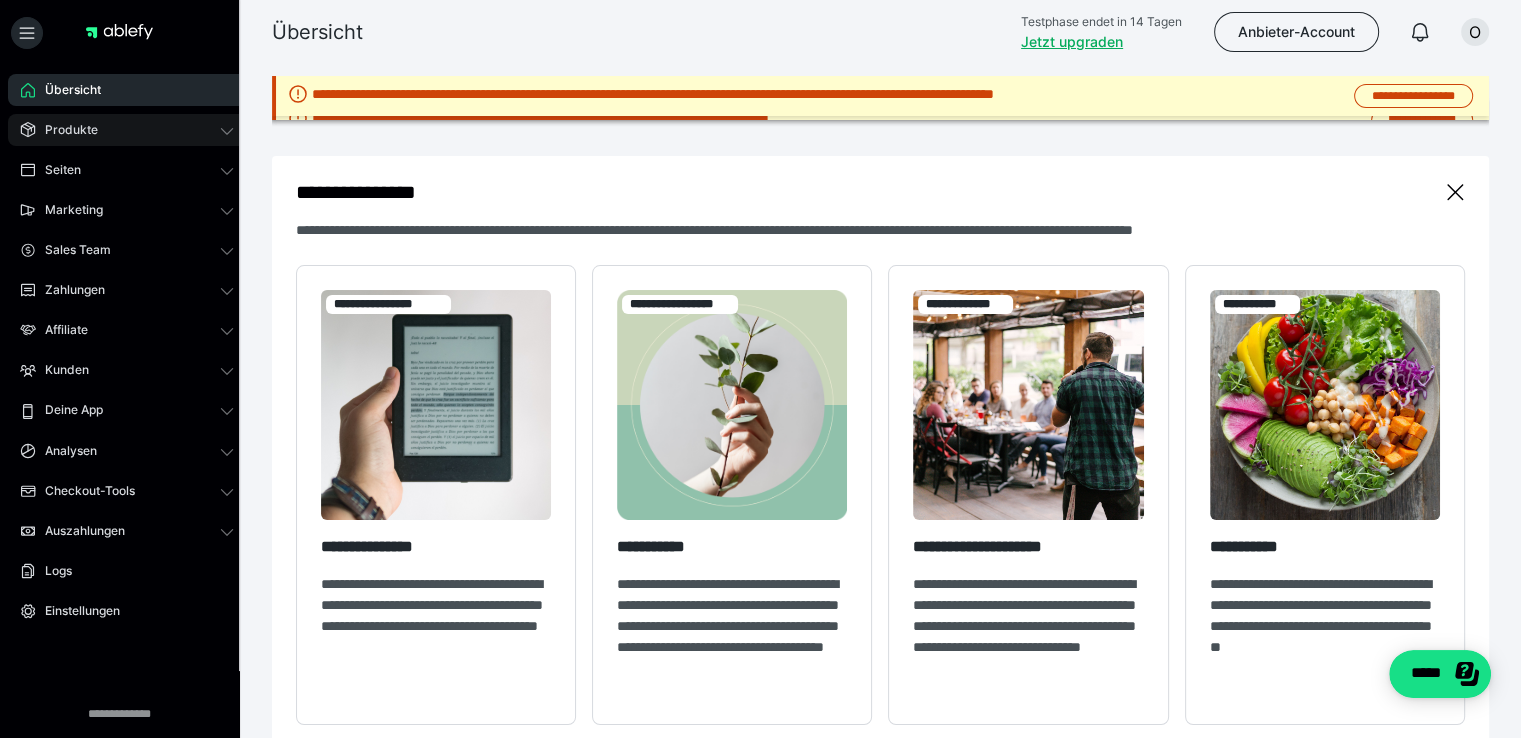 click on "Produkte" at bounding box center (127, 130) 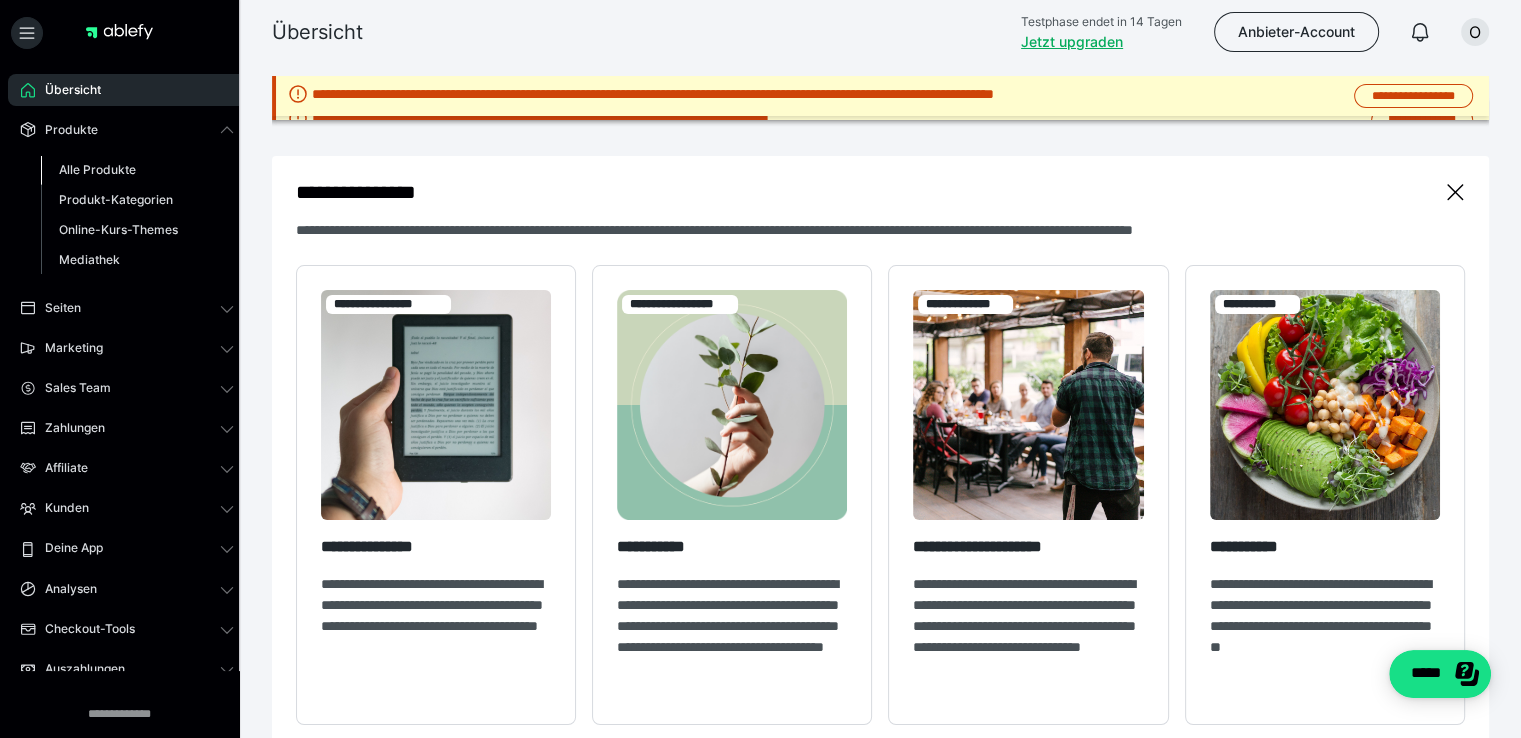 click on "Alle Produkte" at bounding box center (97, 169) 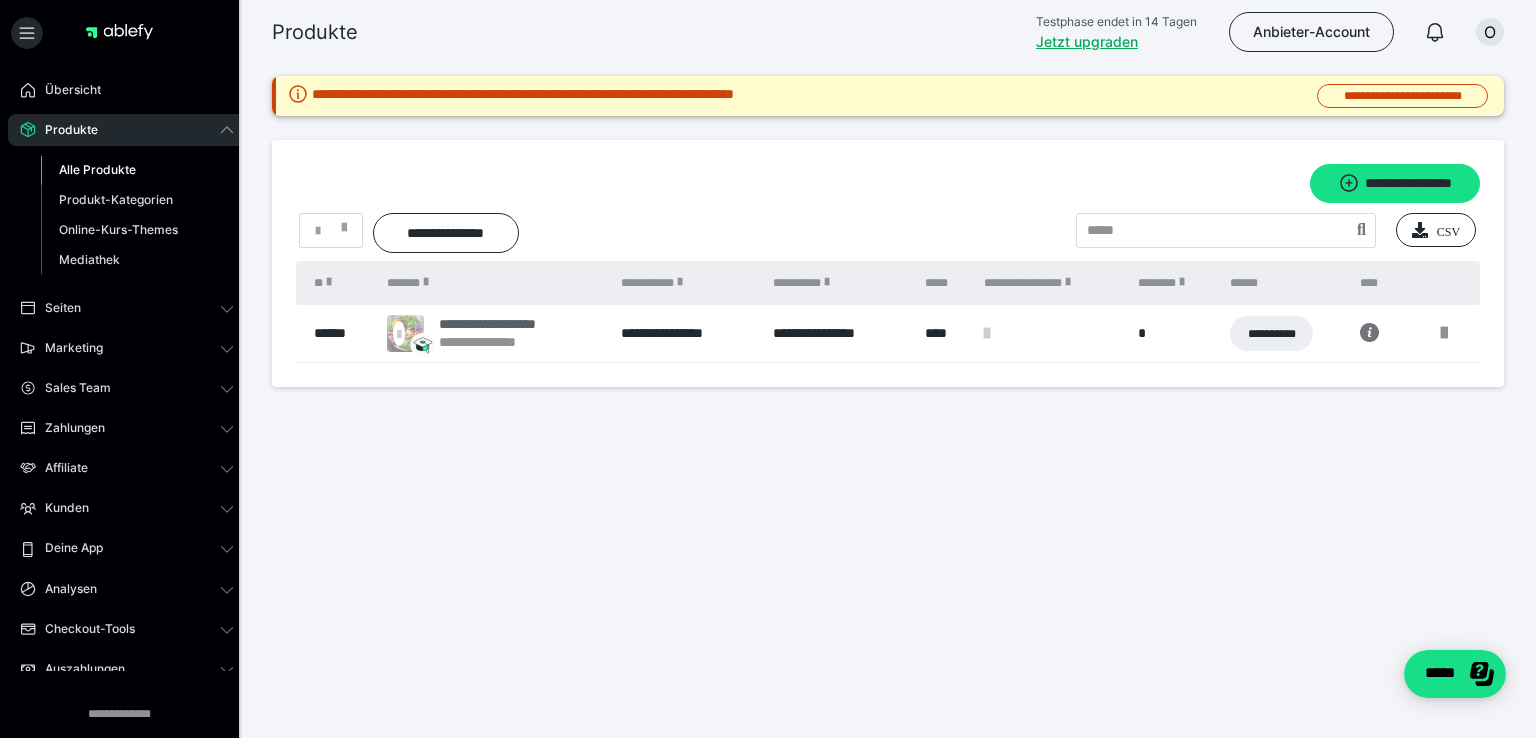 click on "**********" at bounding box center [503, 324] 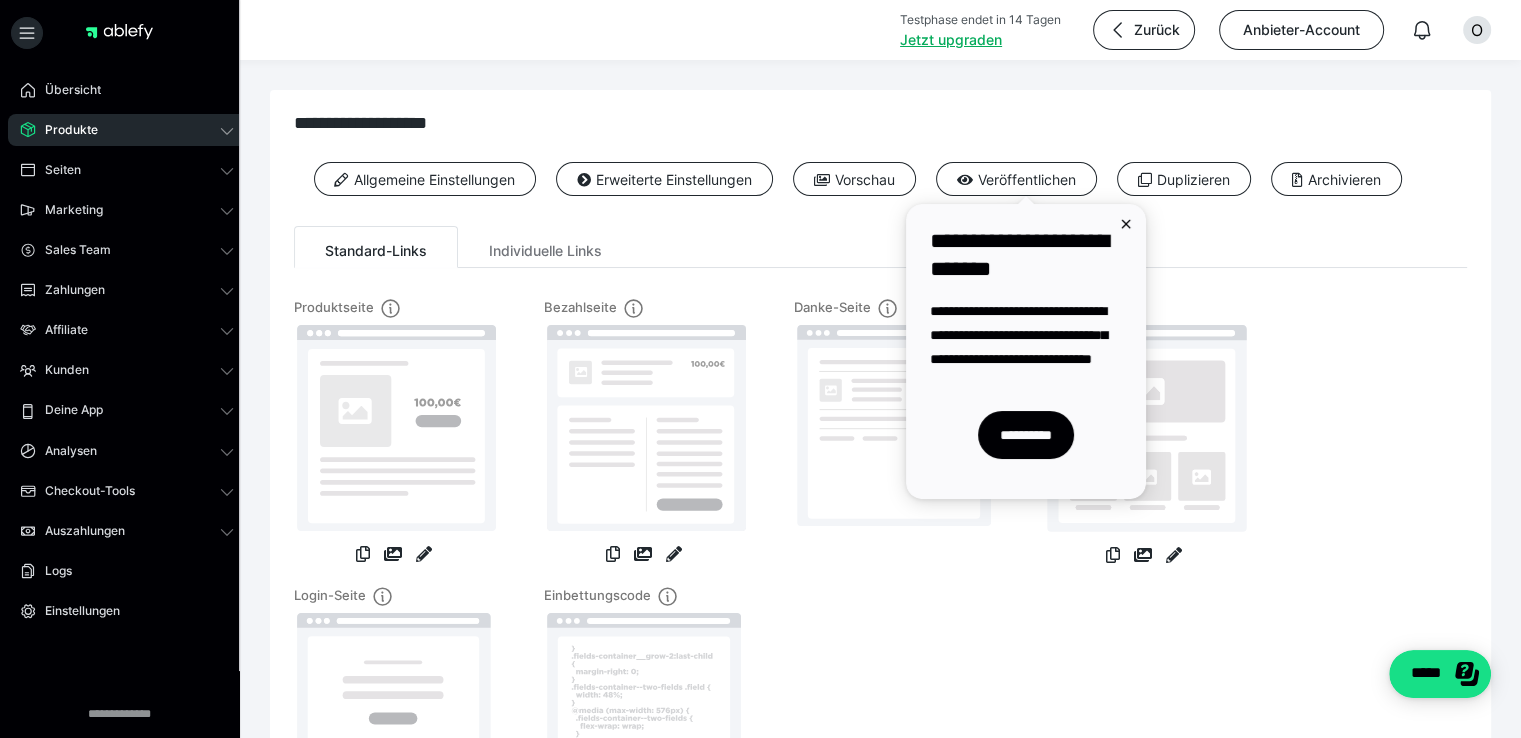 scroll, scrollTop: 0, scrollLeft: 0, axis: both 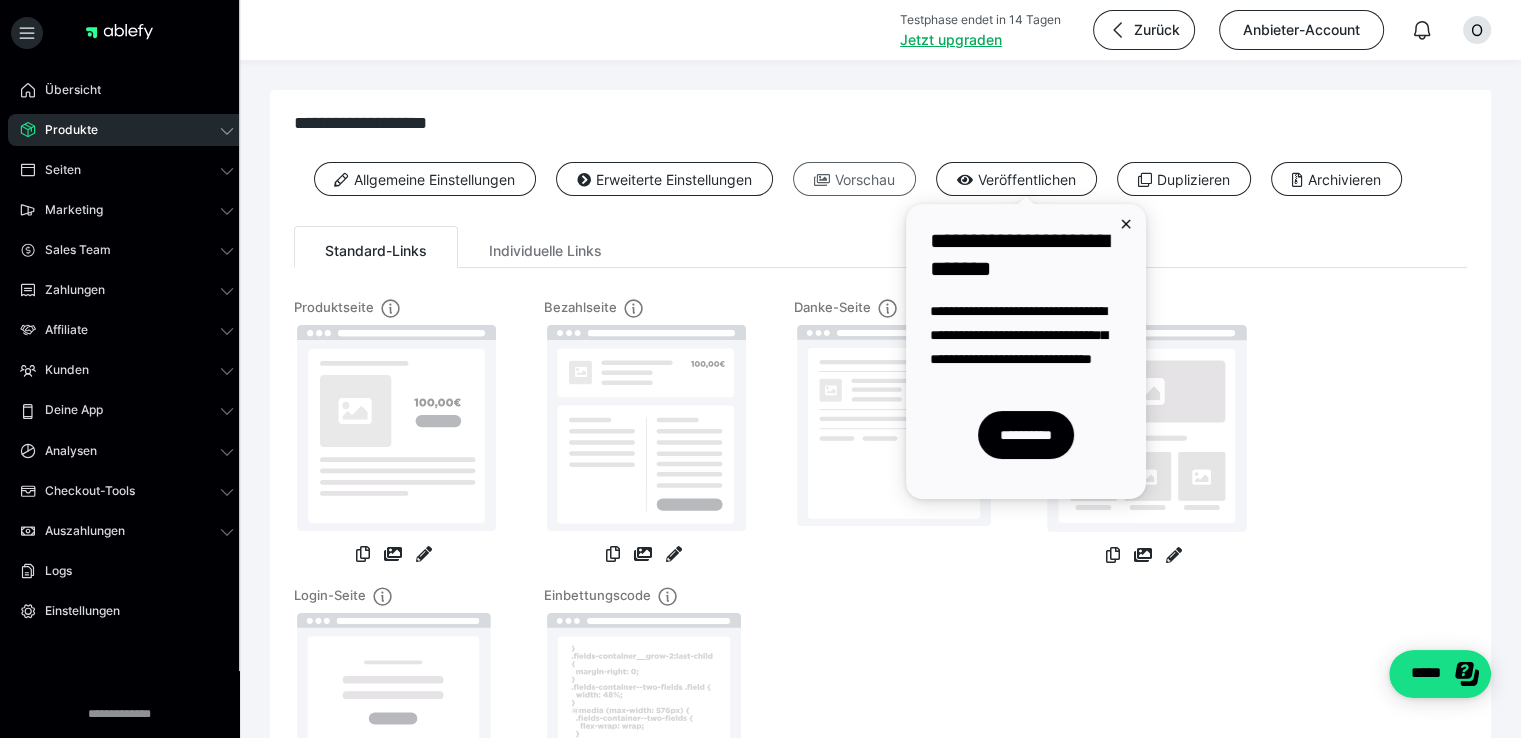 click on "Vorschau" at bounding box center (854, 179) 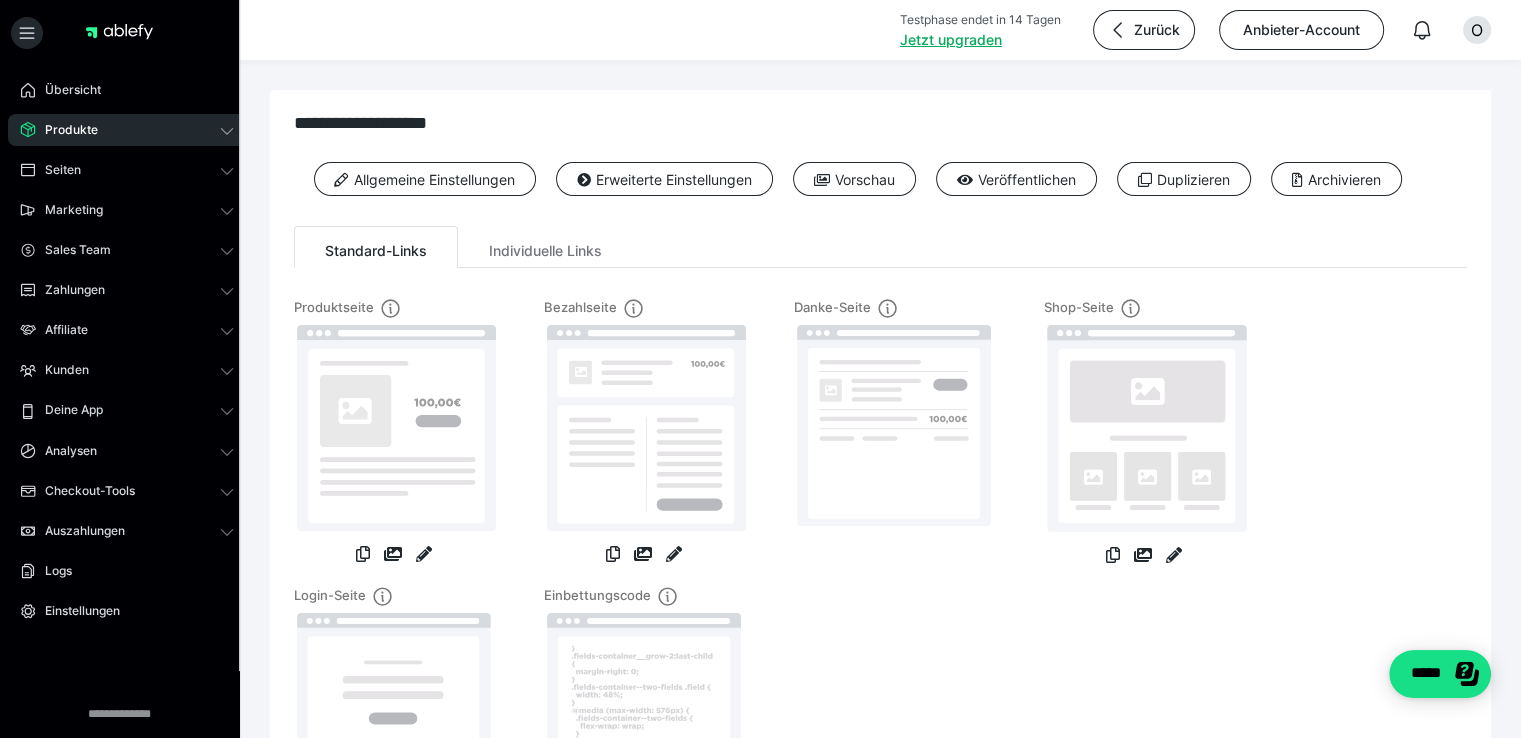 click on "**********" at bounding box center (880, 481) 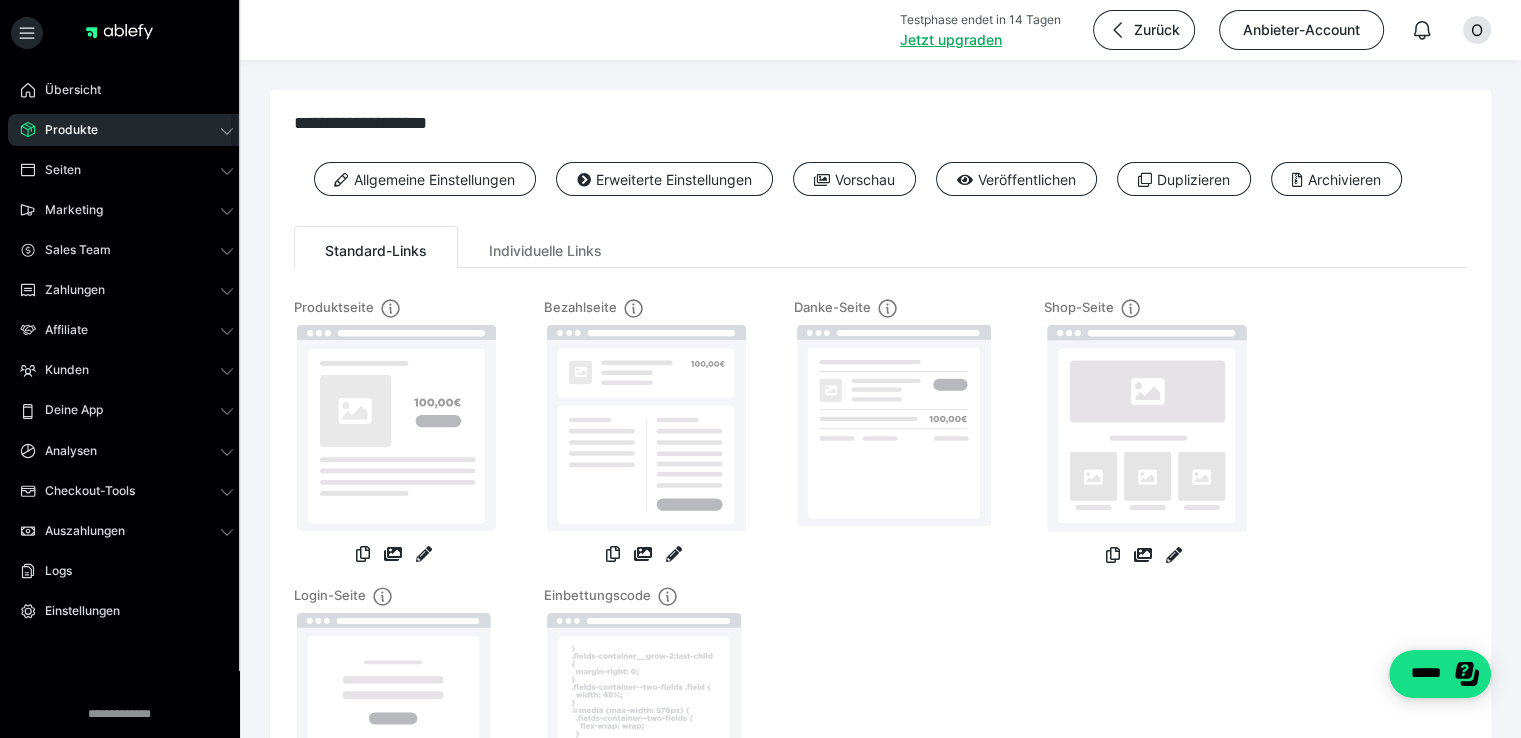 click on "Produkte" at bounding box center (127, 130) 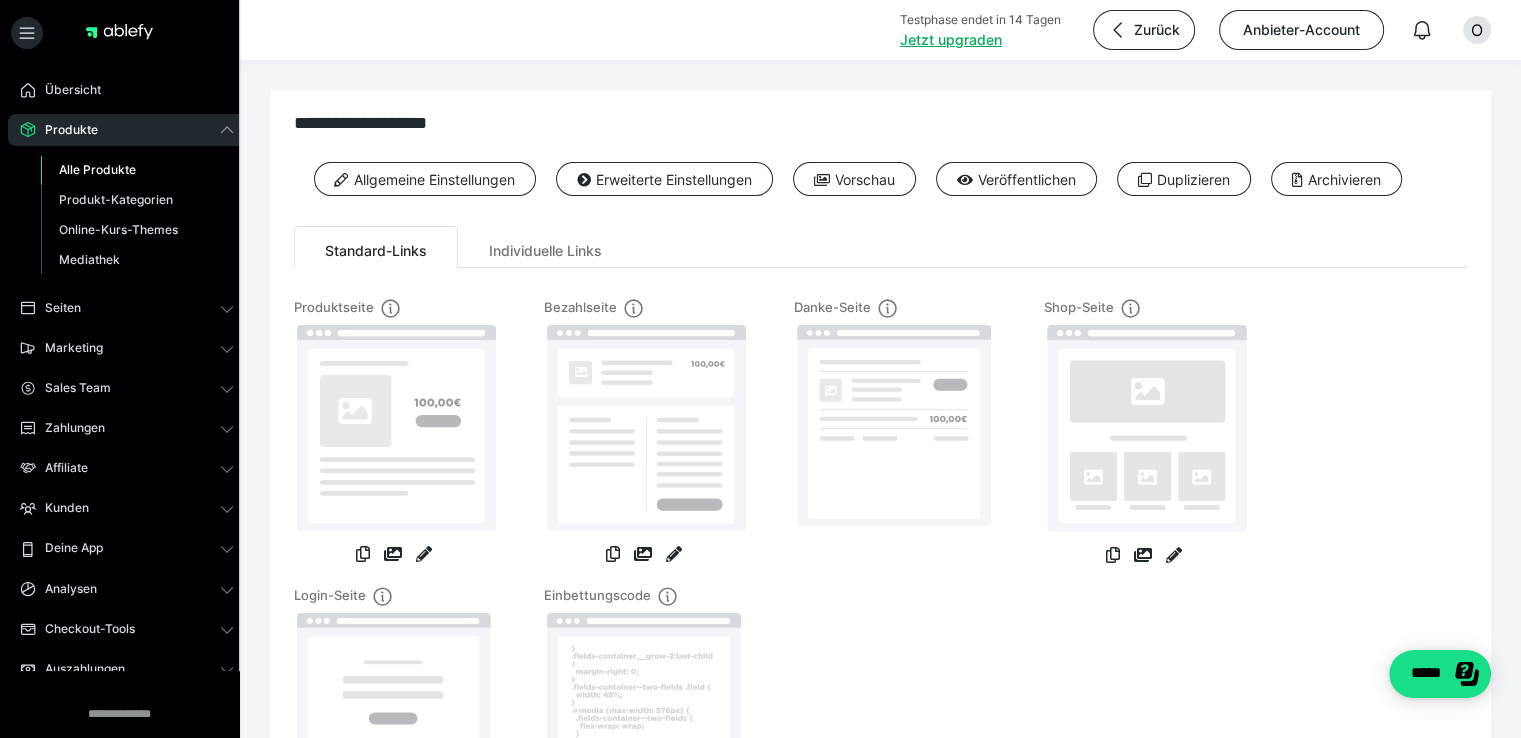 click on "Alle Produkte" at bounding box center [137, 170] 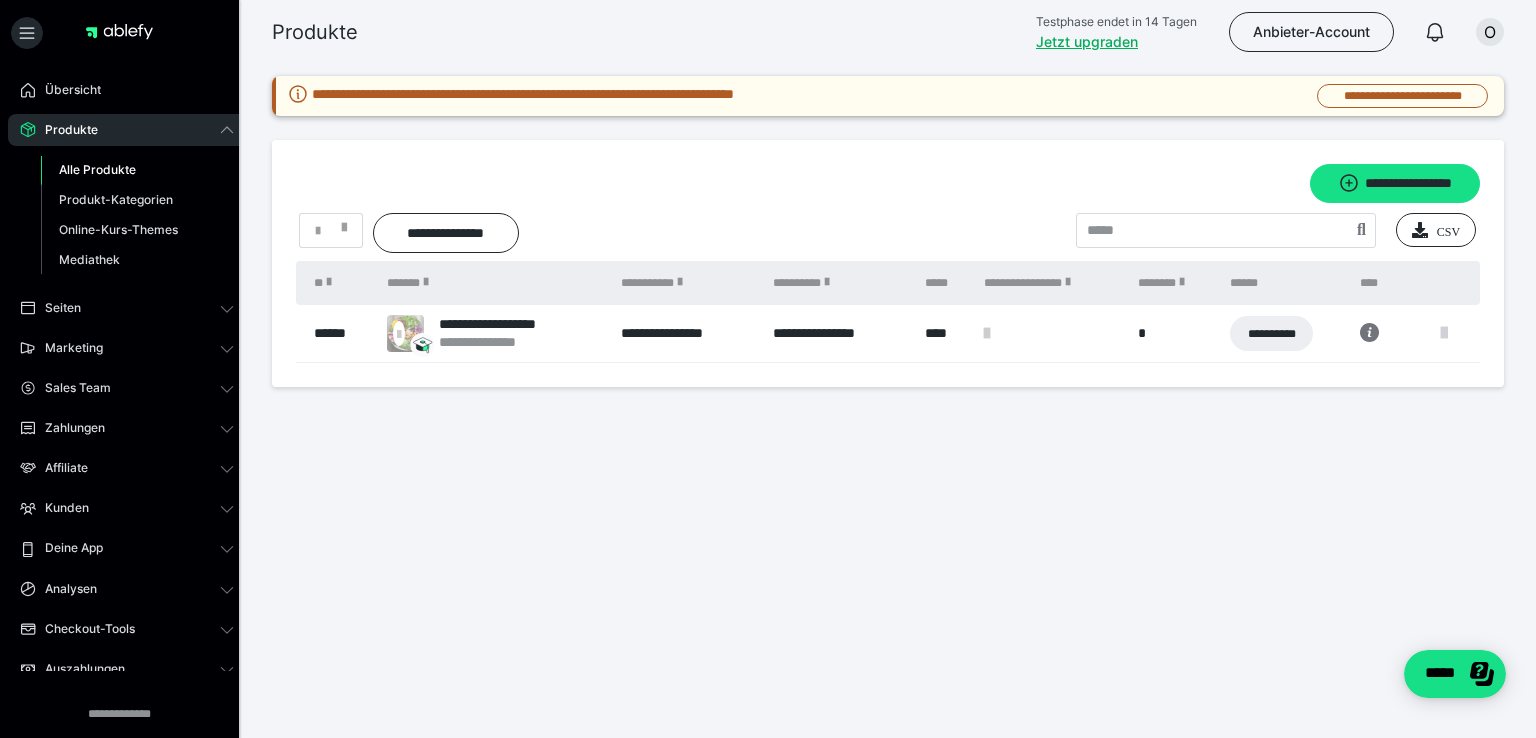 click at bounding box center (1444, 333) 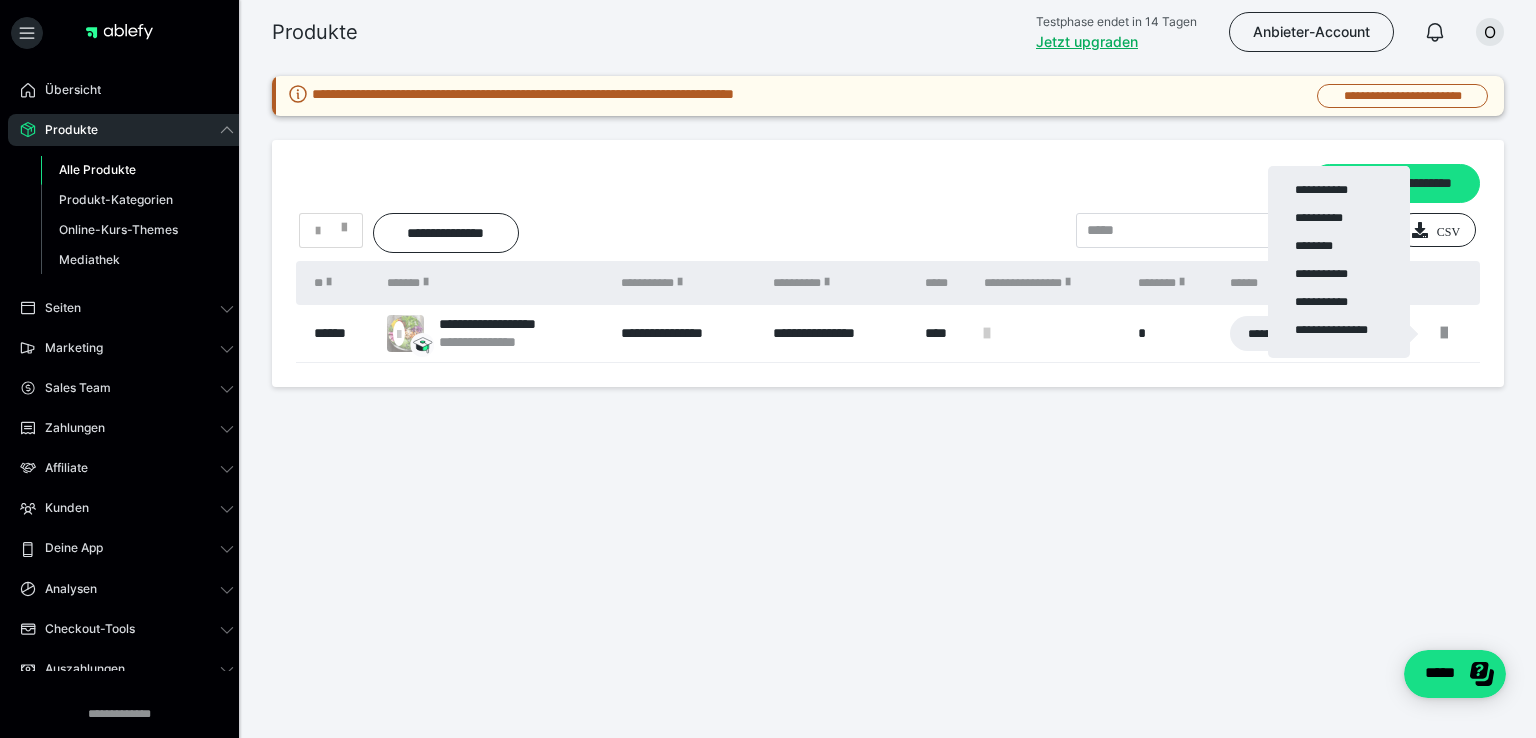 click at bounding box center (768, 369) 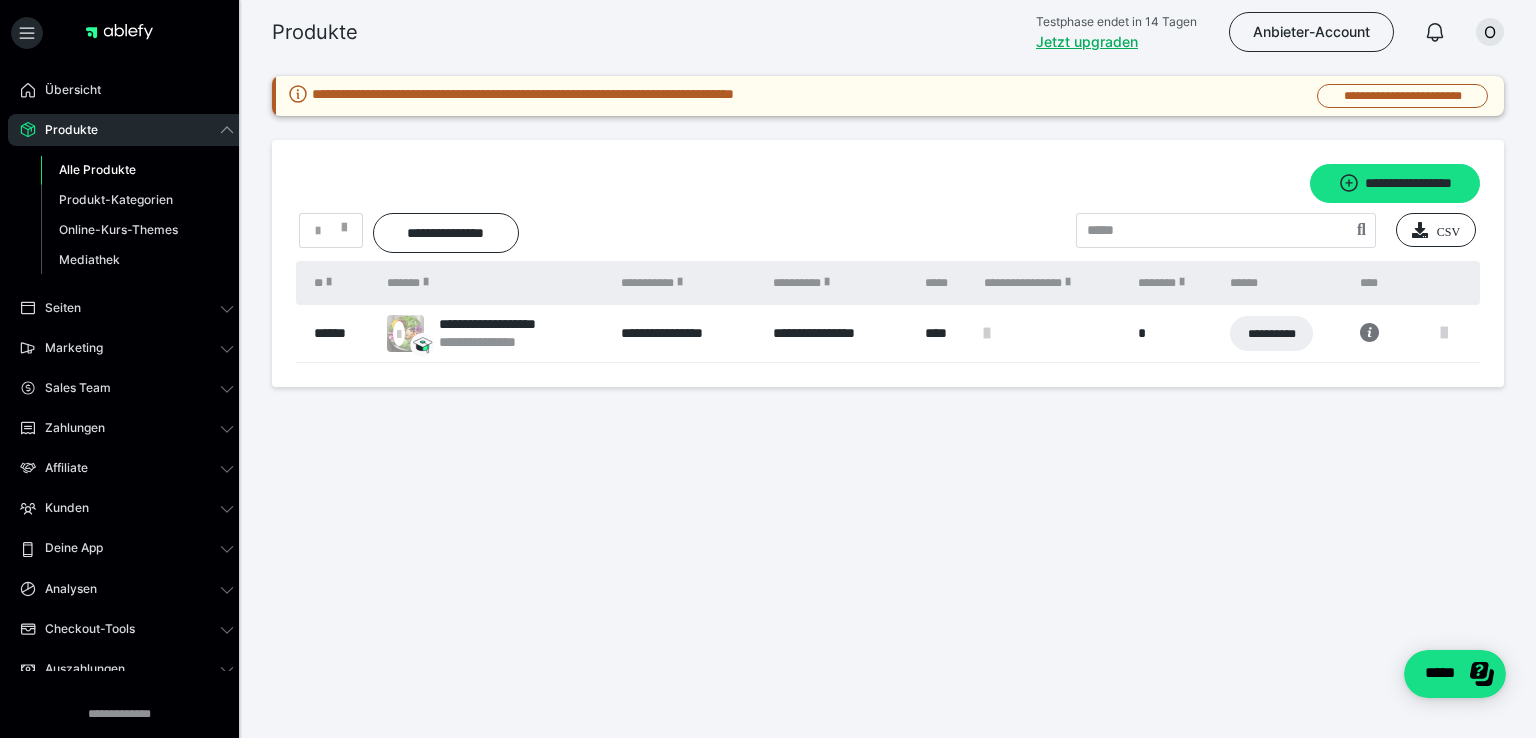 click at bounding box center [1444, 333] 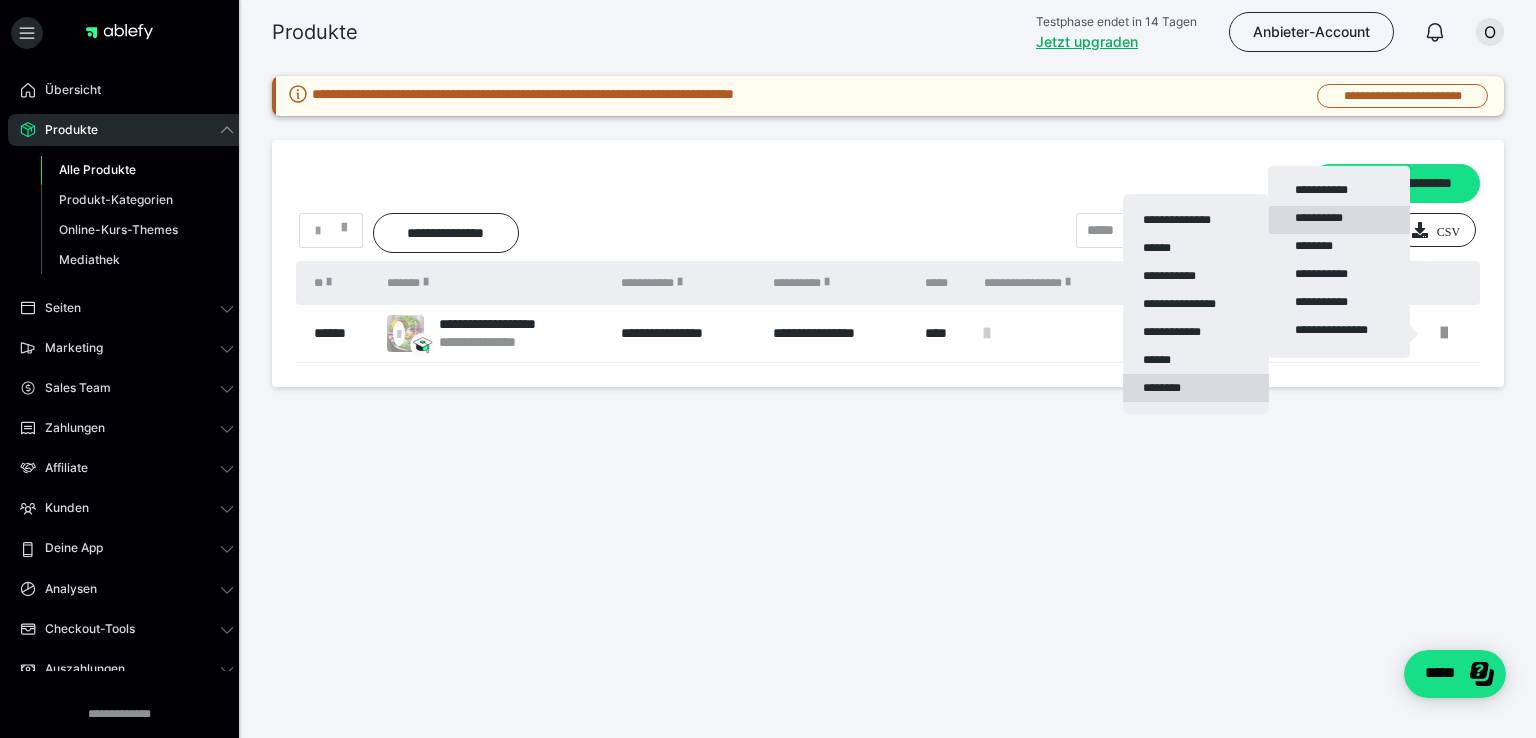 click on "********" at bounding box center [1196, 388] 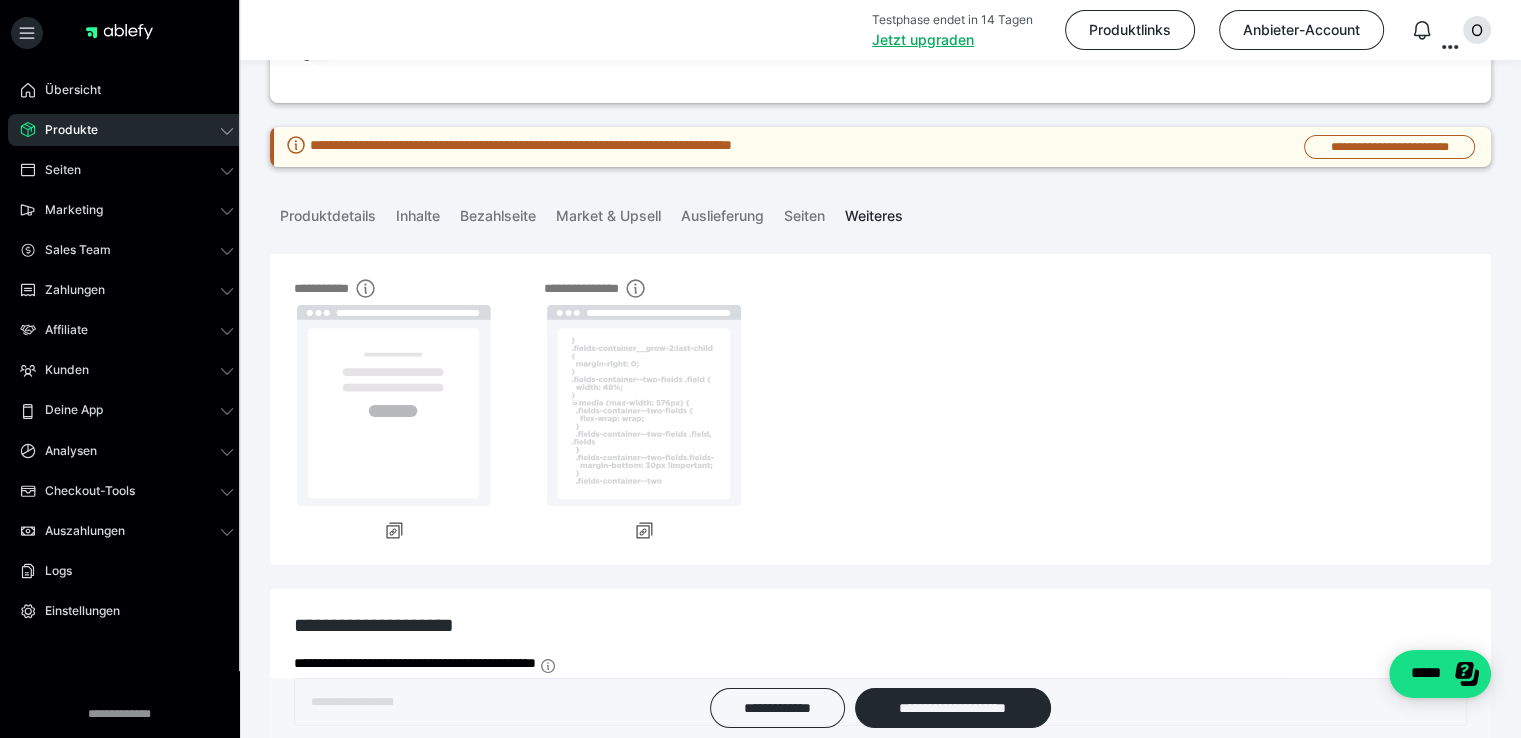 scroll, scrollTop: 0, scrollLeft: 0, axis: both 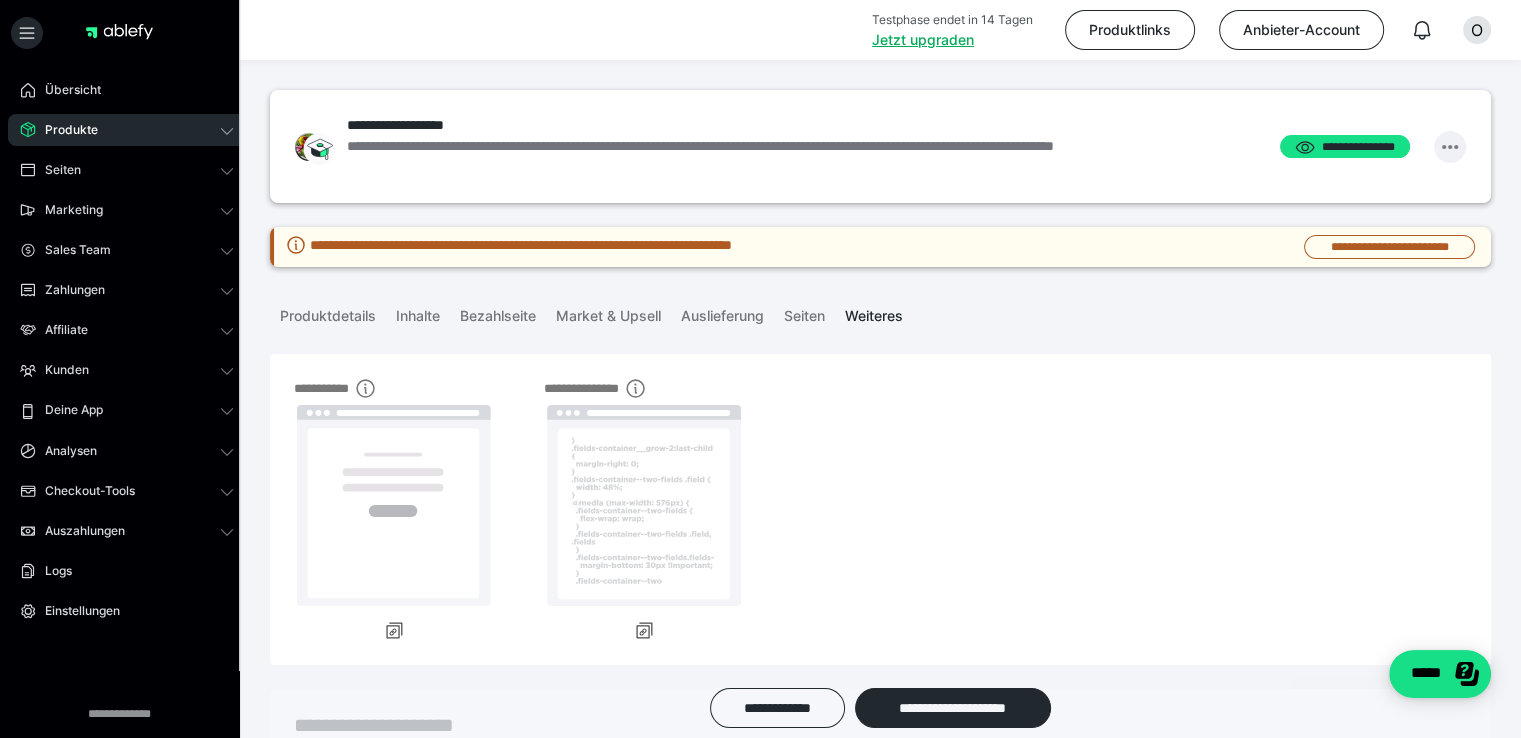 click 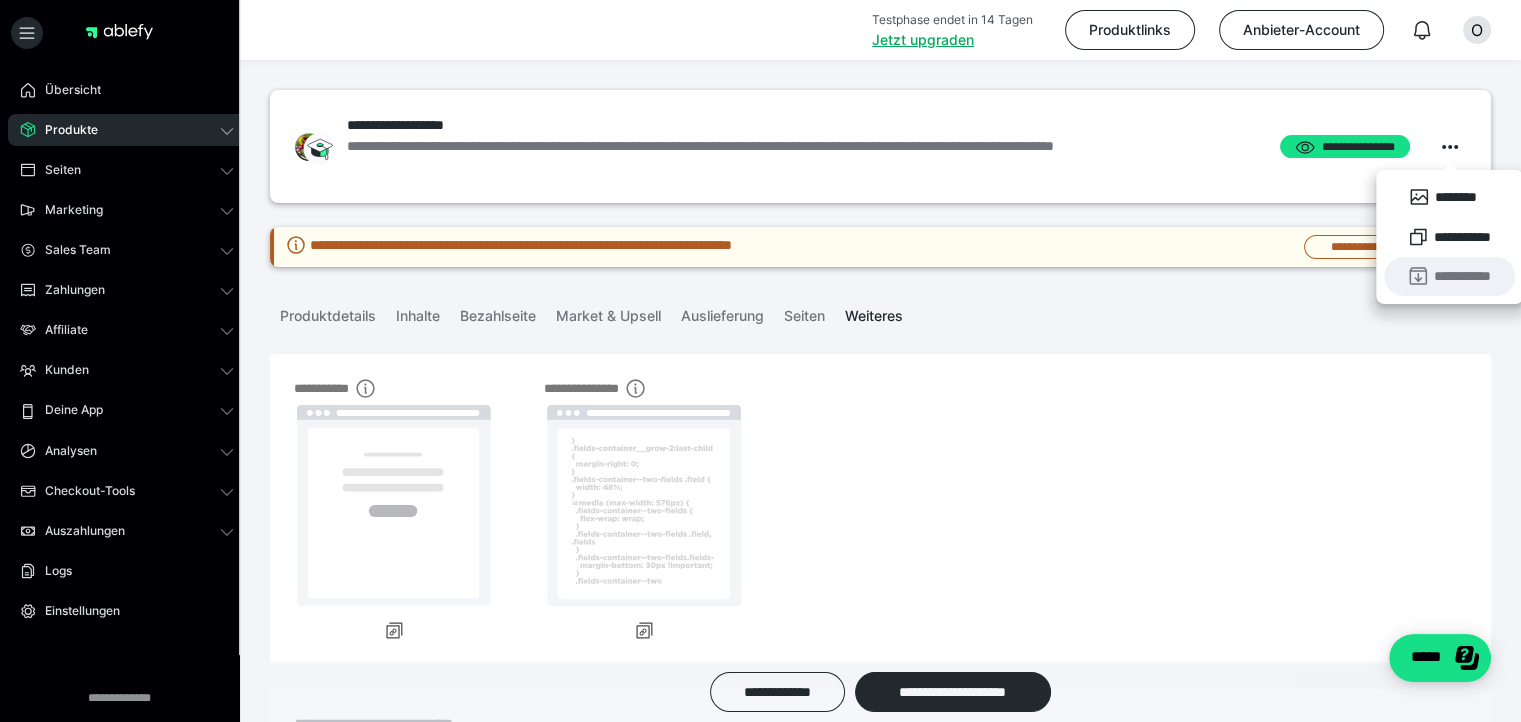 click on "**********" at bounding box center (1450, 277) 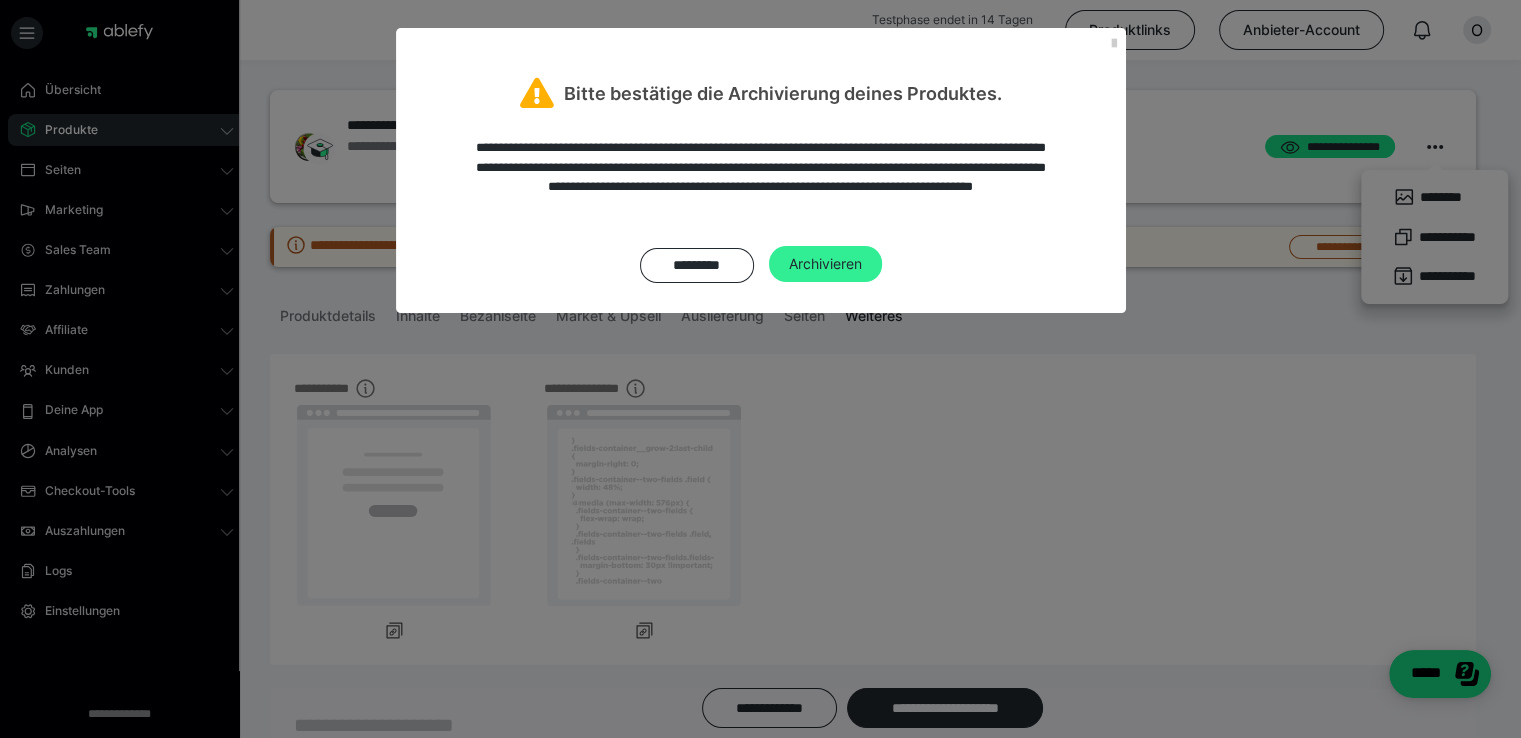 click on "Archivieren" at bounding box center [825, 264] 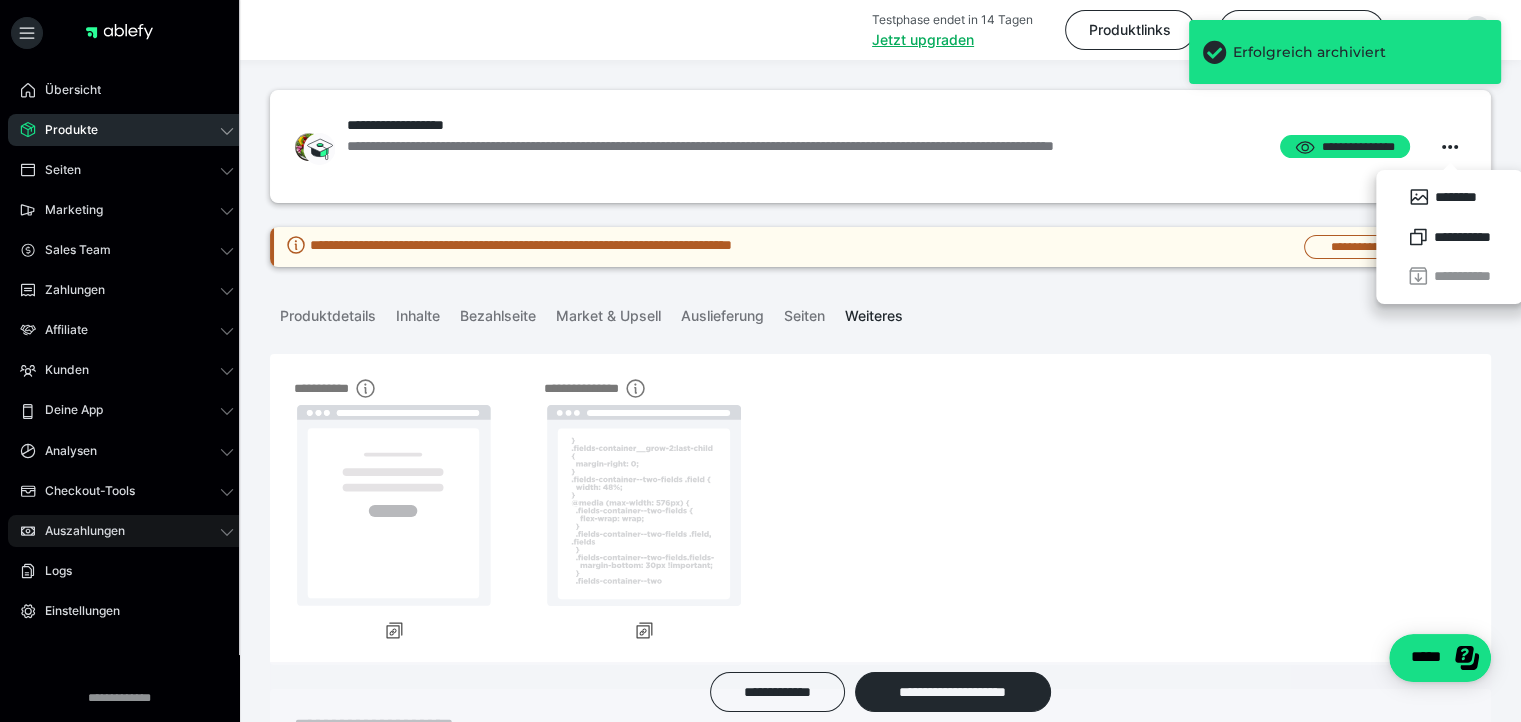 click on "Auszahlungen" at bounding box center (127, 531) 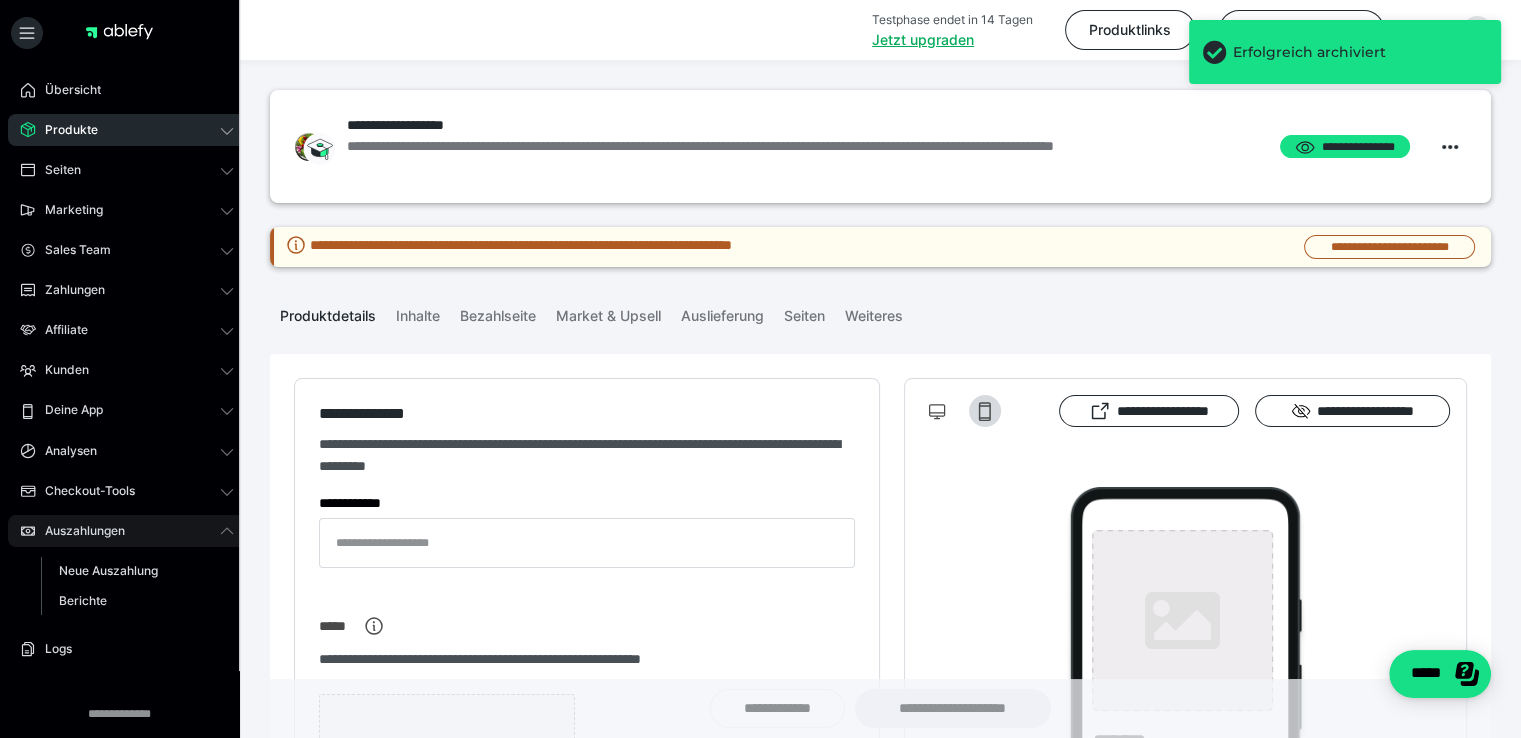 type on "**********" 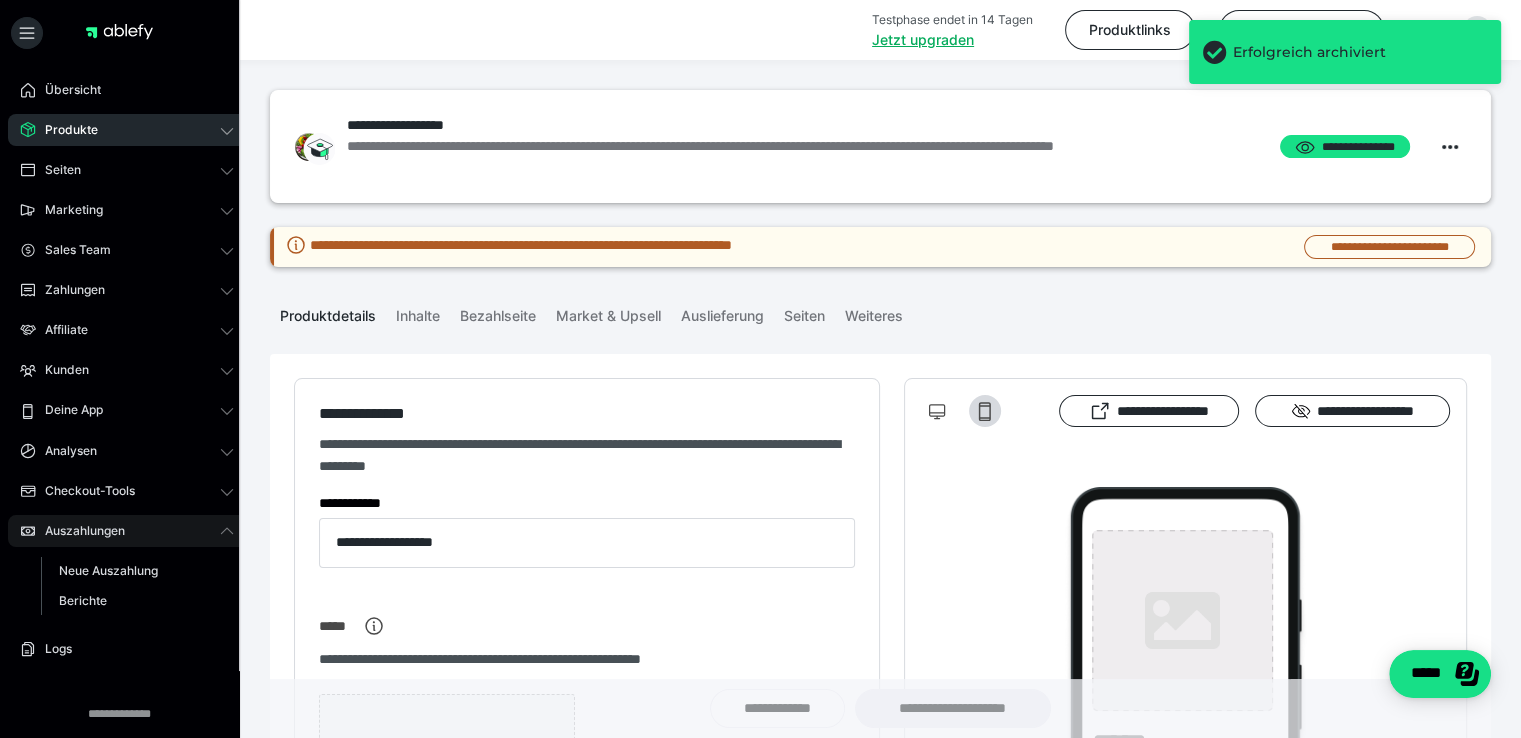 type on "**********" 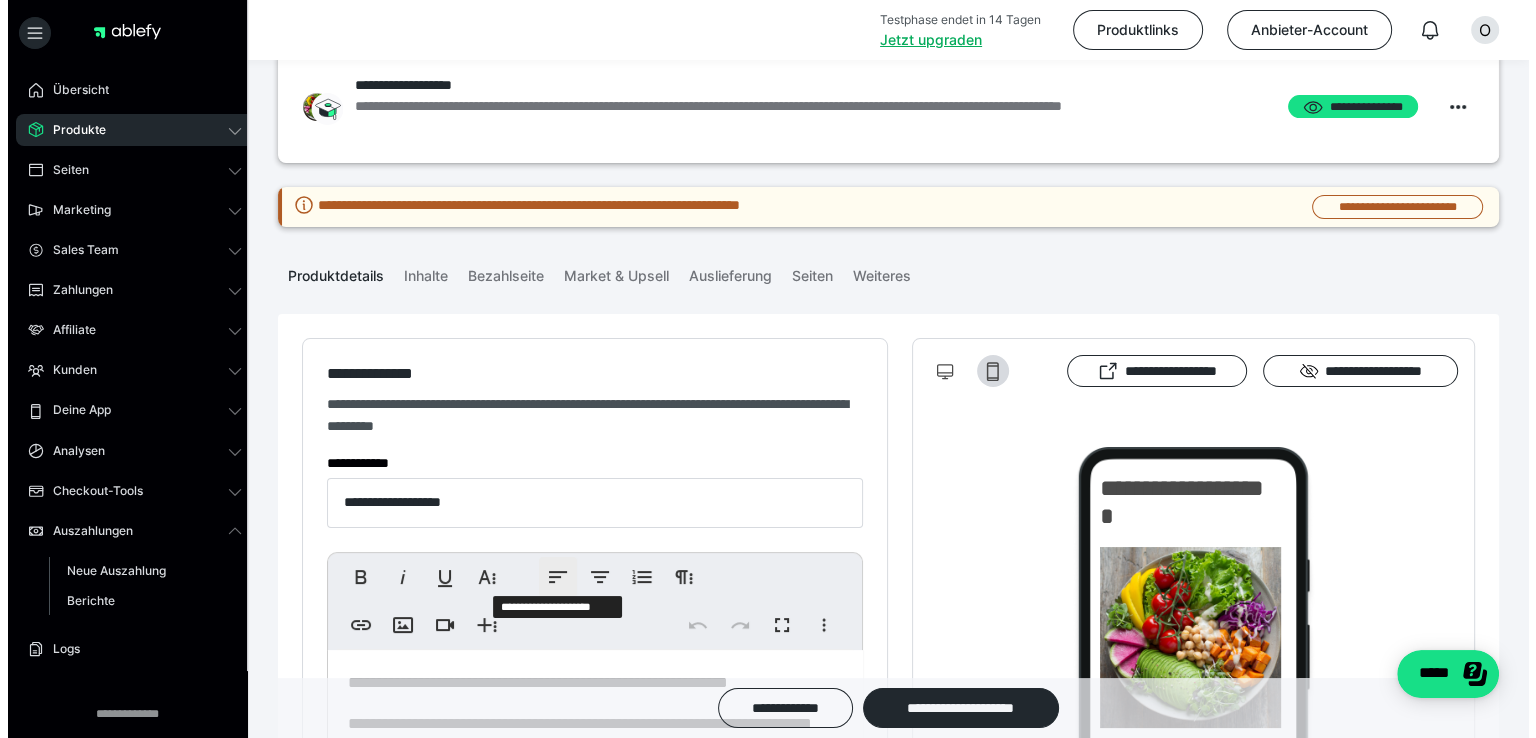 scroll, scrollTop: 0, scrollLeft: 0, axis: both 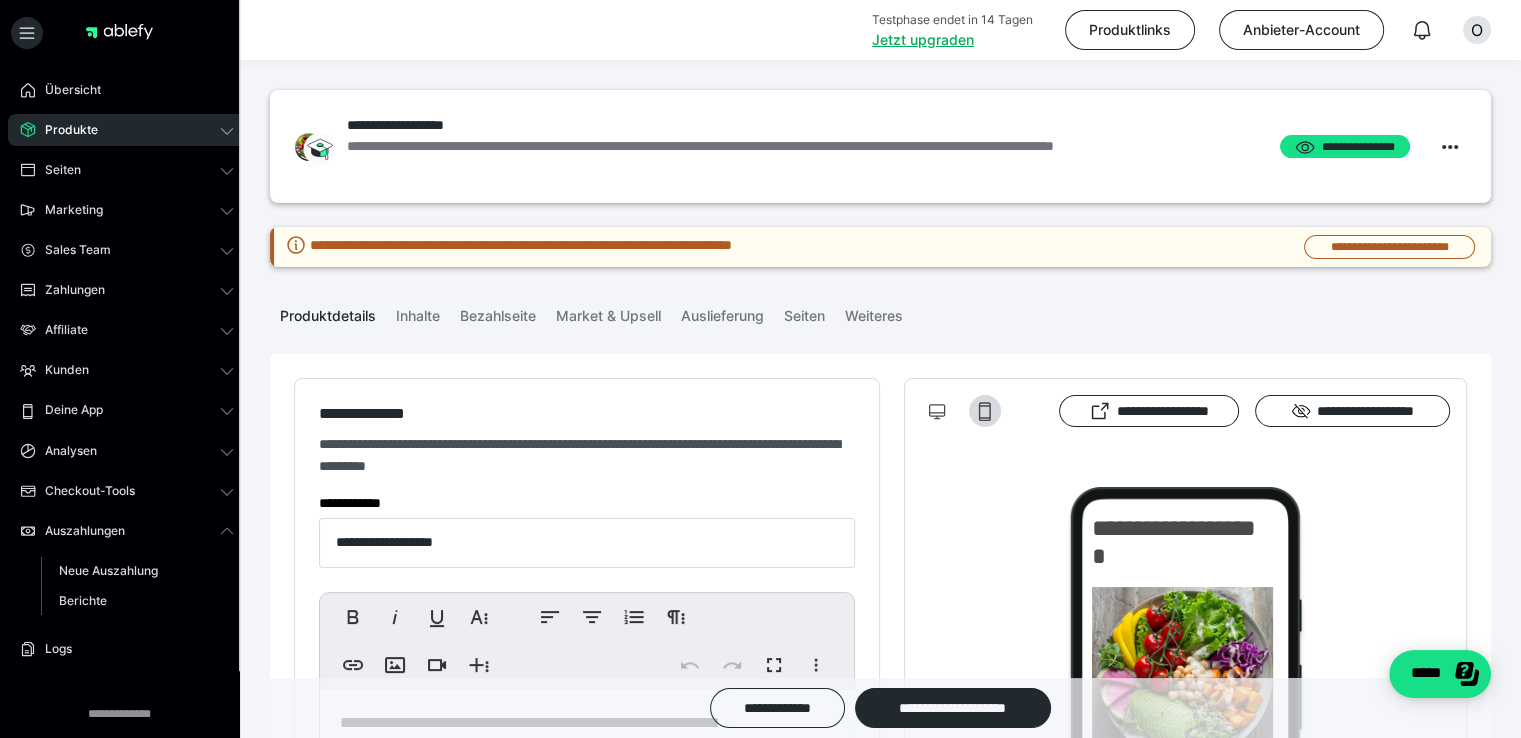 click on "Produkte" at bounding box center [127, 130] 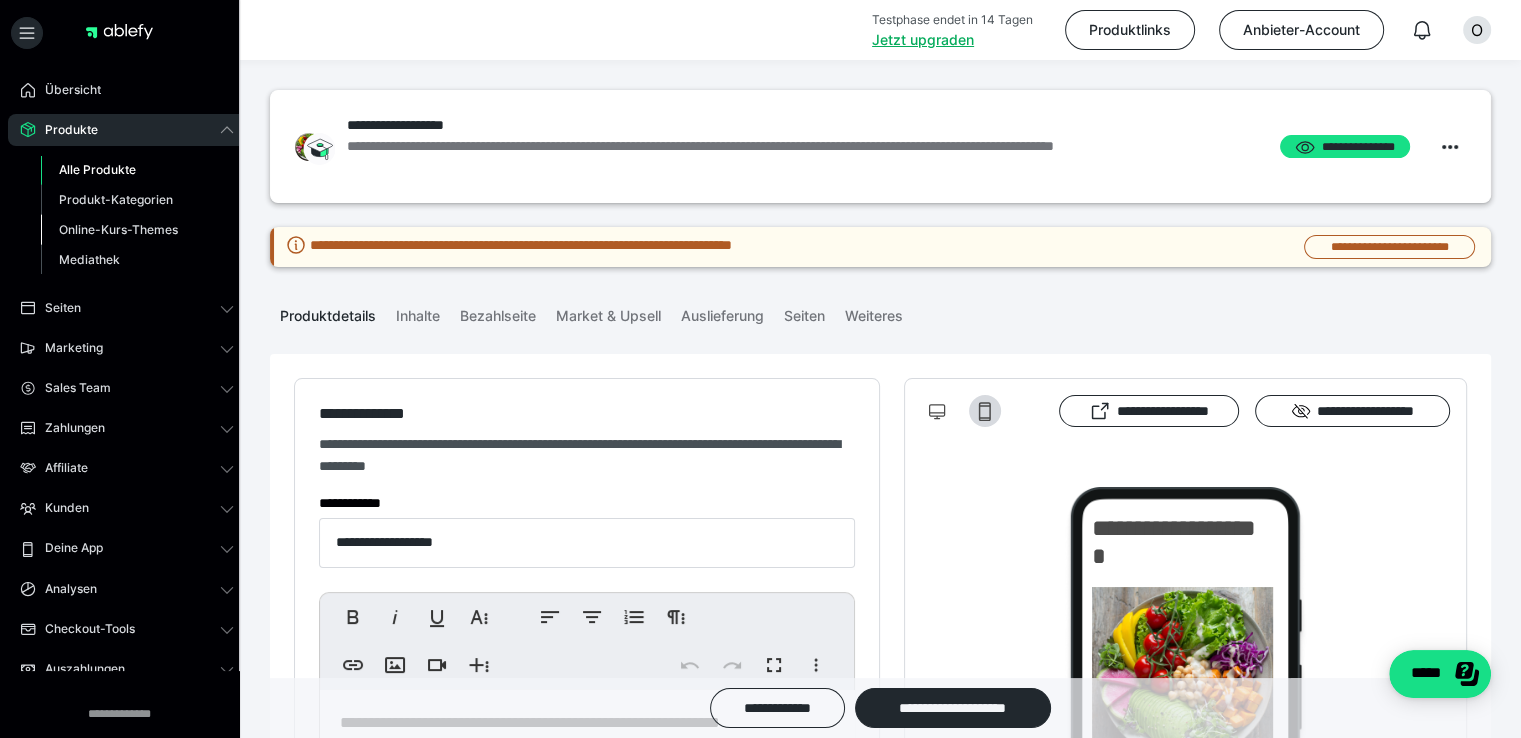 click on "Online-Kurs-Themes" at bounding box center [118, 229] 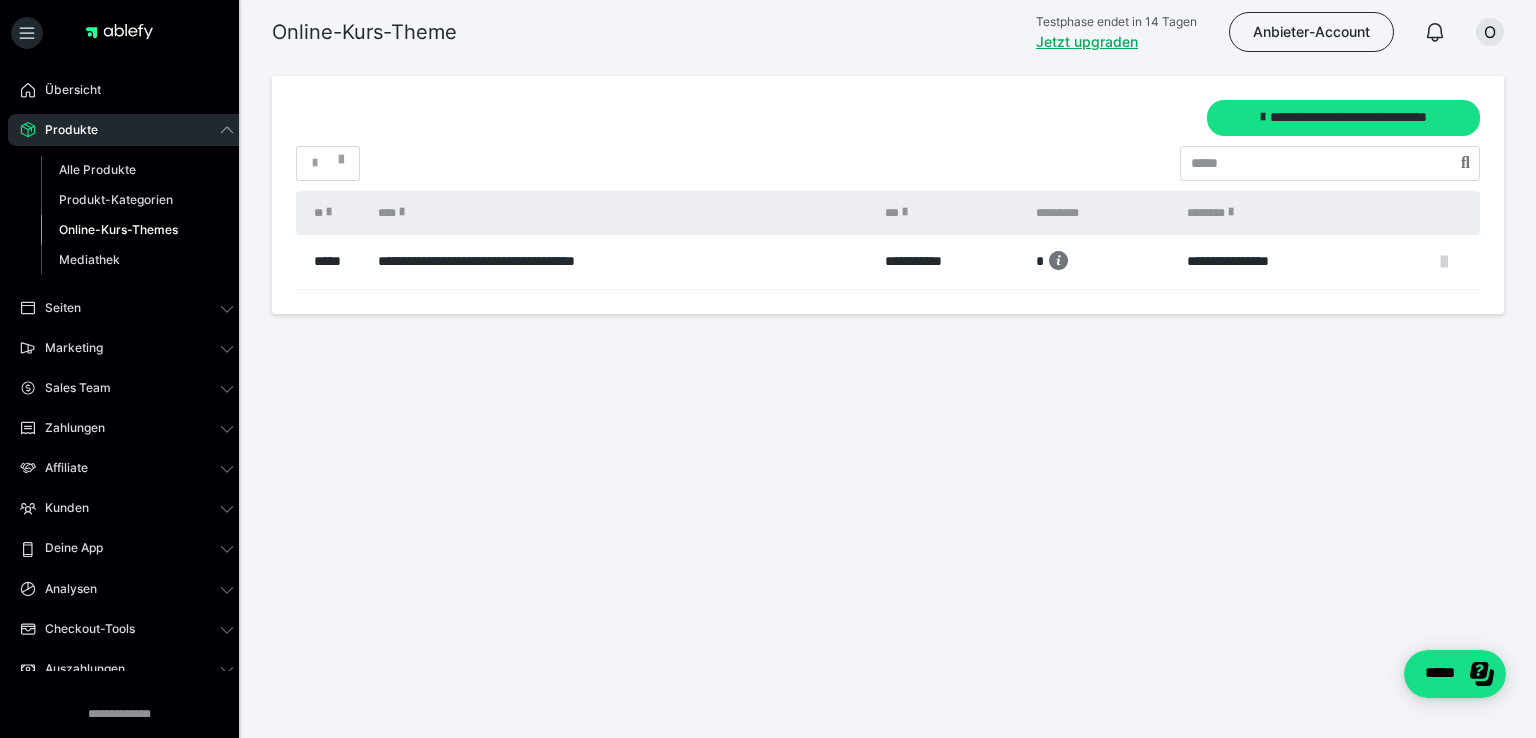 click at bounding box center (1444, 262) 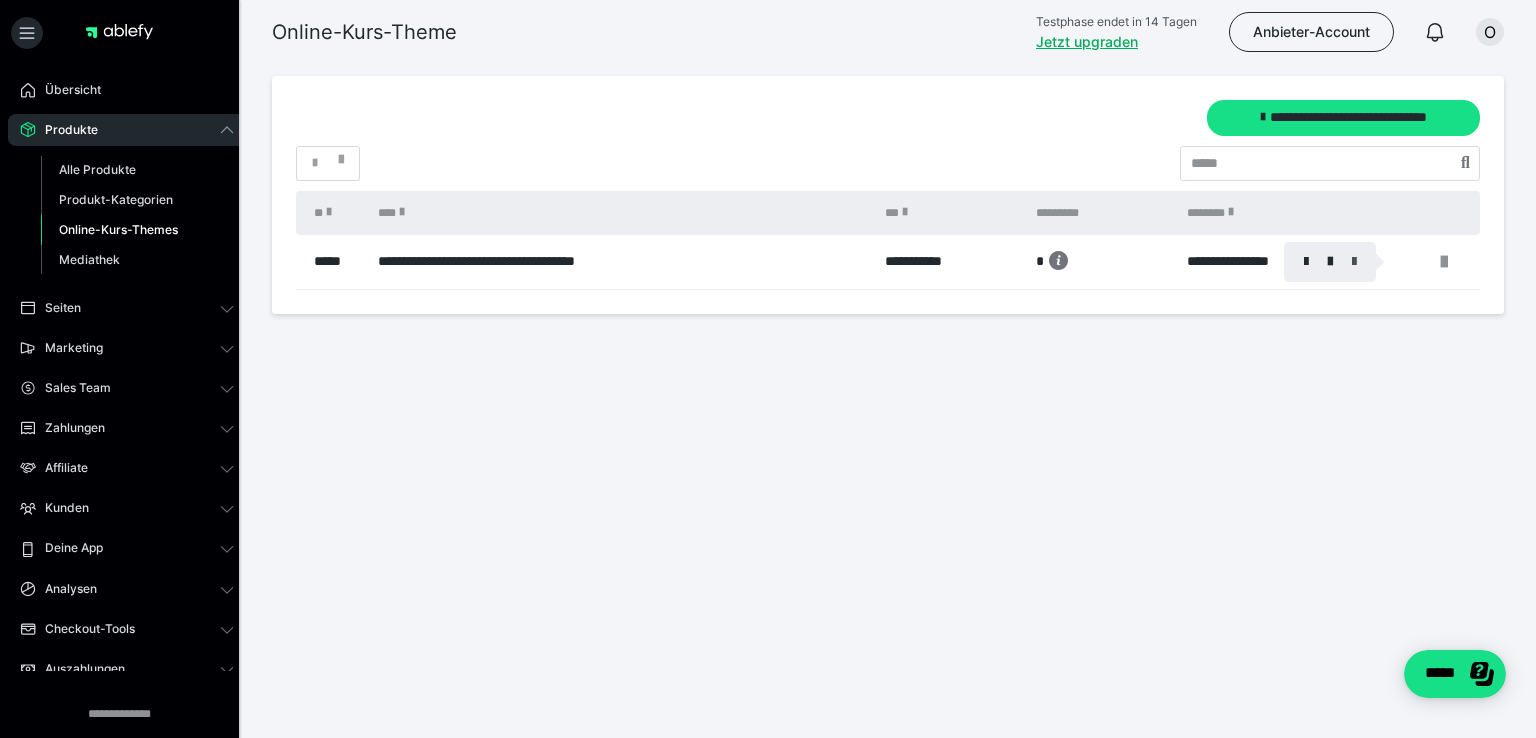 click at bounding box center (1354, 262) 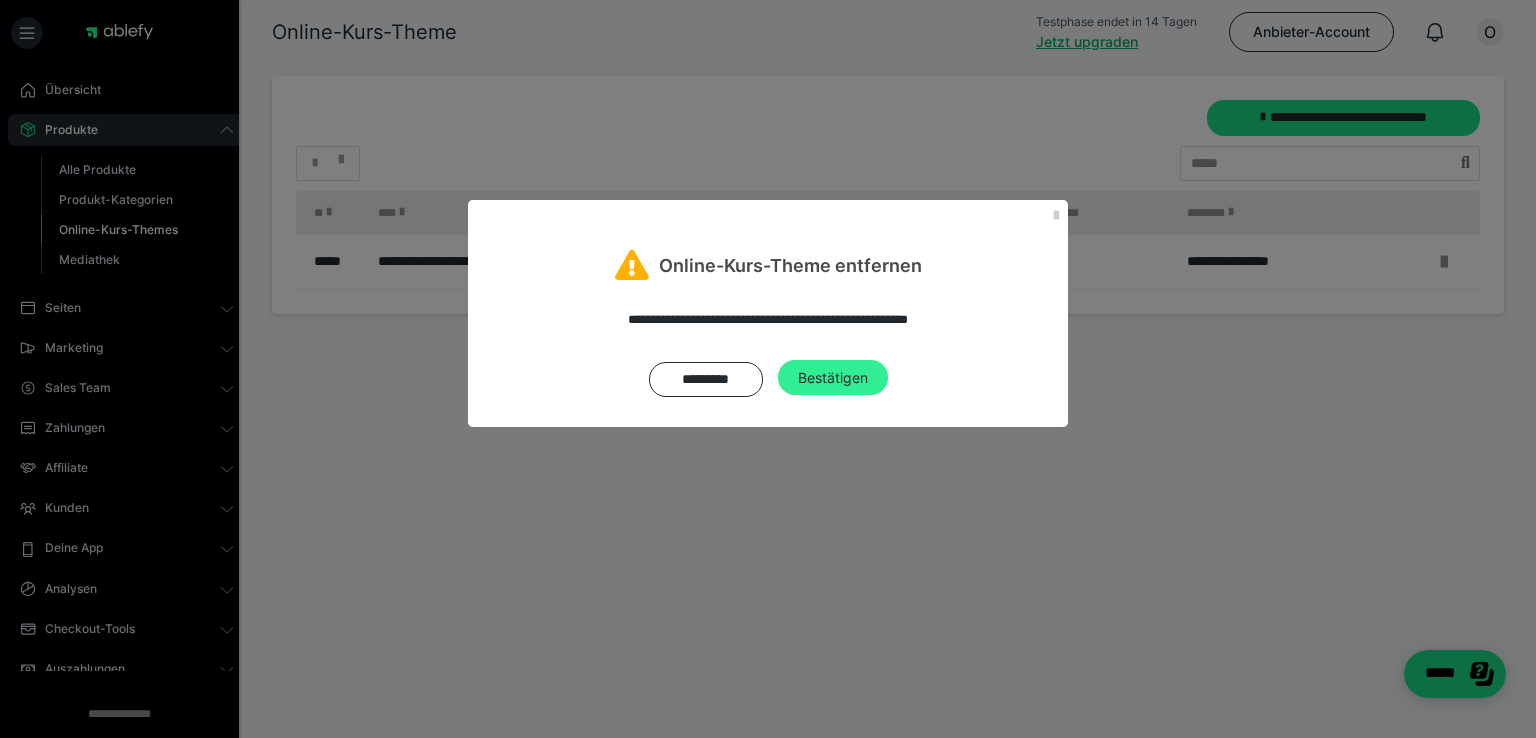 click on "Bestätigen" at bounding box center [833, 378] 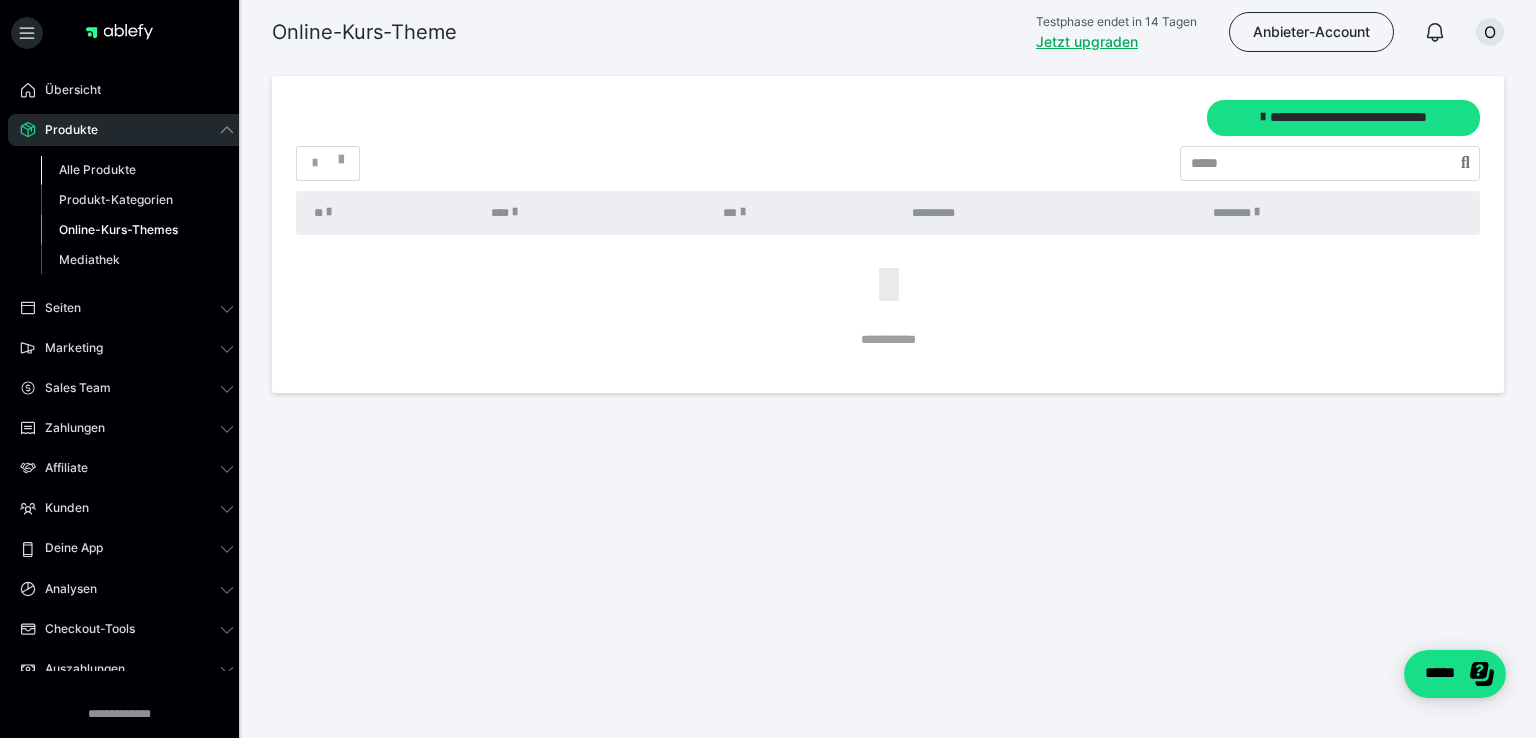 click on "Alle Produkte" at bounding box center (97, 169) 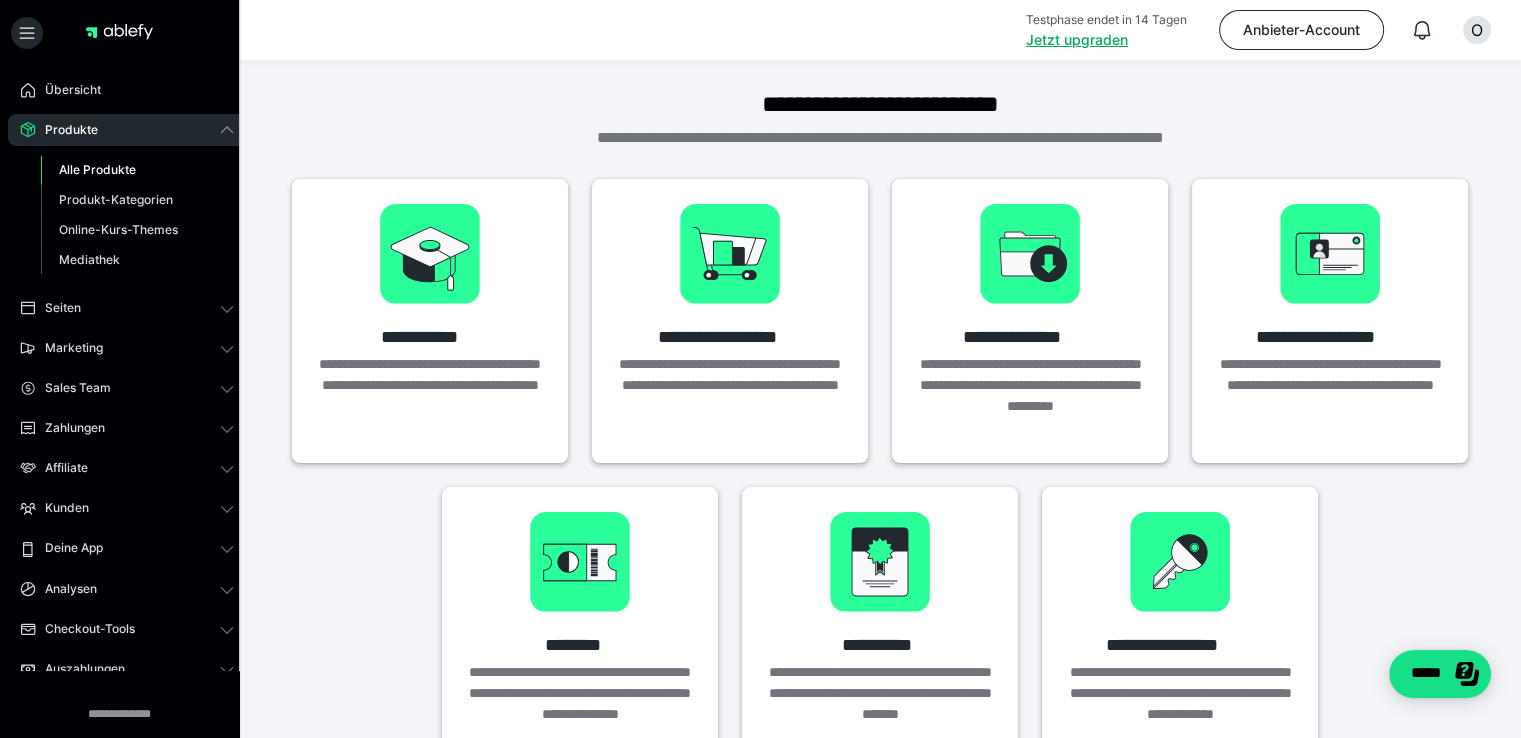 click on "**********" at bounding box center (880, 465) 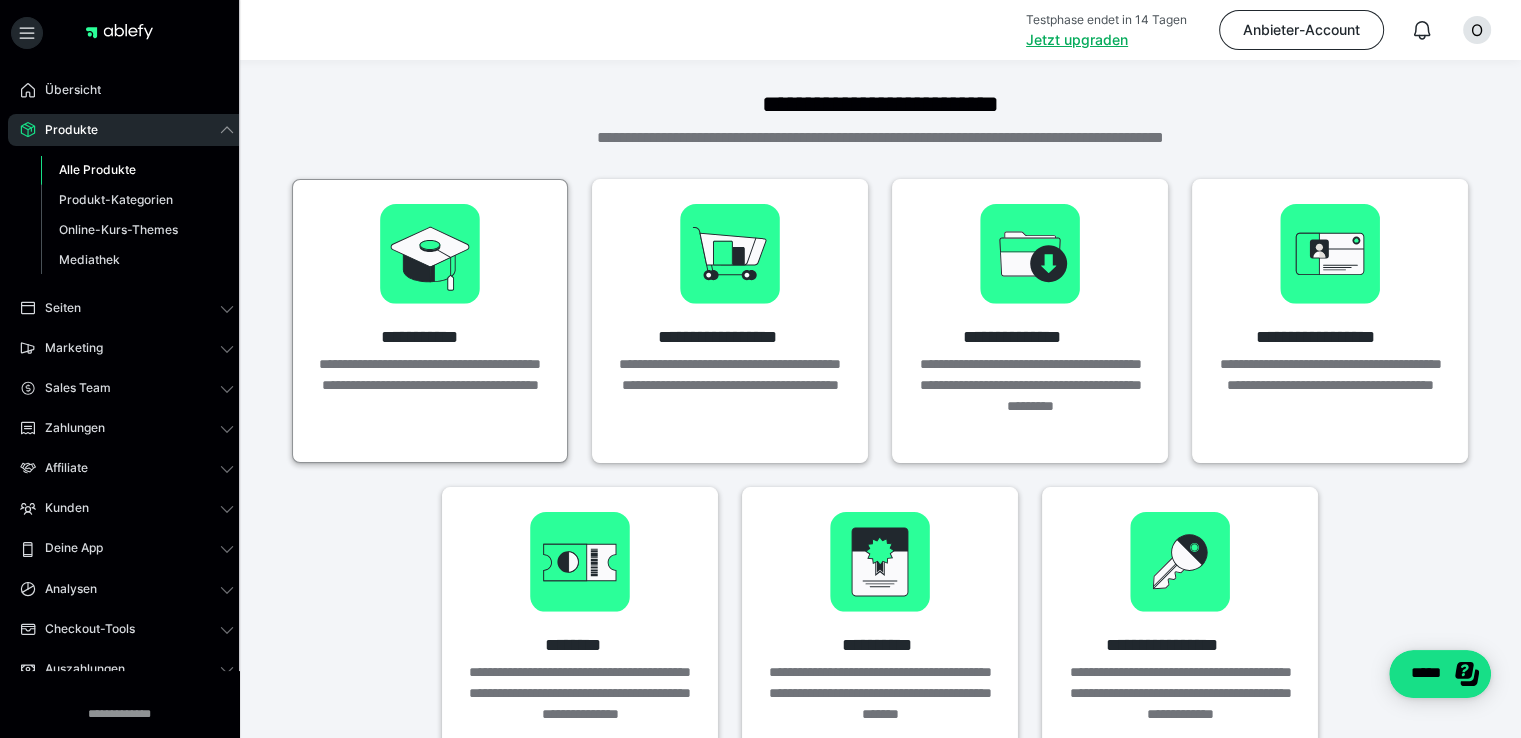 click at bounding box center (430, 254) 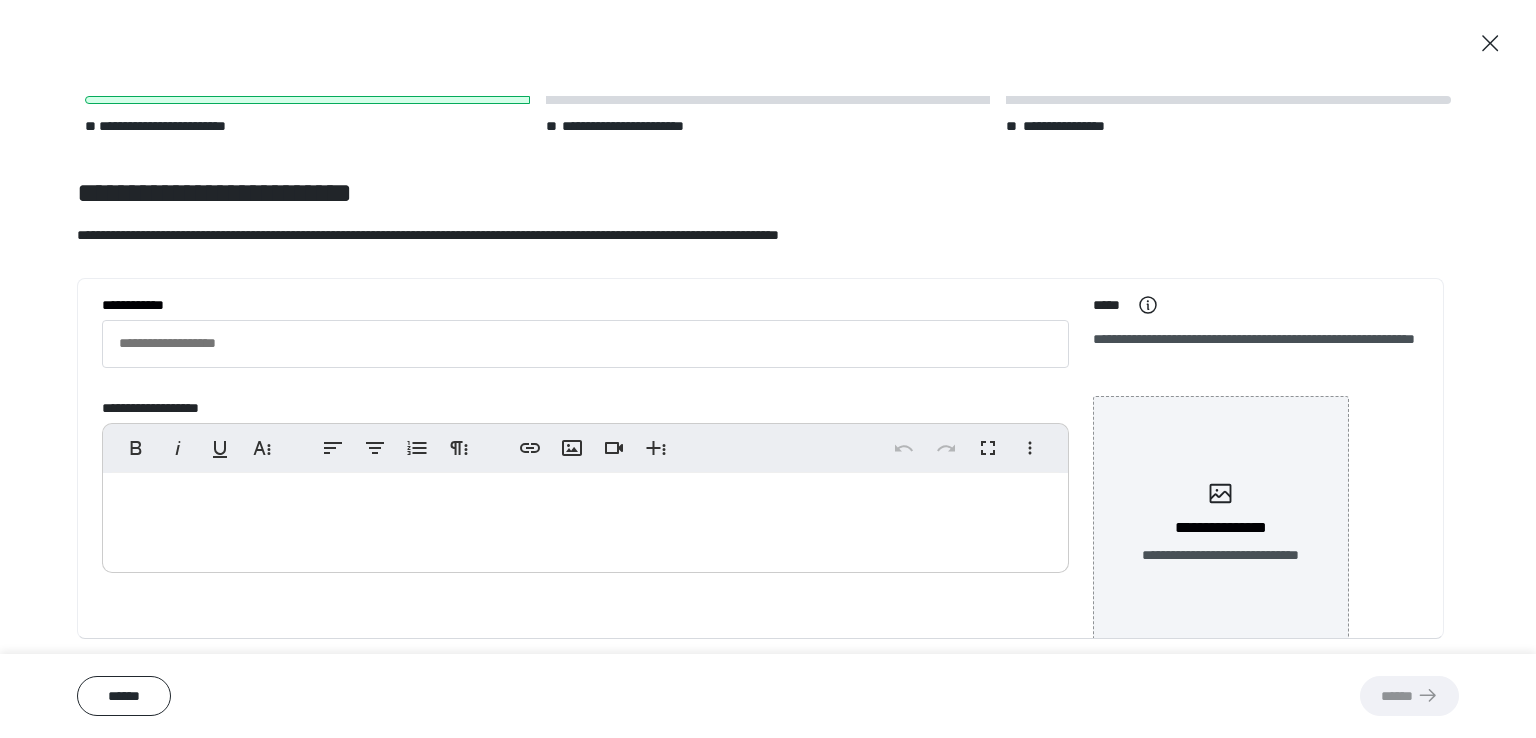 scroll, scrollTop: 77, scrollLeft: 0, axis: vertical 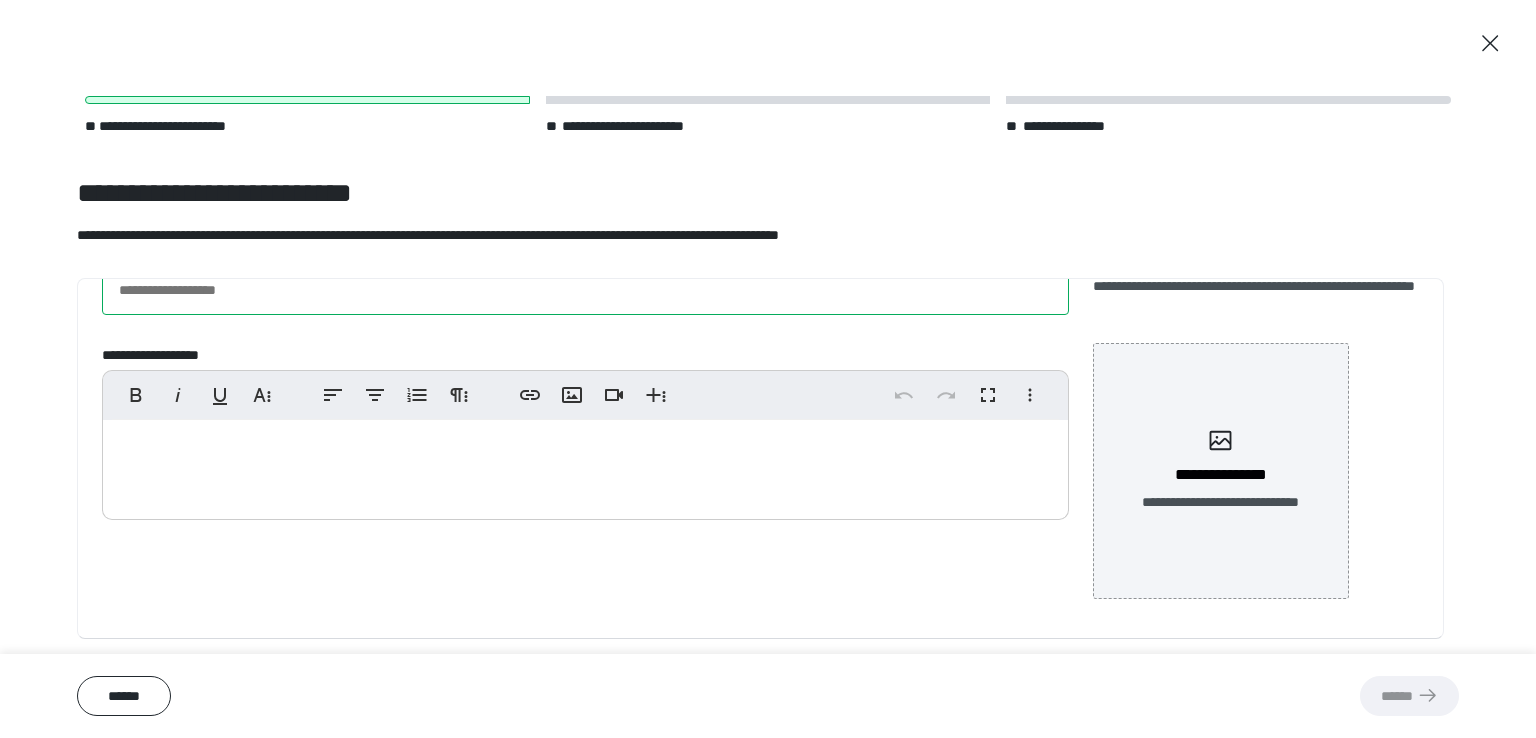 click on "**********" at bounding box center [585, 291] 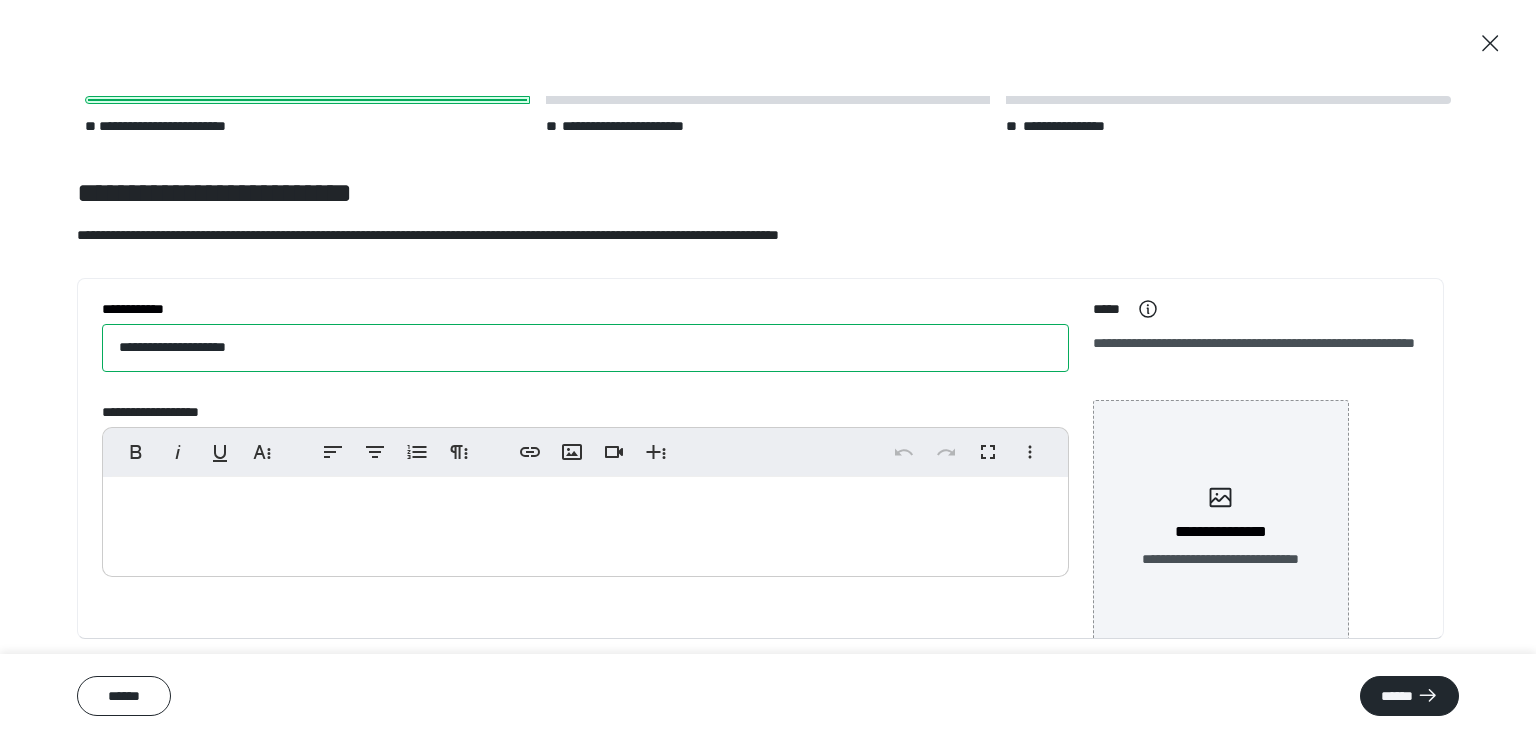 scroll, scrollTop: 13, scrollLeft: 0, axis: vertical 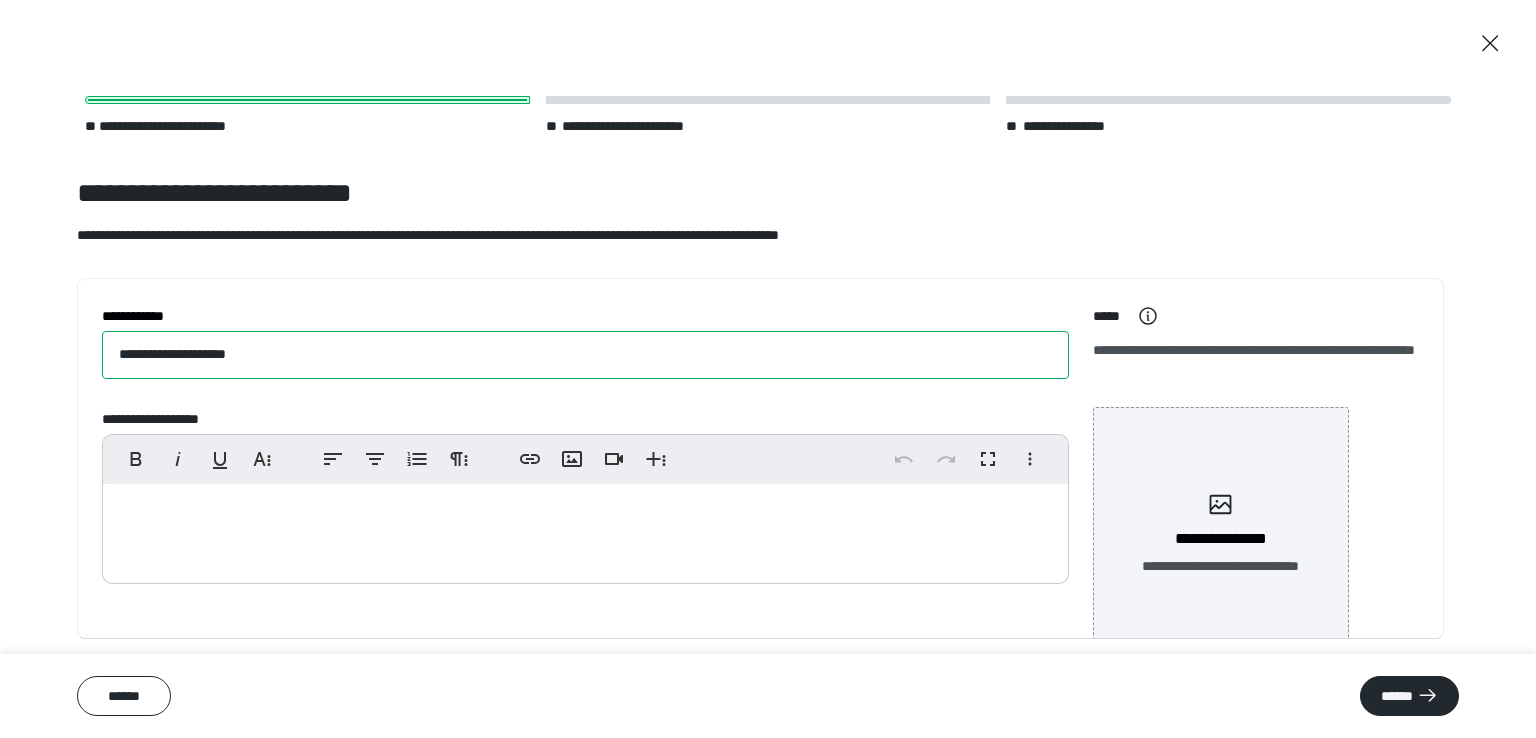 type on "**********" 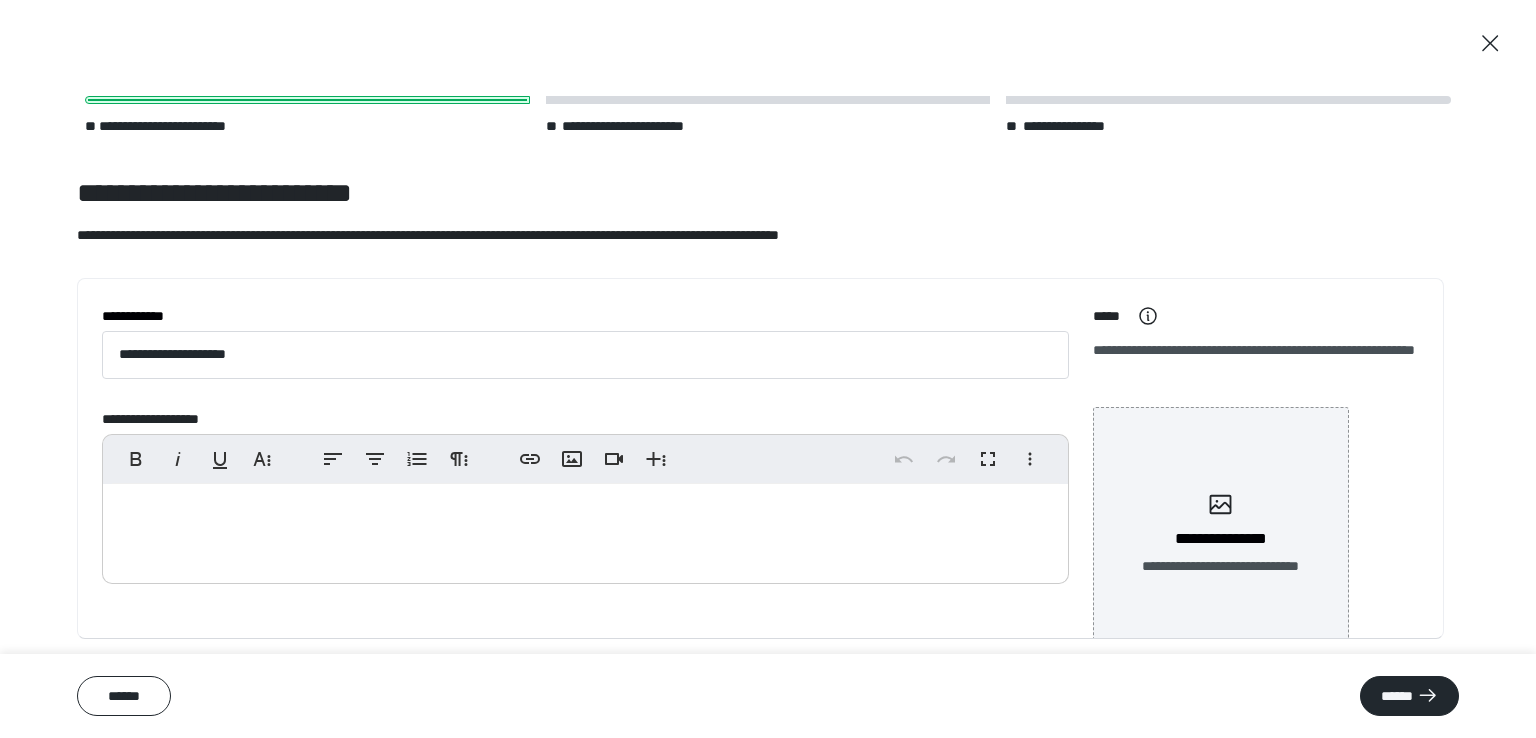 click on "**********" at bounding box center [768, 213] 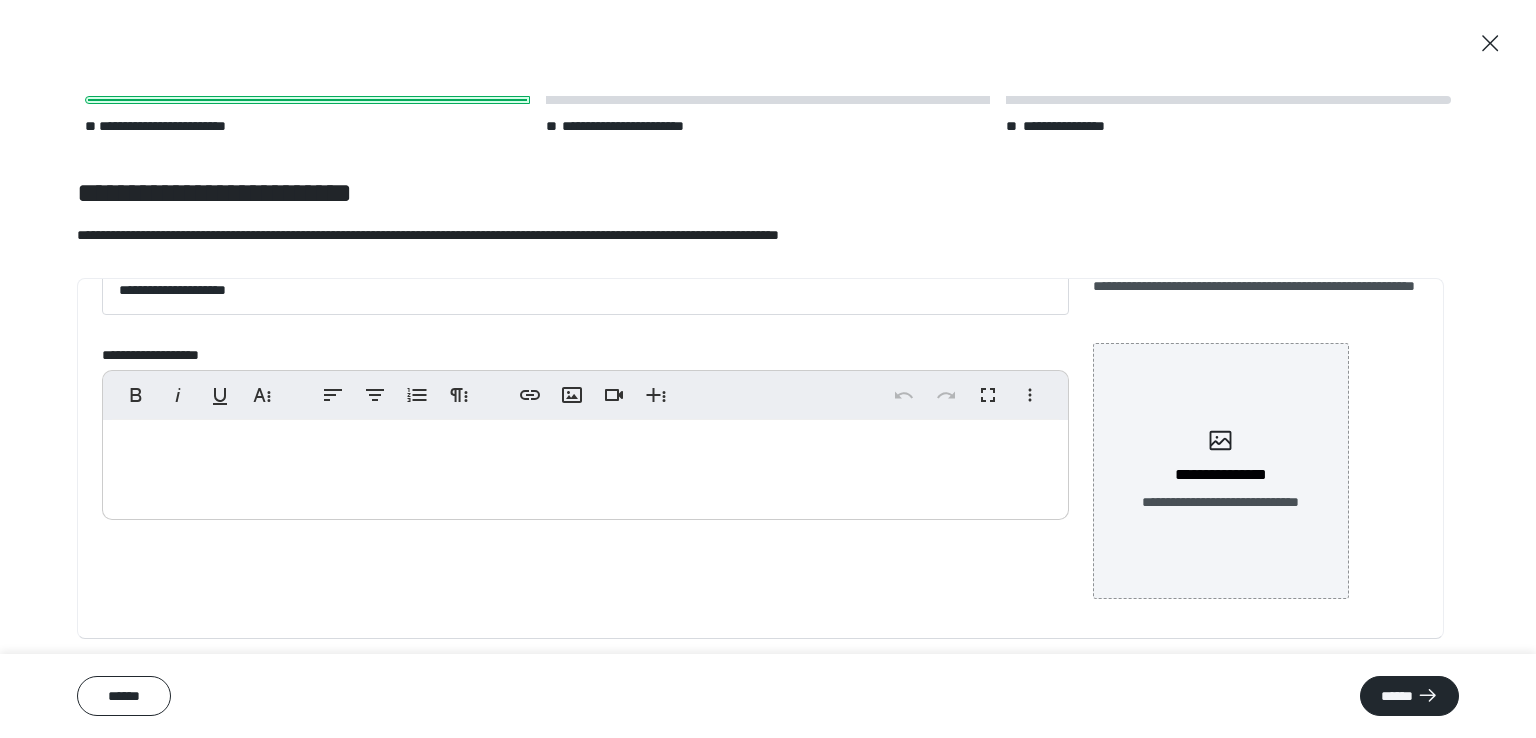 scroll, scrollTop: 0, scrollLeft: 0, axis: both 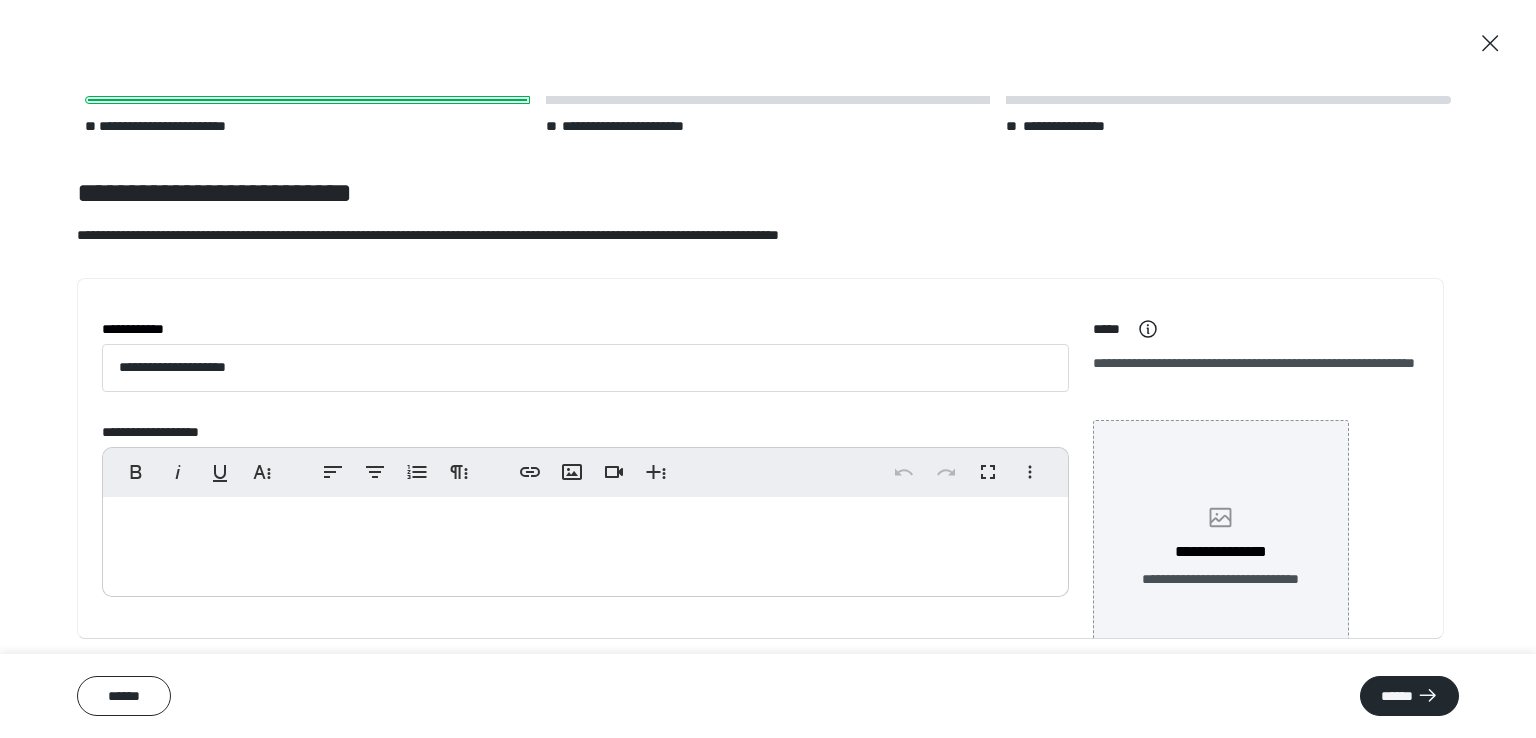 click 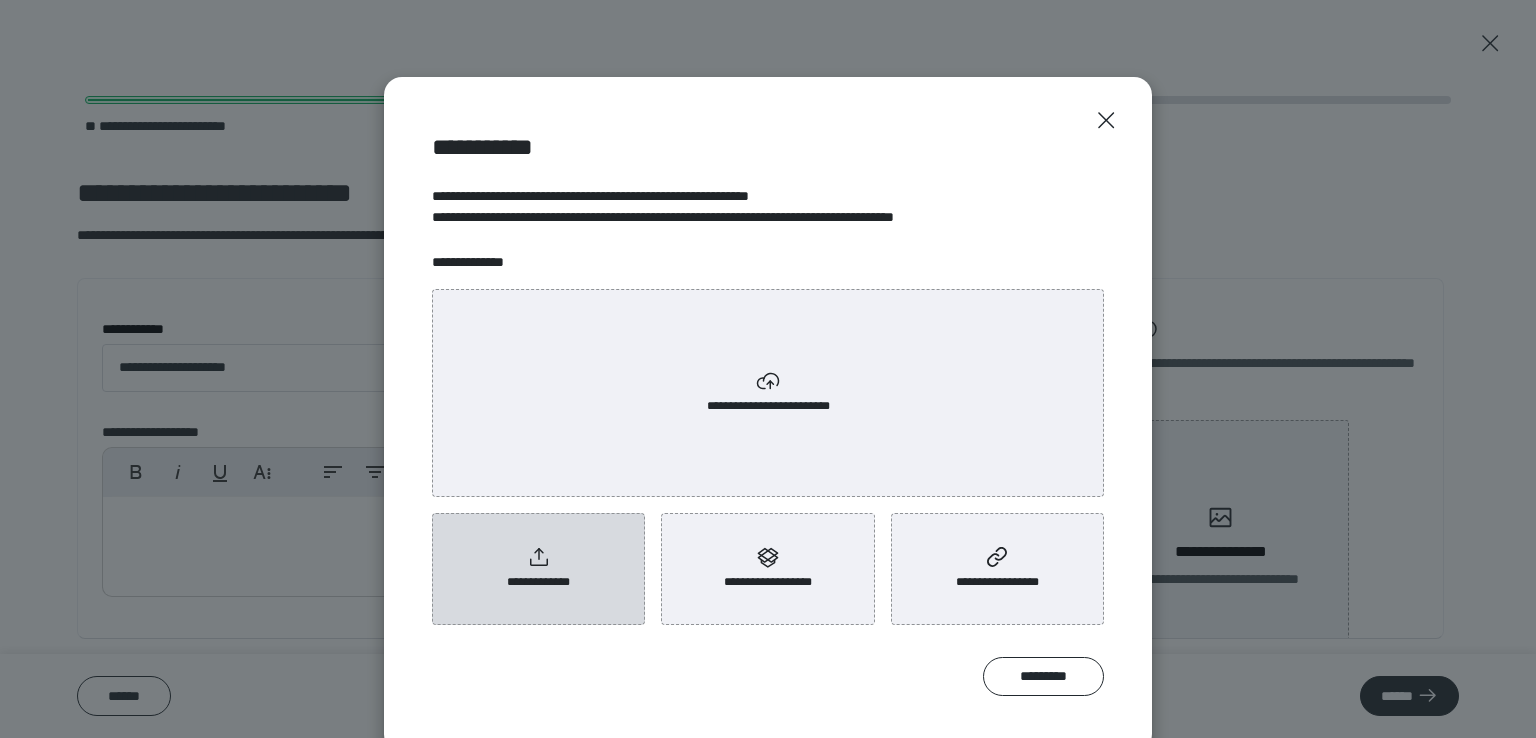click on "**********" at bounding box center [538, 569] 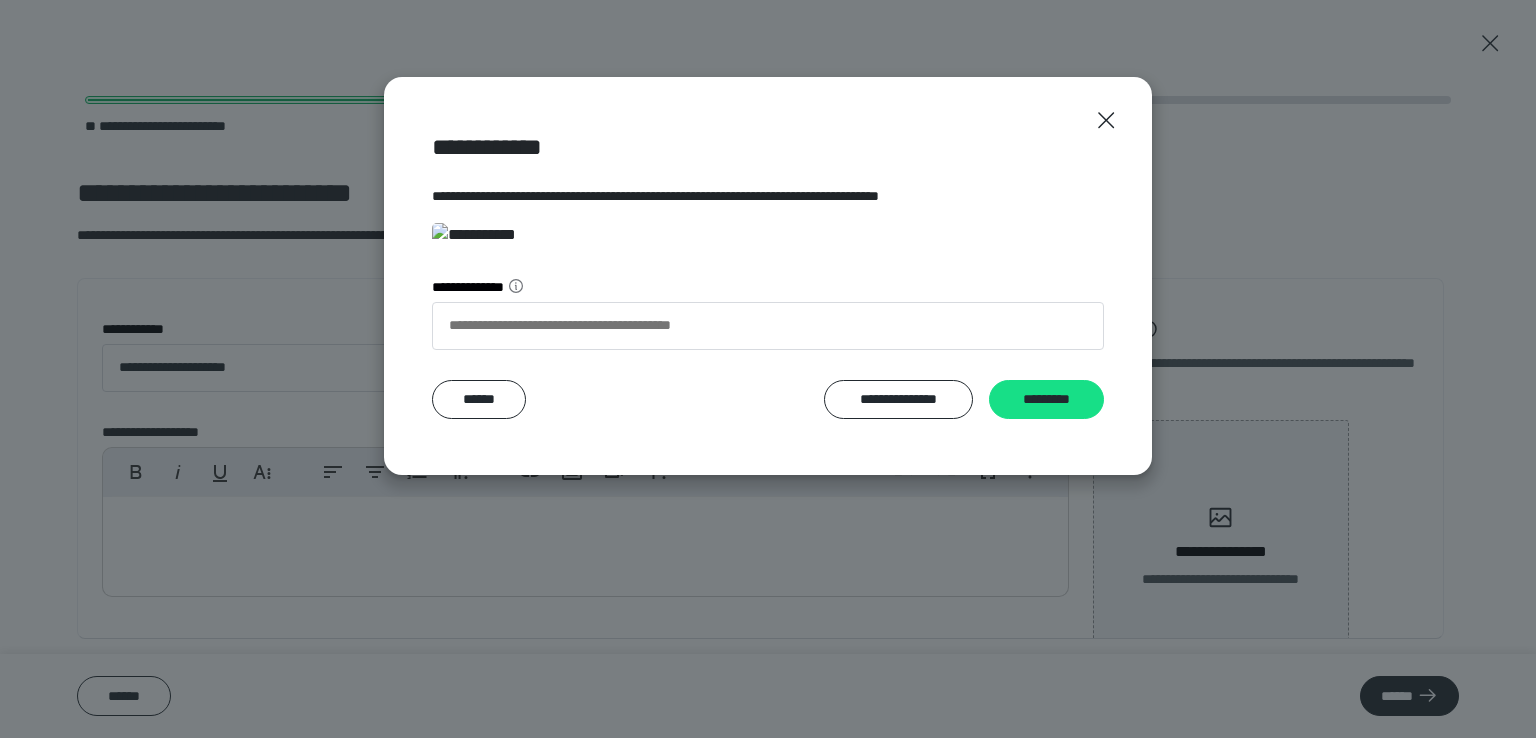 scroll, scrollTop: 384, scrollLeft: 0, axis: vertical 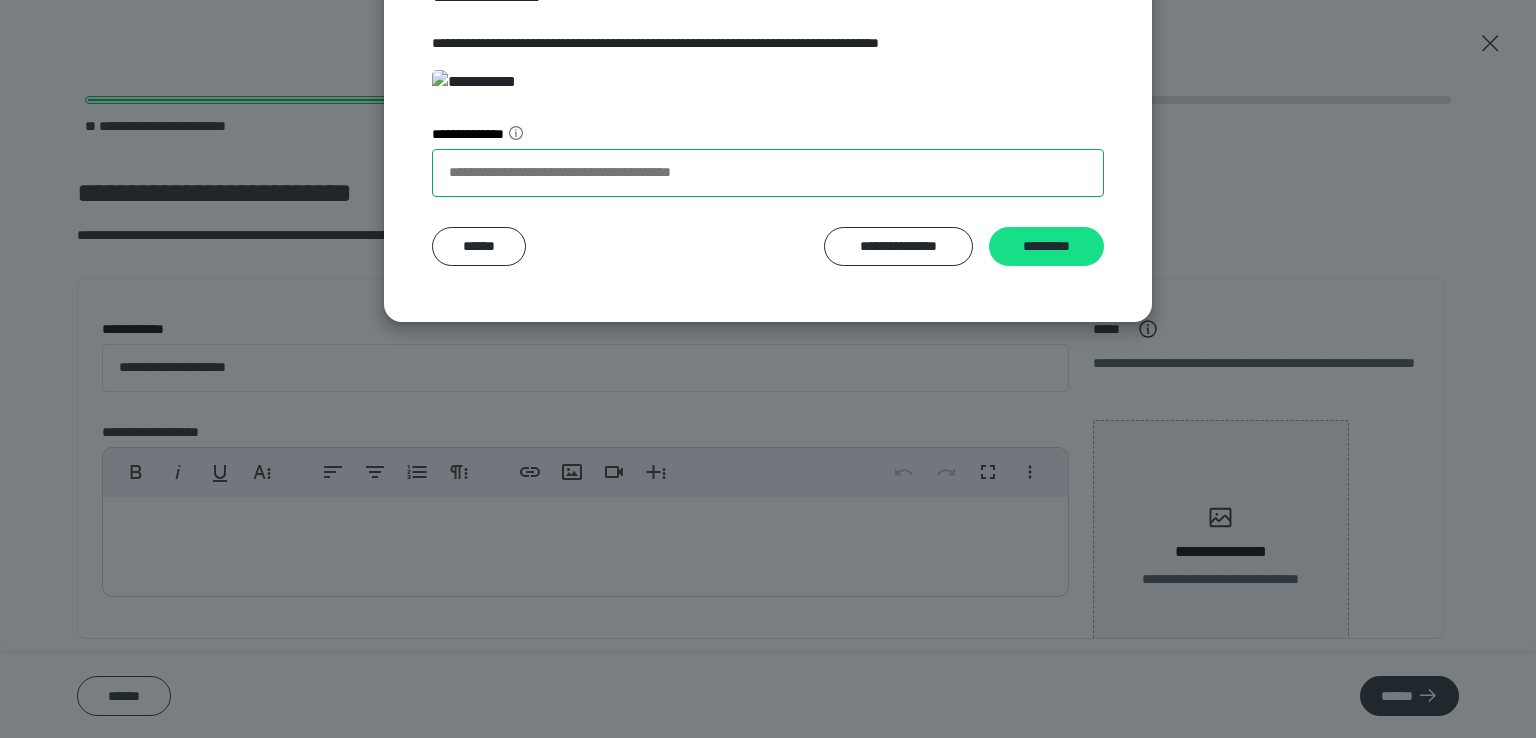 click on "**********" at bounding box center (768, 173) 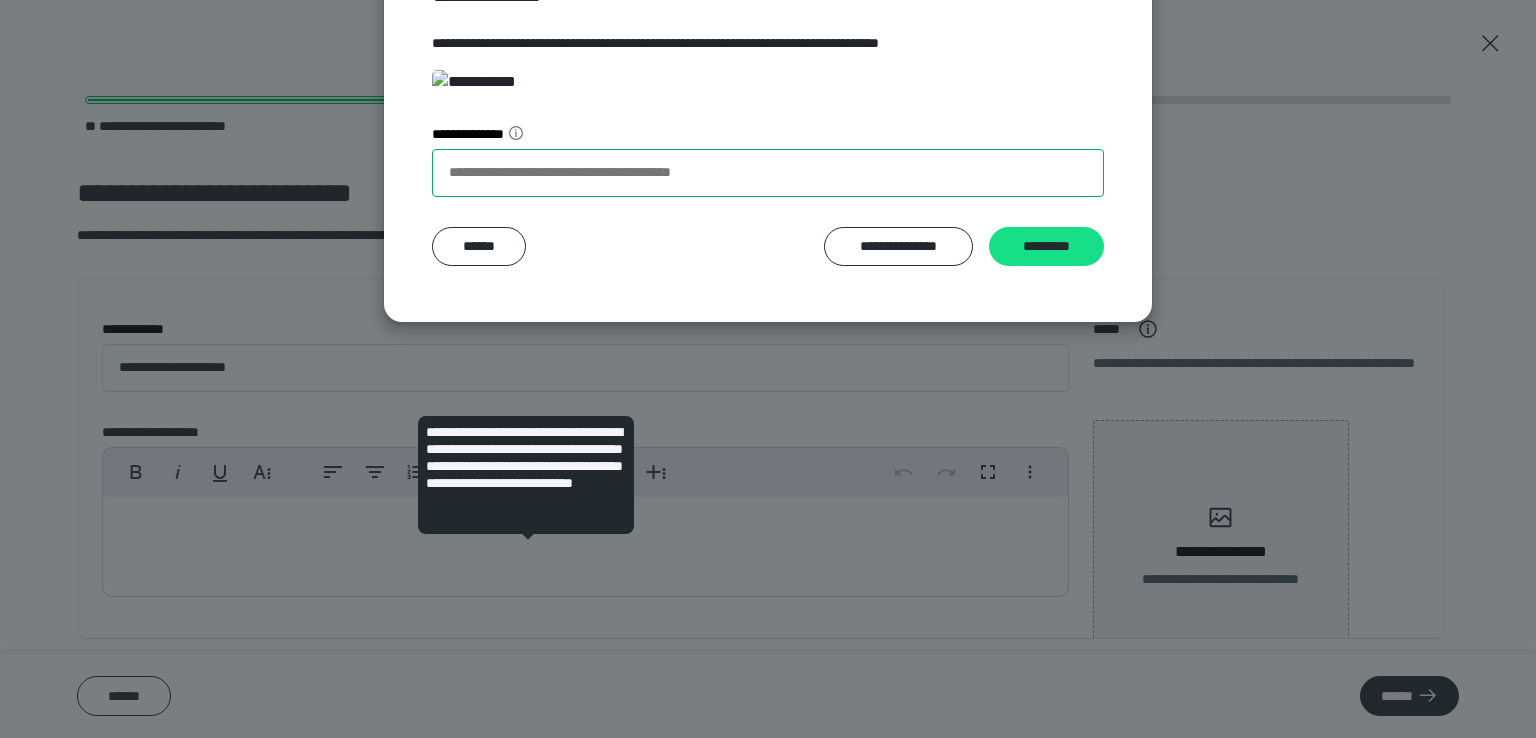 drag, startPoint x: 508, startPoint y: 591, endPoint x: 524, endPoint y: 549, distance: 44.94441 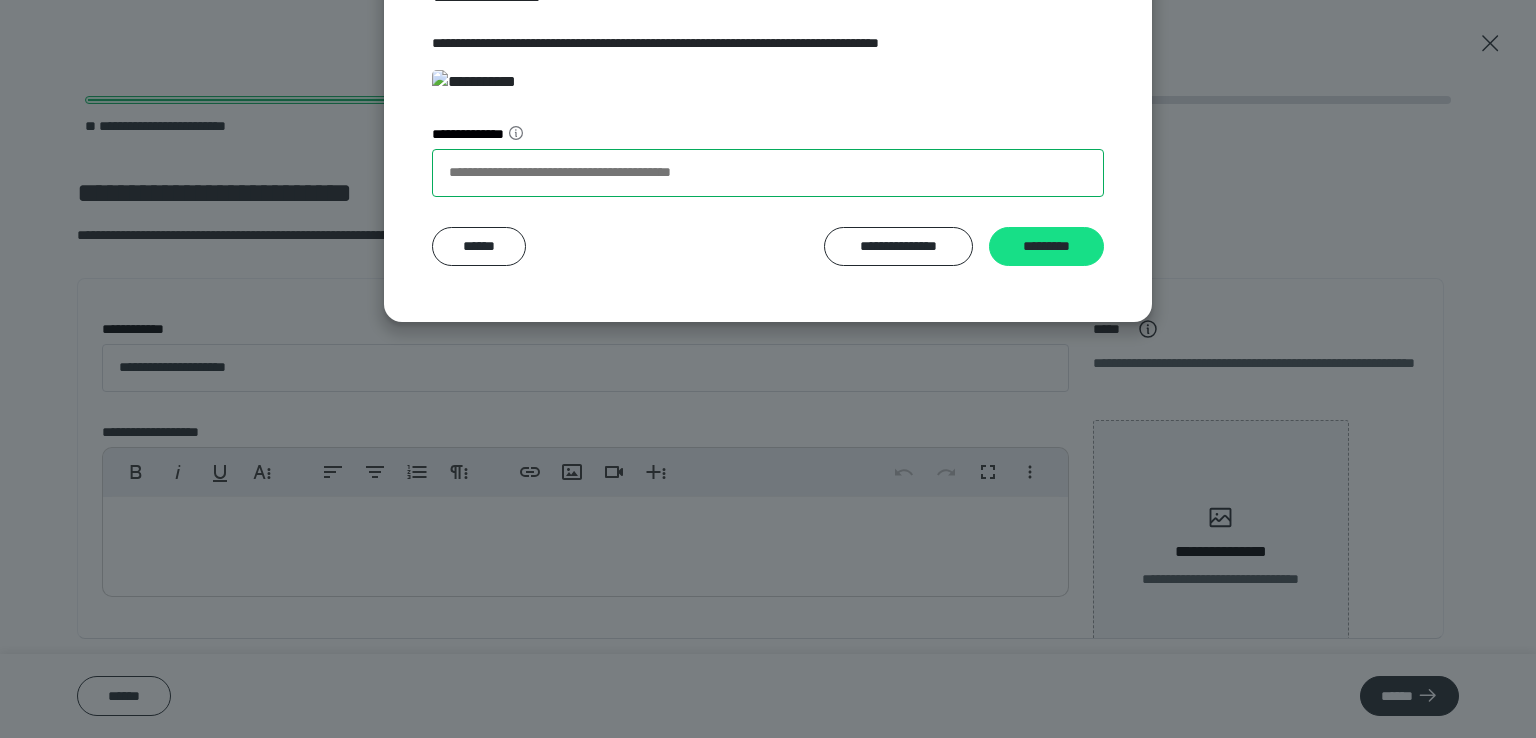 click on "**********" at bounding box center (768, 173) 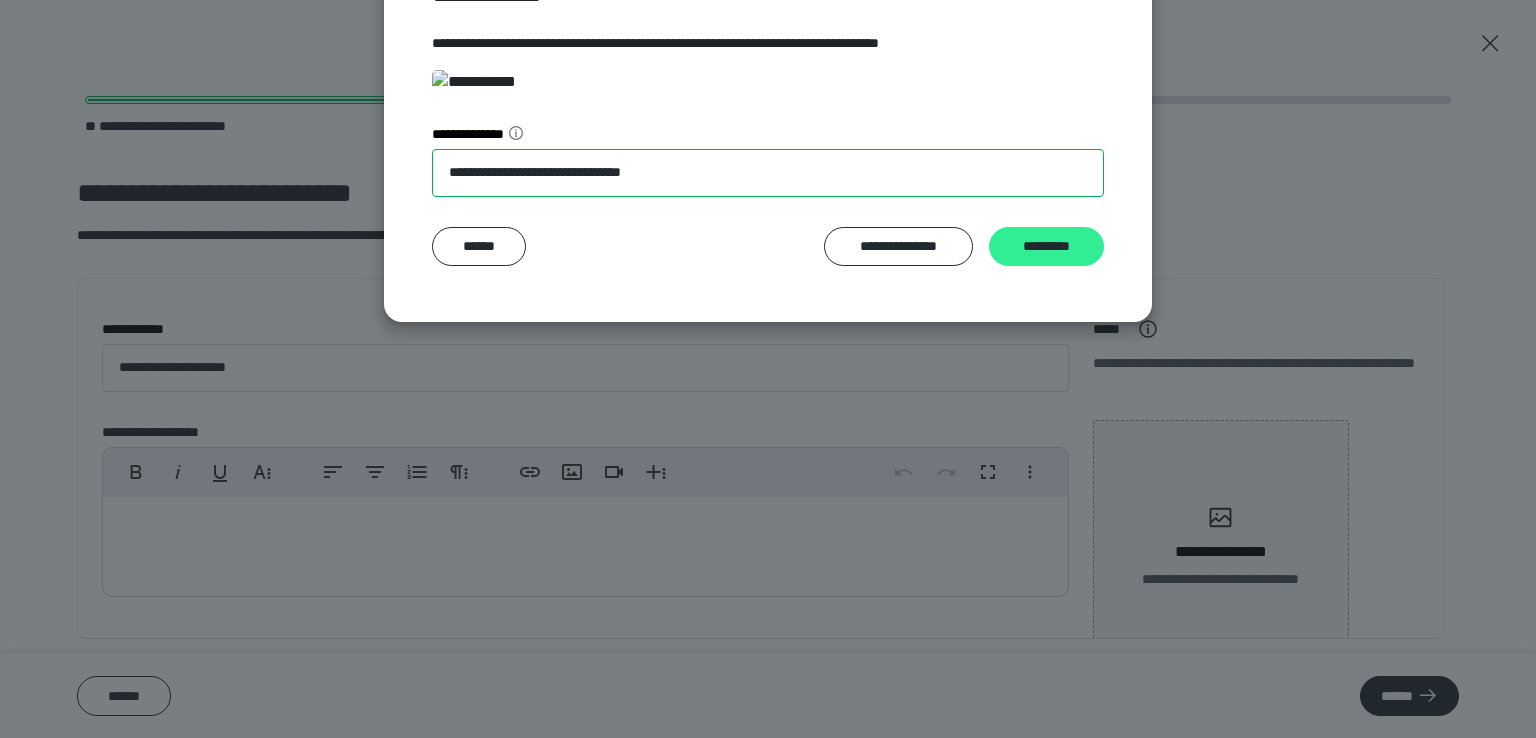 type on "**********" 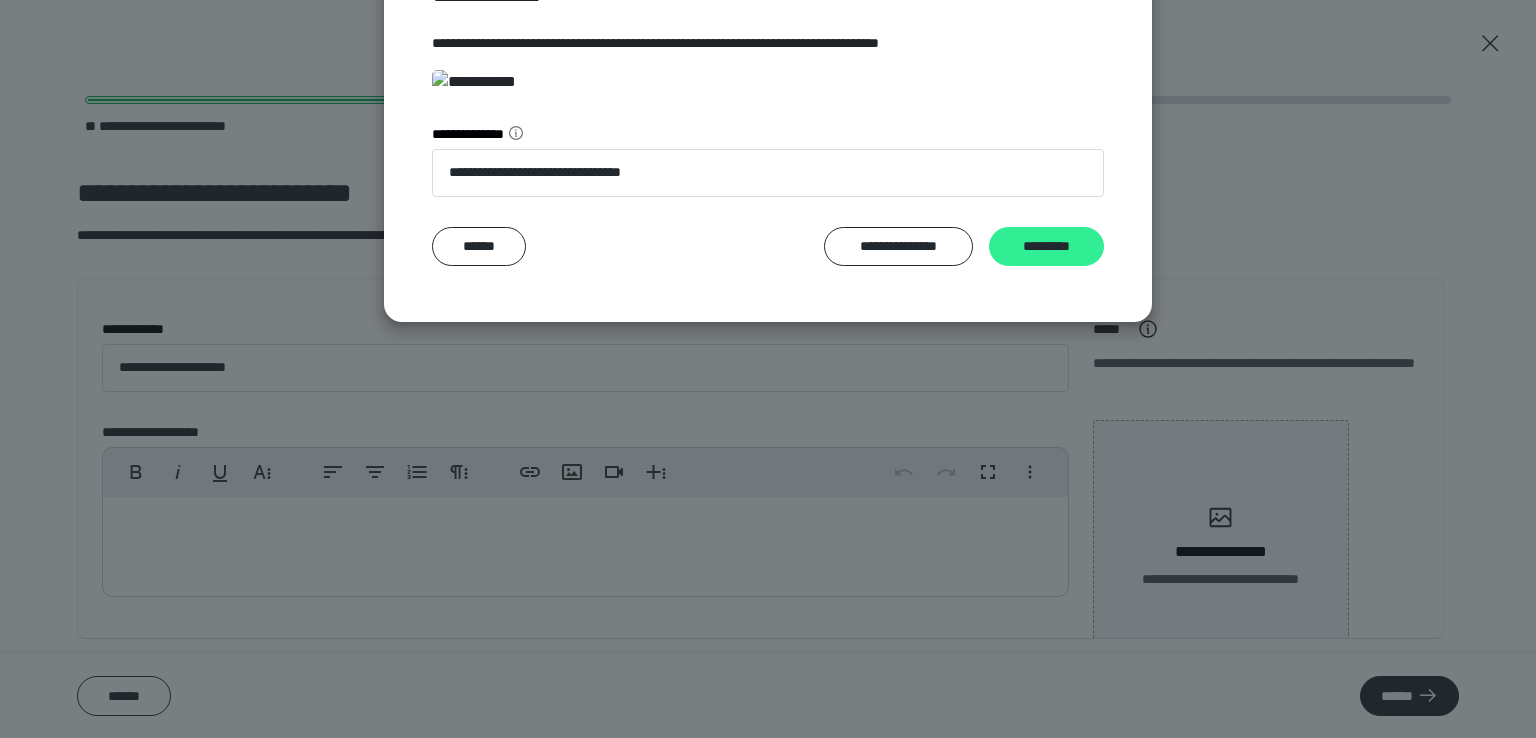 click on "*********" at bounding box center [1046, 247] 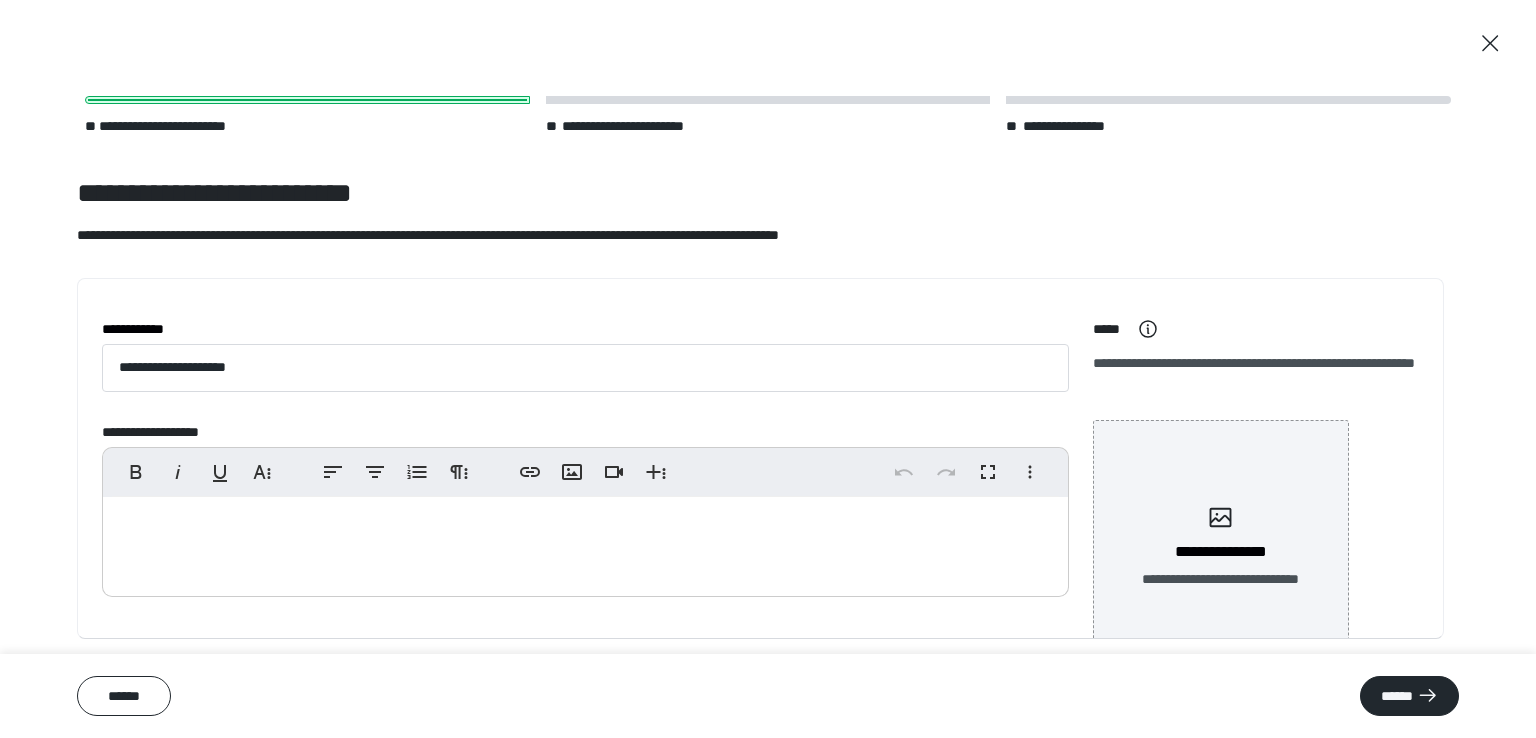 scroll, scrollTop: 77, scrollLeft: 0, axis: vertical 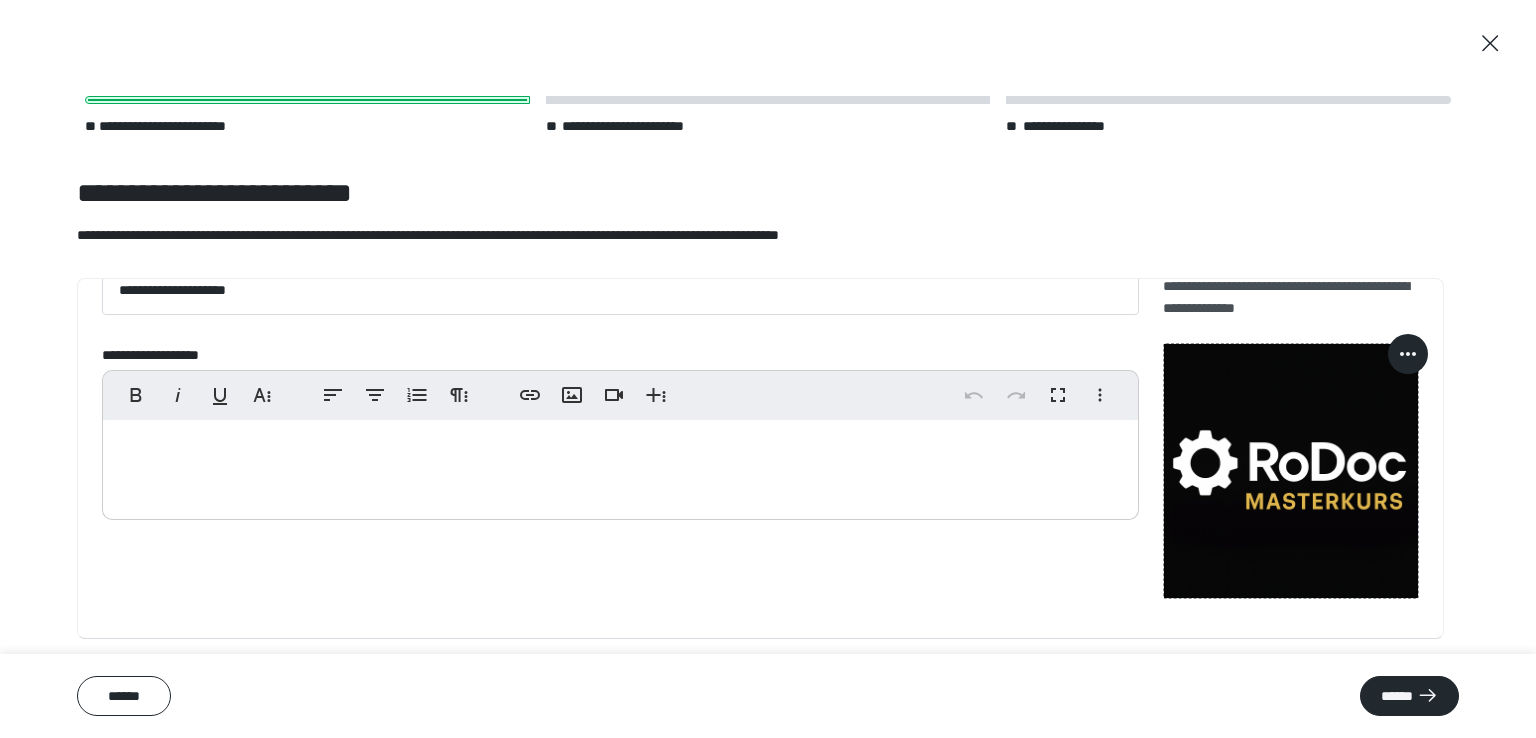 click at bounding box center (620, 465) 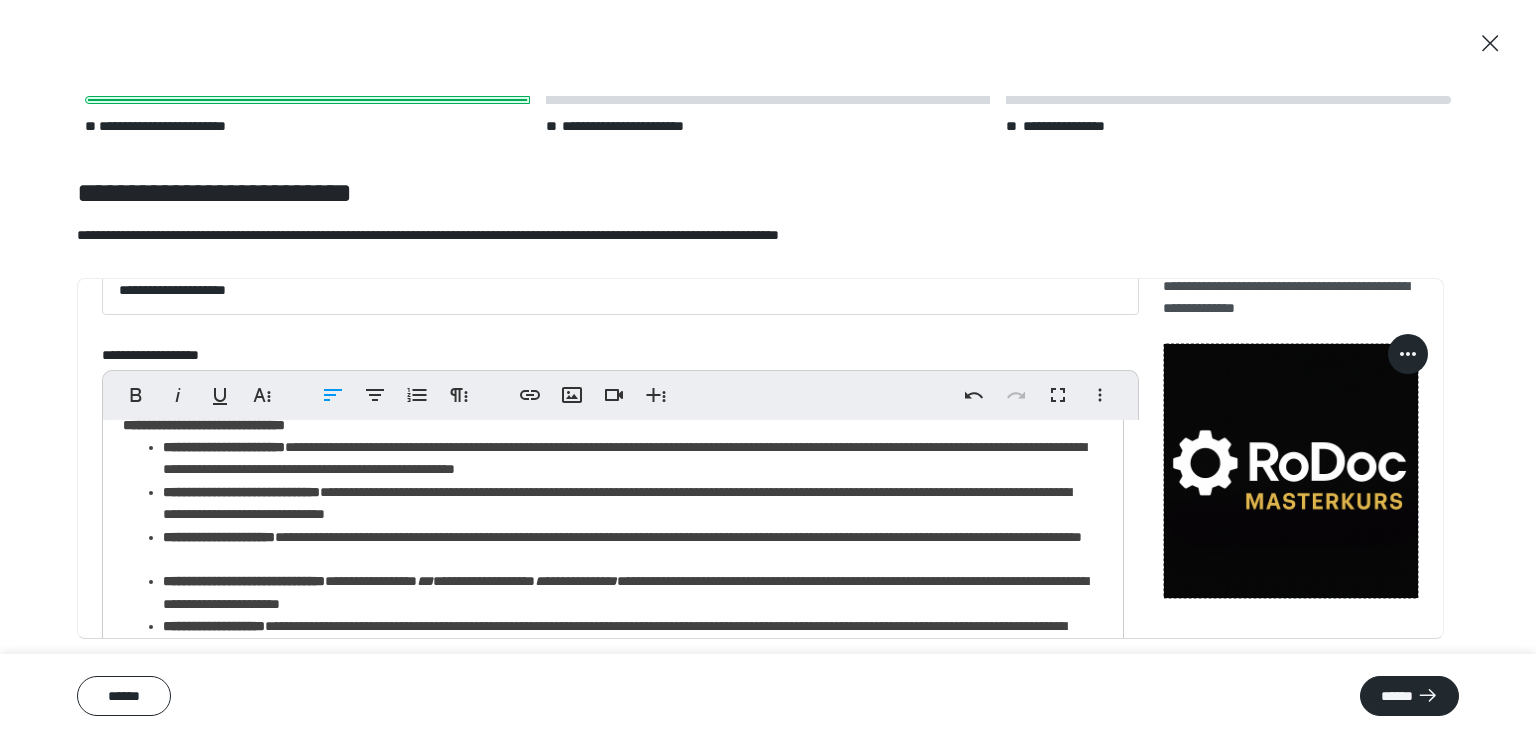 scroll, scrollTop: 359, scrollLeft: 0, axis: vertical 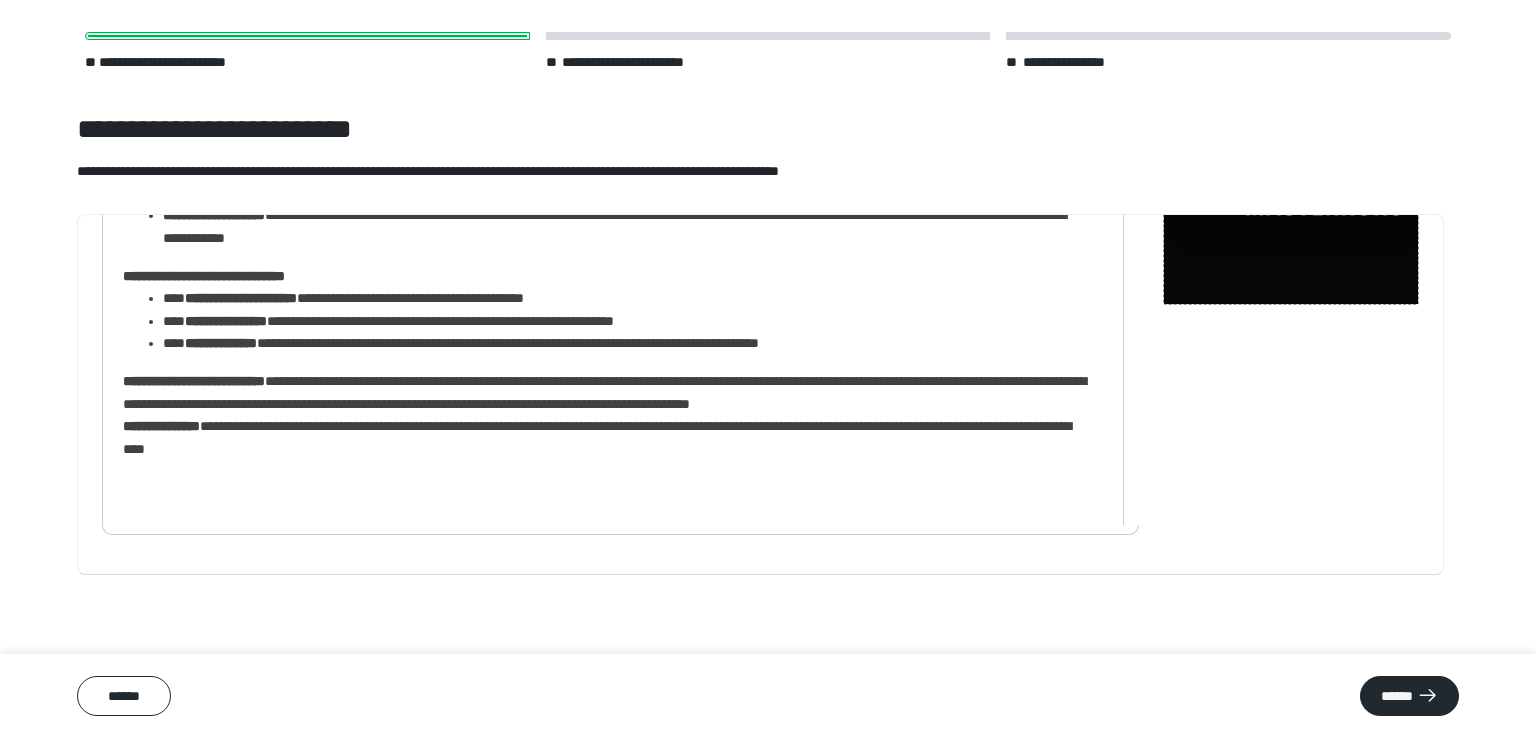 click on "**********" at bounding box center (760, 394) 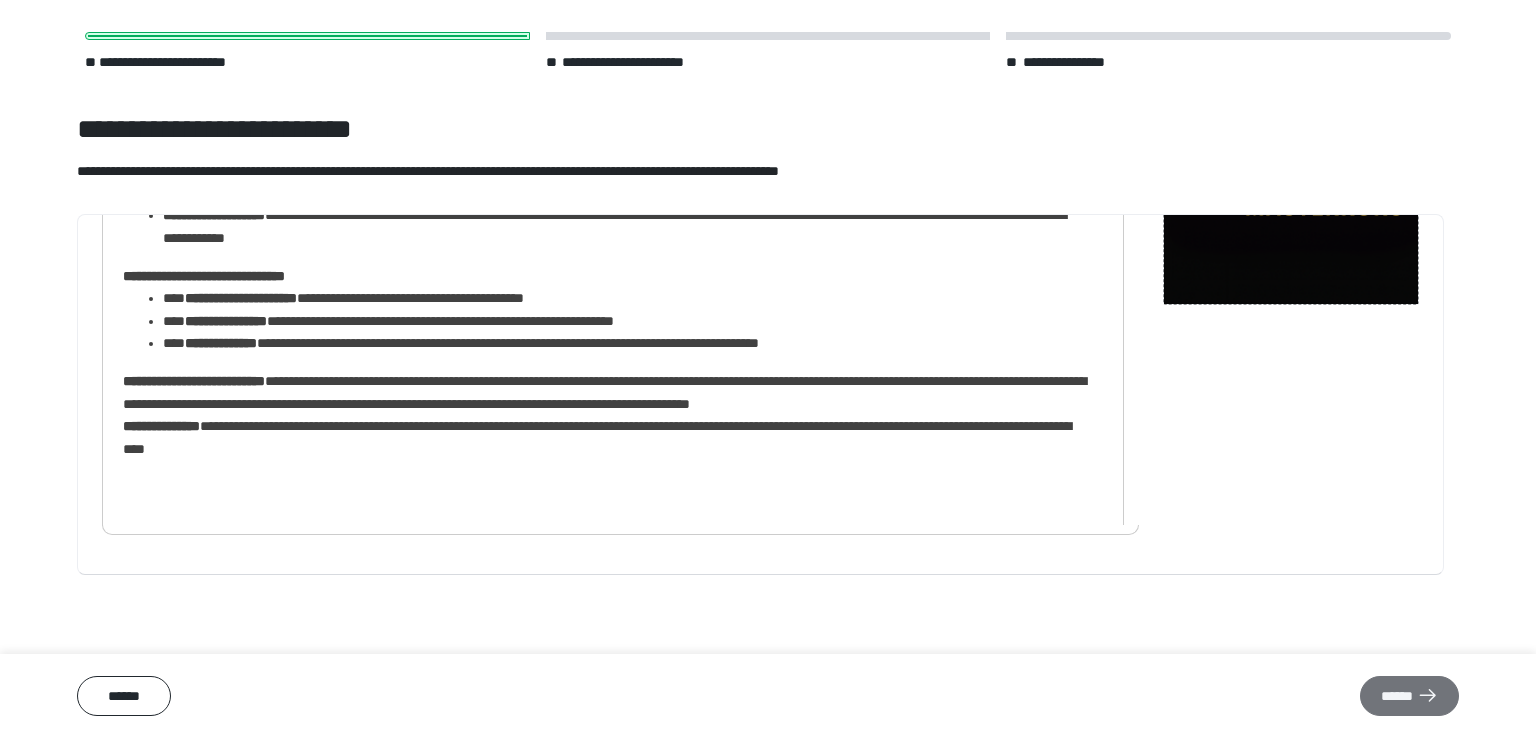 click on "******" at bounding box center (1409, 696) 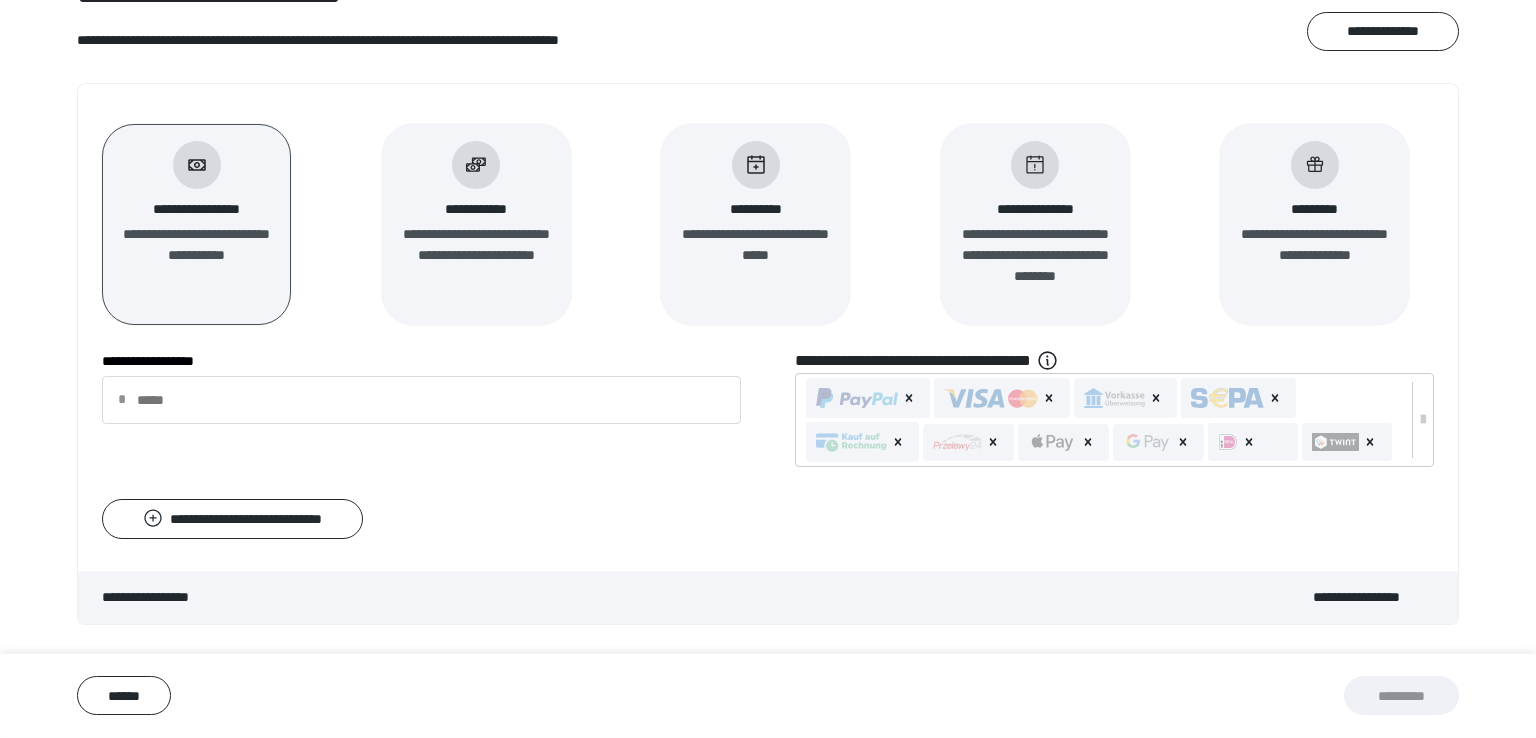 scroll, scrollTop: 240, scrollLeft: 0, axis: vertical 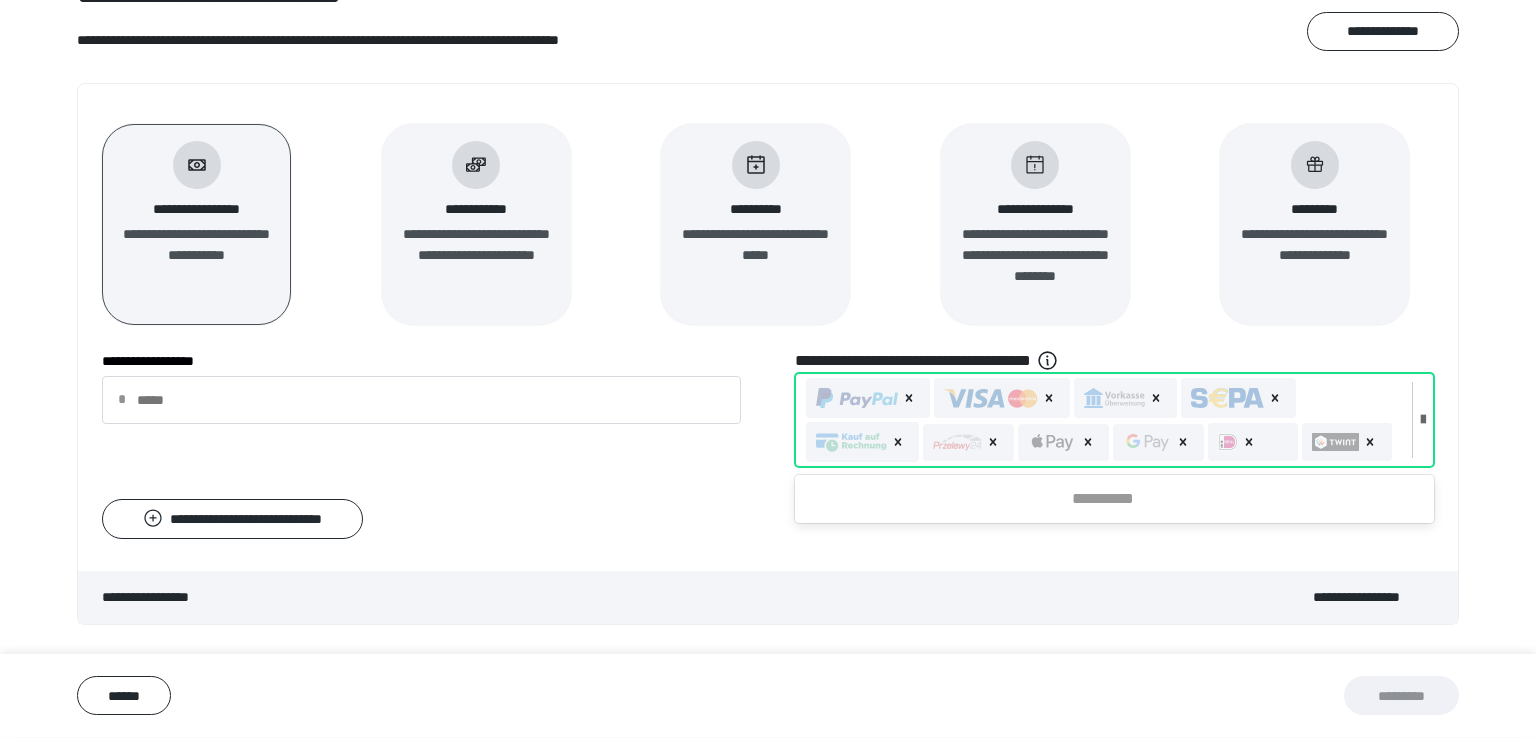 click at bounding box center [857, 398] 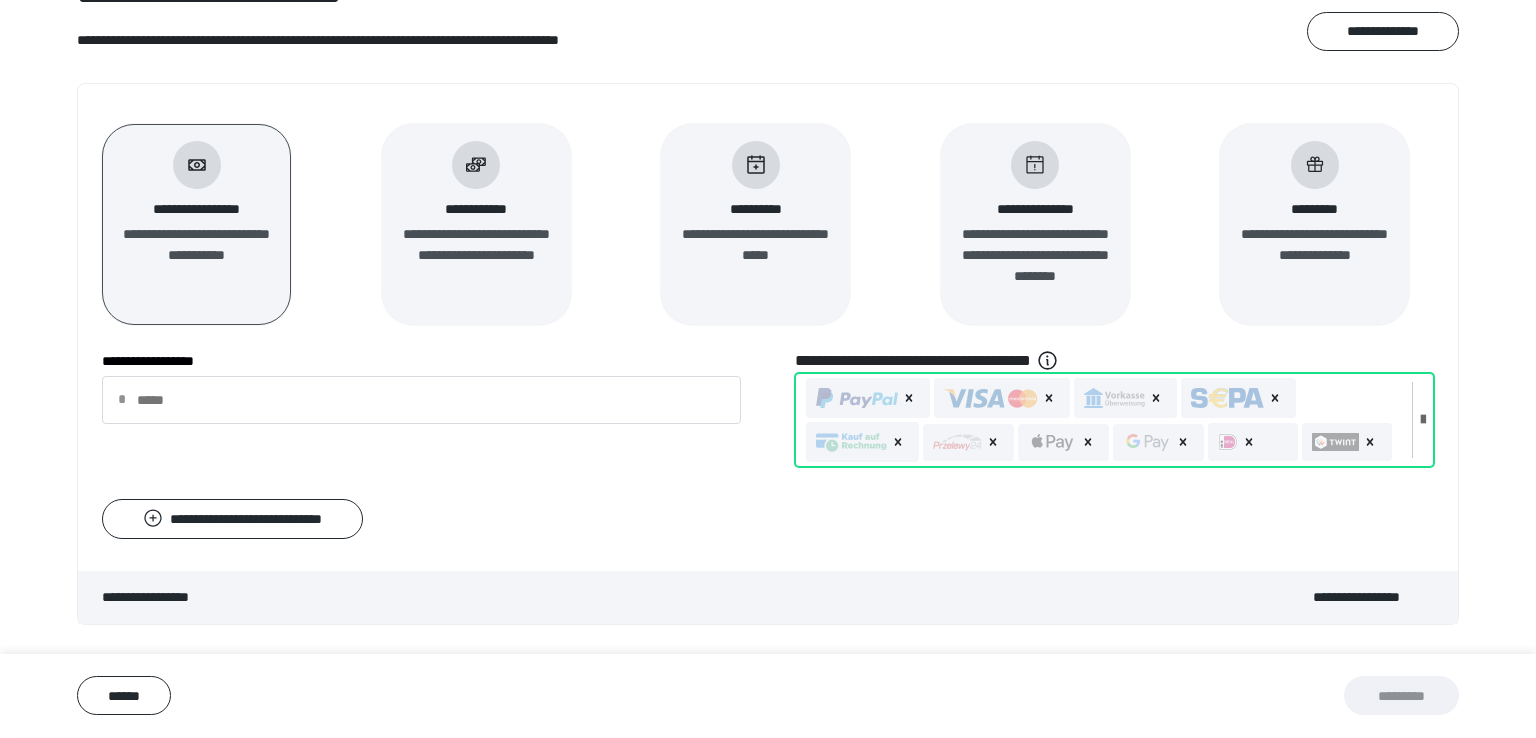 click at bounding box center [1104, 420] 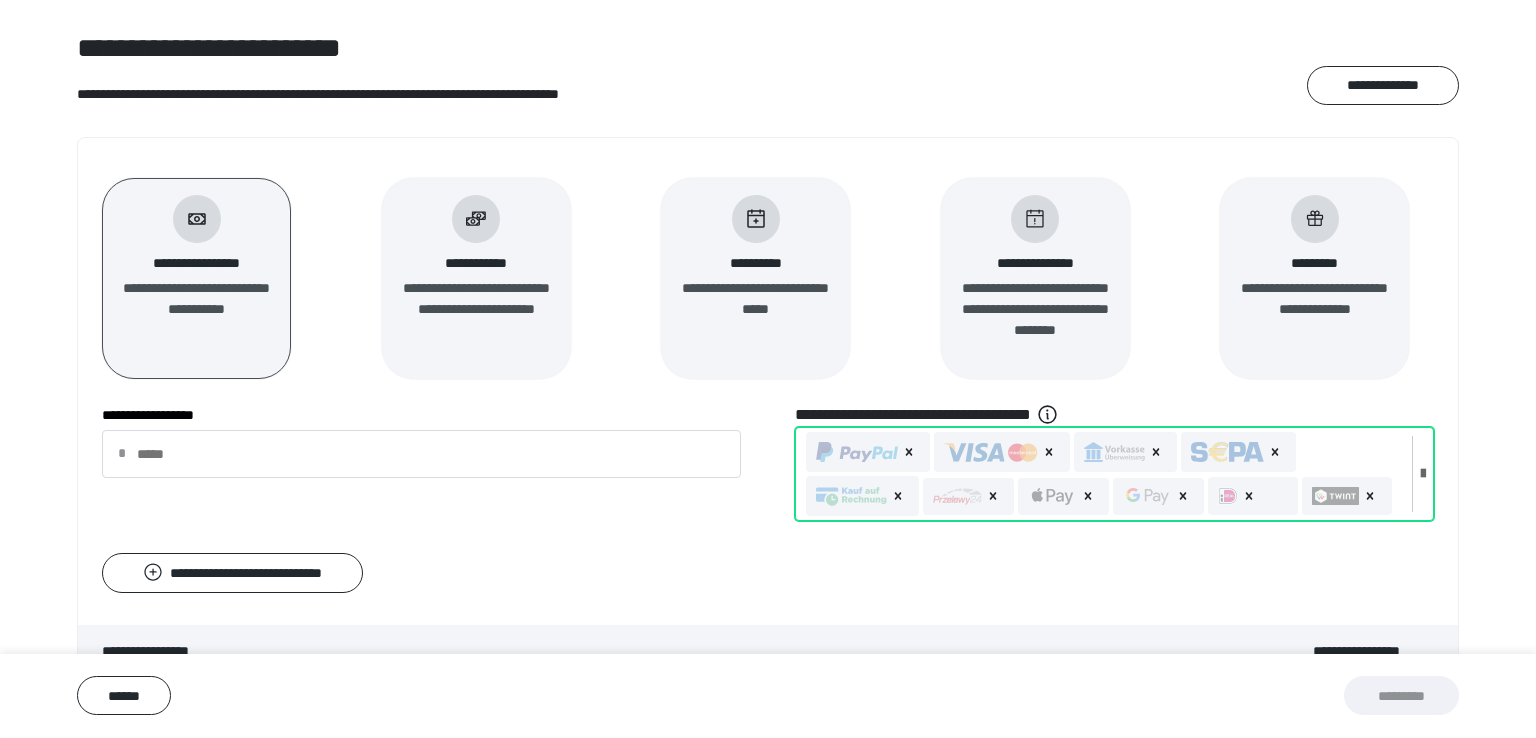 scroll, scrollTop: 139, scrollLeft: 0, axis: vertical 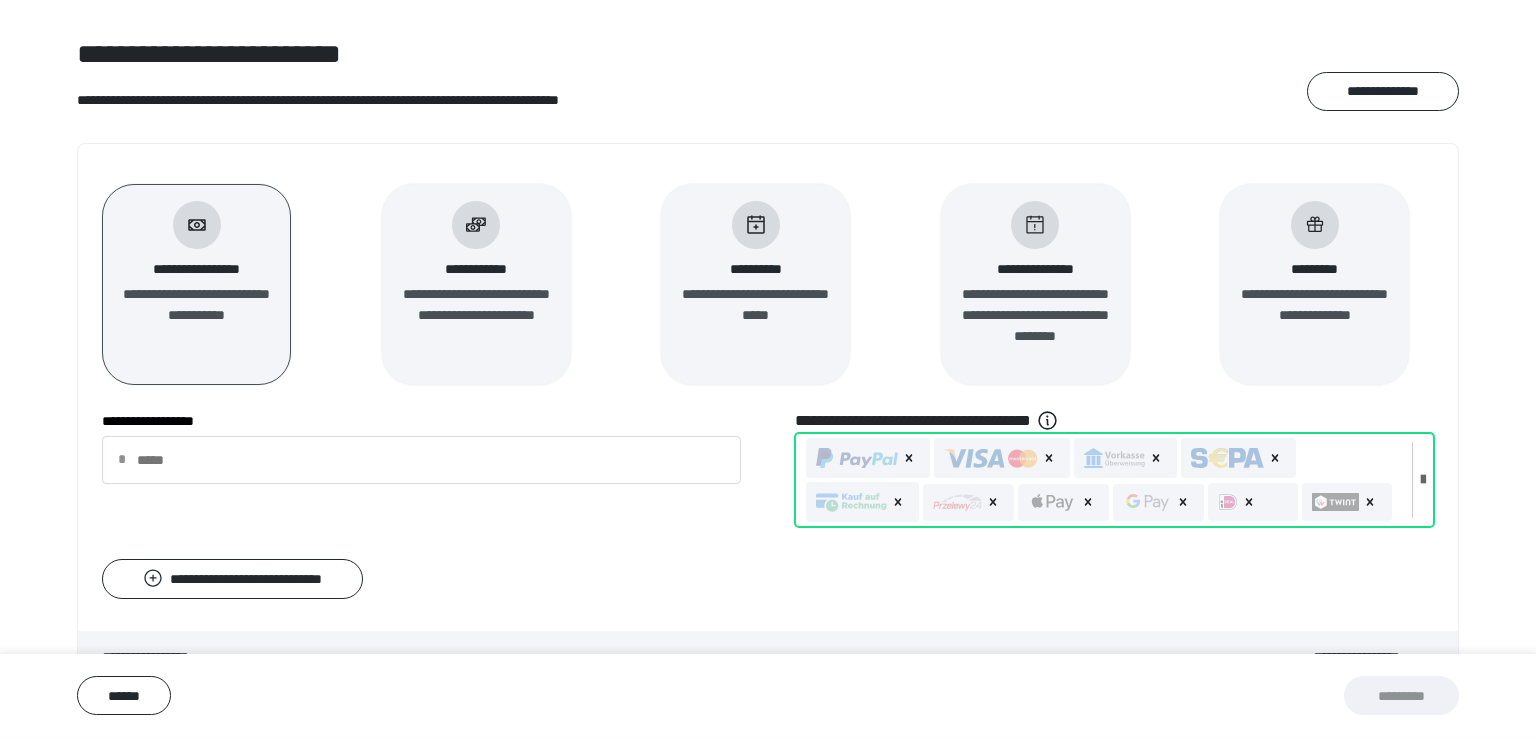 click on "**********" at bounding box center [755, 269] 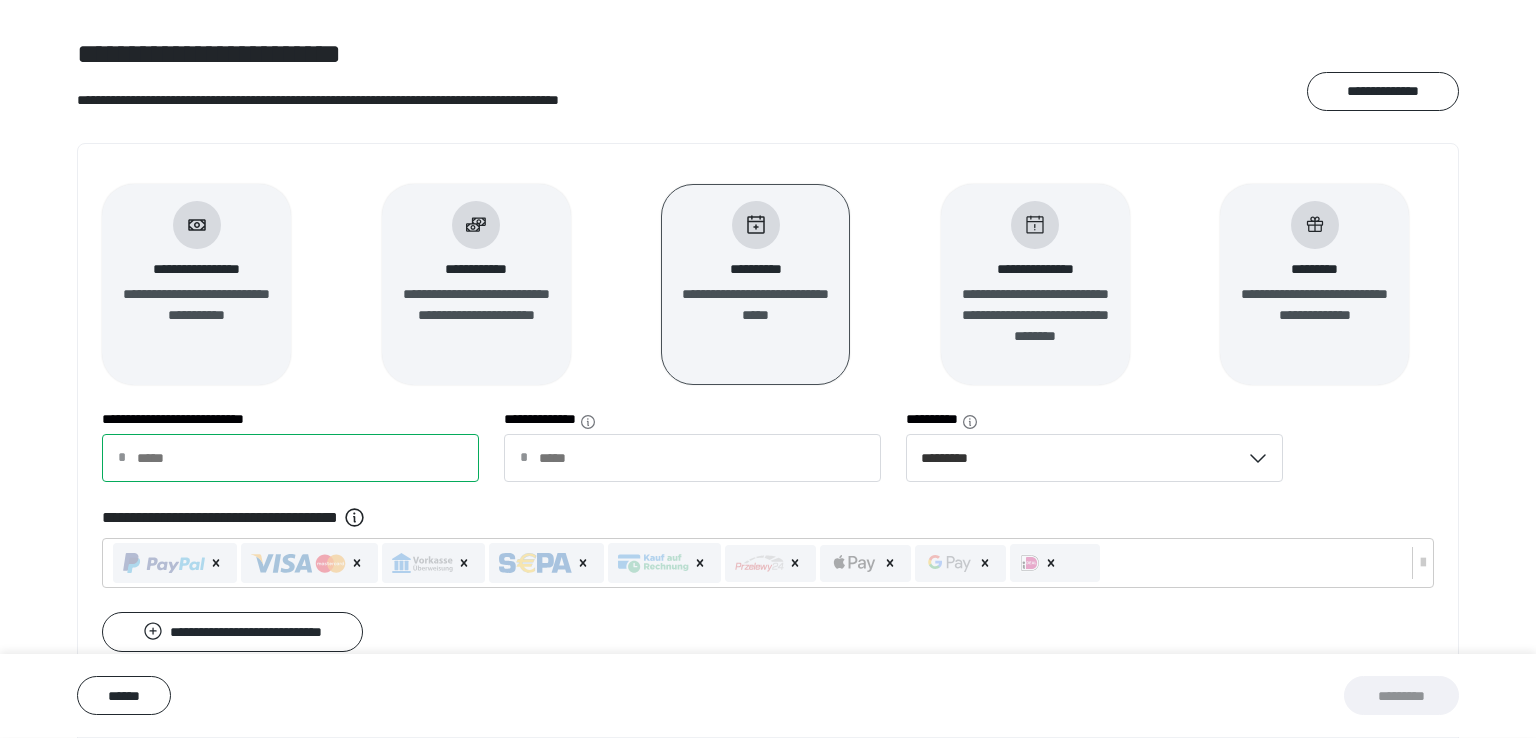 click on "**********" at bounding box center (290, 458) 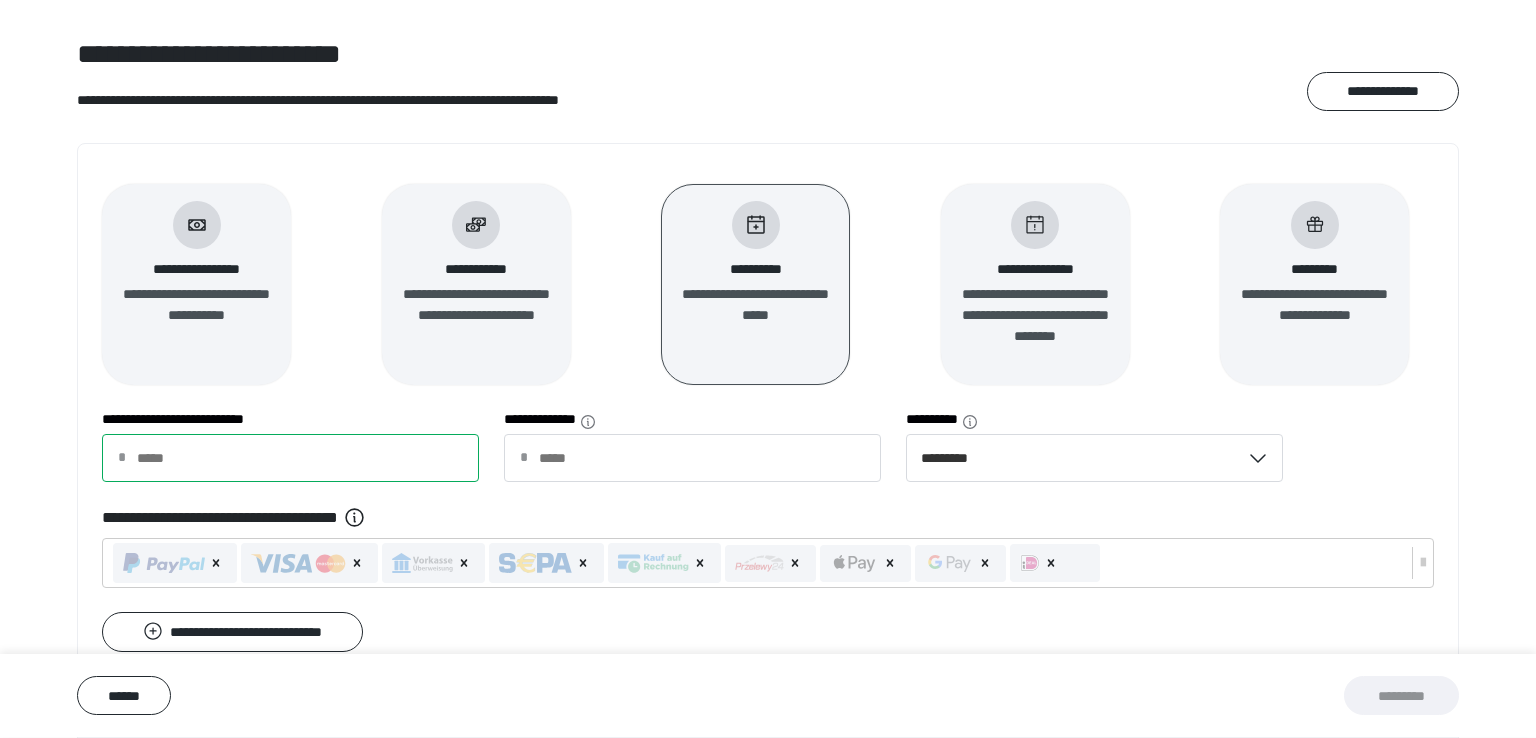 type on "*" 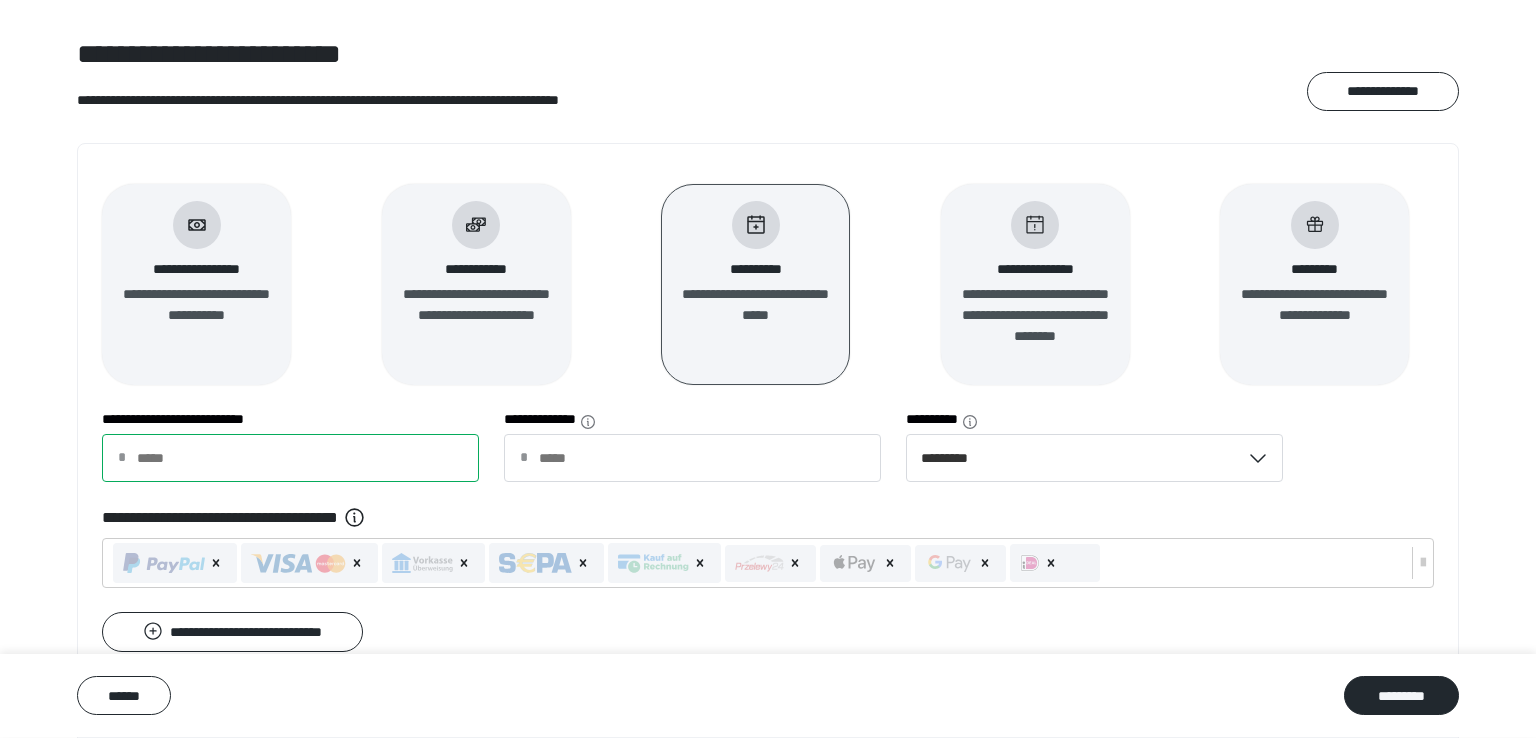 type on "*" 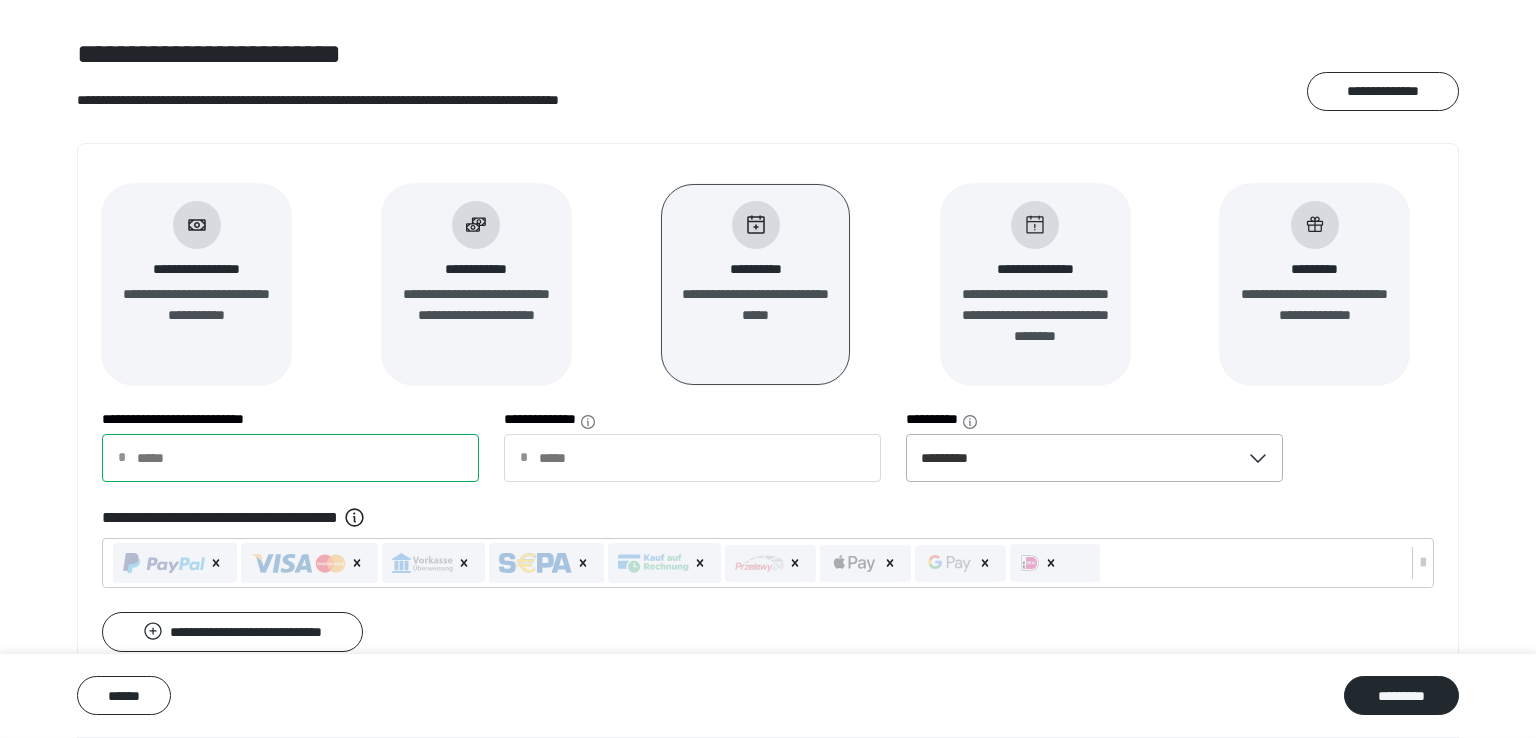 type on "*****" 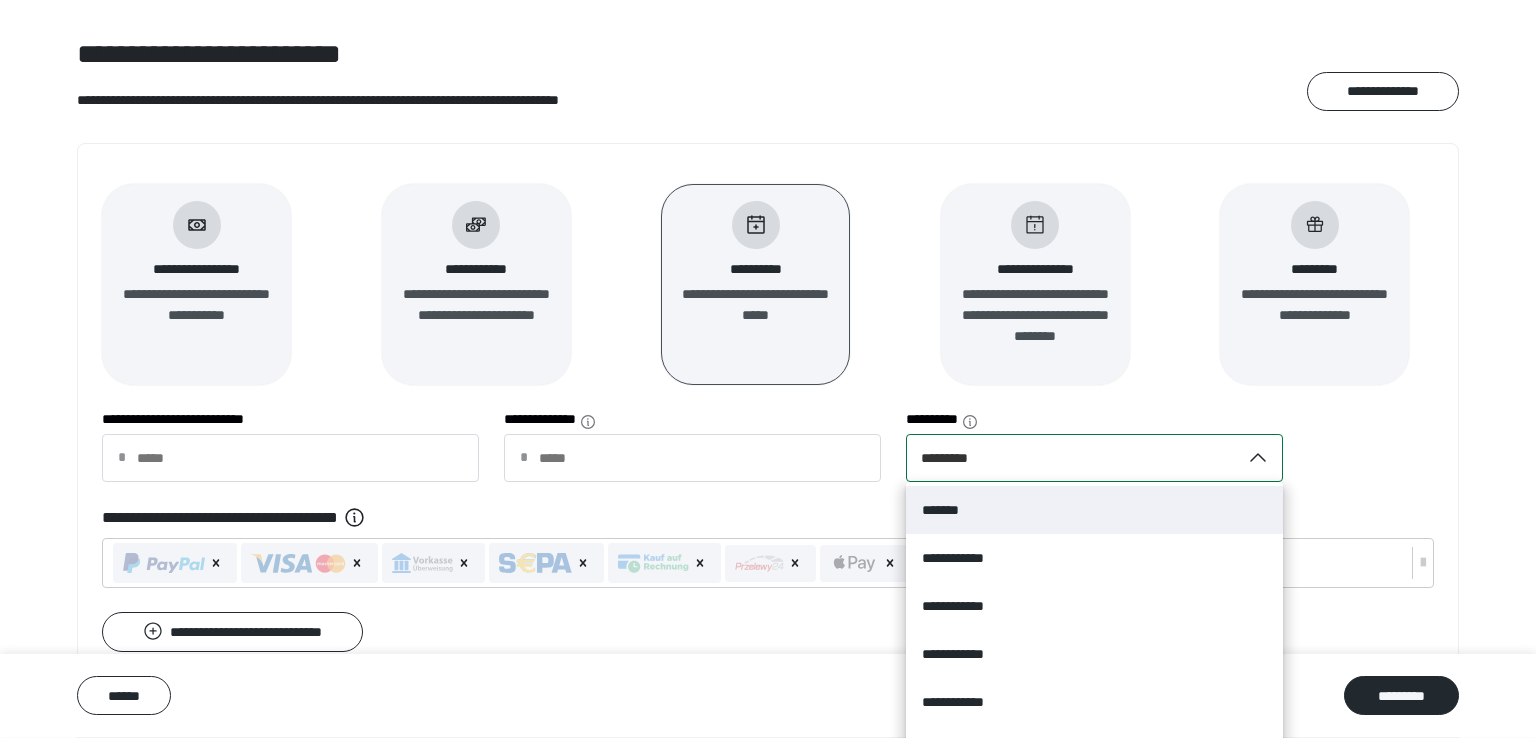 scroll, scrollTop: 191, scrollLeft: 0, axis: vertical 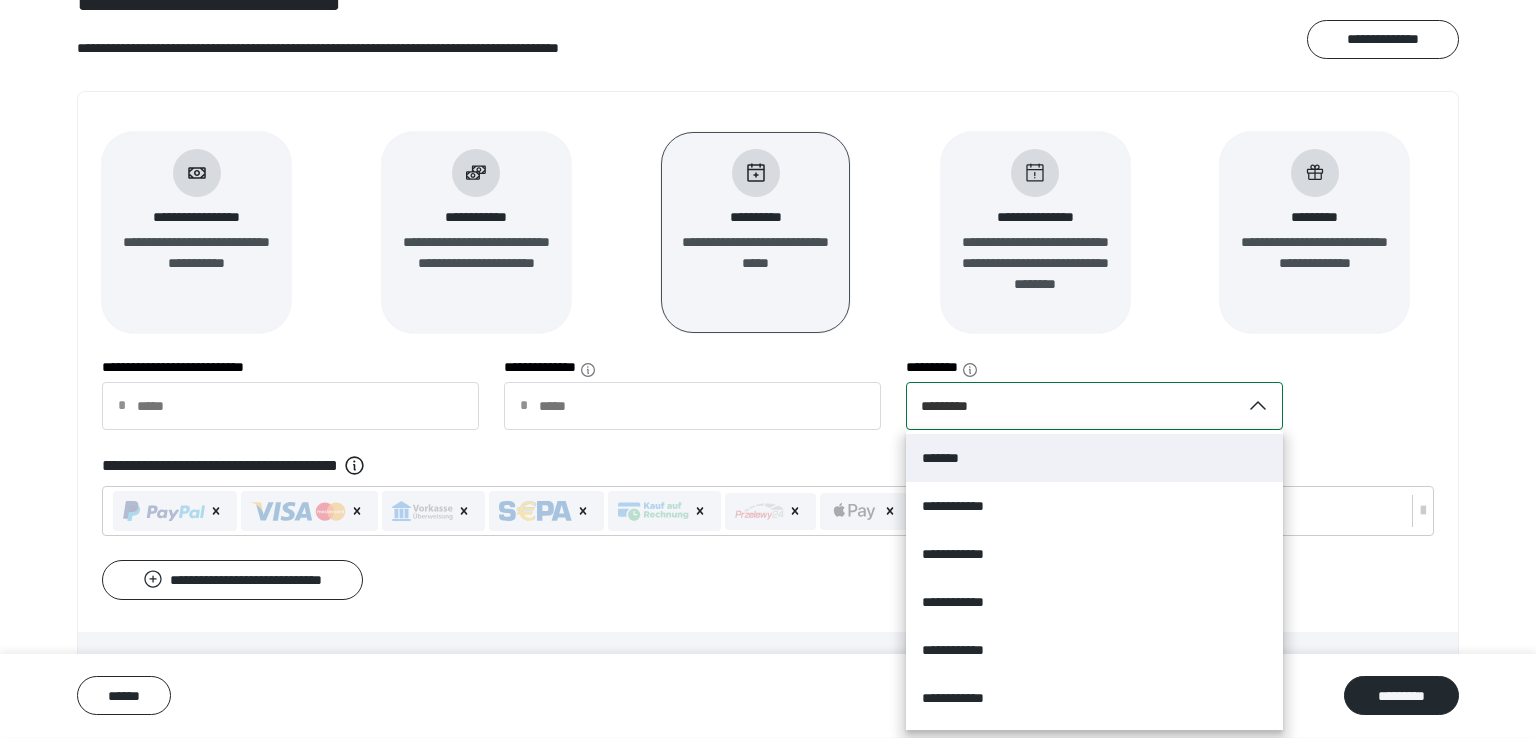 click on "**********" at bounding box center [1094, 406] 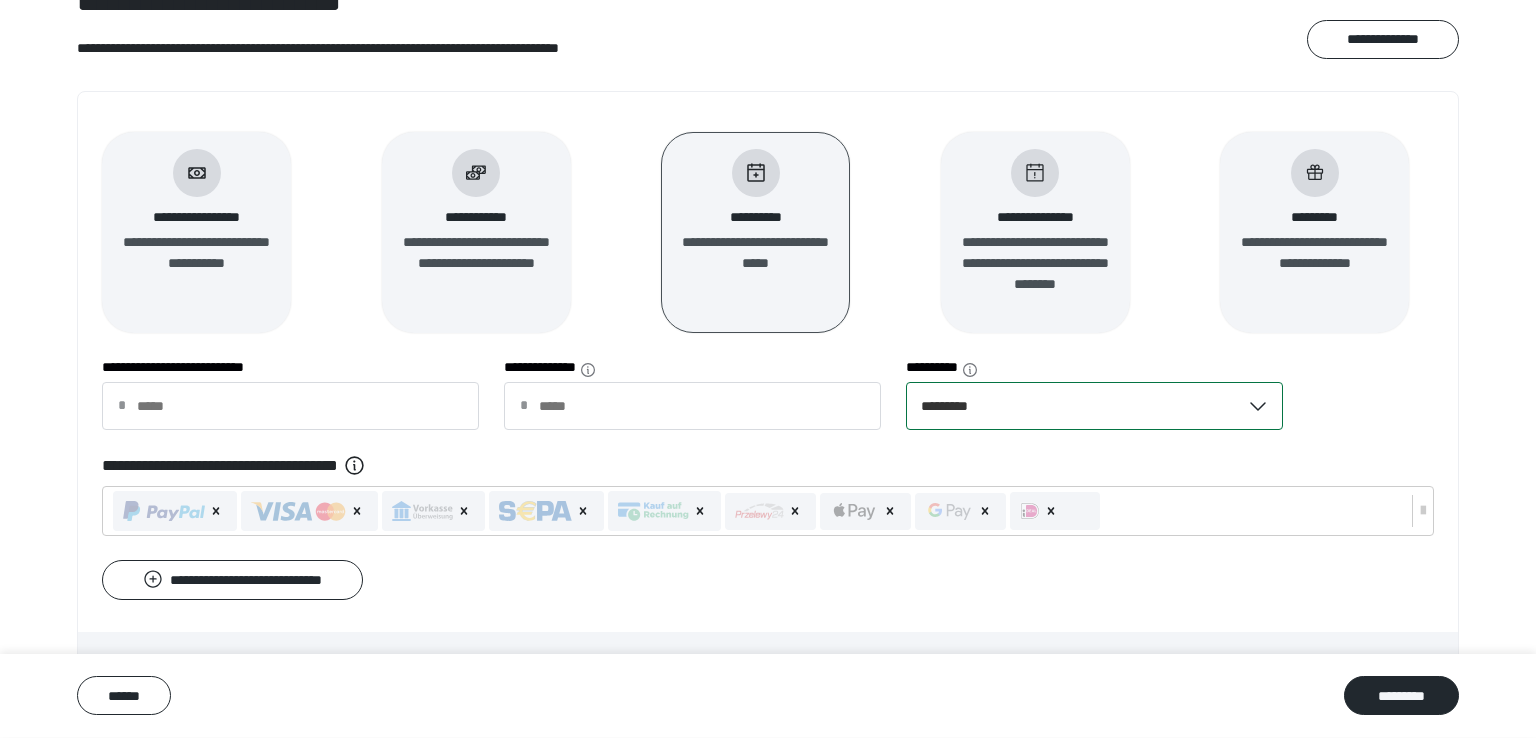click on "*********" at bounding box center [1073, 406] 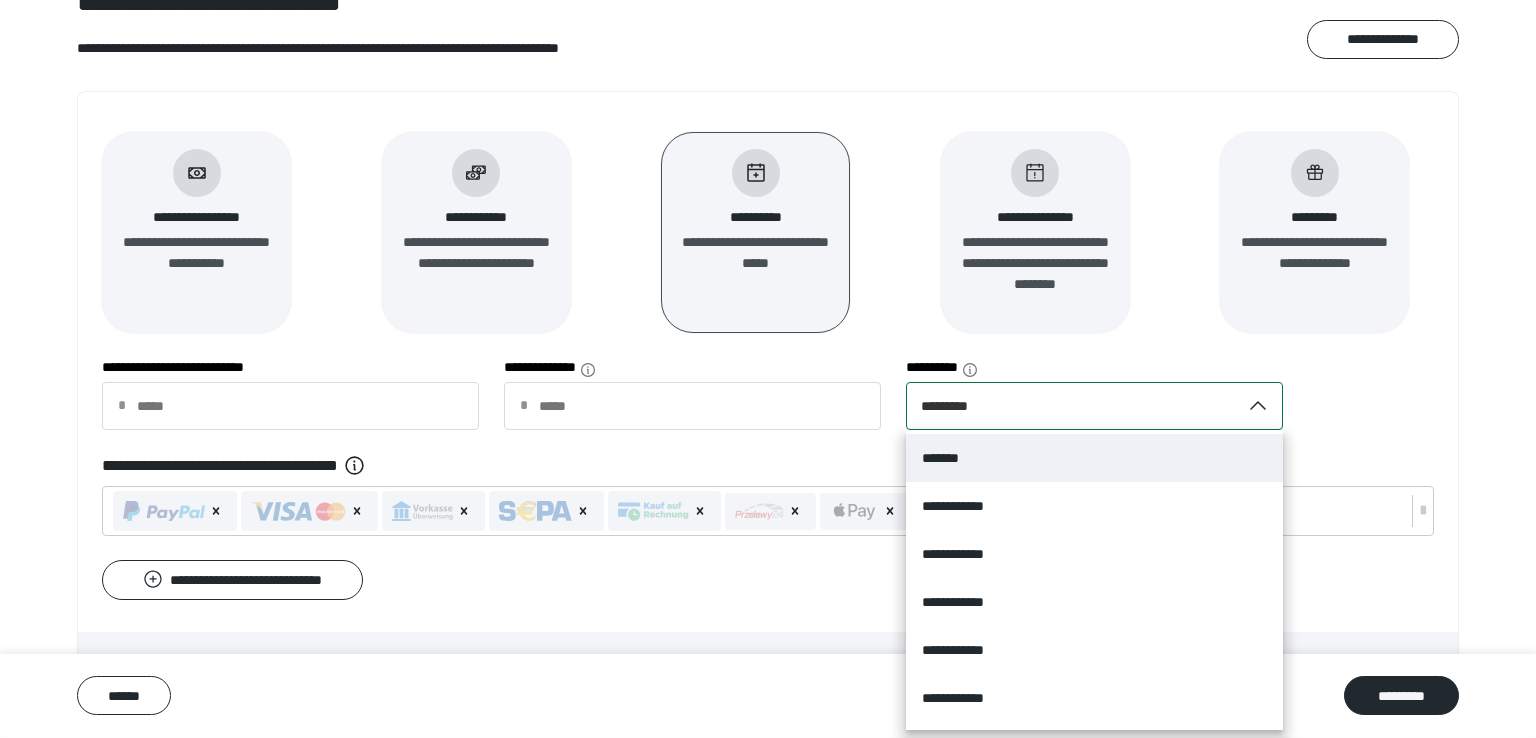 click on "*********" at bounding box center (1073, 406) 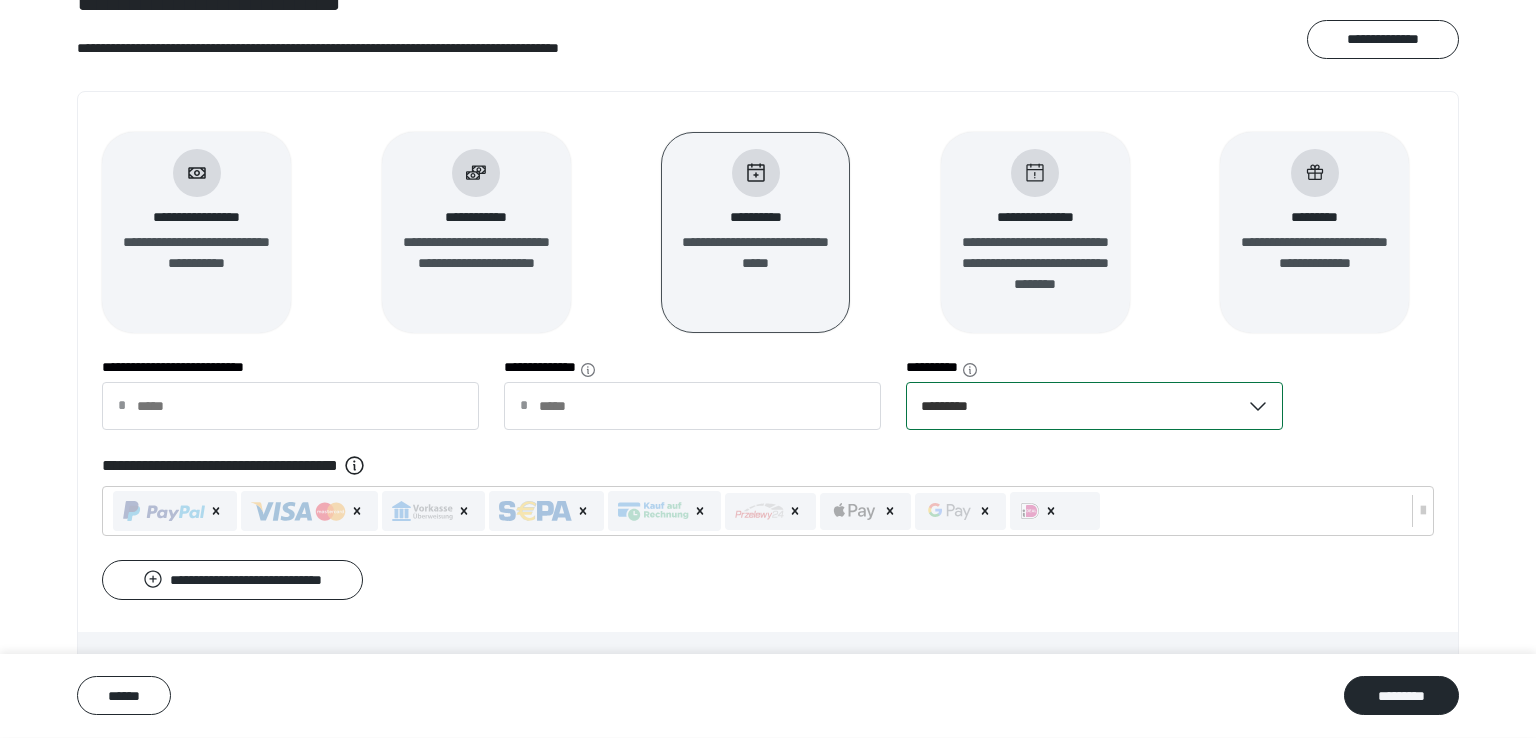 click on "*********" at bounding box center (1073, 406) 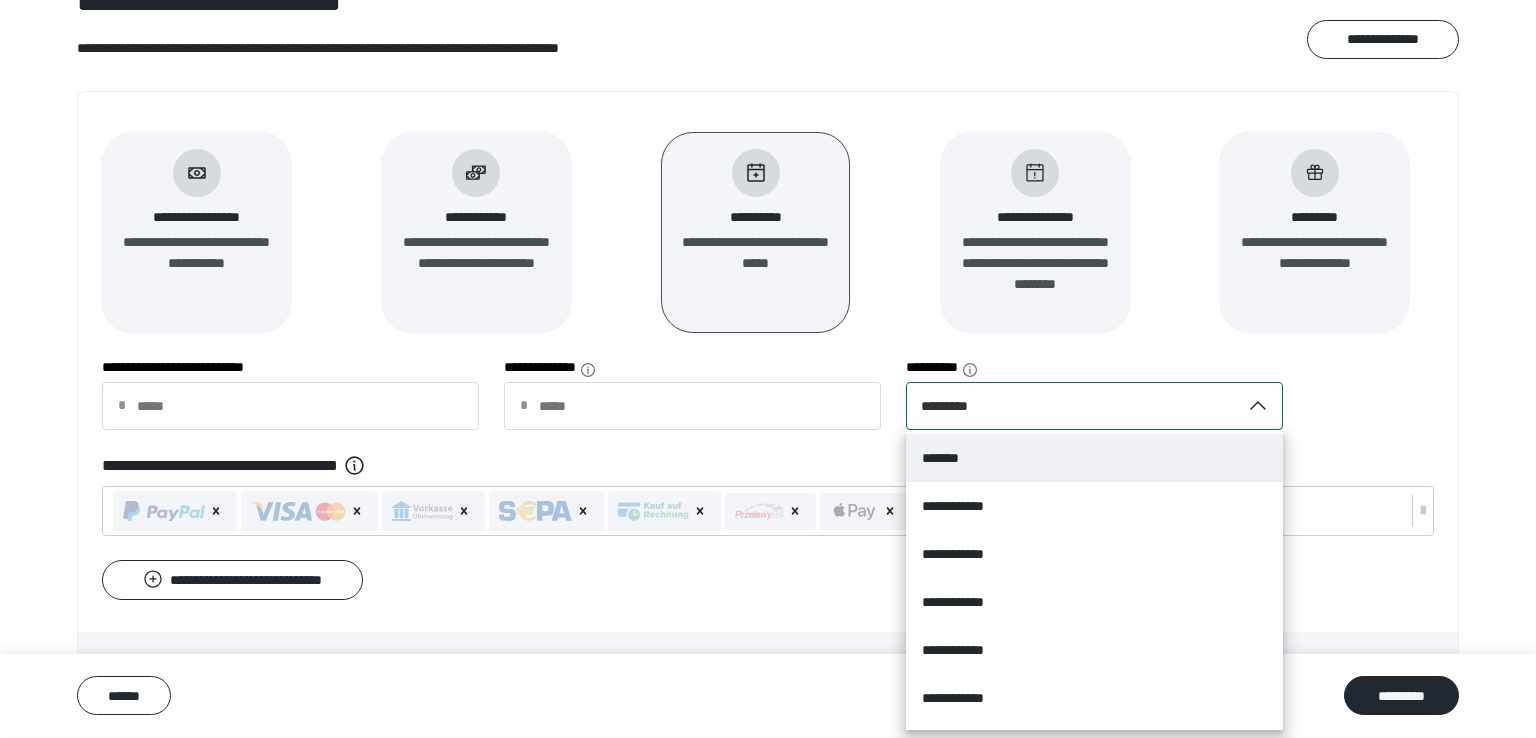 click on "*********" at bounding box center [1073, 406] 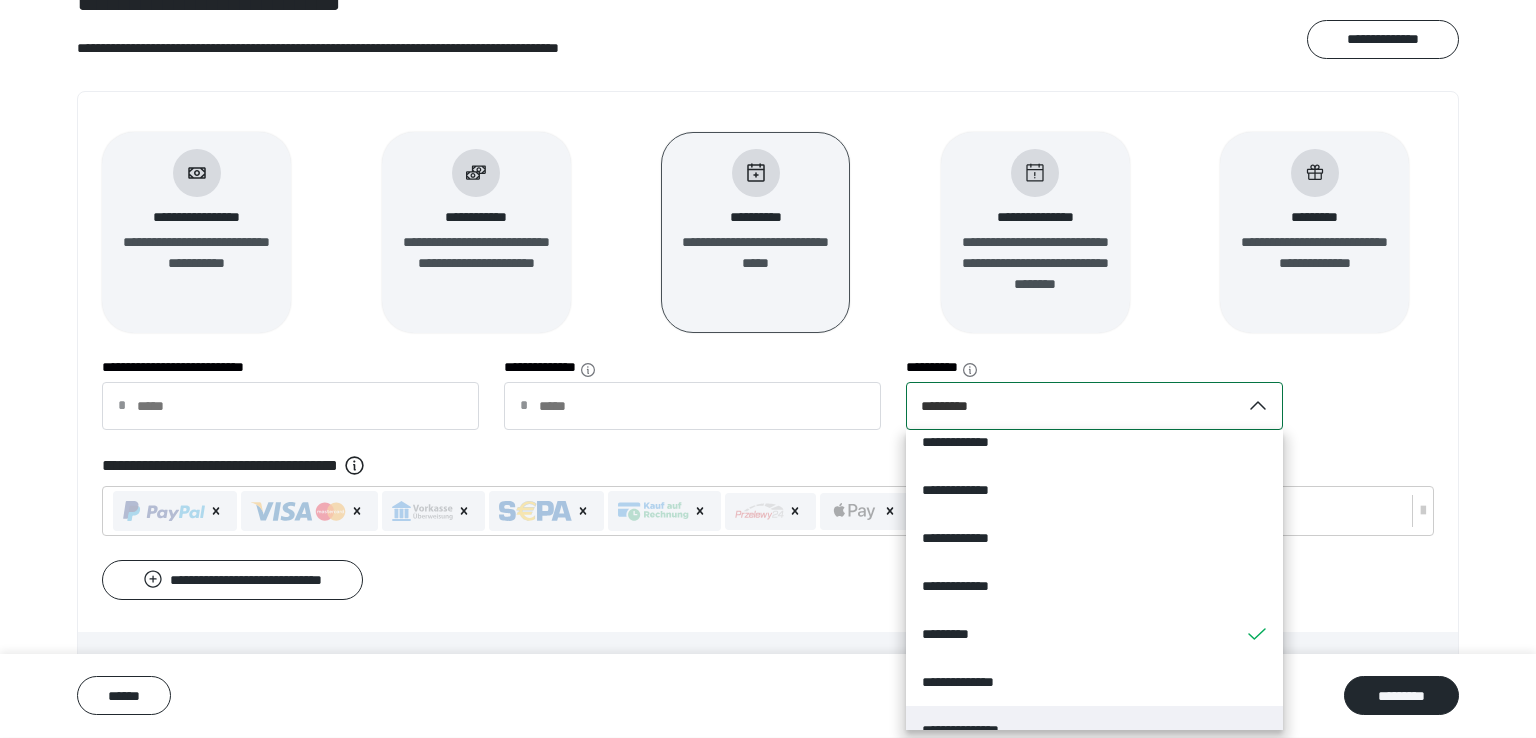 scroll, scrollTop: 1164, scrollLeft: 0, axis: vertical 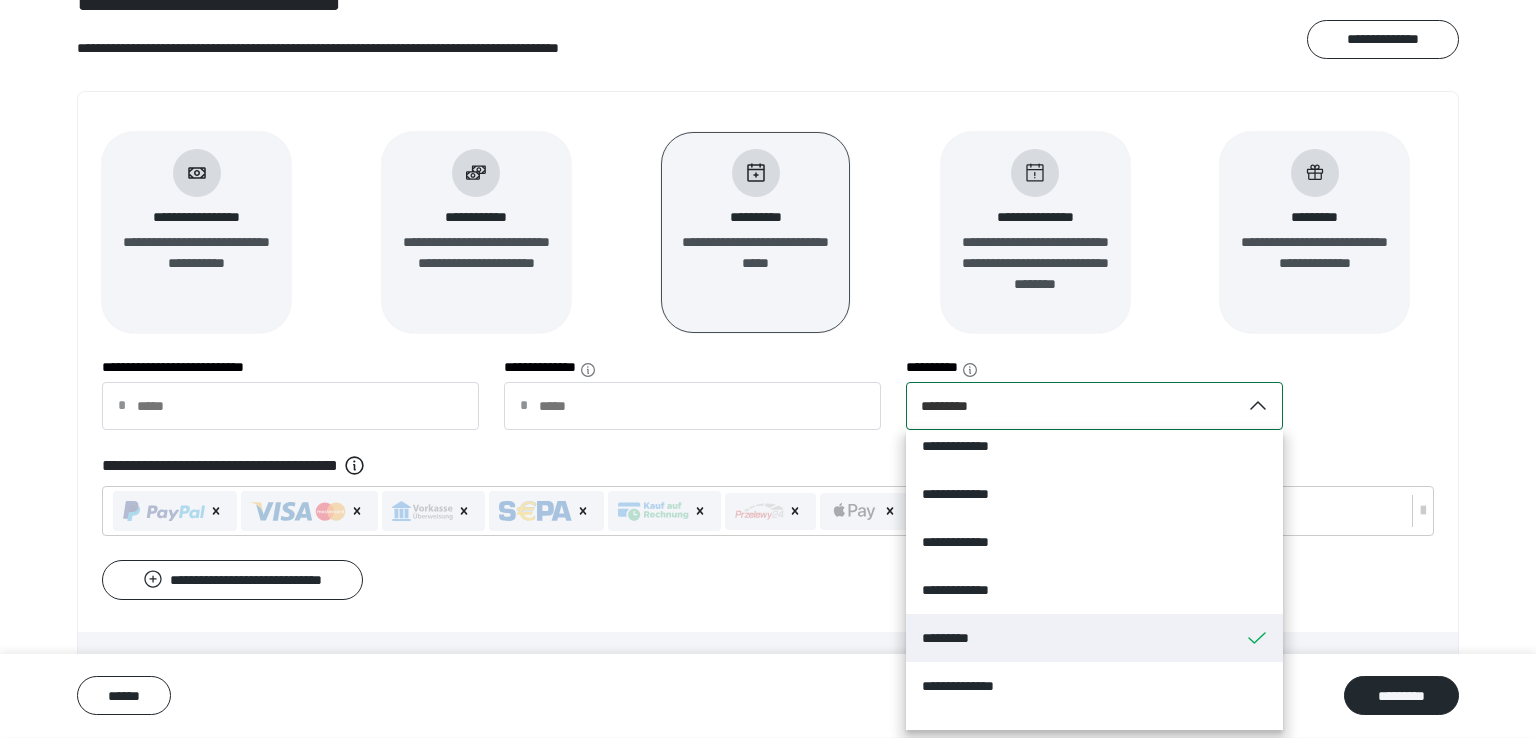 click on "*********" at bounding box center (1094, 638) 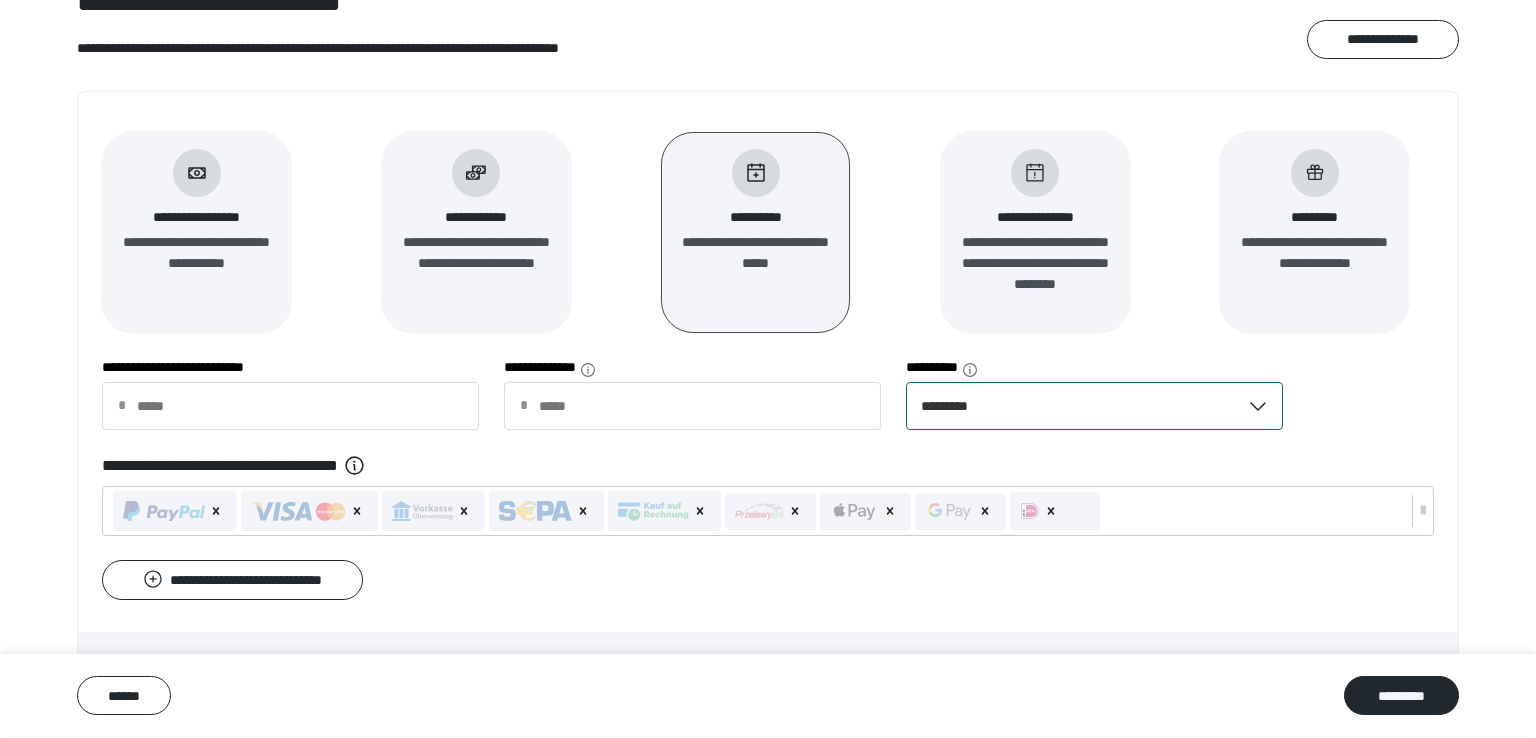 scroll, scrollTop: 272, scrollLeft: 0, axis: vertical 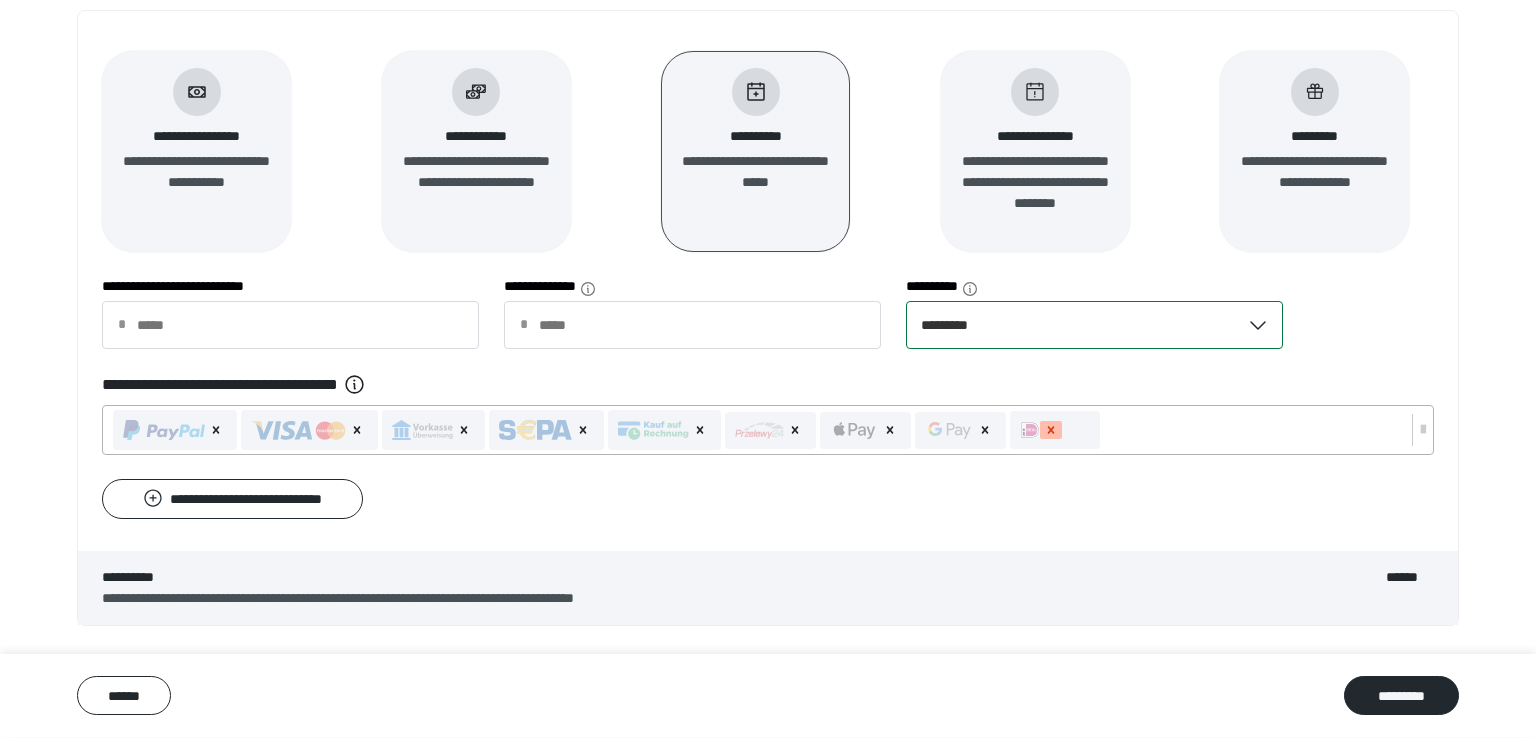 click 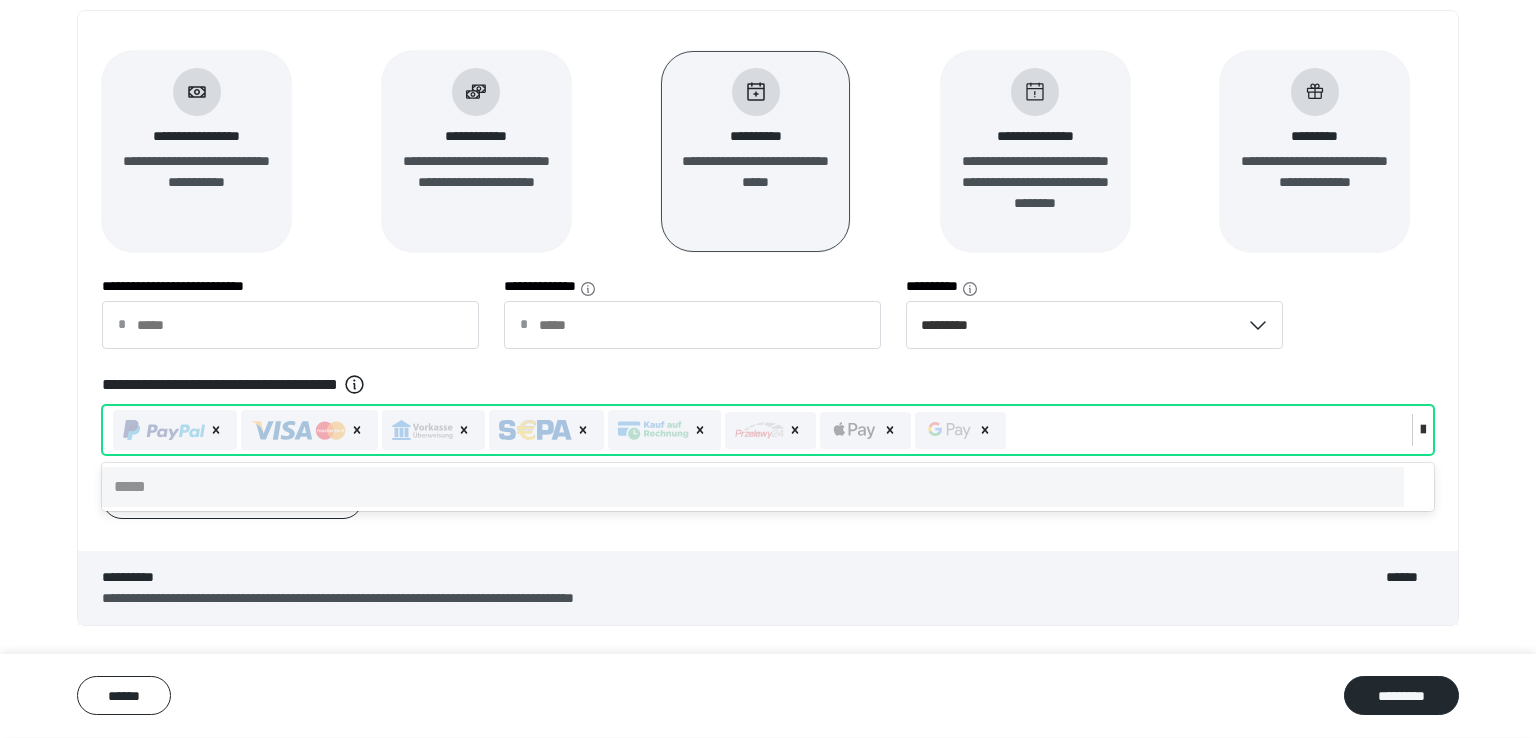 click at bounding box center (1423, 430) 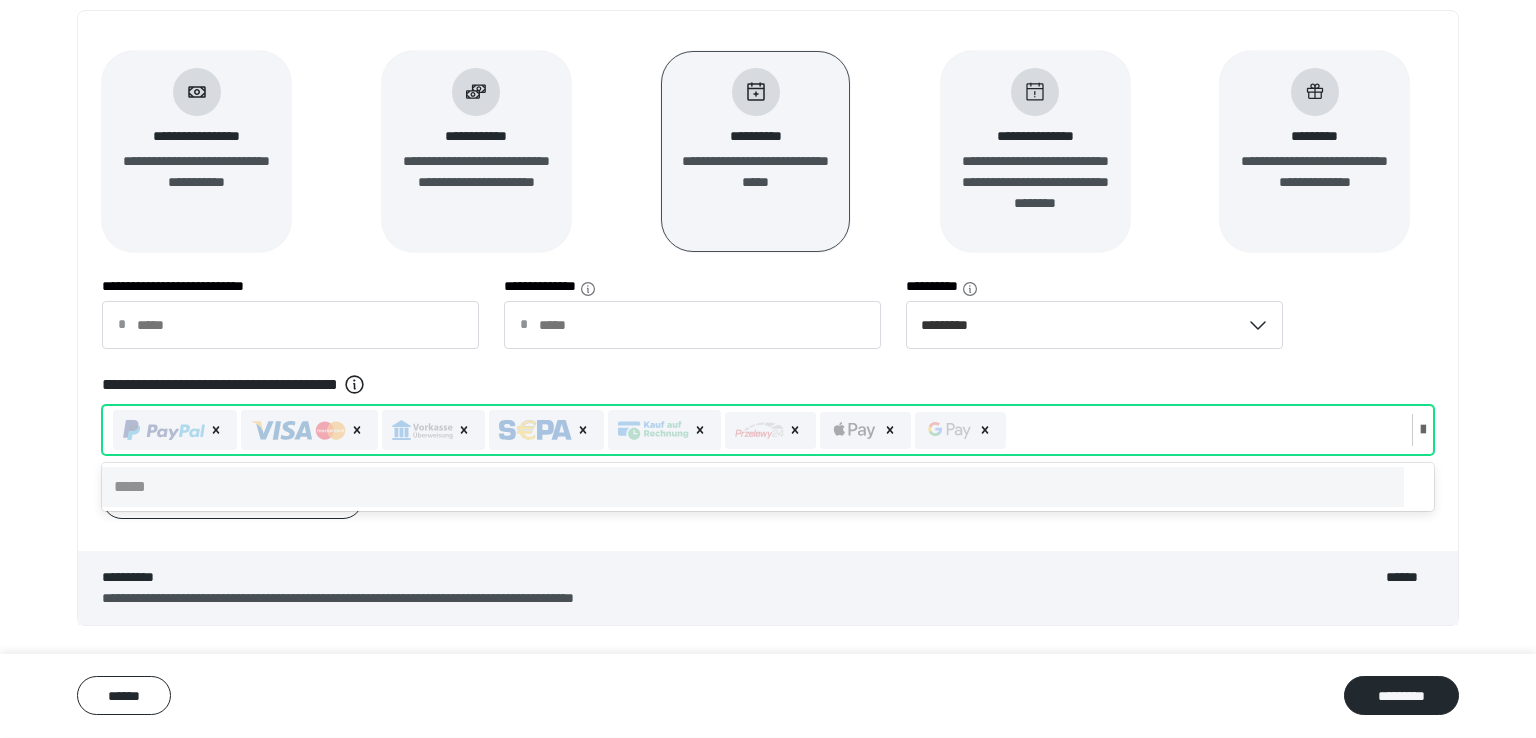 click on "*****" at bounding box center [753, 487] 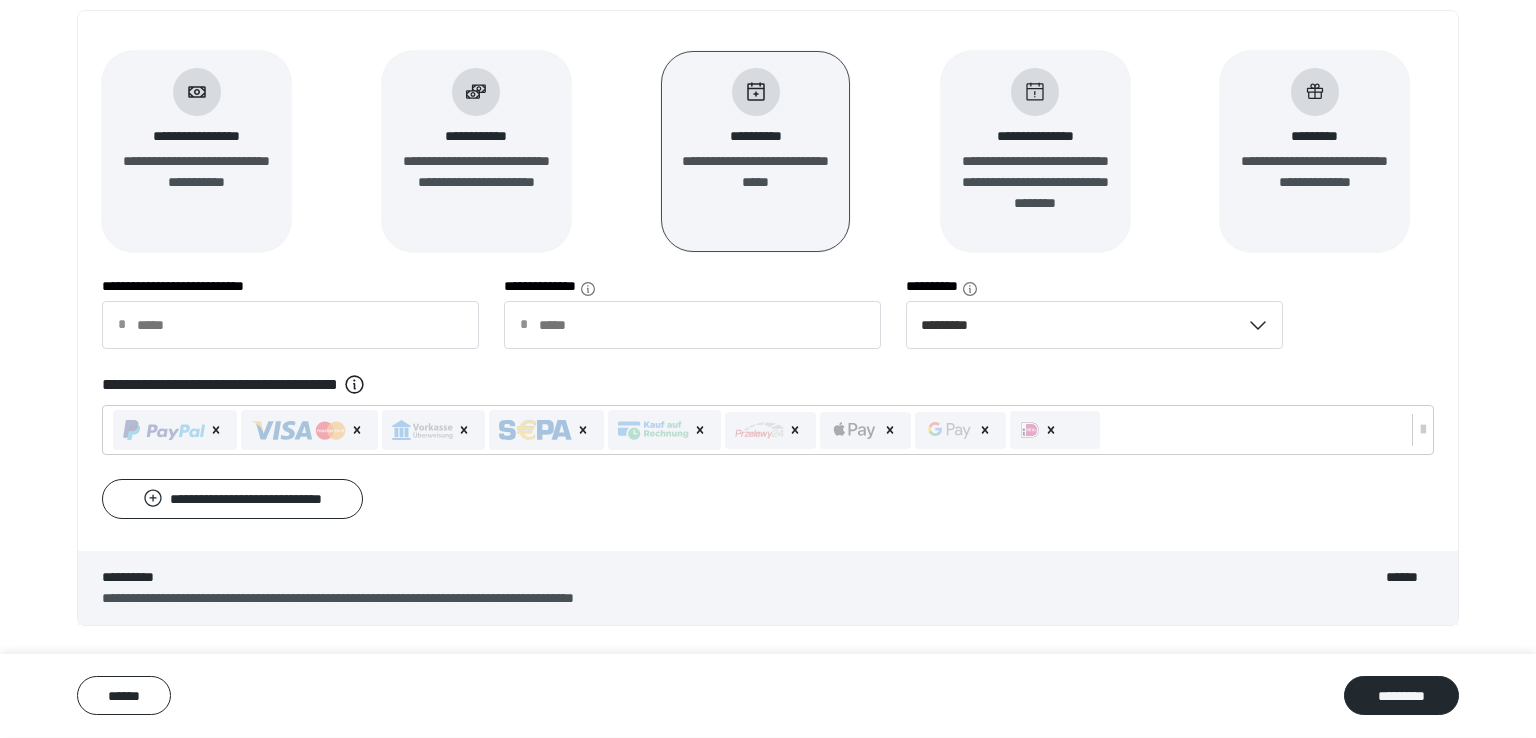 click on "**********" at bounding box center (768, 318) 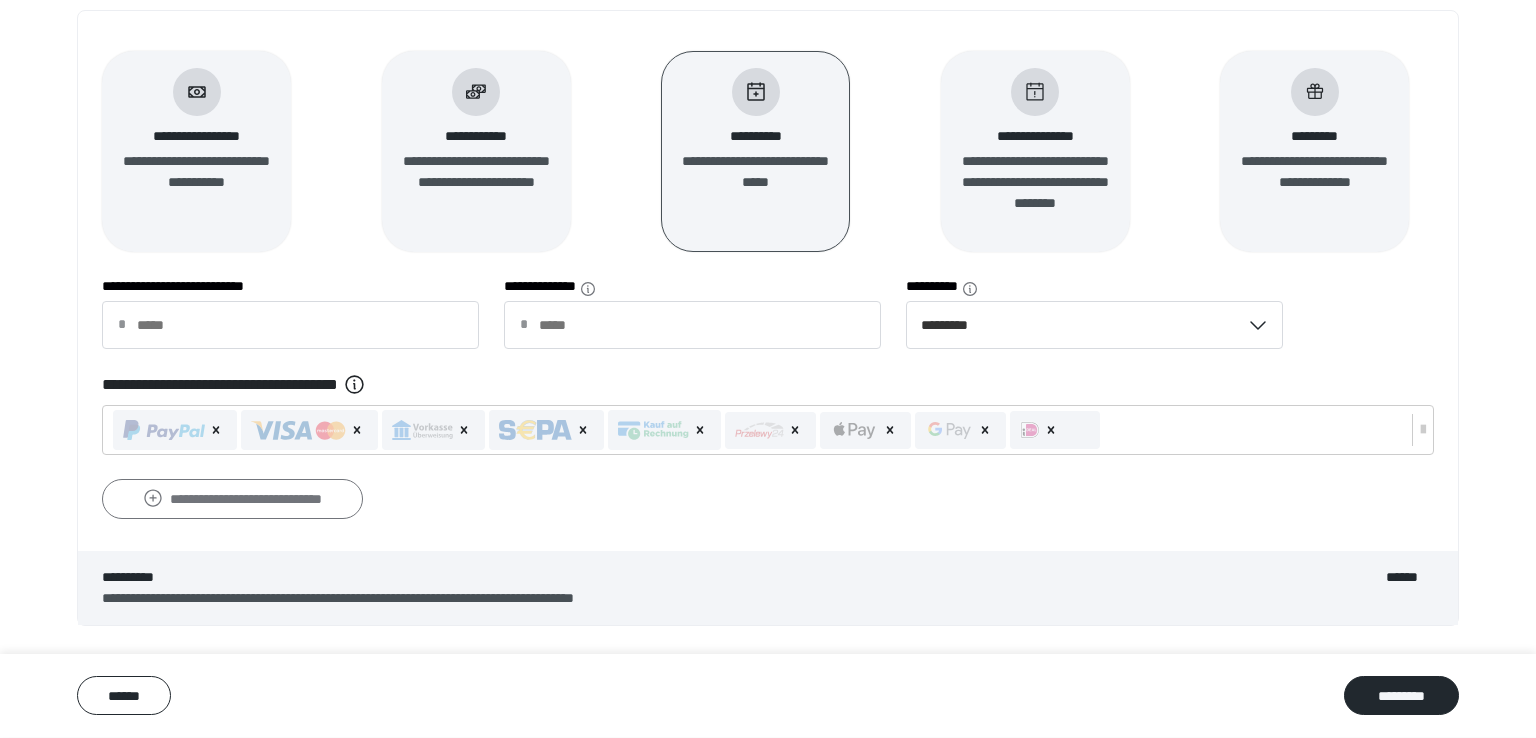 click on "**********" at bounding box center [232, 499] 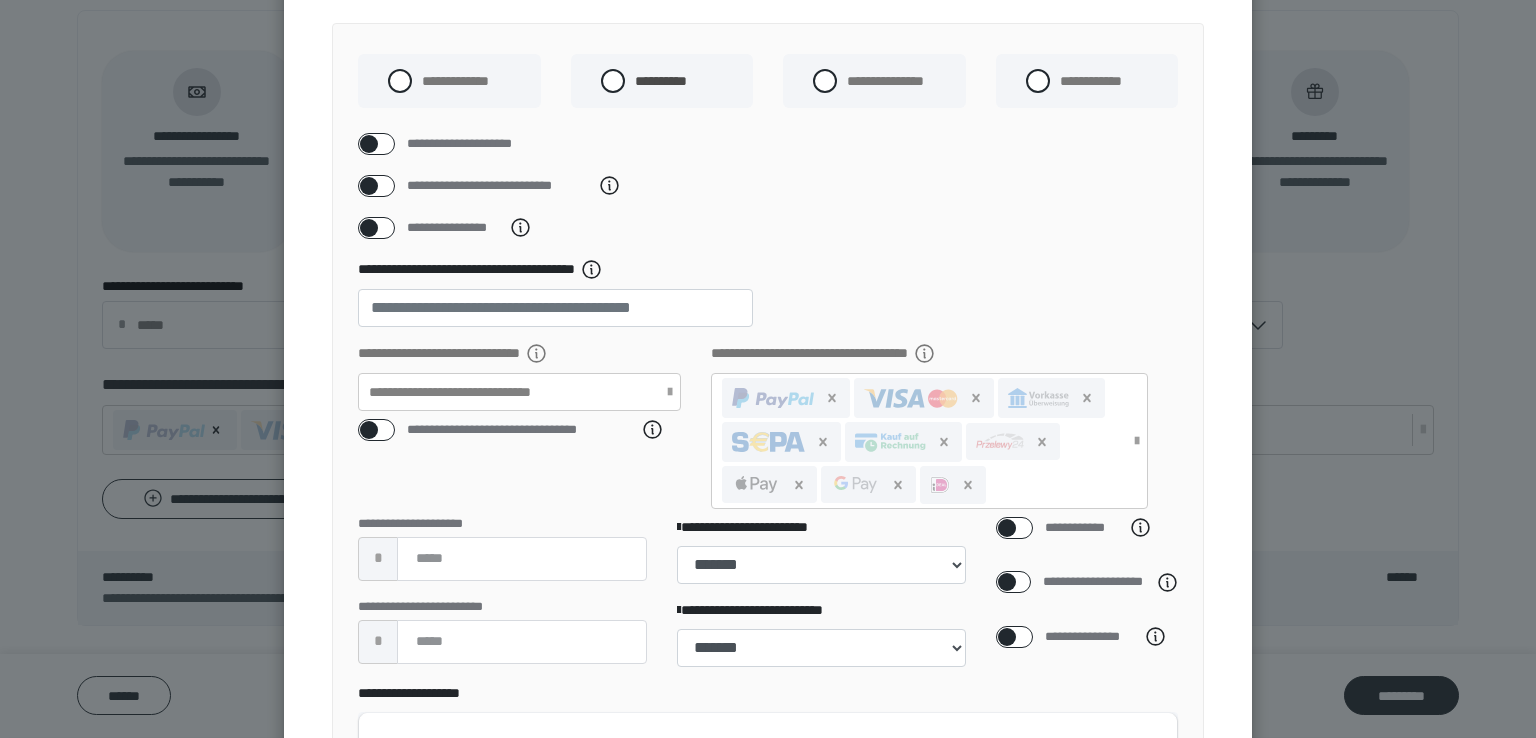 scroll, scrollTop: 168, scrollLeft: 0, axis: vertical 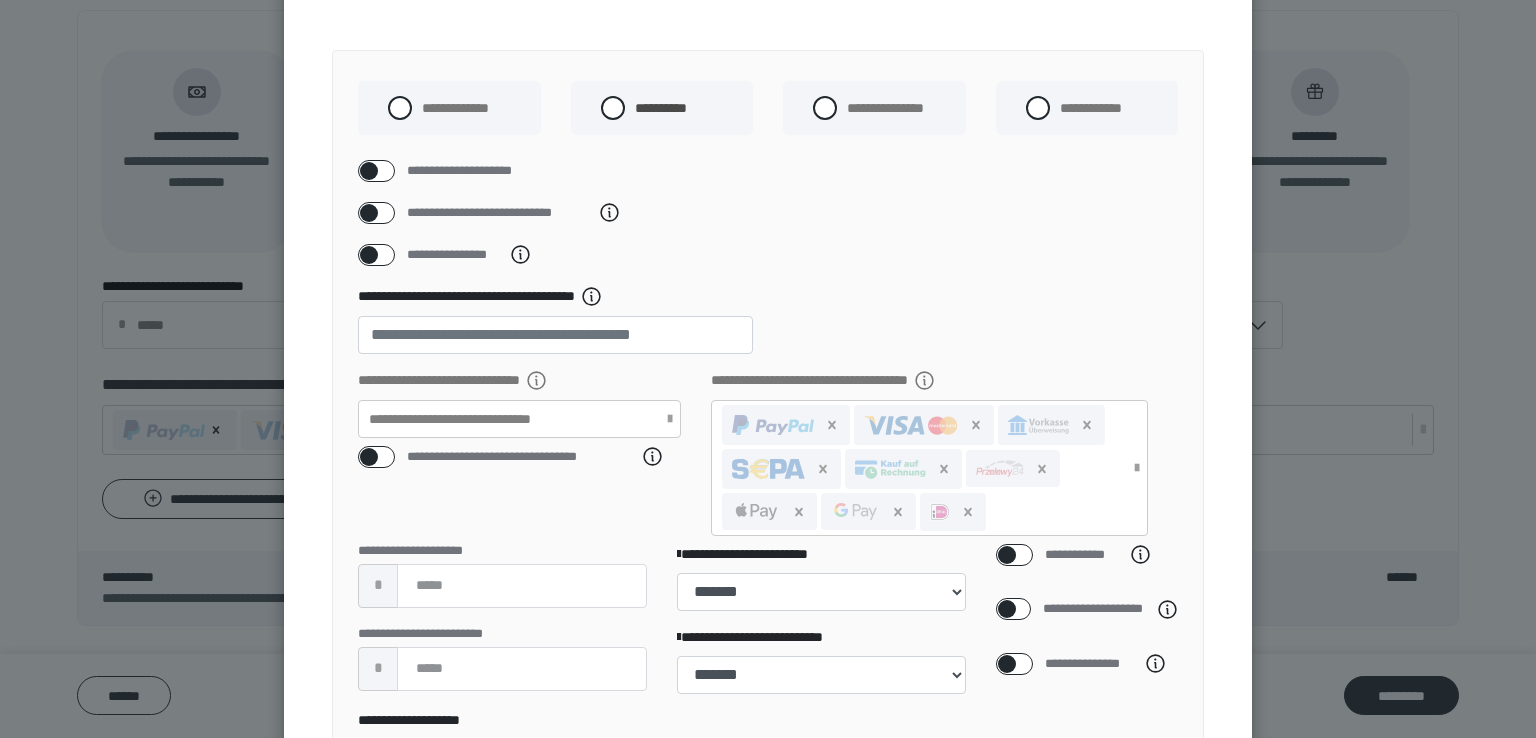 click at bounding box center [369, 255] 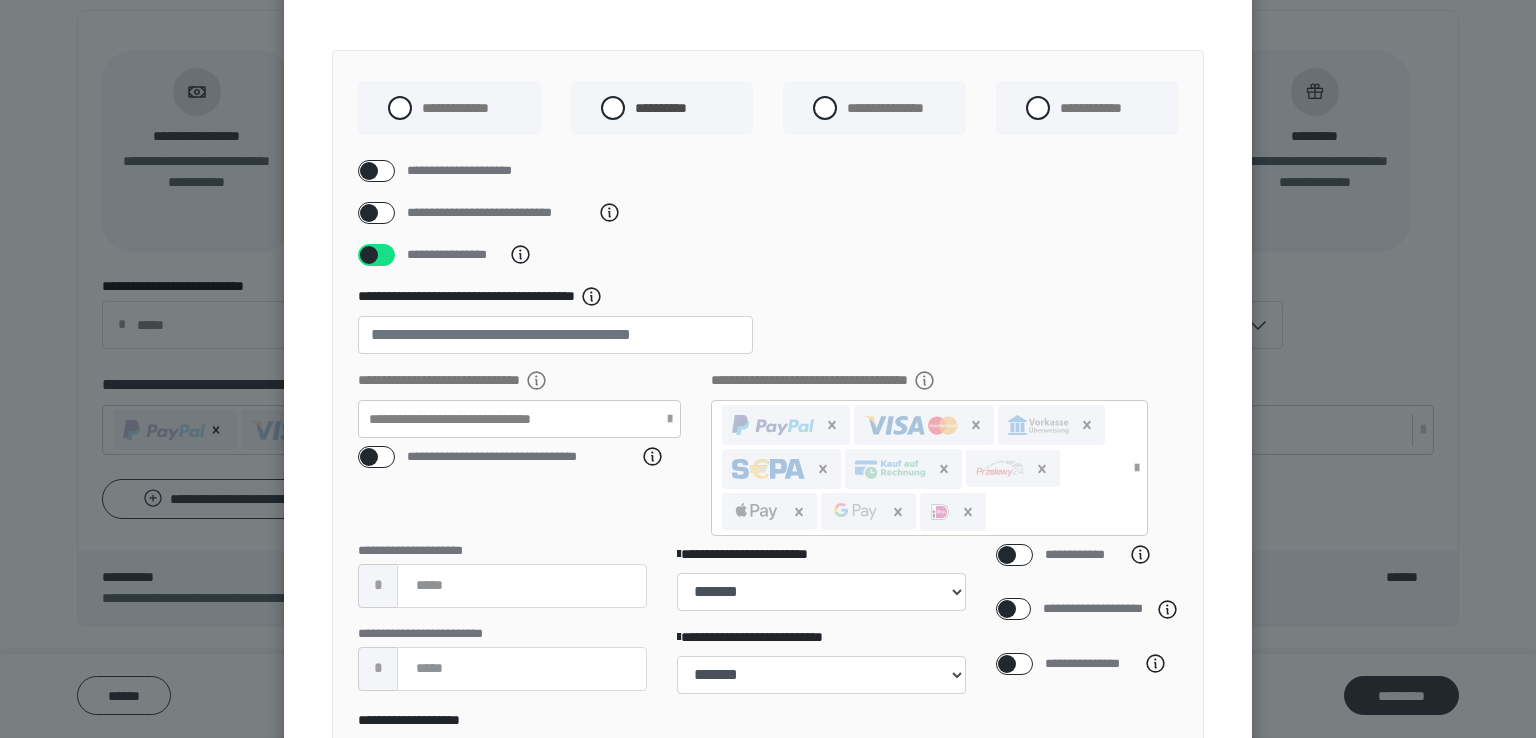 click at bounding box center [369, 255] 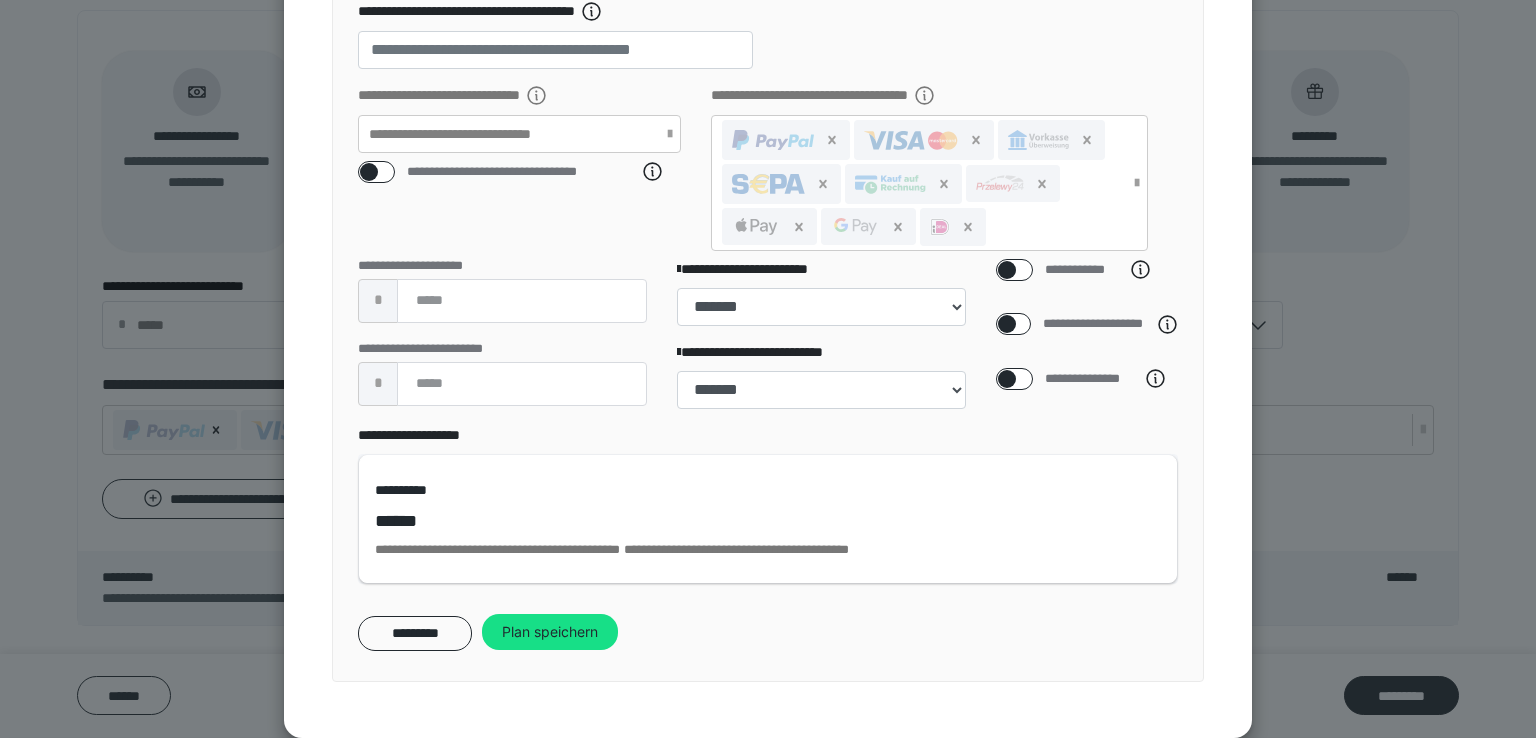 scroll, scrollTop: 473, scrollLeft: 0, axis: vertical 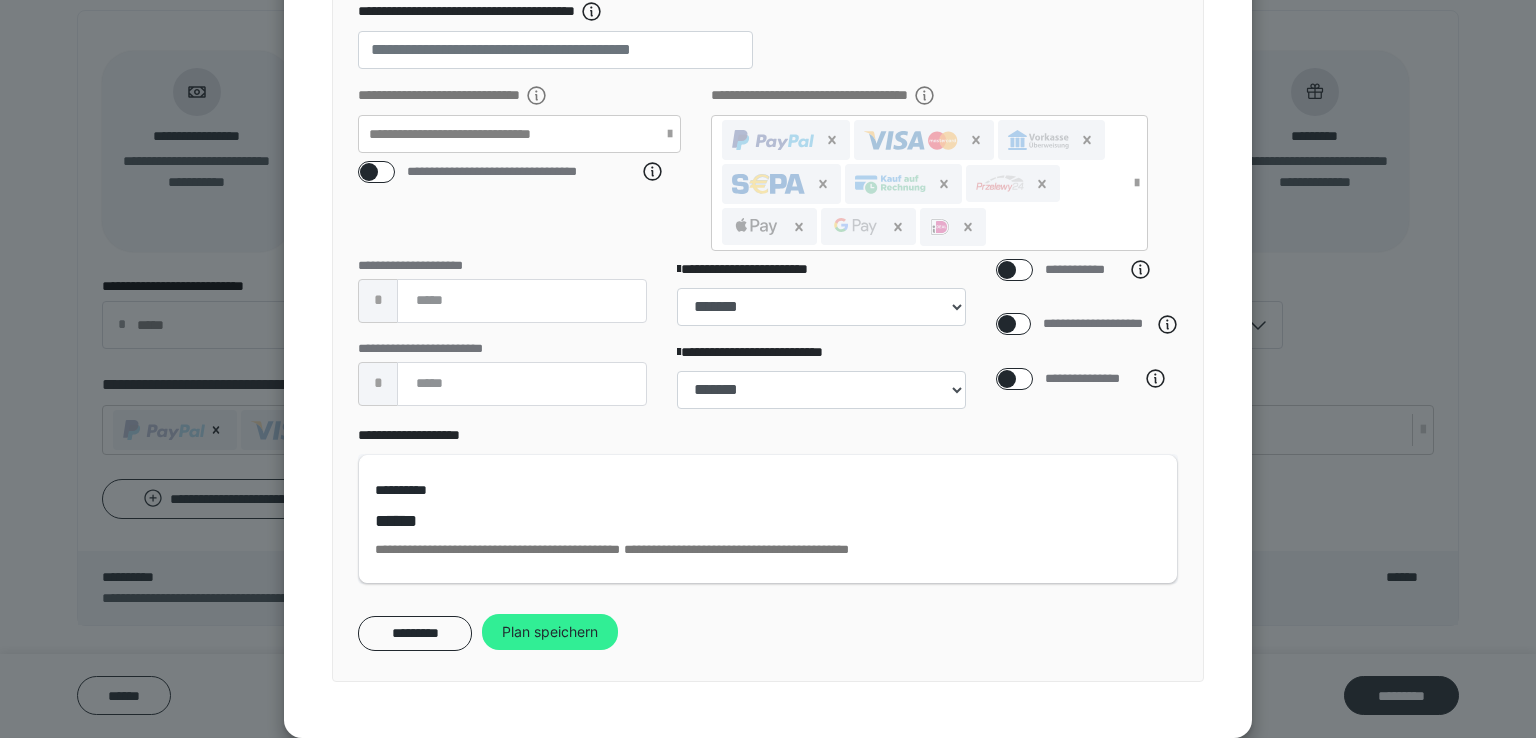 click on "Plan speichern" at bounding box center [550, 632] 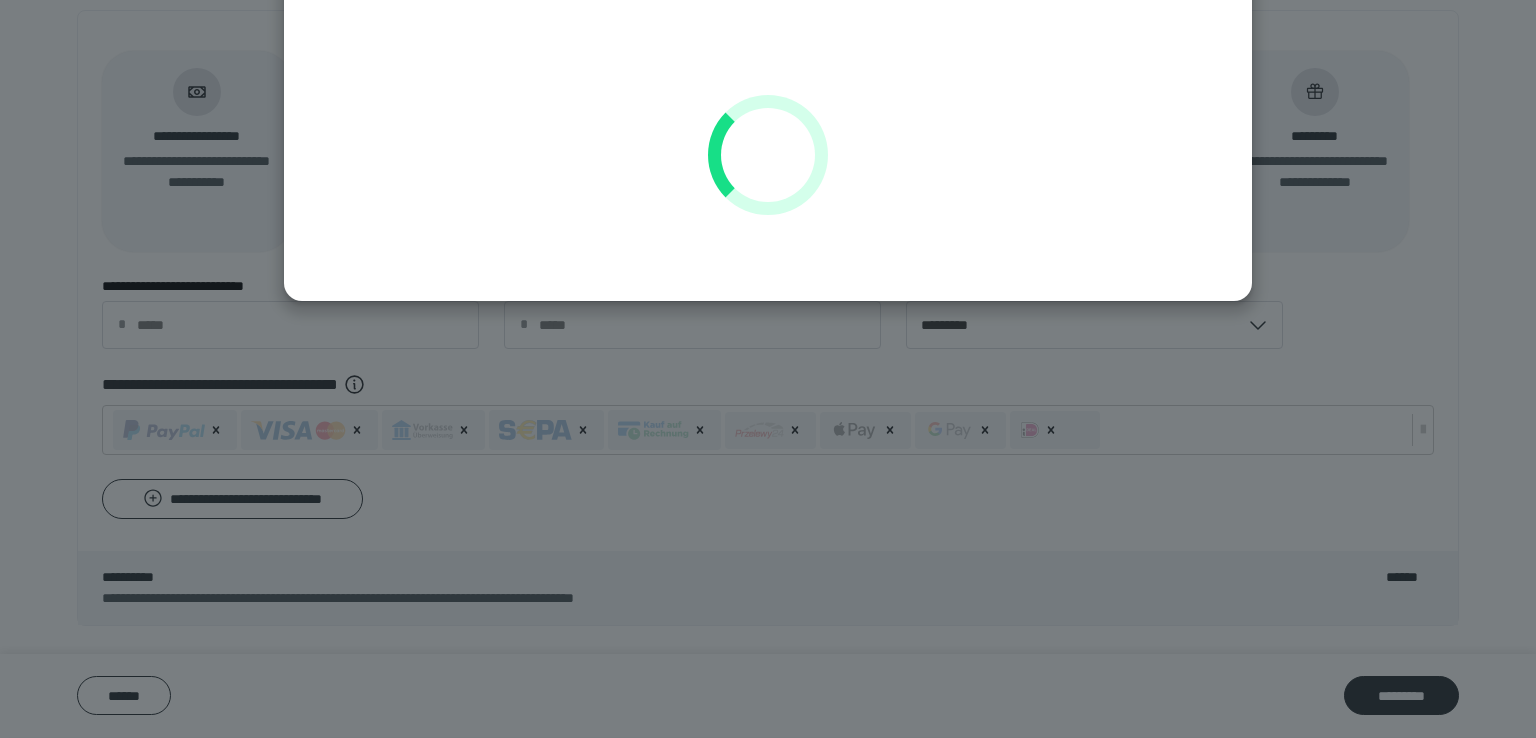 scroll, scrollTop: 152, scrollLeft: 0, axis: vertical 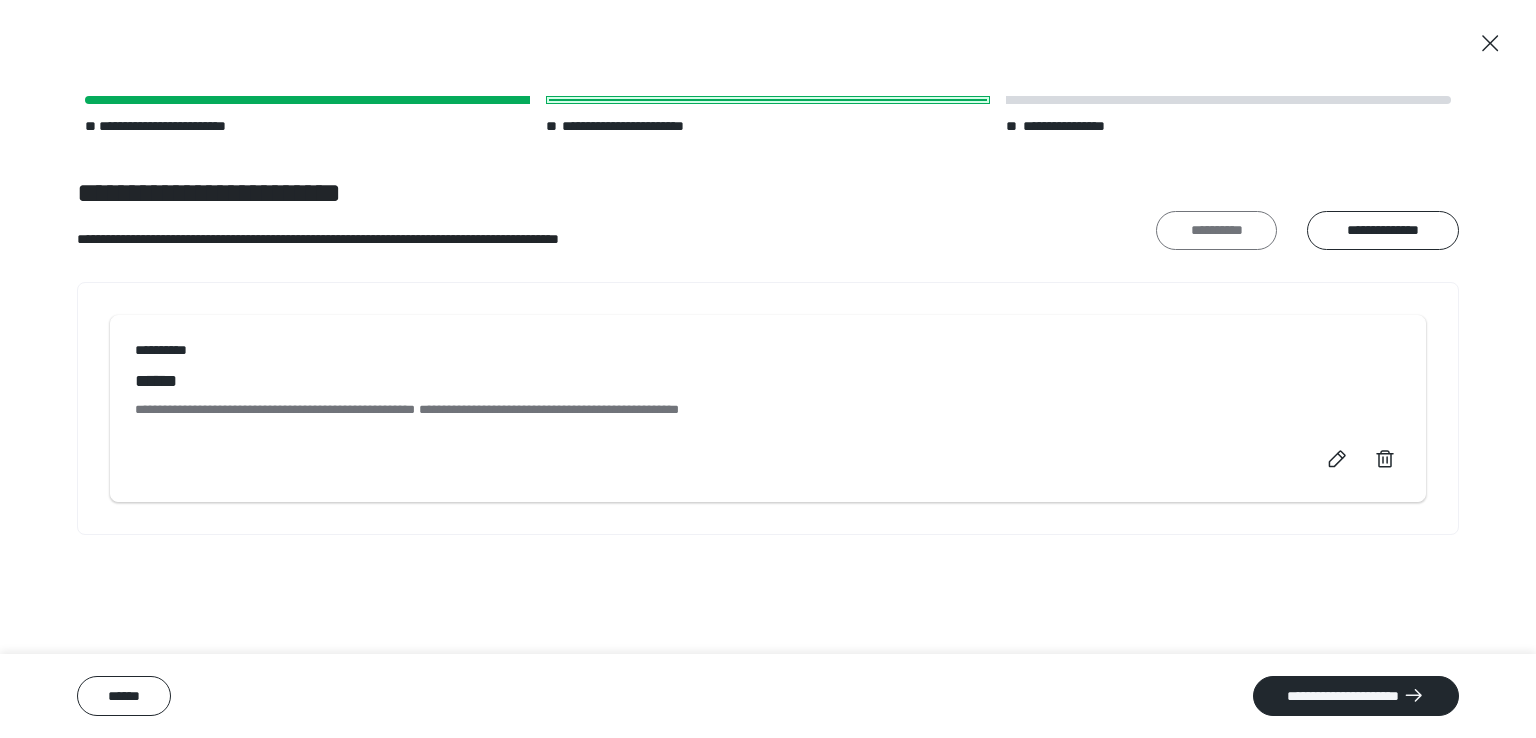 click on "**********" at bounding box center (1216, 231) 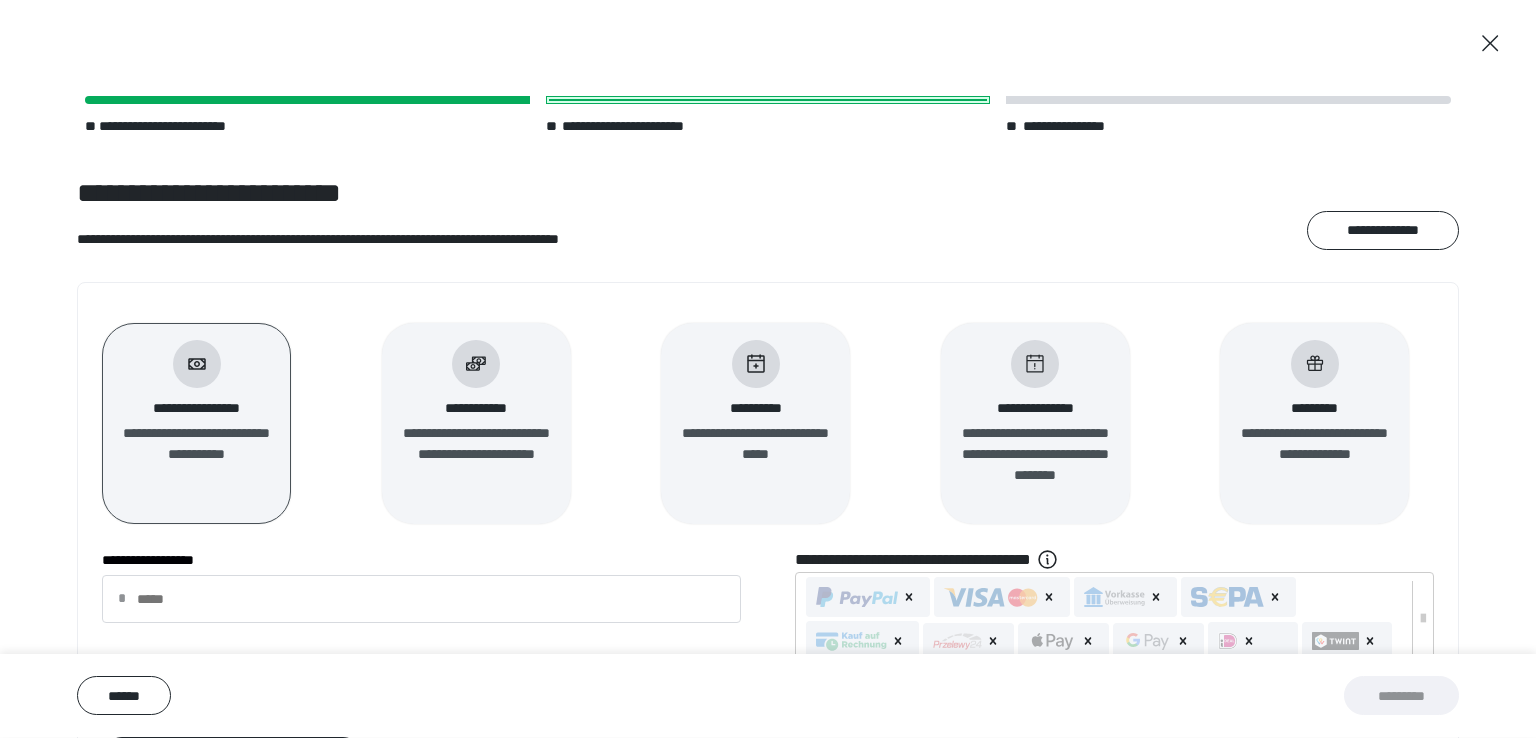 click on "**********" at bounding box center (196, 423) 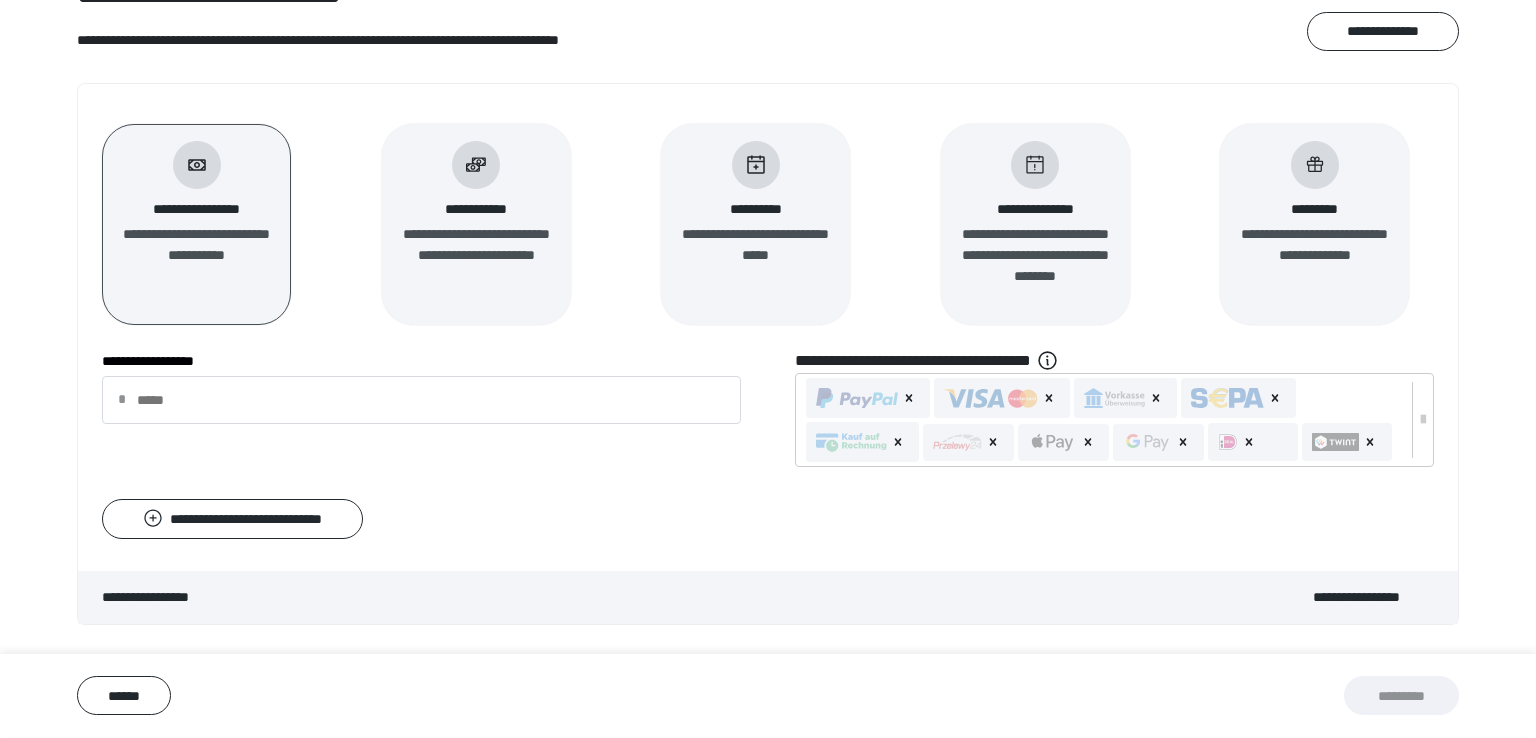scroll, scrollTop: 218, scrollLeft: 0, axis: vertical 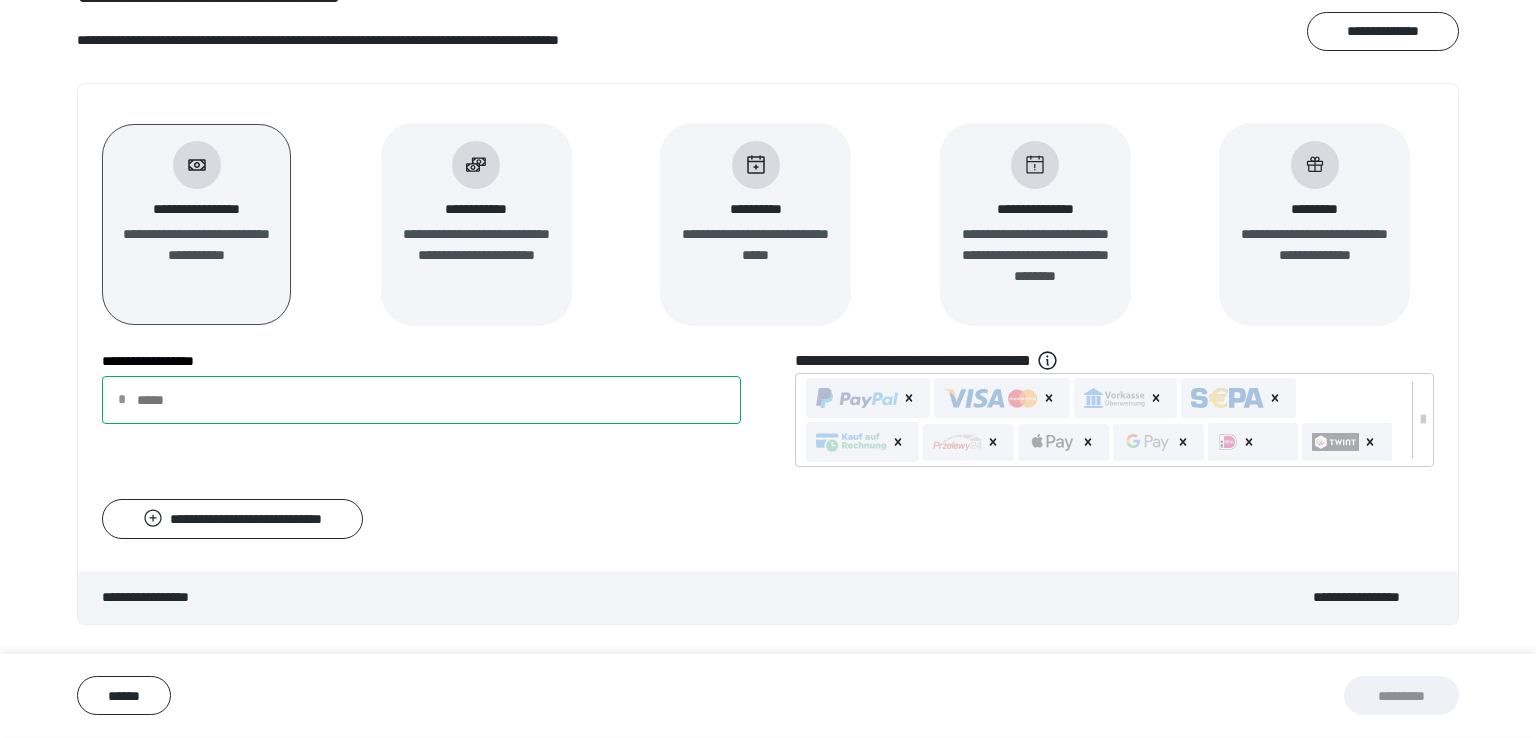 click on "**********" at bounding box center [421, 400] 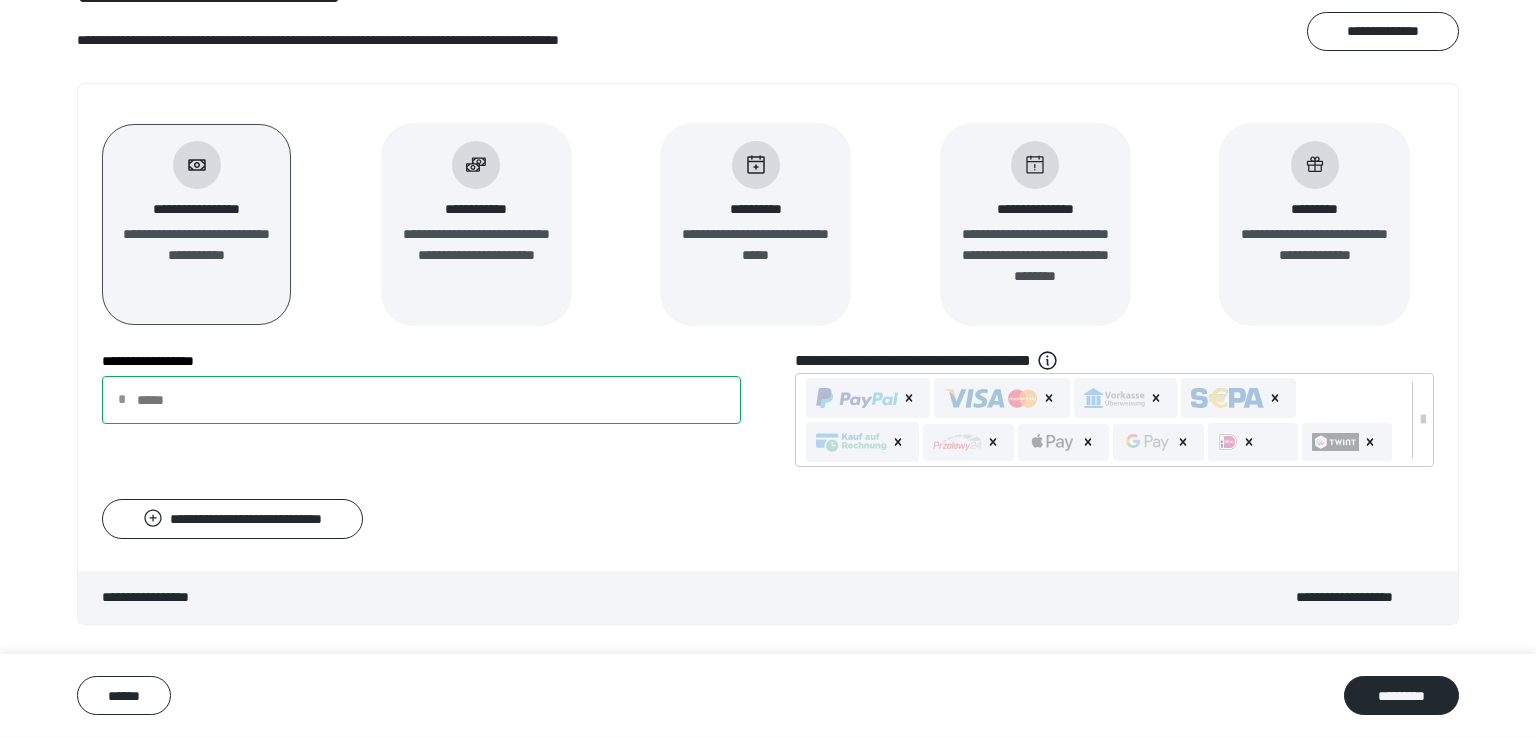 type on "***" 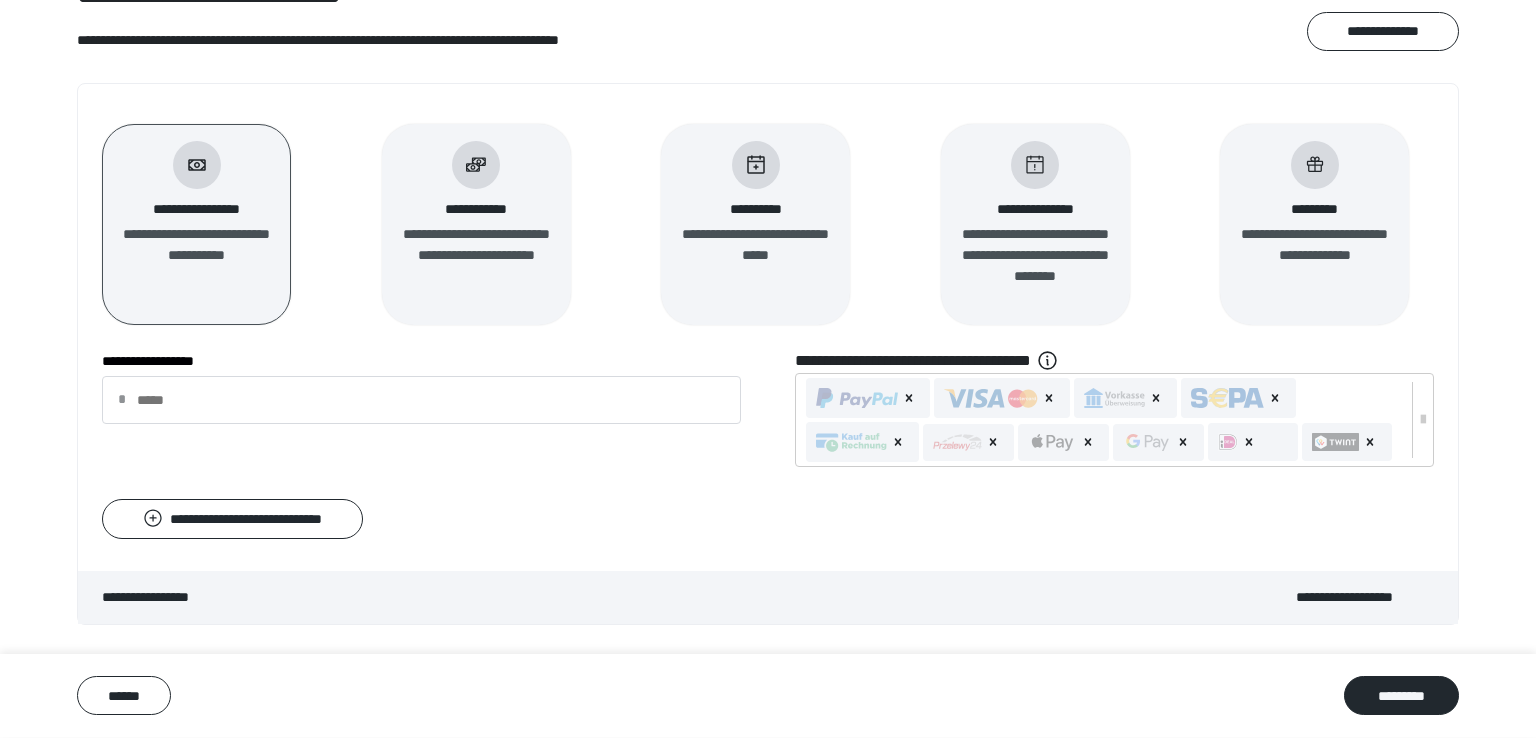 click on "**********" at bounding box center [768, 412] 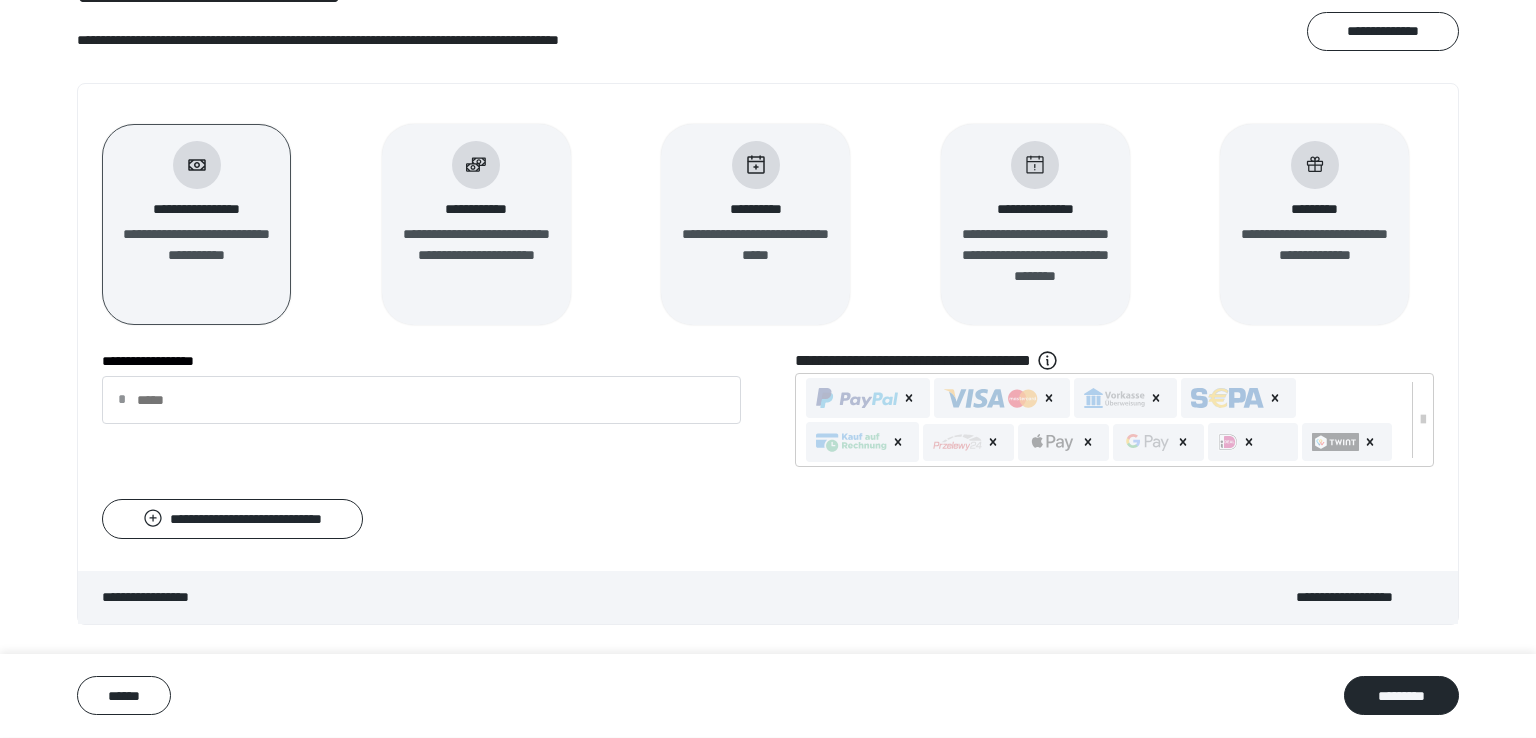 scroll, scrollTop: 240, scrollLeft: 0, axis: vertical 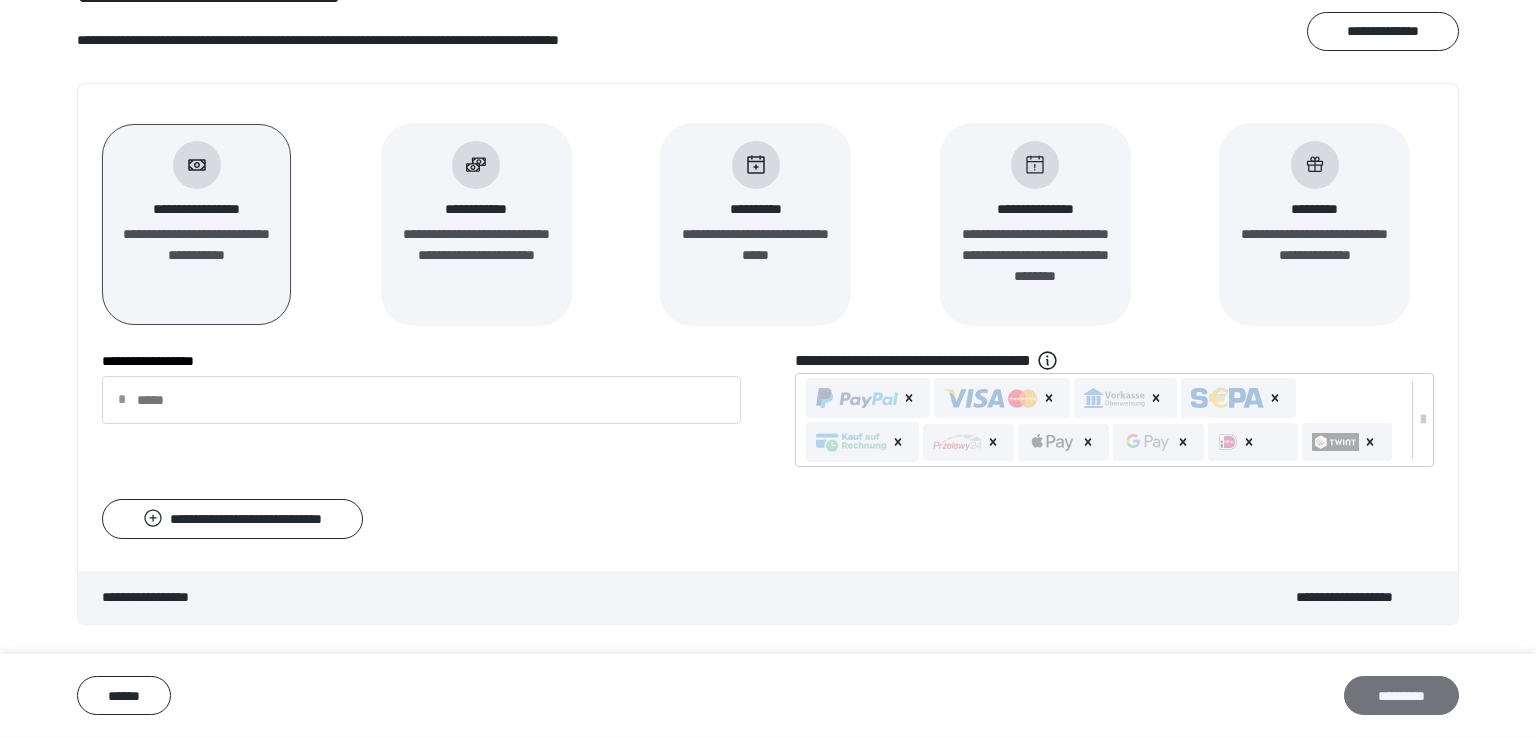 click on "*********" at bounding box center [1401, 696] 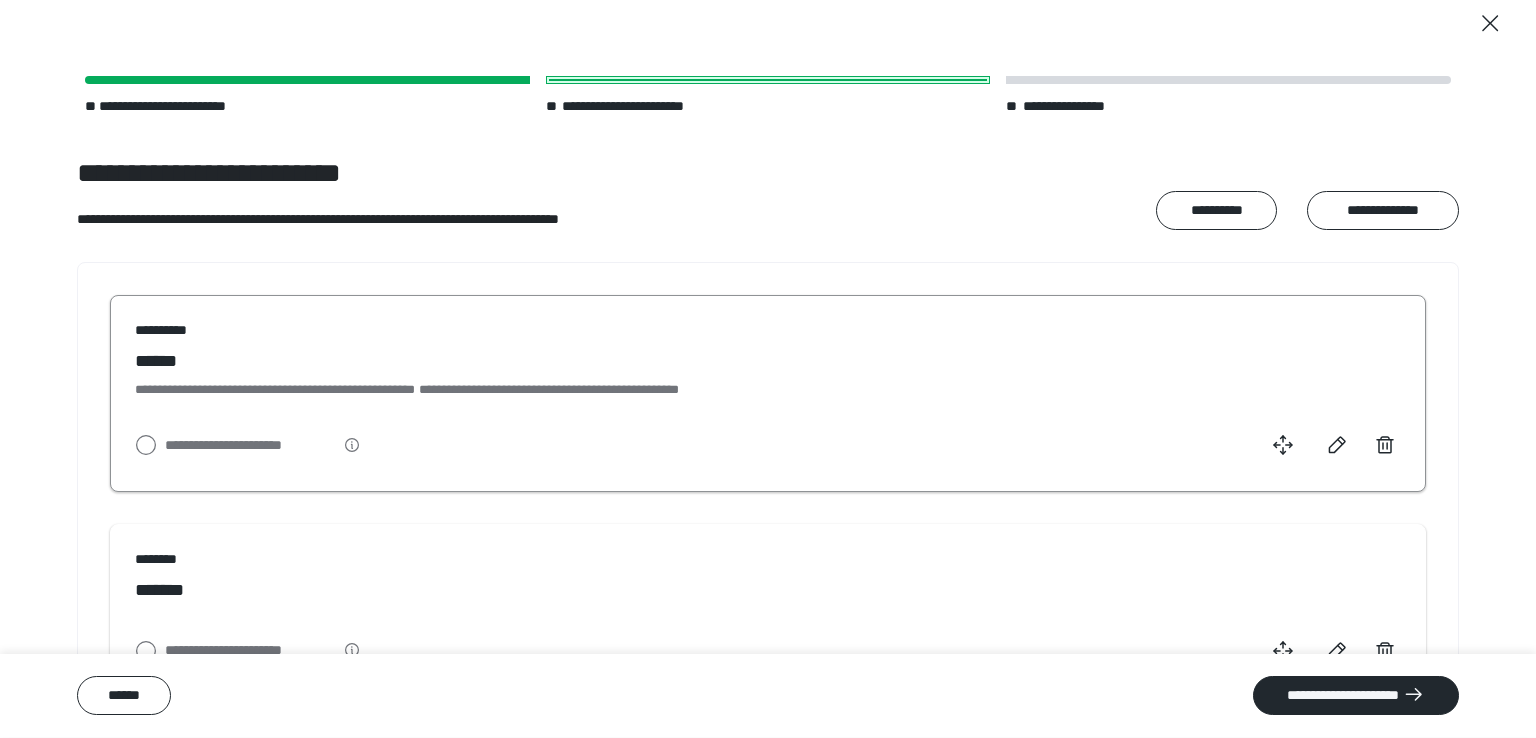 scroll, scrollTop: 93, scrollLeft: 0, axis: vertical 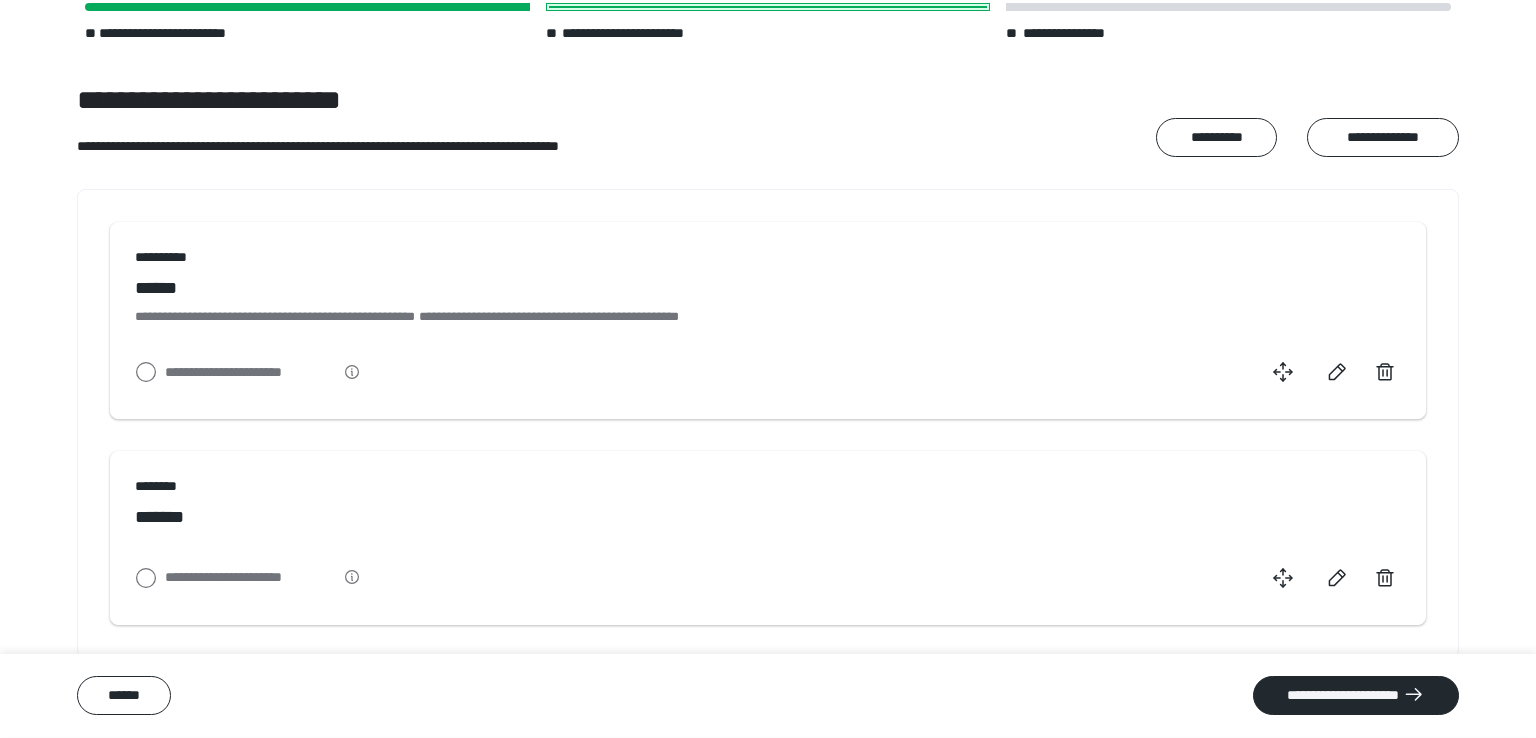 click on "**********" at bounding box center [768, 423] 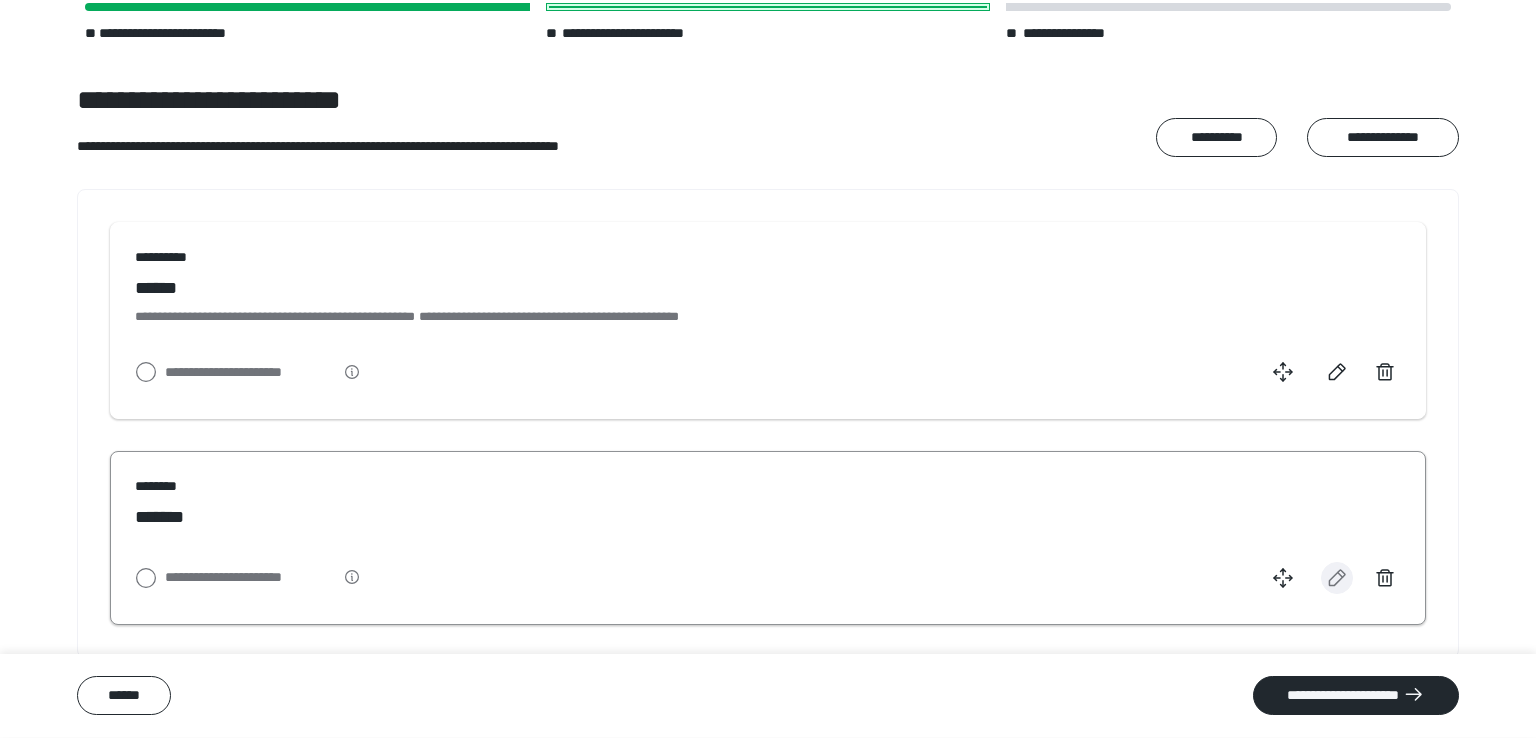 click at bounding box center (1337, 578) 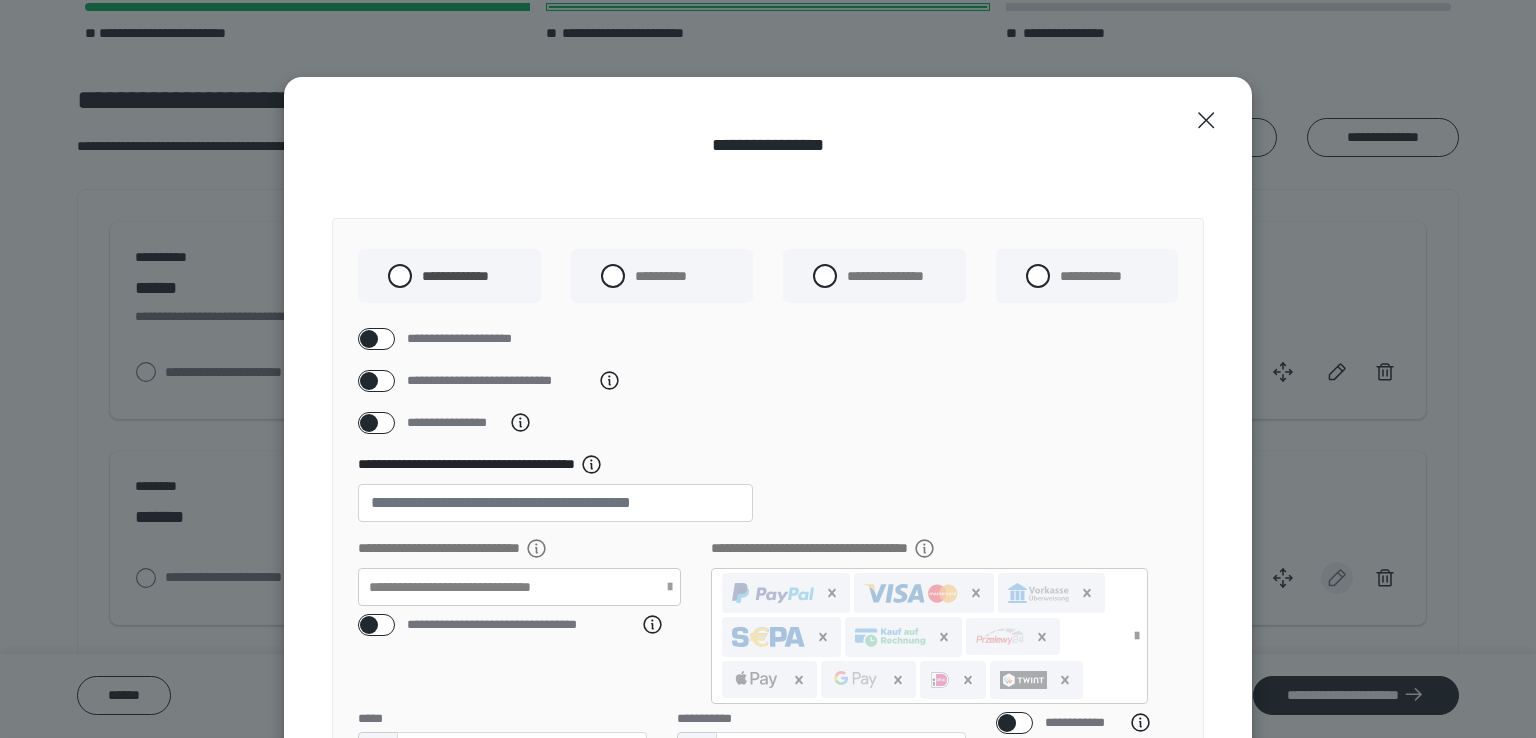 scroll, scrollTop: 368, scrollLeft: 0, axis: vertical 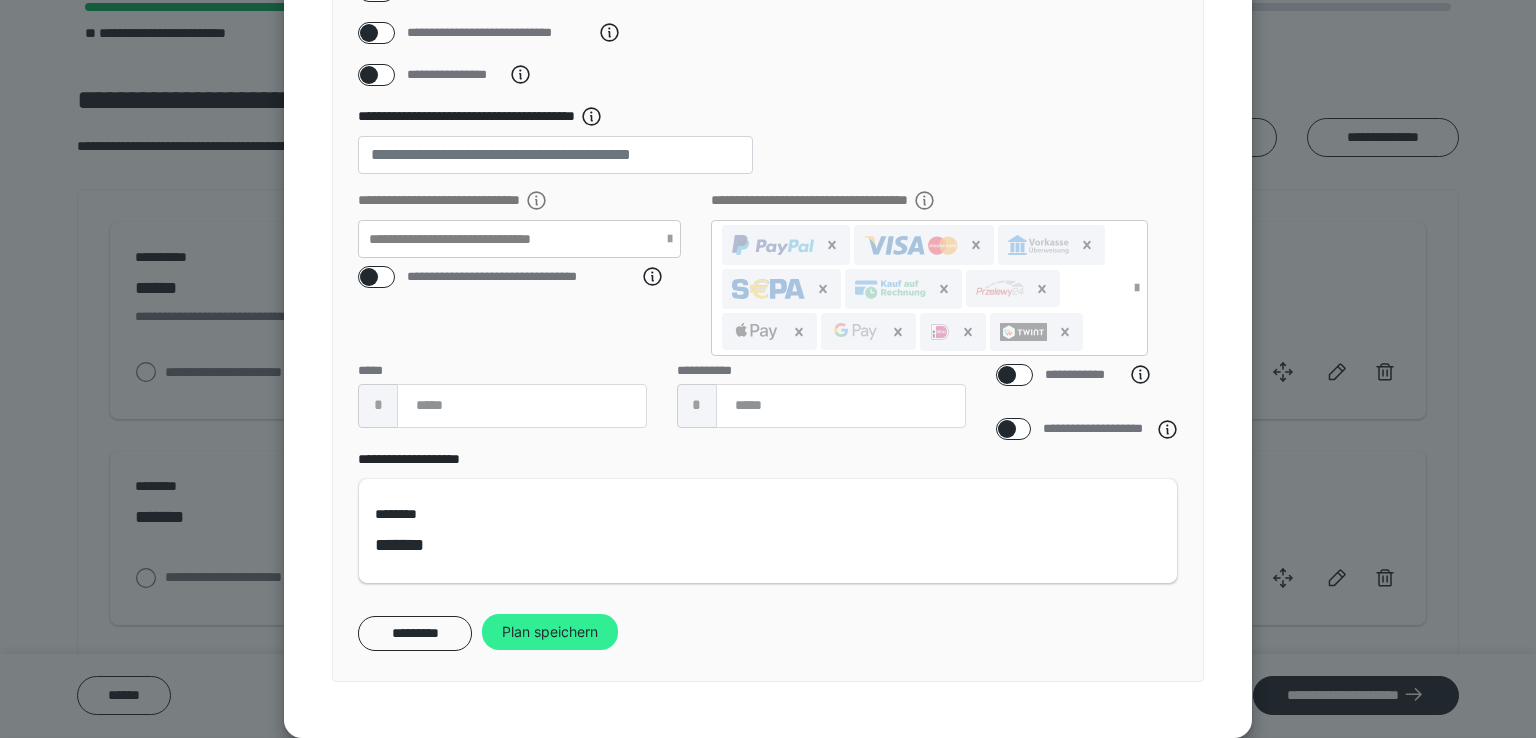 click on "Plan speichern" at bounding box center [550, 632] 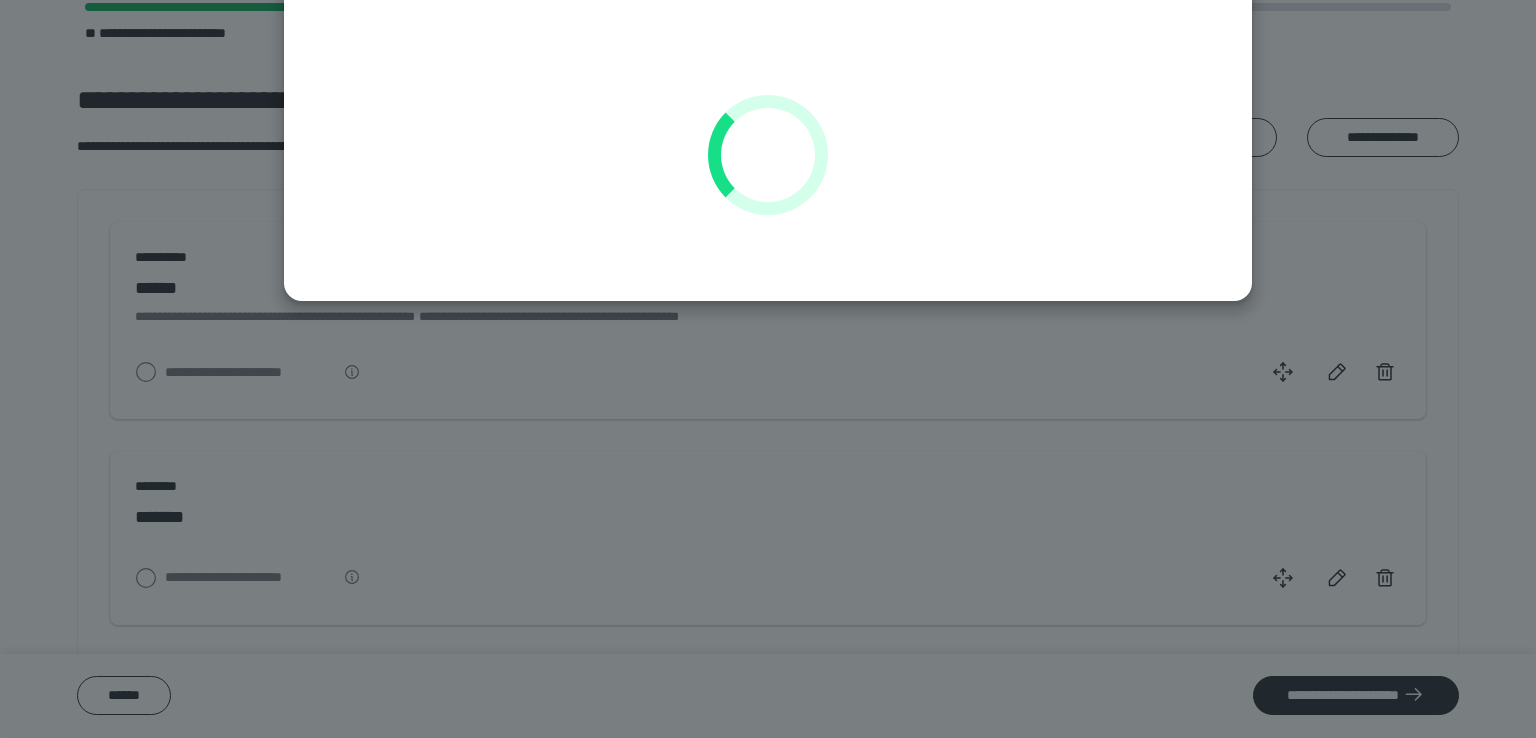 scroll, scrollTop: 152, scrollLeft: 0, axis: vertical 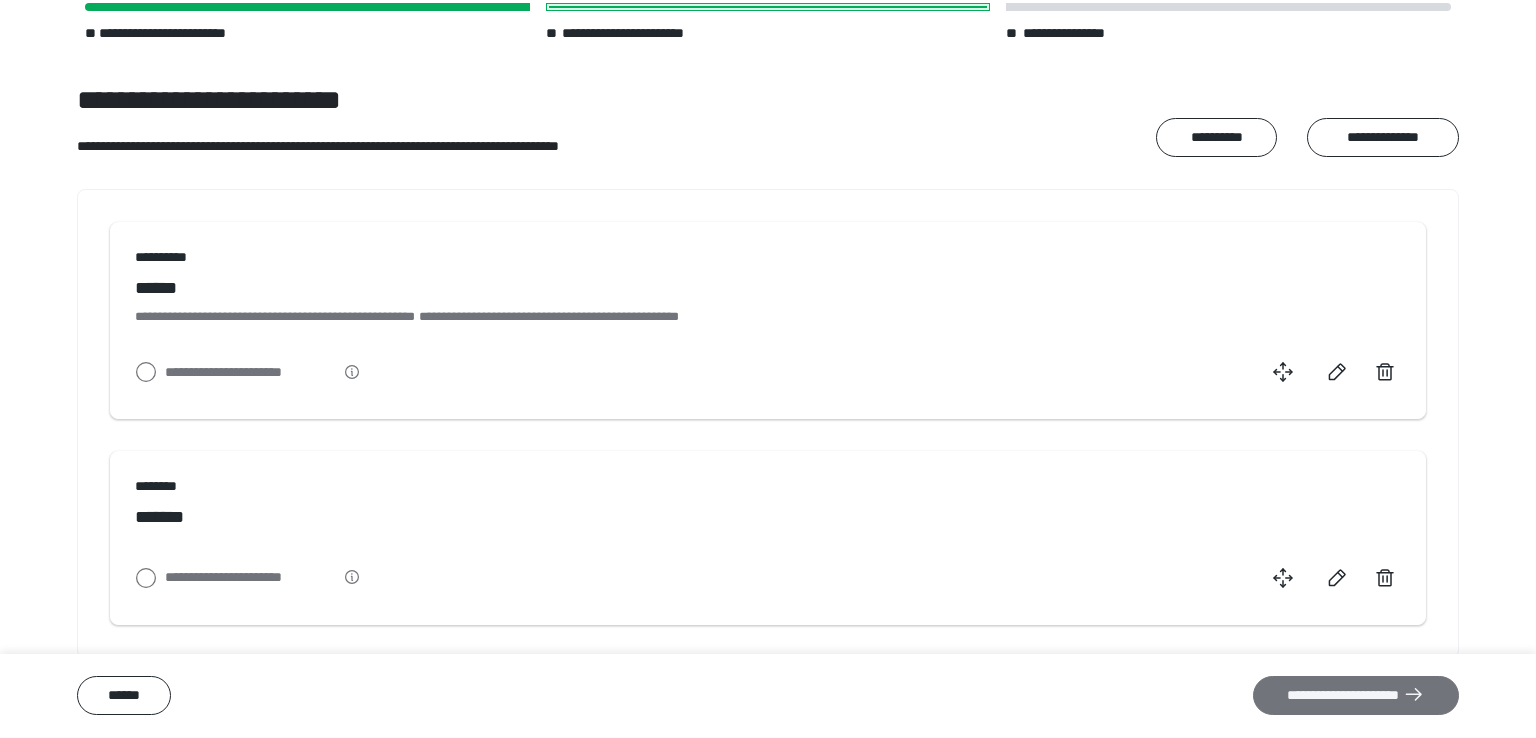 click on "**********" at bounding box center (1356, 696) 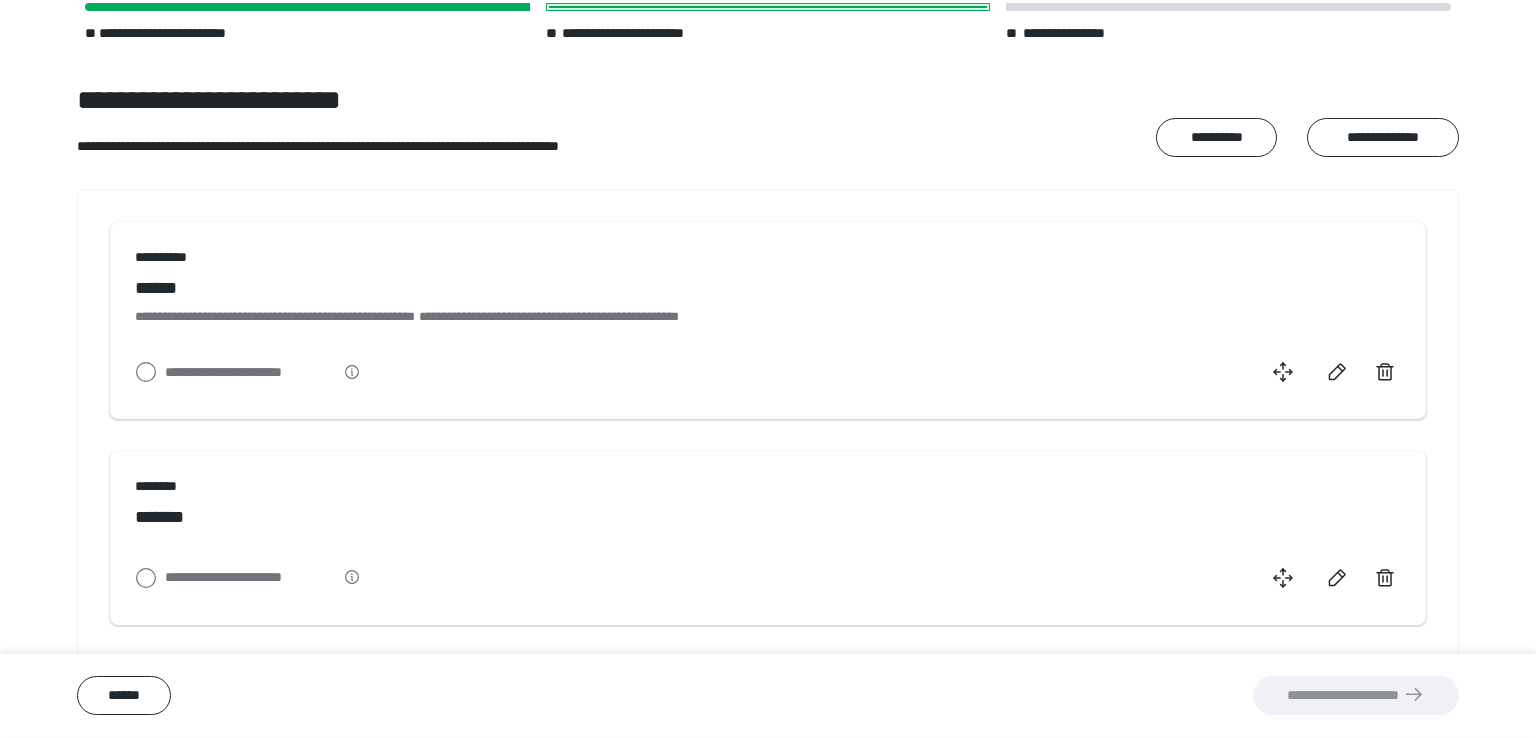 scroll, scrollTop: 75, scrollLeft: 0, axis: vertical 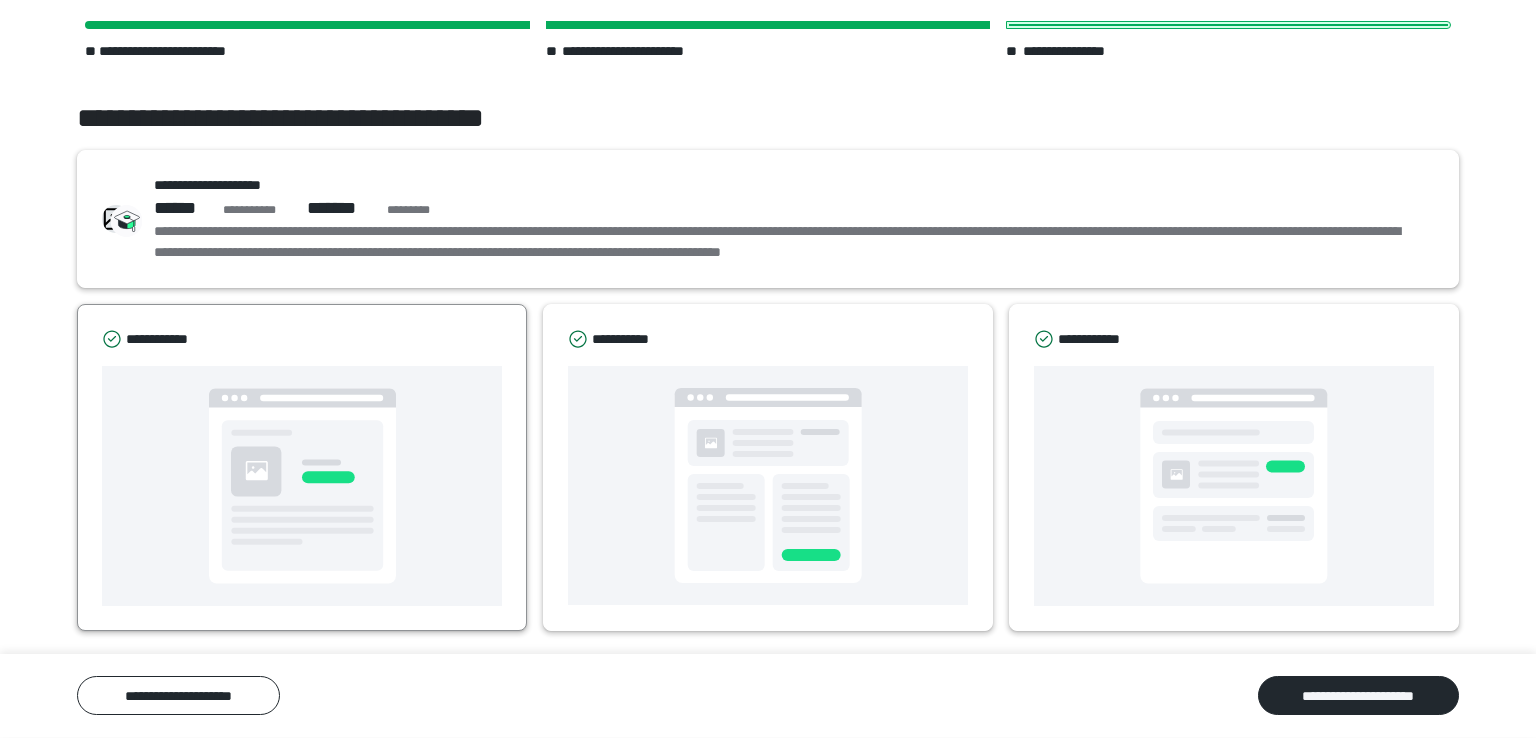 click on "**********" at bounding box center (302, 339) 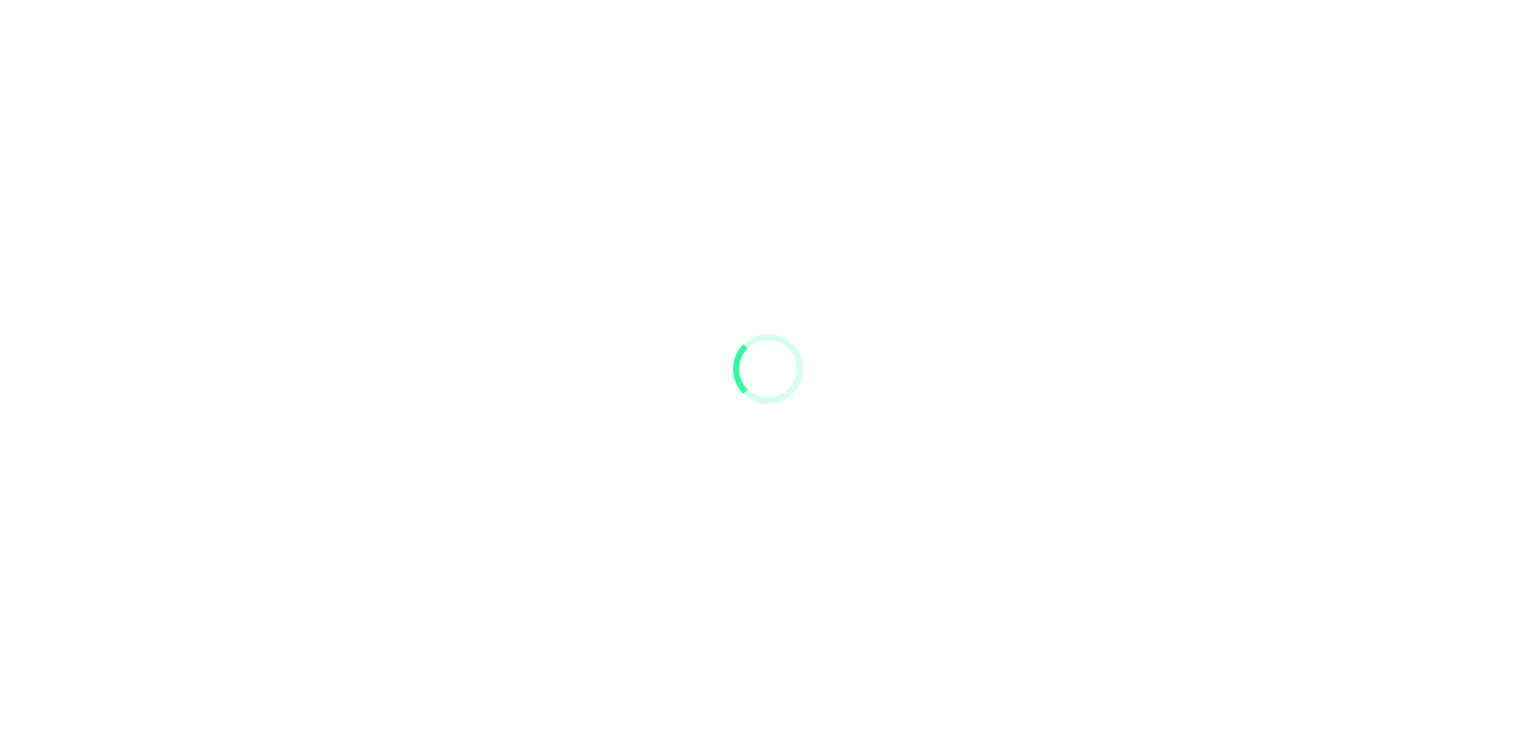 scroll, scrollTop: 0, scrollLeft: 0, axis: both 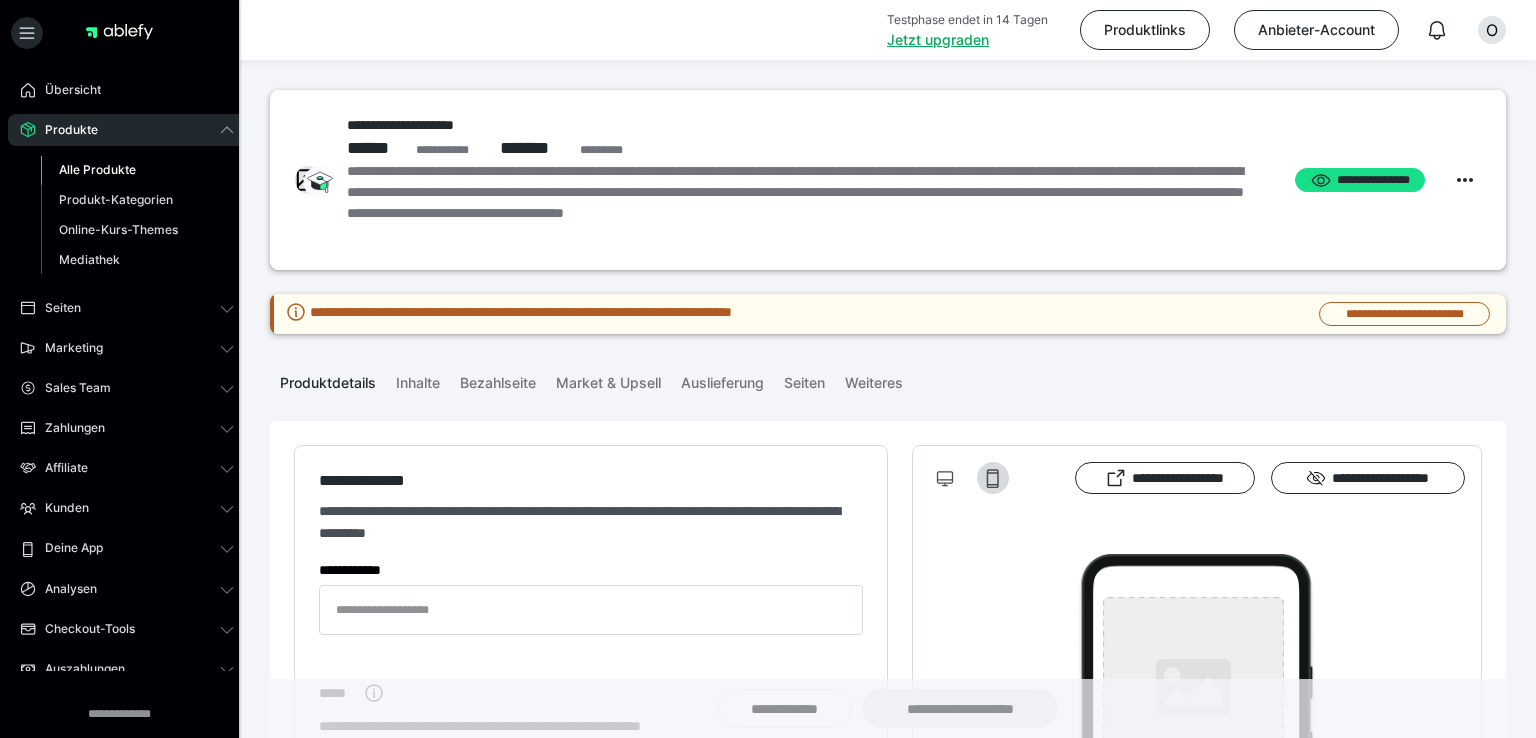 type on "**********" 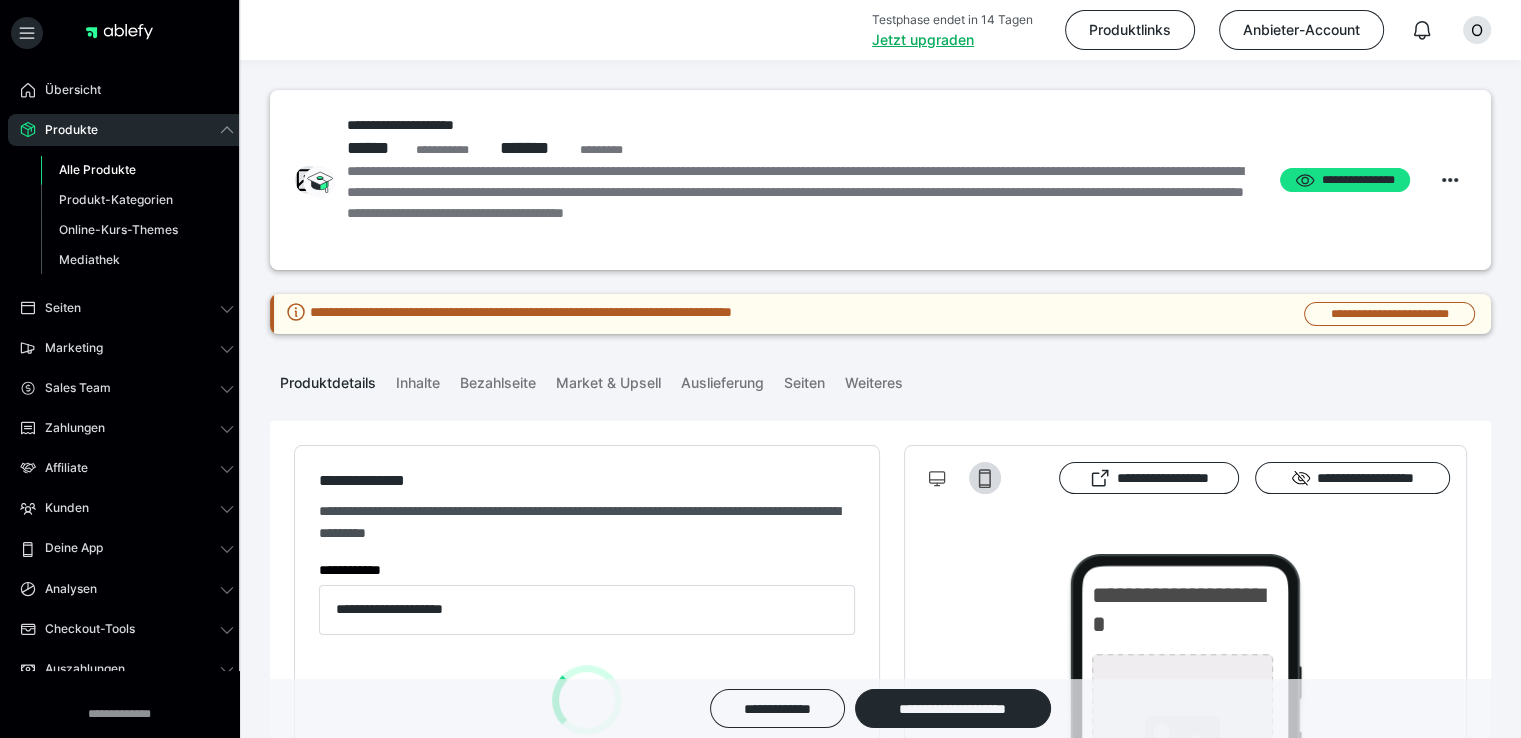 type on "**********" 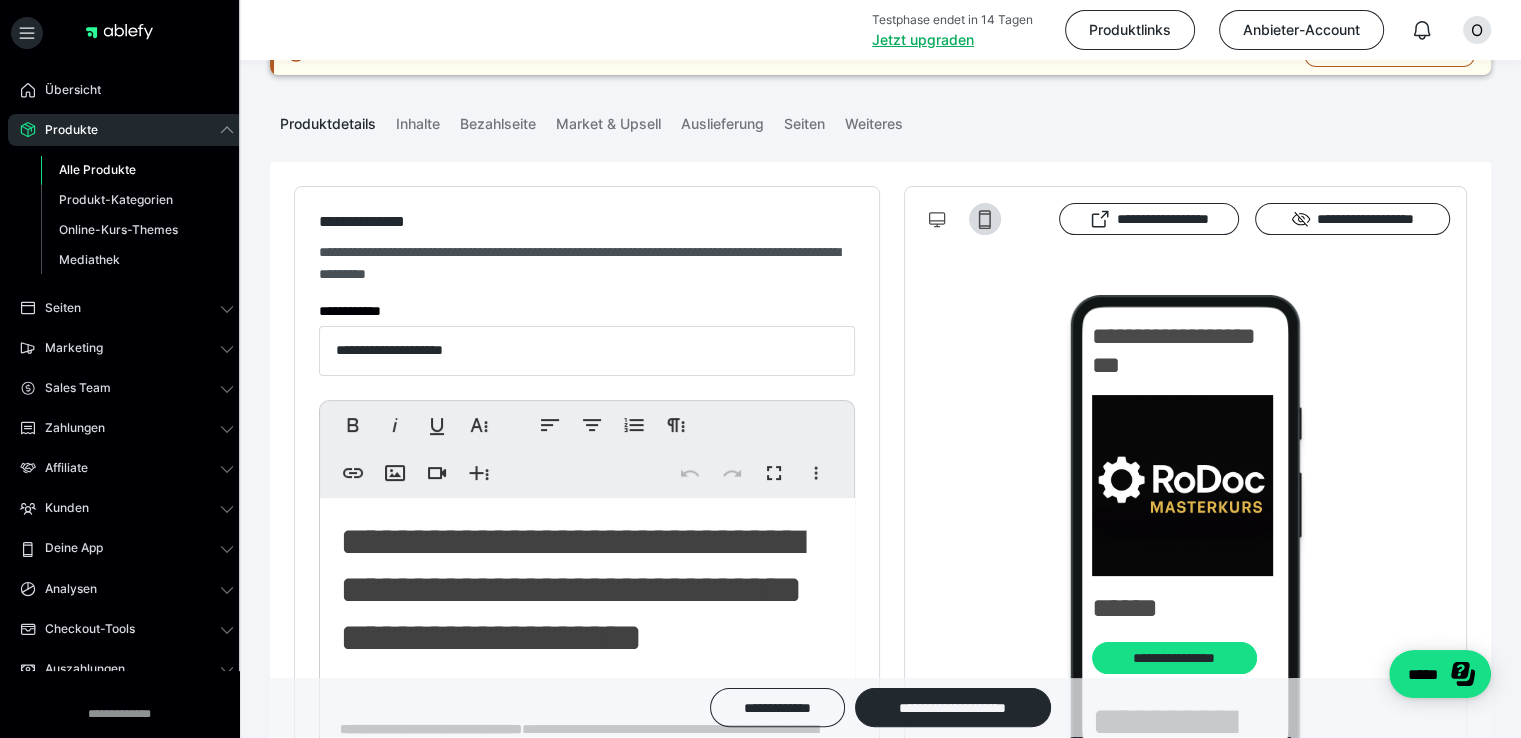 scroll, scrollTop: 0, scrollLeft: 0, axis: both 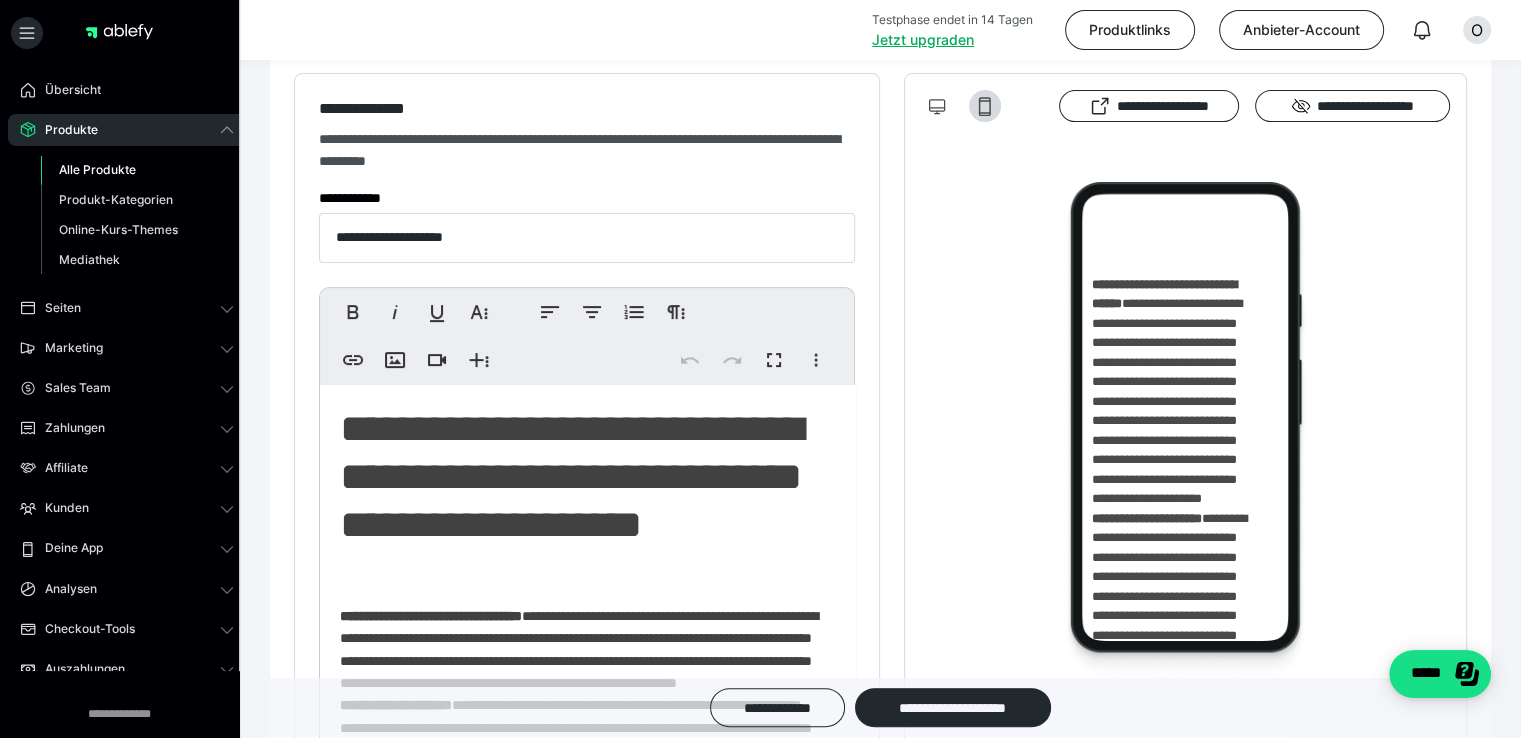 click on "**********" at bounding box center [580, 501] 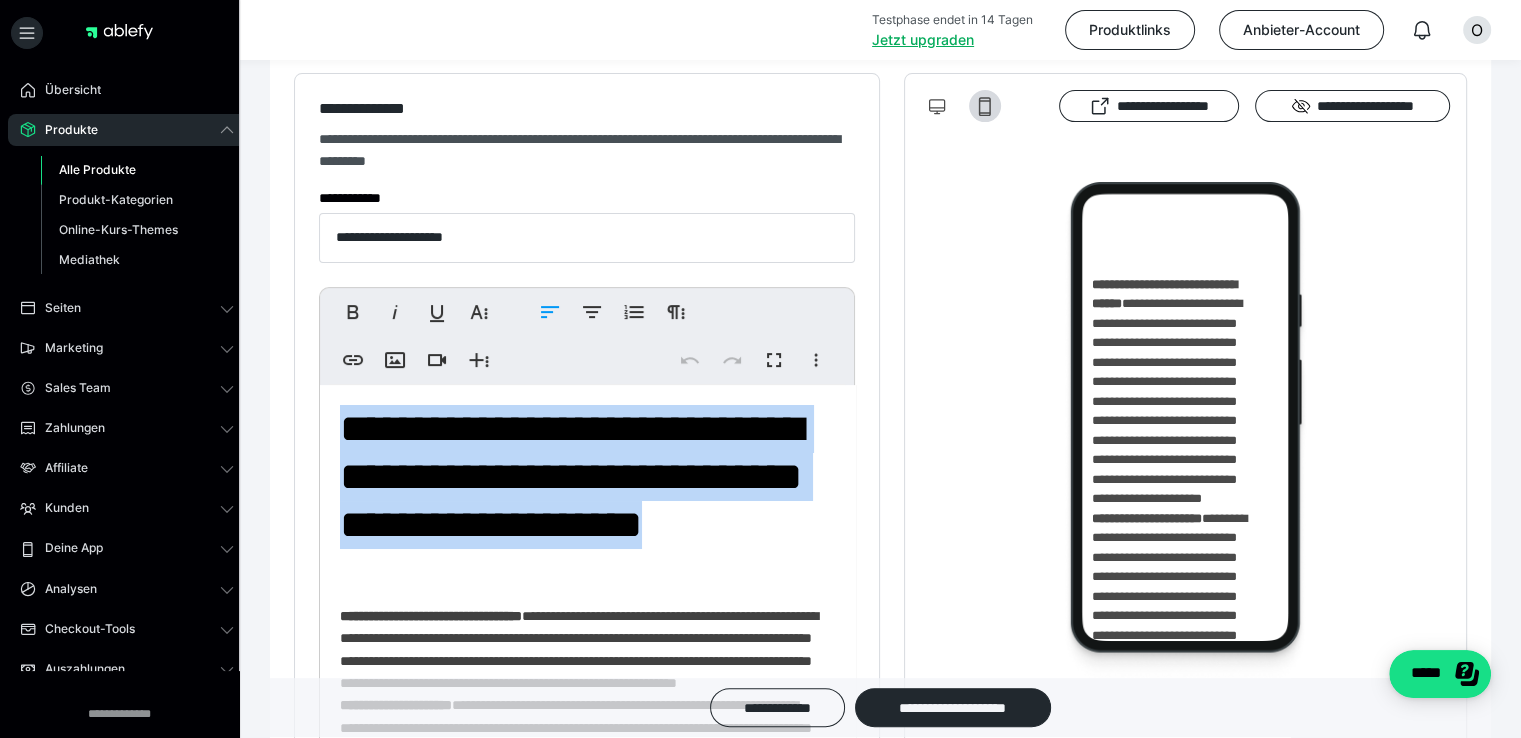 drag, startPoint x: 352, startPoint y: 421, endPoint x: 812, endPoint y: 574, distance: 484.77728 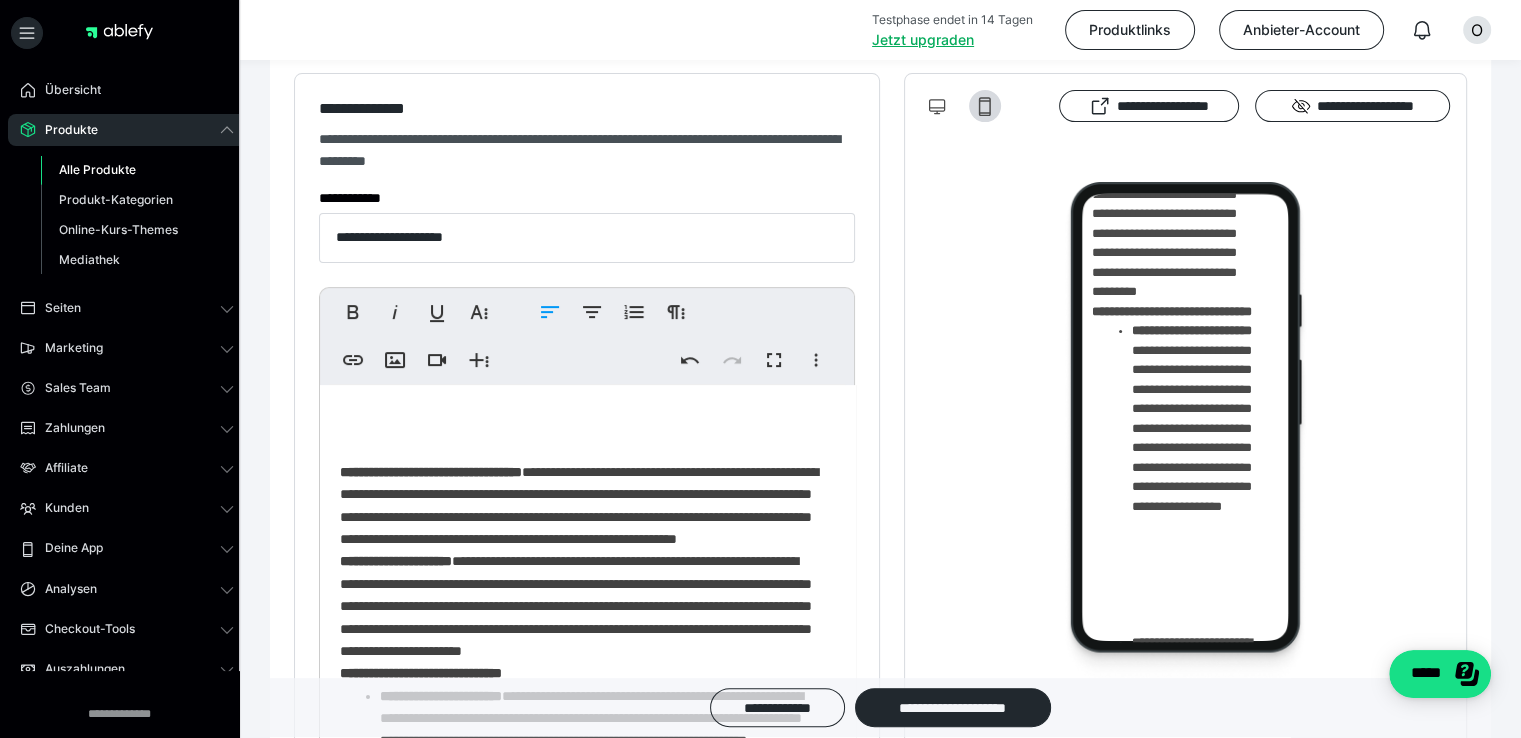 type 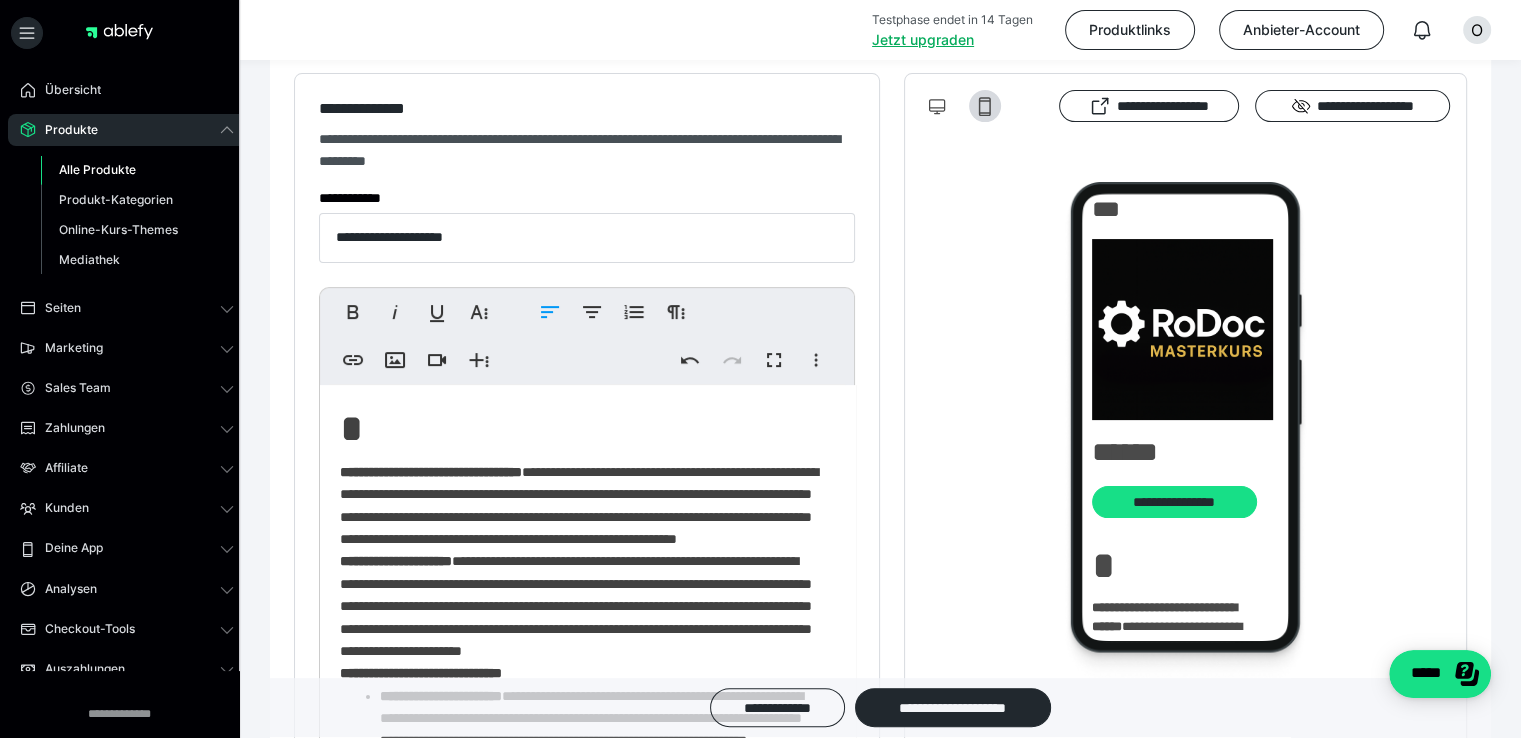 scroll, scrollTop: 0, scrollLeft: 0, axis: both 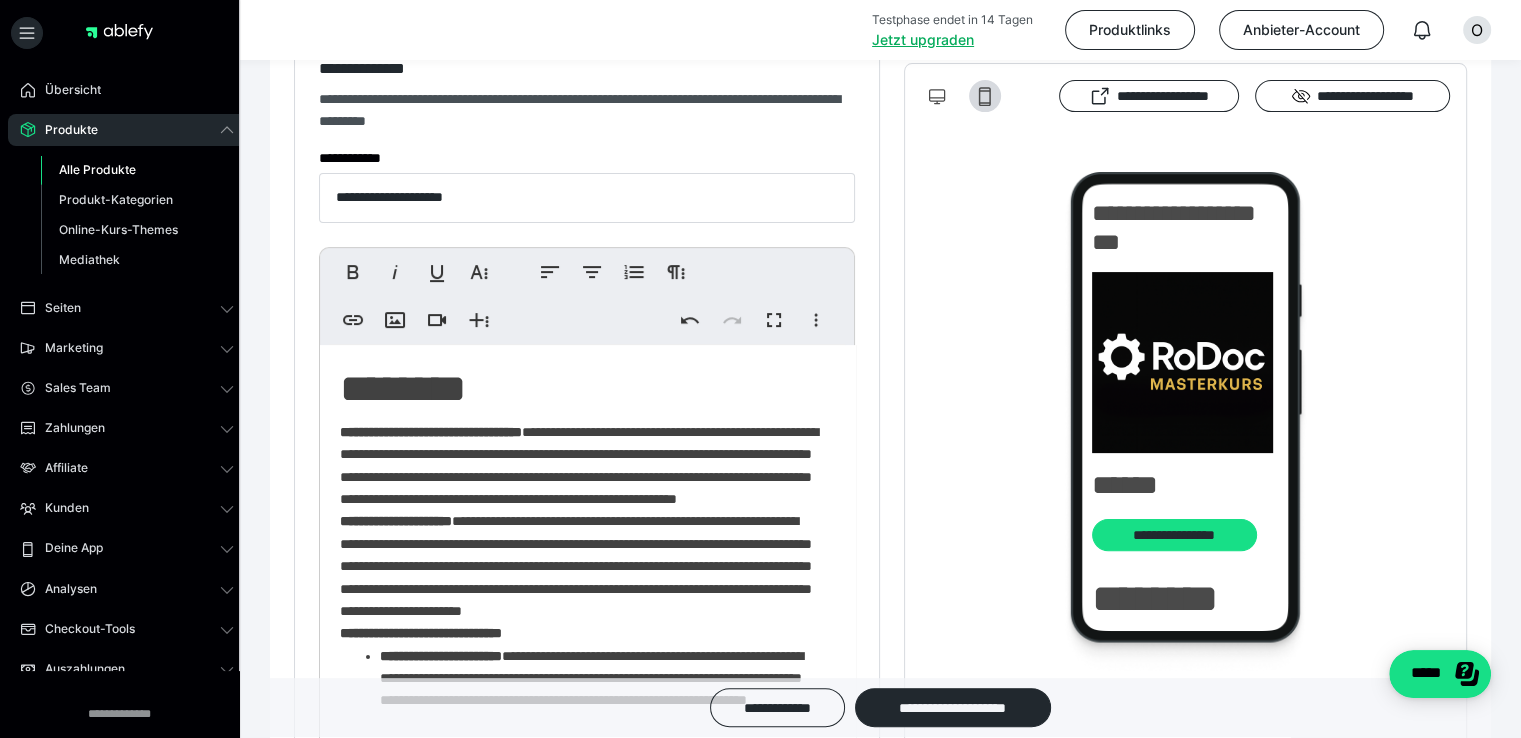 click at bounding box center [937, 96] 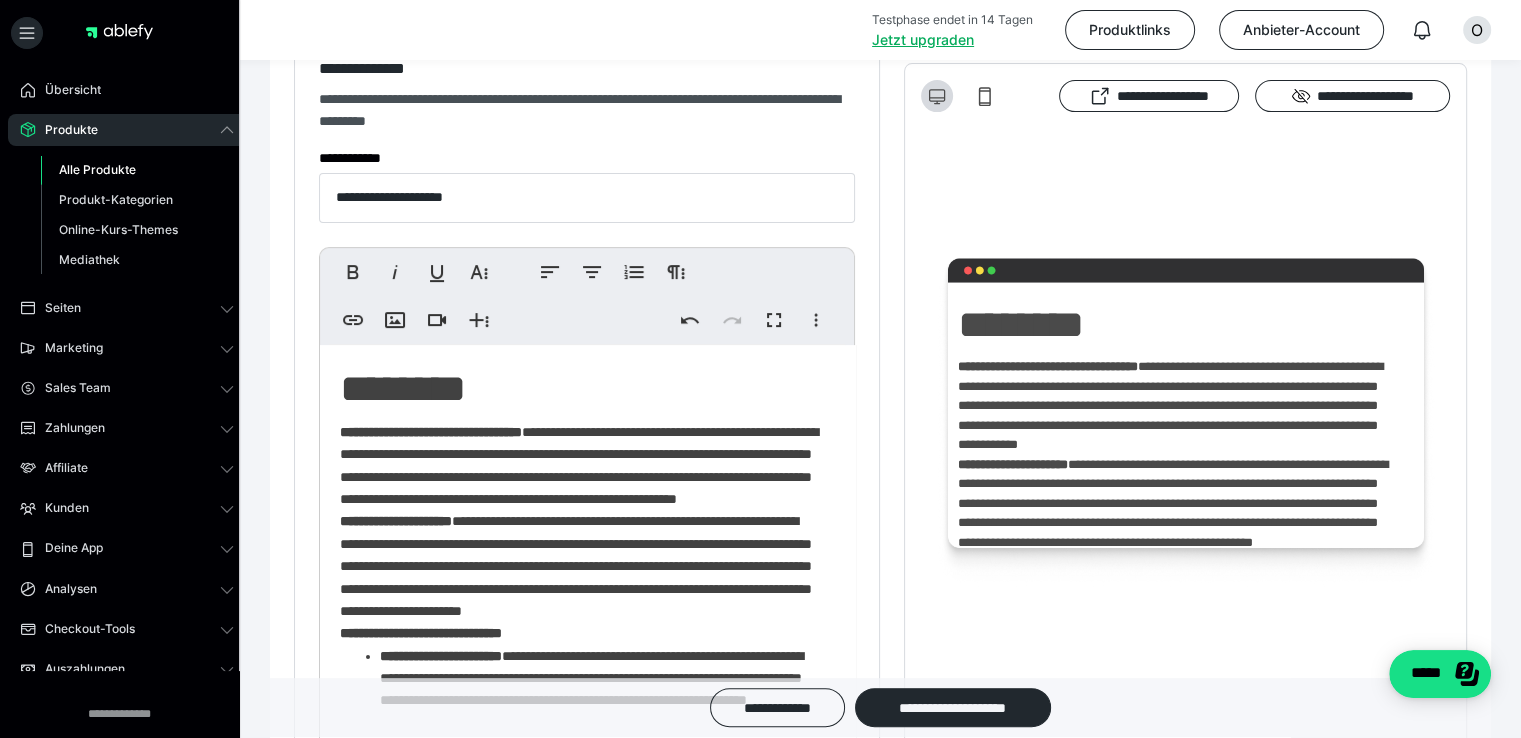 scroll, scrollTop: 0, scrollLeft: 0, axis: both 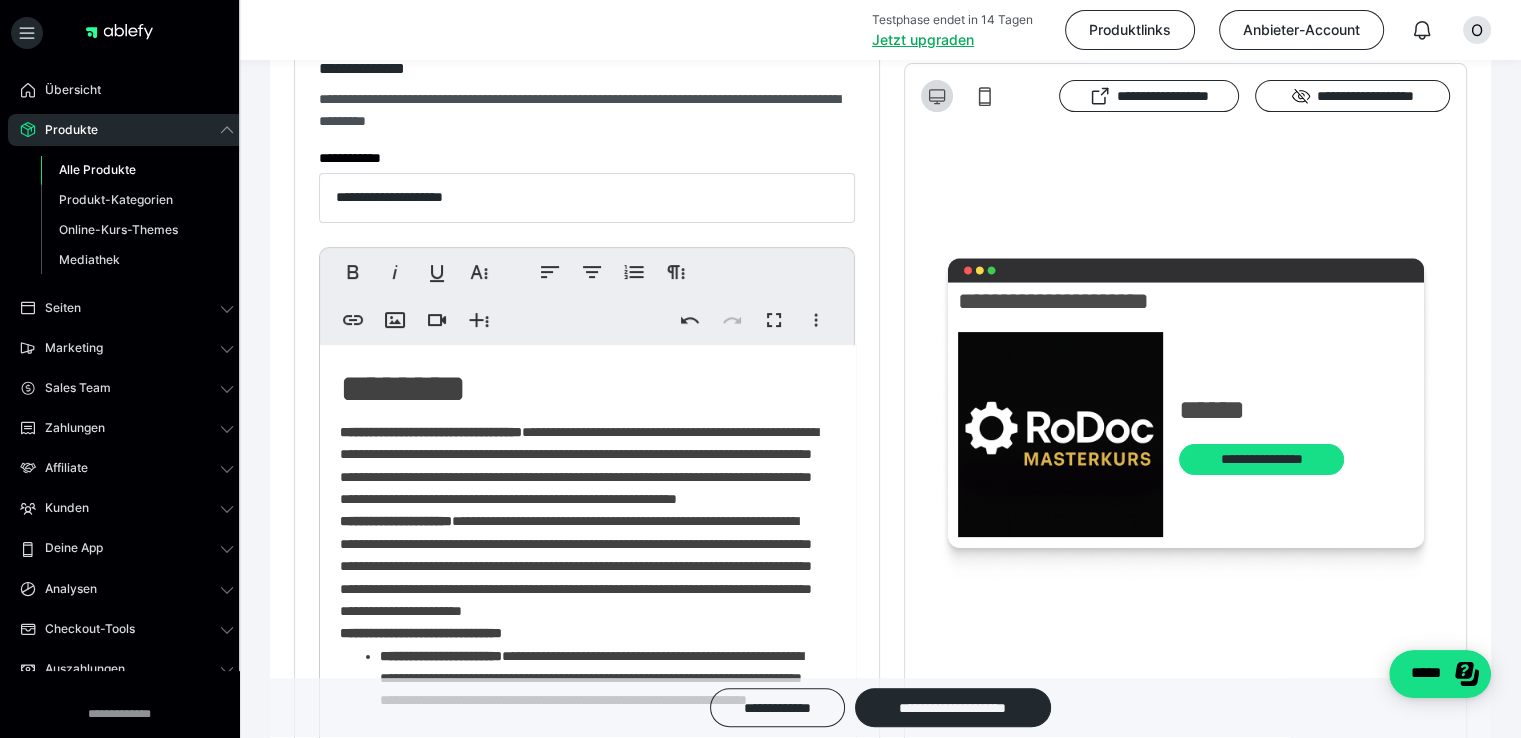 click on "********" at bounding box center (580, 389) 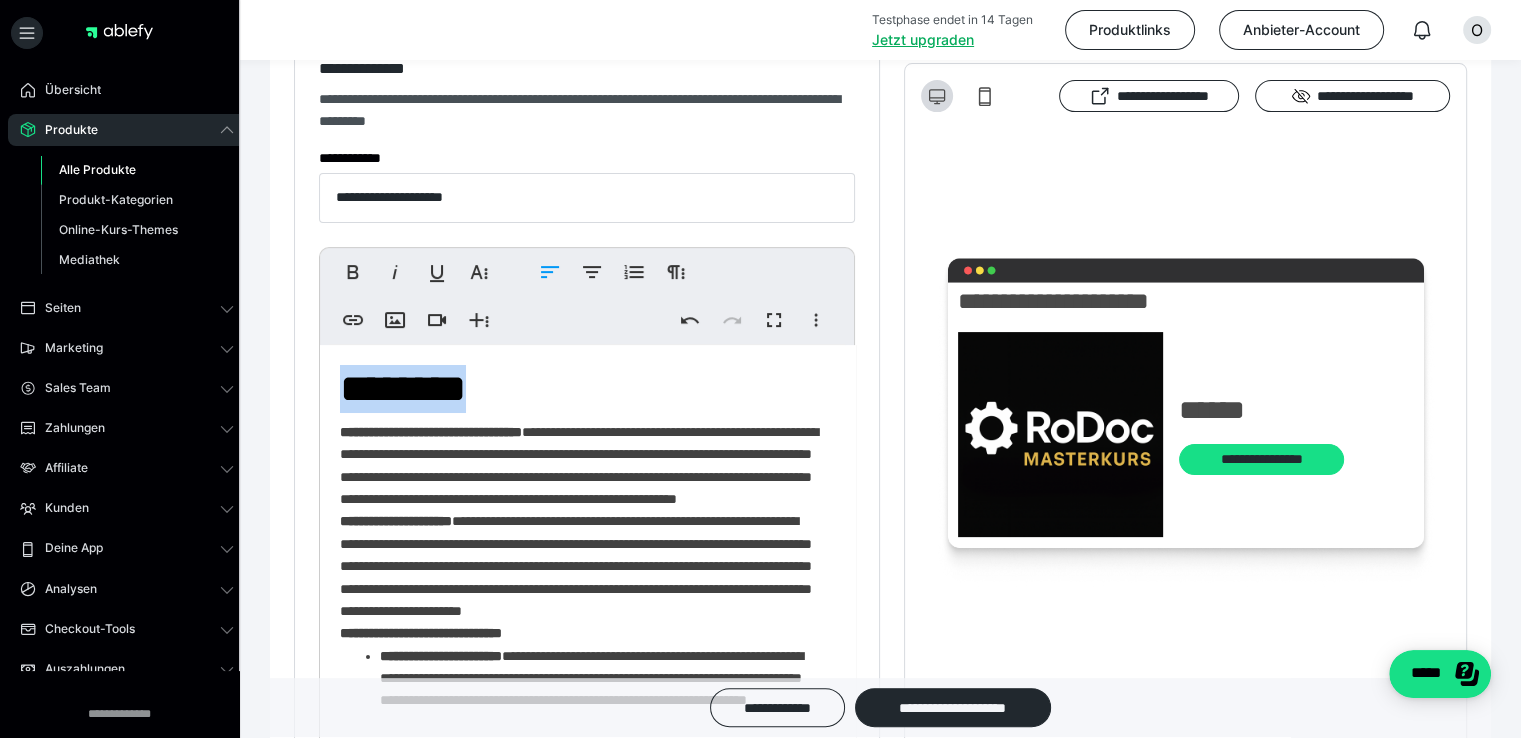 click on "********" at bounding box center (580, 389) 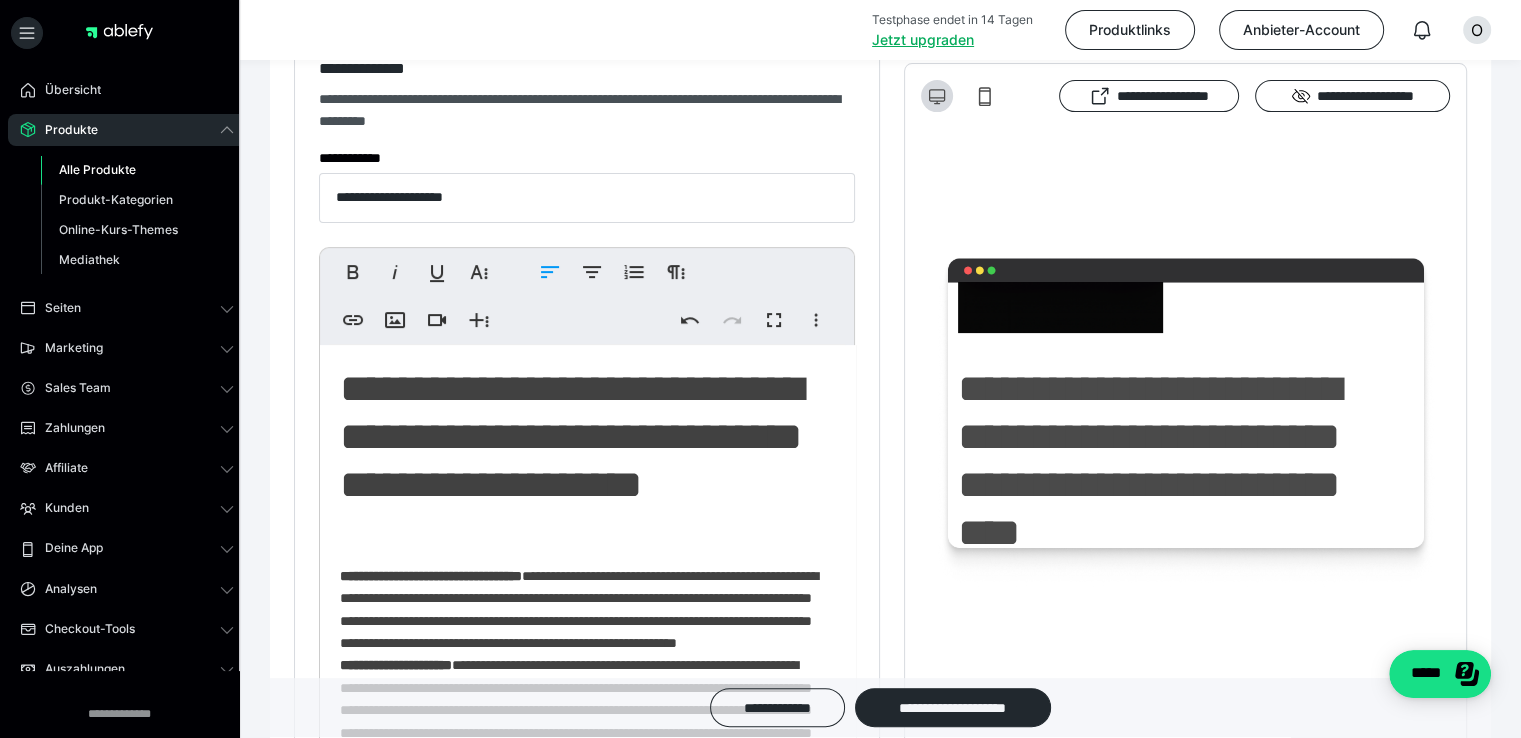 scroll, scrollTop: 304, scrollLeft: 0, axis: vertical 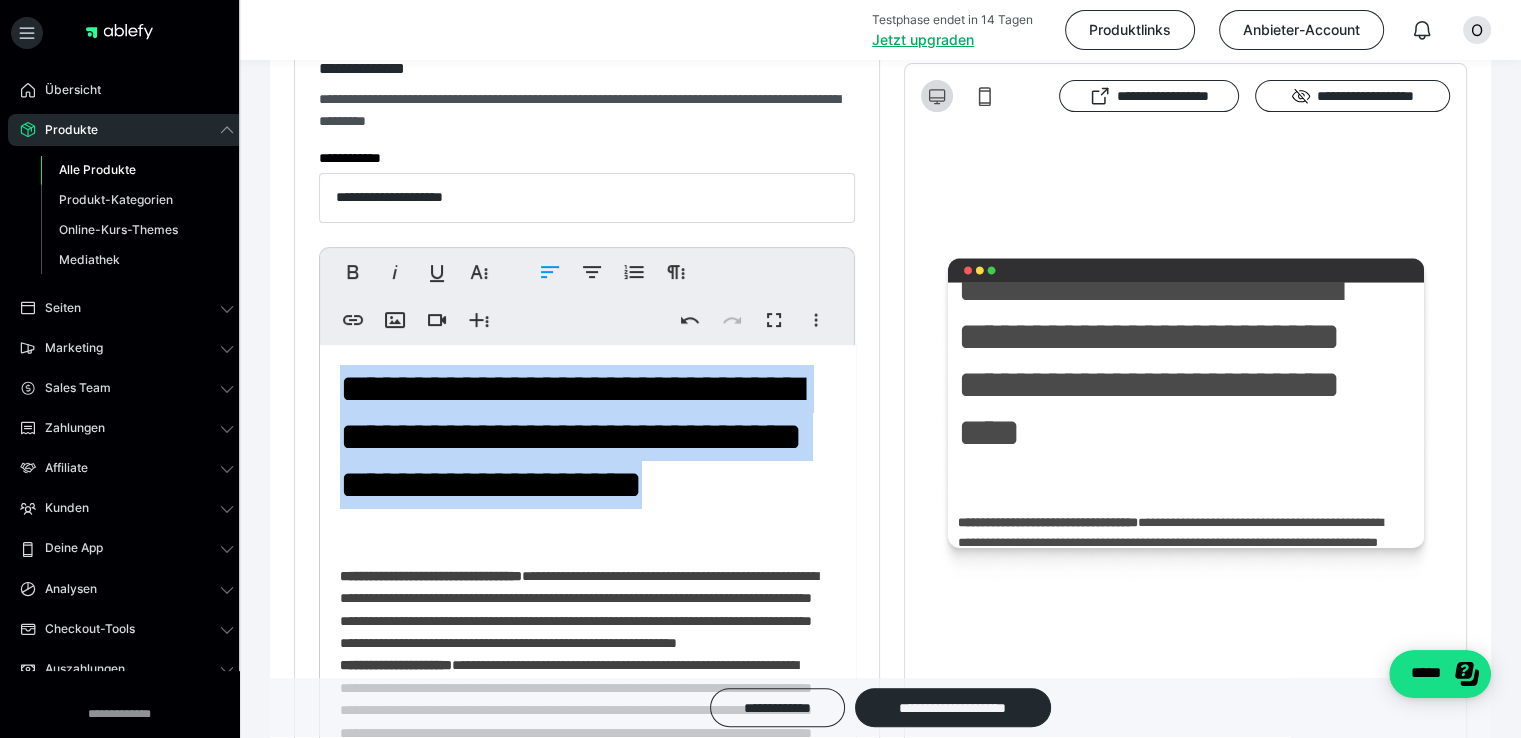 drag, startPoint x: 342, startPoint y: 378, endPoint x: 813, endPoint y: 527, distance: 494.00607 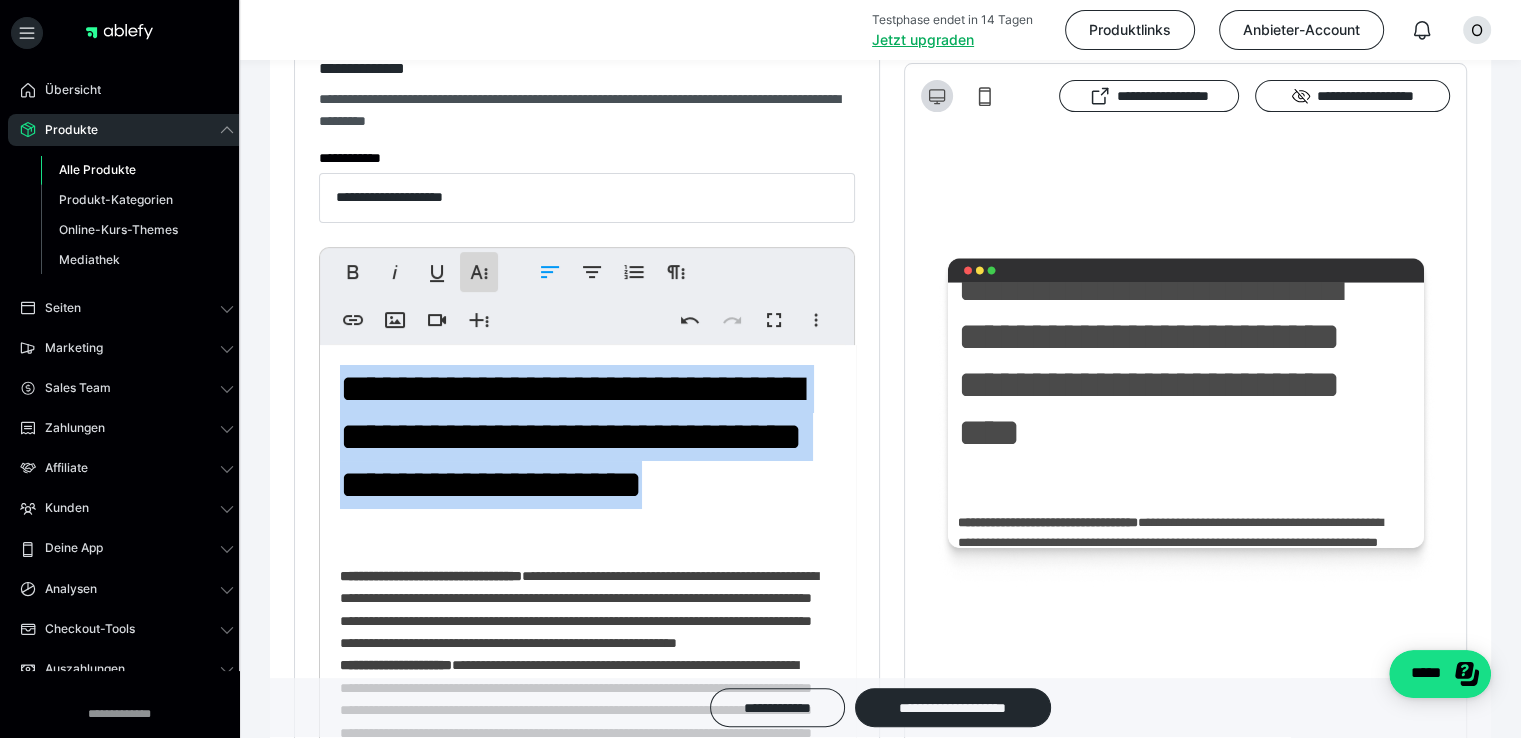 click 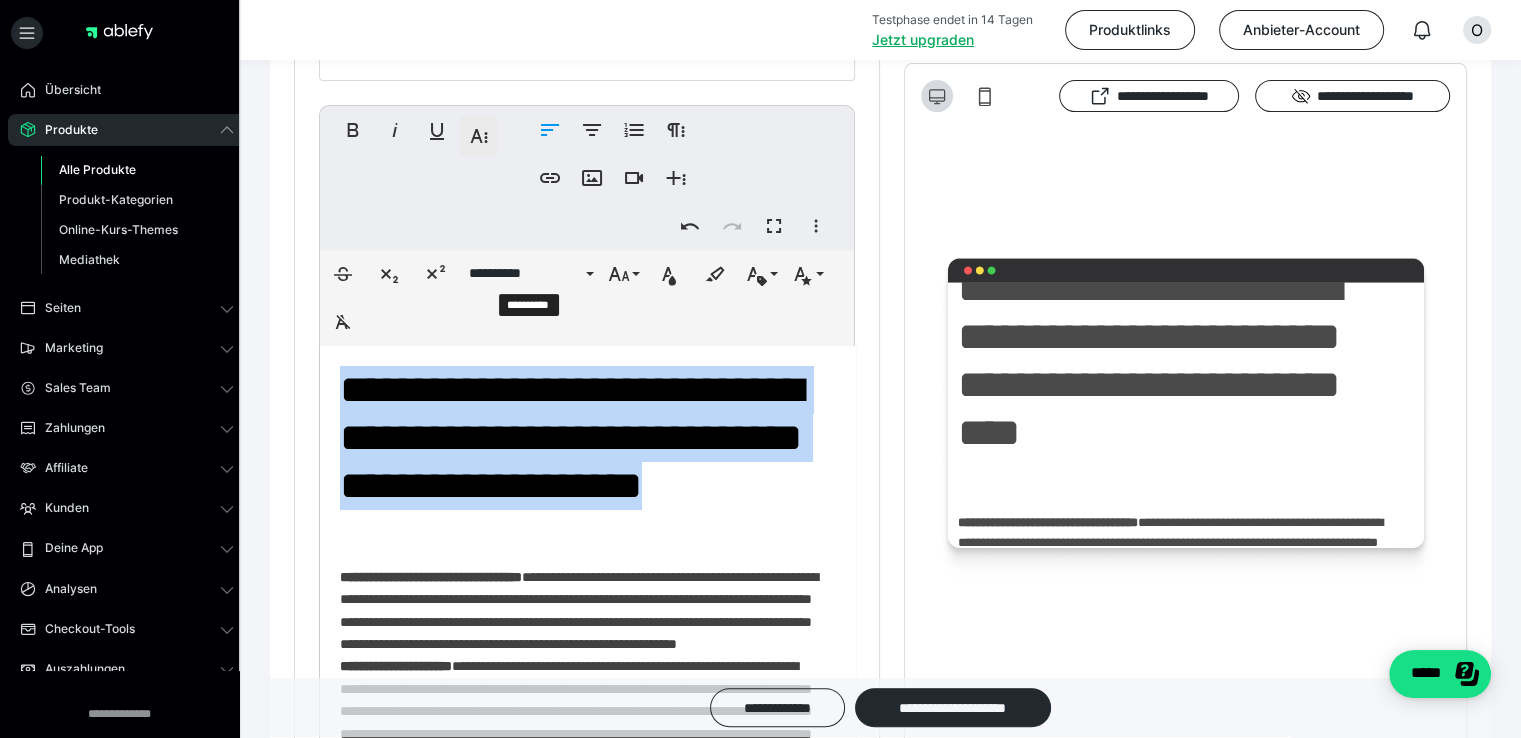 scroll, scrollTop: 555, scrollLeft: 0, axis: vertical 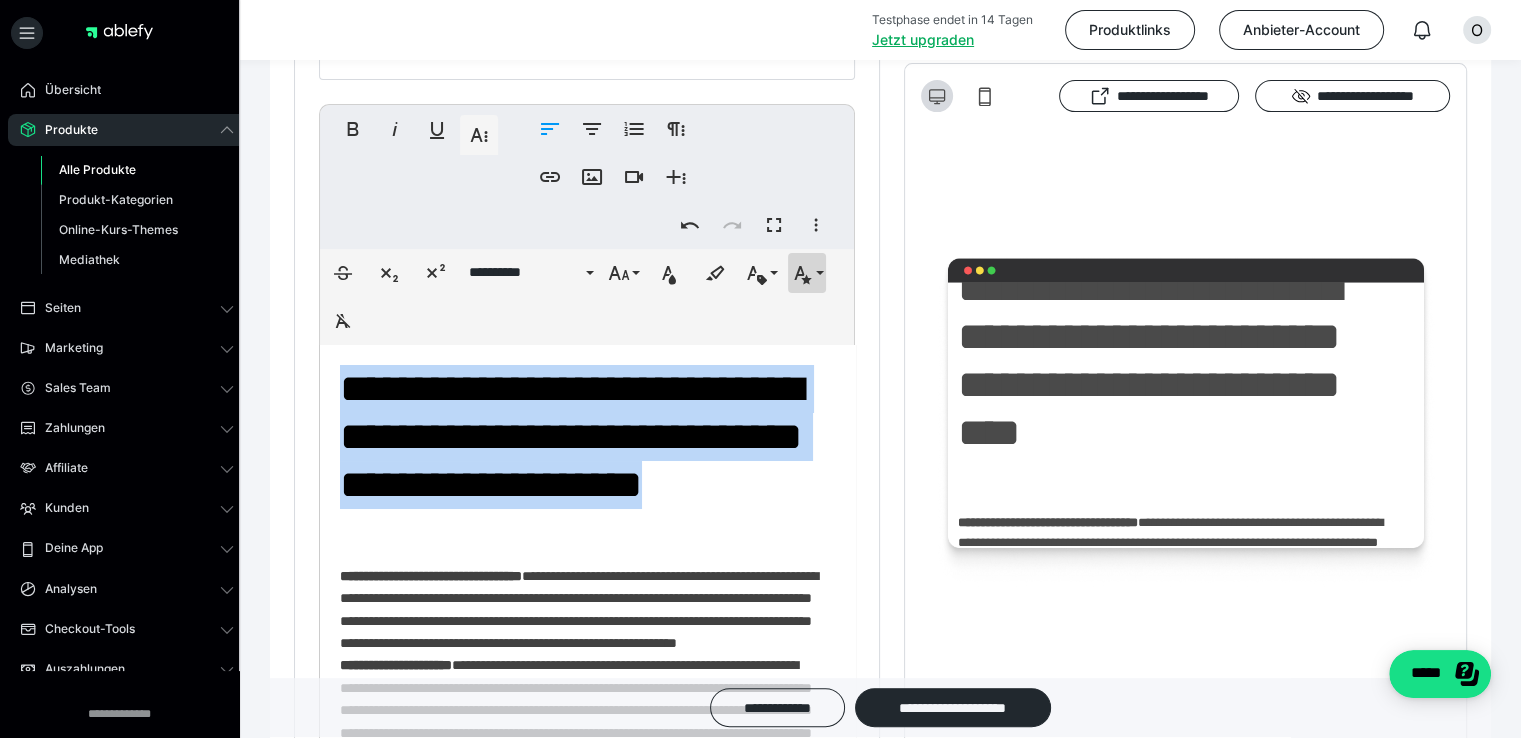 click on "**********" at bounding box center (807, 273) 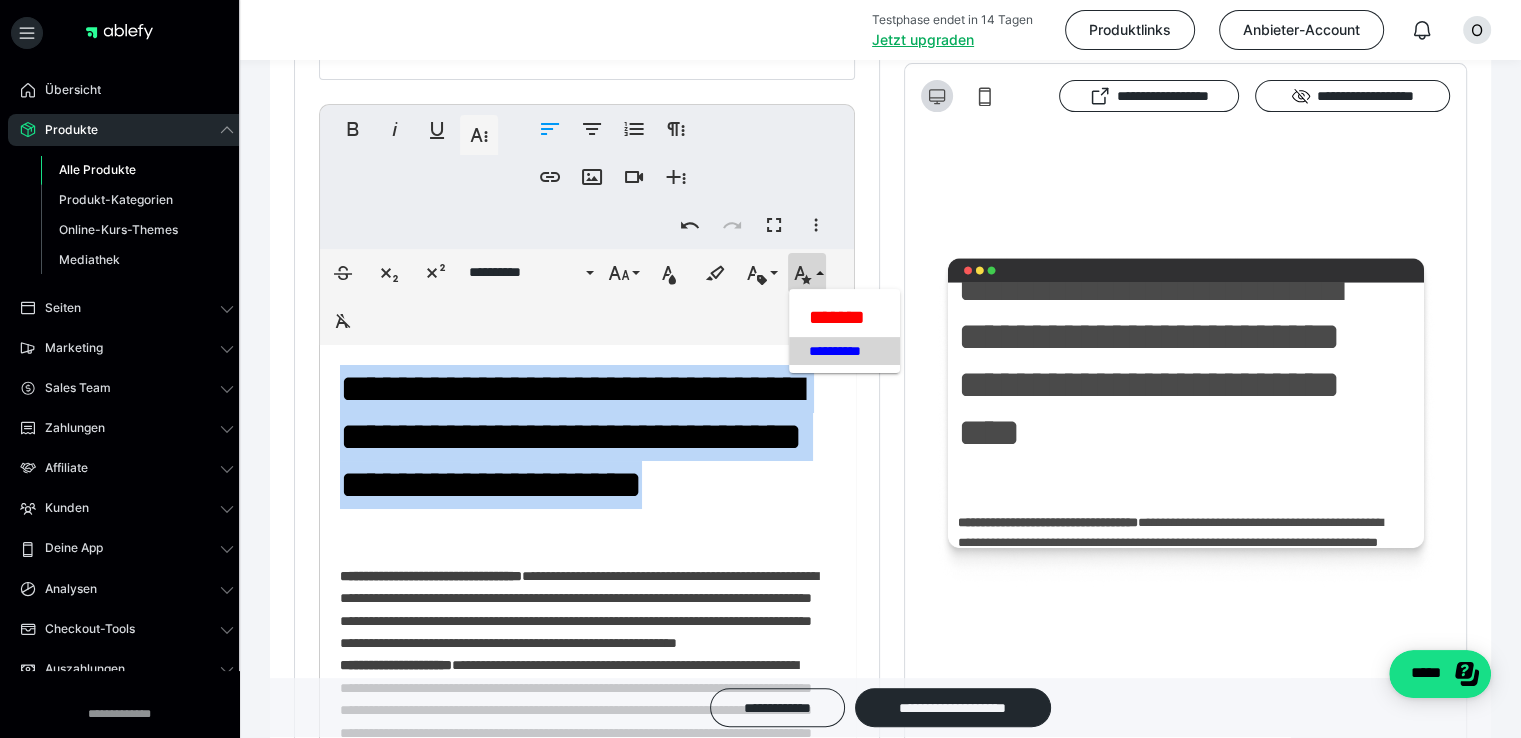 click on "**********" at bounding box center (844, 351) 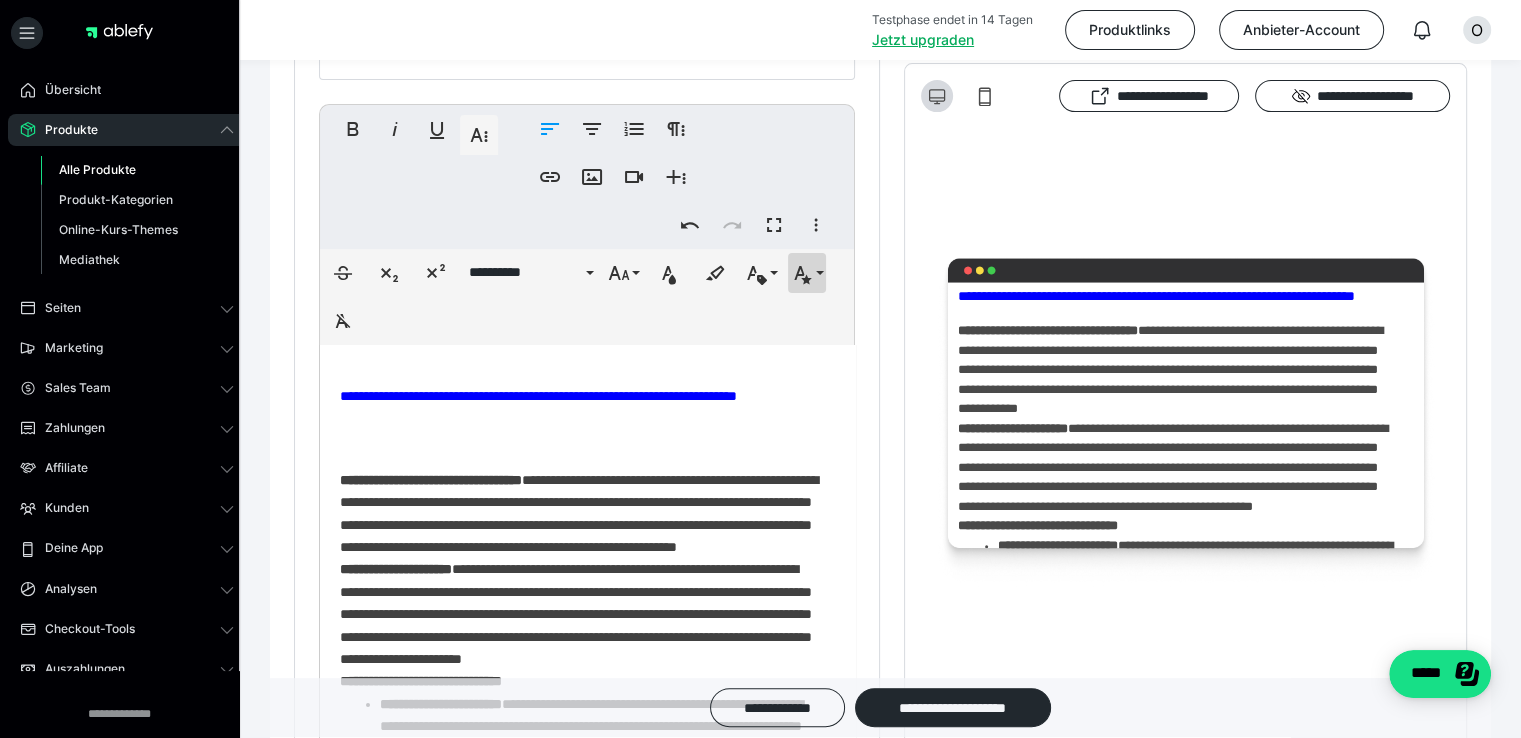 click 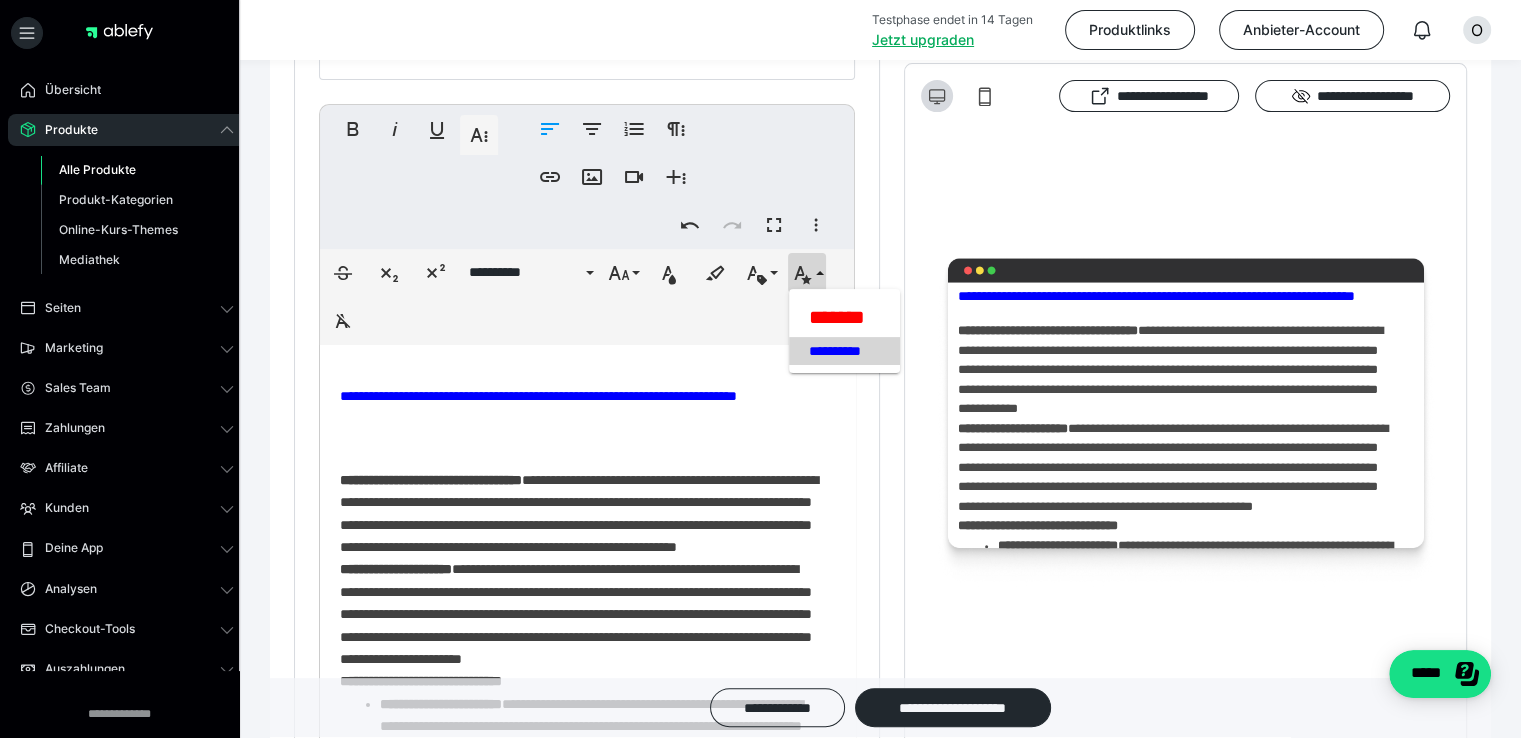 click on "**********" at bounding box center (844, 351) 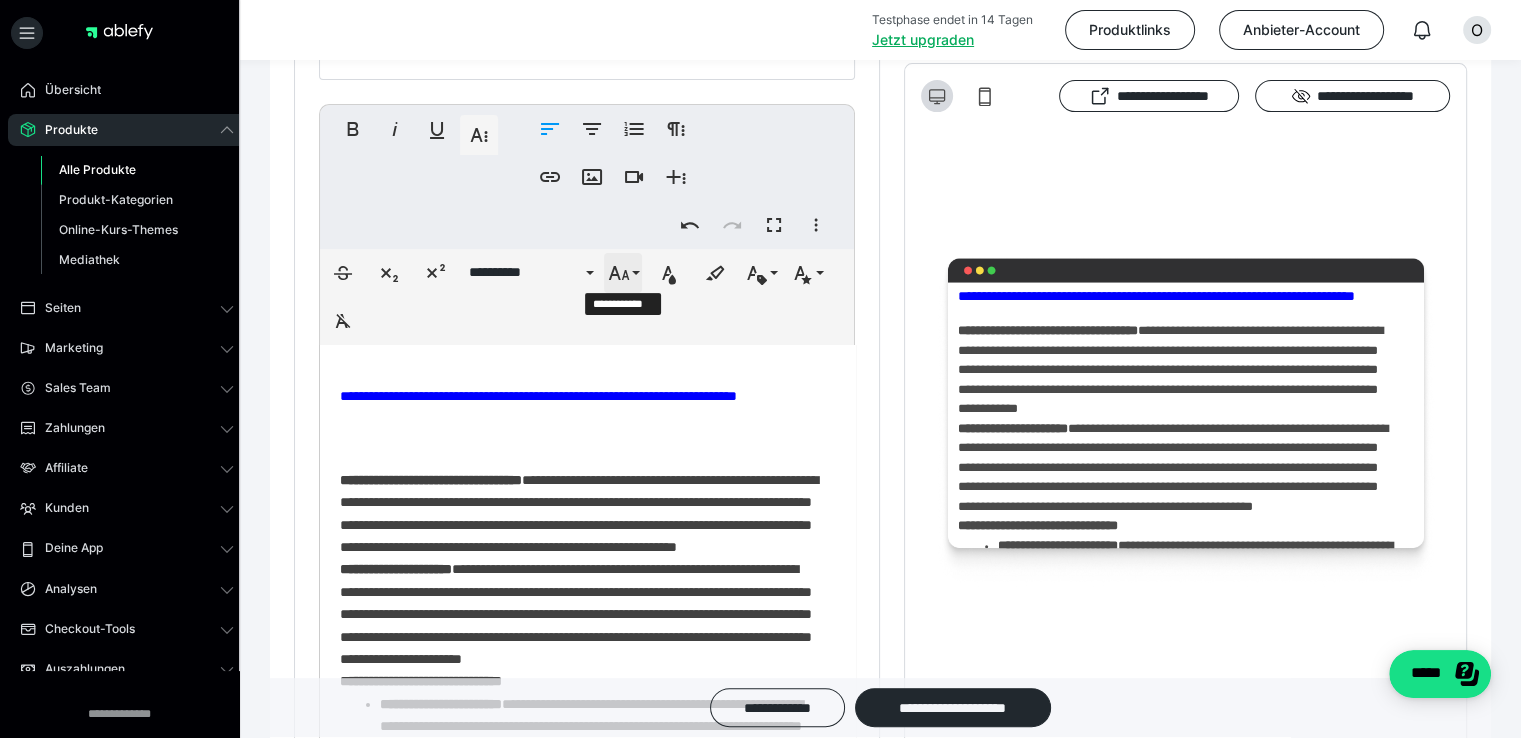 click on "**********" at bounding box center [623, 273] 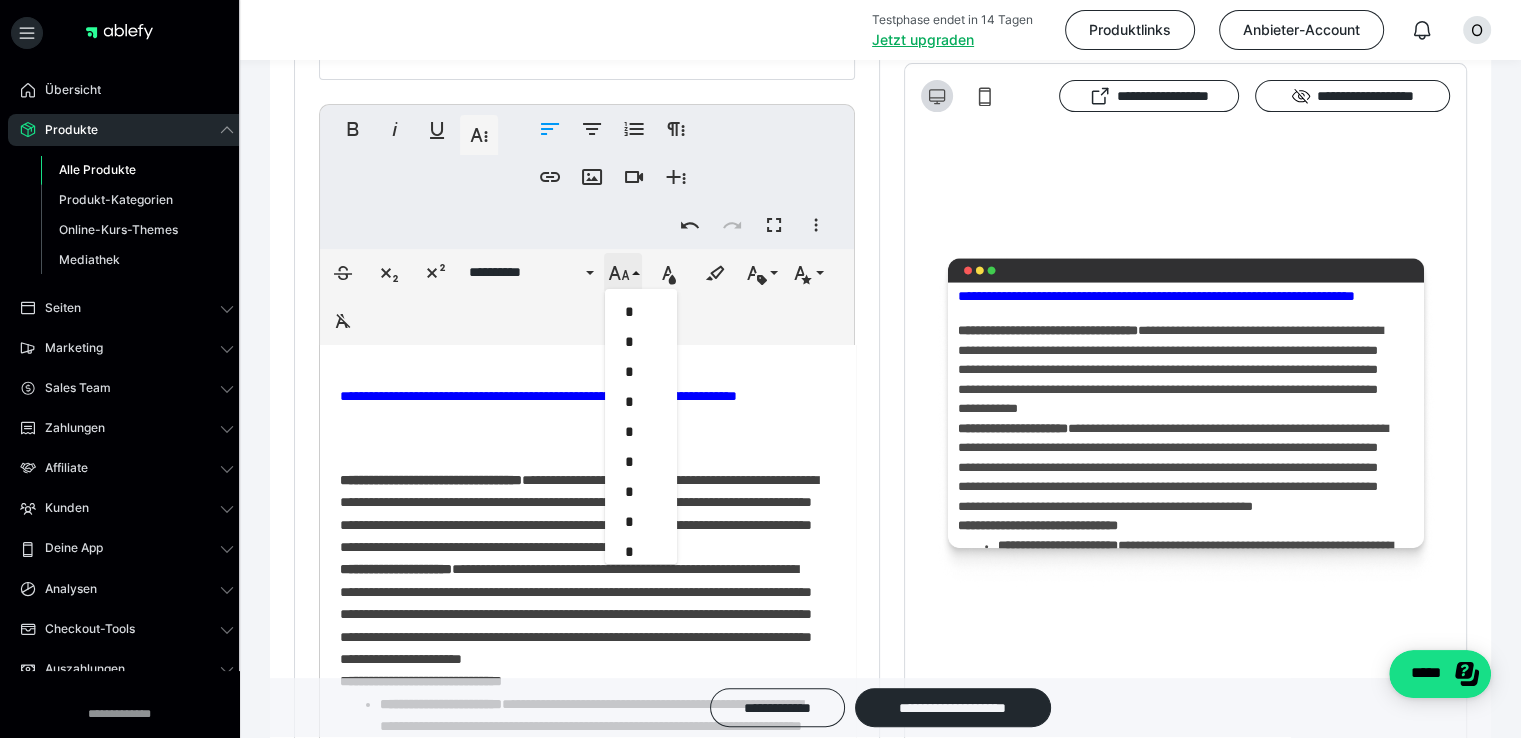 scroll, scrollTop: 412, scrollLeft: 0, axis: vertical 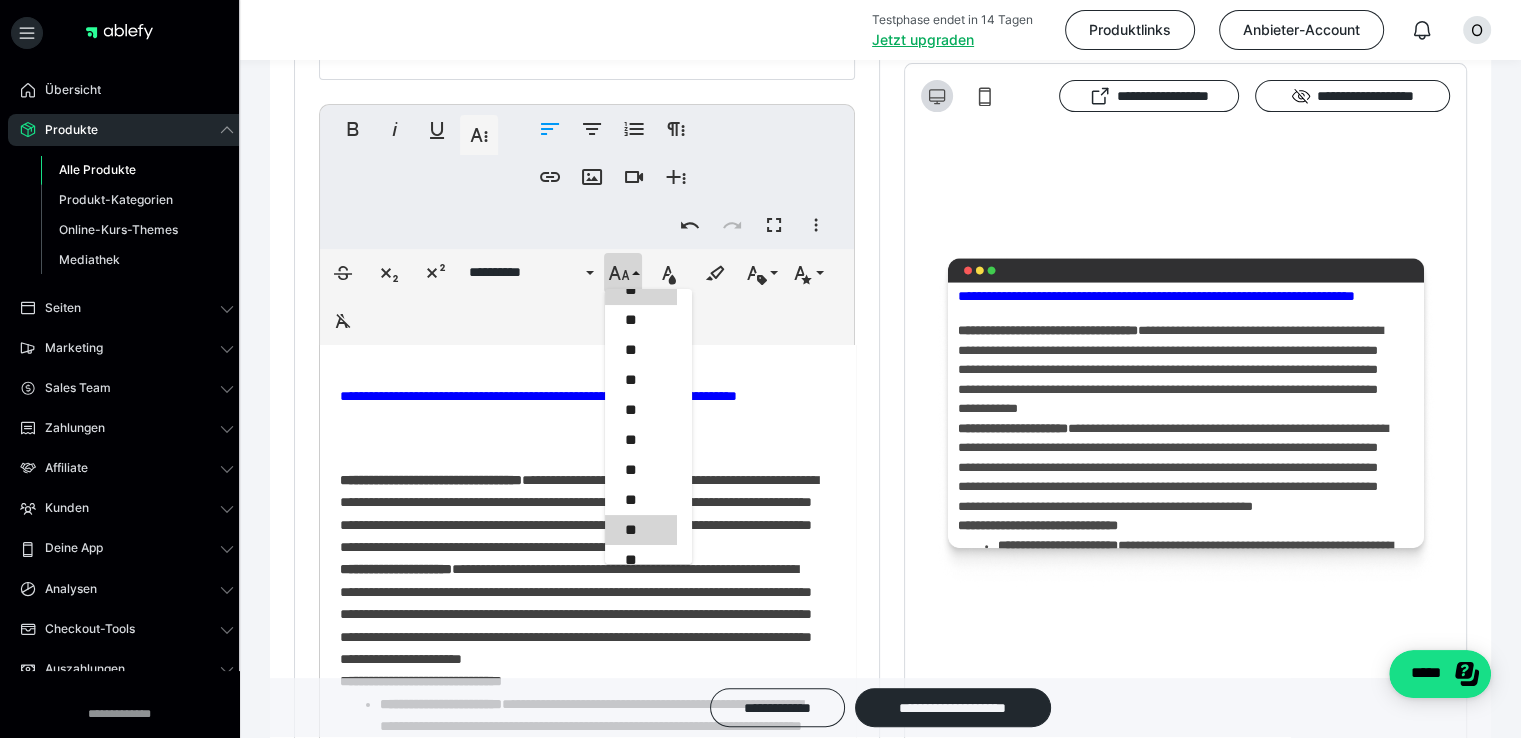 click on "**" at bounding box center (641, 530) 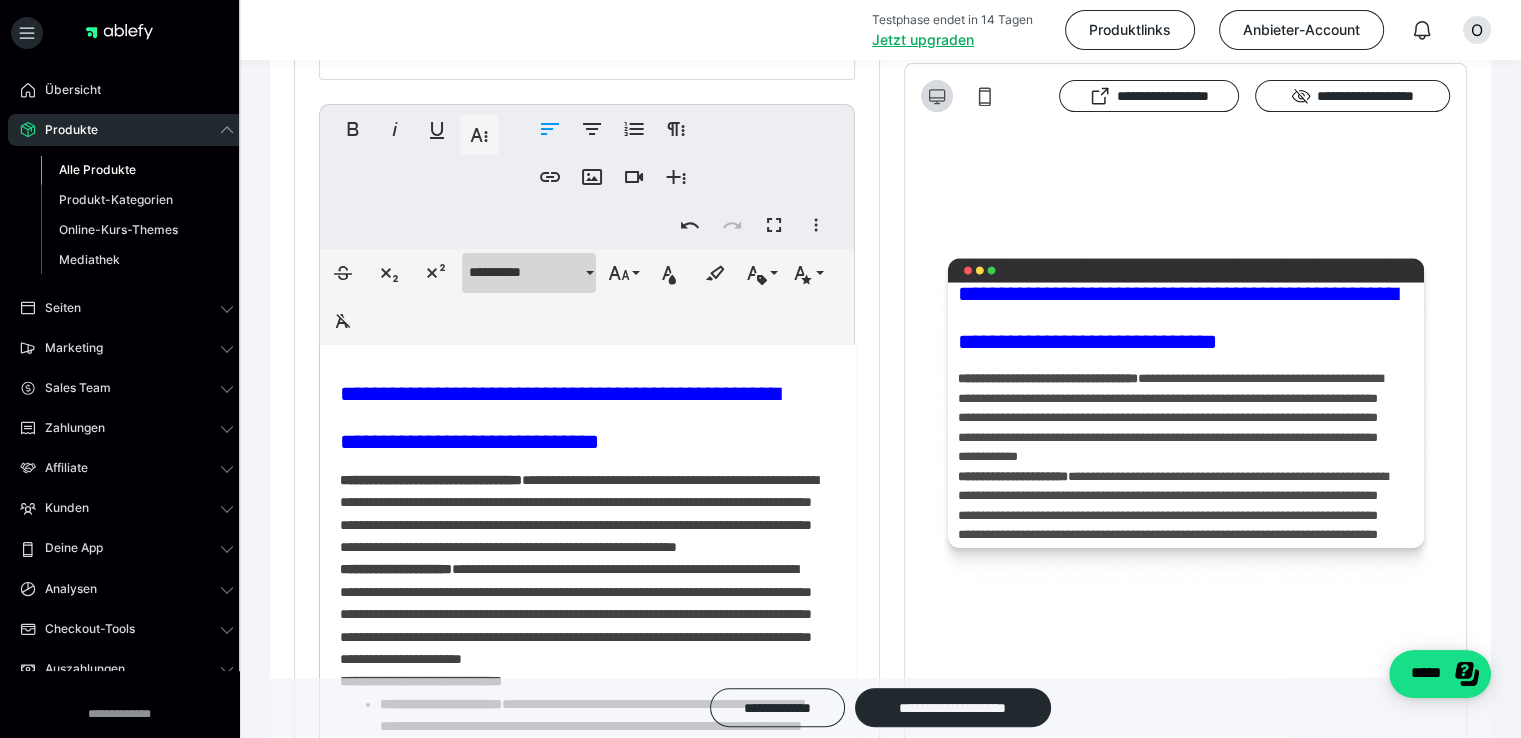click on "**********" at bounding box center [525, 272] 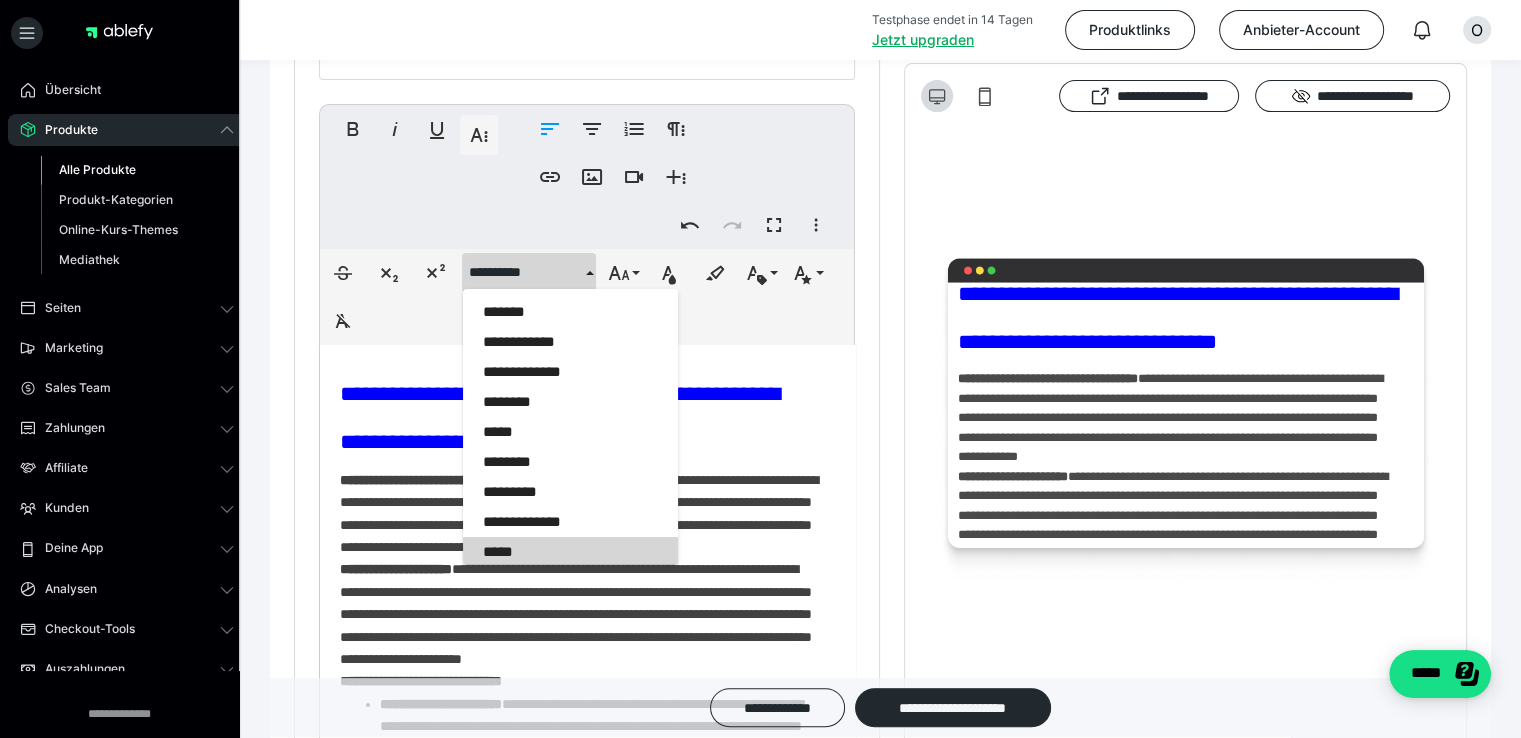 click on "*****" at bounding box center (570, 552) 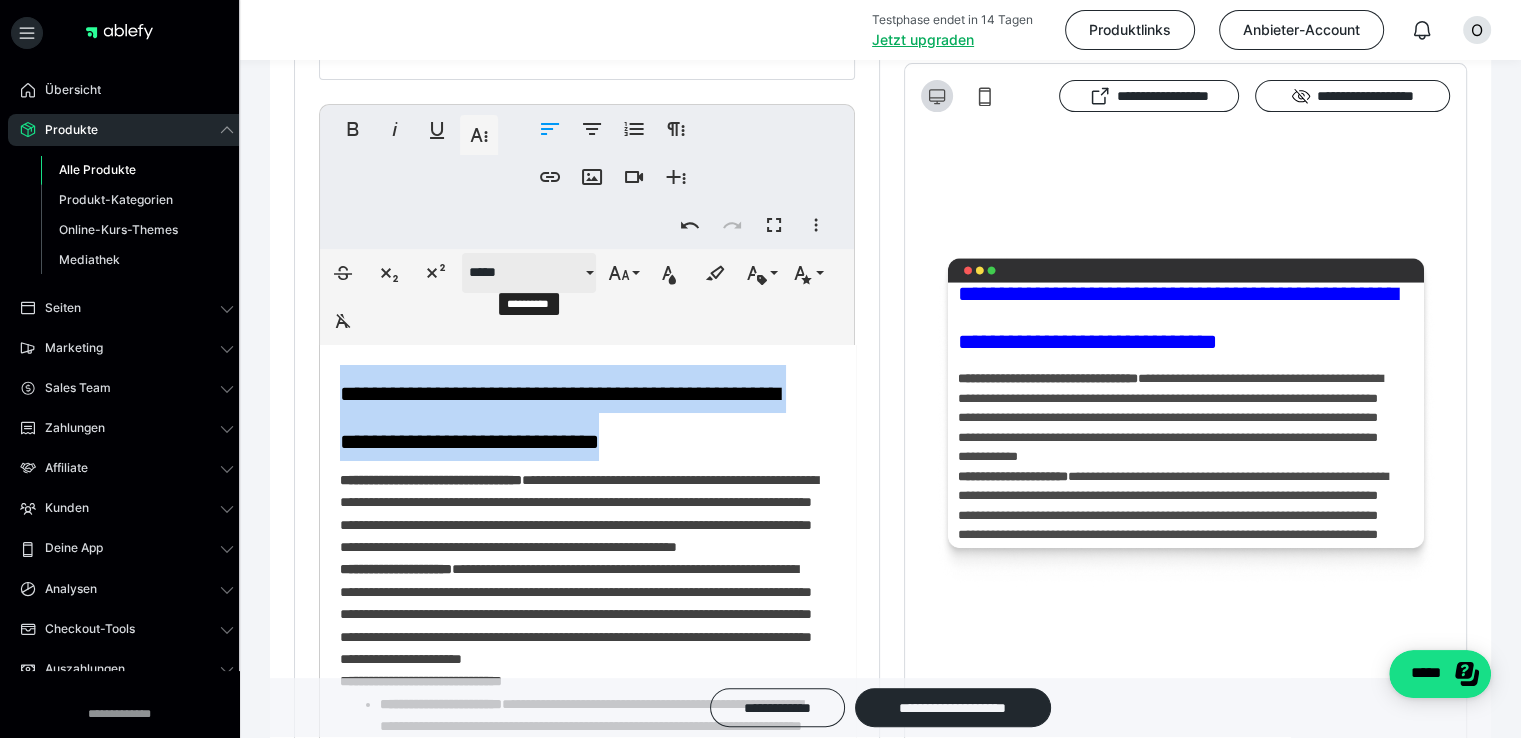 click on "*****" at bounding box center (529, 273) 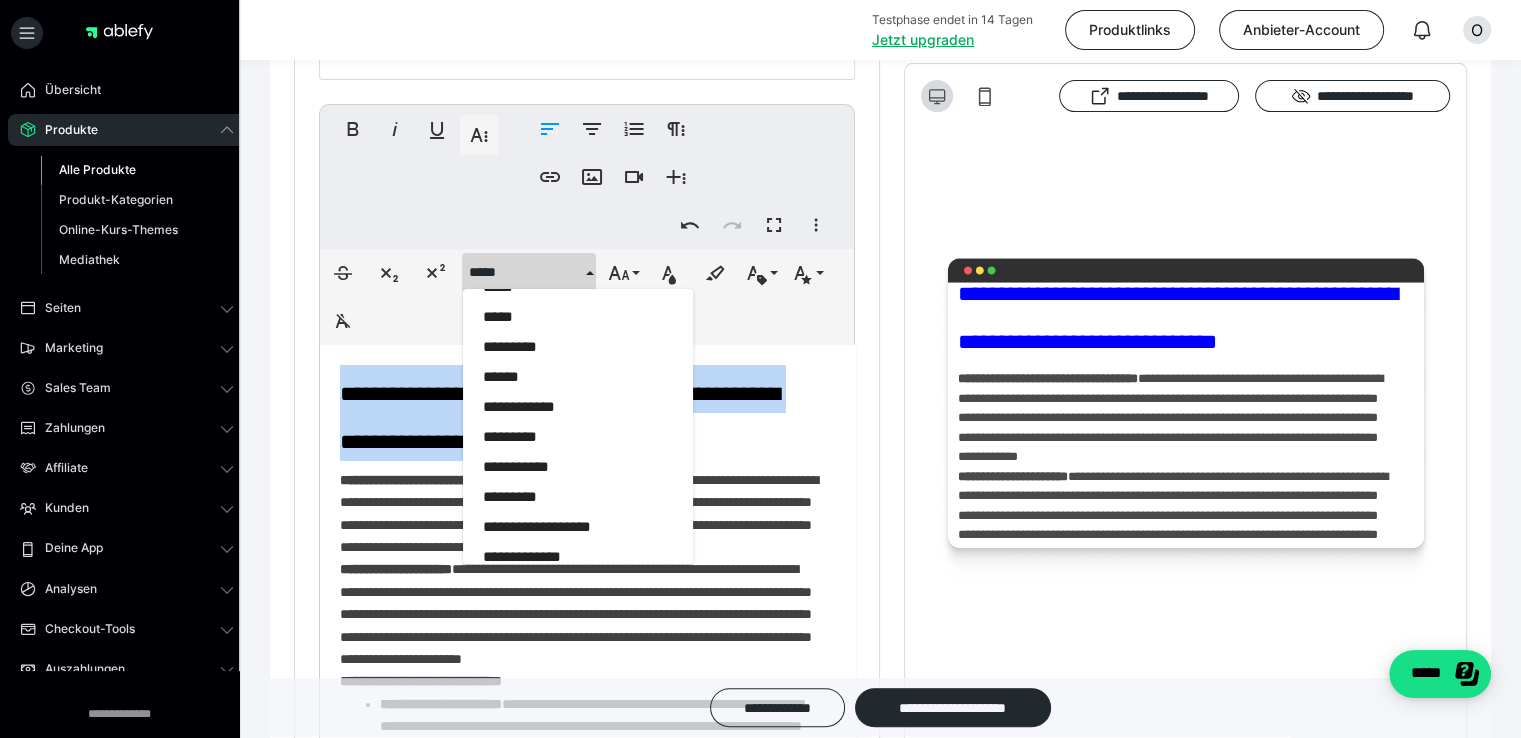 scroll, scrollTop: 714, scrollLeft: 0, axis: vertical 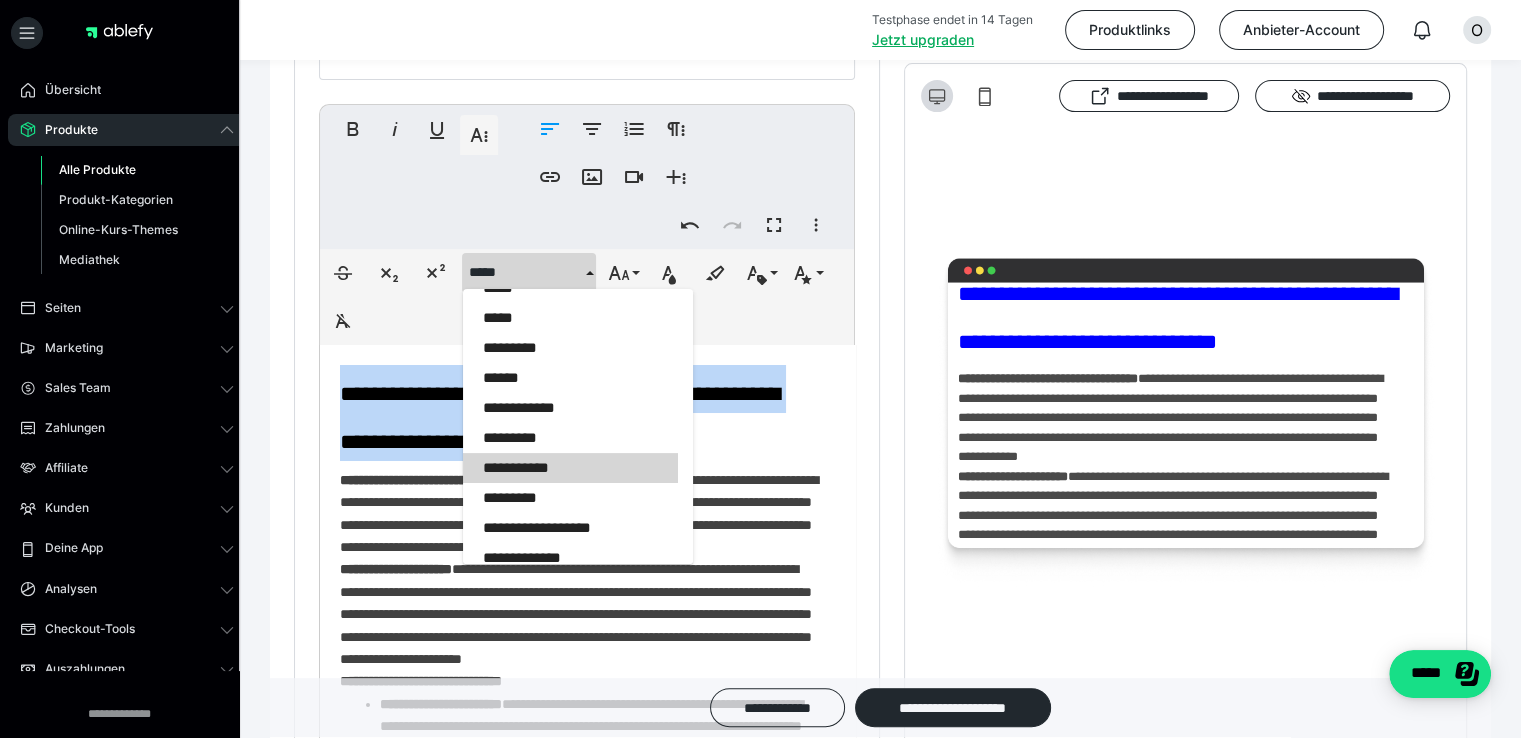 click on "**********" at bounding box center [570, 468] 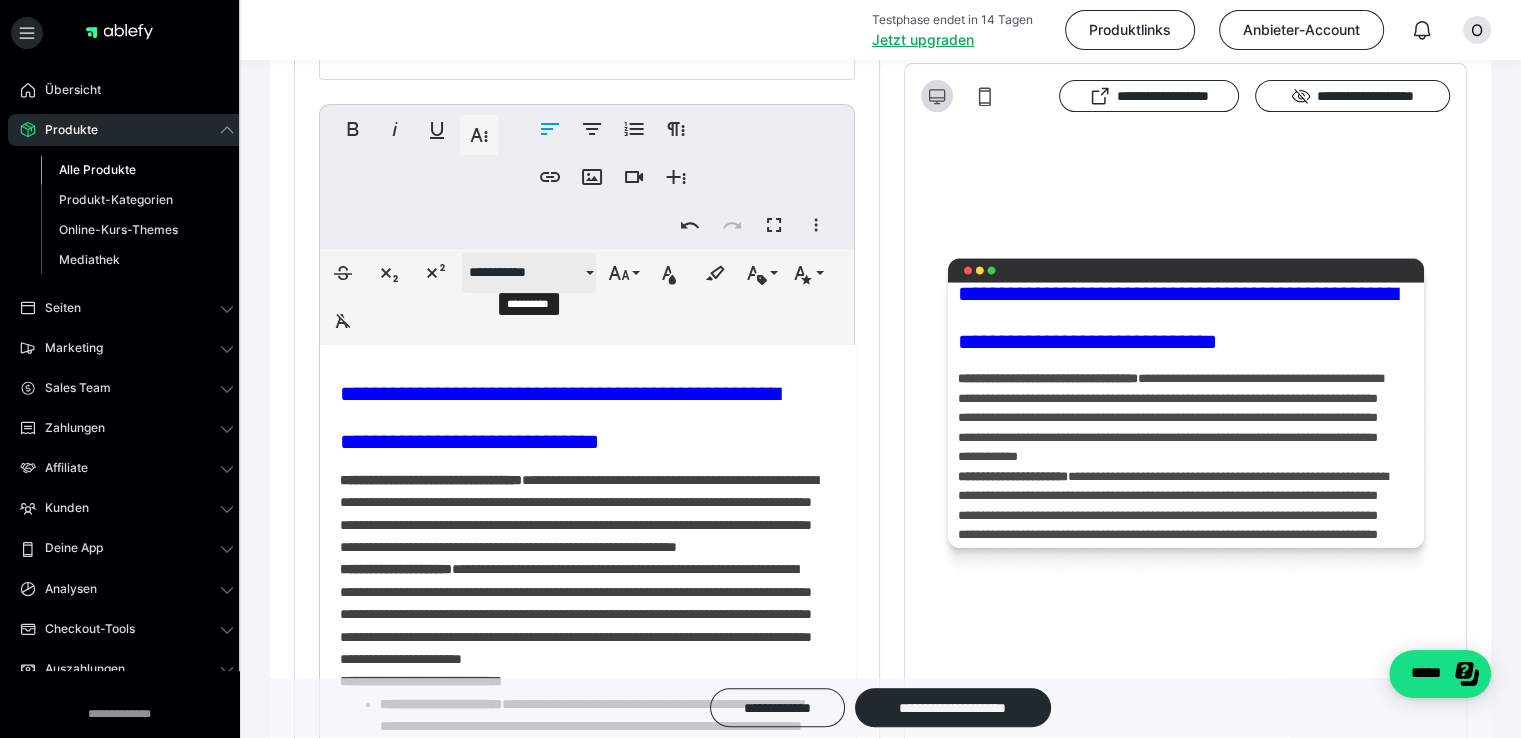 click on "**********" at bounding box center (529, 273) 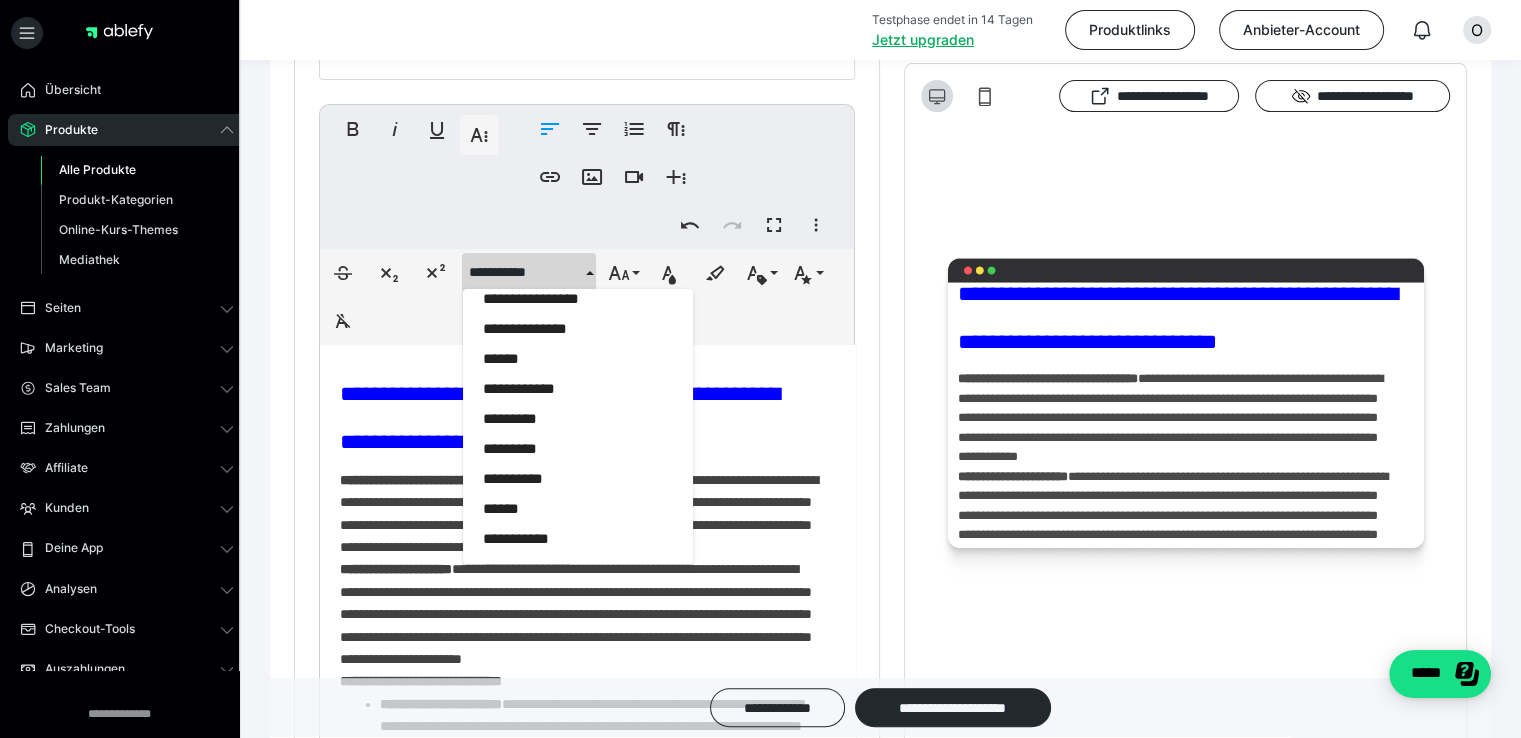 scroll, scrollTop: 2016, scrollLeft: 0, axis: vertical 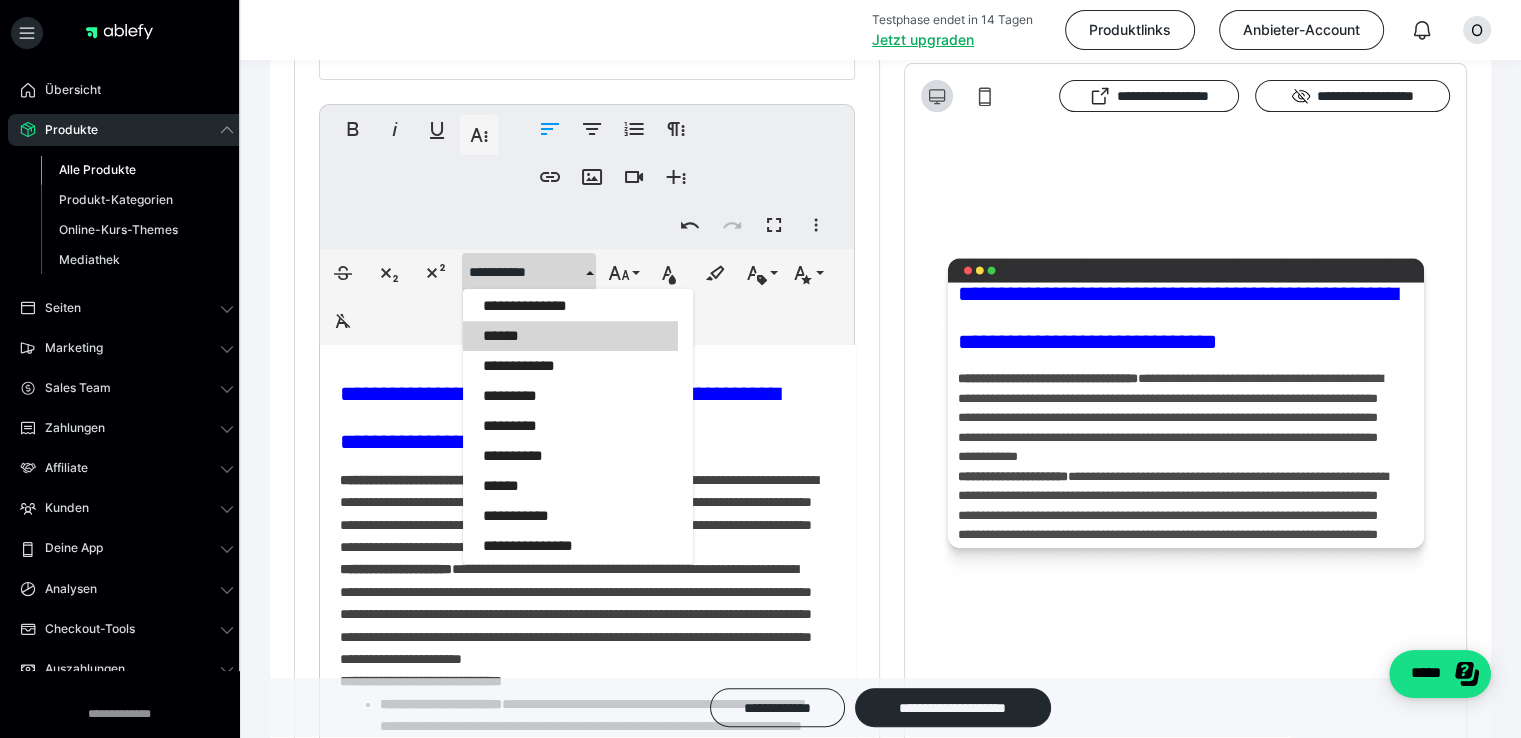 click on "******" at bounding box center [570, 336] 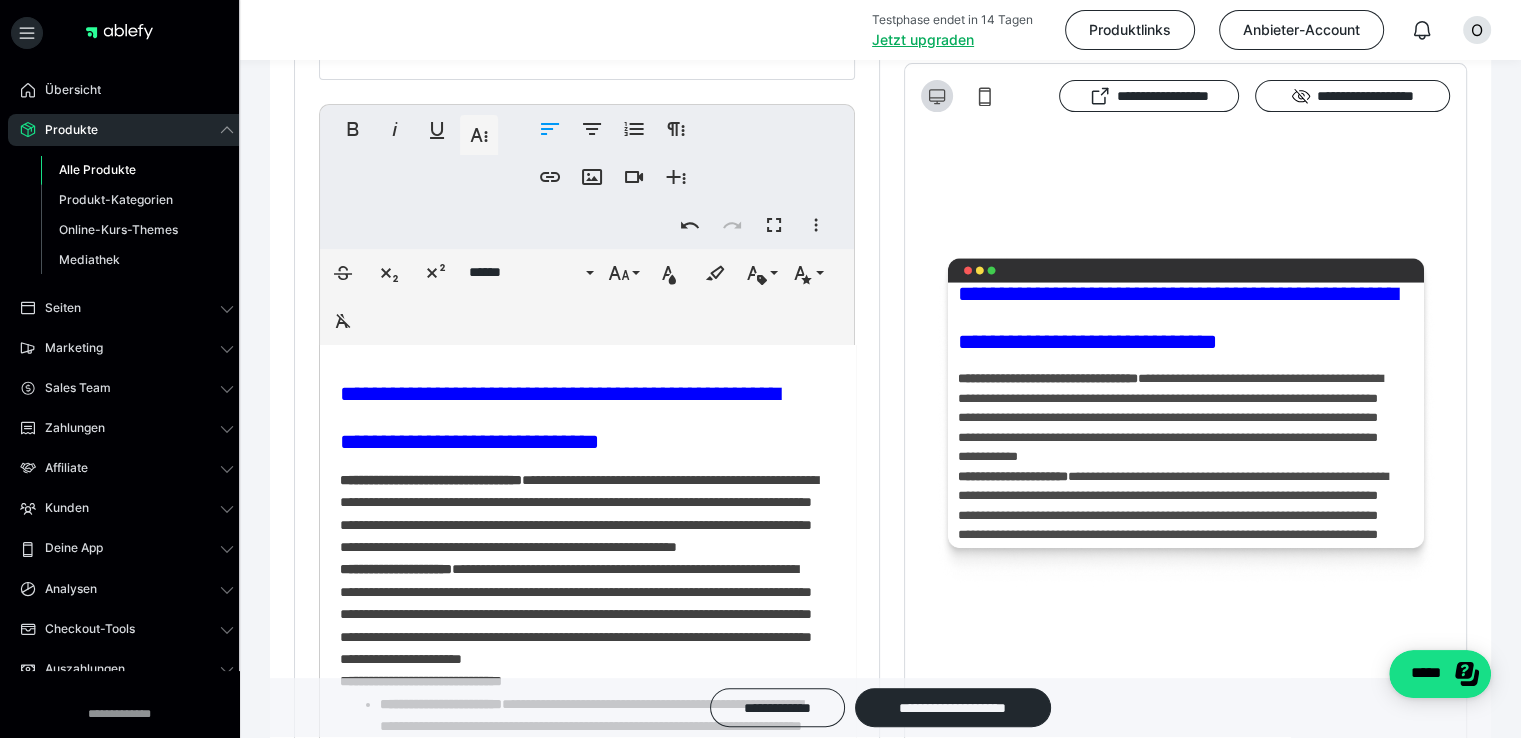 click on "**********" at bounding box center (560, 418) 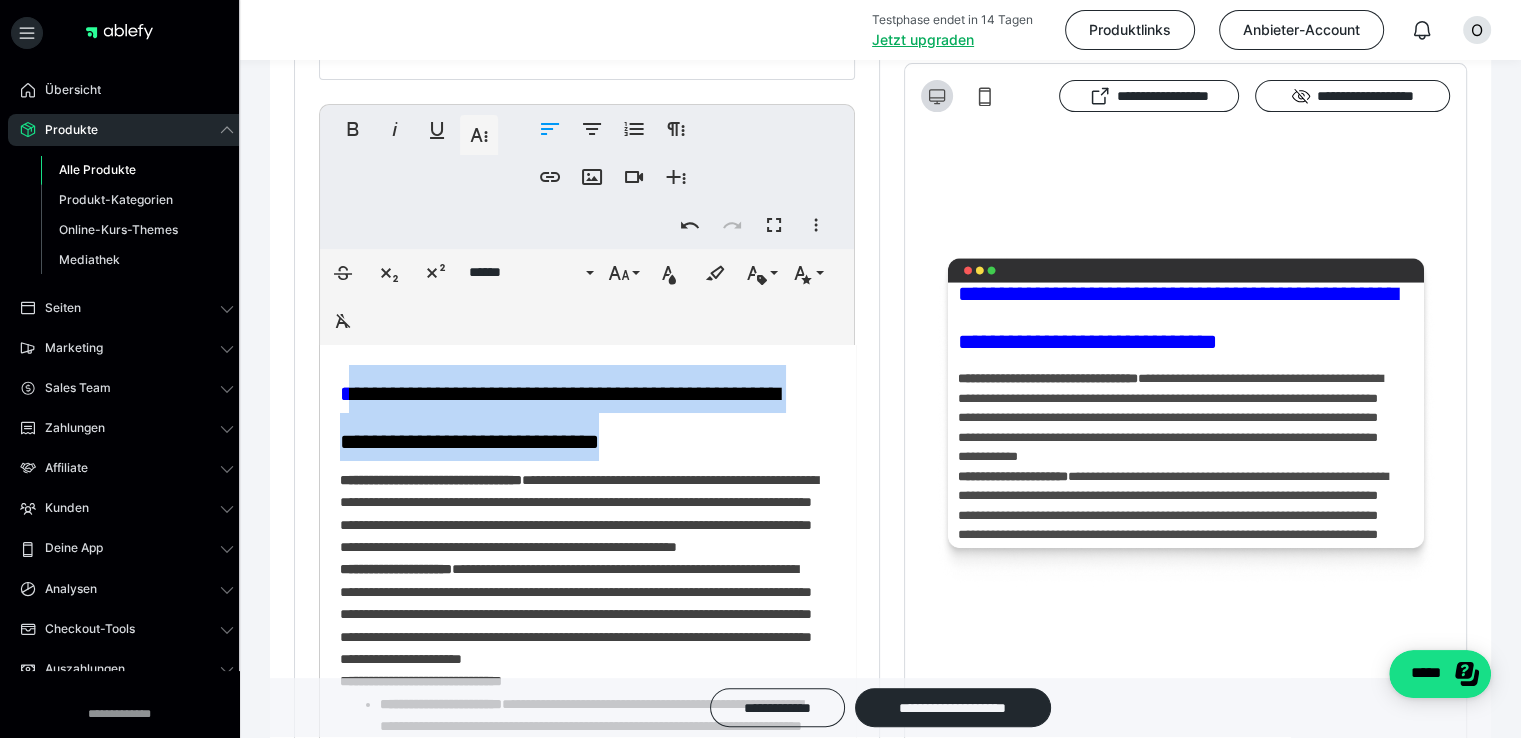 drag, startPoint x: 352, startPoint y: 385, endPoint x: 755, endPoint y: 429, distance: 405.39487 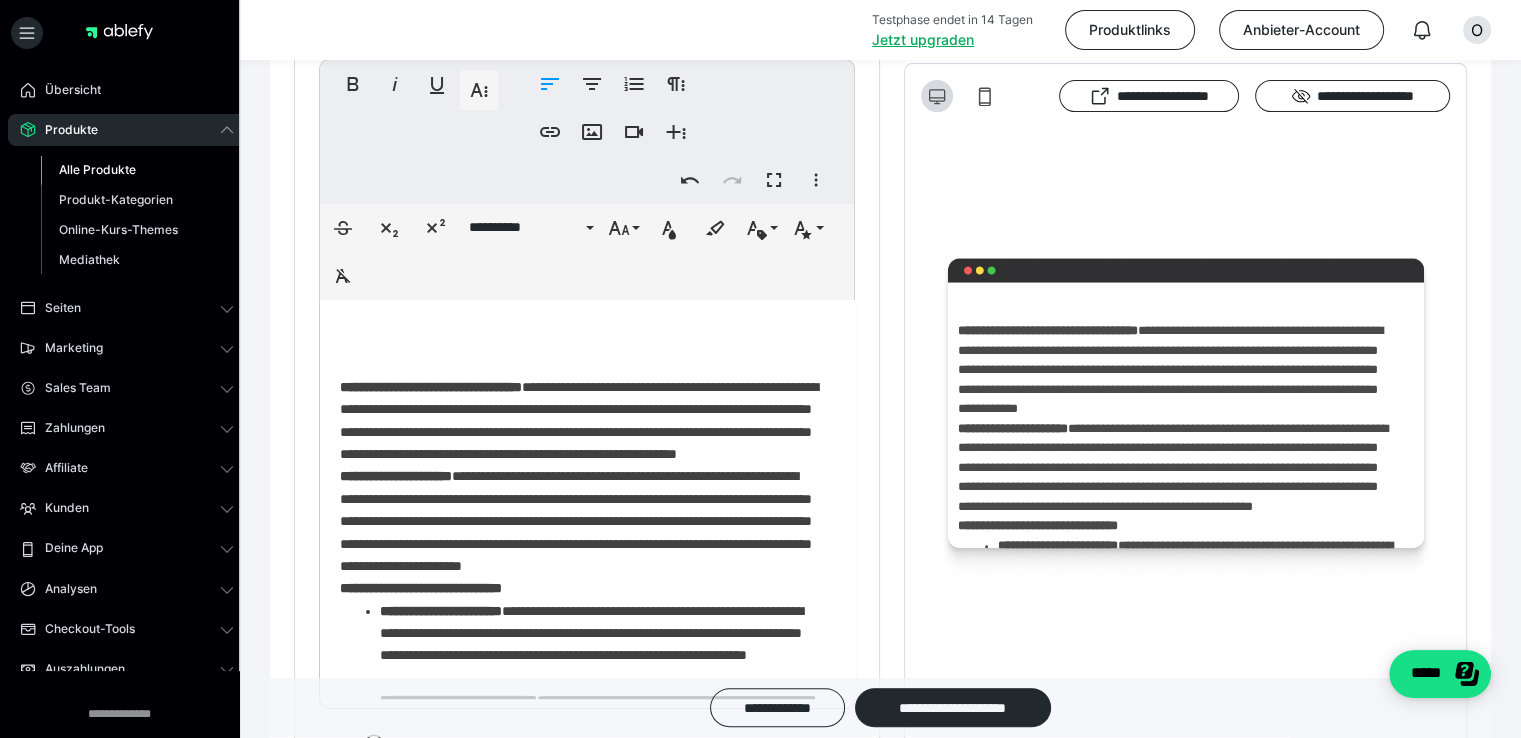 scroll, scrollTop: 603, scrollLeft: 0, axis: vertical 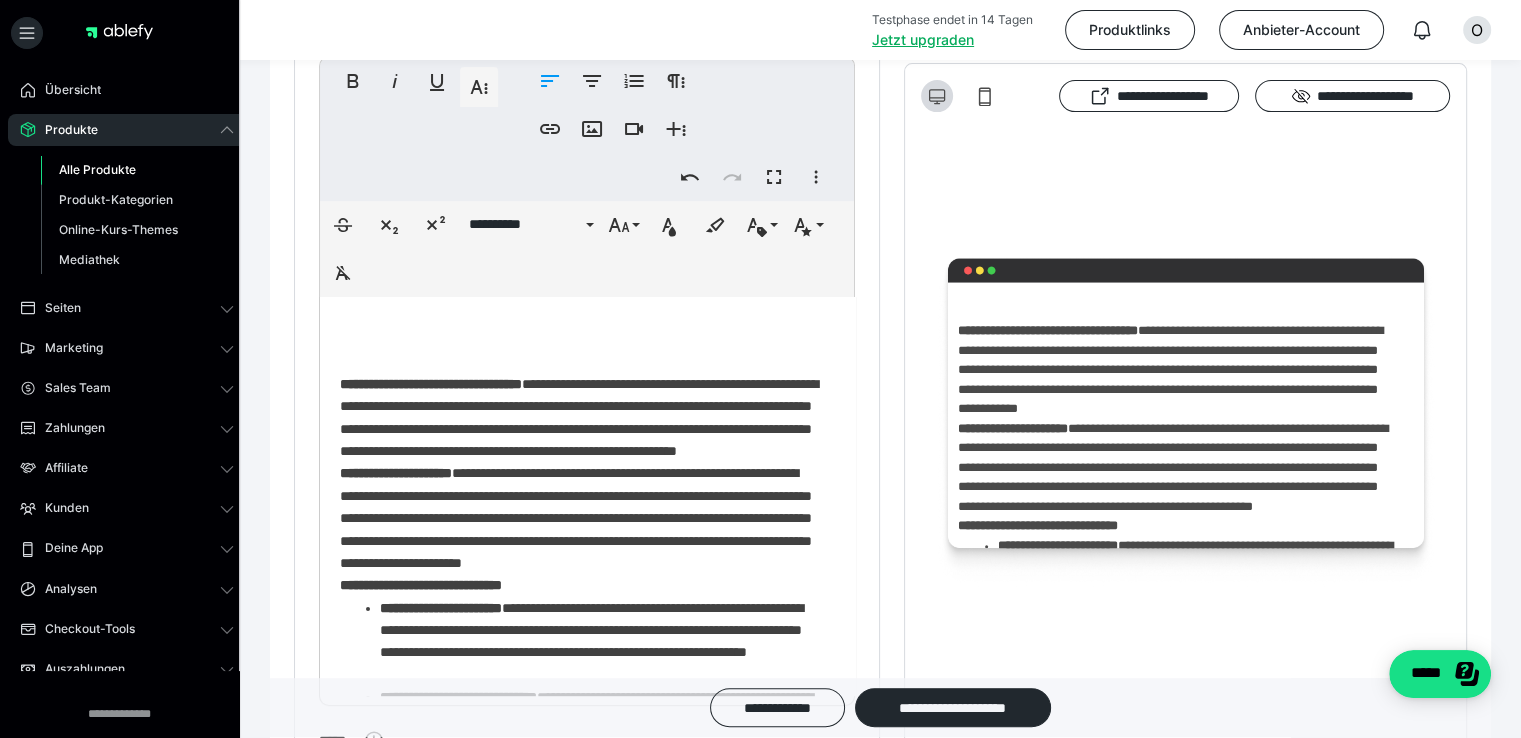 click on "**********" at bounding box center [431, 384] 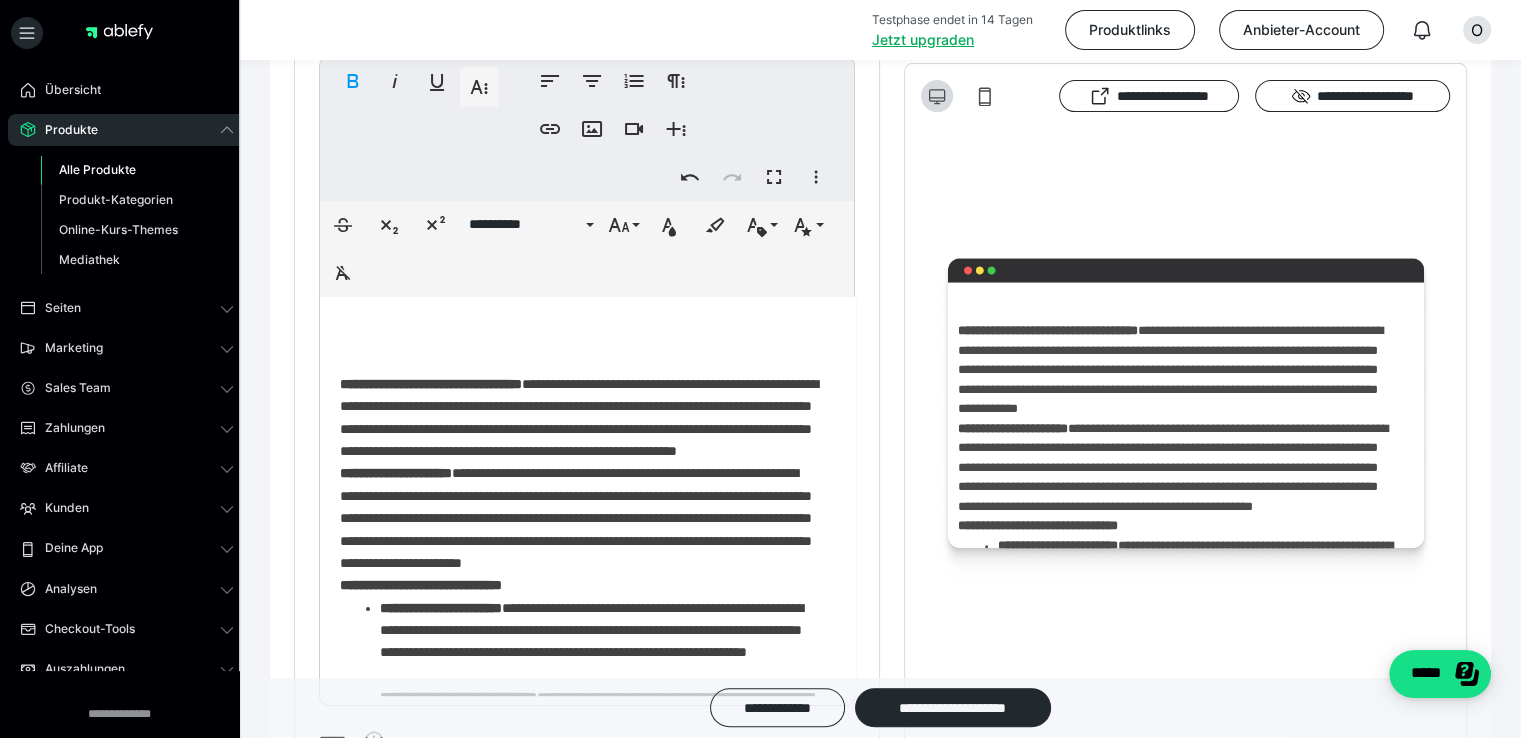 click on "**********" at bounding box center (580, 865) 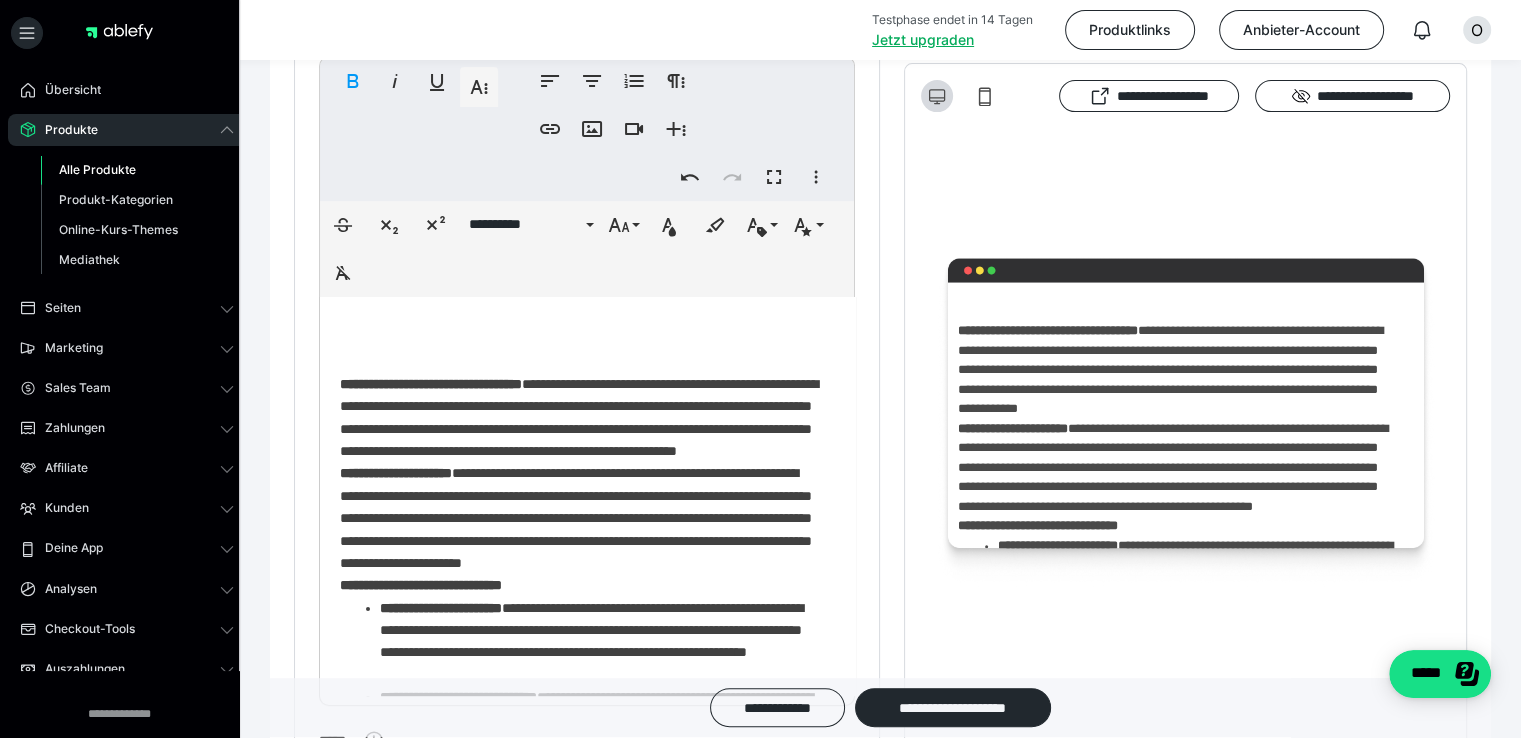 click on "**********" at bounding box center [580, 865] 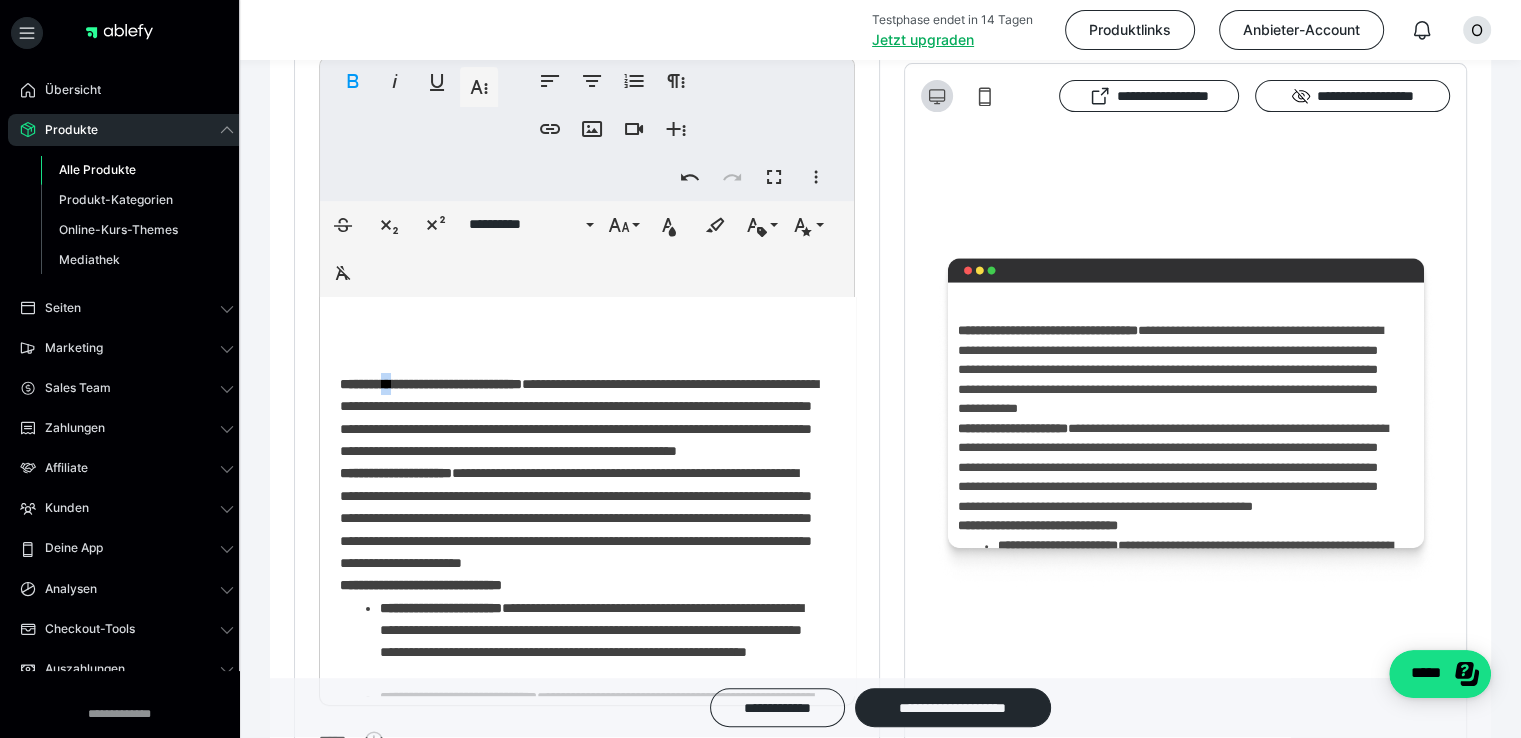 drag, startPoint x: 403, startPoint y: 384, endPoint x: 392, endPoint y: 384, distance: 11 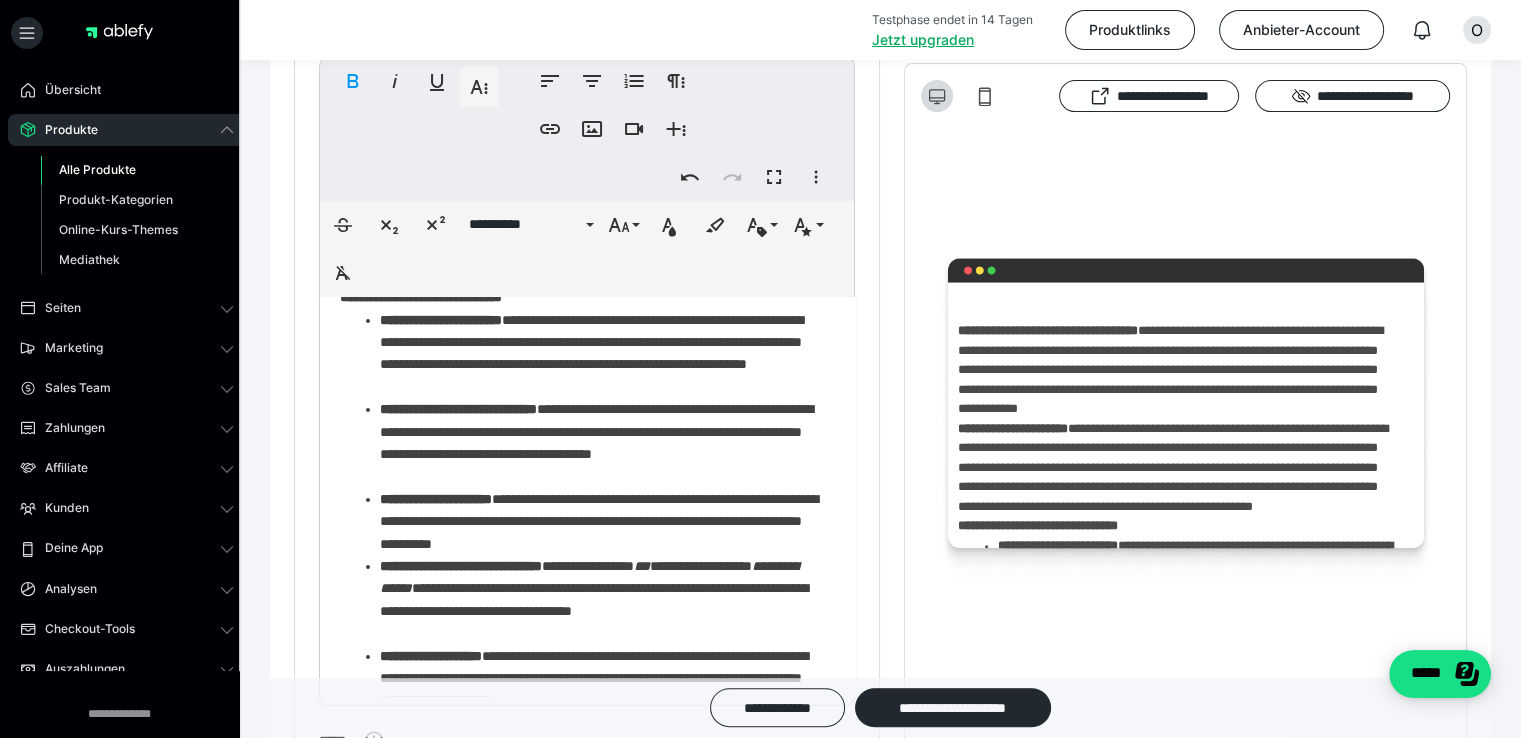 scroll, scrollTop: 0, scrollLeft: 0, axis: both 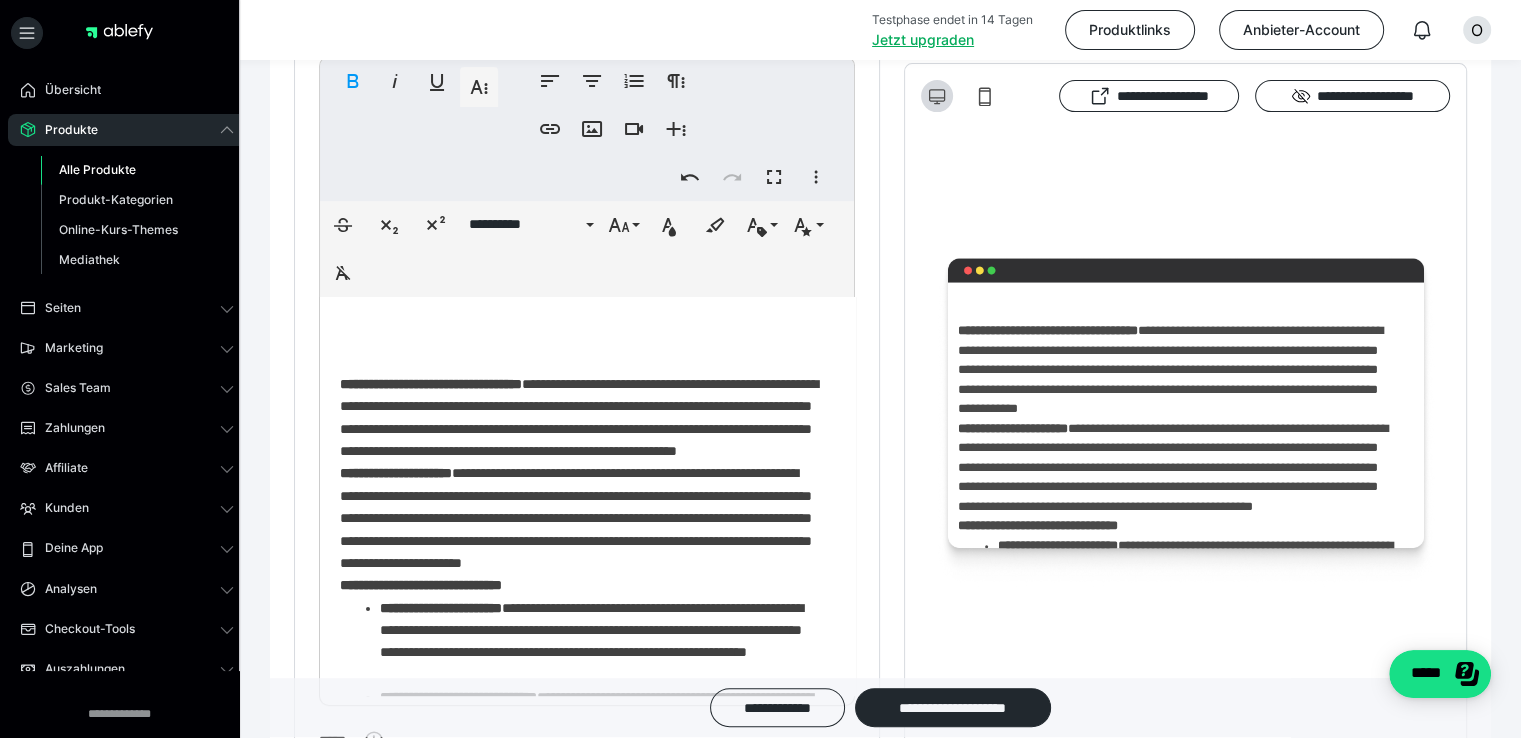 click at bounding box center (580, 341) 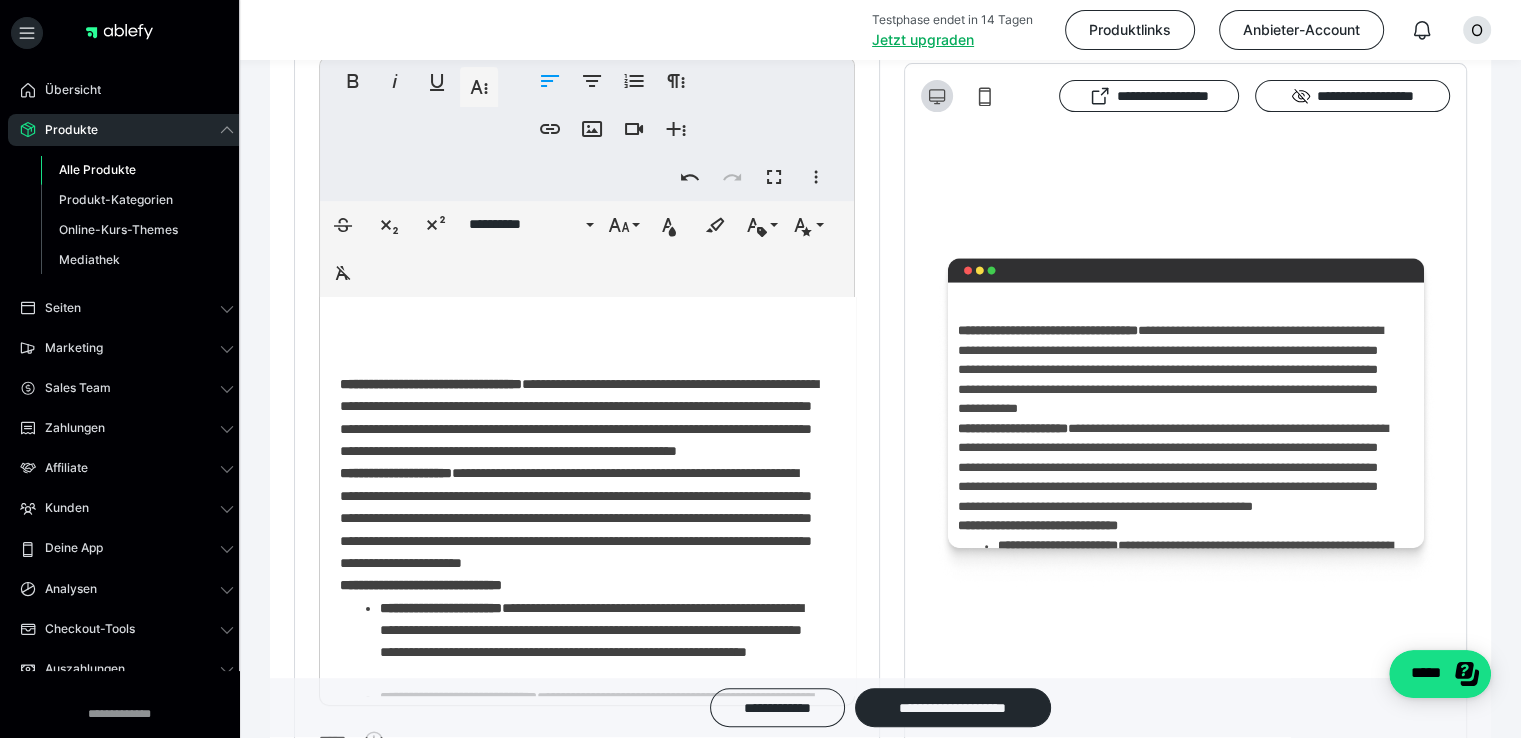 click on "**********" at bounding box center (431, 384) 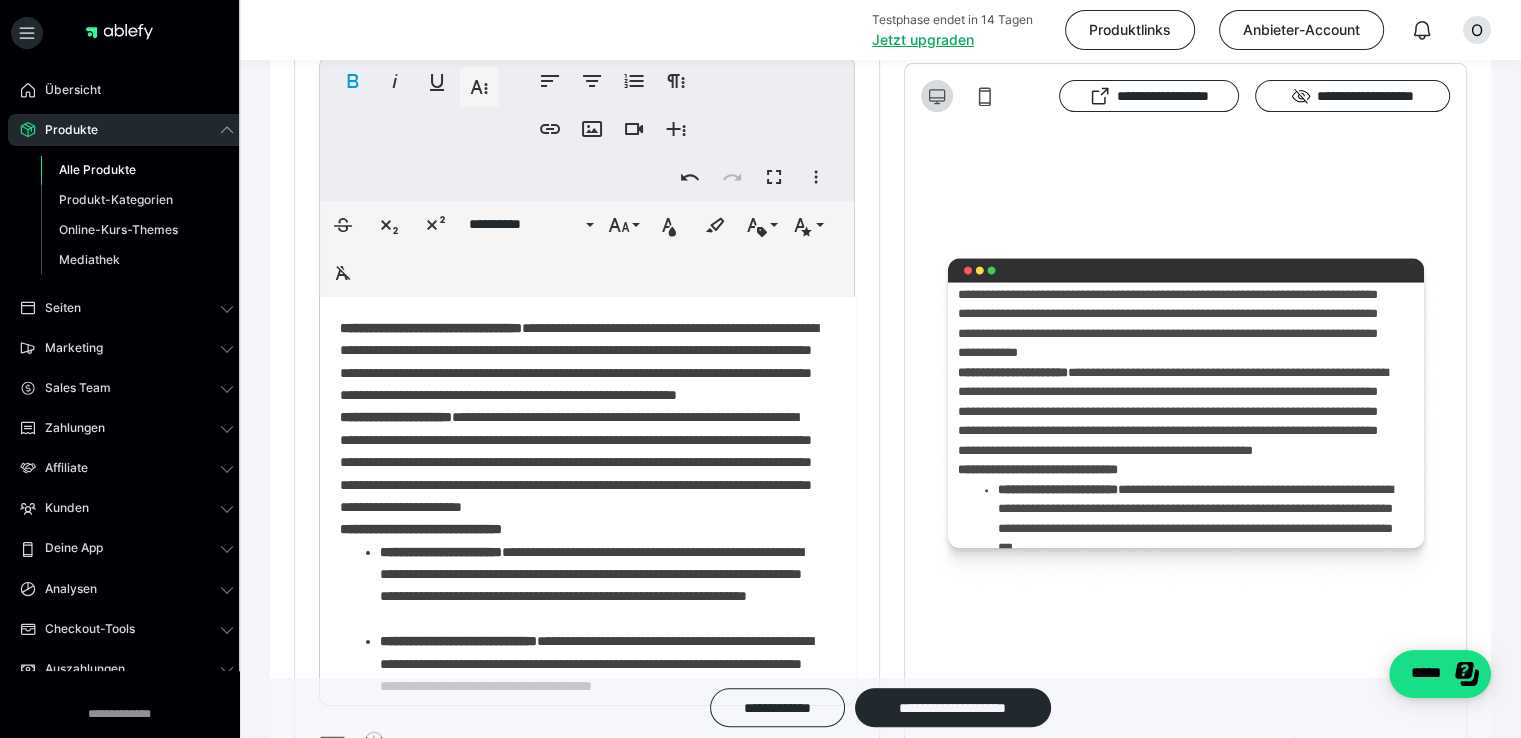 click at bounding box center [985, 96] 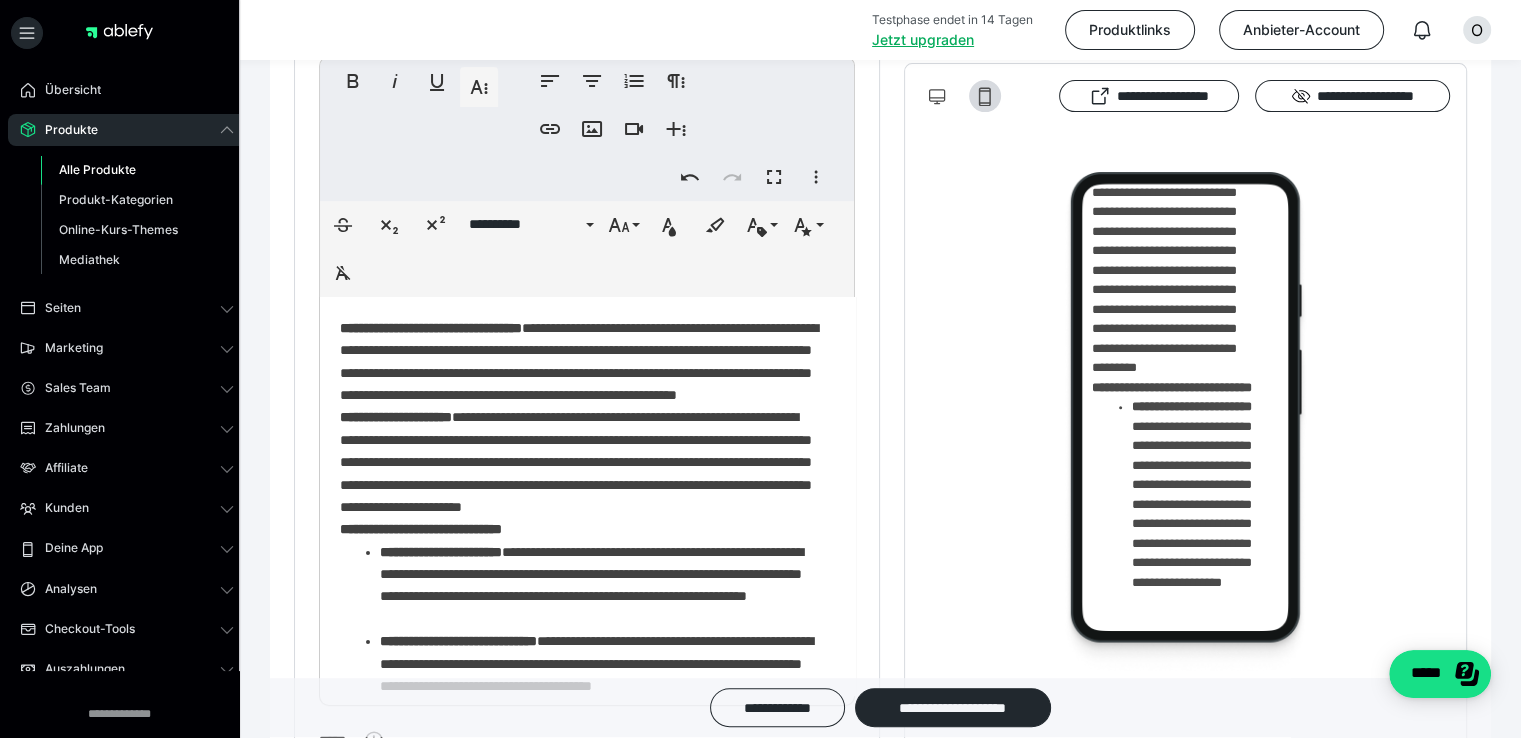 scroll, scrollTop: 704, scrollLeft: 0, axis: vertical 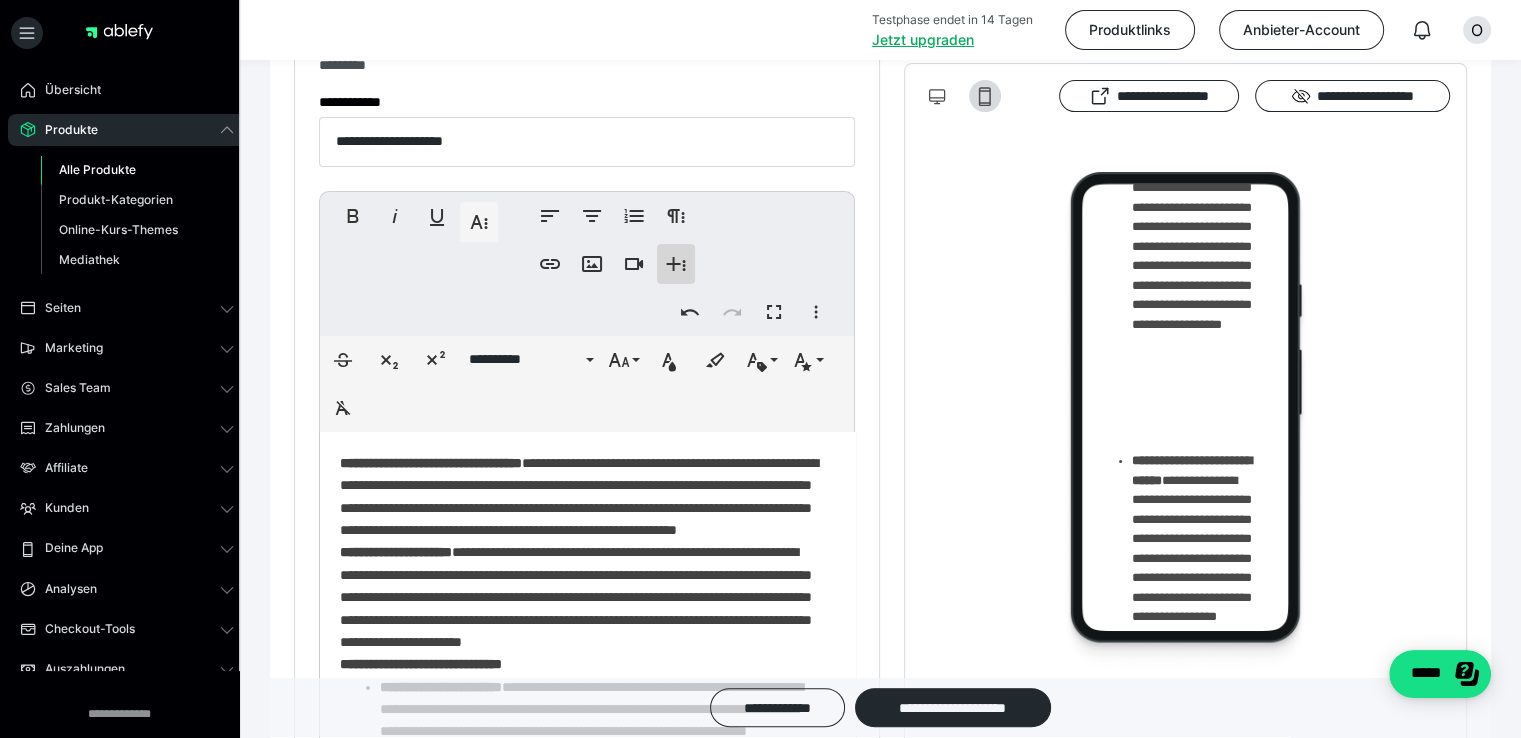 click 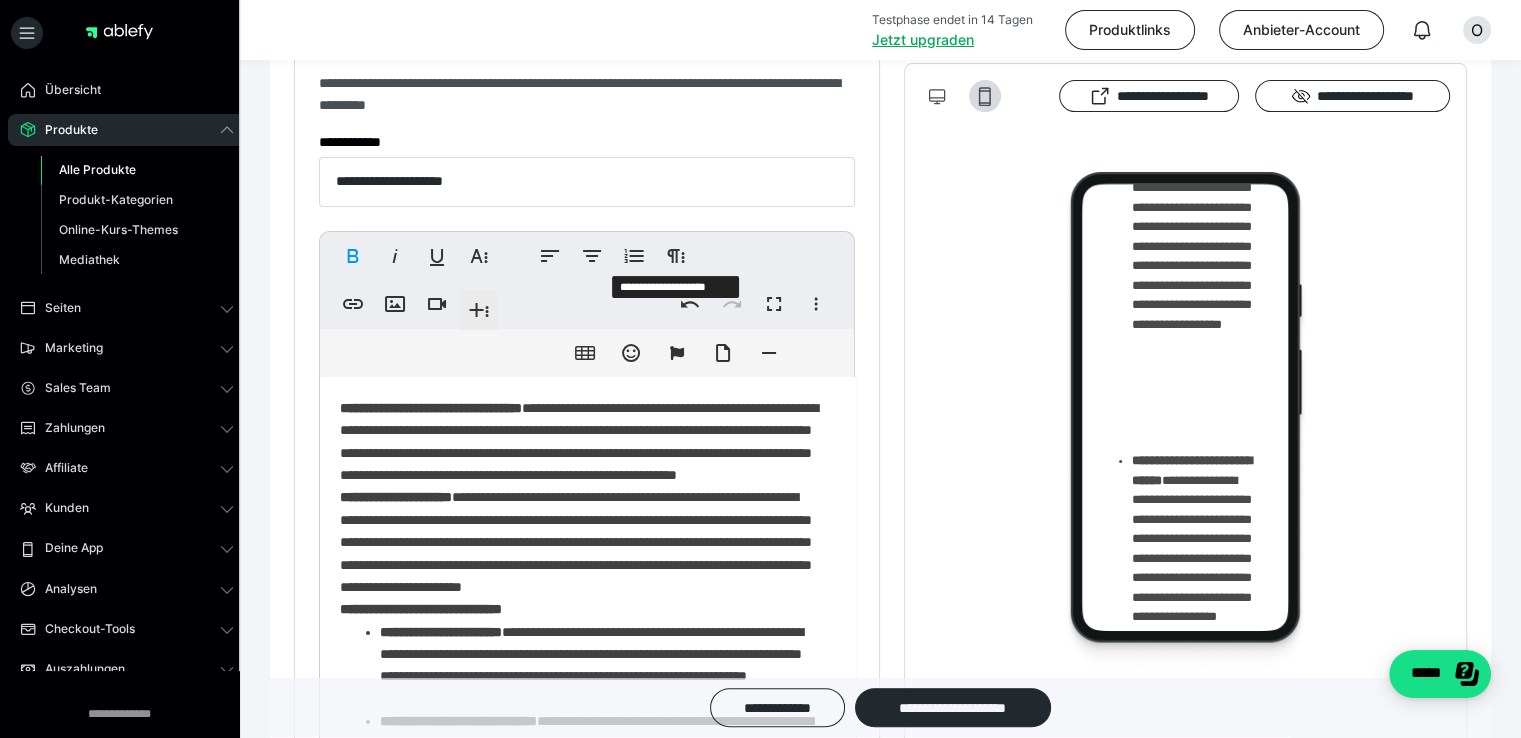 scroll, scrollTop: 373, scrollLeft: 0, axis: vertical 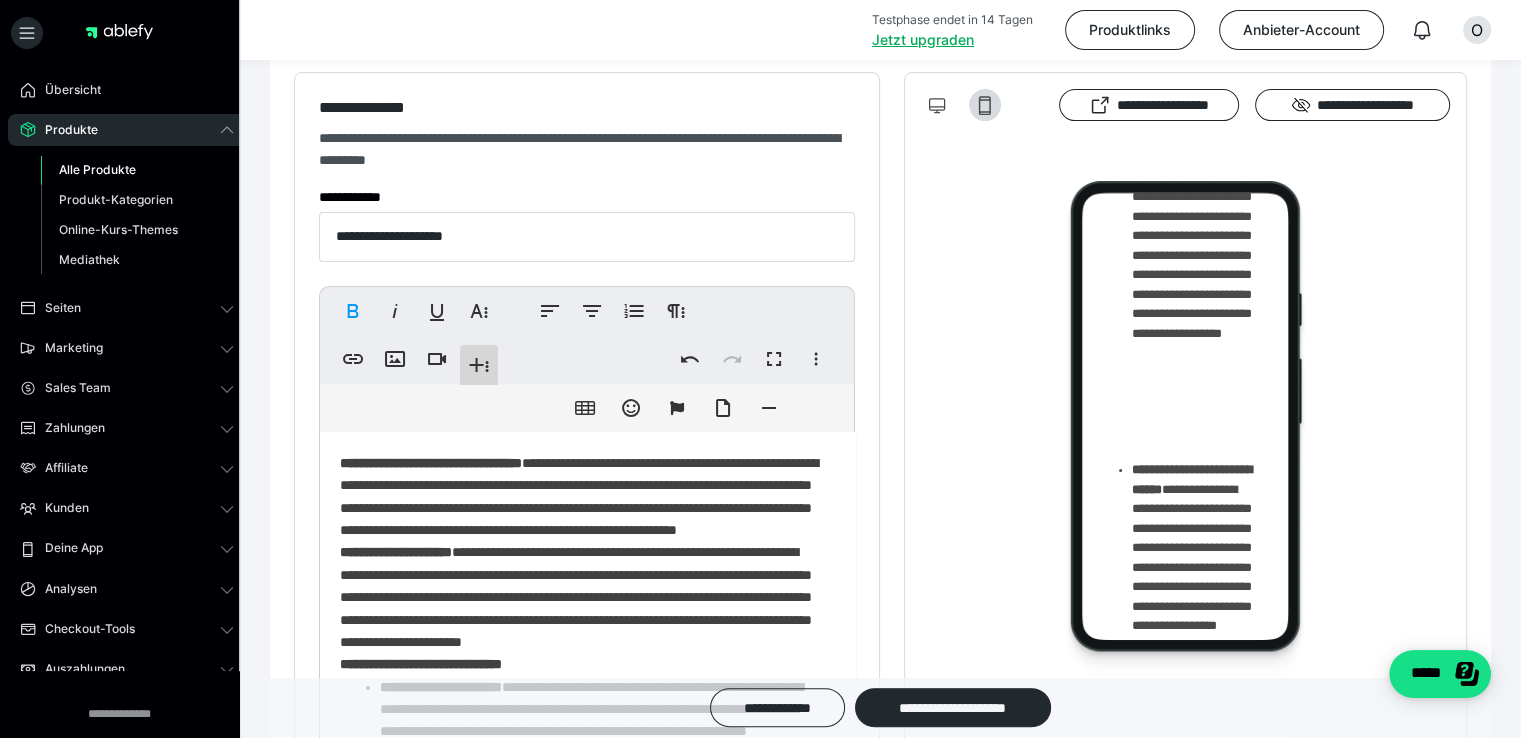 click 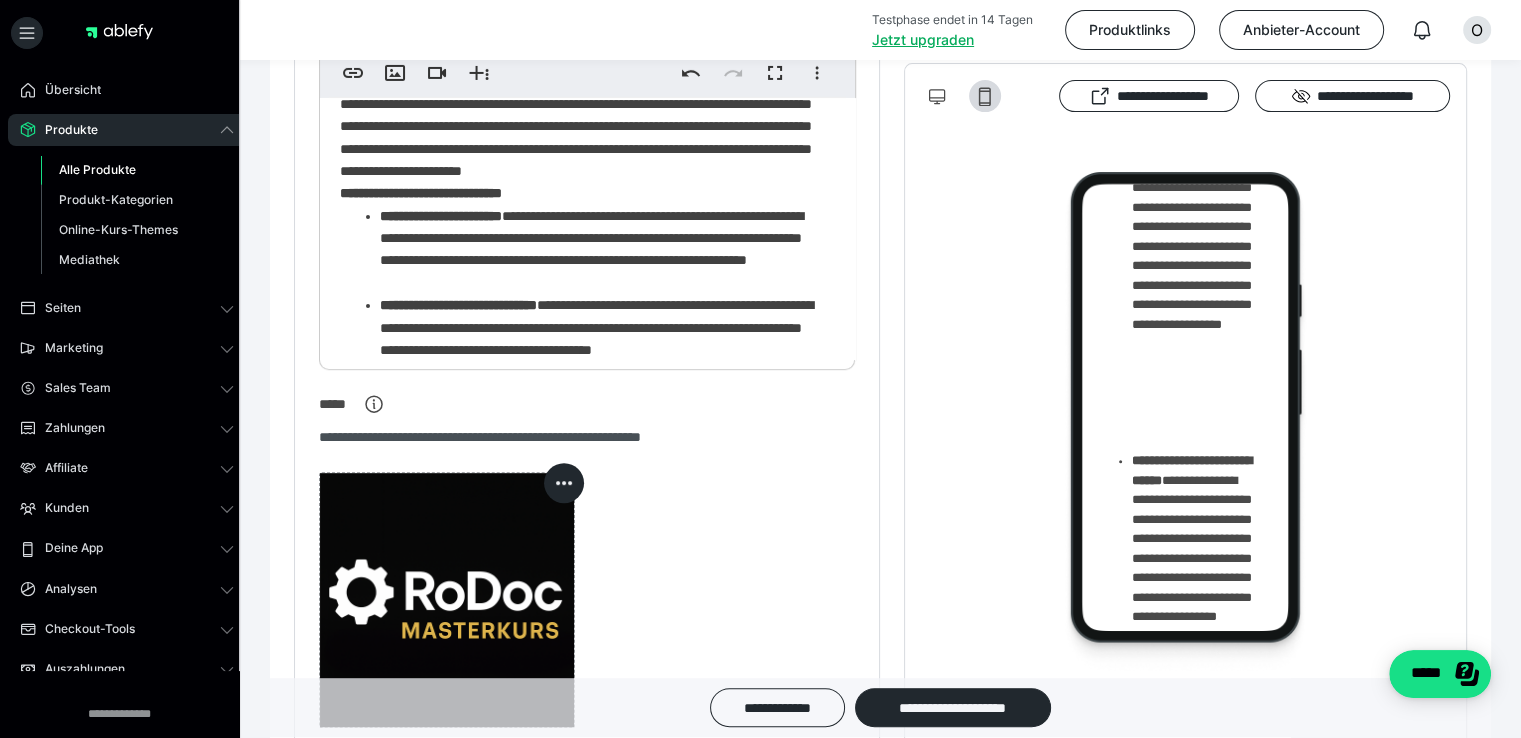 scroll, scrollTop: 864, scrollLeft: 0, axis: vertical 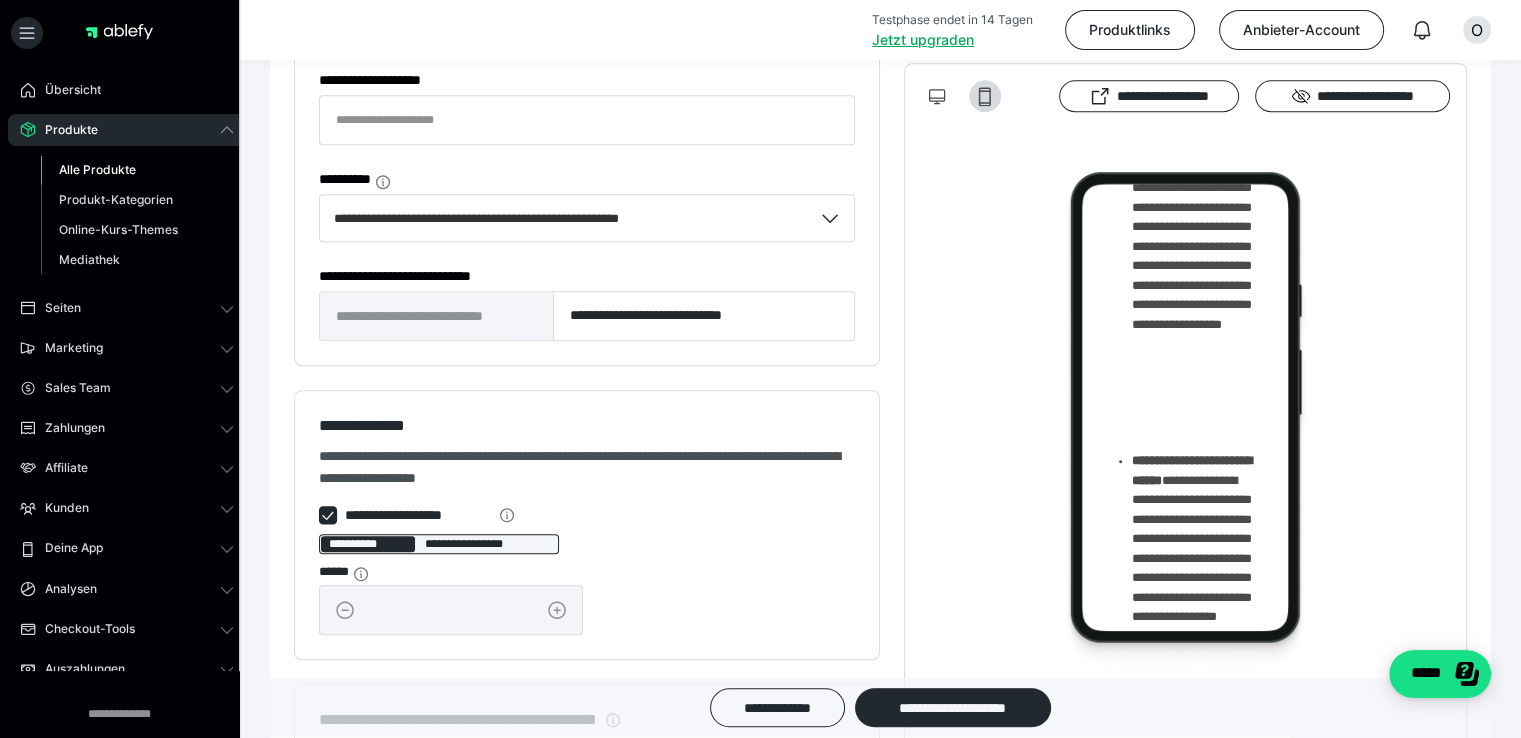 click 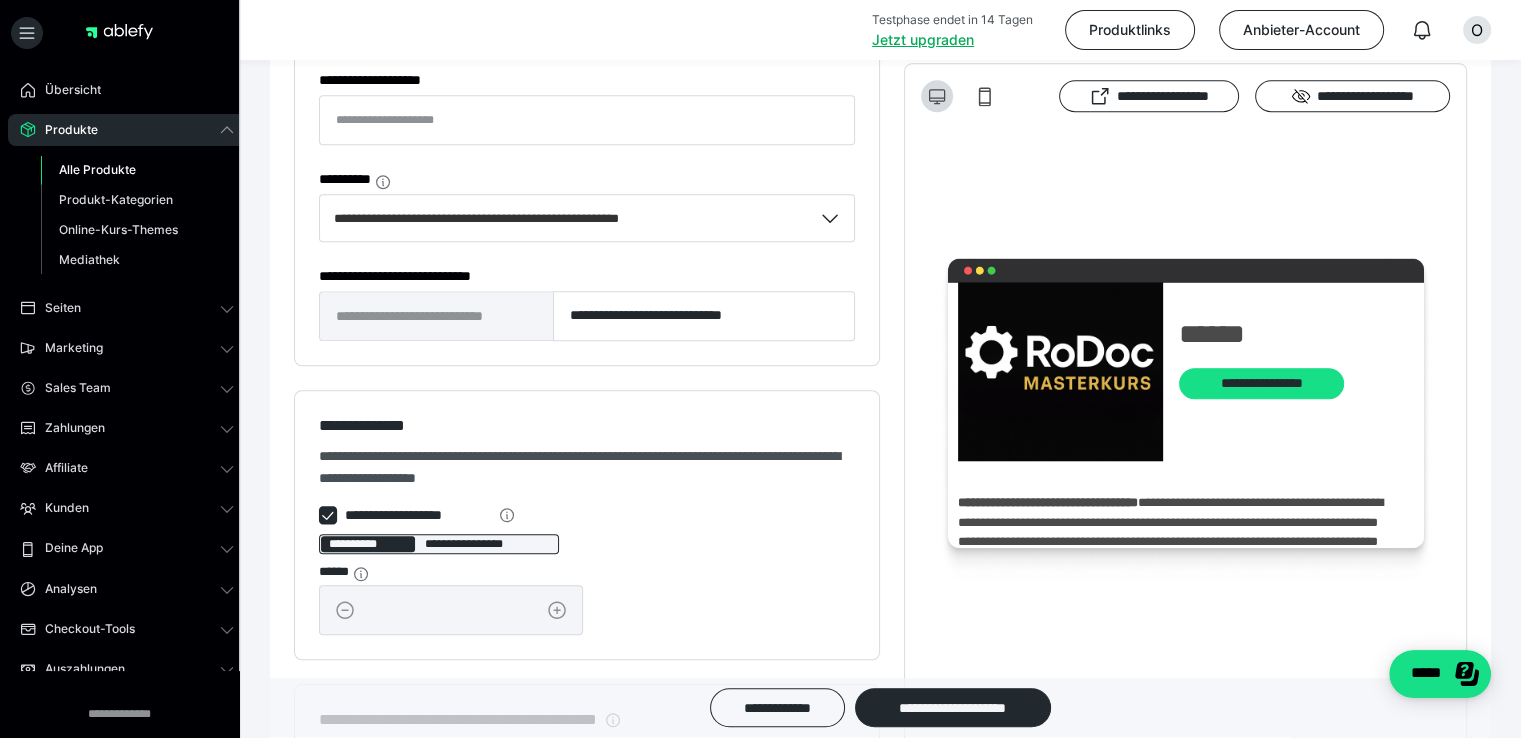 scroll, scrollTop: 0, scrollLeft: 0, axis: both 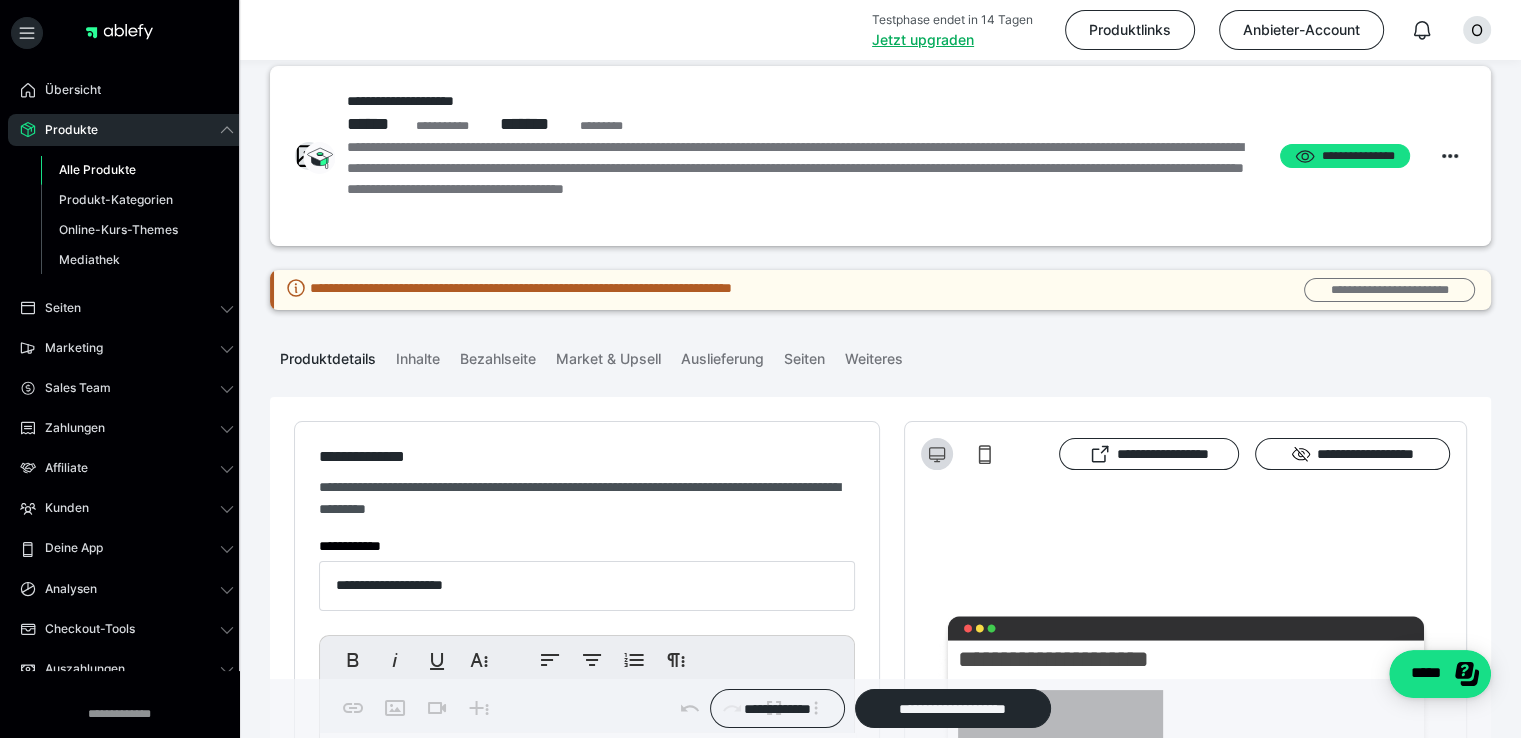 click on "**********" at bounding box center (1389, 290) 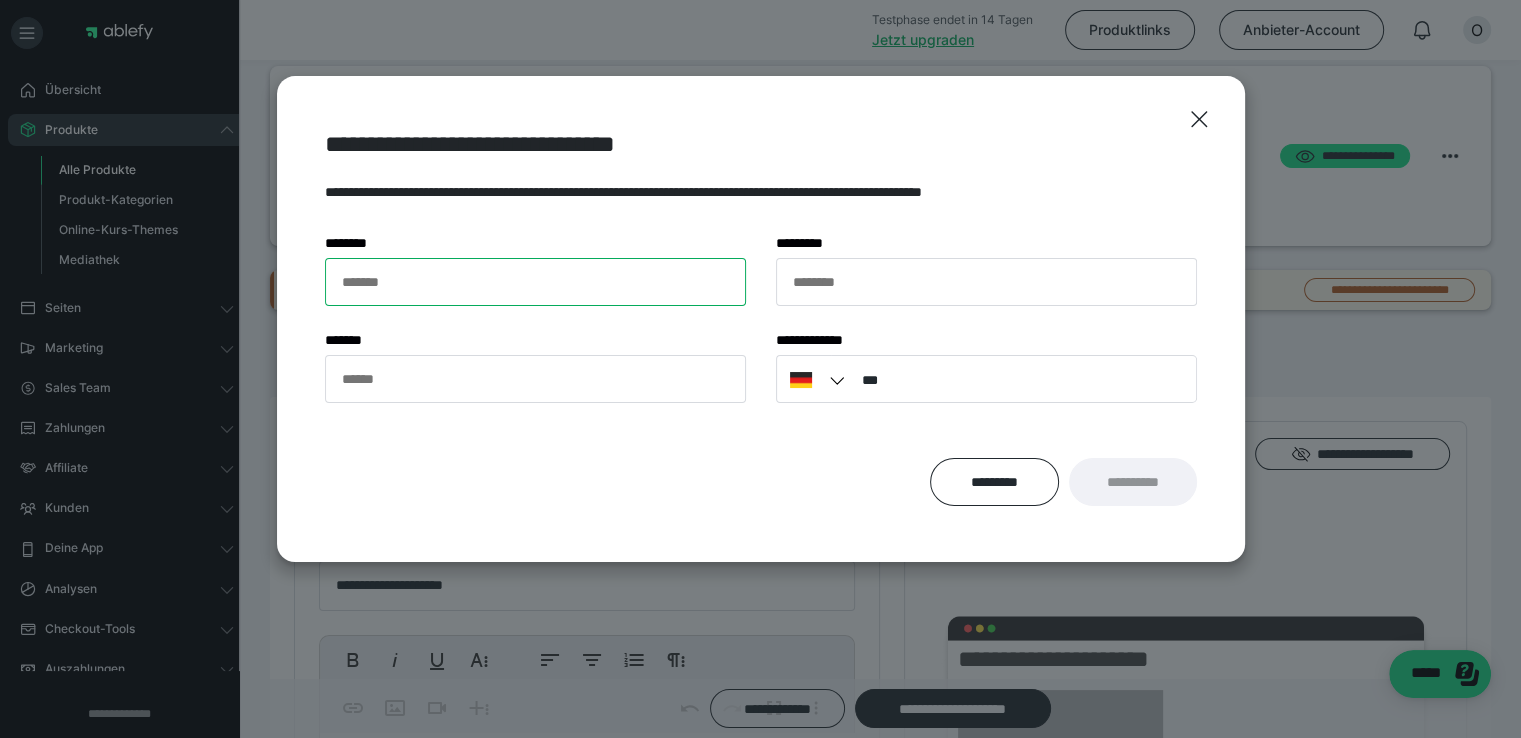 click on "******* *" at bounding box center [535, 282] 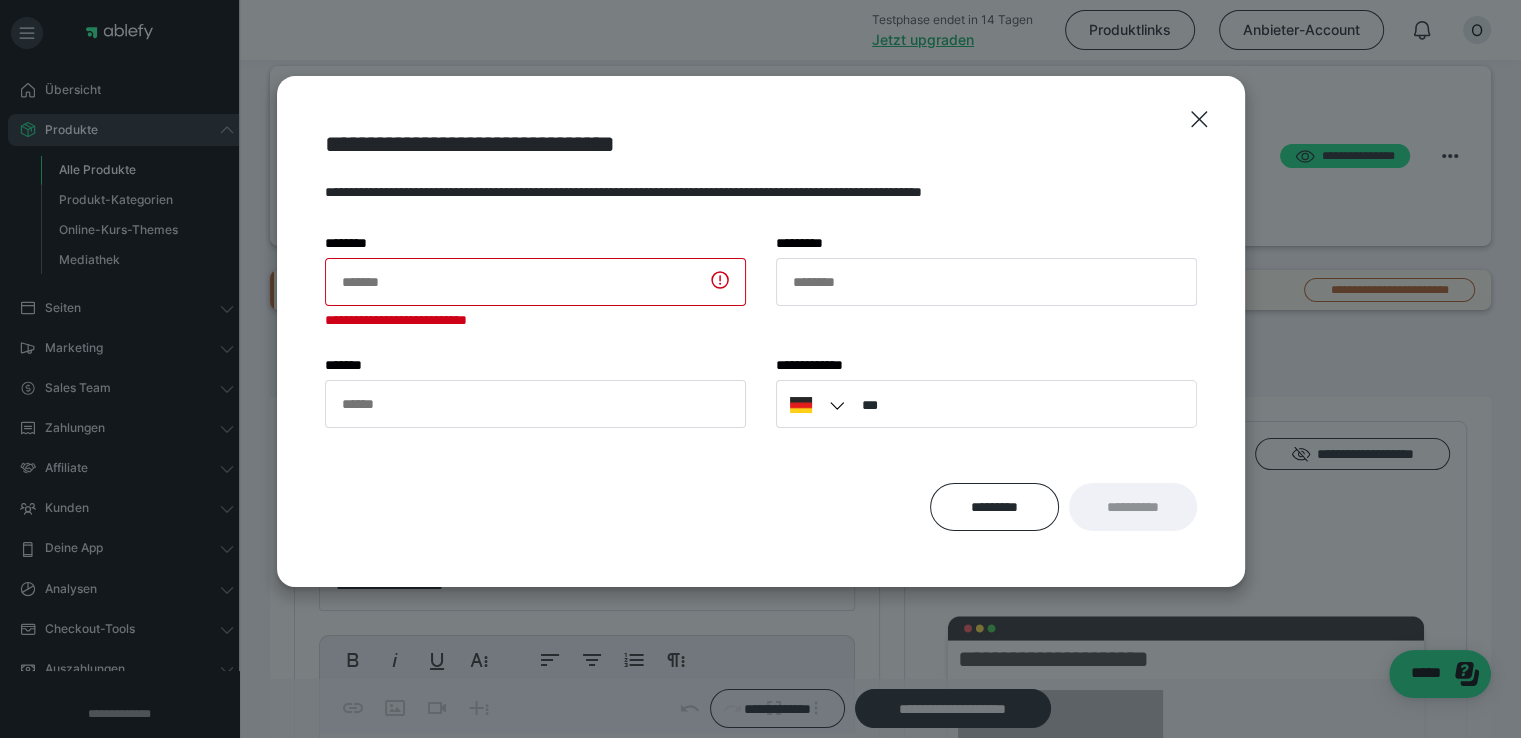 click on "******* *" at bounding box center [535, 243] 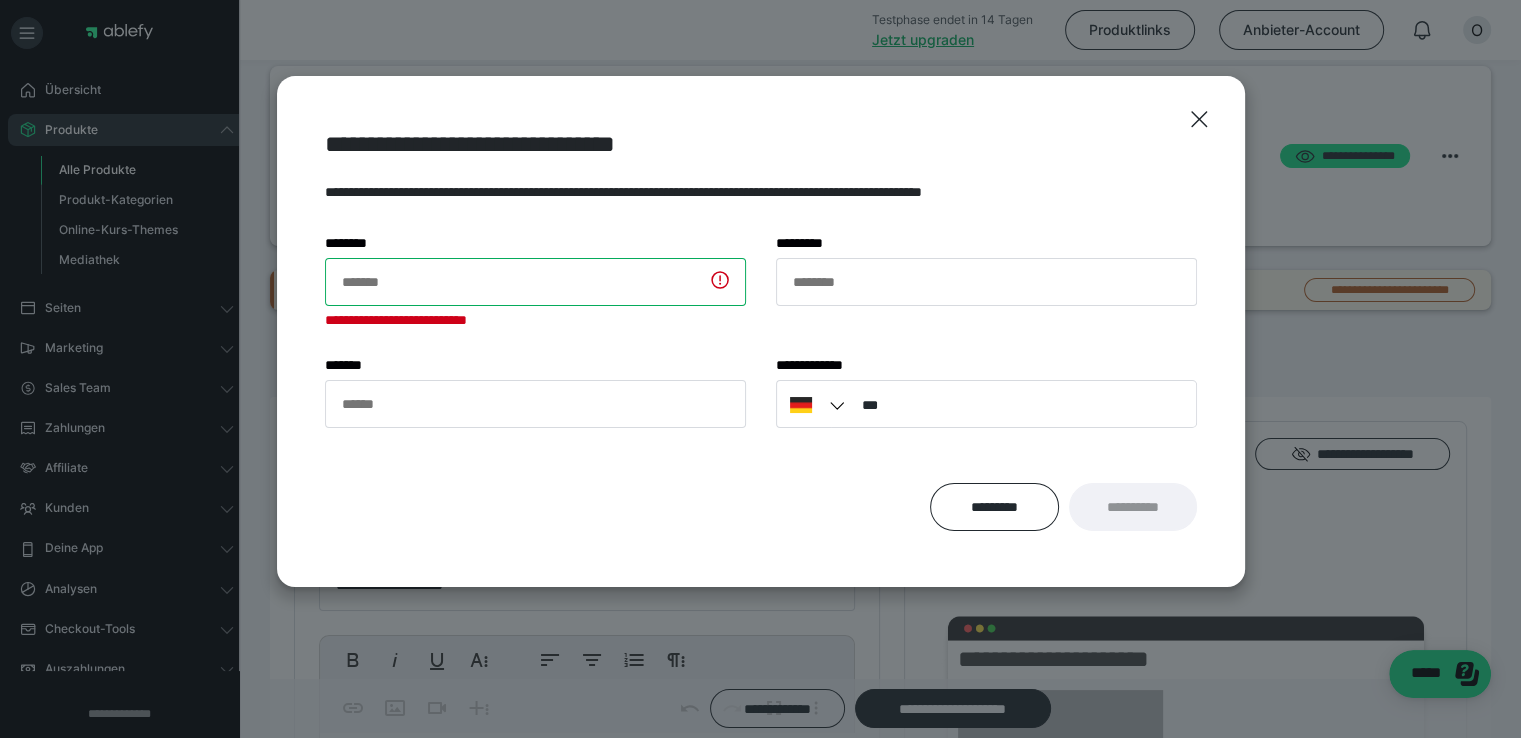 click on "******* *" at bounding box center [535, 282] 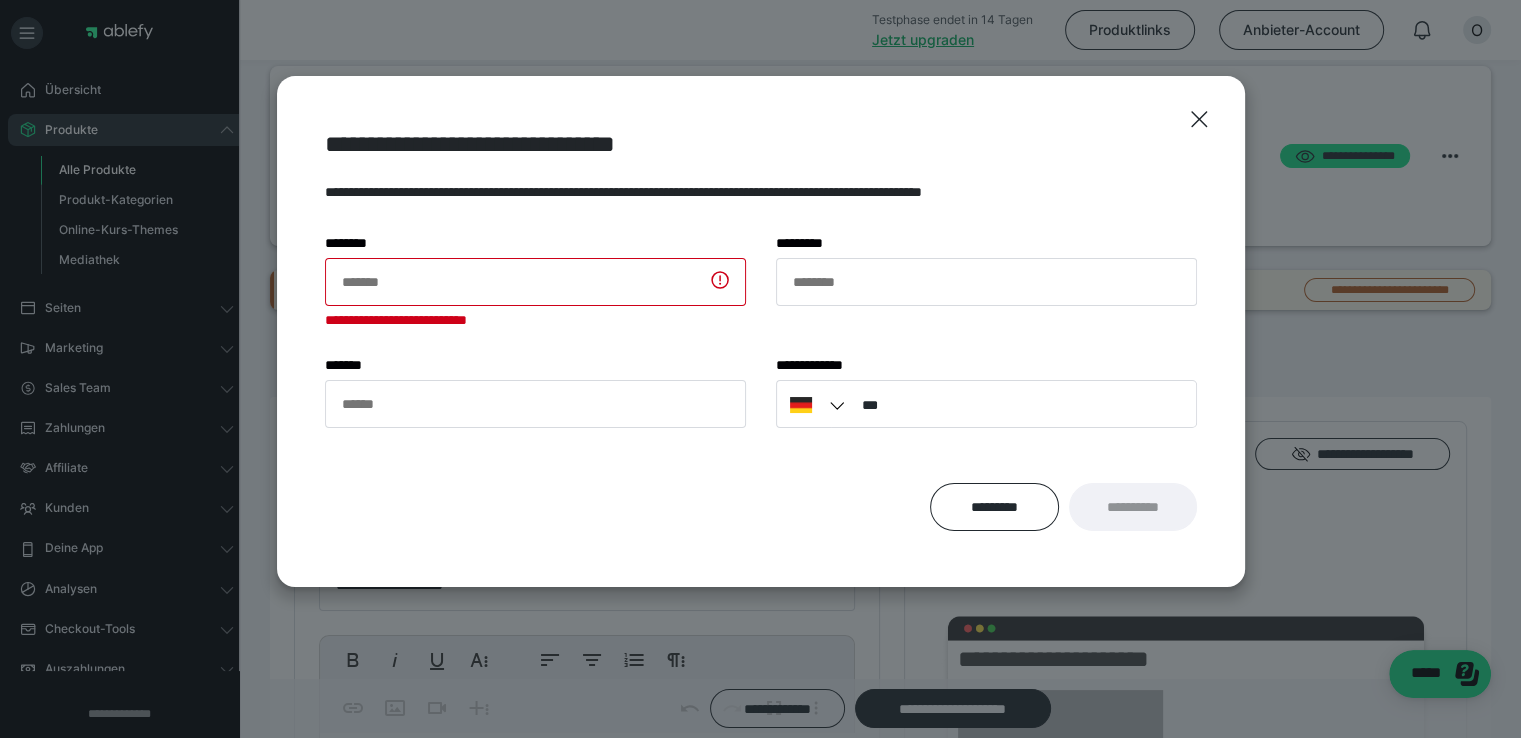 click on "**********" at bounding box center [761, 315] 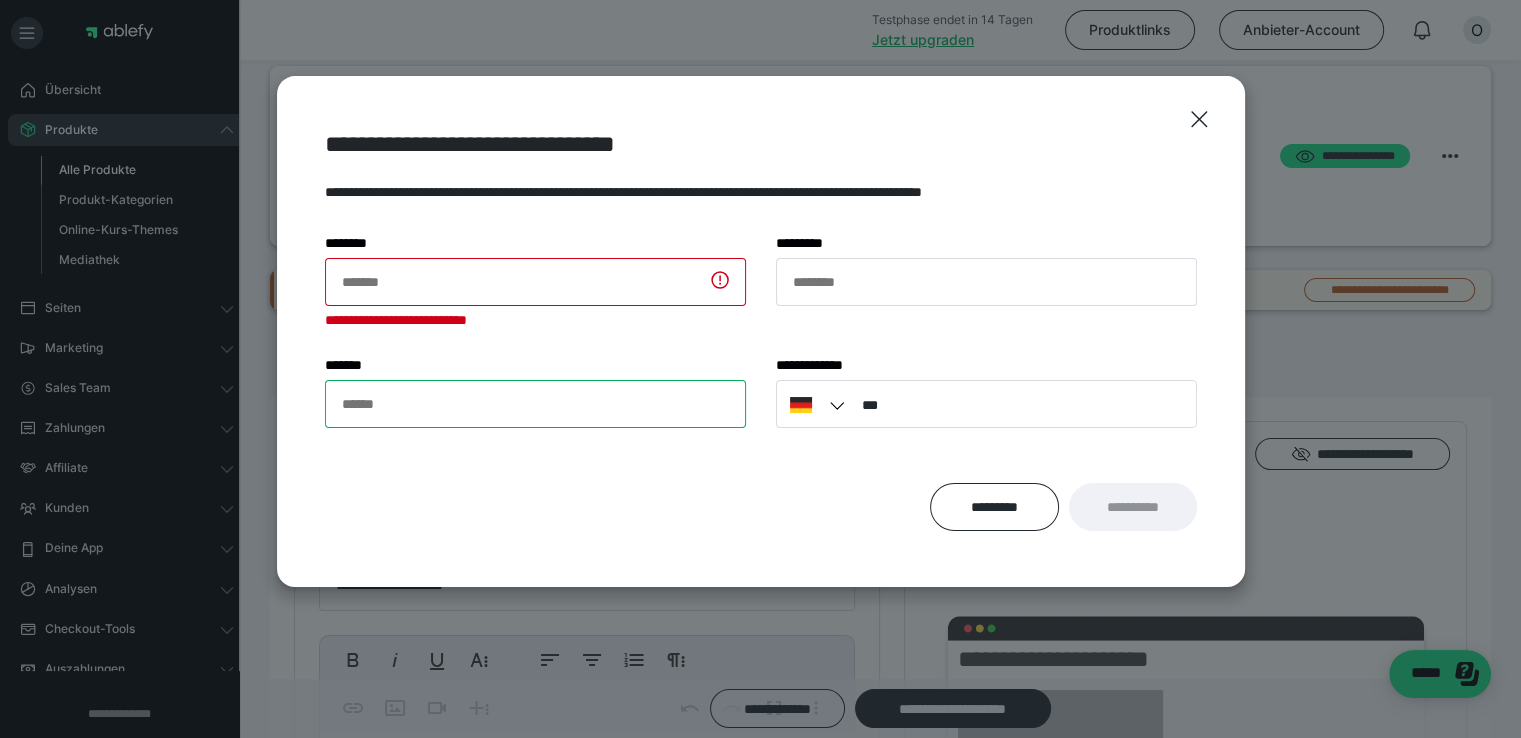click on "****** *" at bounding box center [535, 404] 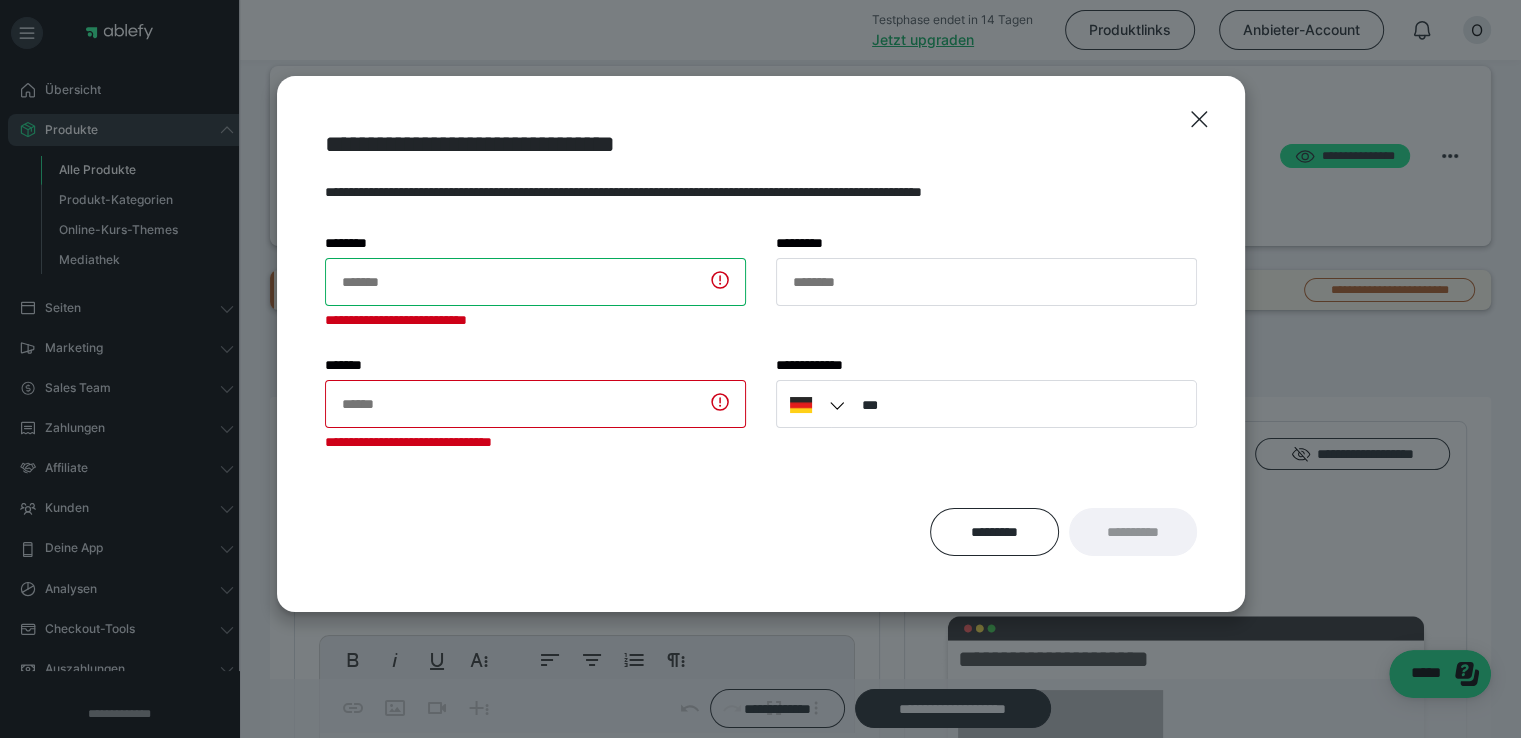 click on "******* *" at bounding box center [535, 282] 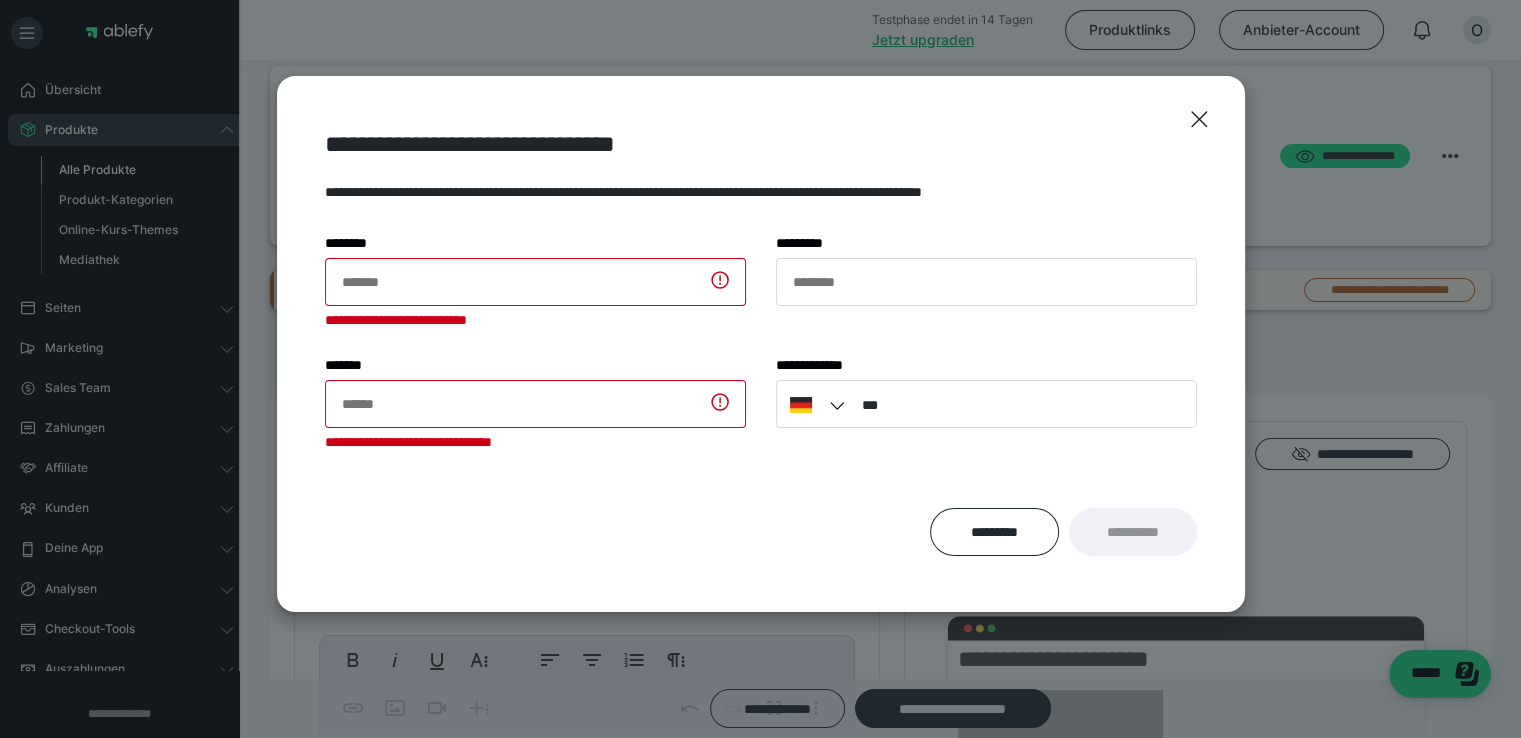 click on "**********" at bounding box center [761, 344] 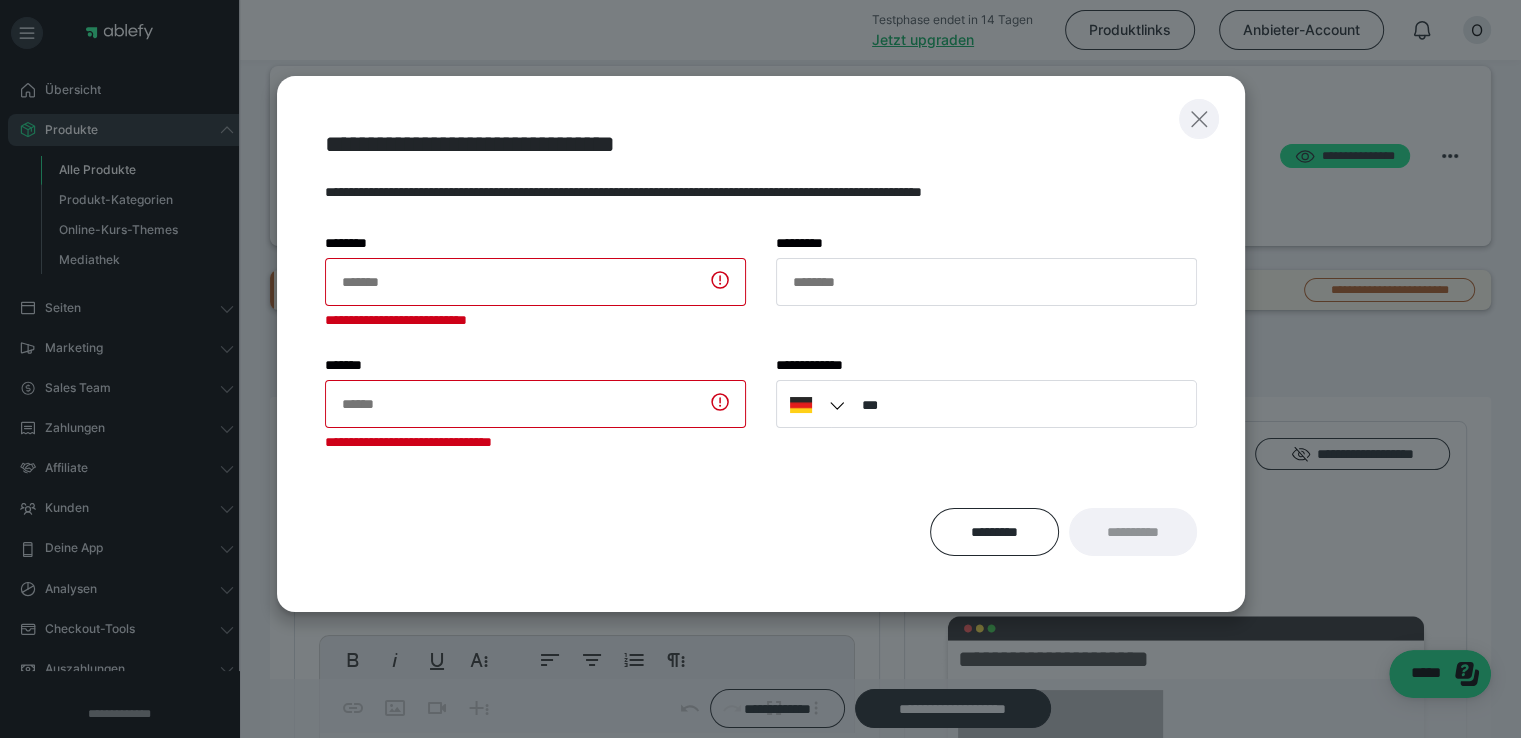 click 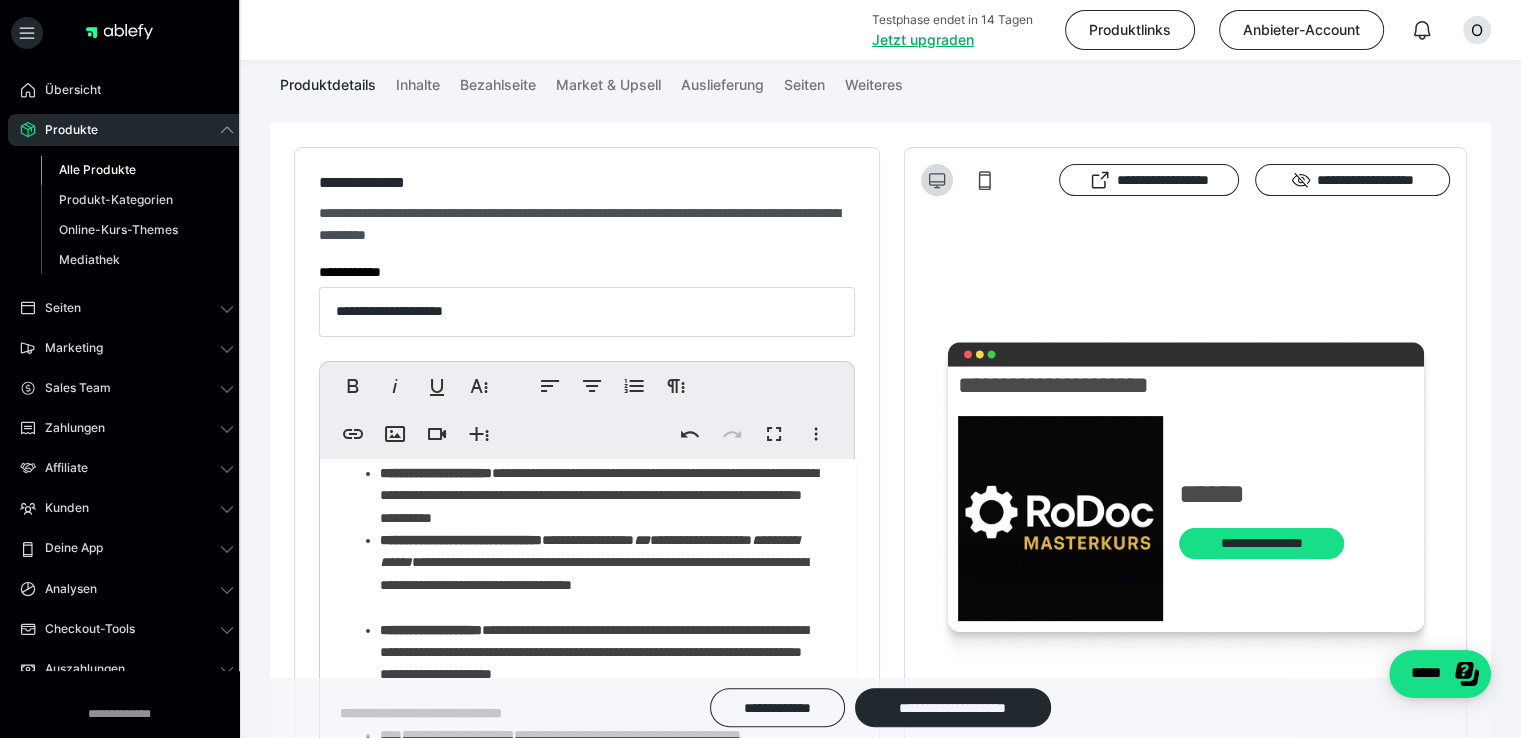 scroll, scrollTop: 304, scrollLeft: 0, axis: vertical 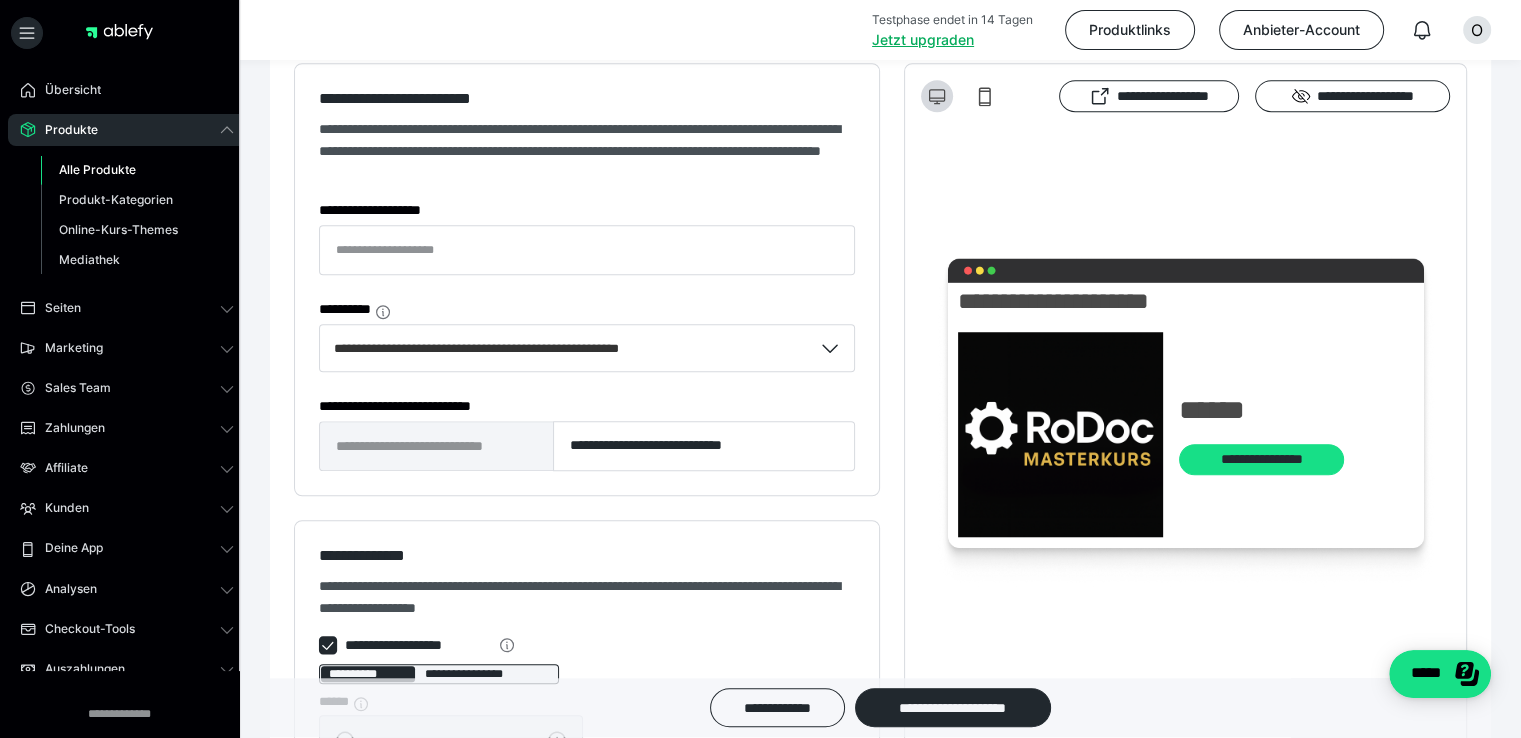 click on "**********" at bounding box center [436, 446] 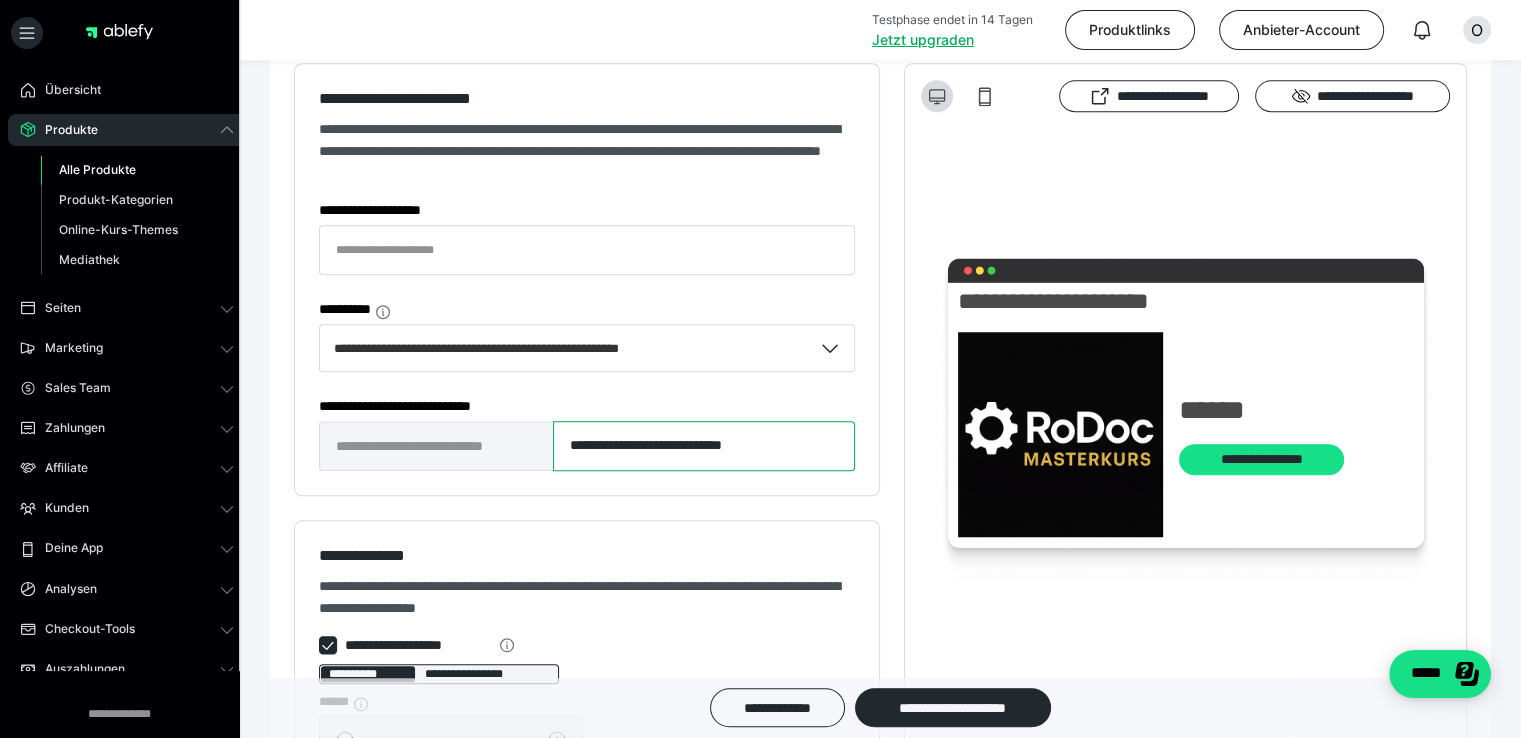click on "**********" at bounding box center (704, 446) 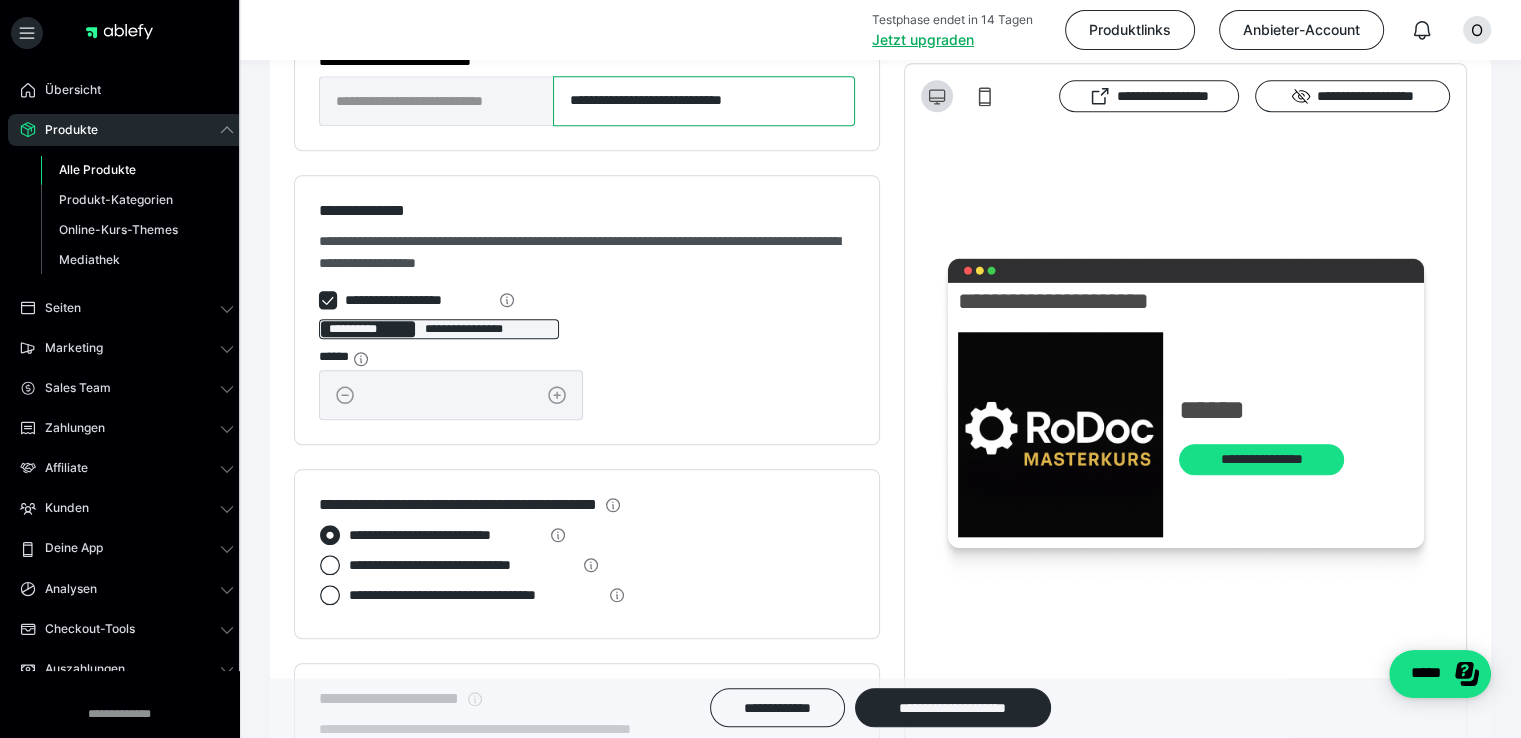 scroll, scrollTop: 1906, scrollLeft: 0, axis: vertical 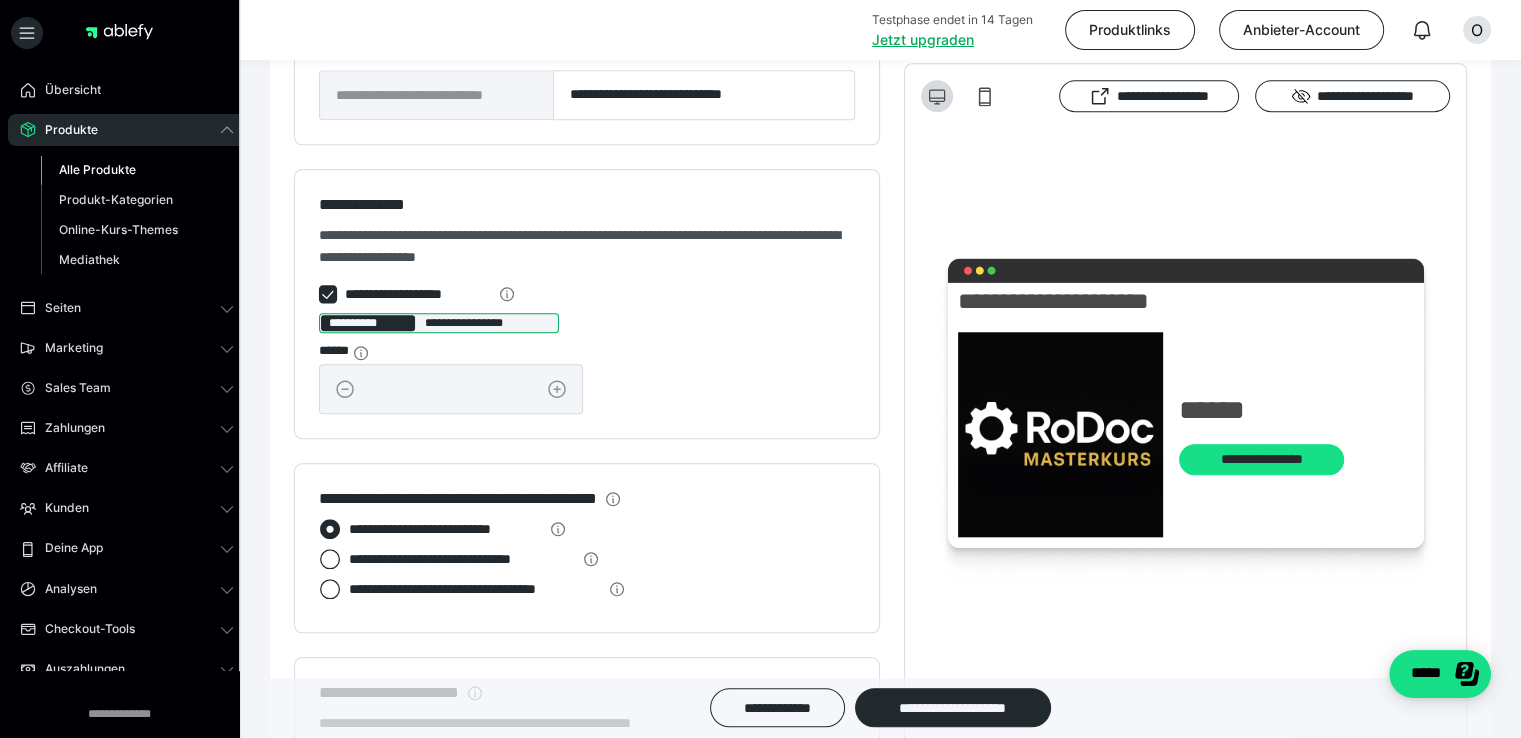 click on "**********" at bounding box center (368, 323) 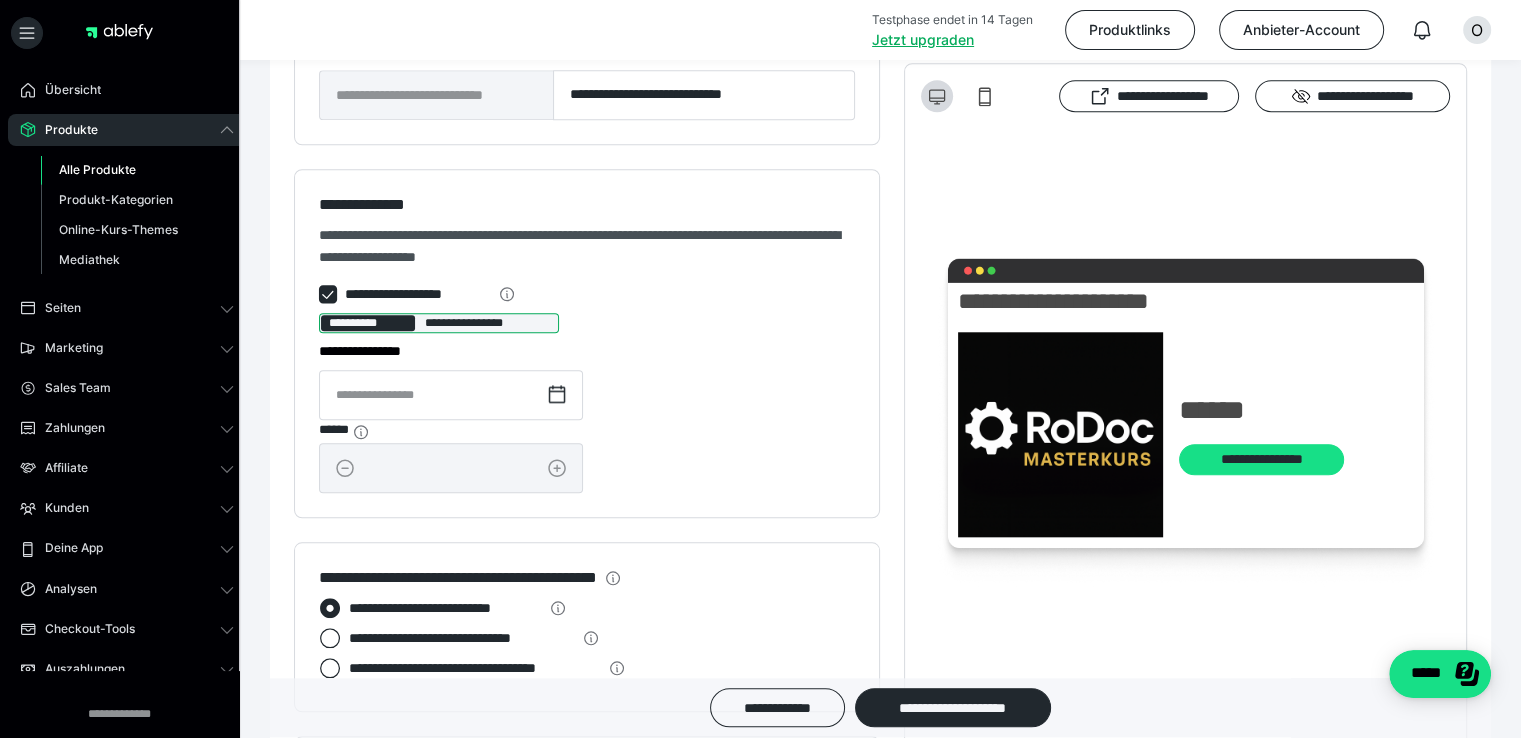 click on "**********" at bounding box center (368, 323) 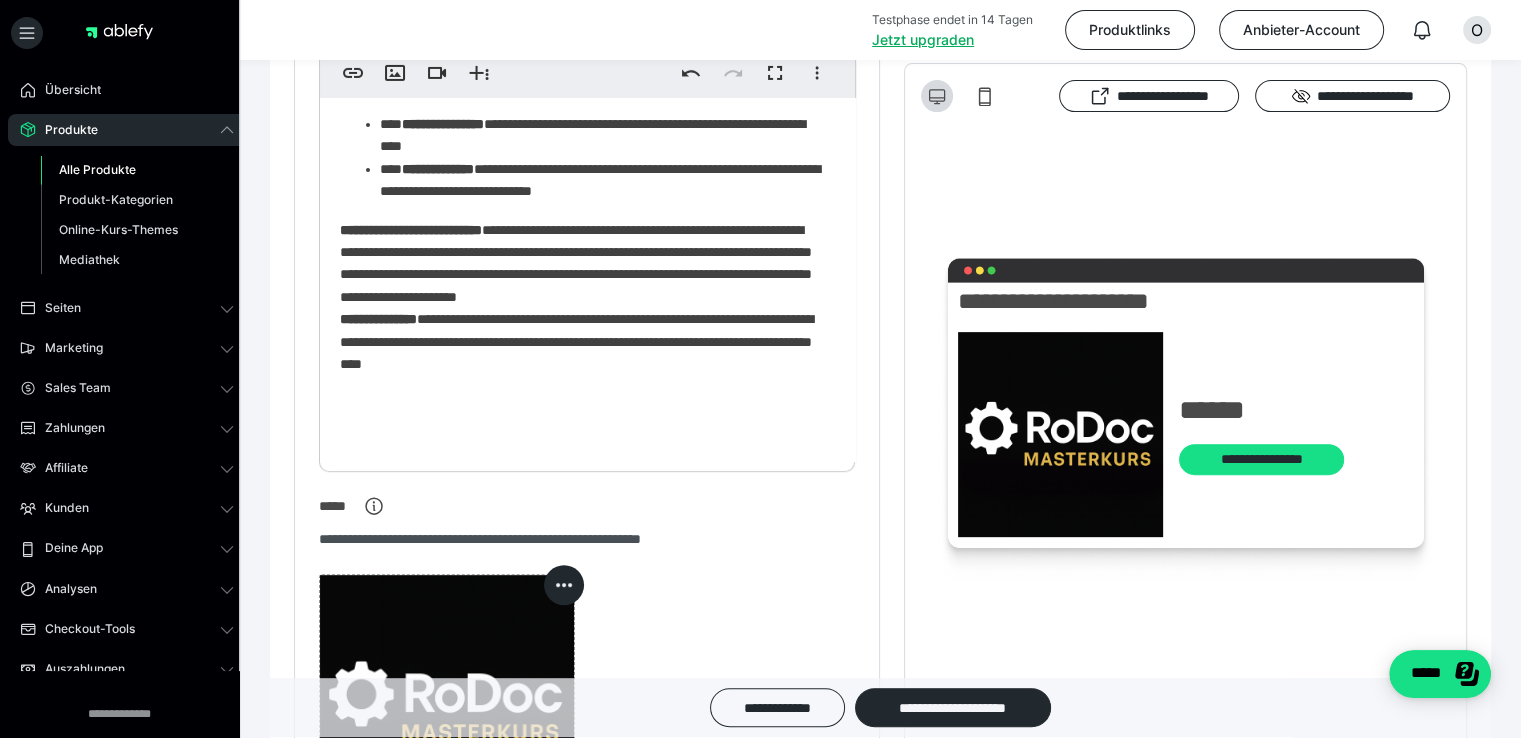 scroll, scrollTop: 662, scrollLeft: 0, axis: vertical 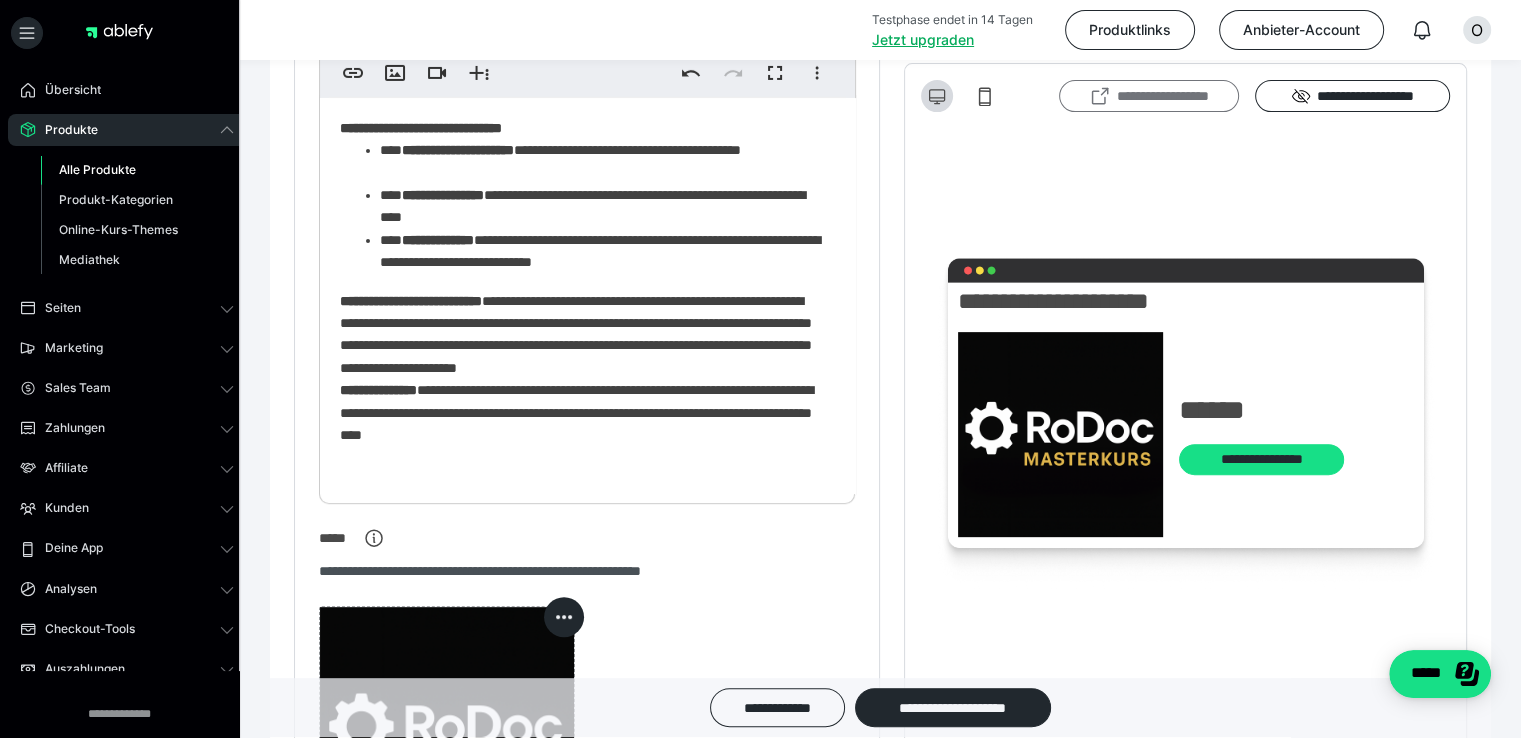 click on "**********" at bounding box center (1149, 96) 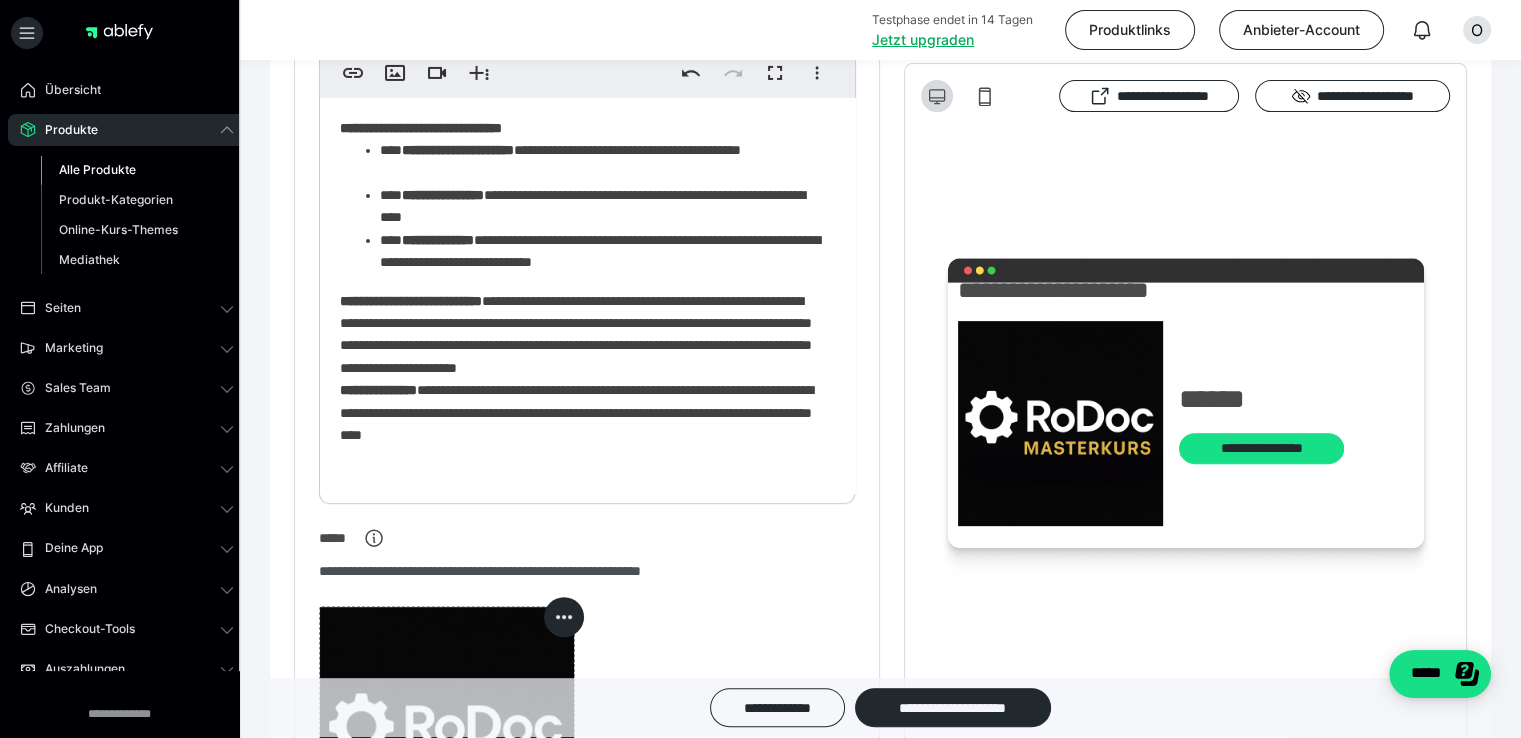 scroll, scrollTop: 0, scrollLeft: 0, axis: both 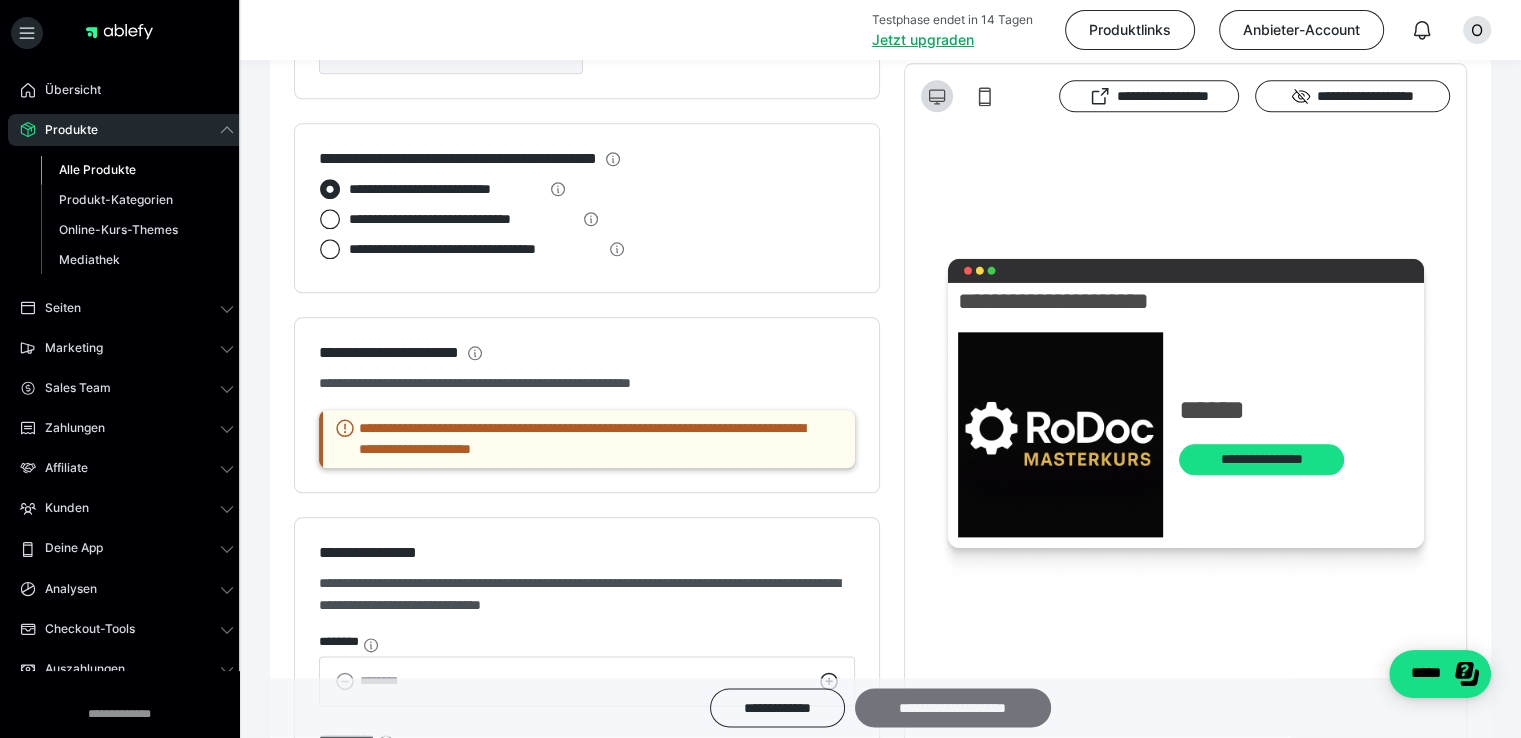 click on "**********" at bounding box center [953, 708] 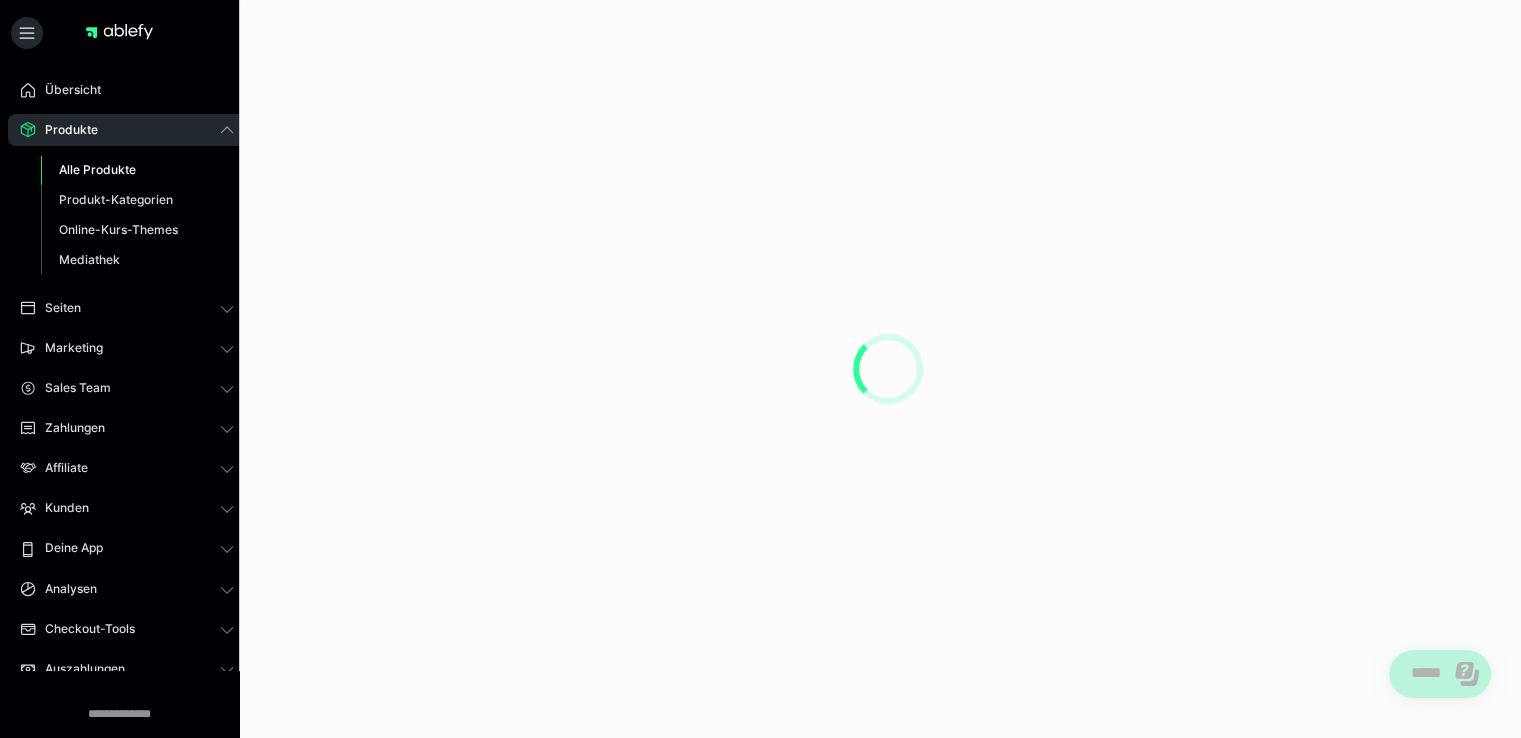 scroll, scrollTop: 0, scrollLeft: 0, axis: both 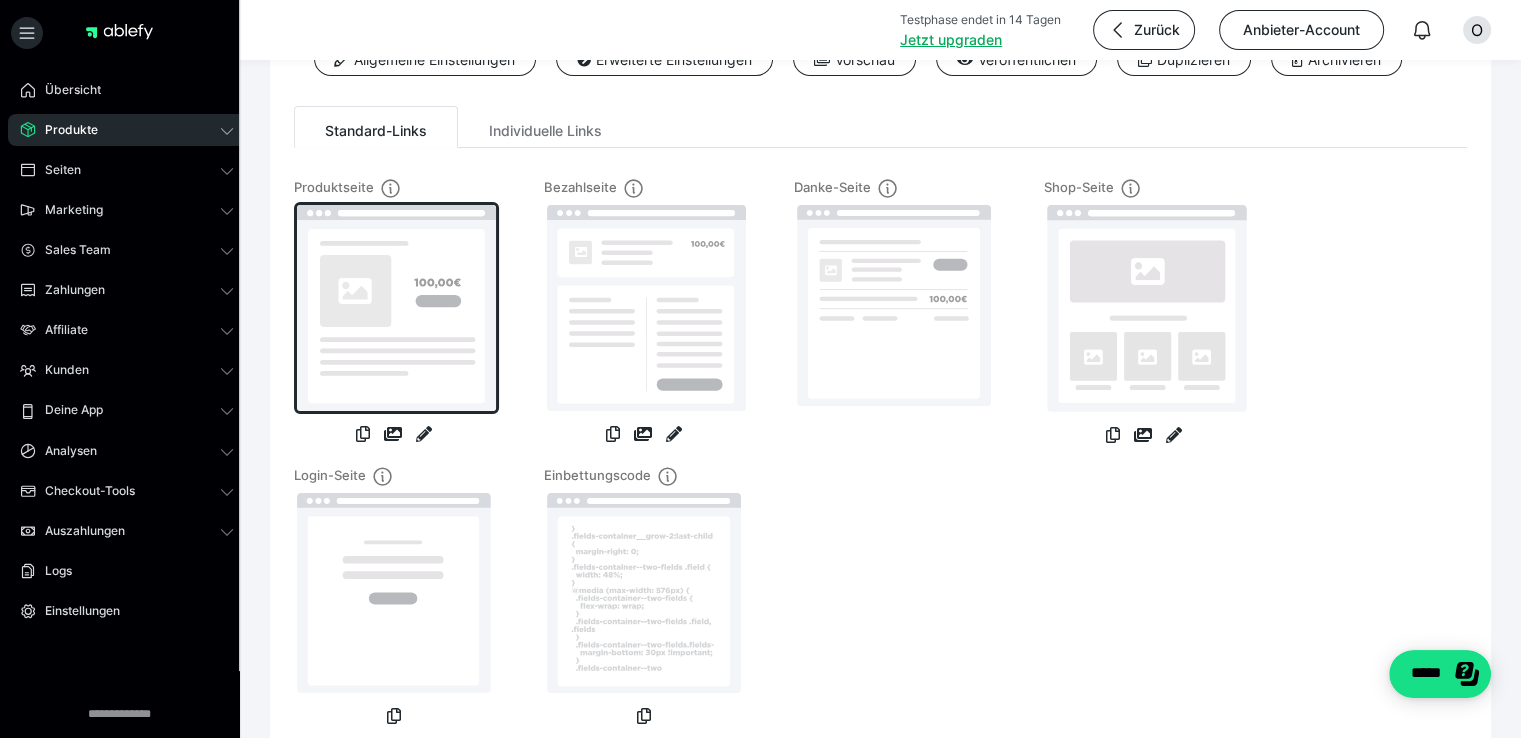 click at bounding box center (396, 308) 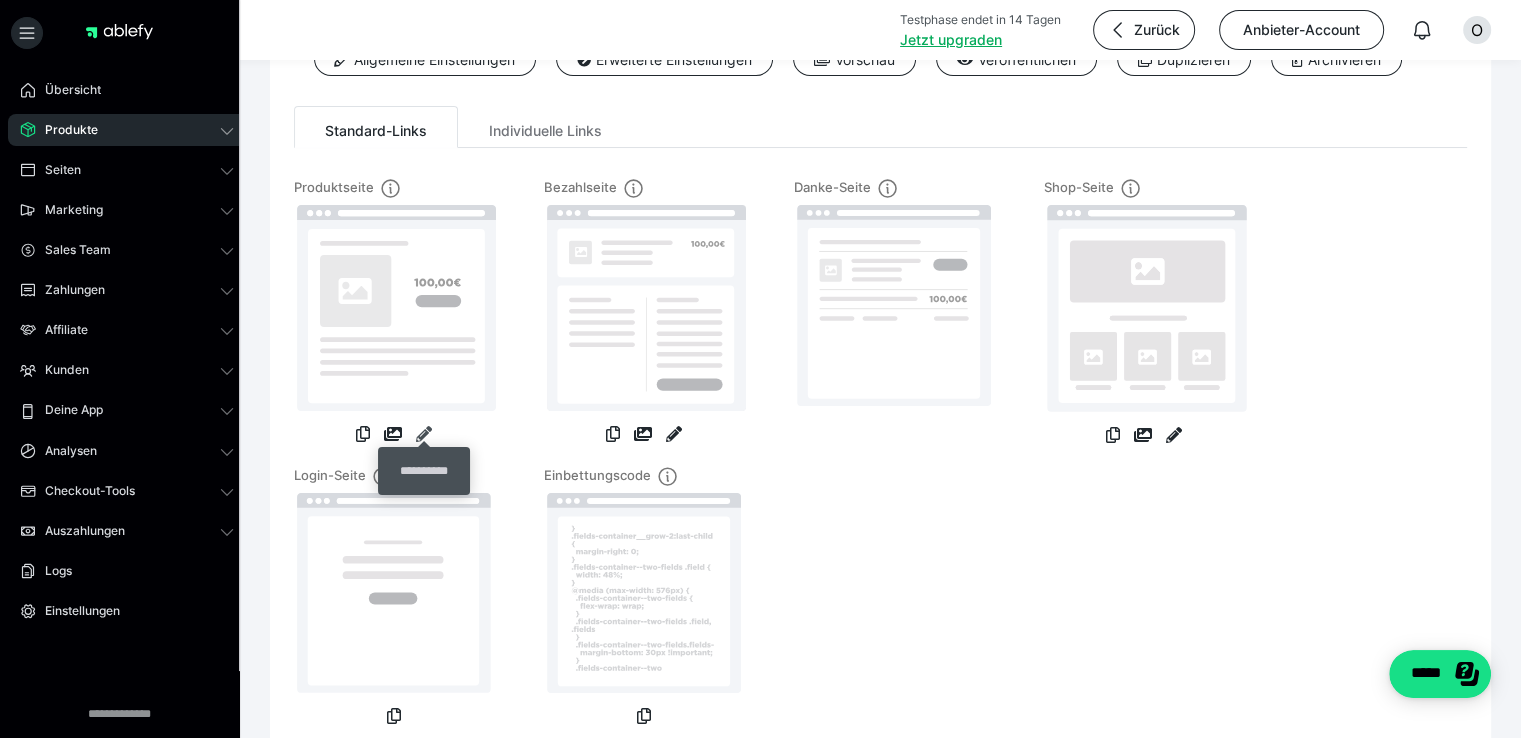 click at bounding box center [424, 434] 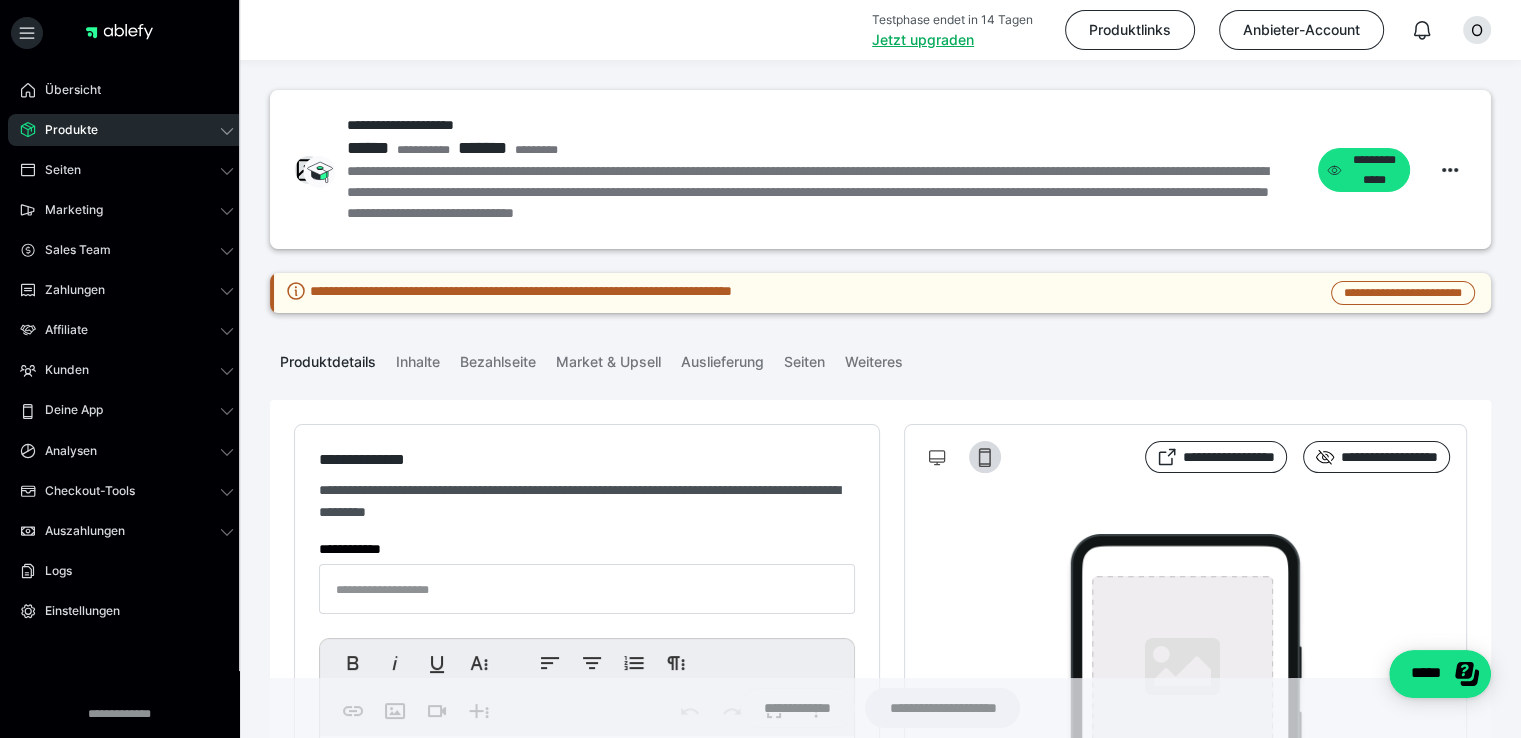 type on "**********" 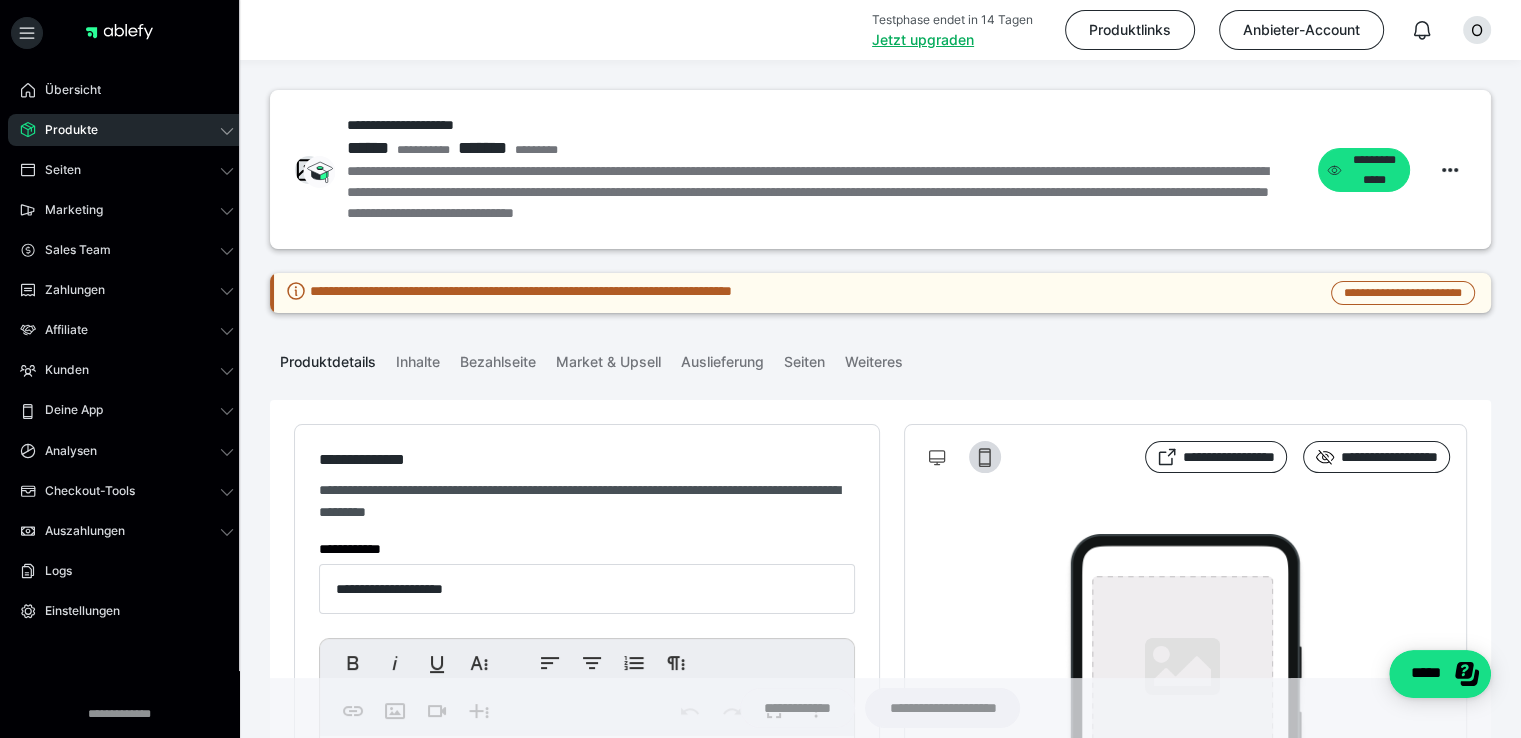 type on "**********" 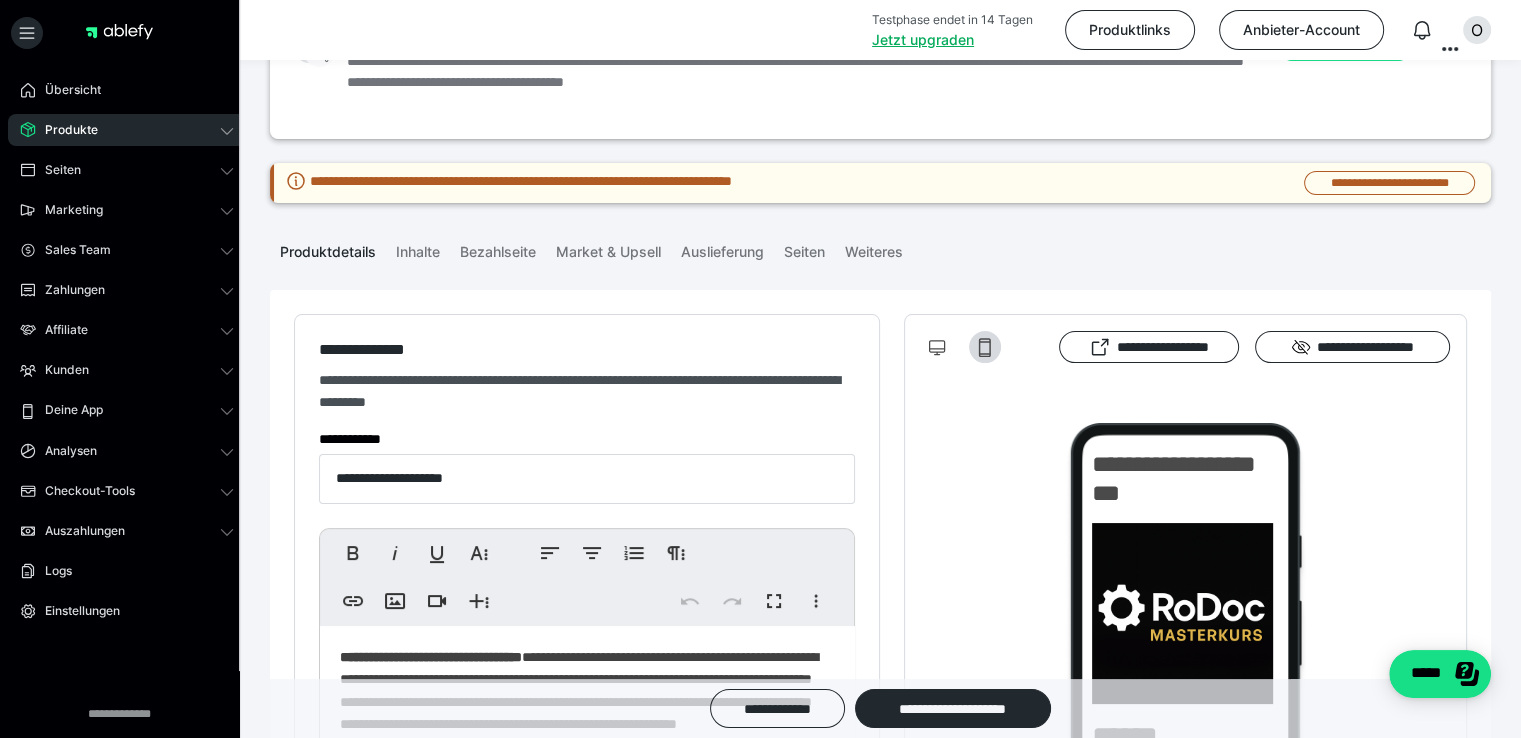 scroll, scrollTop: 255, scrollLeft: 0, axis: vertical 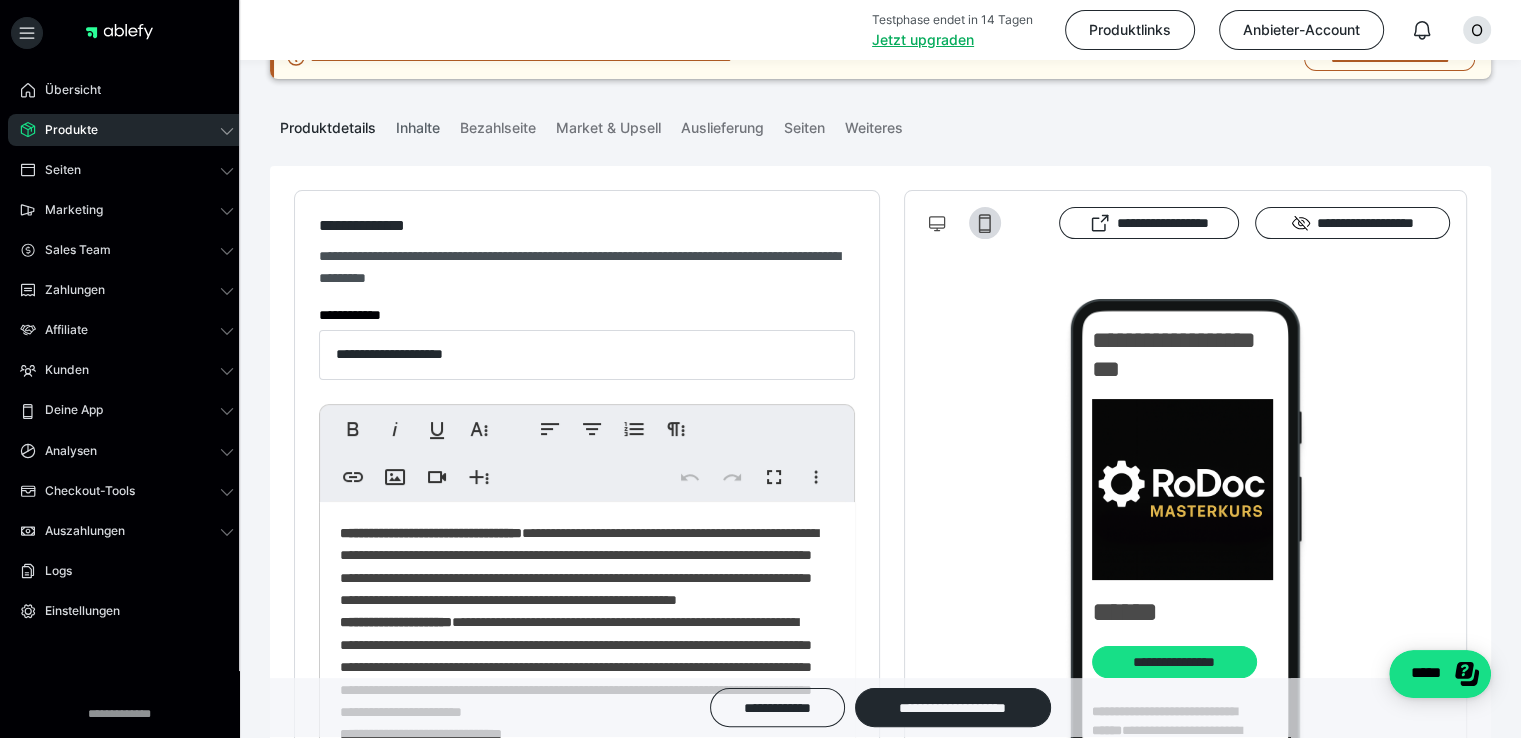 click on "Inhalte" at bounding box center [418, 124] 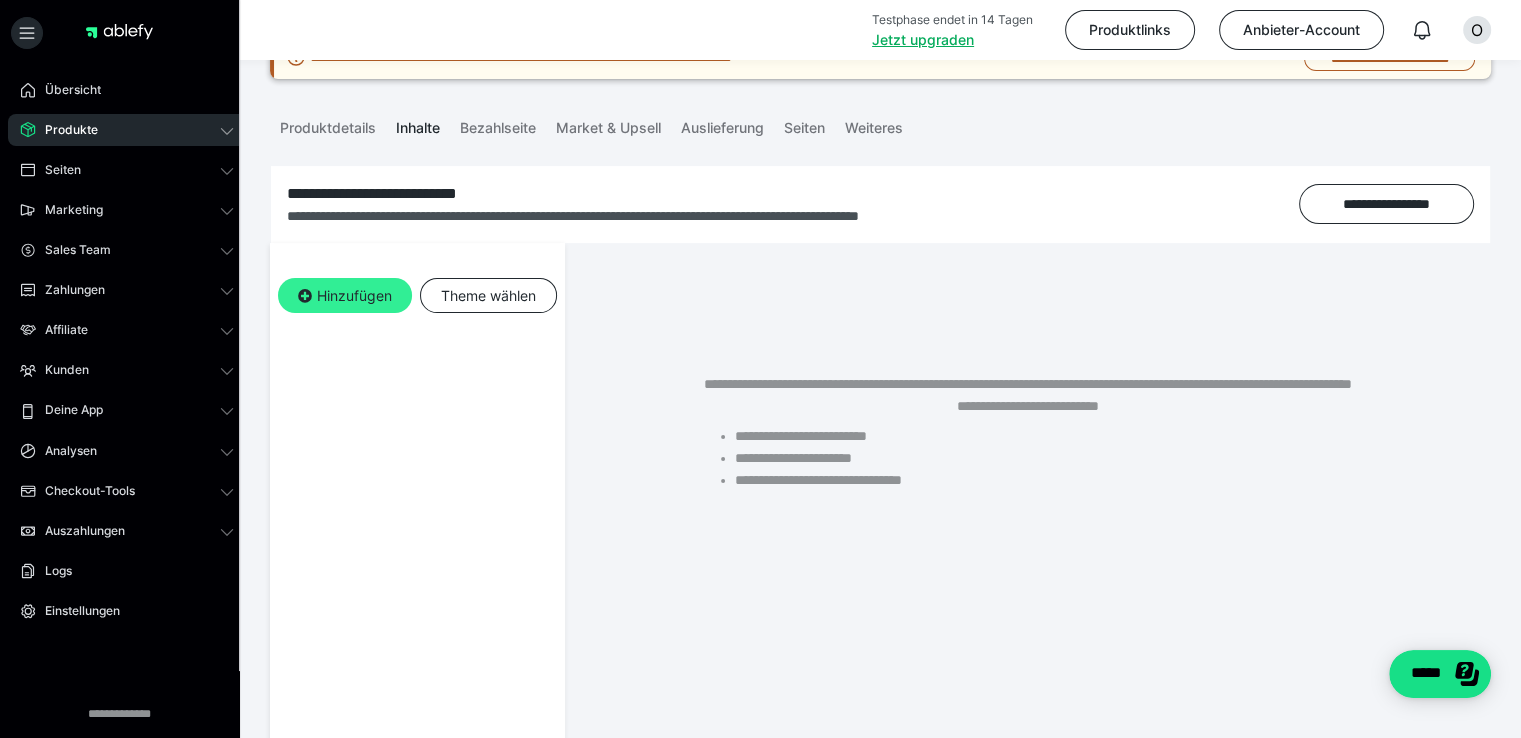 click on "Hinzufügen" at bounding box center (345, 296) 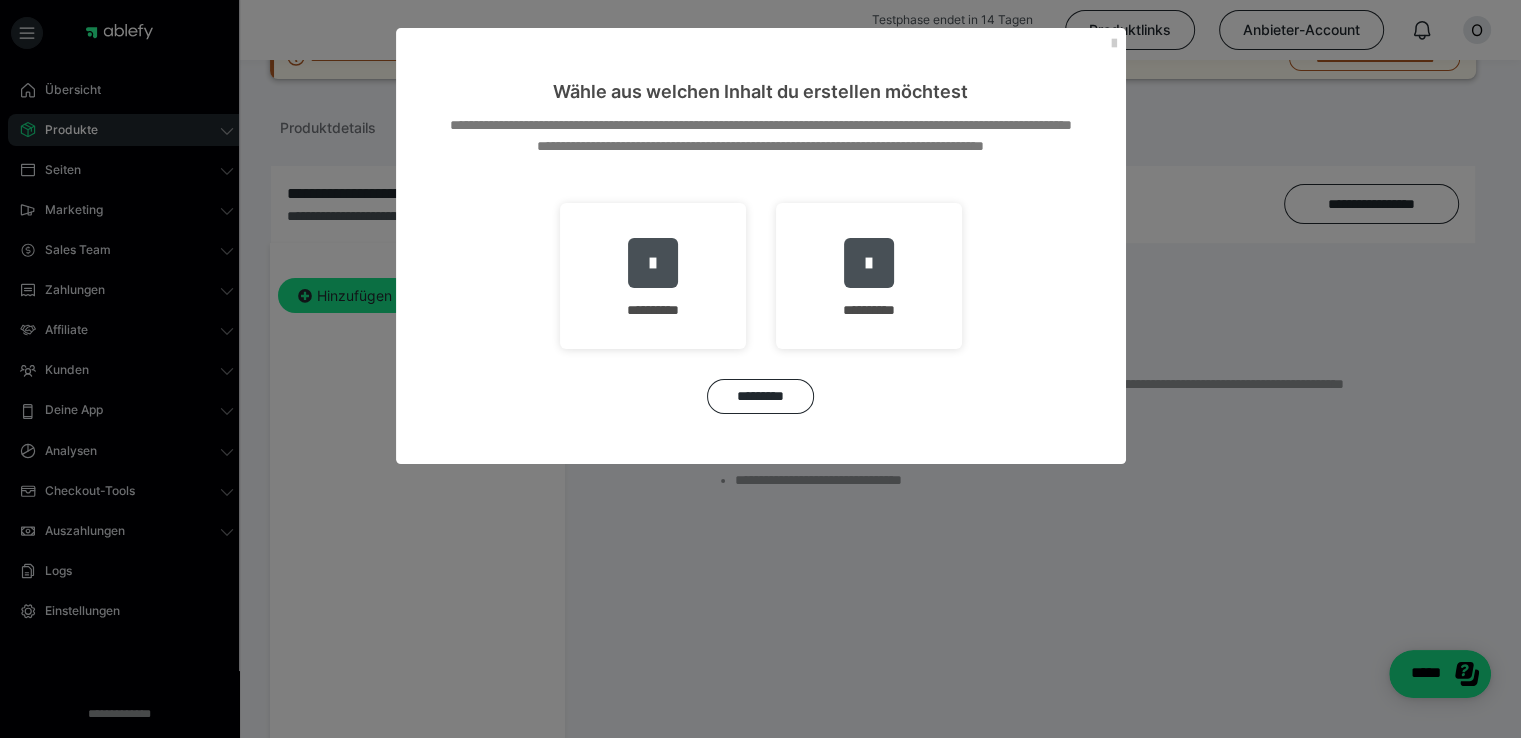 click on "**********" at bounding box center [761, 284] 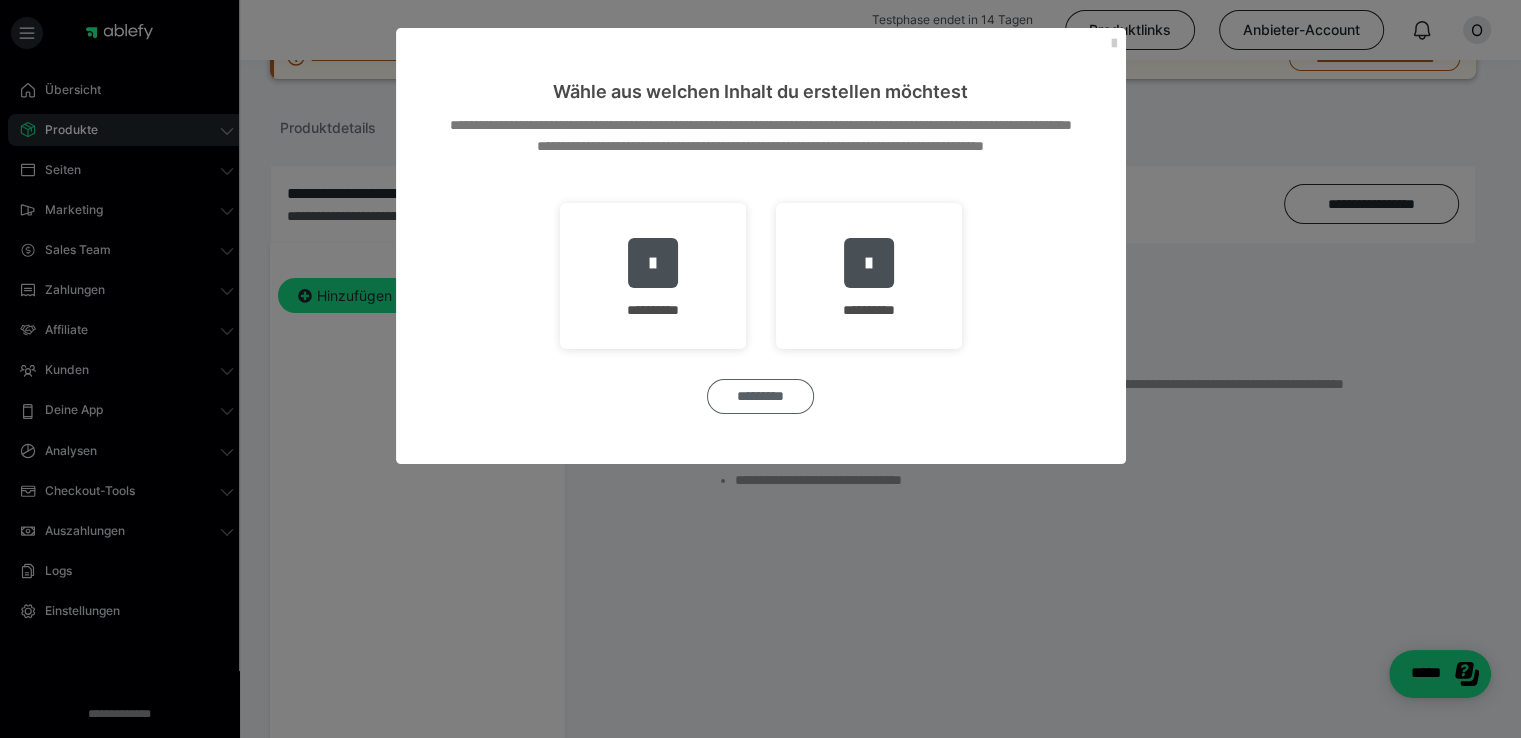 click on "*********" at bounding box center (760, 396) 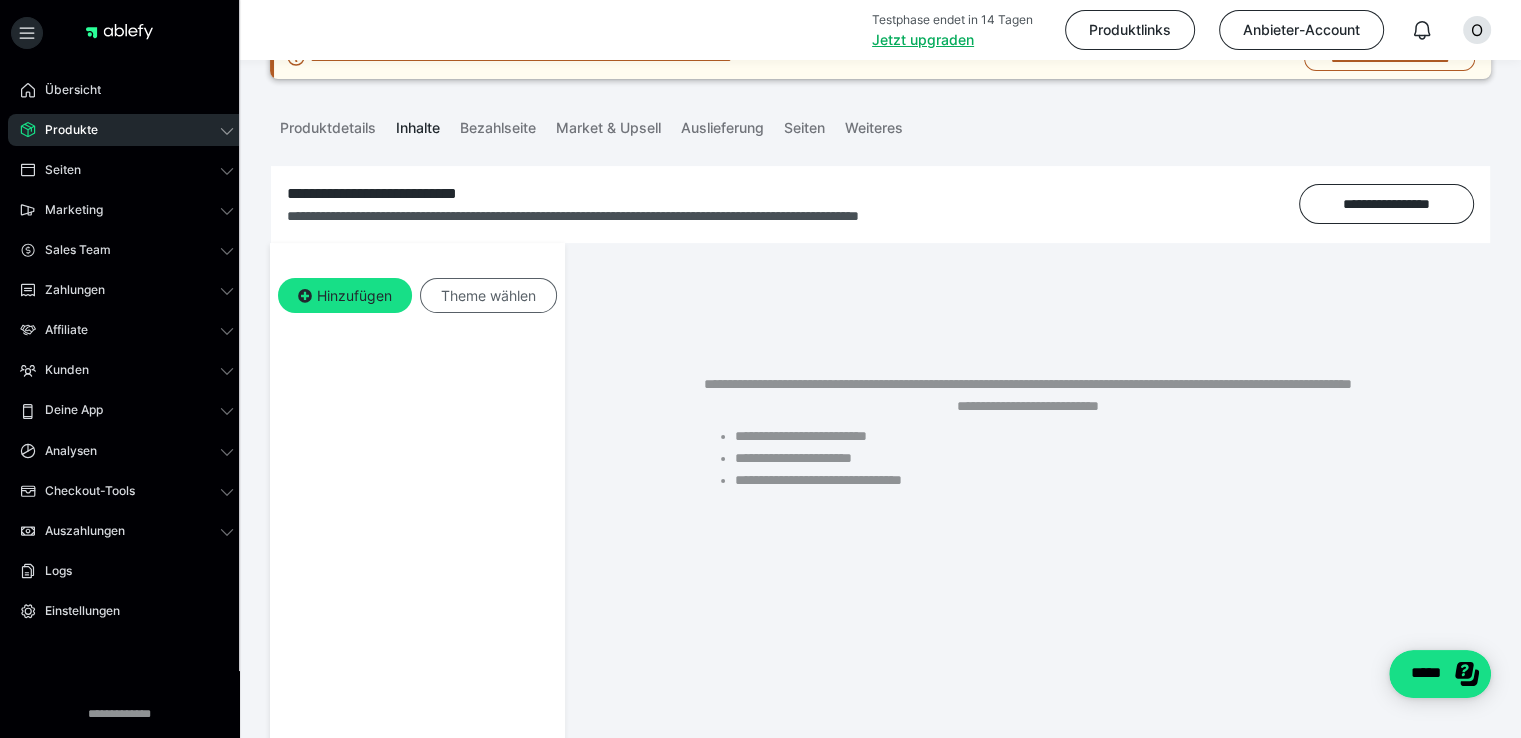 click on "Theme wählen" at bounding box center [488, 296] 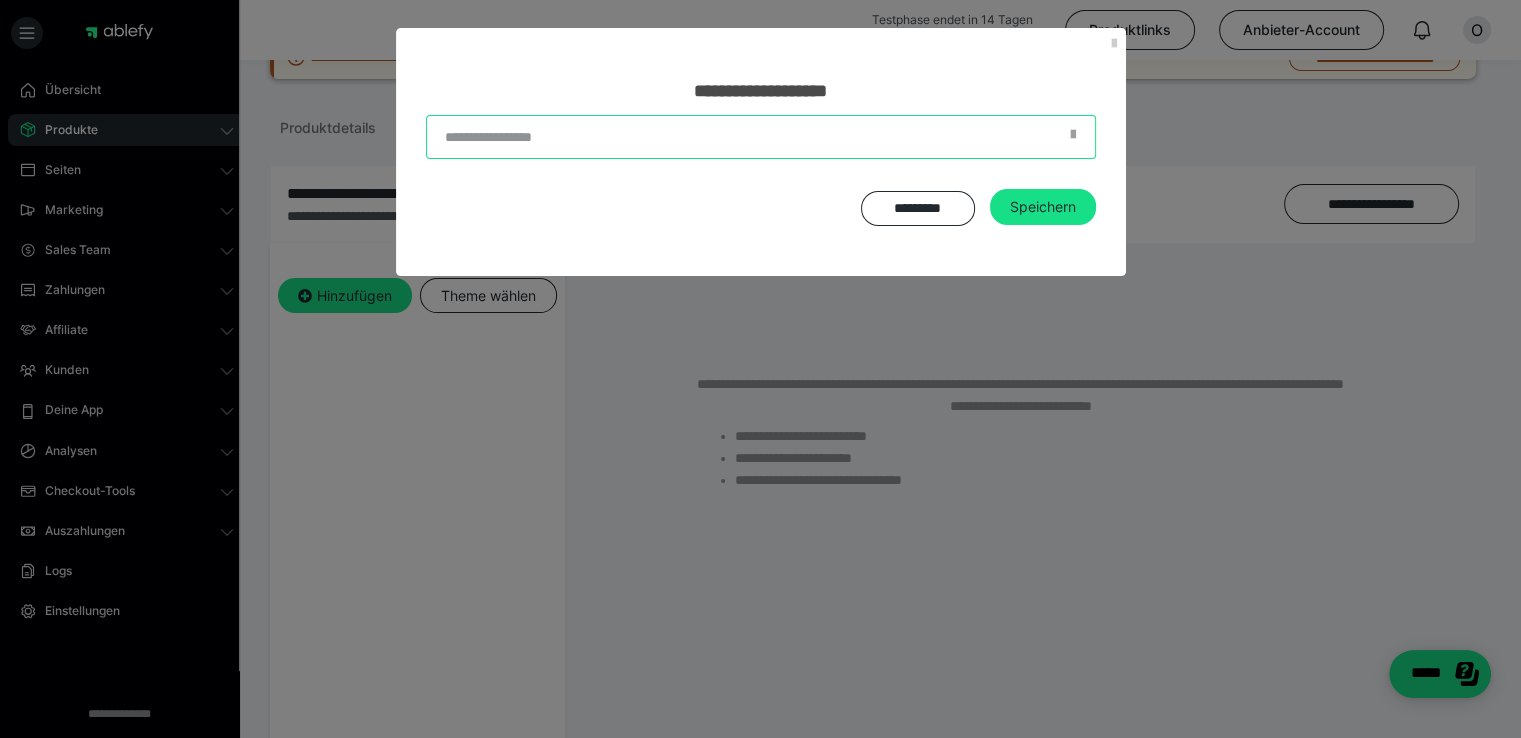click at bounding box center [761, 137] 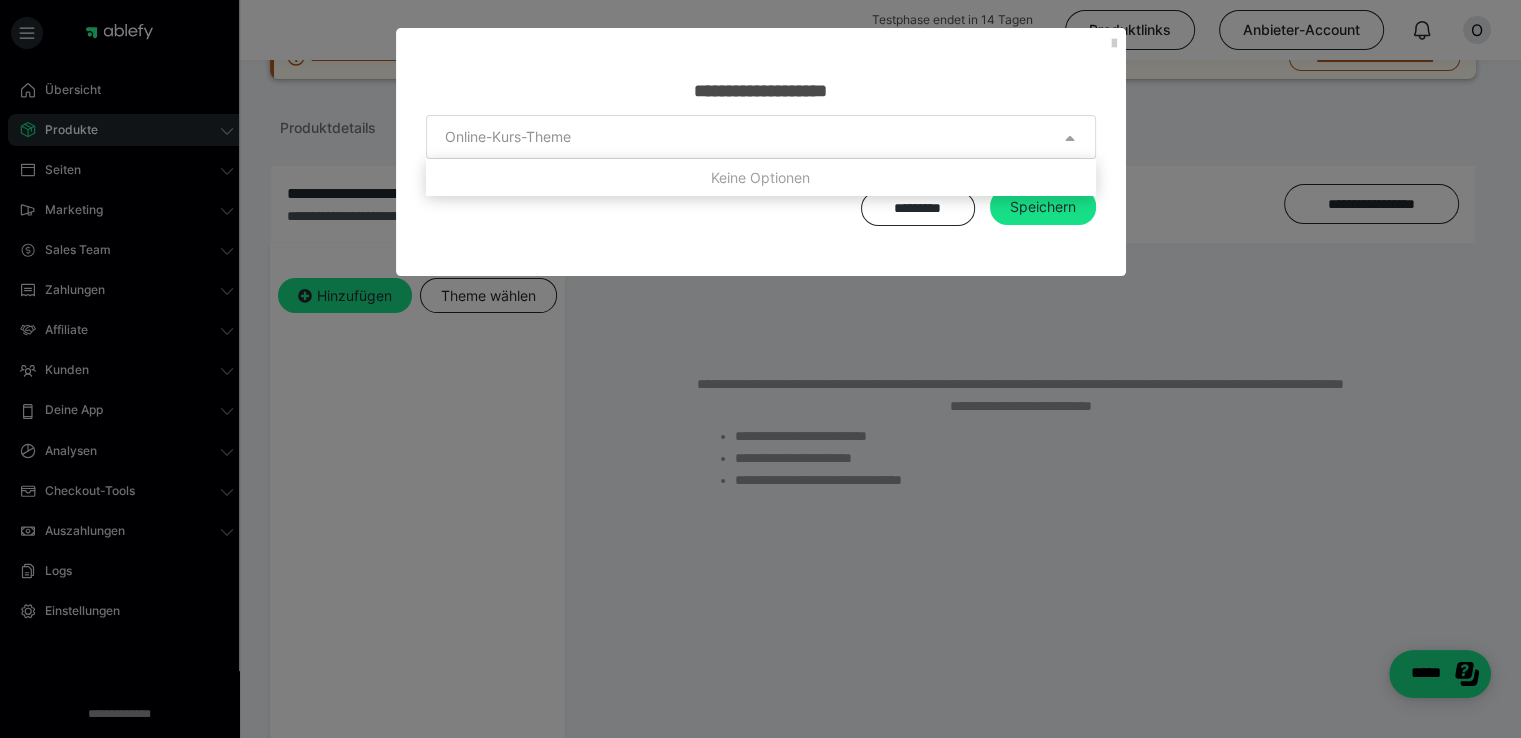 click at bounding box center (761, 137) 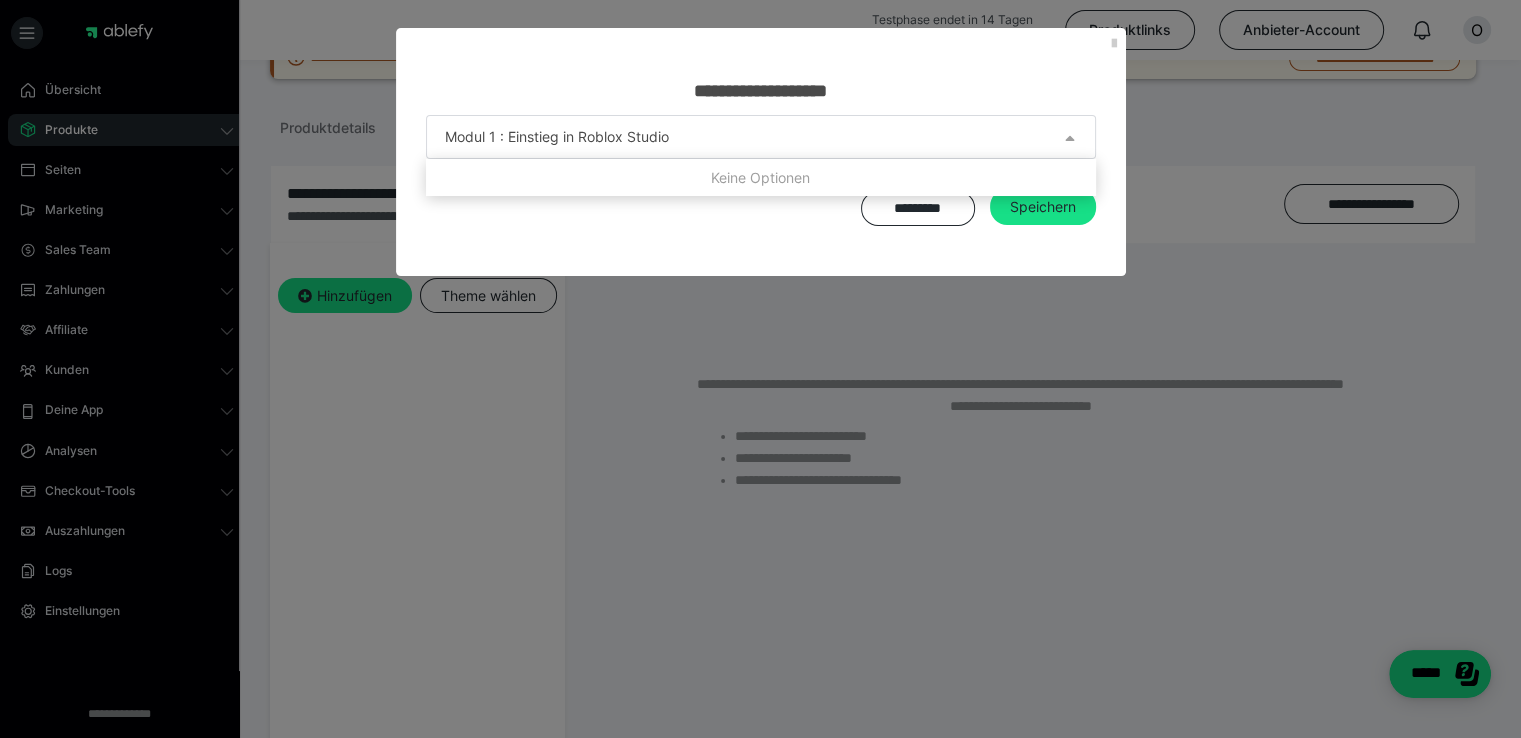 type on "Modul 1 : Einstieg in Roblox Studio" 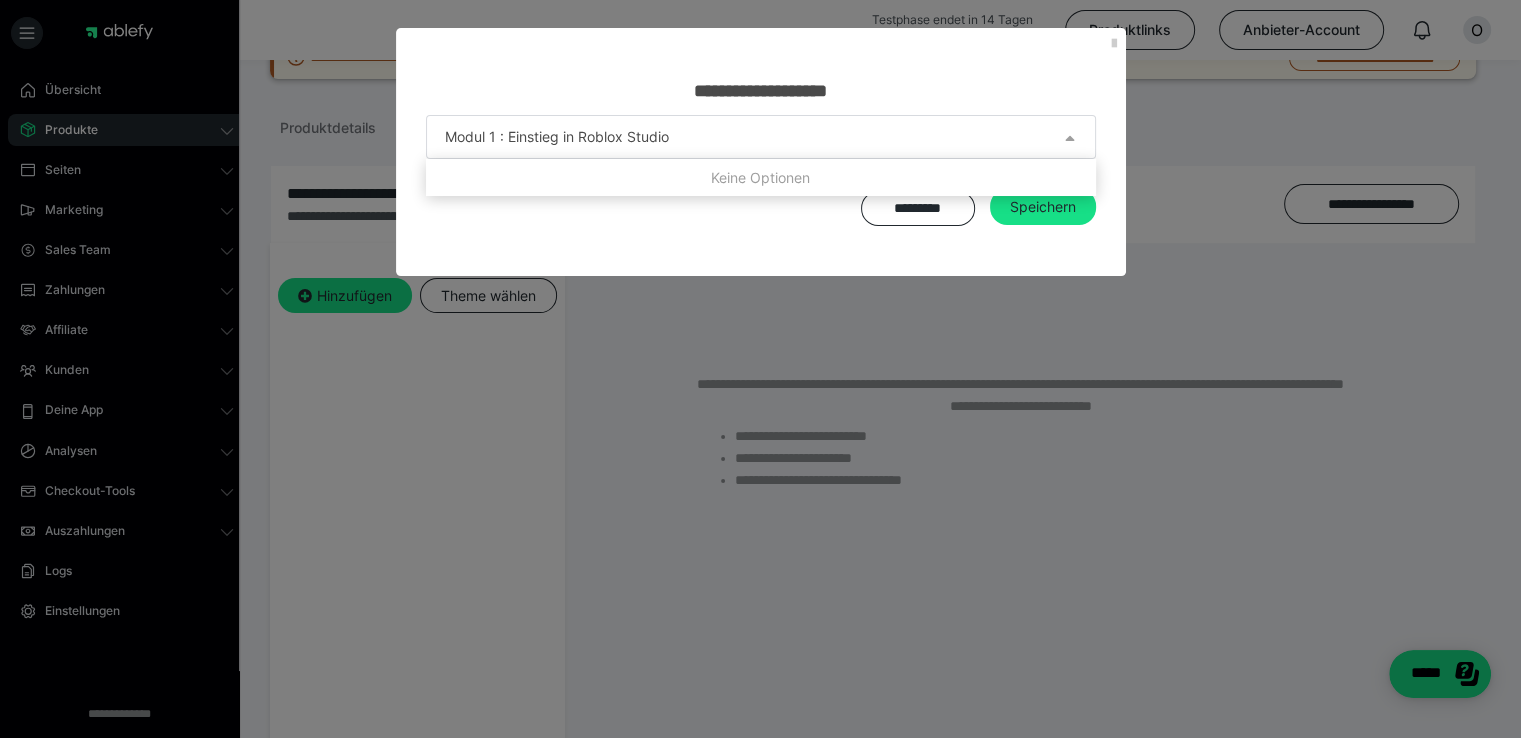 click at bounding box center [760, 369] 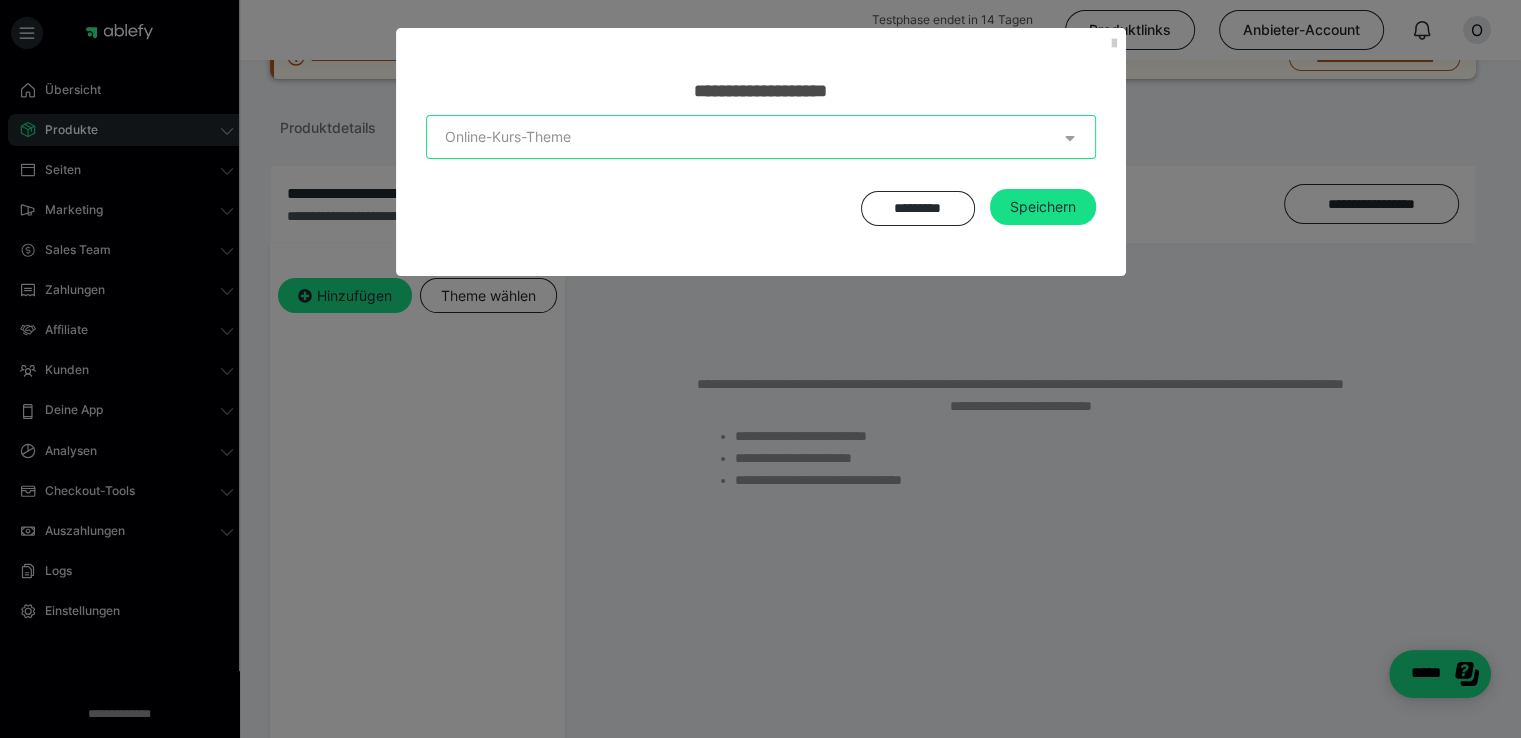click at bounding box center (761, 137) 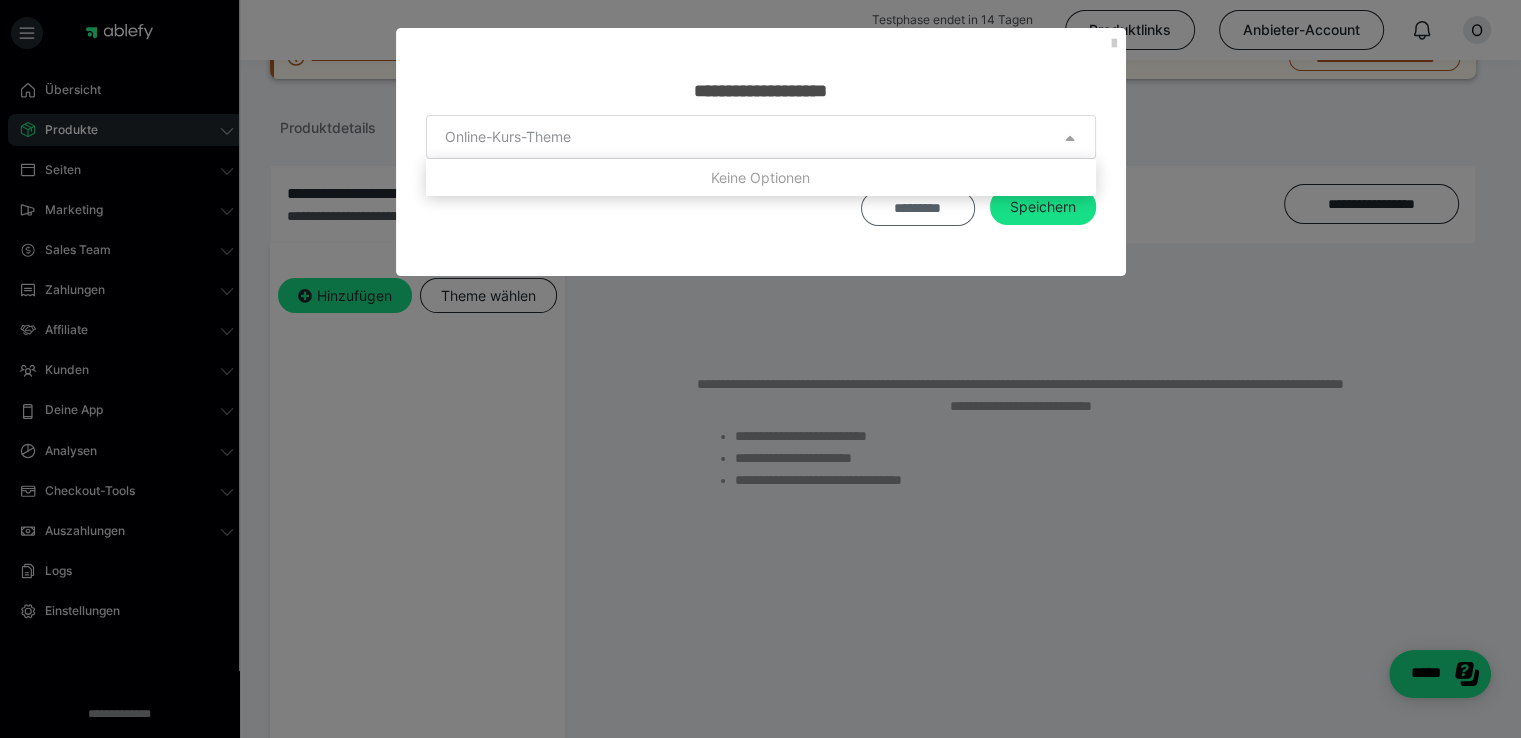drag, startPoint x: 760, startPoint y: 237, endPoint x: 904, endPoint y: 205, distance: 147.51271 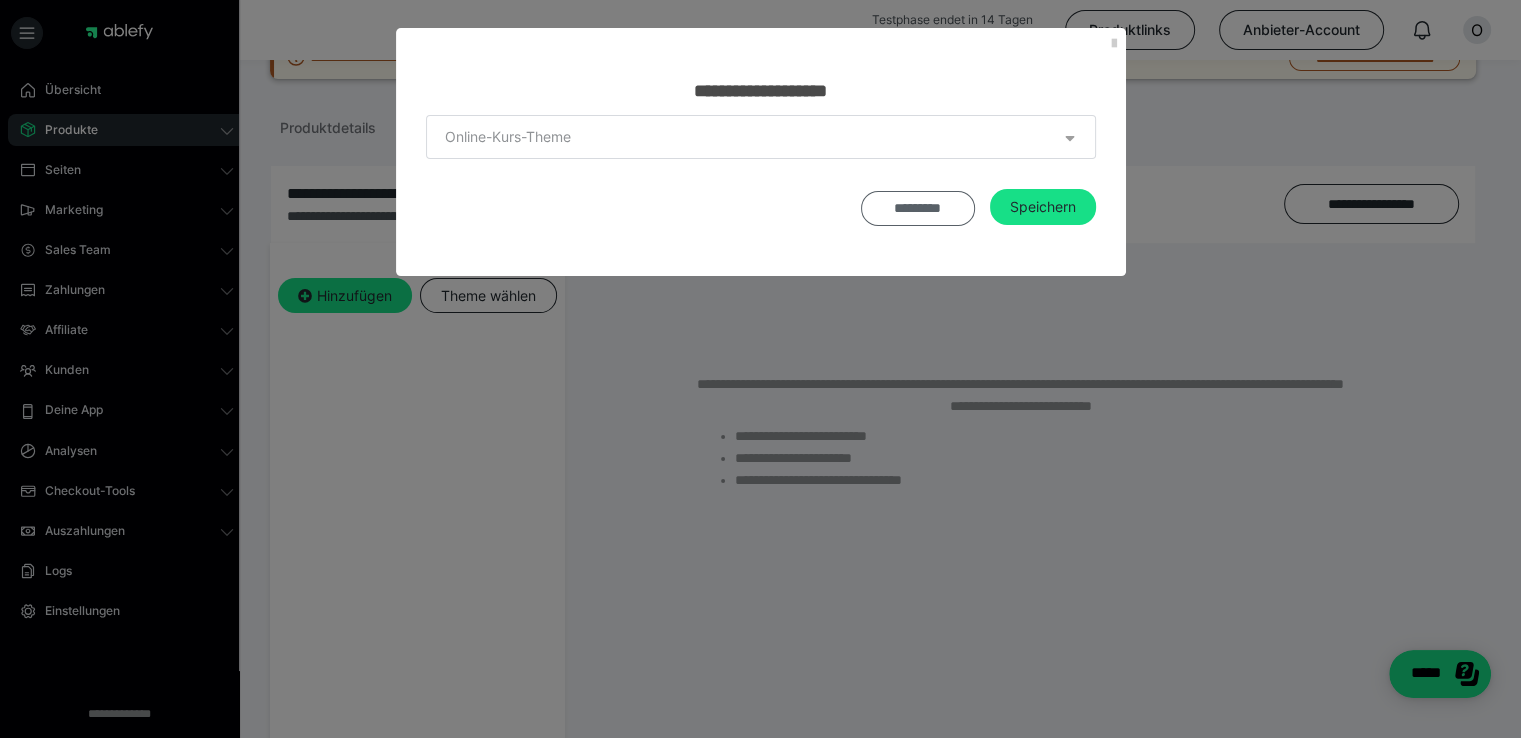click on "*********" at bounding box center (918, 208) 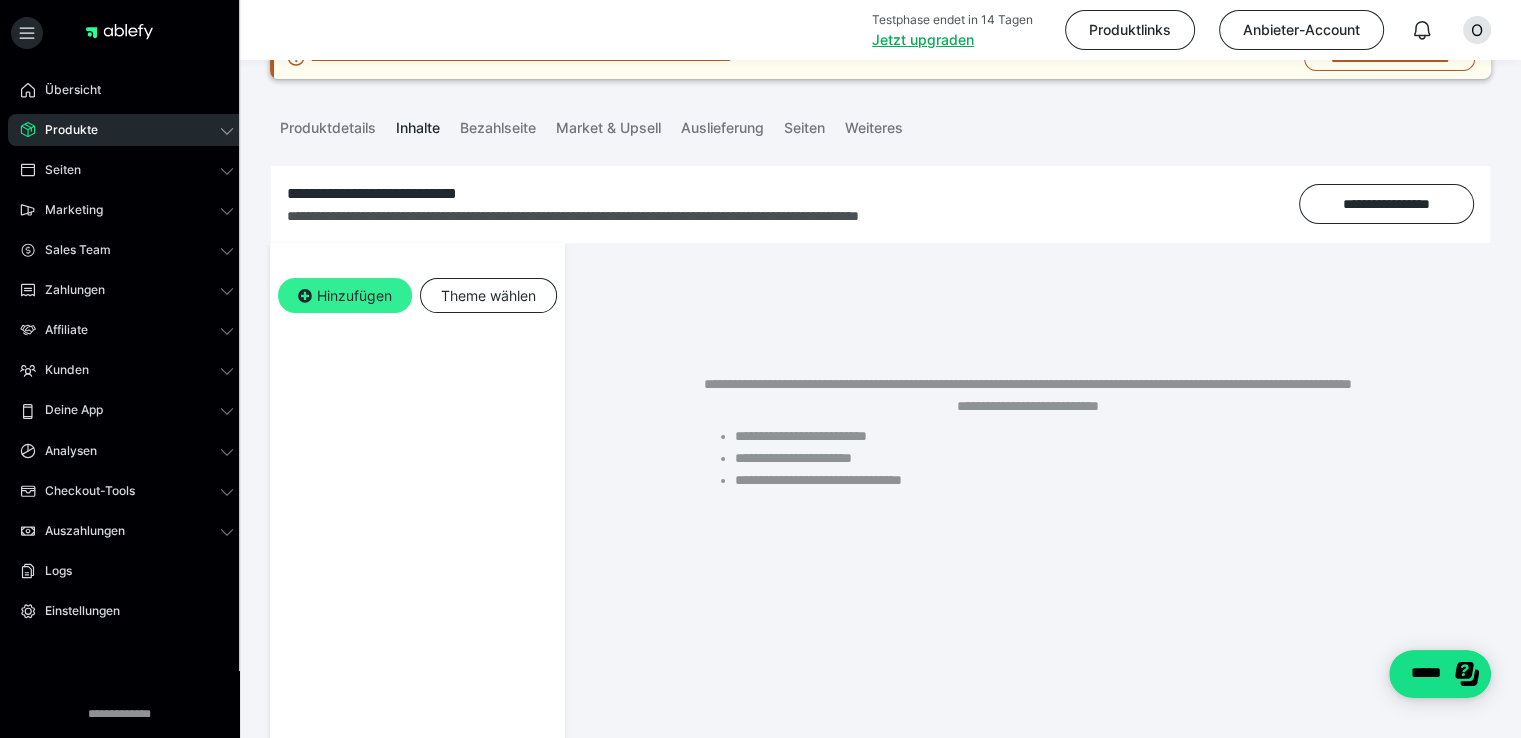 click on "Hinzufügen" at bounding box center [345, 296] 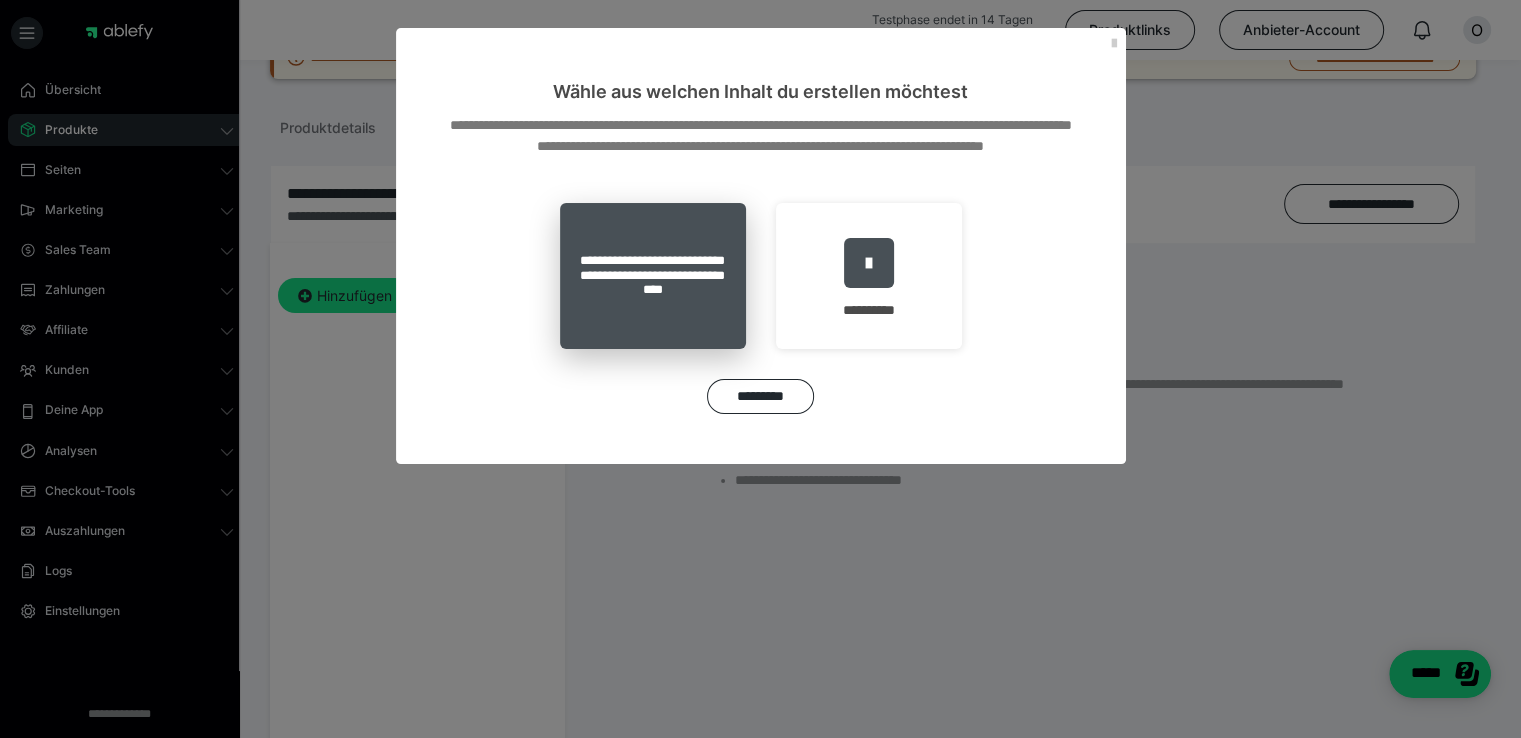 click on "**********" at bounding box center (653, 276) 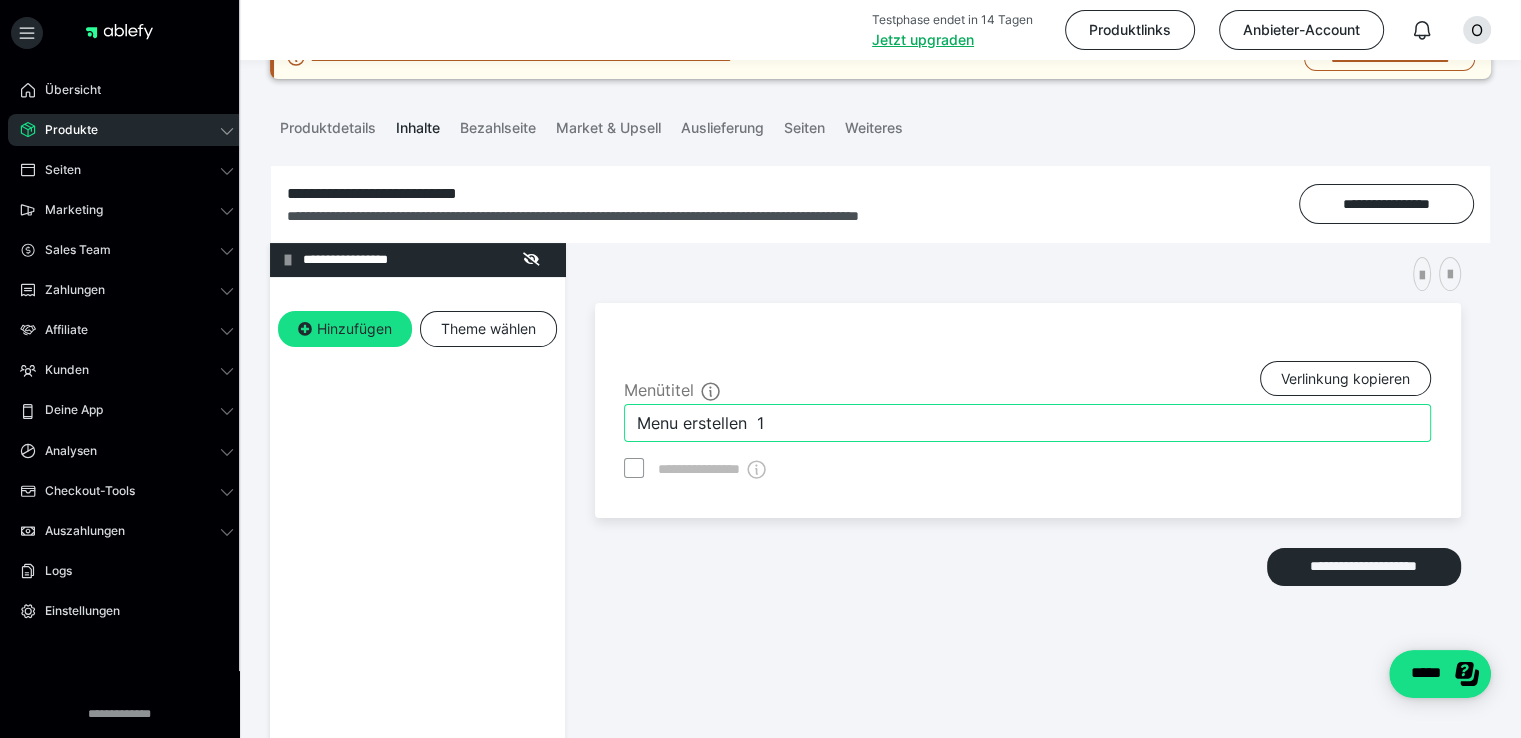 click on "Menu erstellen  1" at bounding box center (1027, 423) 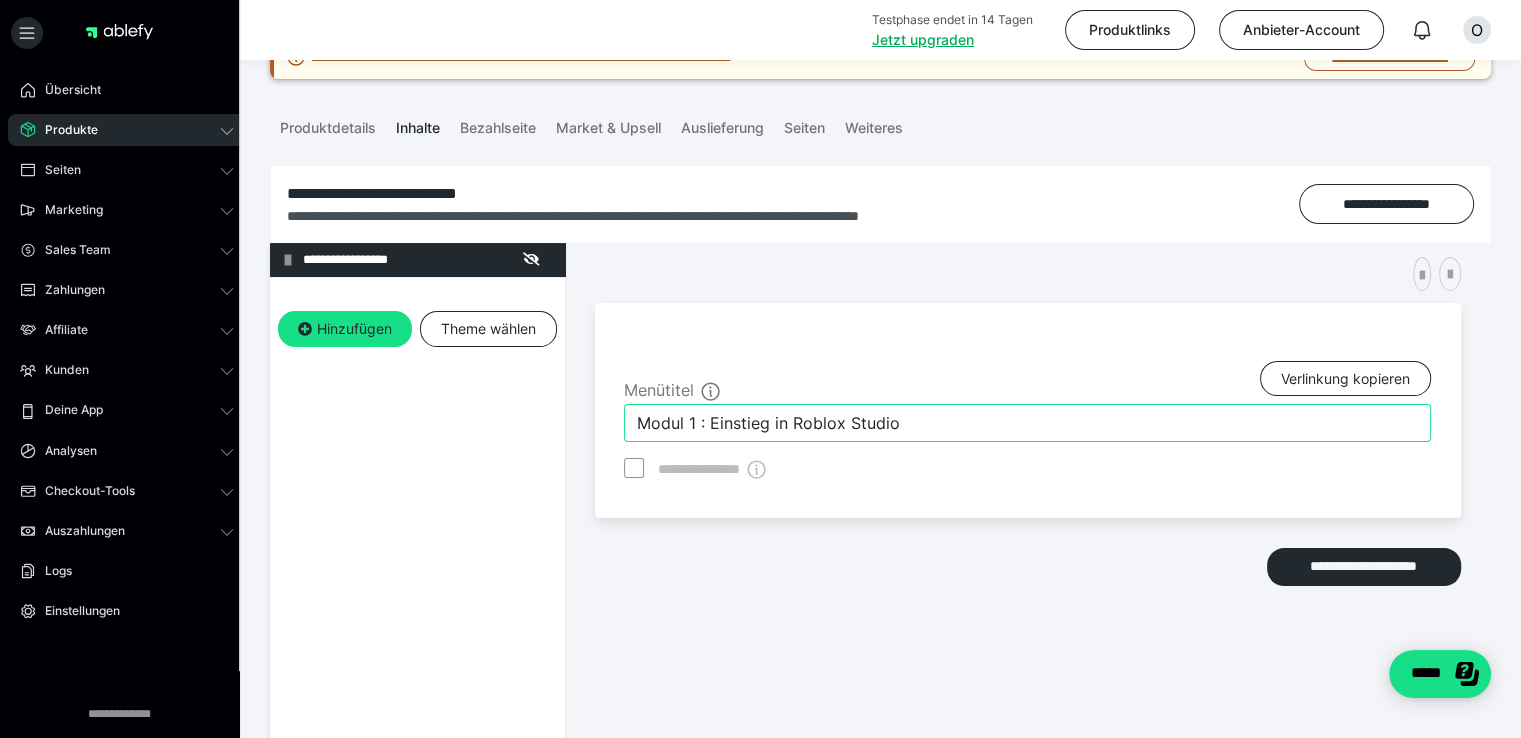 type on "Modul 1 : Einstieg in Roblox Studio" 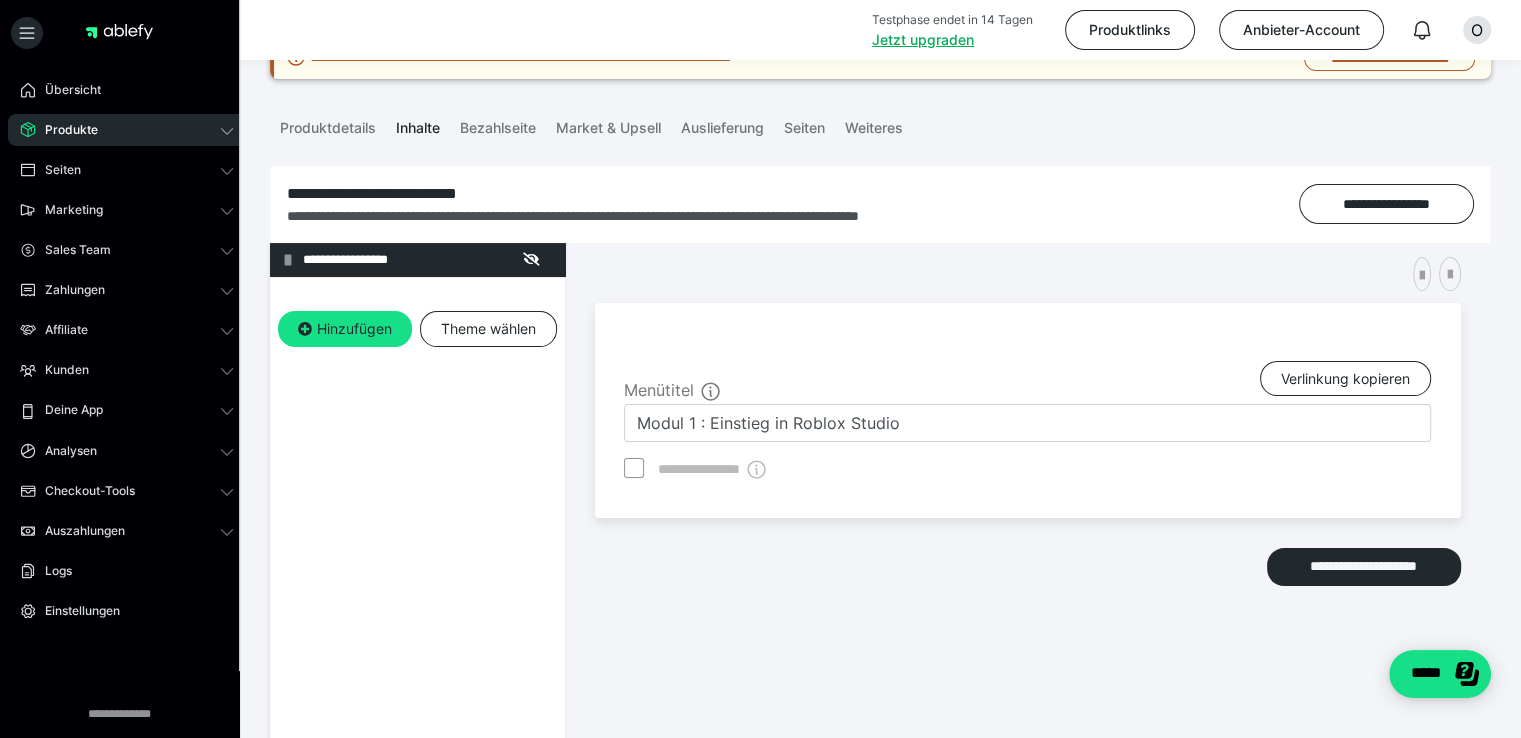 click on "**********" at bounding box center (1028, 411) 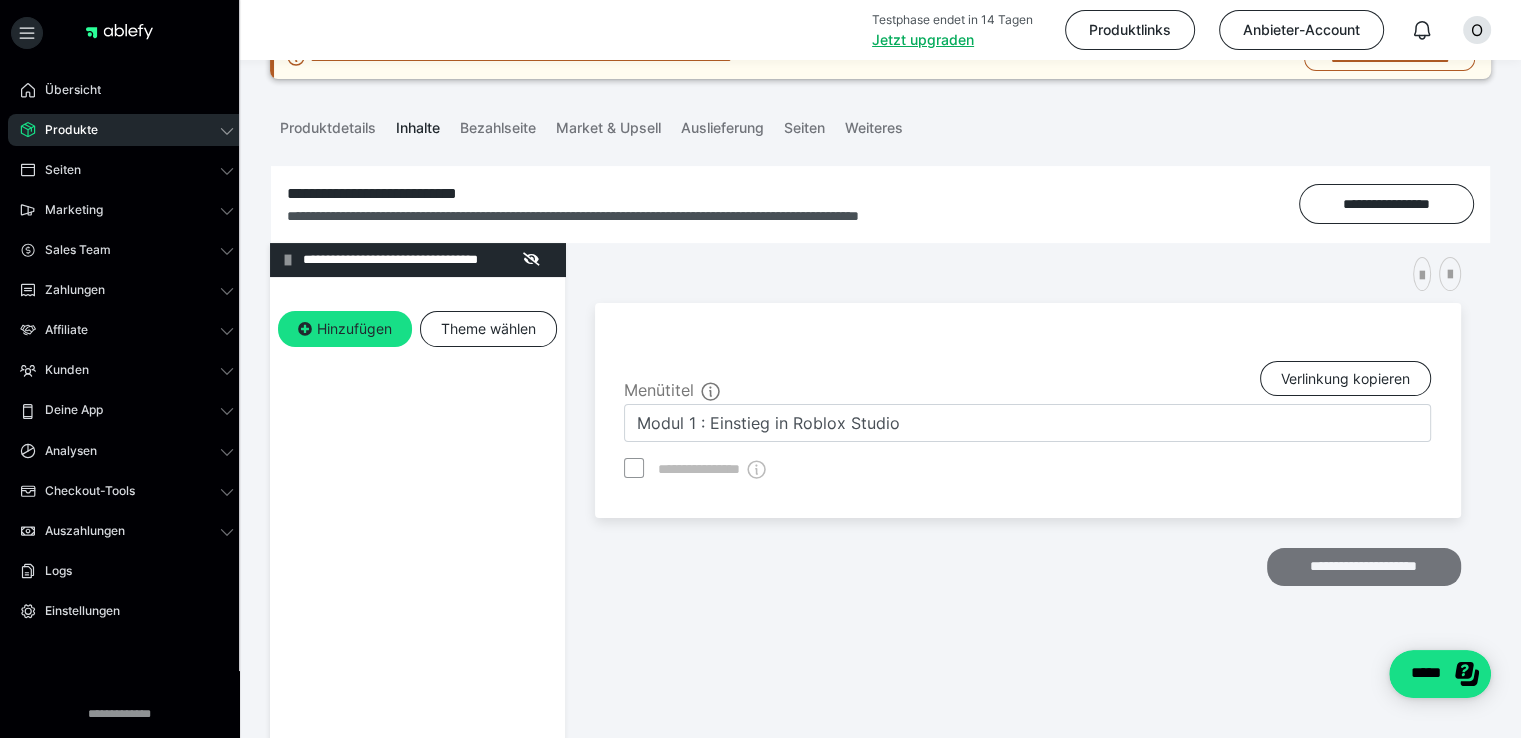 click on "**********" at bounding box center (1364, 567) 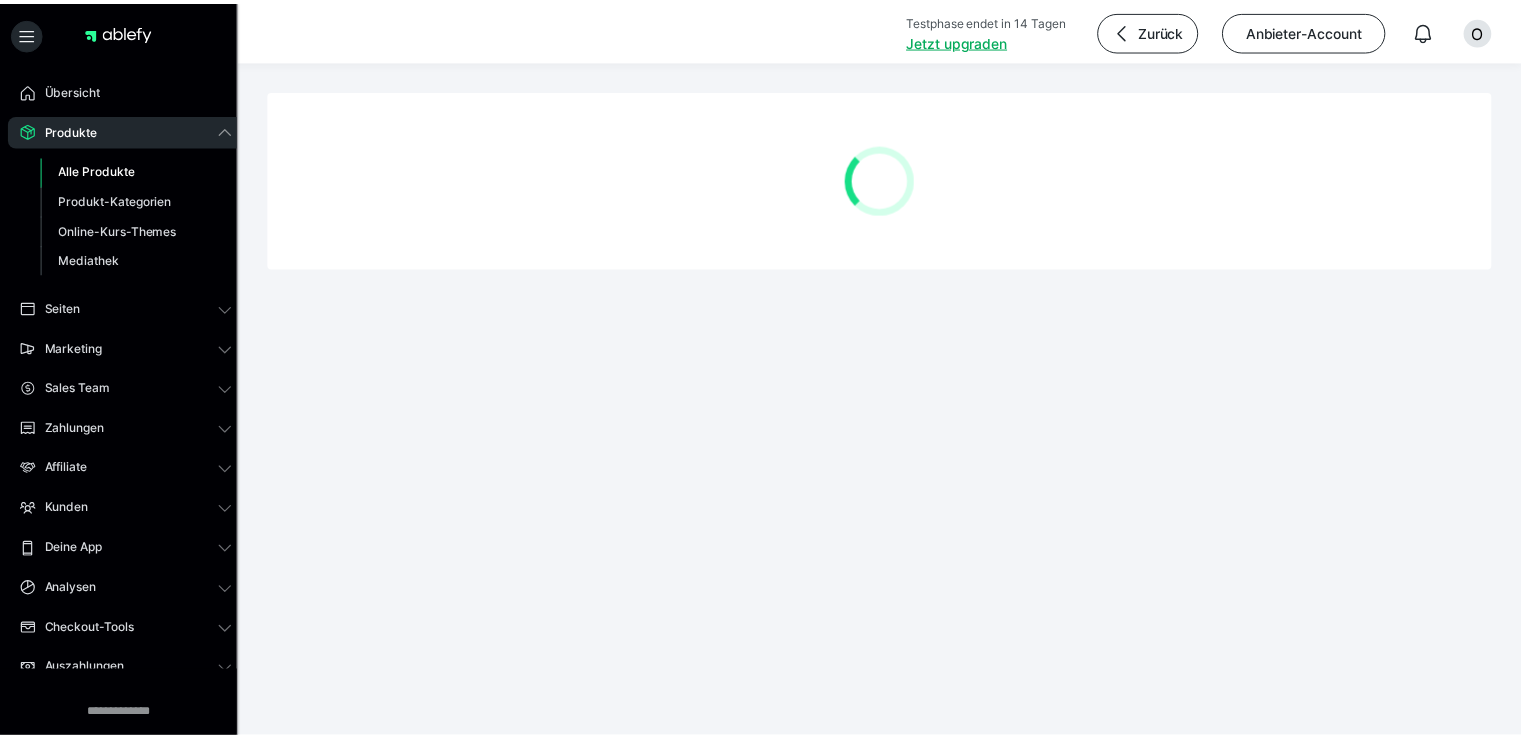 scroll, scrollTop: 0, scrollLeft: 0, axis: both 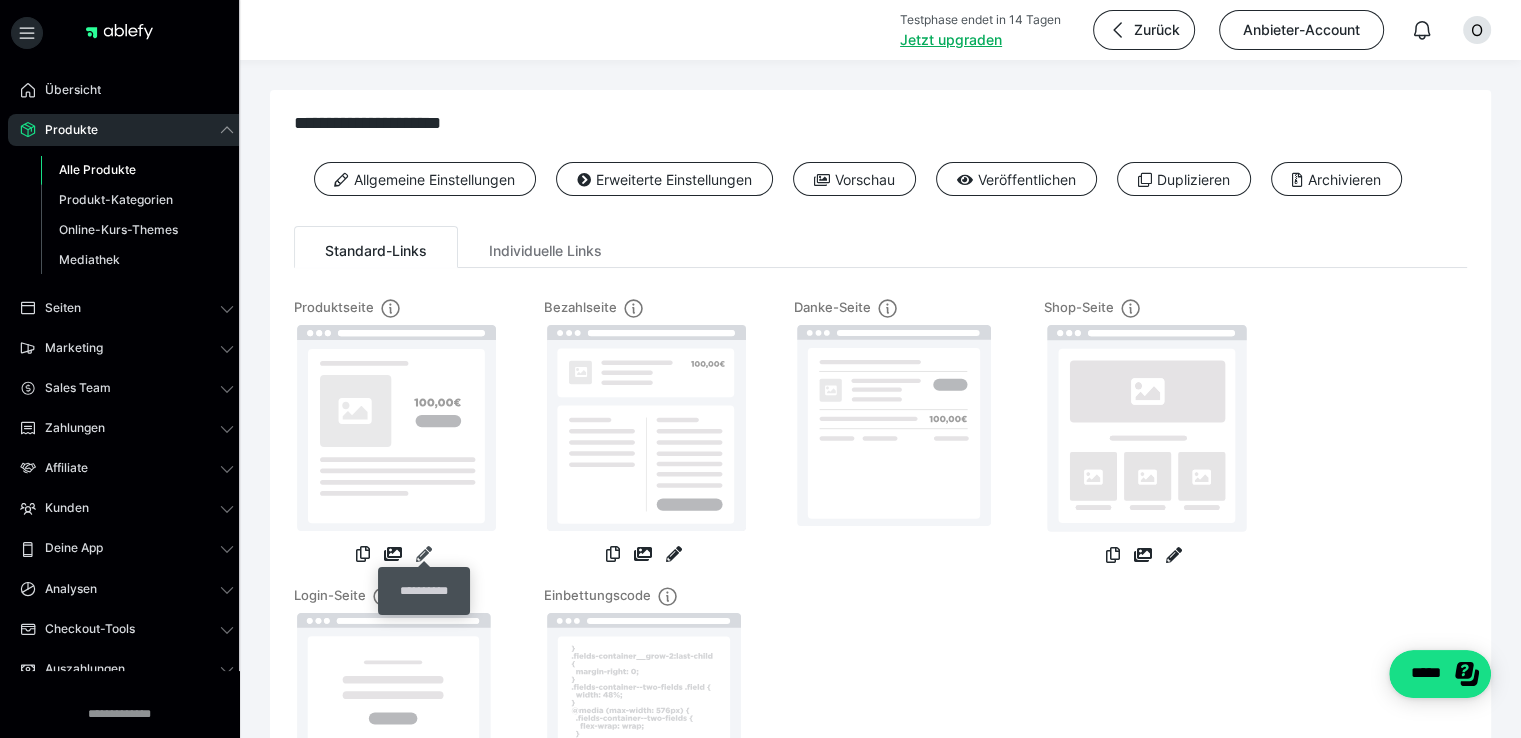 click at bounding box center (424, 554) 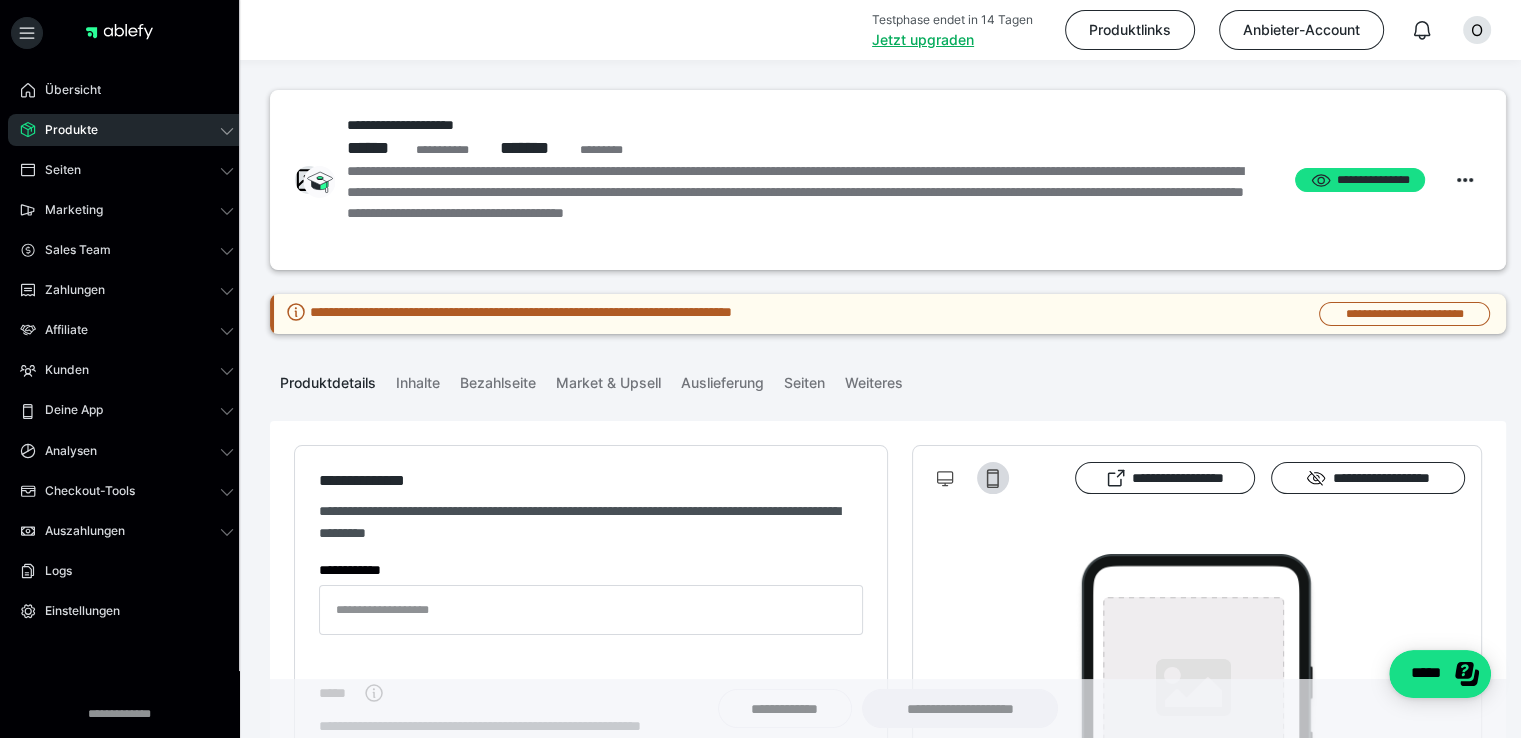 type on "**********" 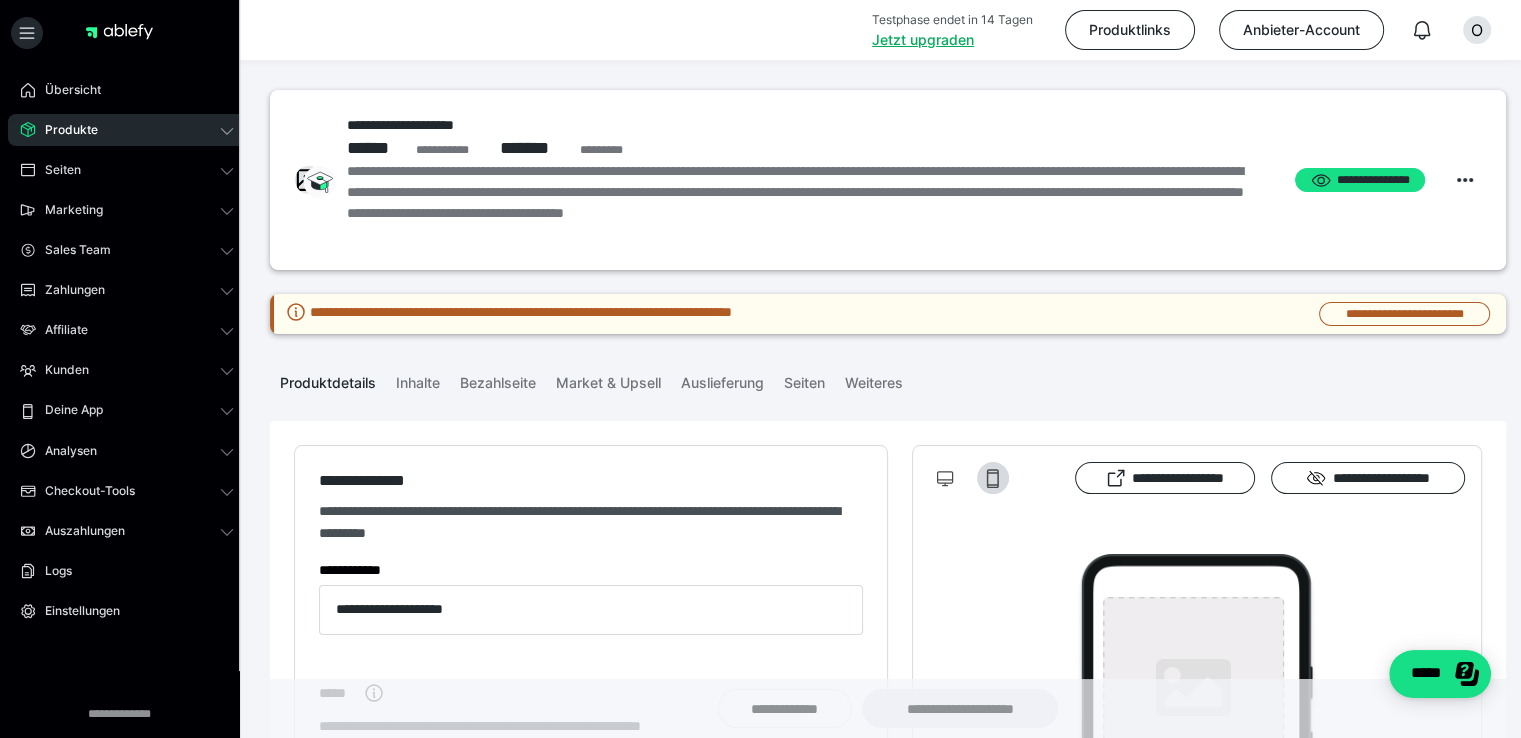type on "**********" 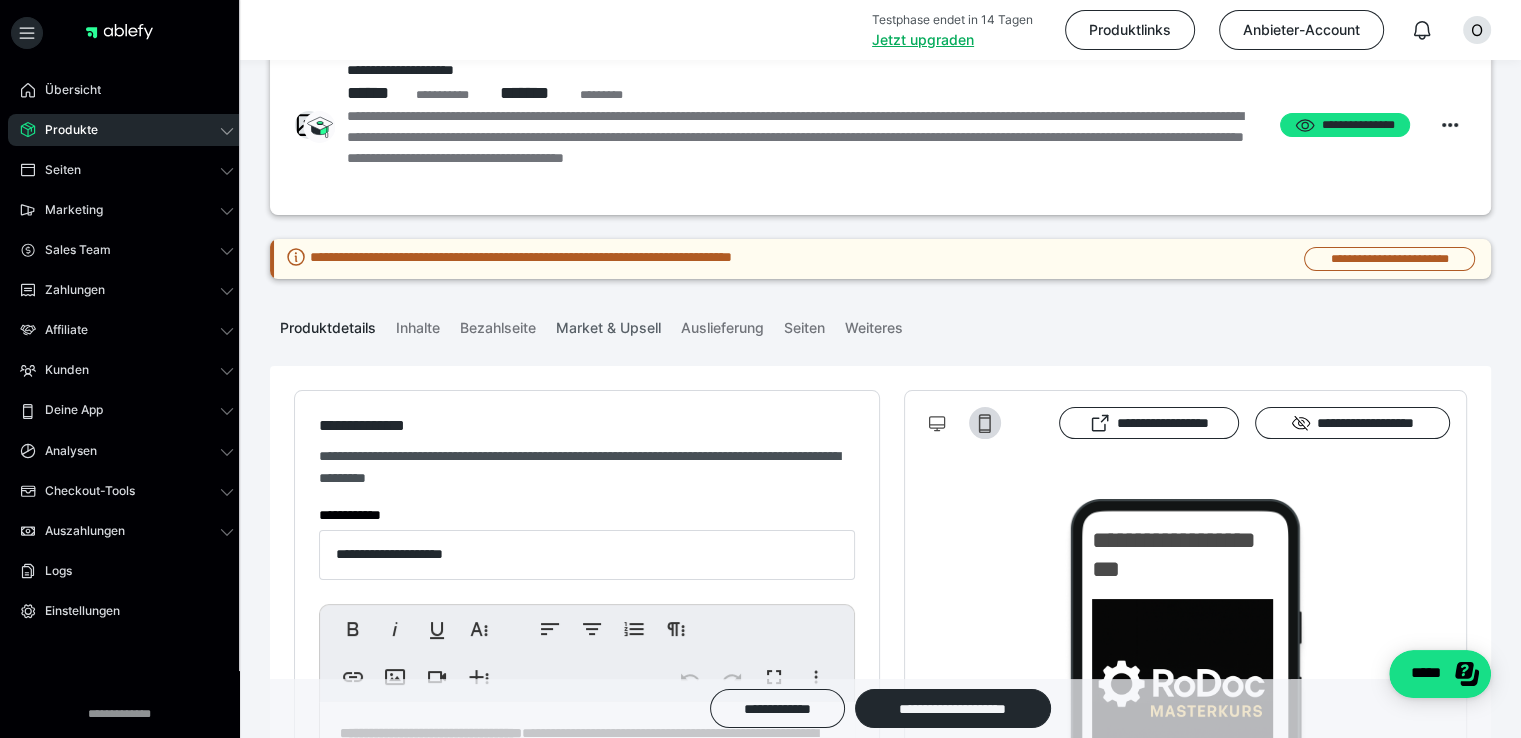 scroll, scrollTop: 56, scrollLeft: 0, axis: vertical 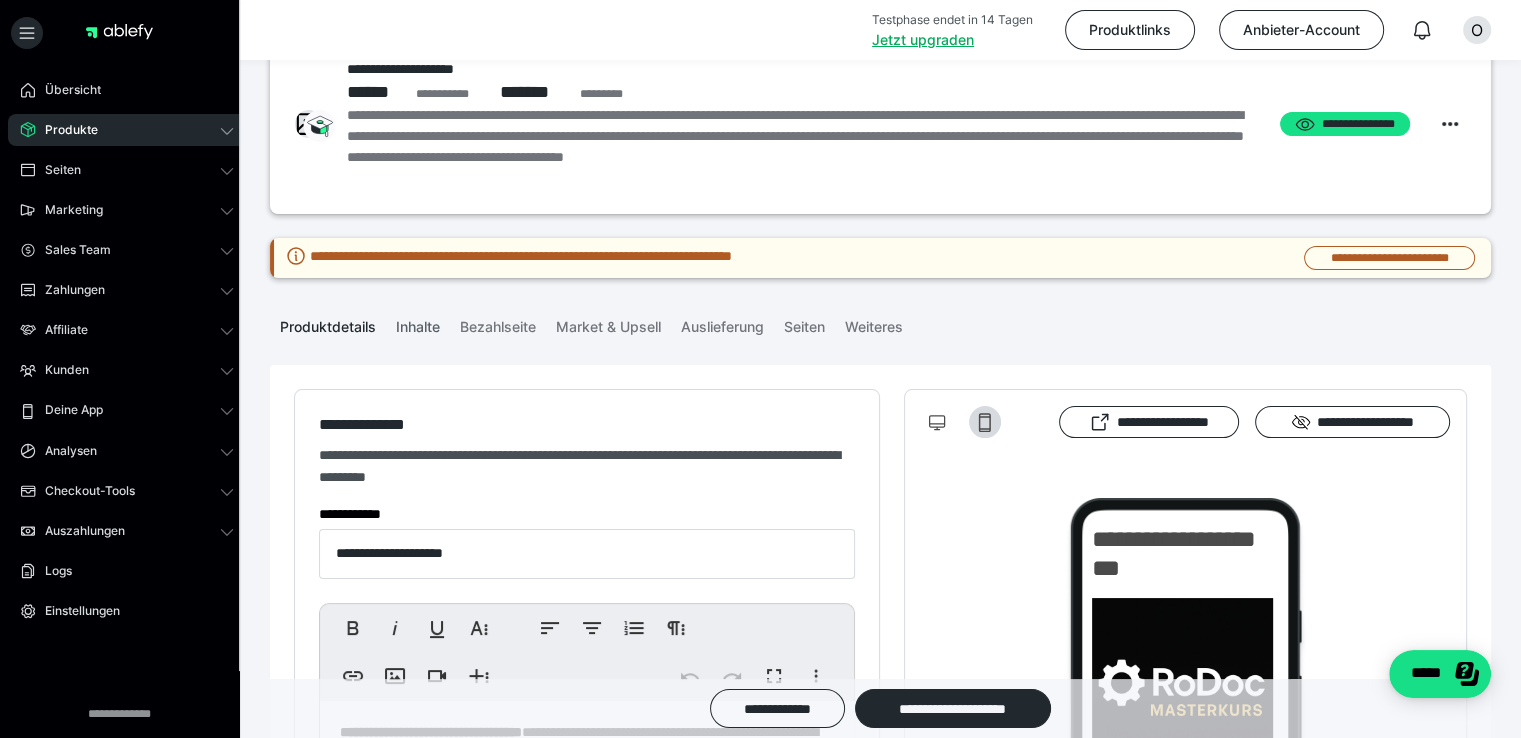 click on "Inhalte" at bounding box center (418, 323) 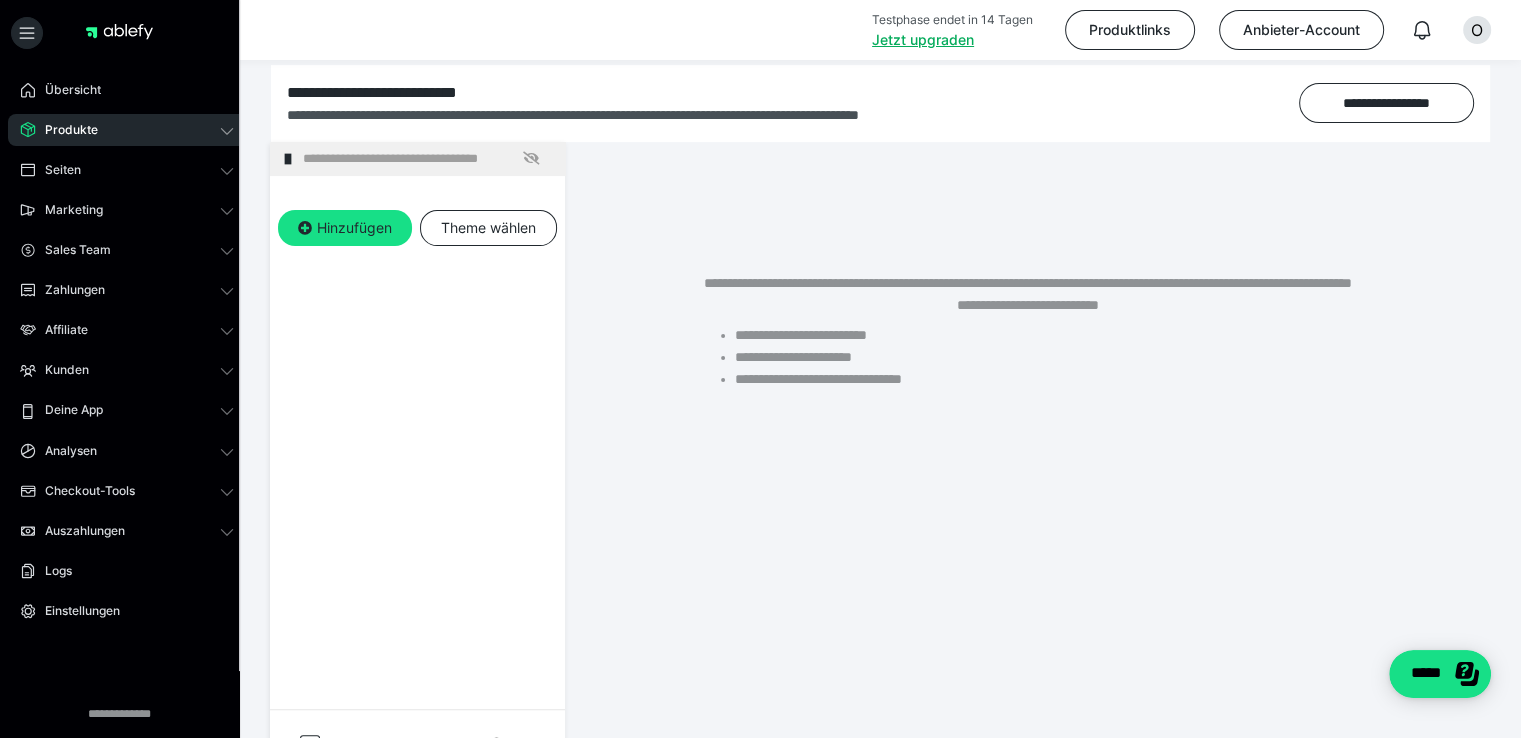 scroll, scrollTop: 356, scrollLeft: 0, axis: vertical 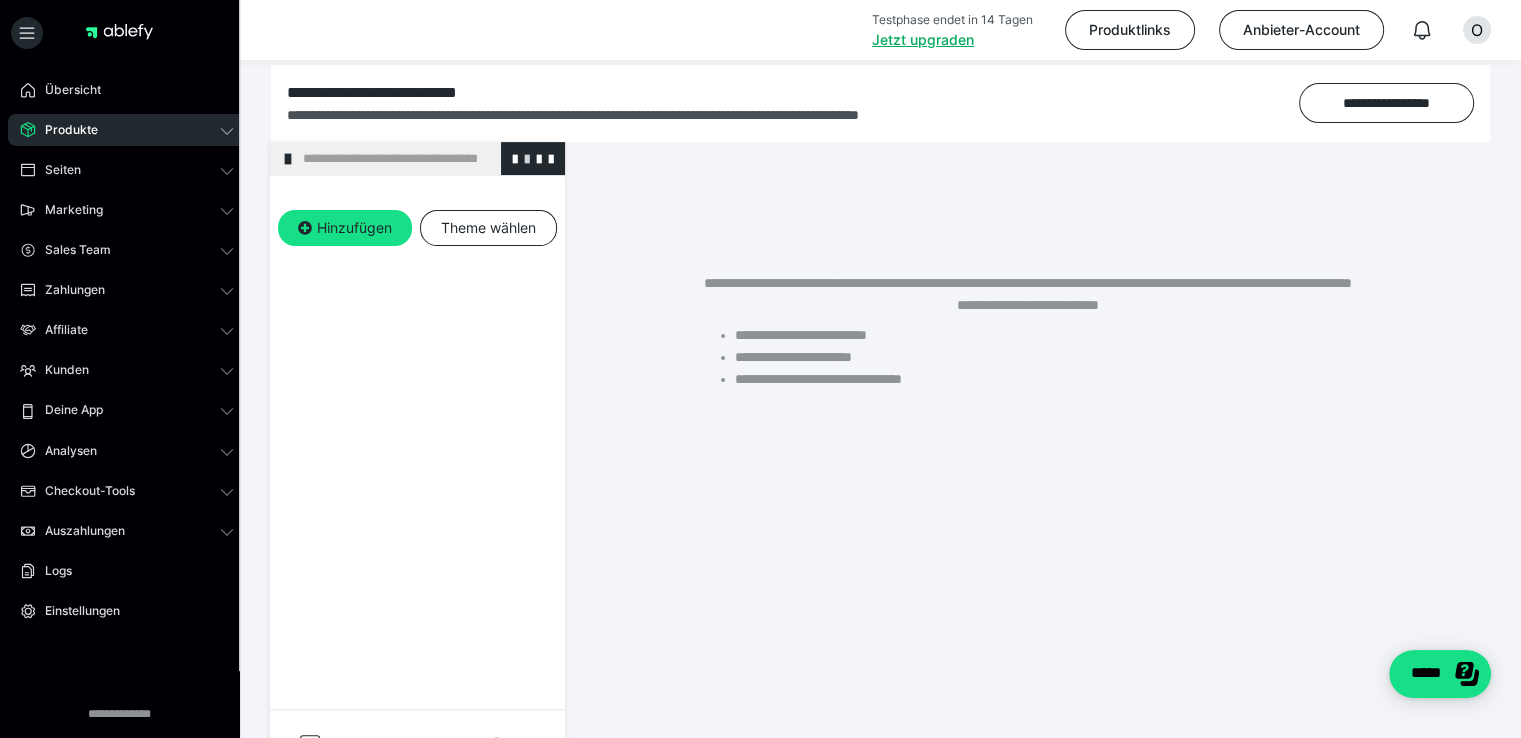 click at bounding box center (527, 158) 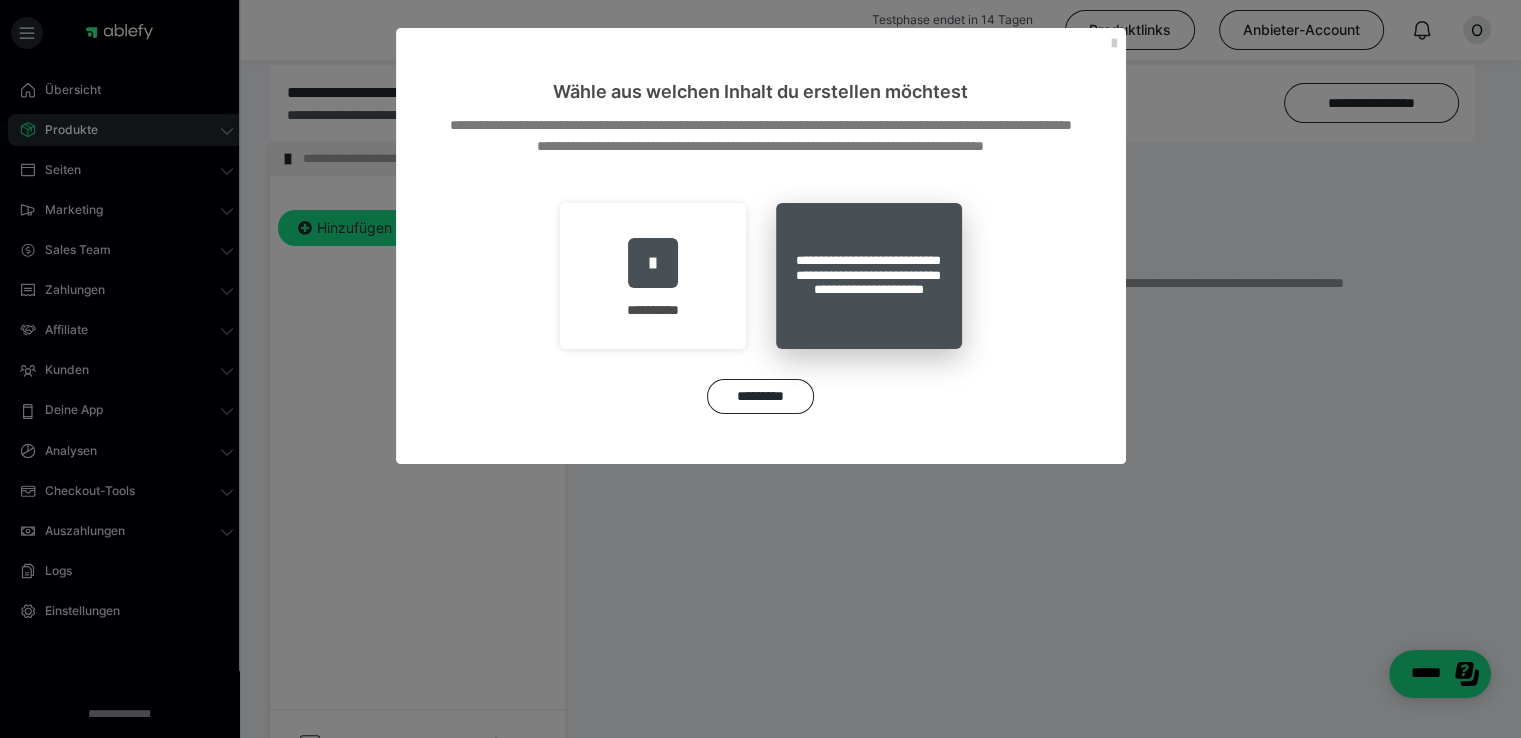 click on "**********" at bounding box center [869, 276] 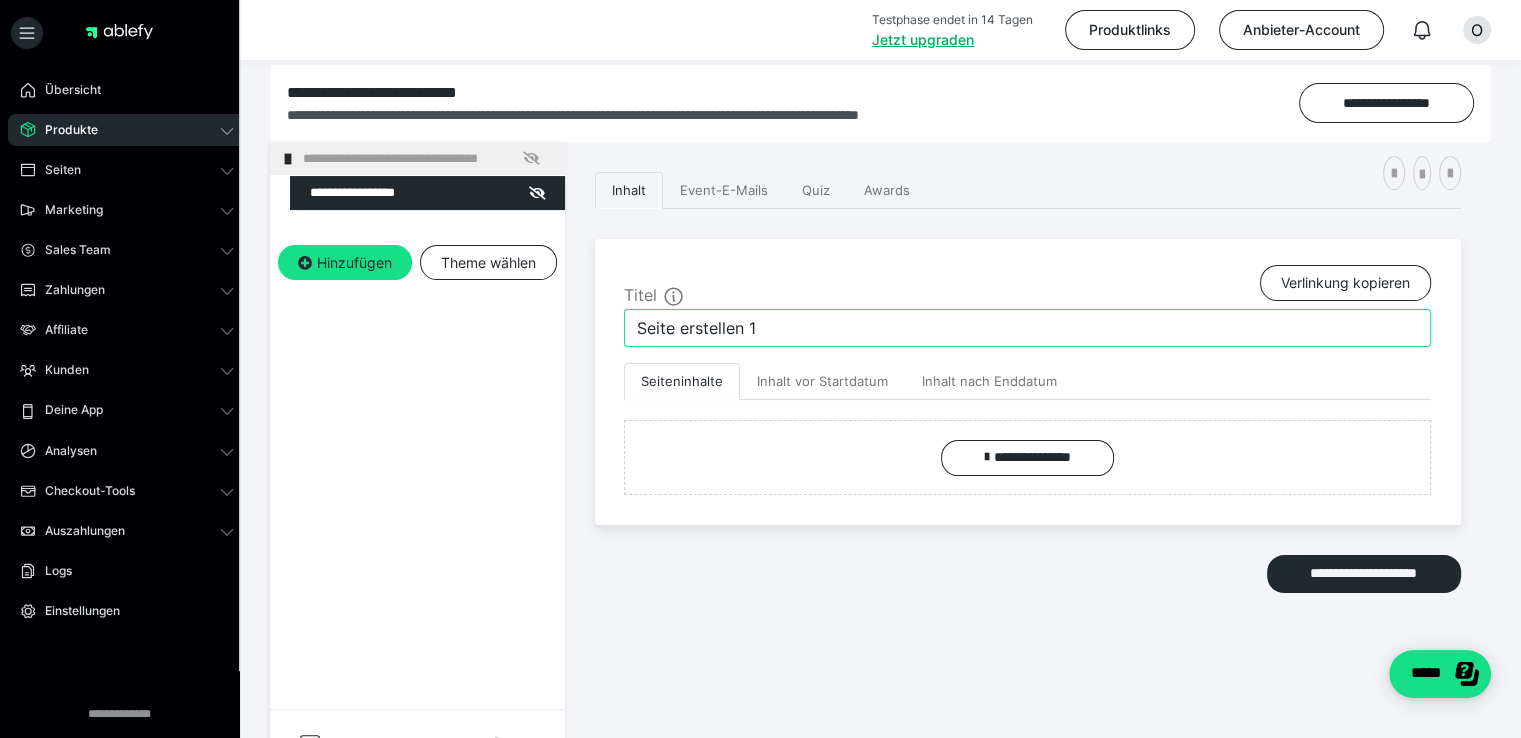 click on "Seite erstellen 1" at bounding box center [1027, 328] 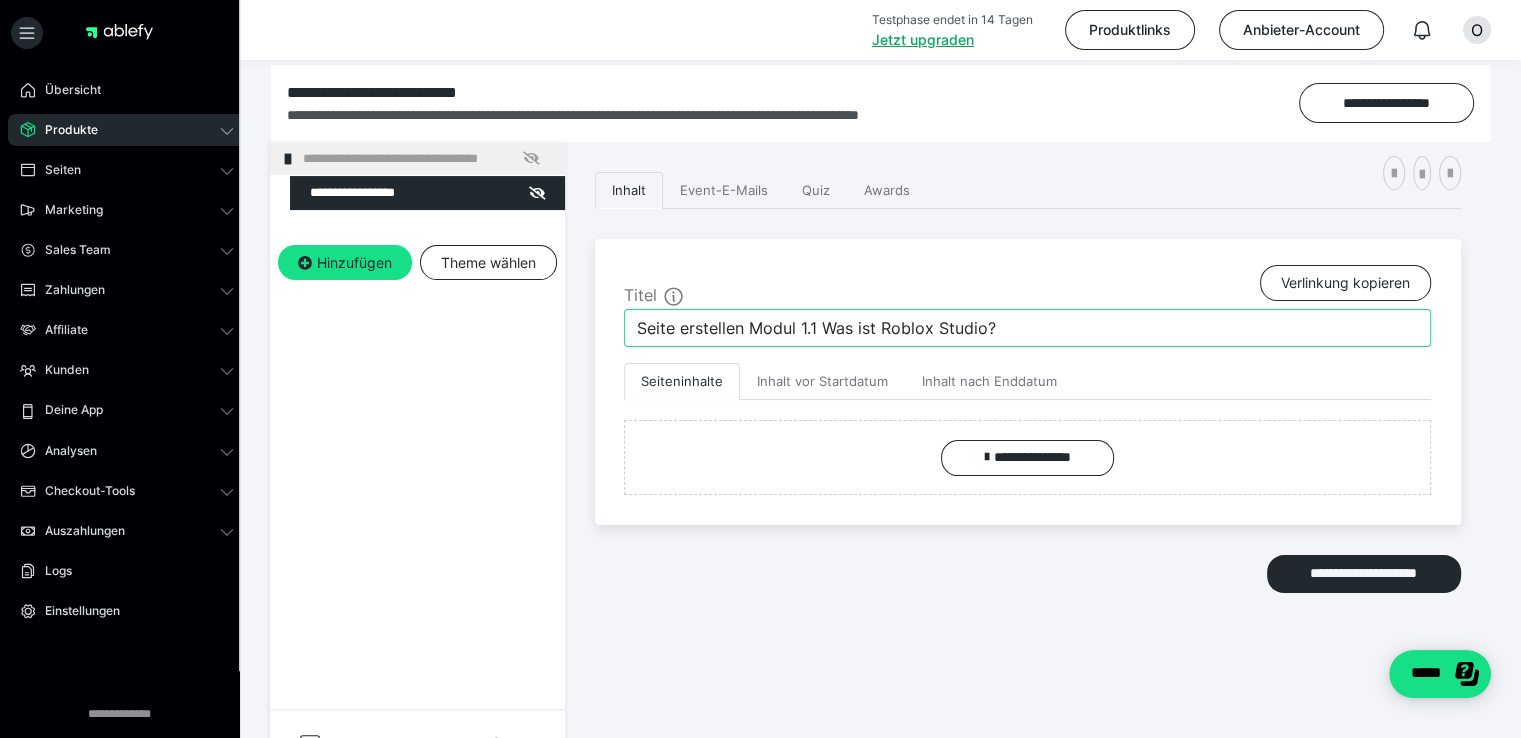 click on "Seite erstellen Modul 1.1 Was ist Roblox Studio?" at bounding box center (1027, 328) 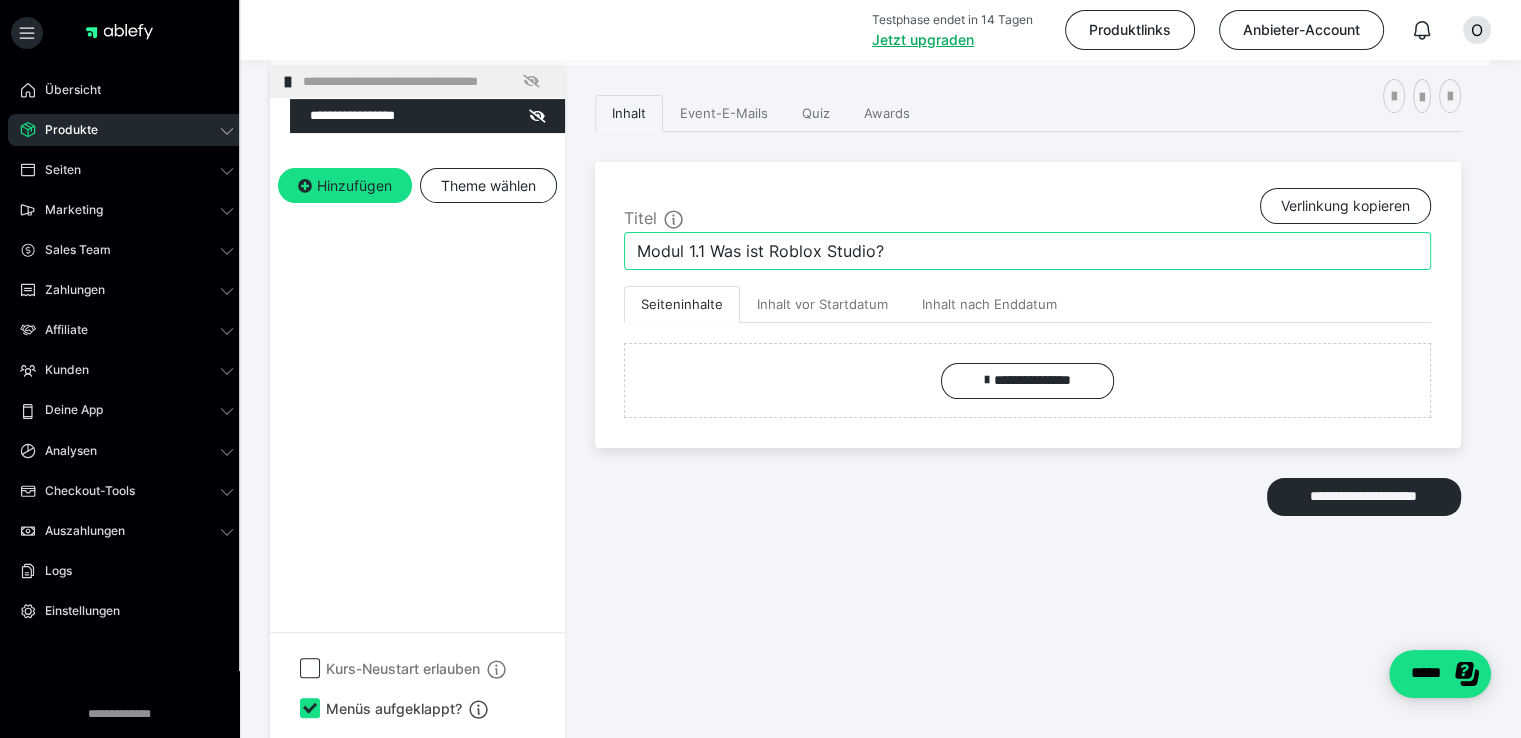 scroll, scrollTop: 437, scrollLeft: 0, axis: vertical 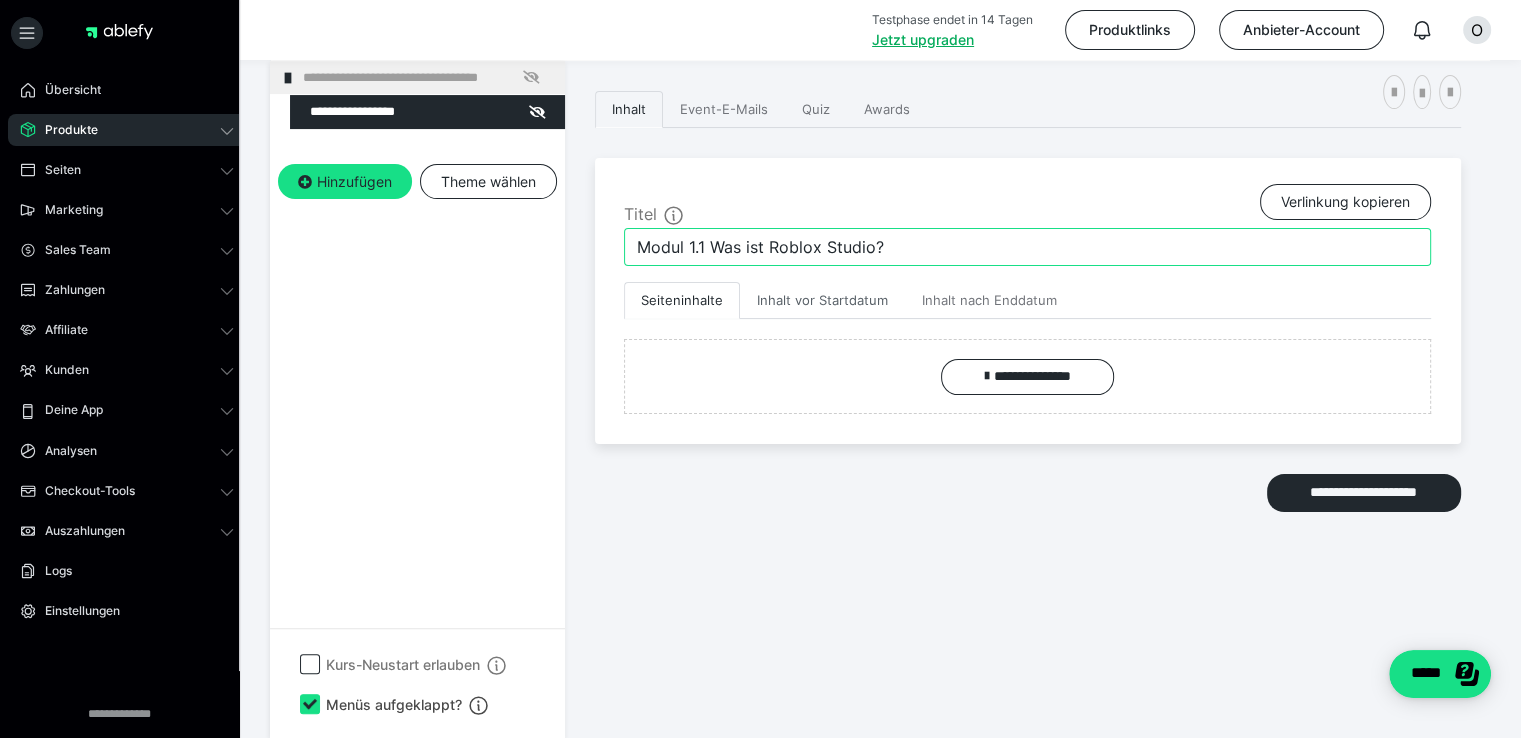 type on "Modul 1.1 Was ist Roblox Studio?" 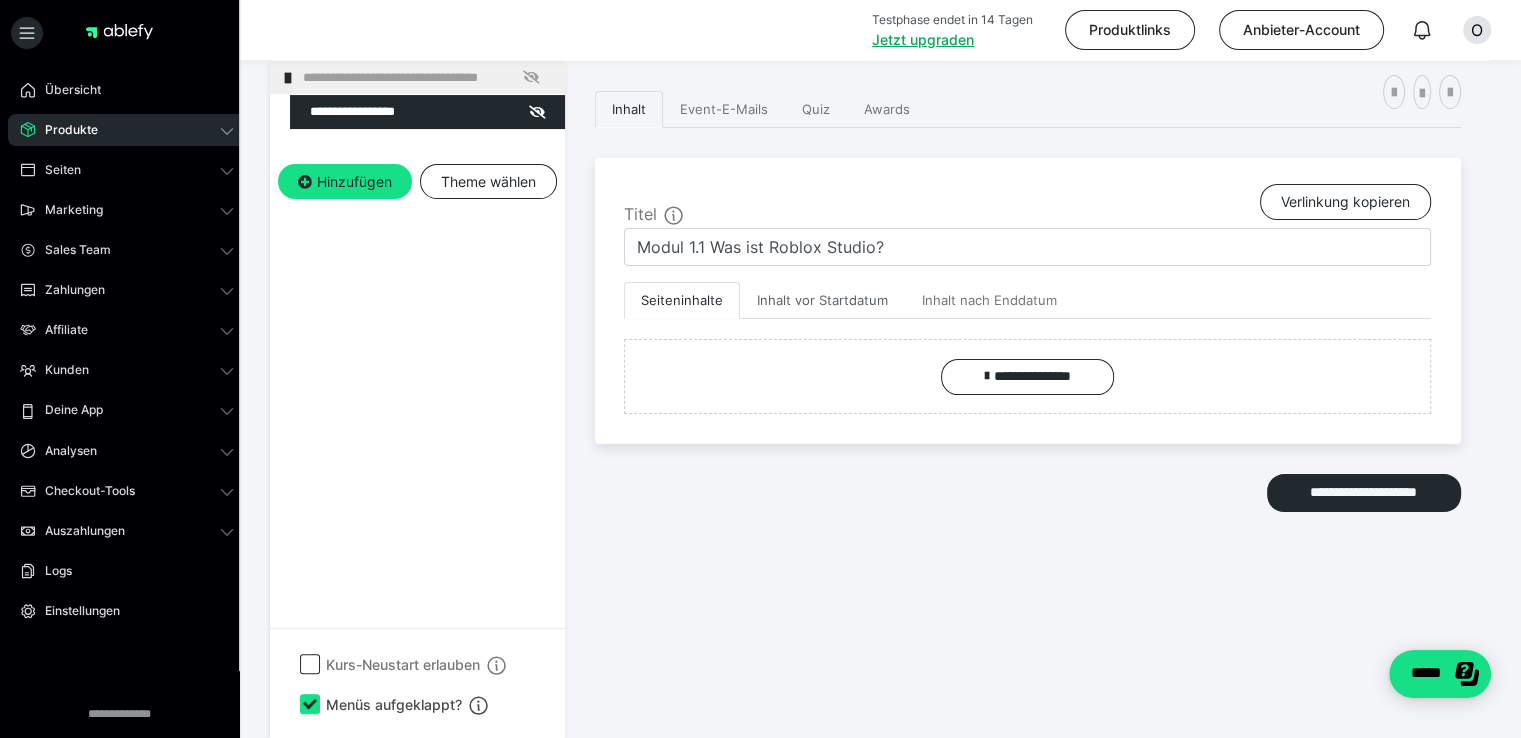 click on "Inhalt vor Startdatum" at bounding box center (822, 301) 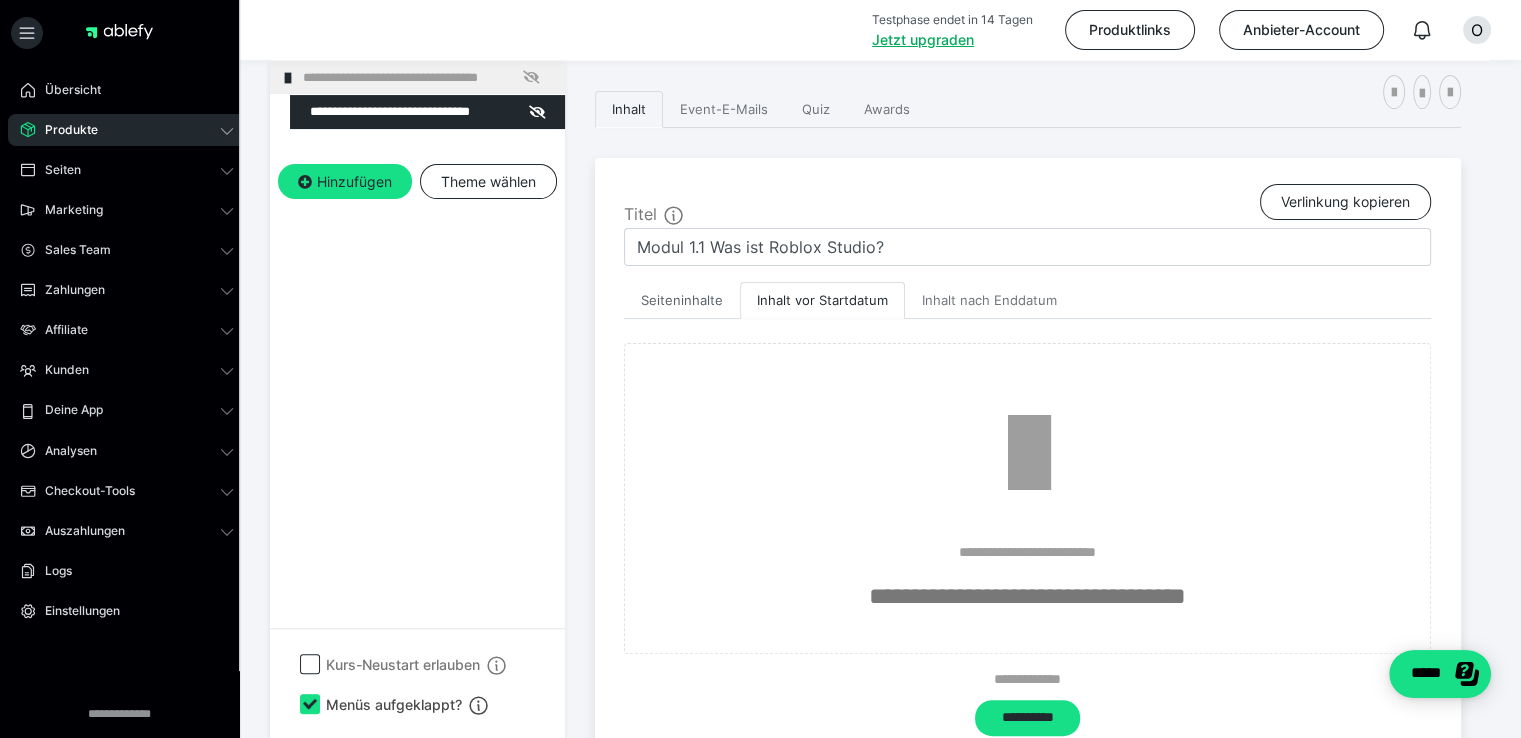 click on "Seiteninhalte" at bounding box center [682, 301] 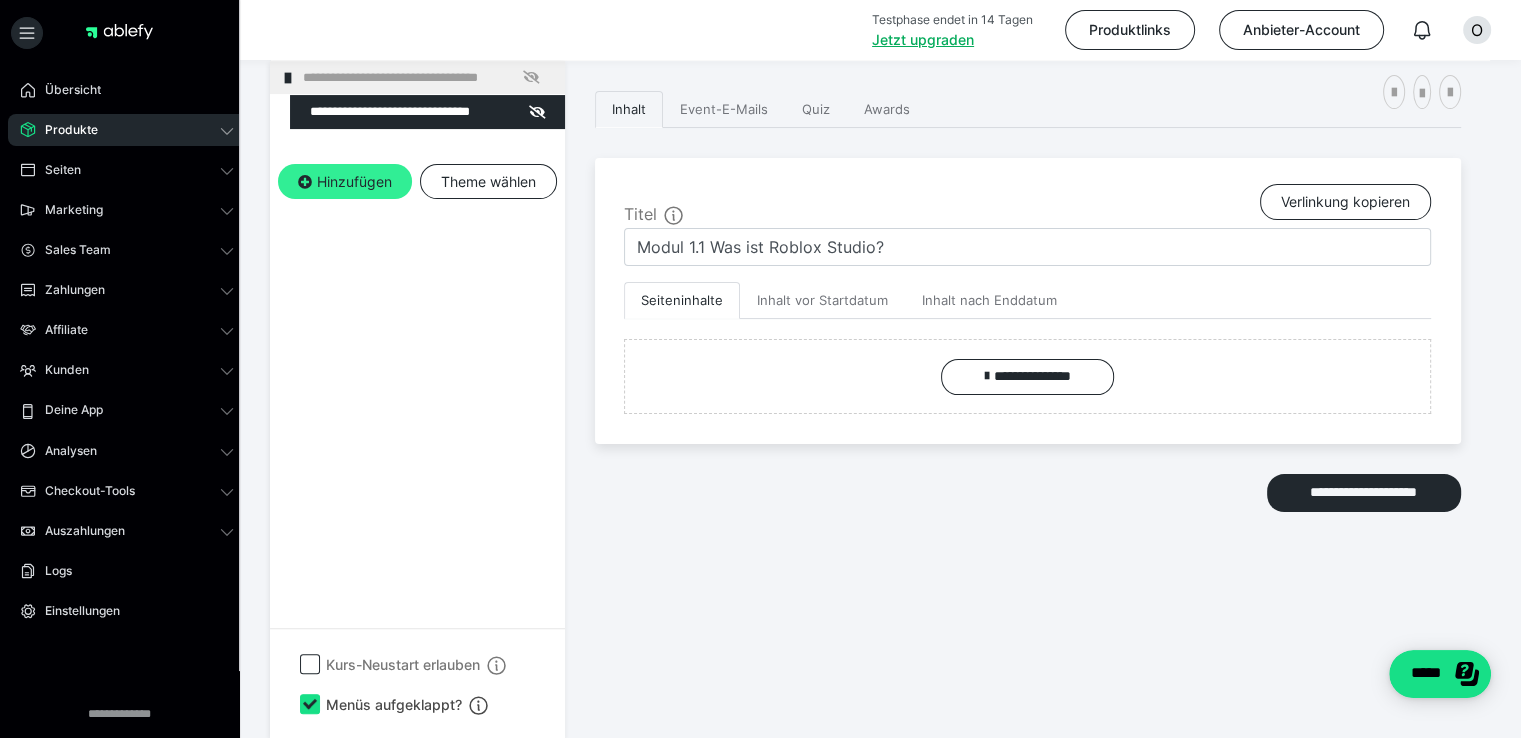 click on "Hinzufügen" at bounding box center [345, 182] 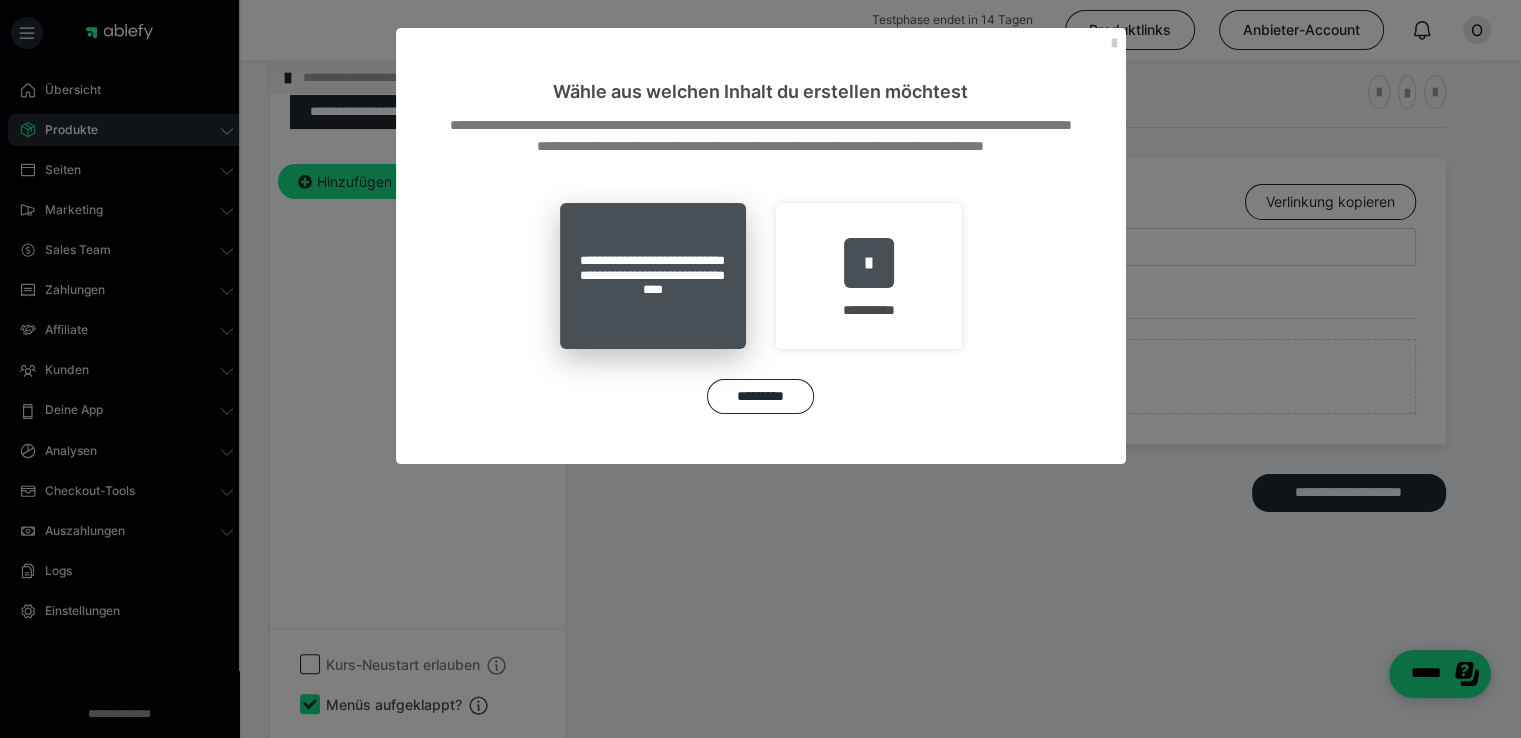 click on "**********" at bounding box center (653, 276) 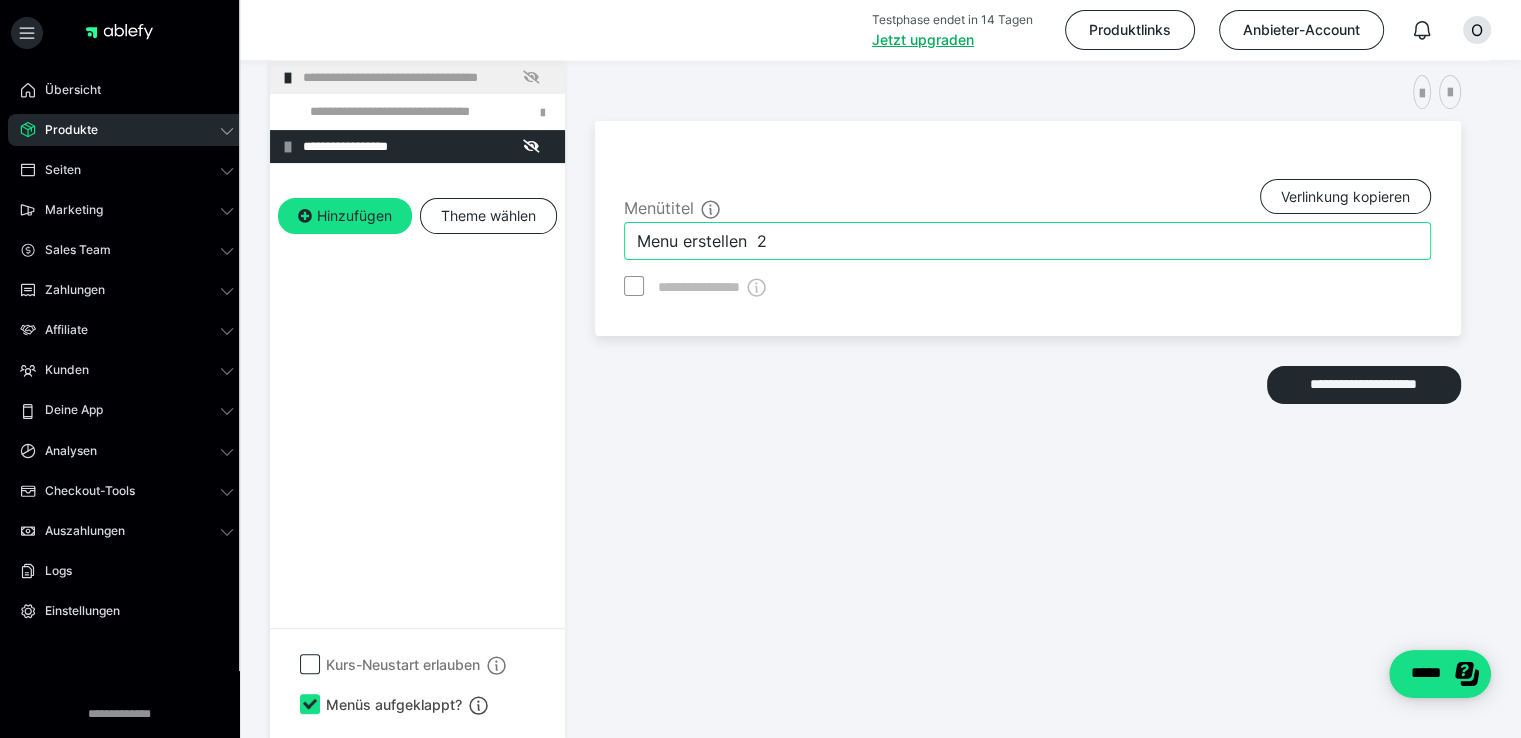 click on "Menu erstellen  2" at bounding box center [1027, 241] 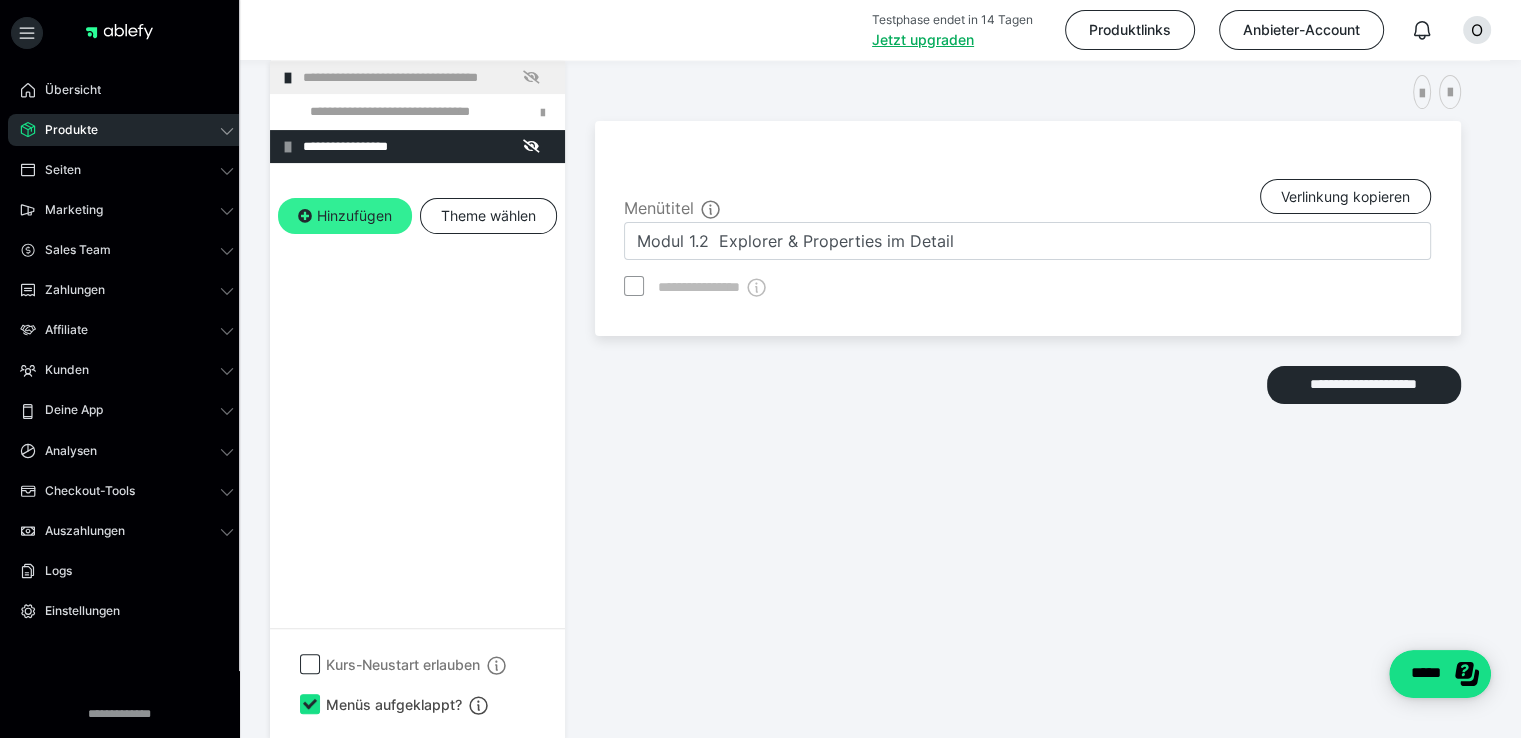 click on "**********" at bounding box center [417, 165] 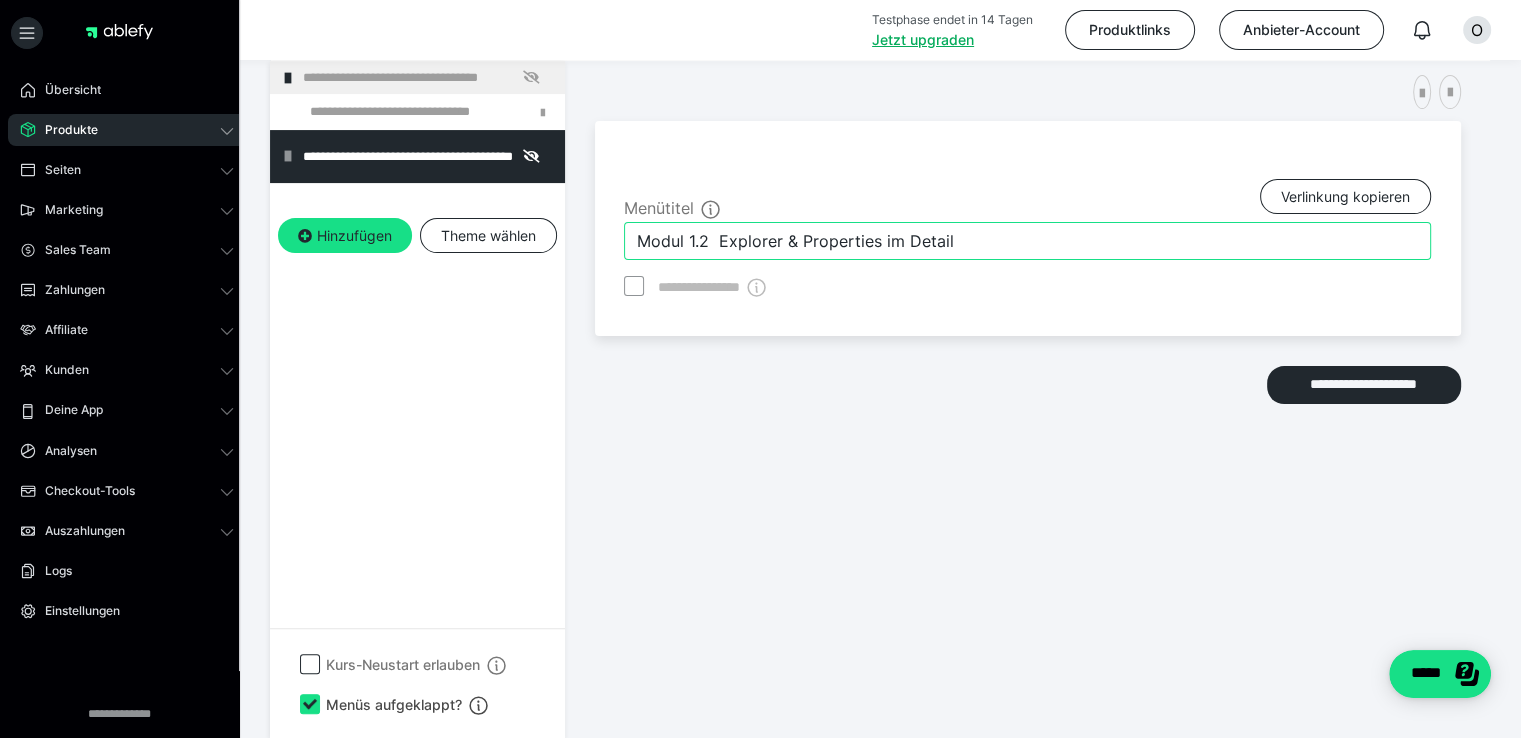 click on "Modul 1.2  Explorer & Properties im Detail" at bounding box center [1027, 241] 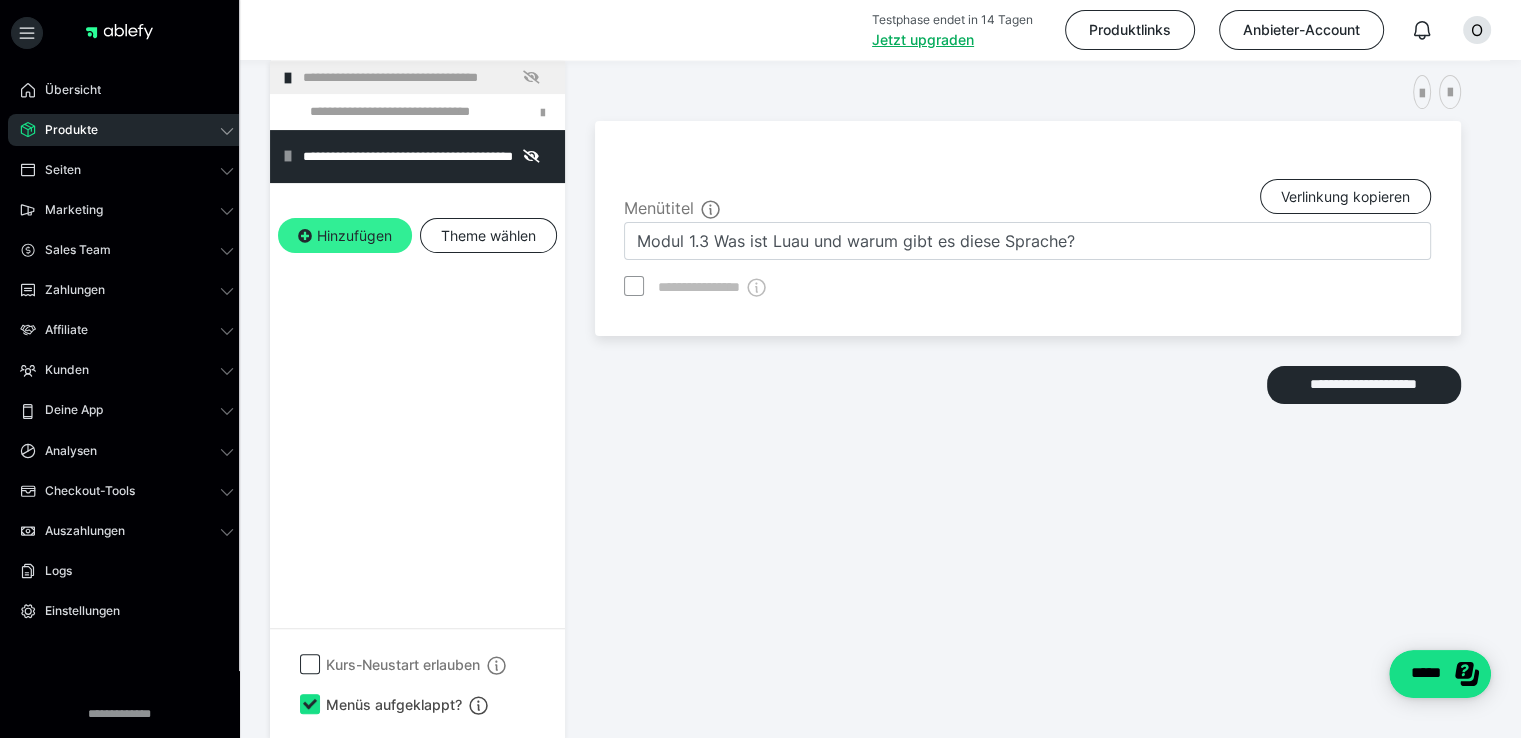 click on "Hinzufügen" at bounding box center (345, 236) 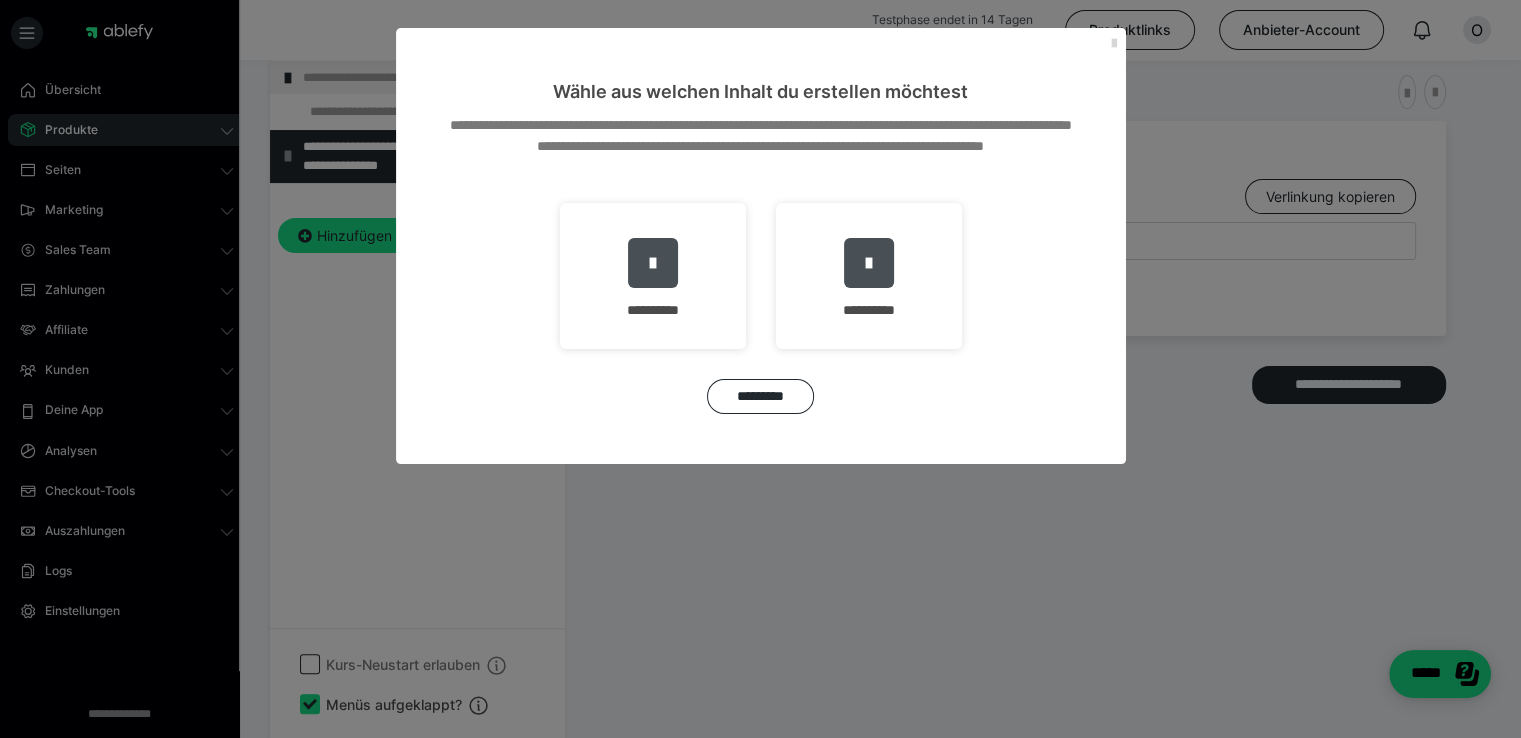 click at bounding box center [1114, 44] 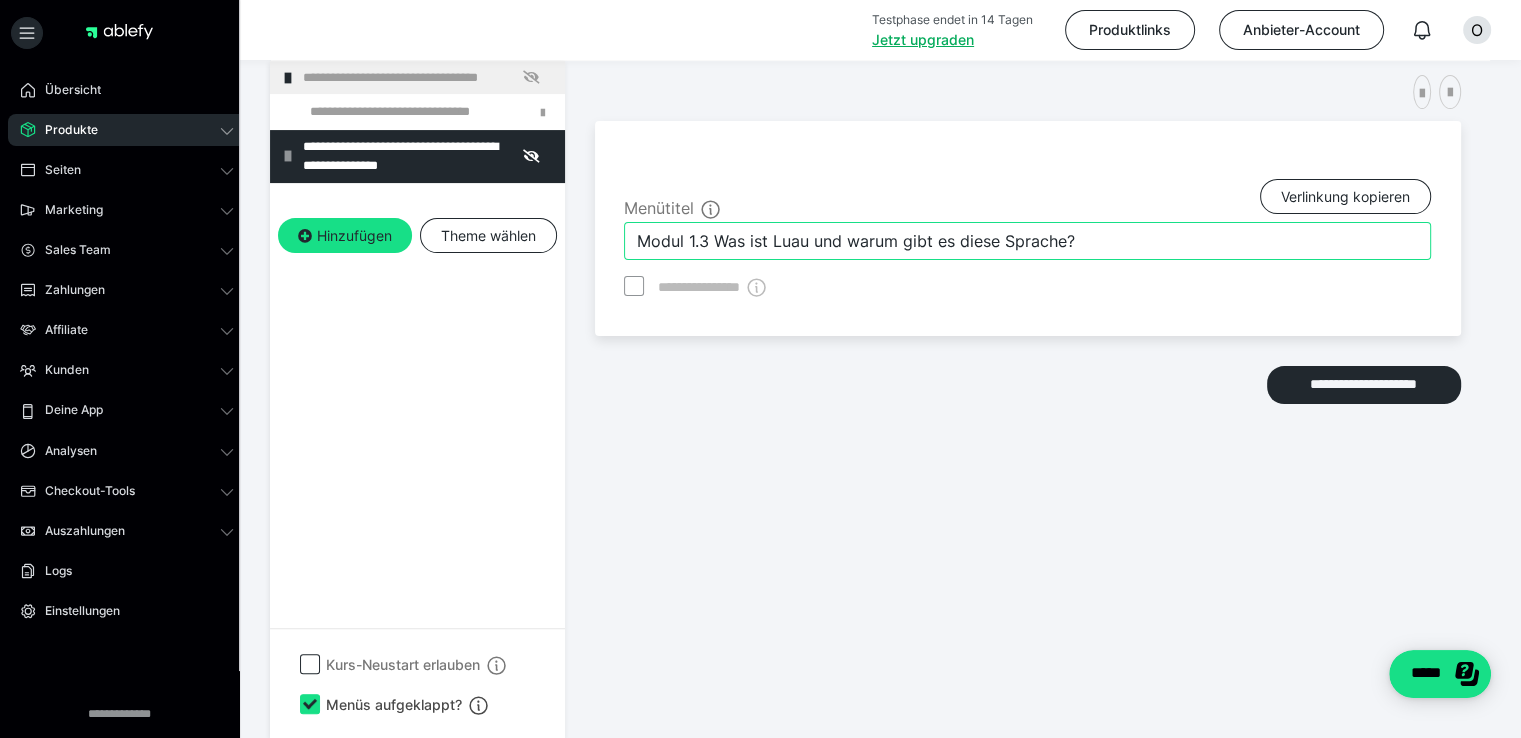 click on "Modul 1.3 Was ist Luau und warum gibt es diese Sprache?" at bounding box center (1027, 241) 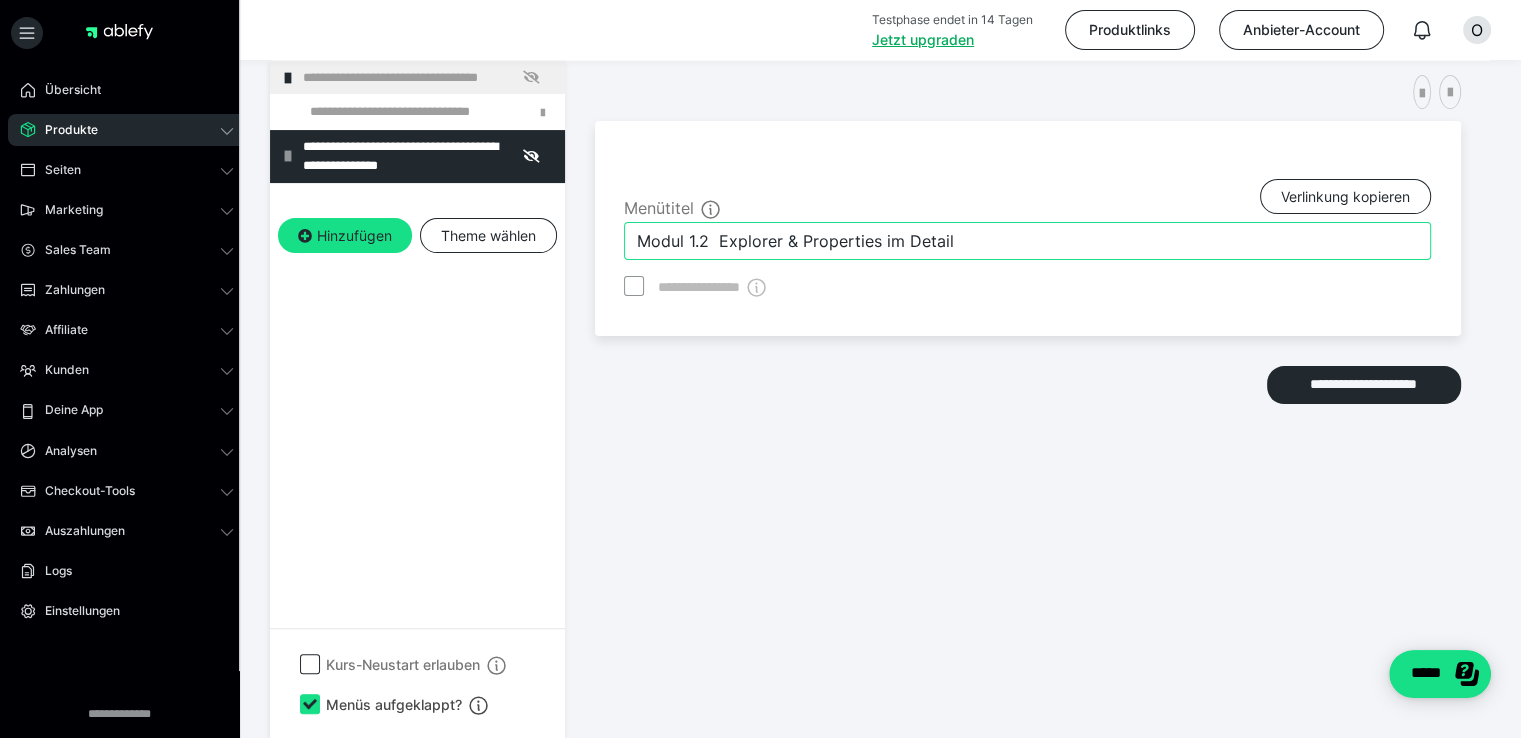 type on "Modul 1.2  Explorer & Properties im Detail" 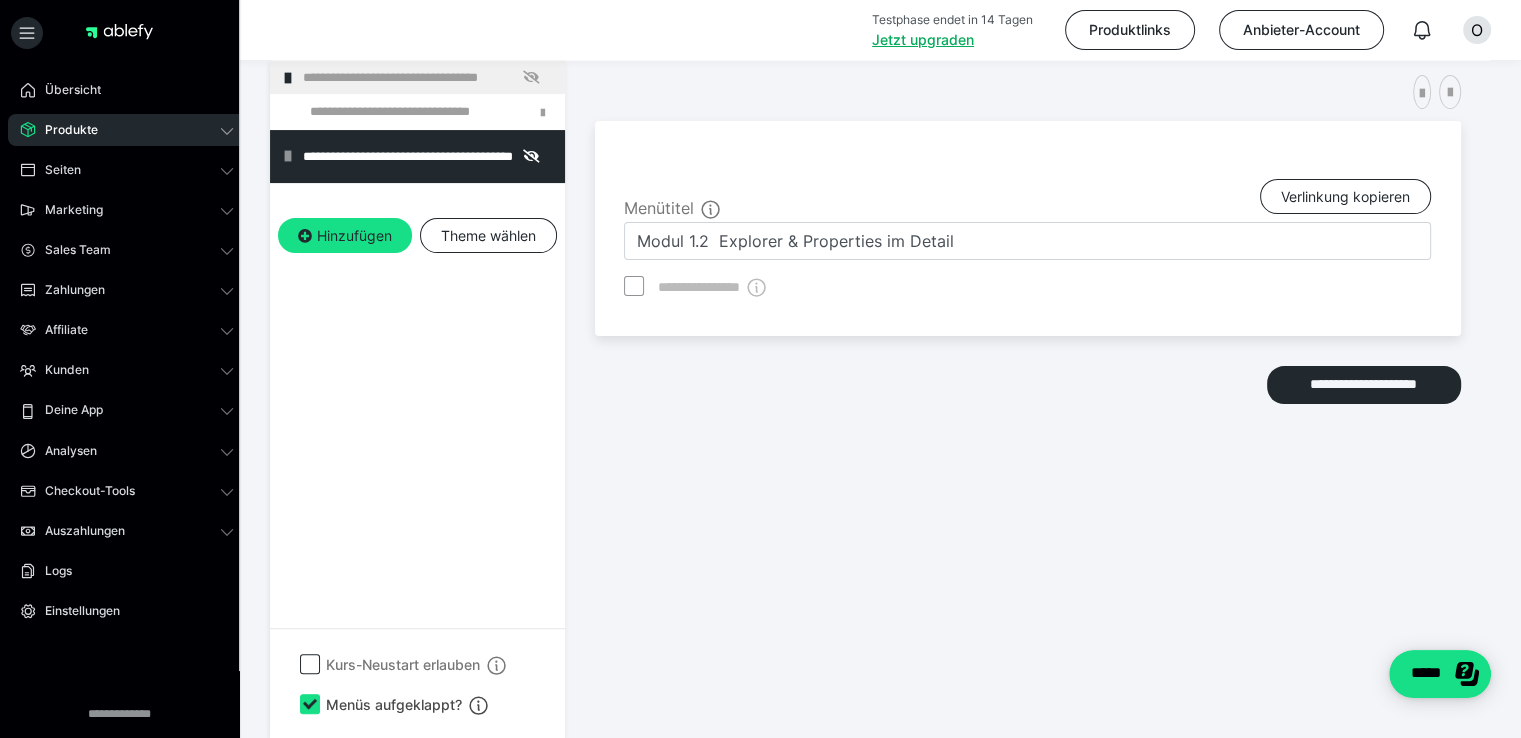 click on "**********" at bounding box center [417, 400] 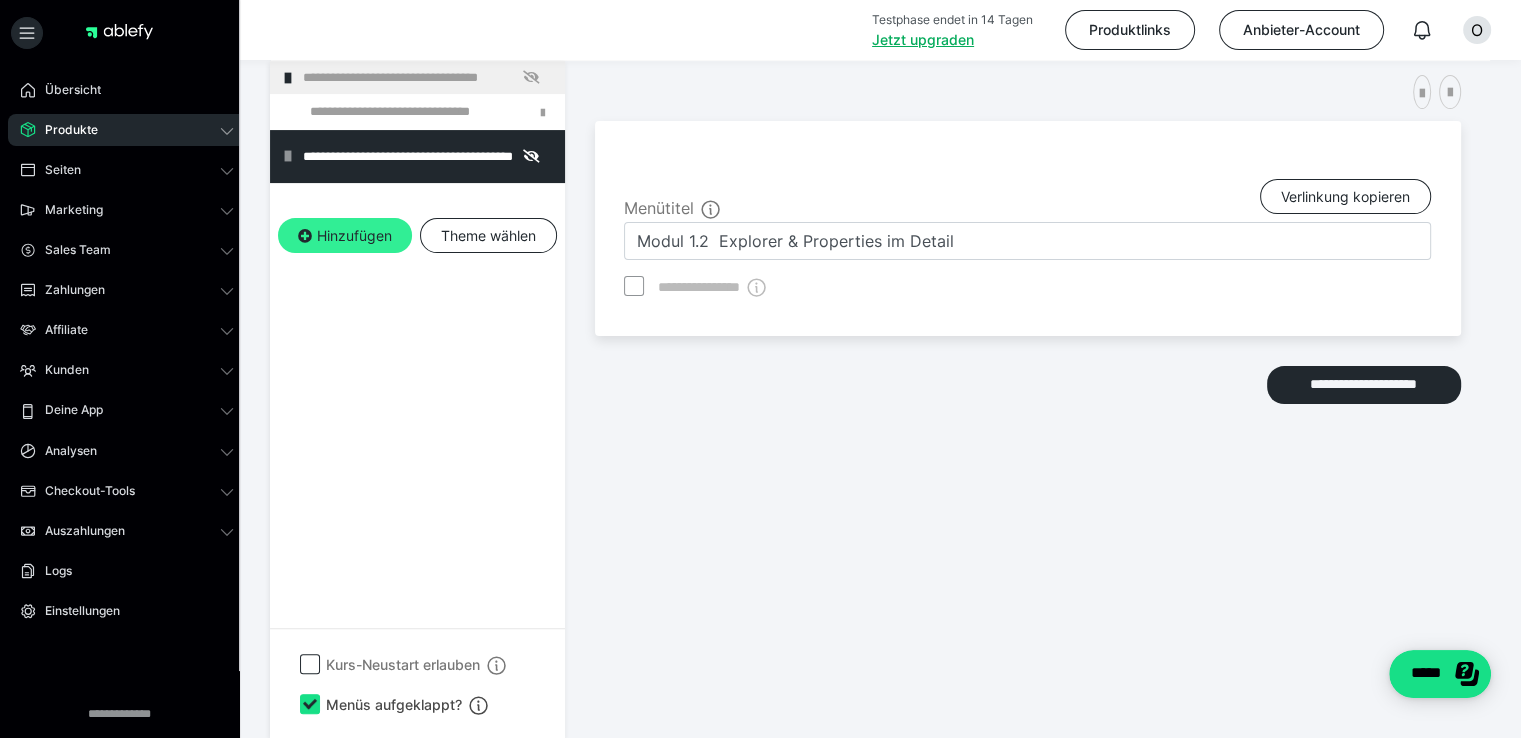 click on "Hinzufügen" at bounding box center (345, 236) 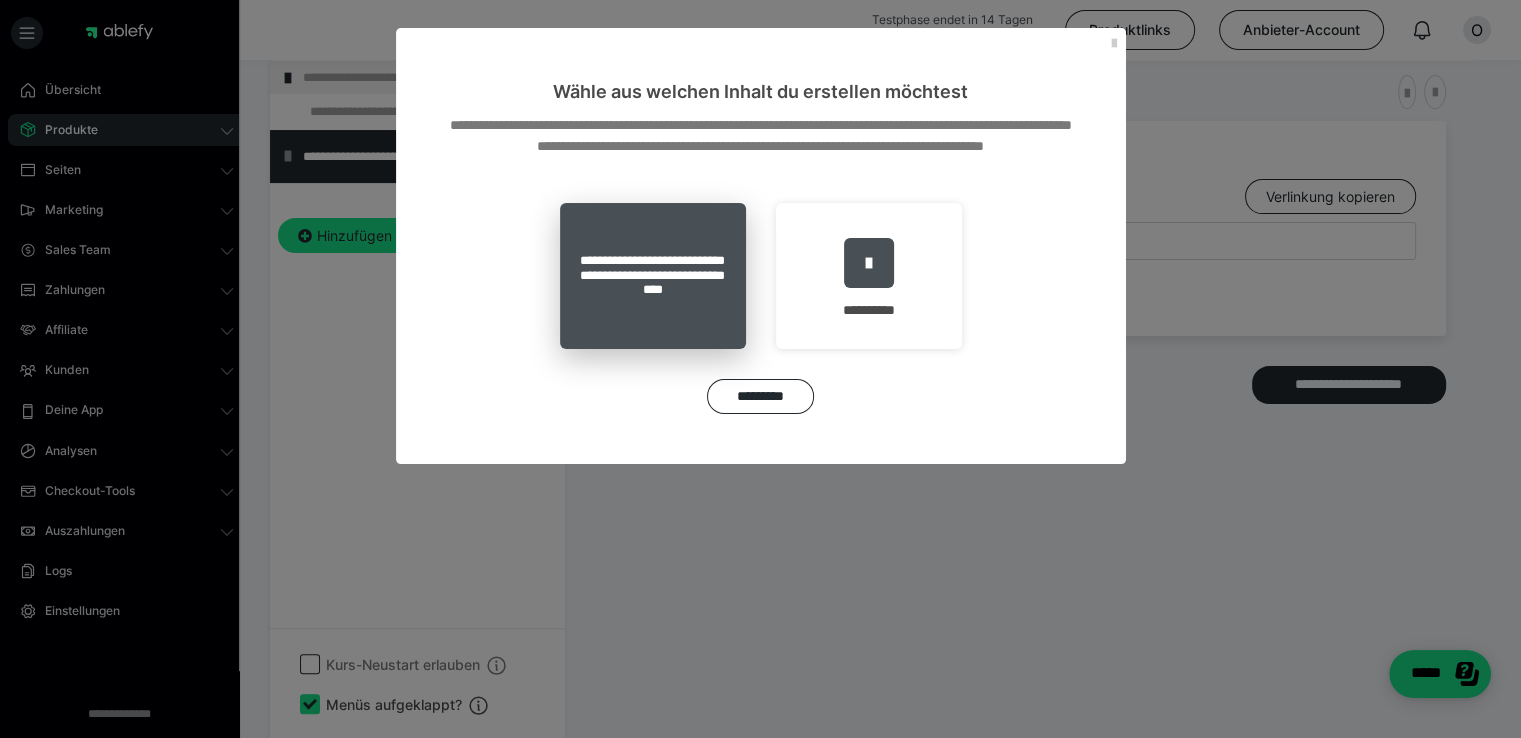 click on "**********" at bounding box center (653, 276) 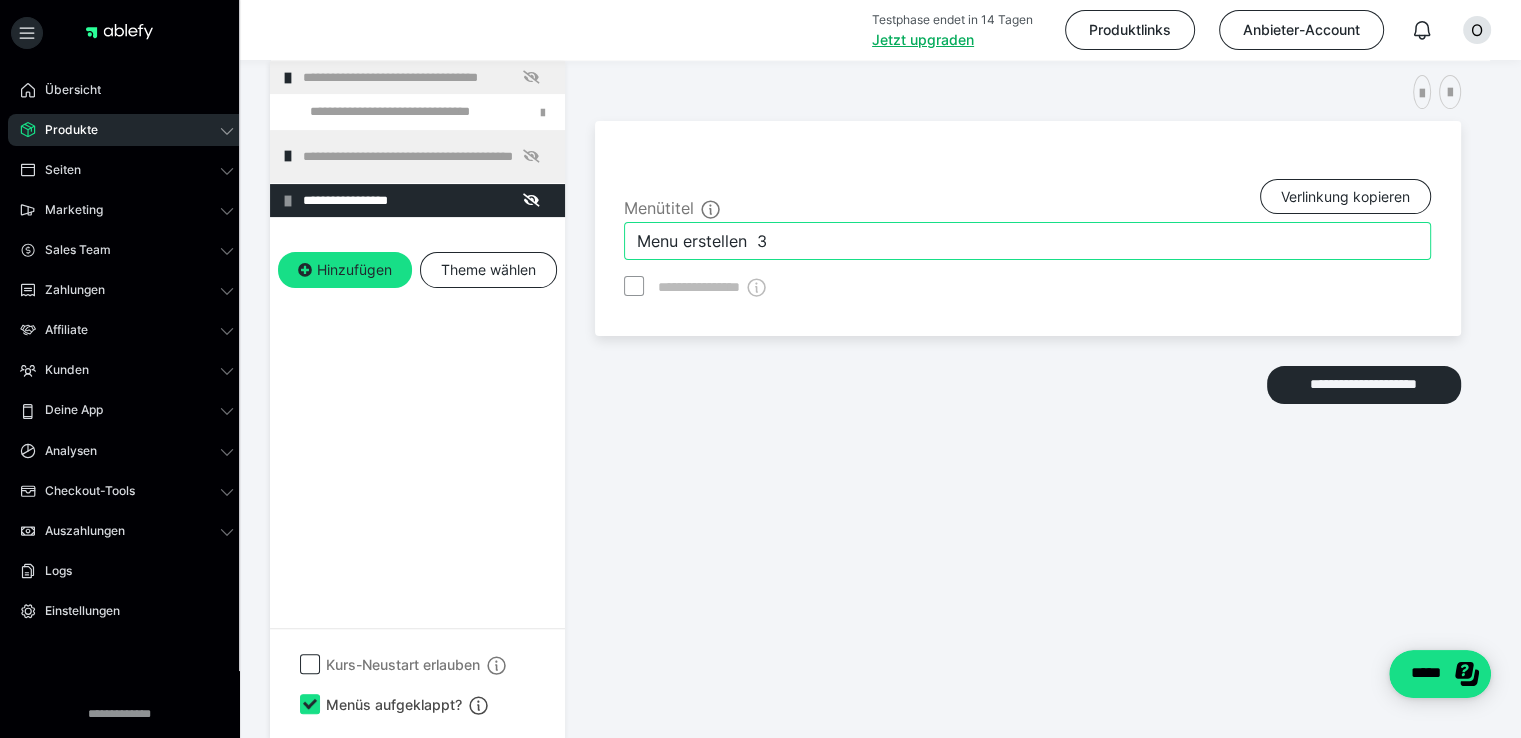 click on "Menu erstellen  3" at bounding box center (1027, 241) 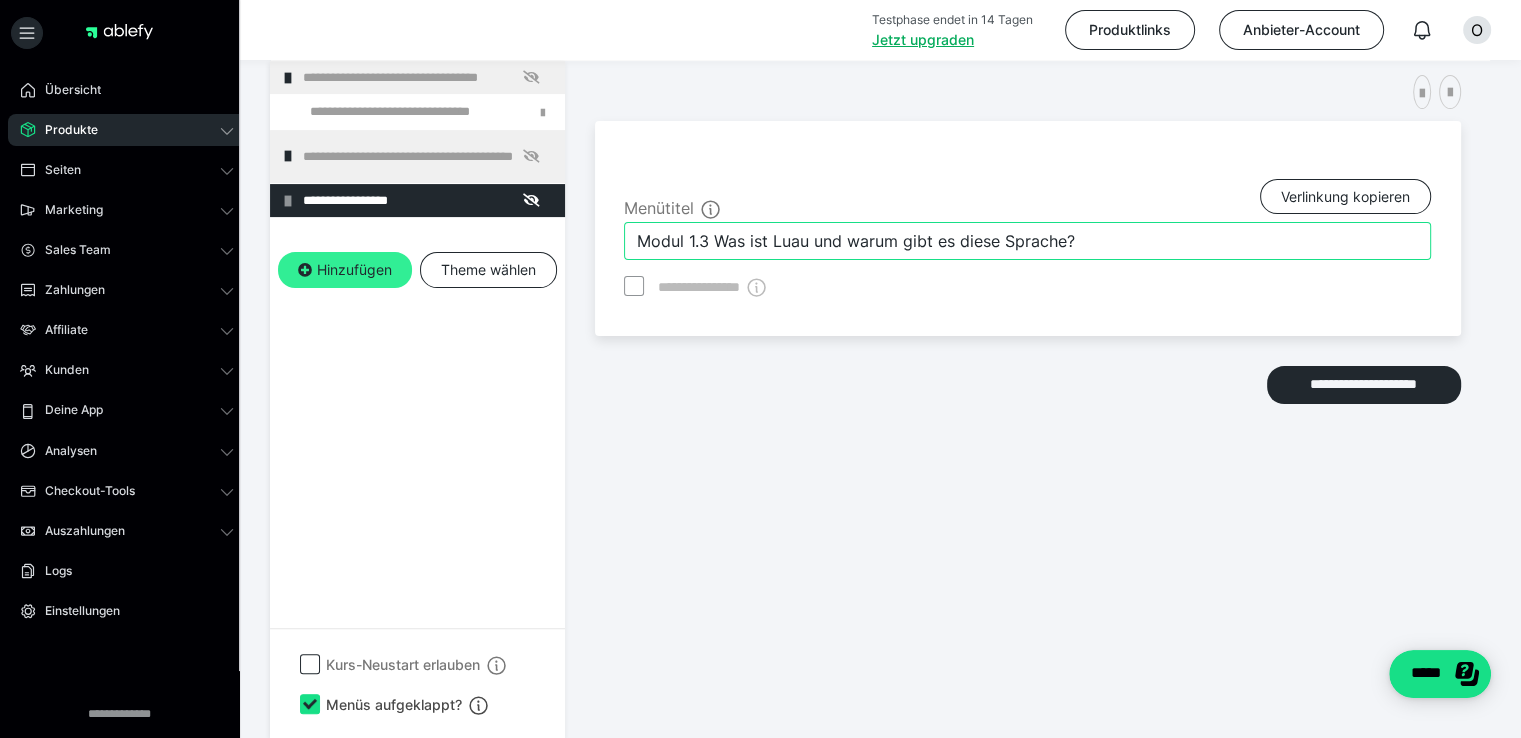 type on "Modul 1.3 Was ist Luau und warum gibt es diese Sprache?" 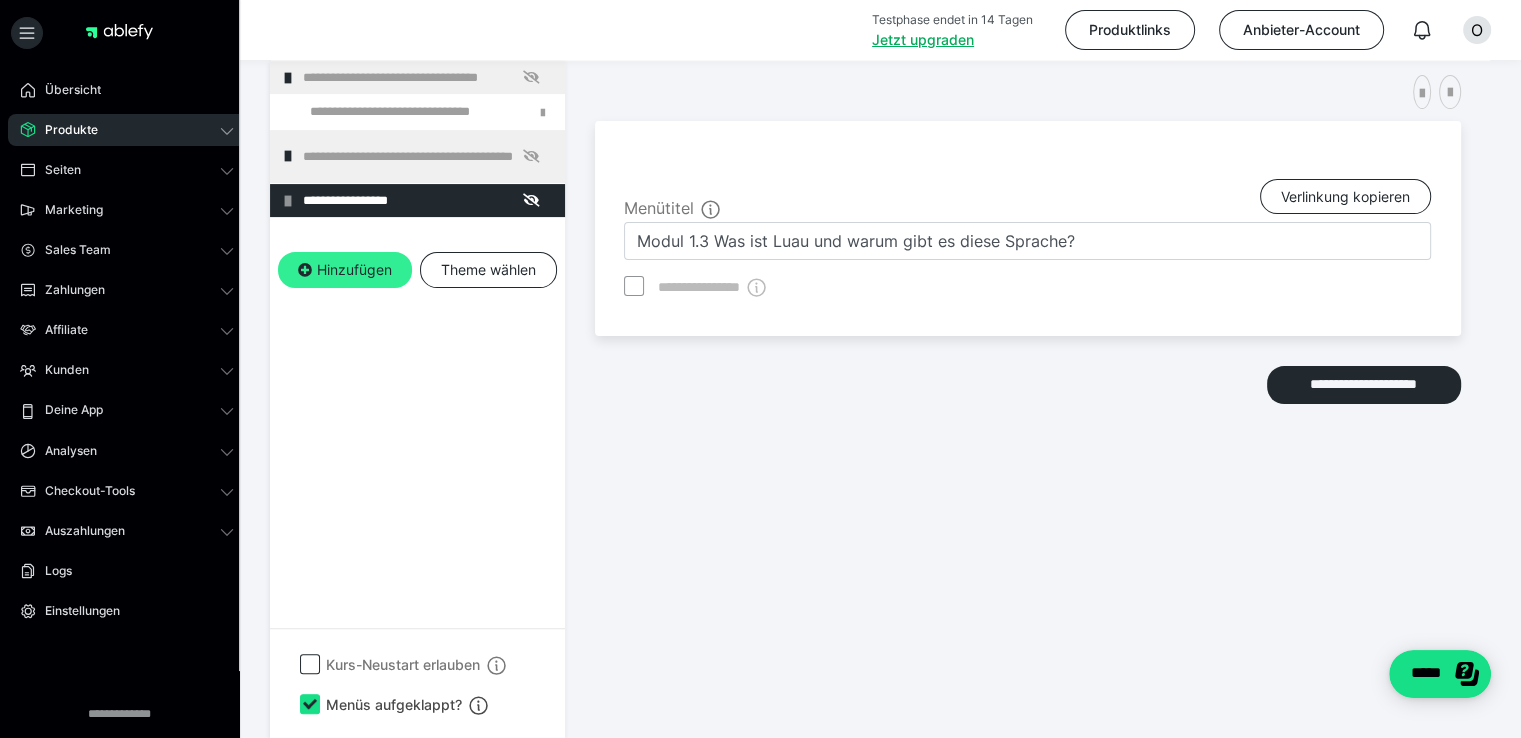 click on "**********" at bounding box center [417, 192] 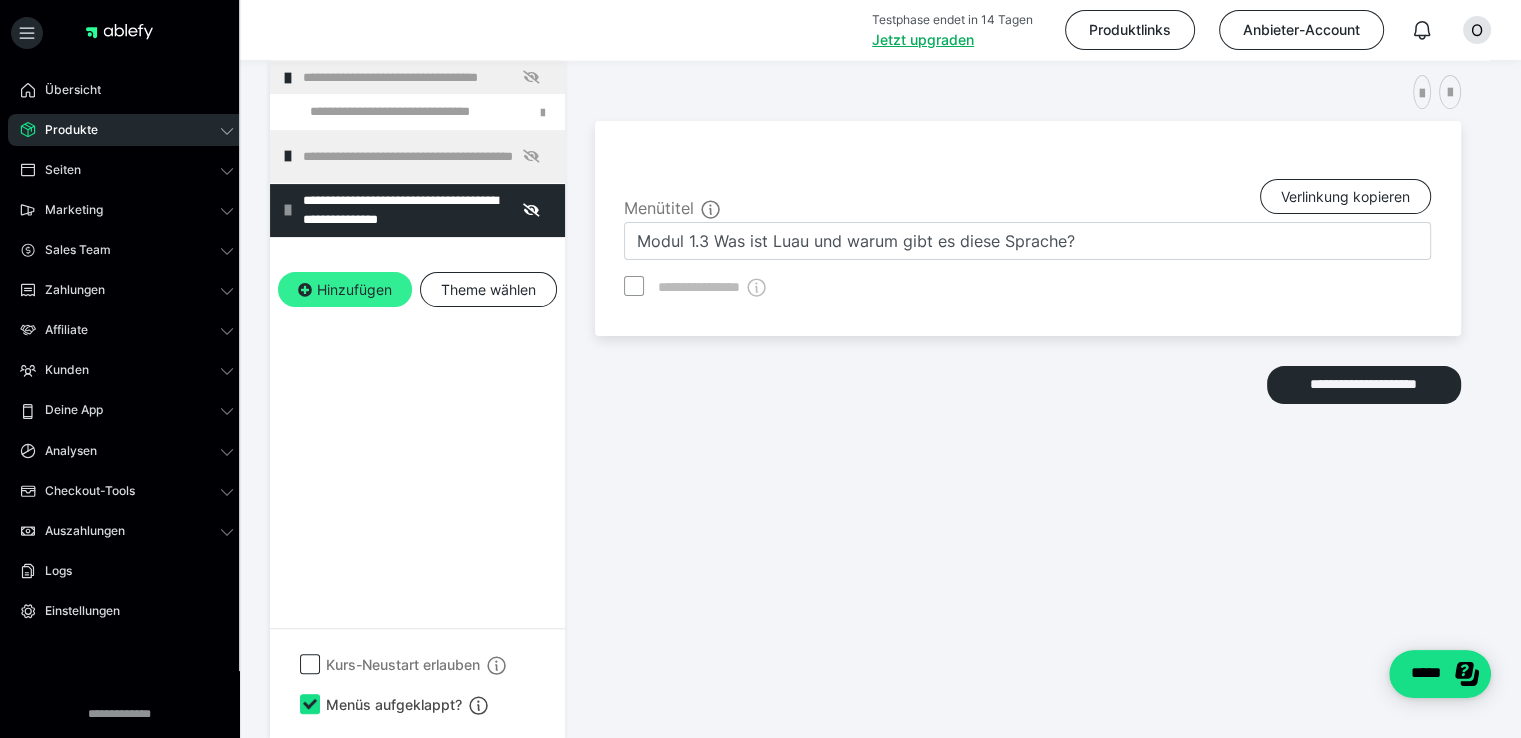click on "Hinzufügen" at bounding box center [345, 290] 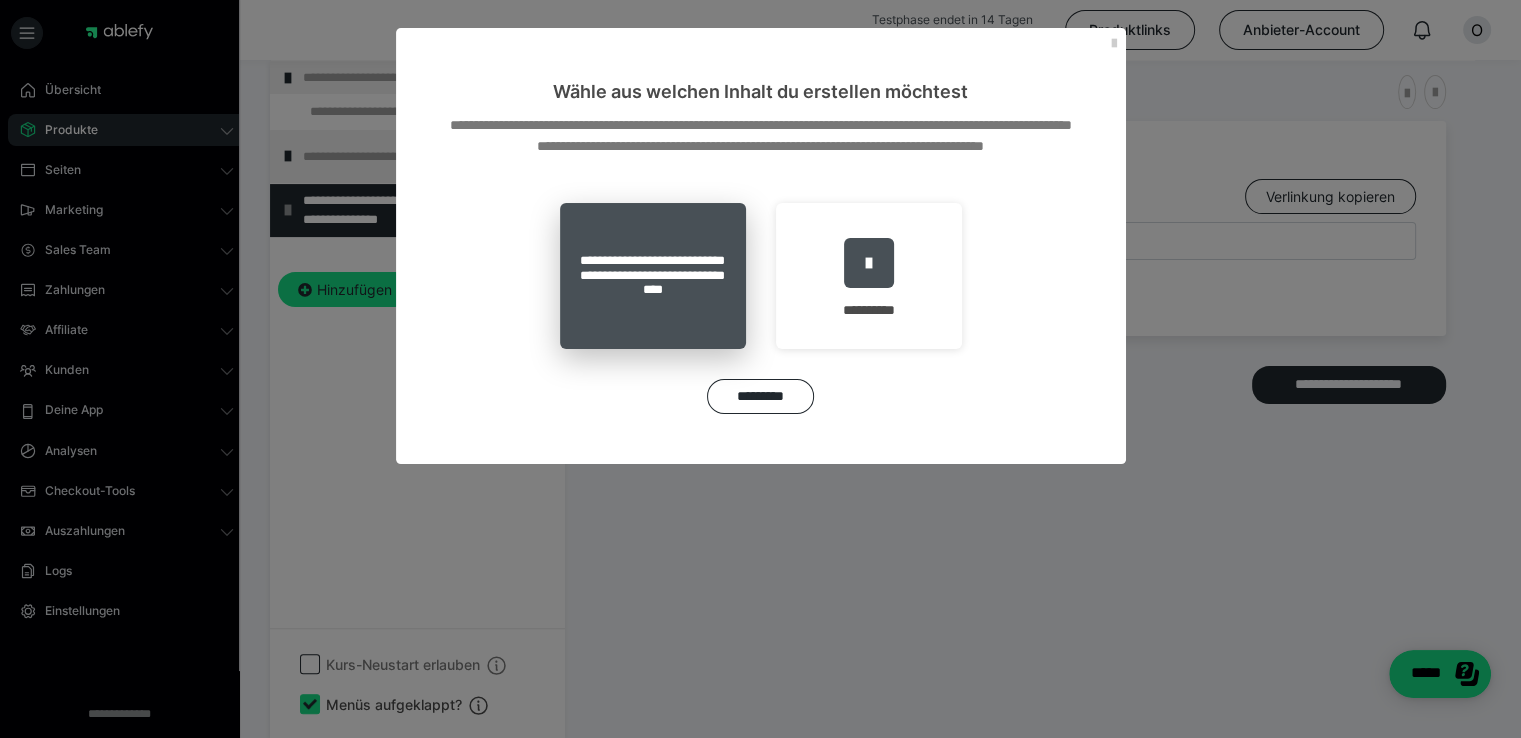 click on "**********" at bounding box center (653, 276) 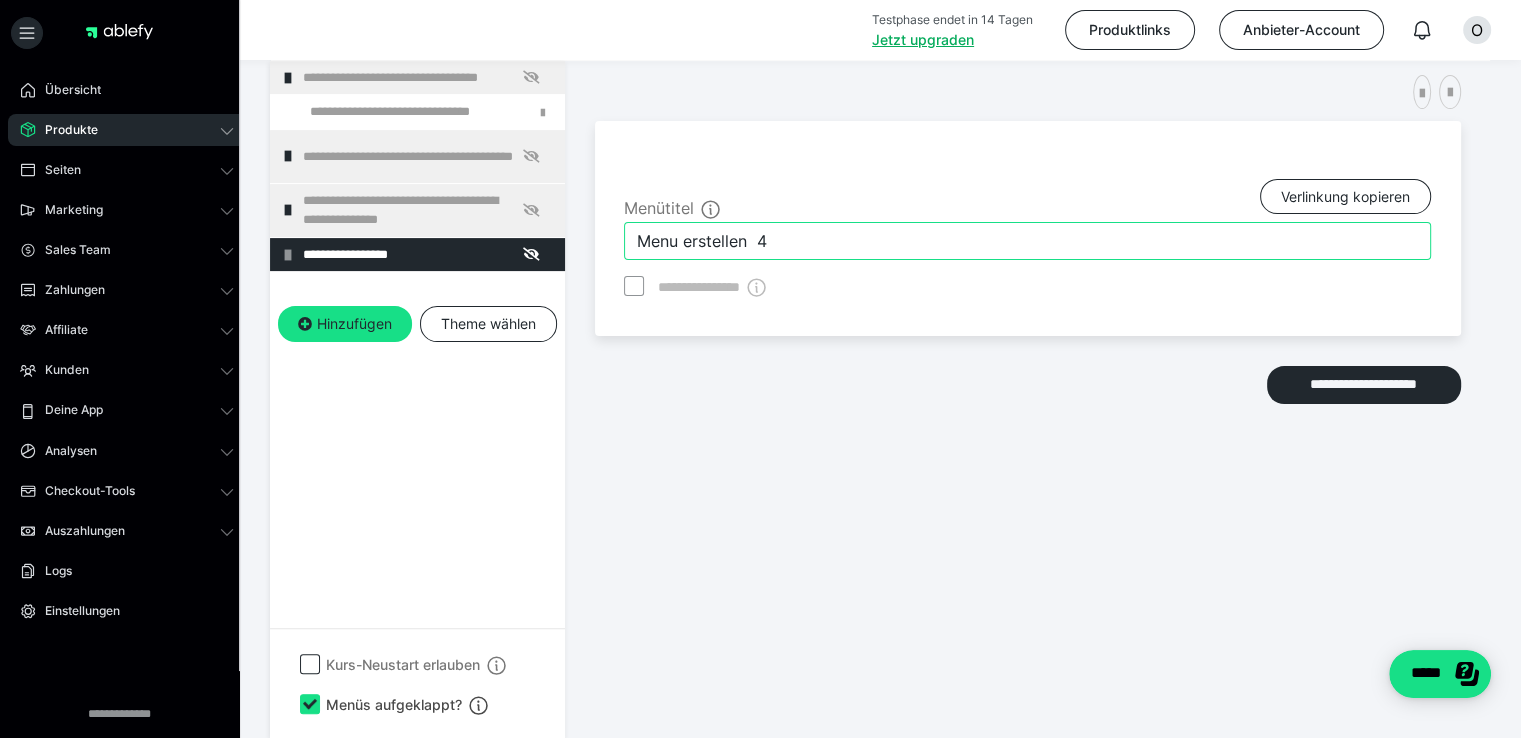 click on "Menu erstellen  4" at bounding box center (1027, 241) 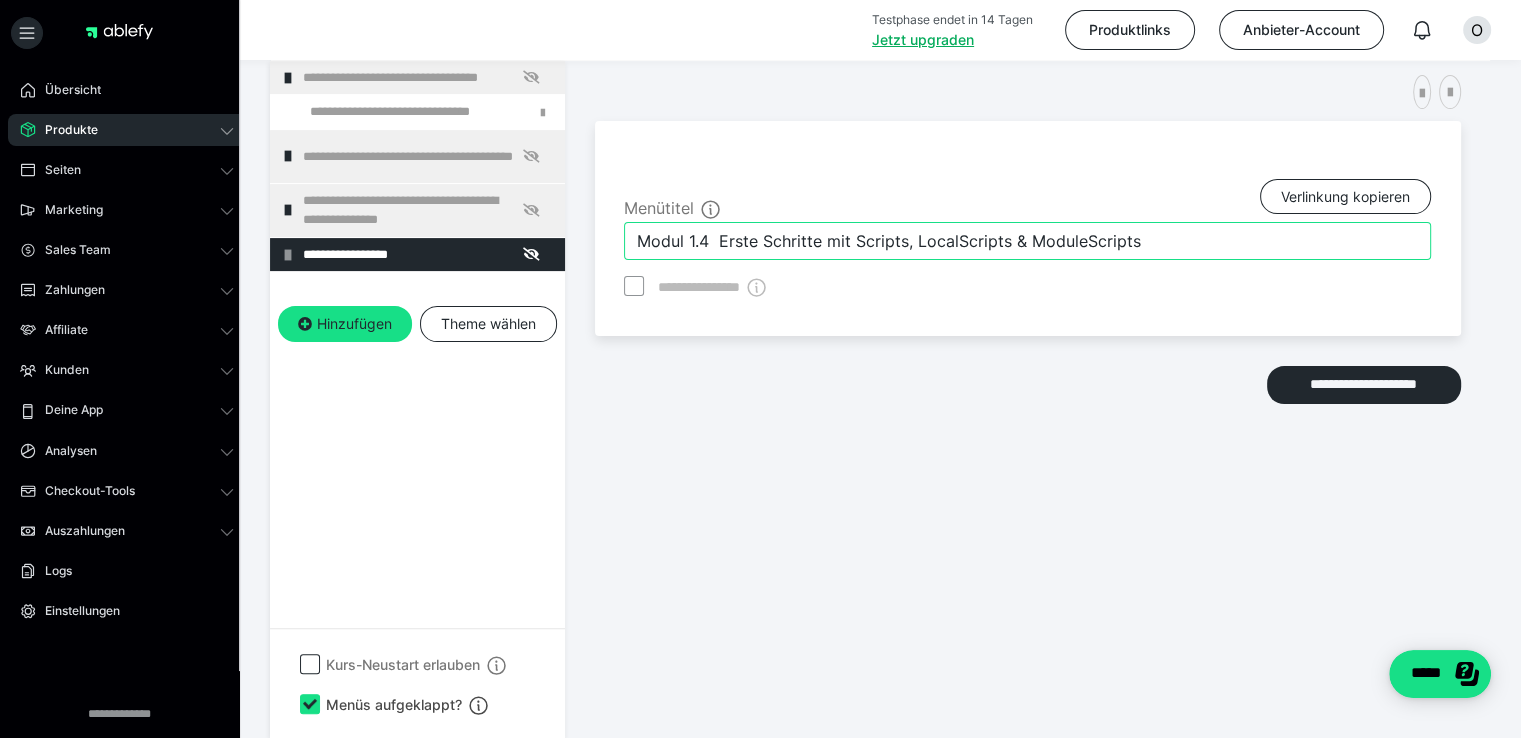 click on "Modul 1.4  Erste Schritte mit Scripts, LocalScripts & ModuleScripts" at bounding box center [1027, 241] 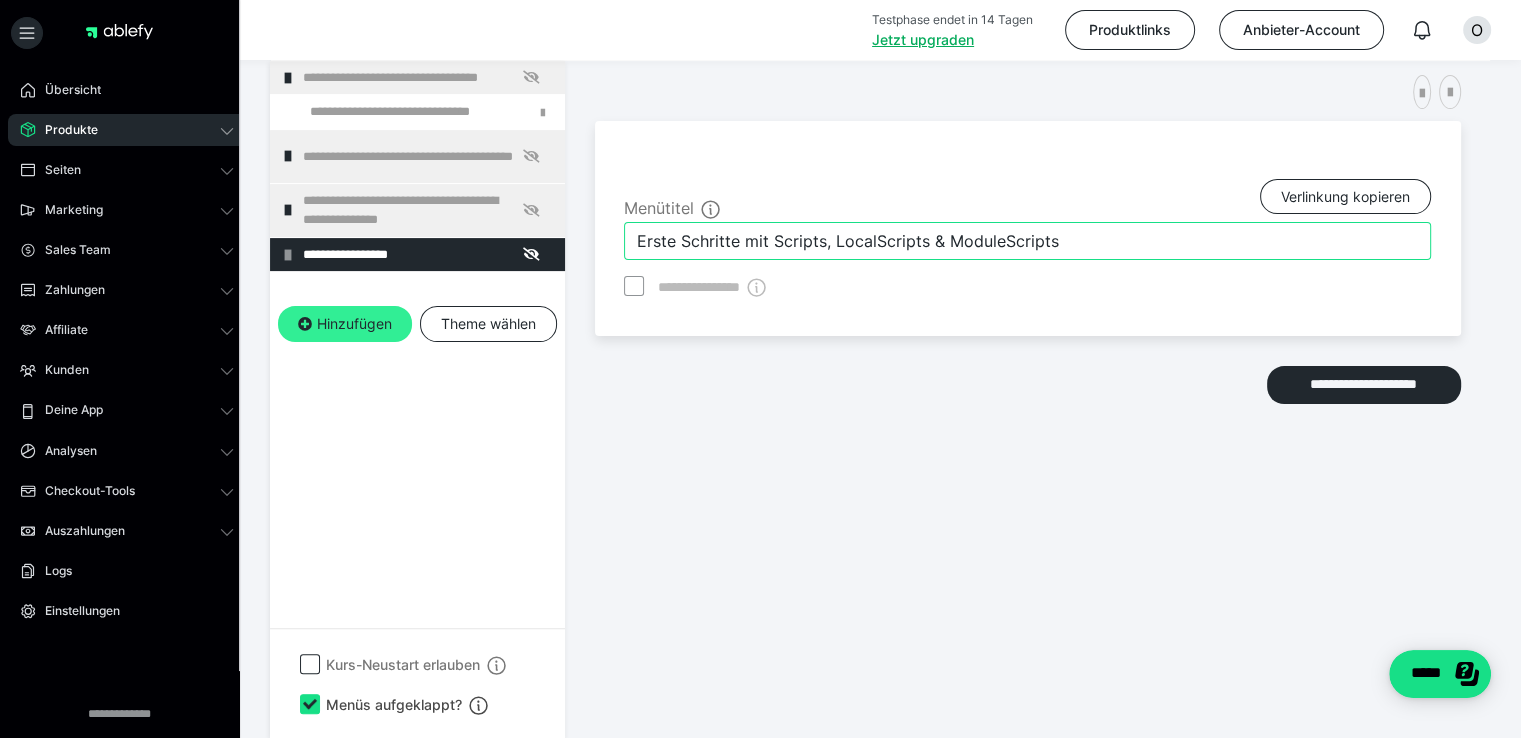 type on "Erste Schritte mit Scripts, LocalScripts & ModuleScripts" 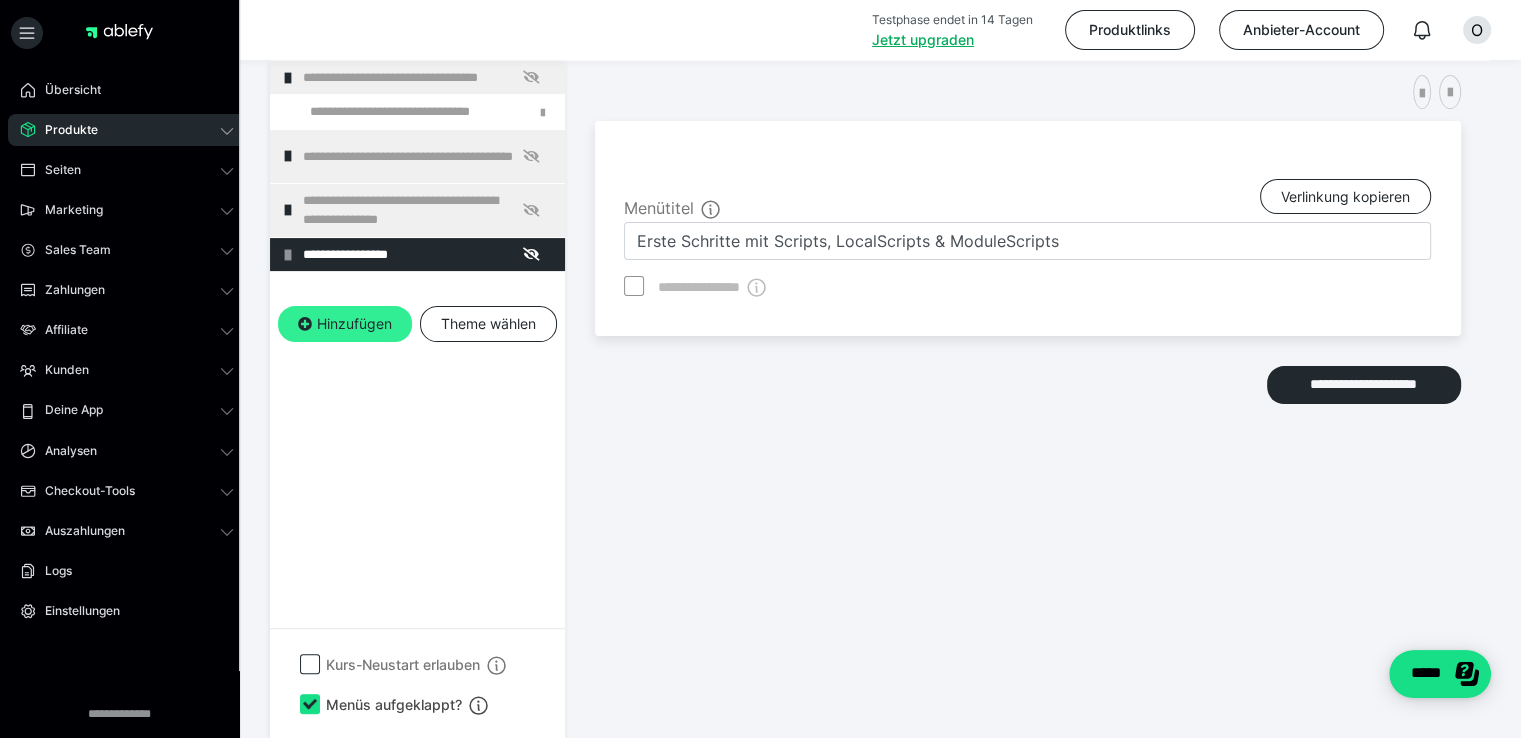 click on "**********" at bounding box center [417, 219] 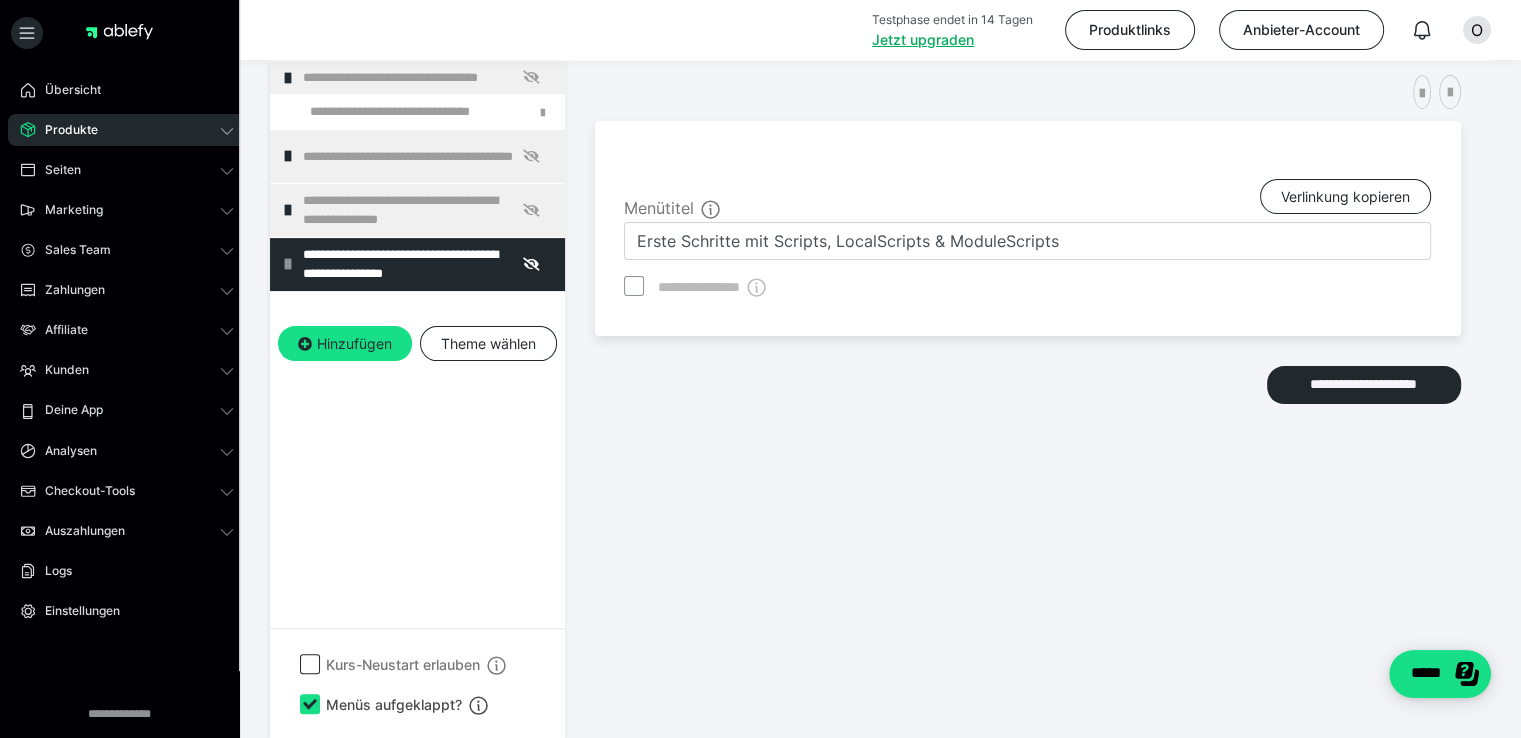 click on "**********" at bounding box center (417, 229) 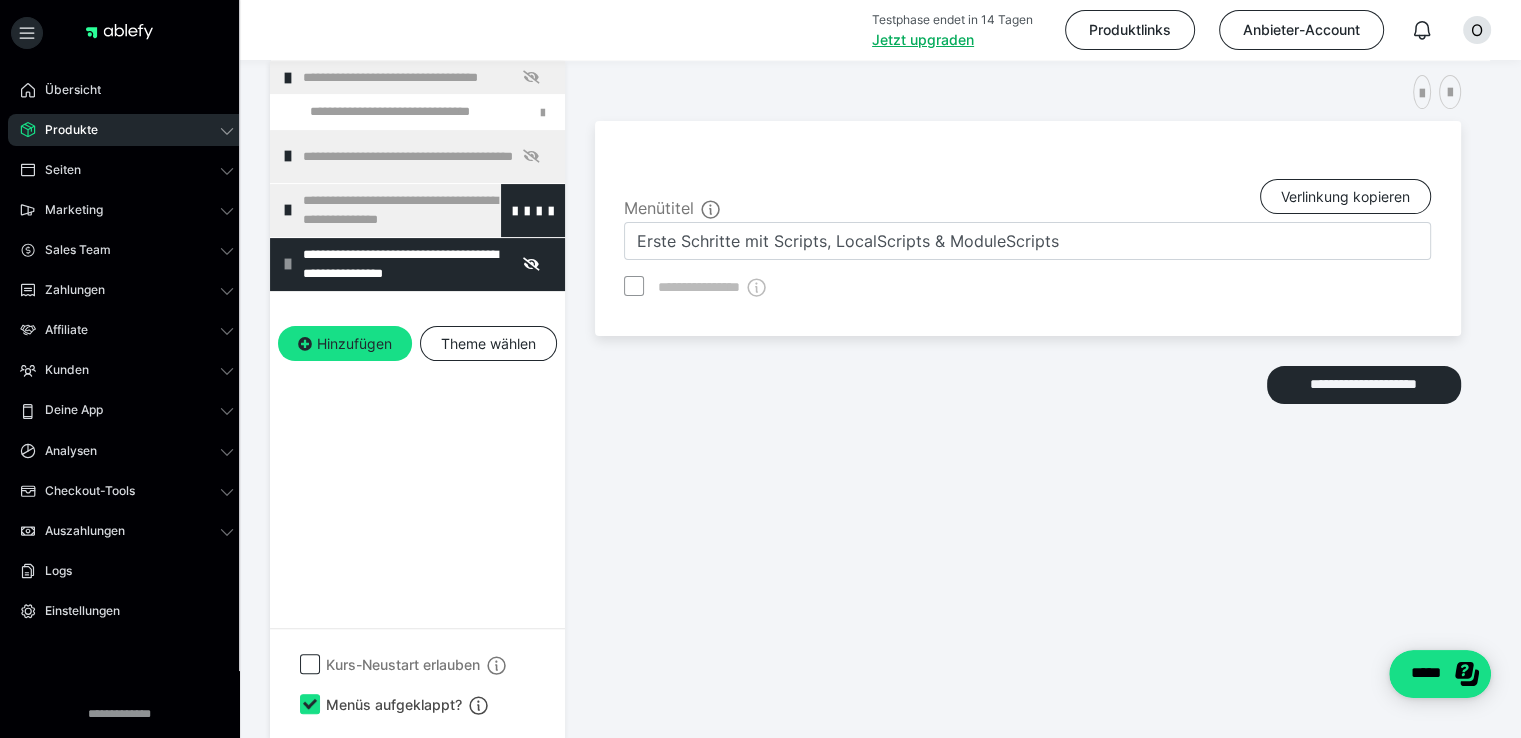 click on "**********" at bounding box center [426, 210] 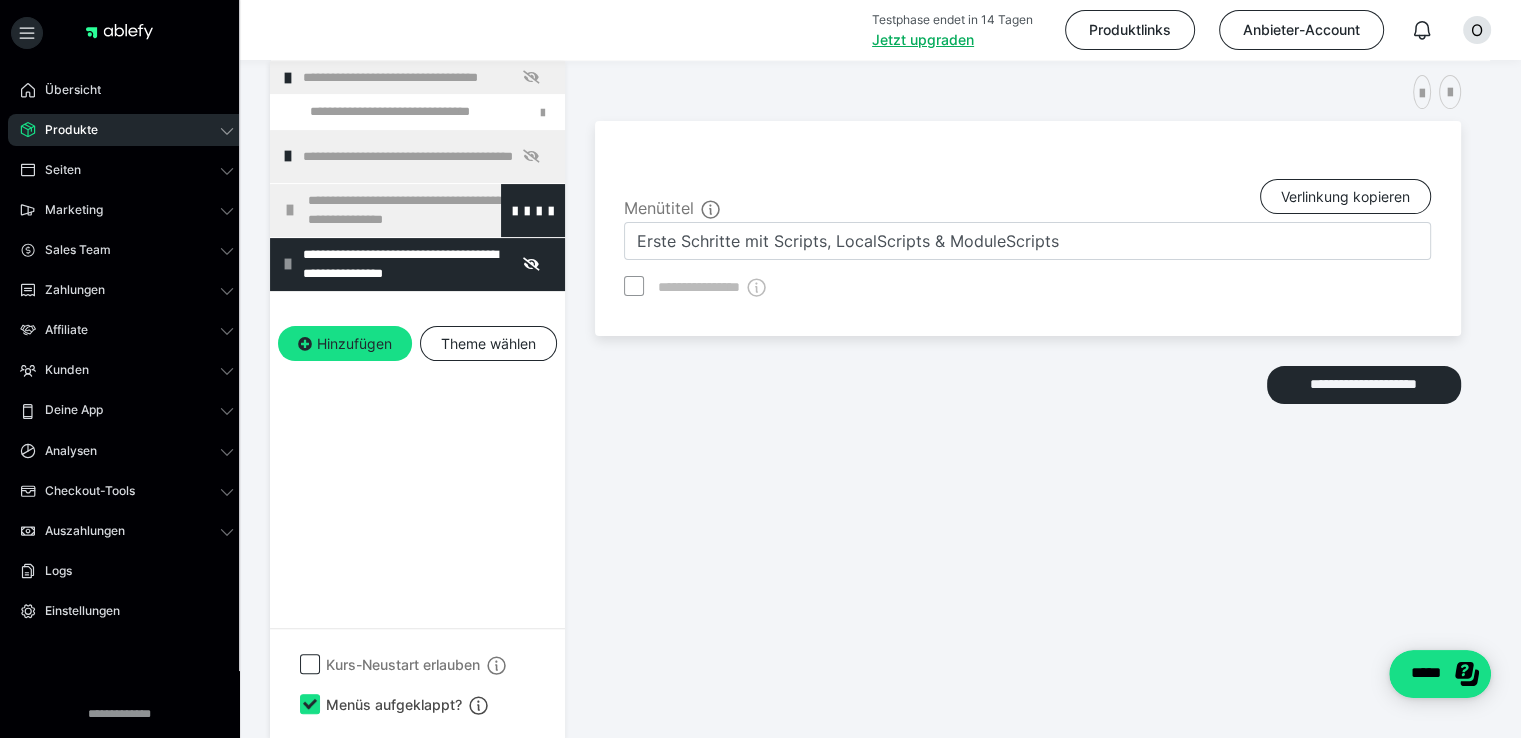 click on "**********" at bounding box center (431, 210) 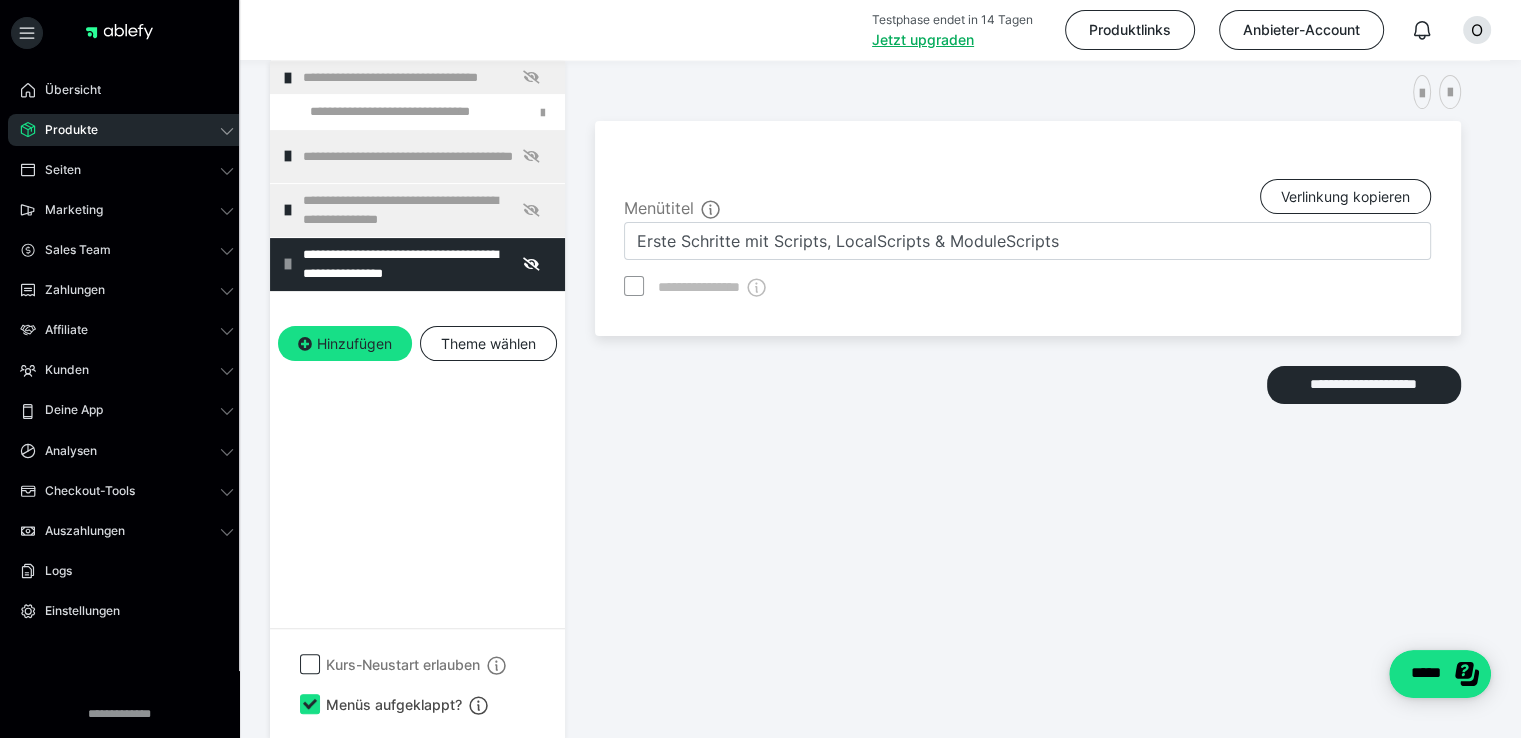 click on "**********" at bounding box center [426, 210] 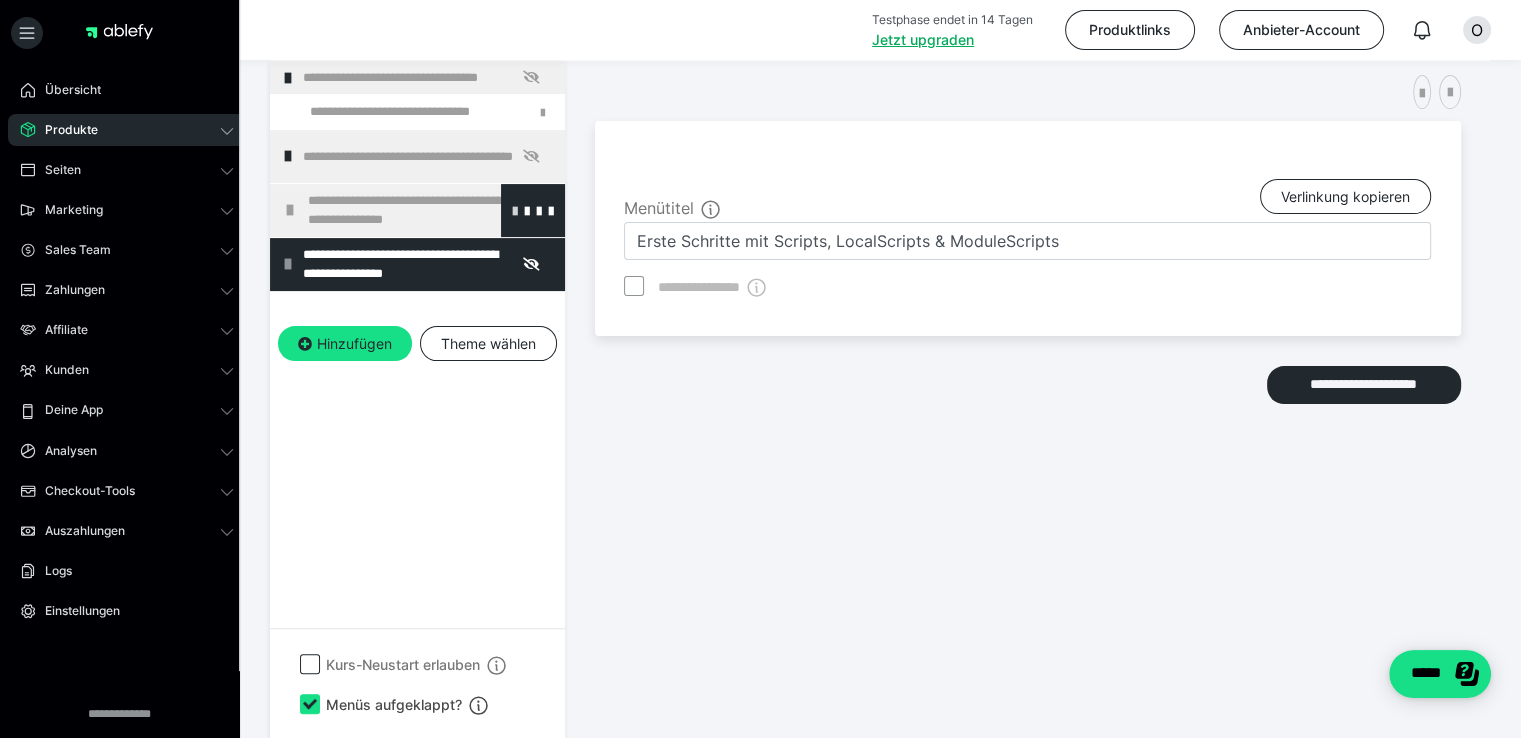 click at bounding box center (515, 210) 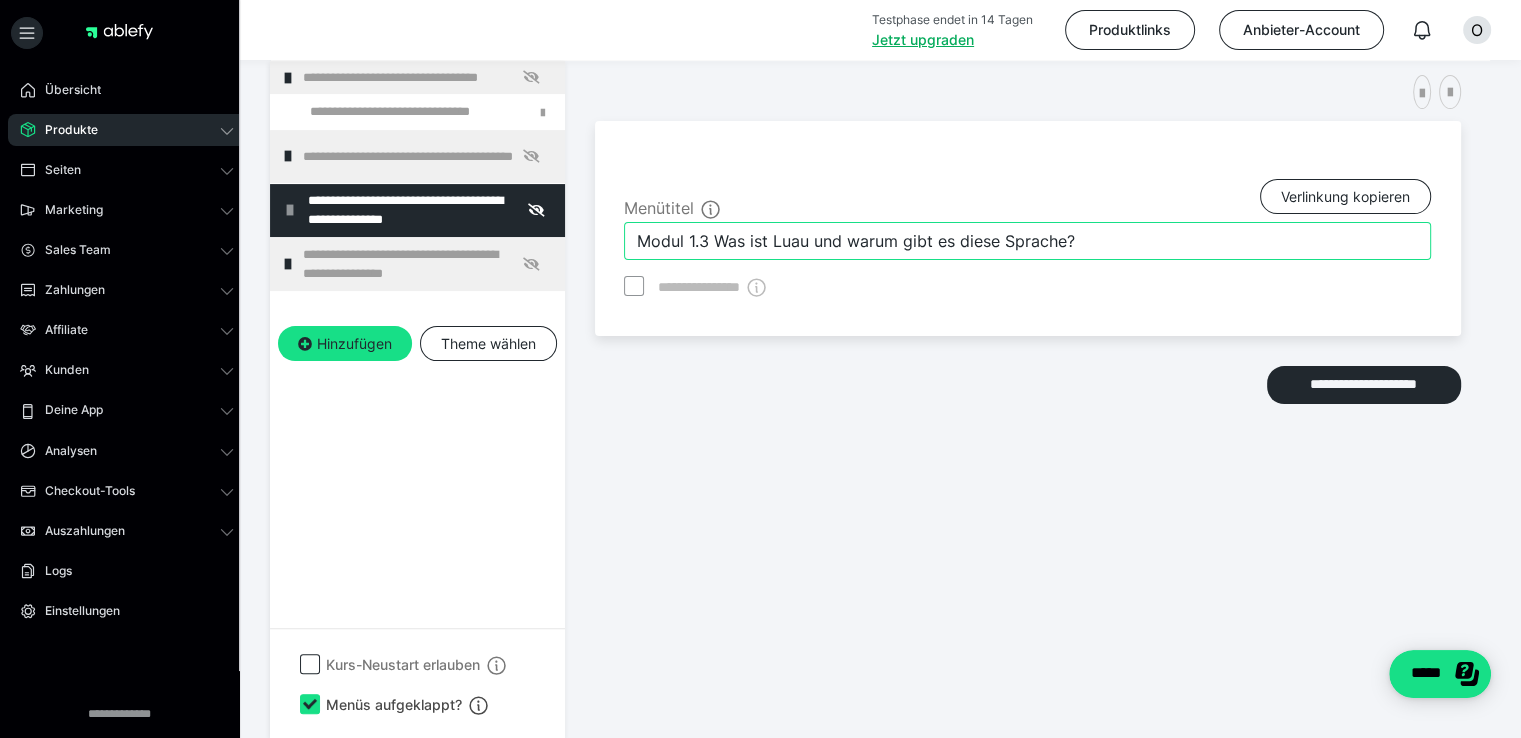 drag, startPoint x: 712, startPoint y: 236, endPoint x: 579, endPoint y: 238, distance: 133.01503 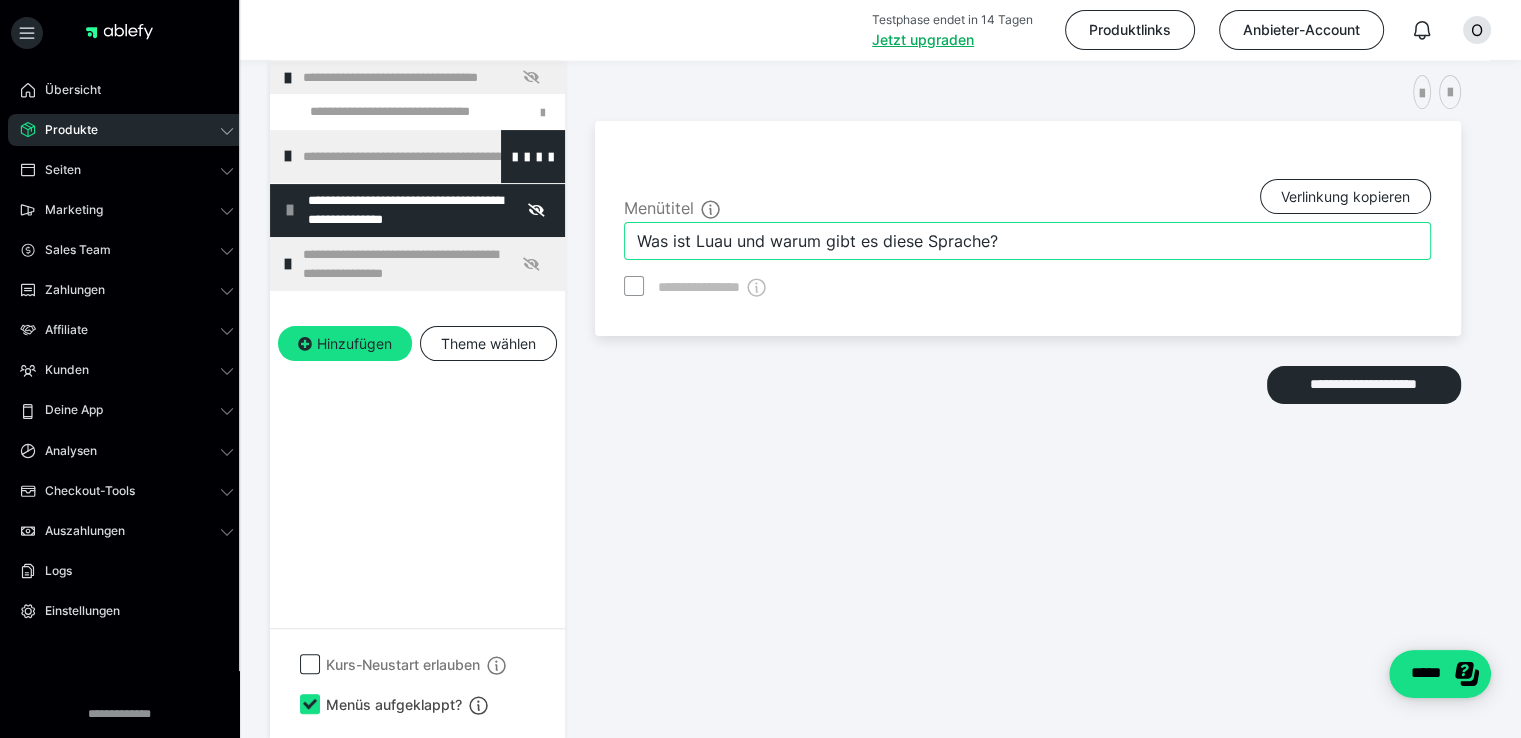 type on "Was ist Luau und warum gibt es diese Sprache?" 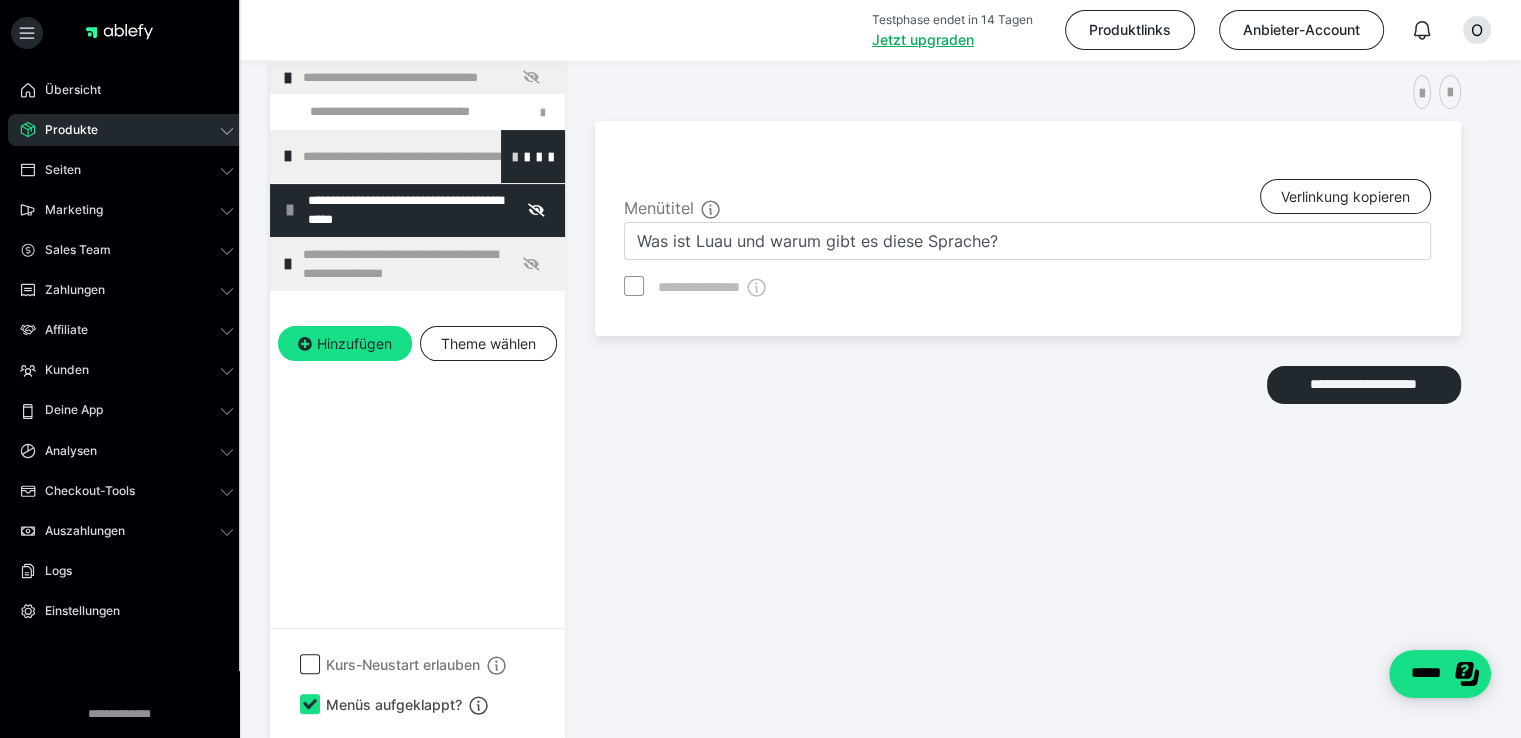 click at bounding box center (515, 156) 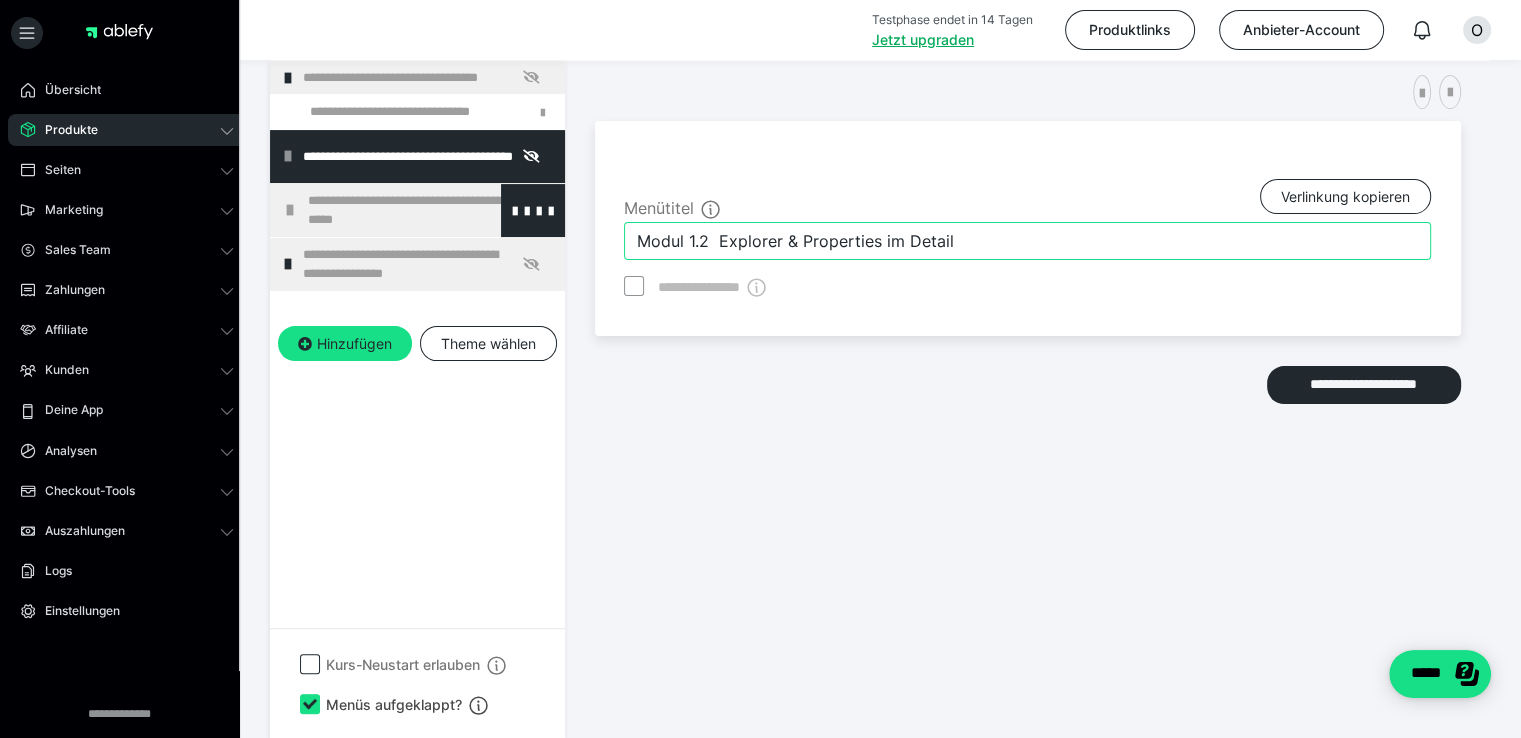 drag, startPoint x: 716, startPoint y: 237, endPoint x: 541, endPoint y: 231, distance: 175.10283 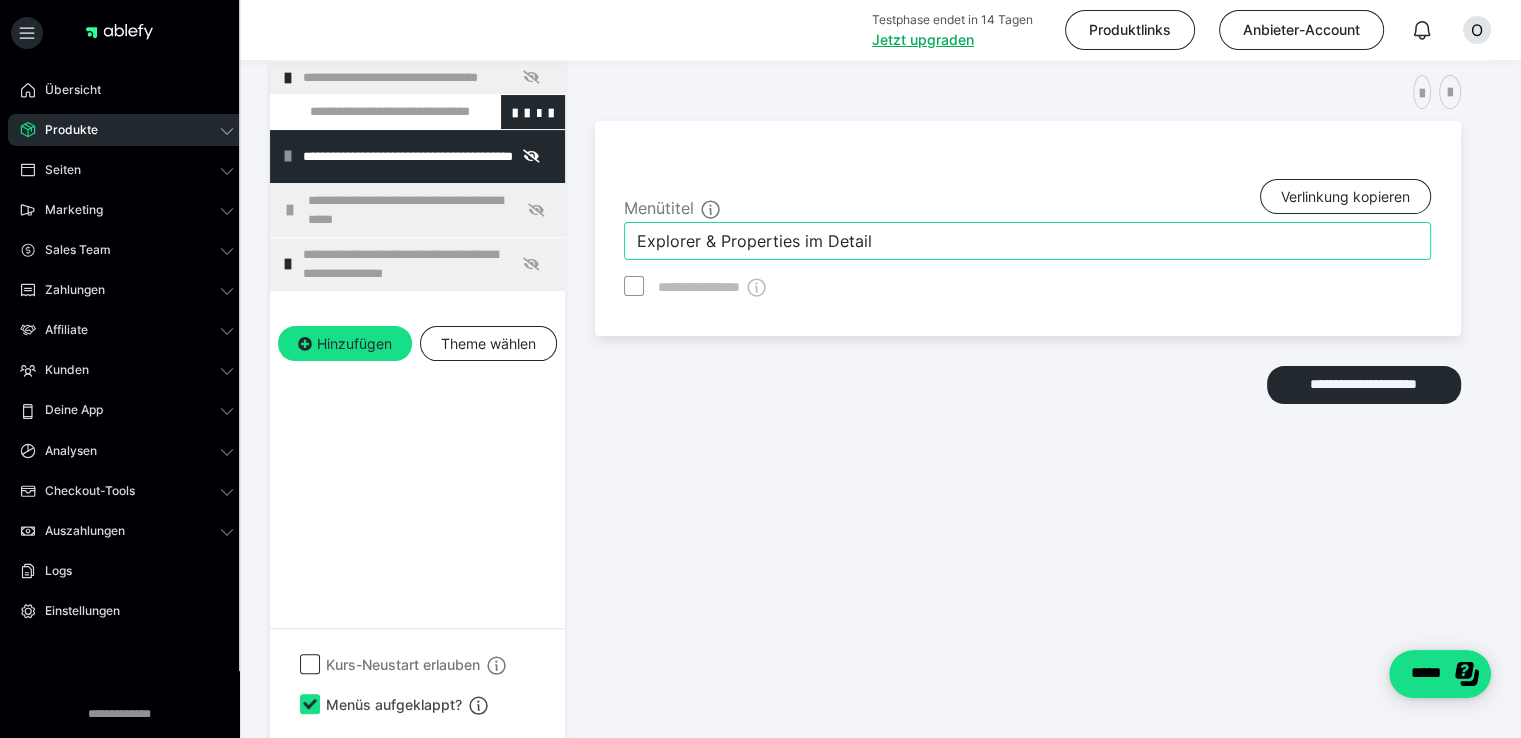 type on "Explorer & Properties im Detail" 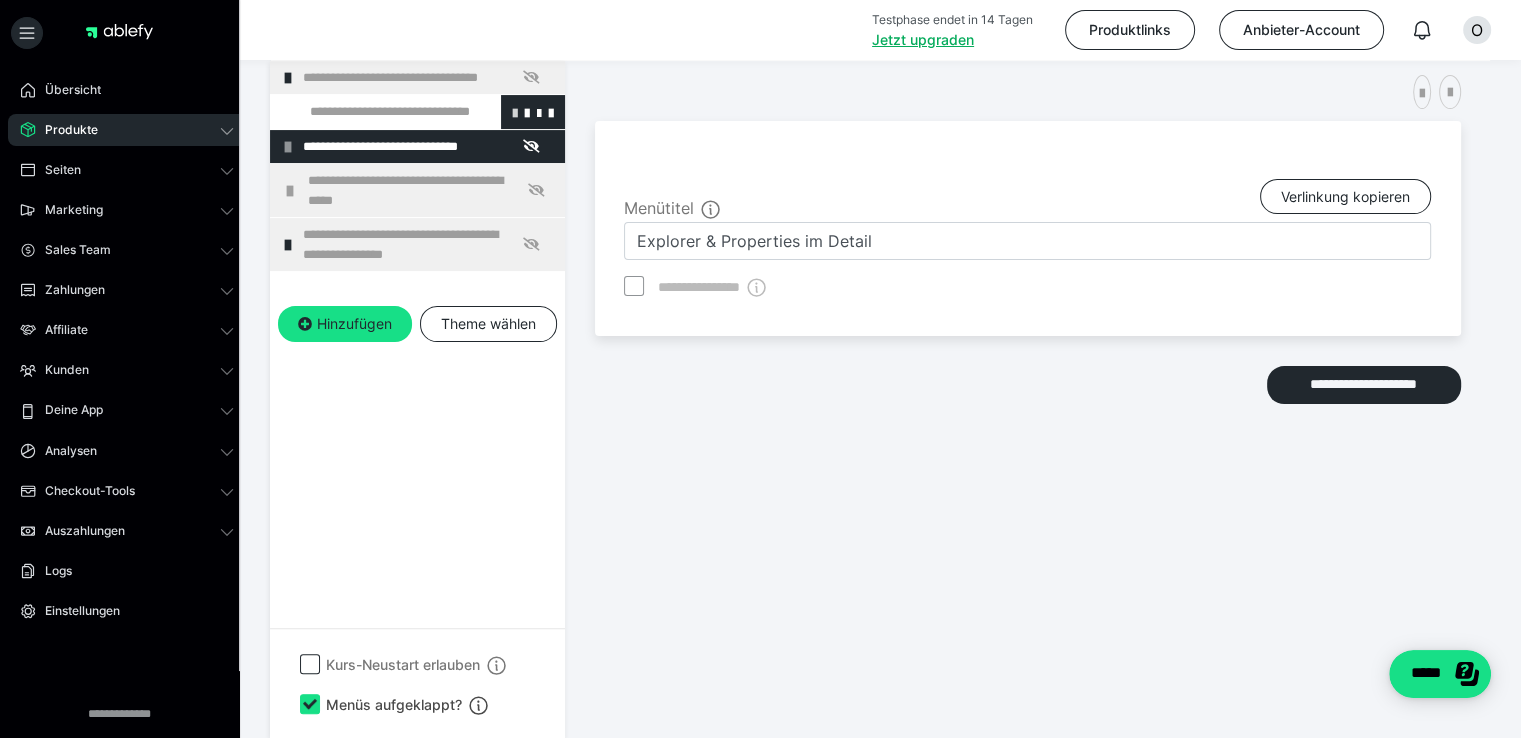 click at bounding box center [515, 112] 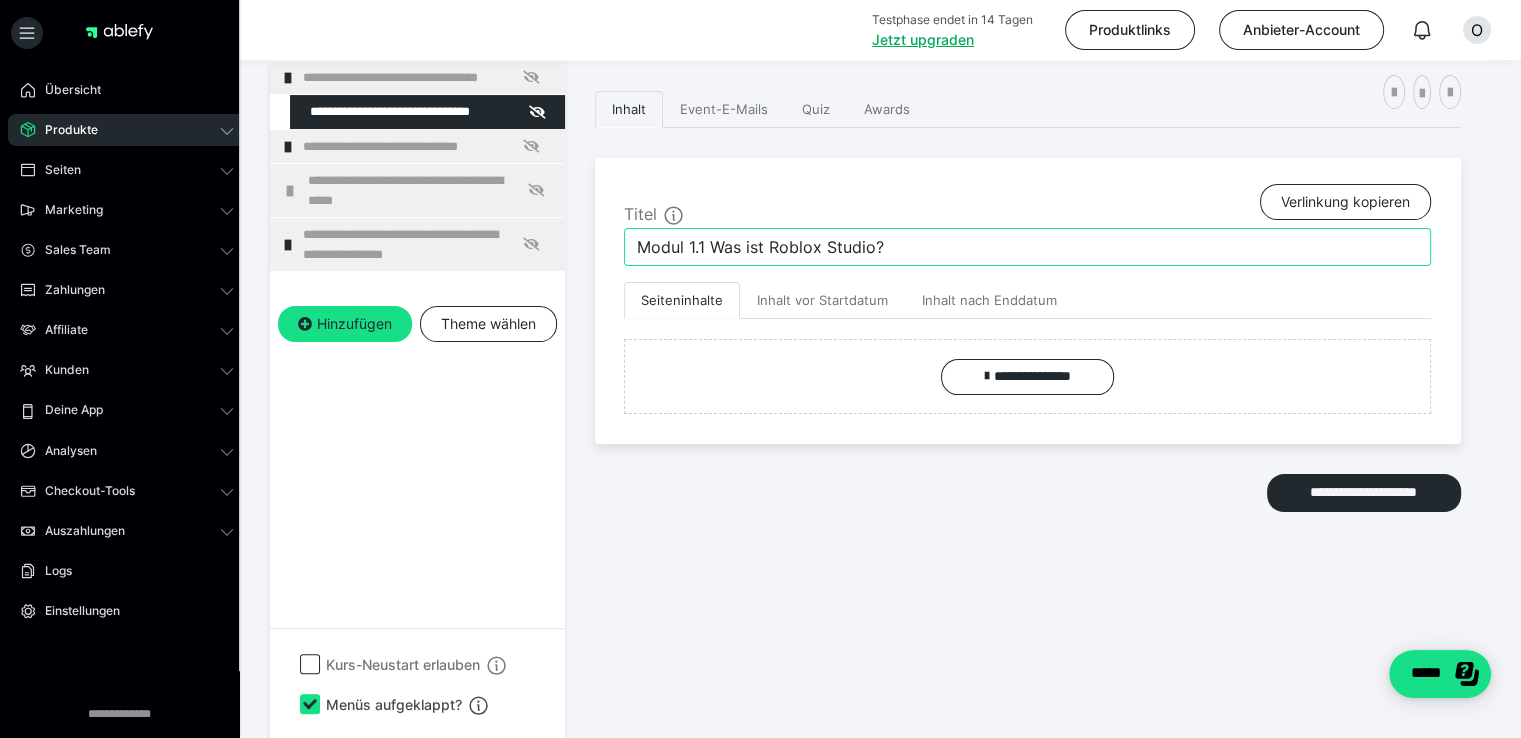 drag, startPoint x: 712, startPoint y: 242, endPoint x: 580, endPoint y: 239, distance: 132.03409 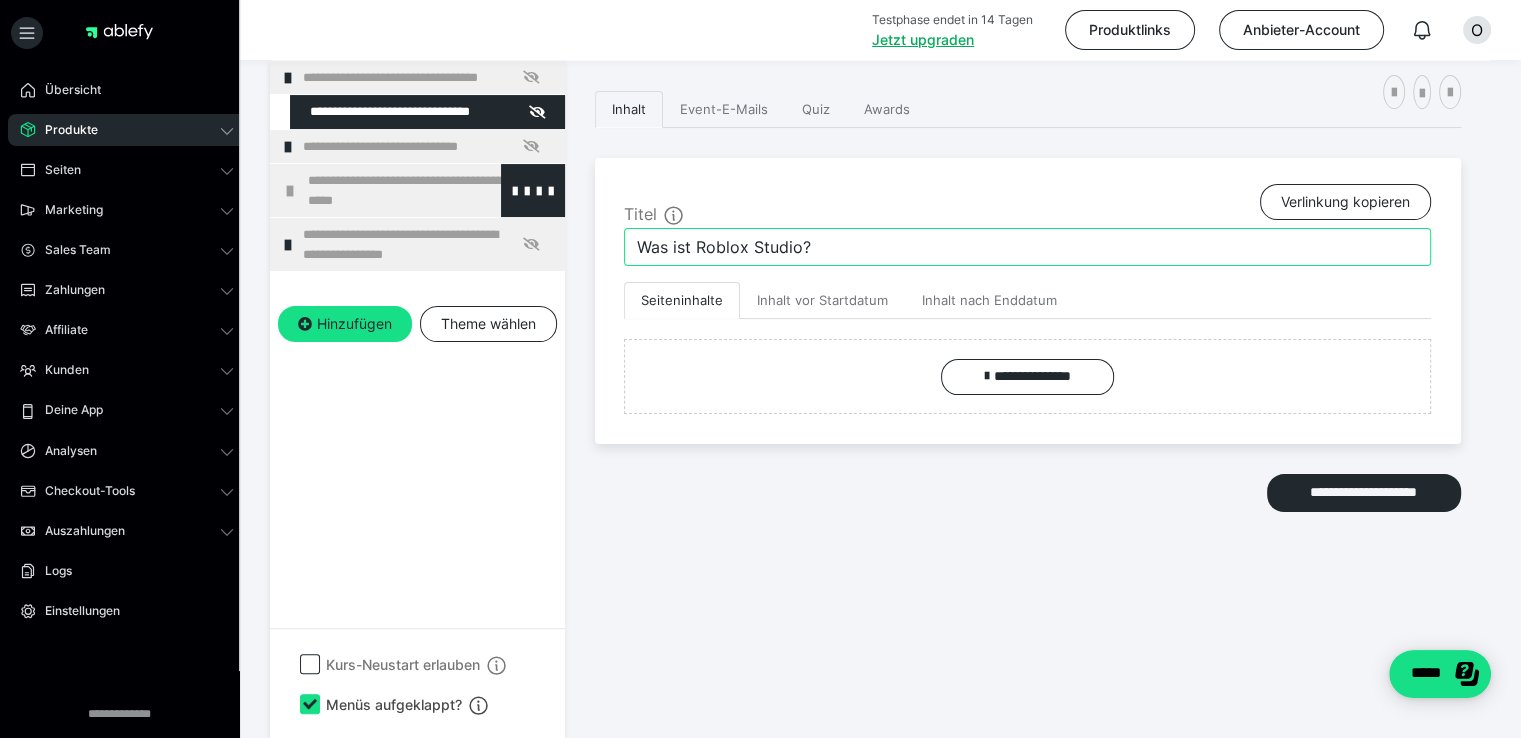type on "Was ist Roblox Studio?" 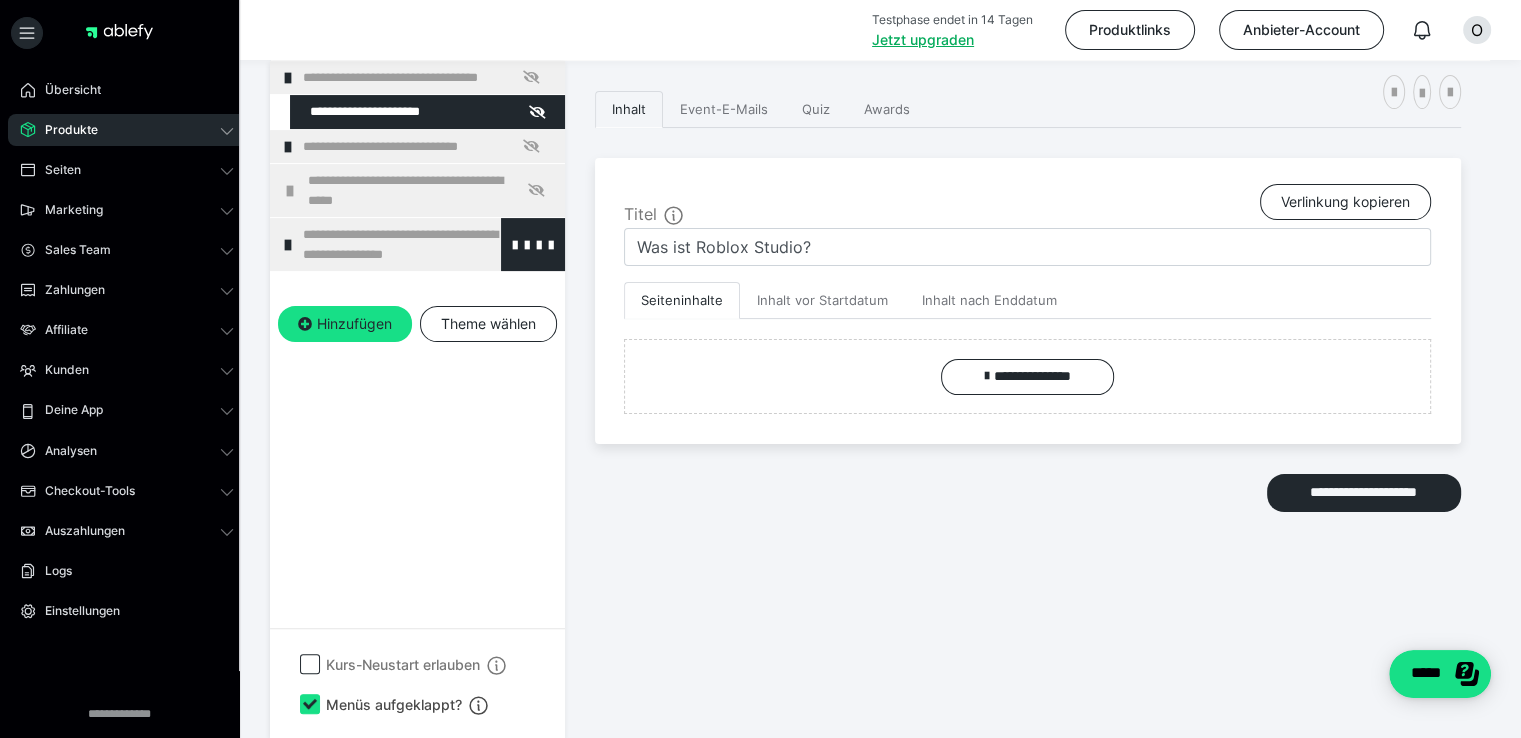 click on "**********" at bounding box center [426, 244] 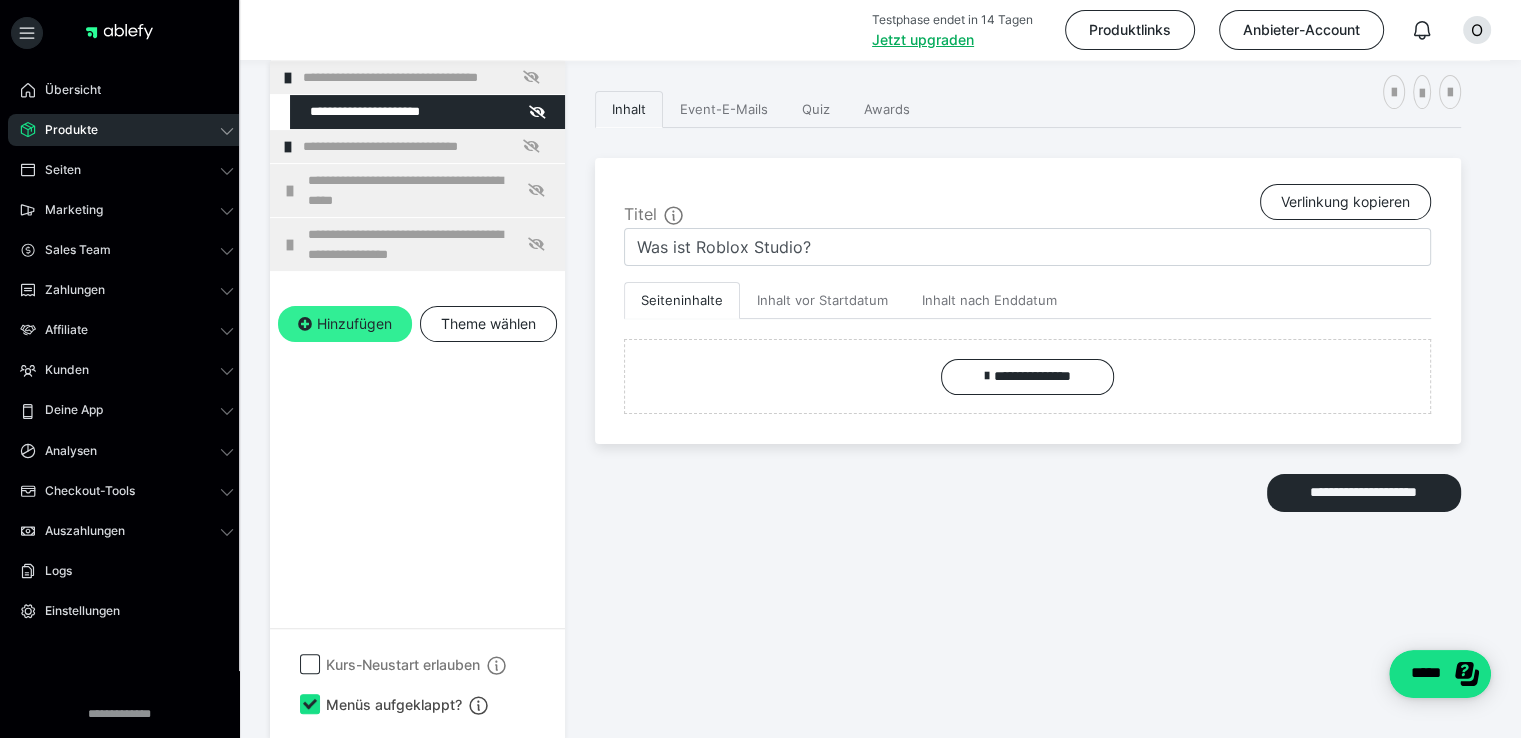 click on "Hinzufügen" at bounding box center (345, 324) 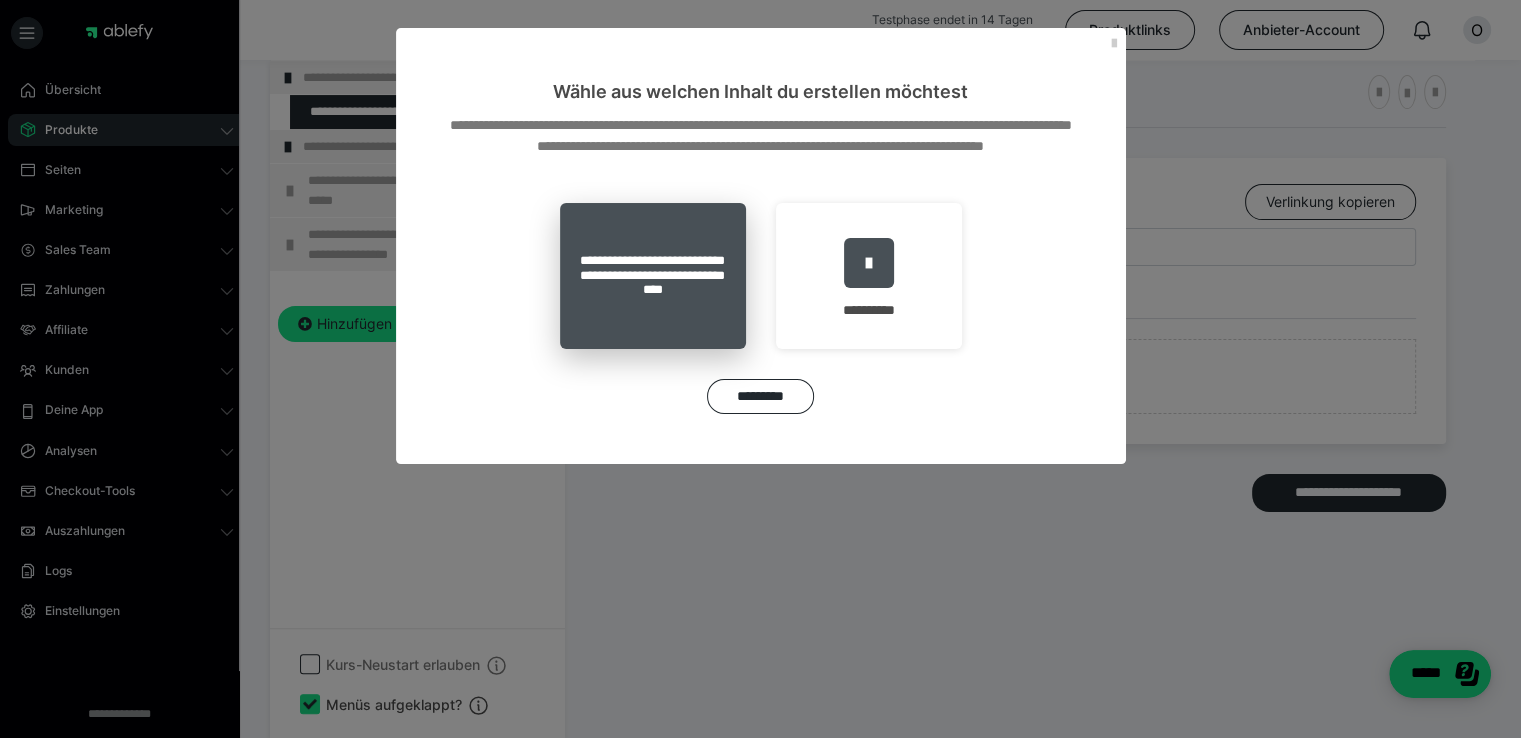 click on "**********" at bounding box center [653, 276] 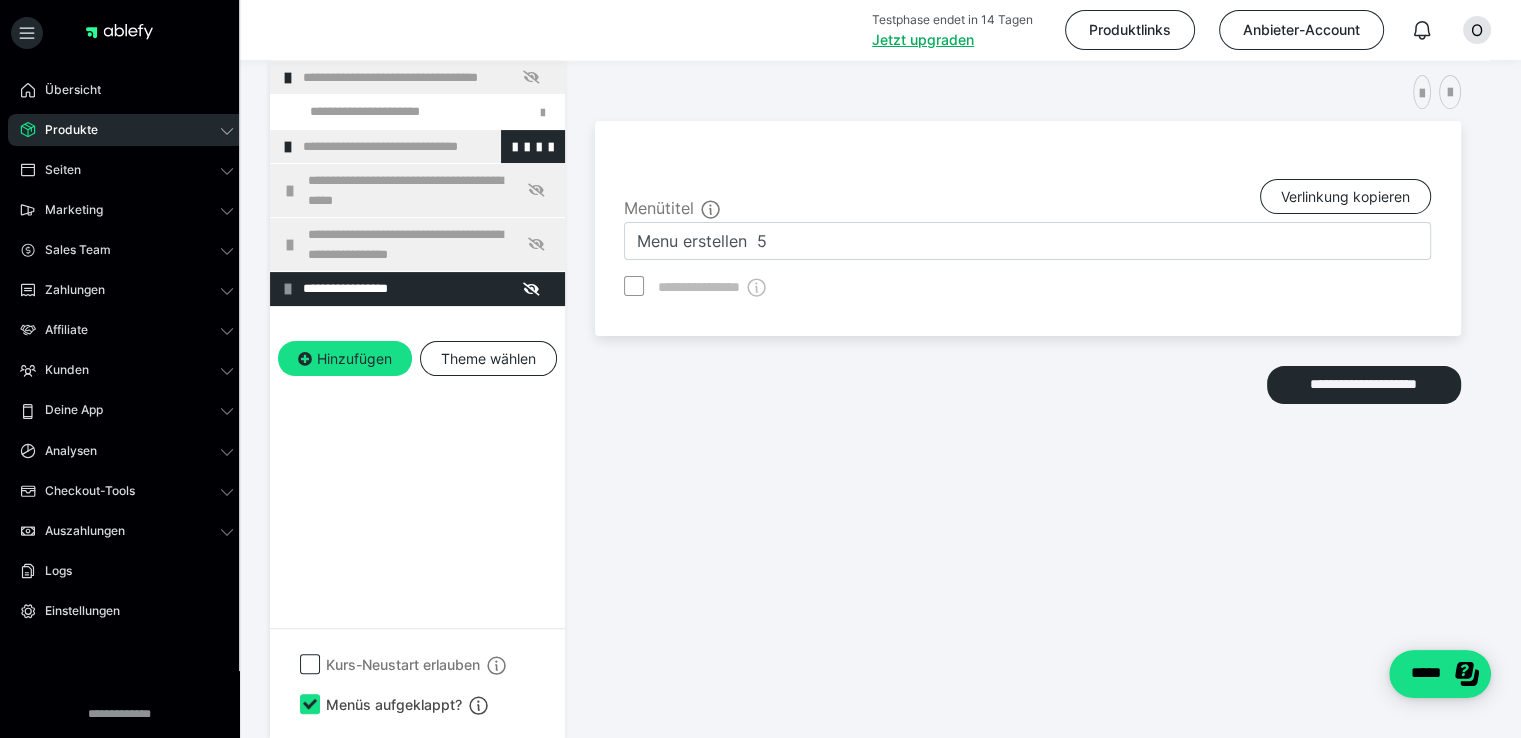 click at bounding box center [288, 147] 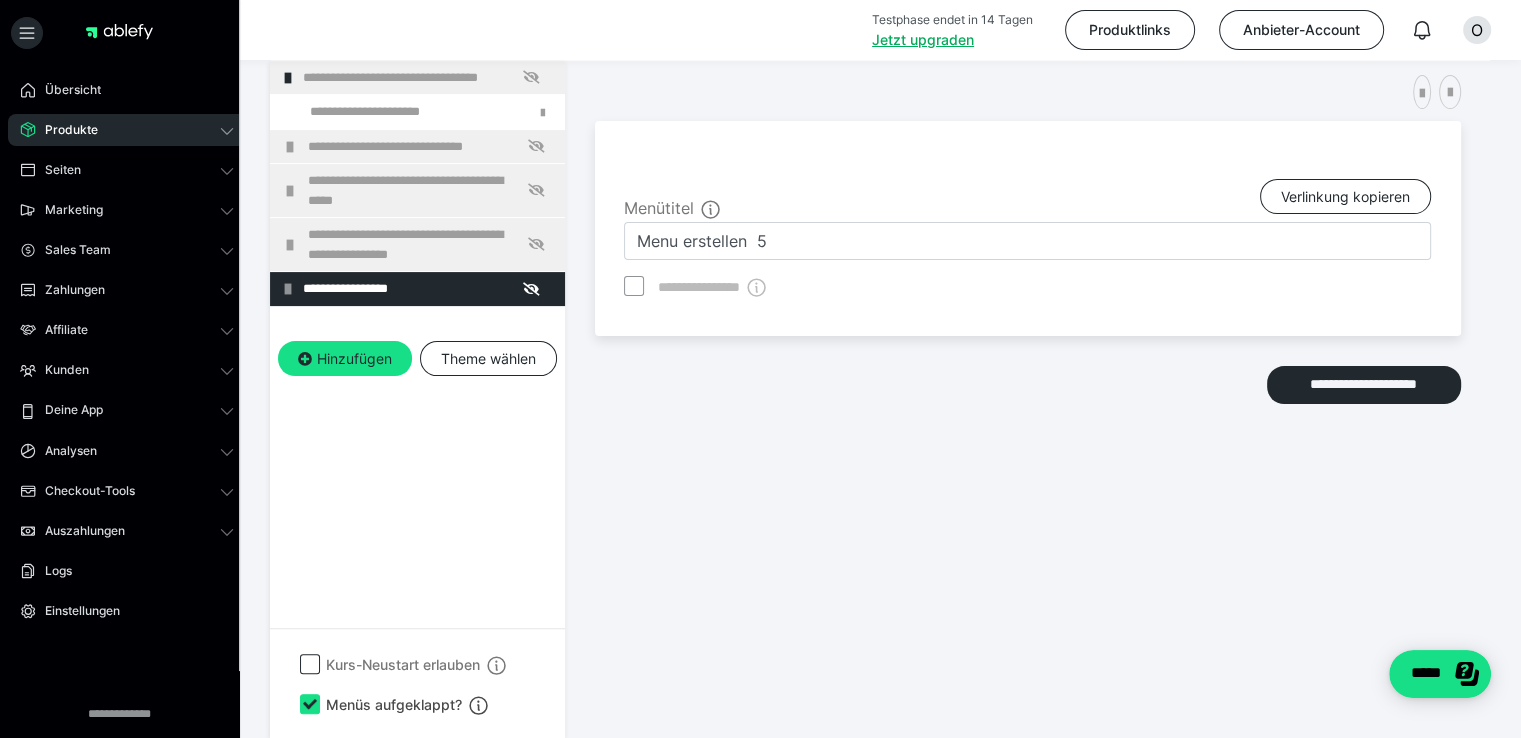 click at bounding box center (290, 147) 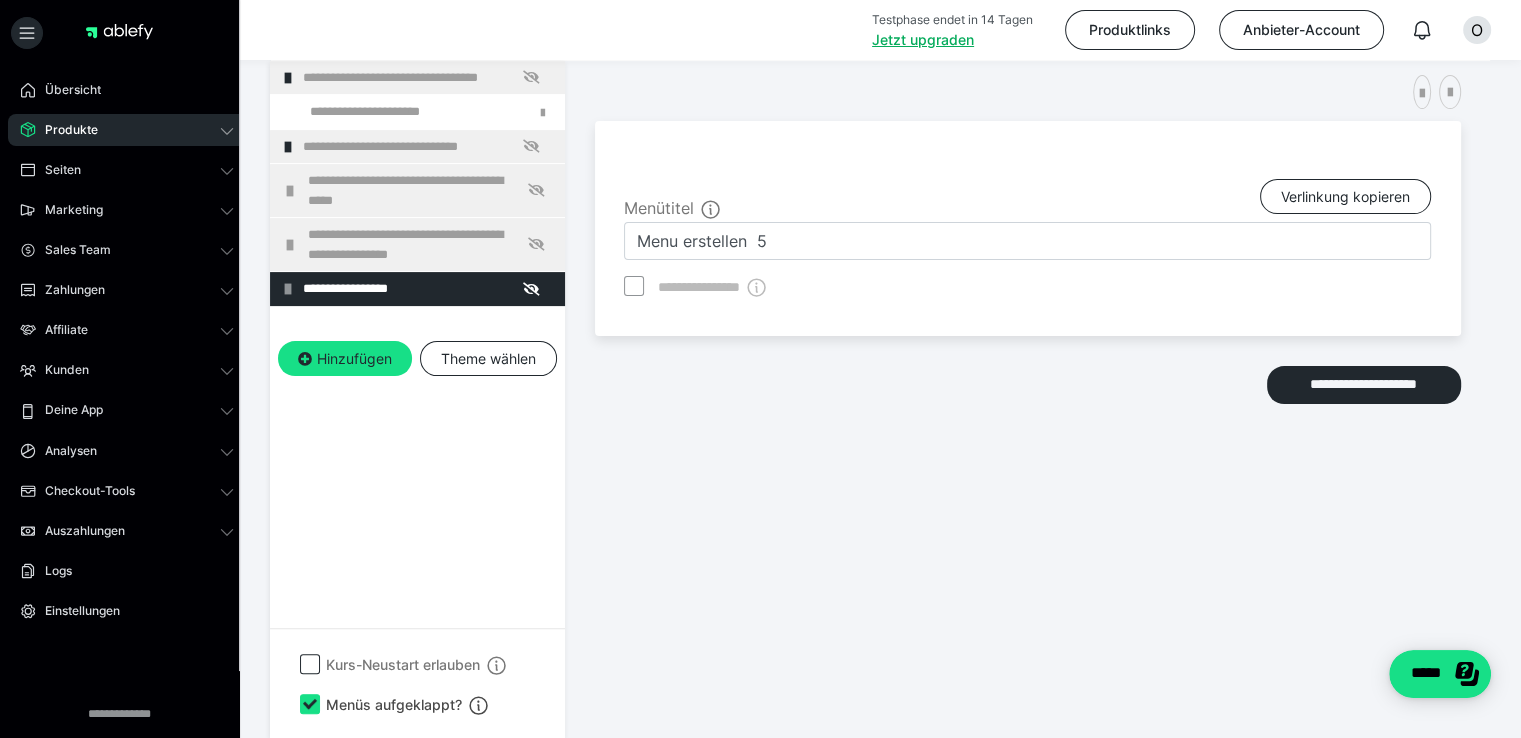 click at bounding box center (288, 147) 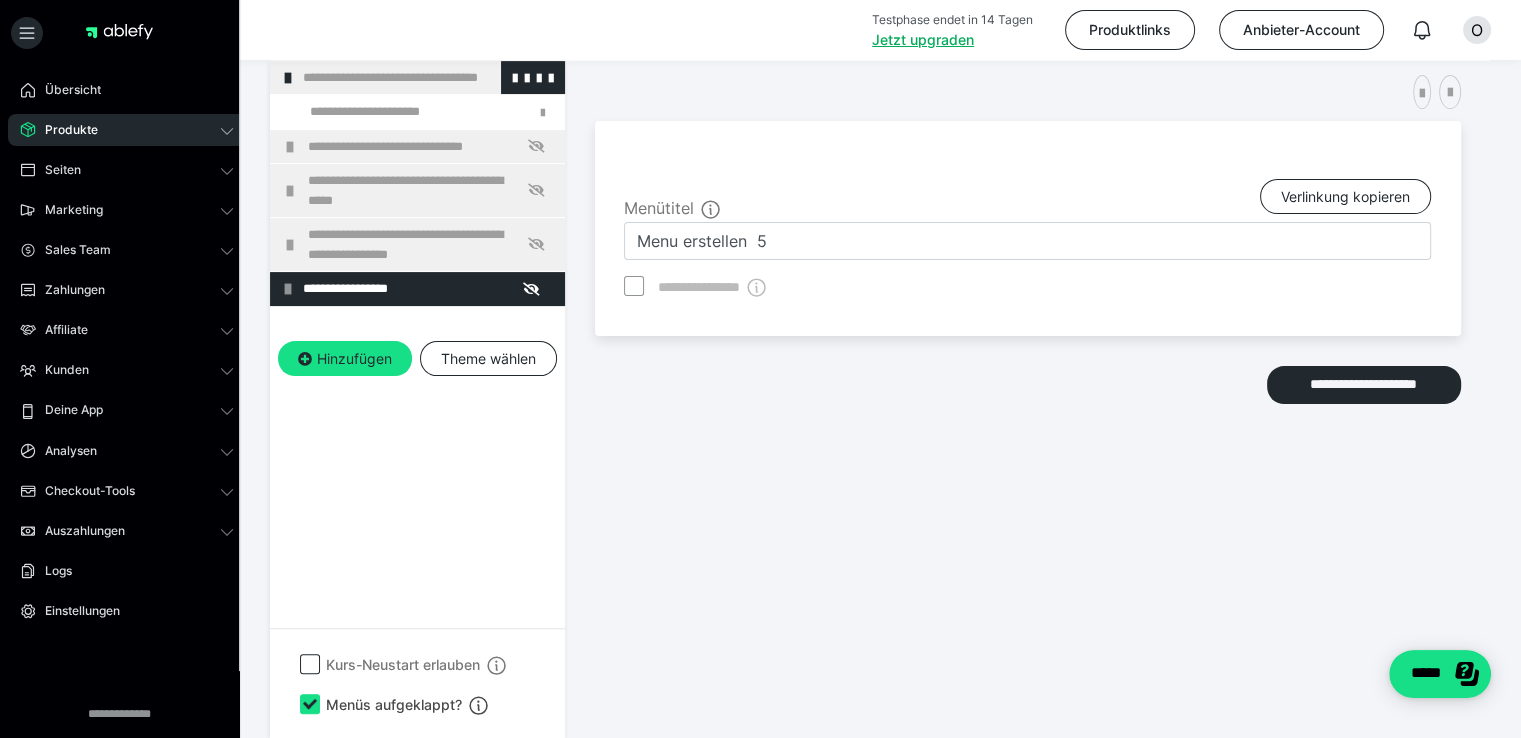 click at bounding box center [288, 78] 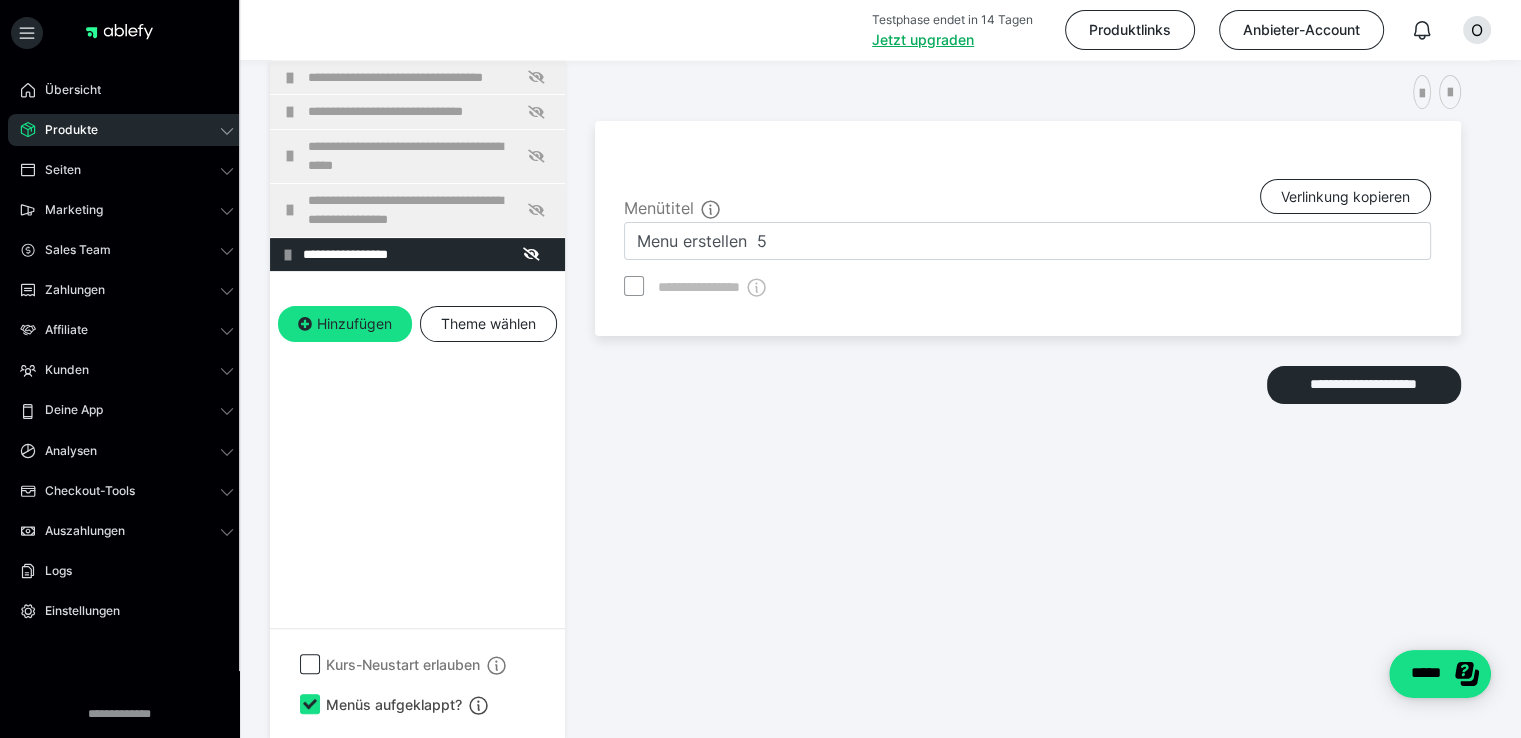click at bounding box center (290, 78) 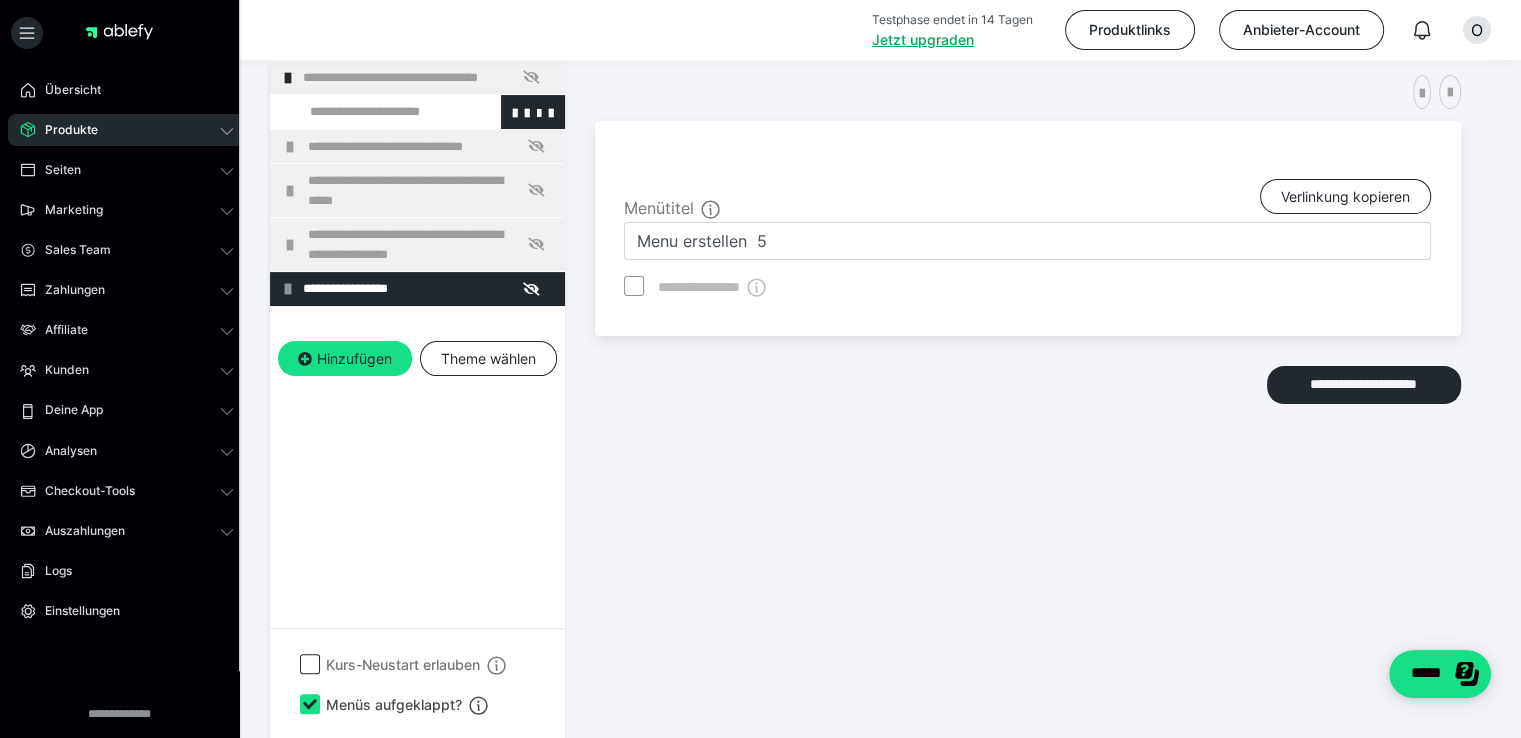 click at bounding box center [375, 112] 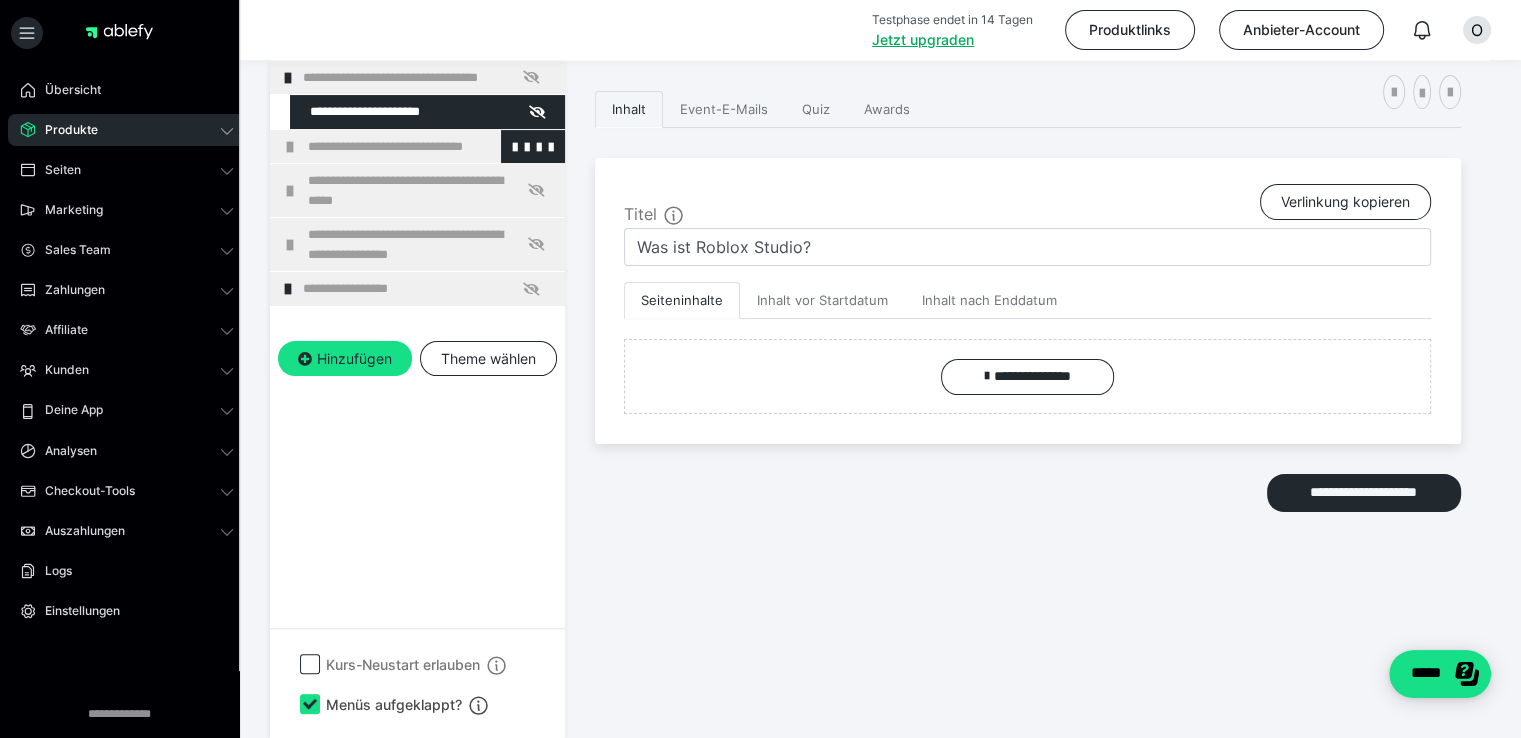 click on "**********" at bounding box center (417, 147) 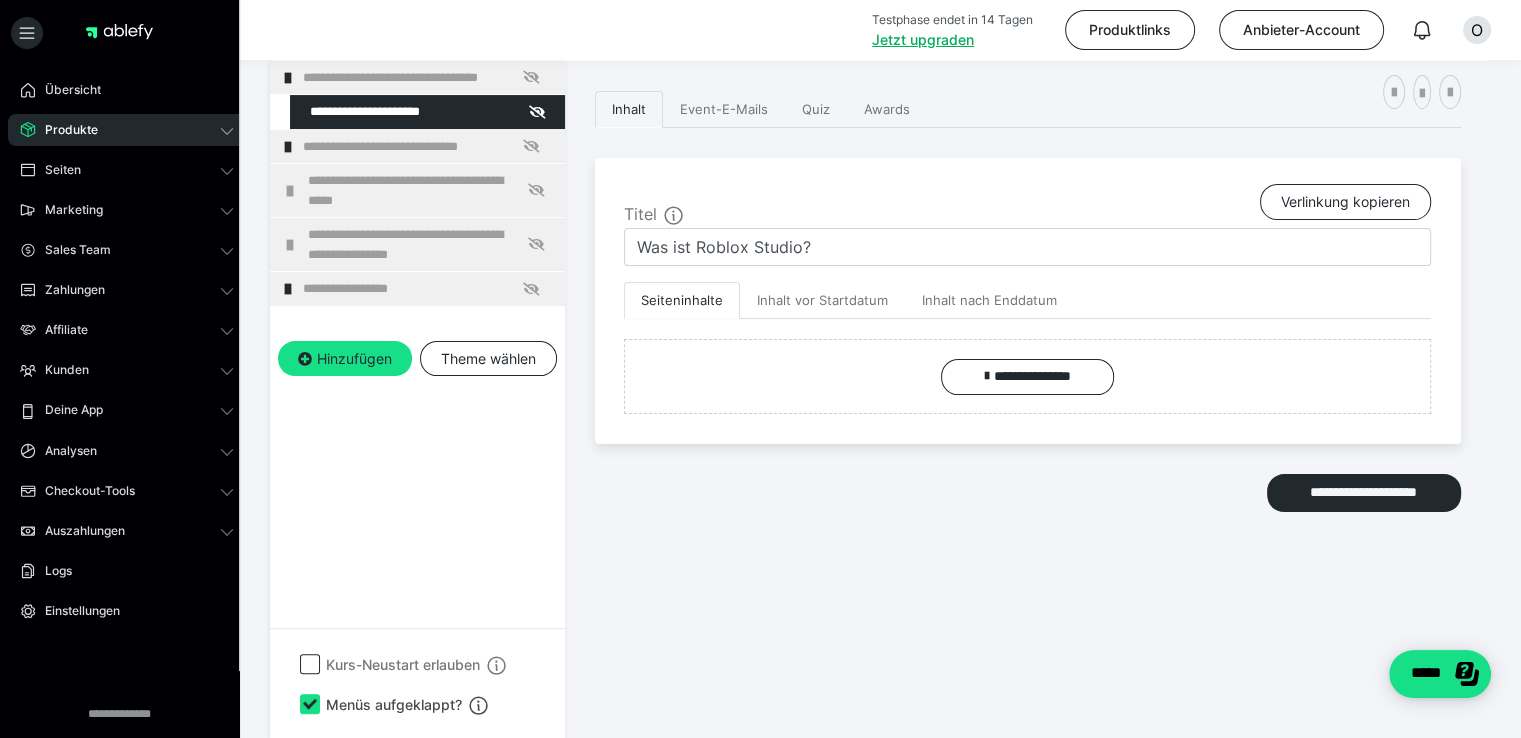 click at bounding box center [288, 147] 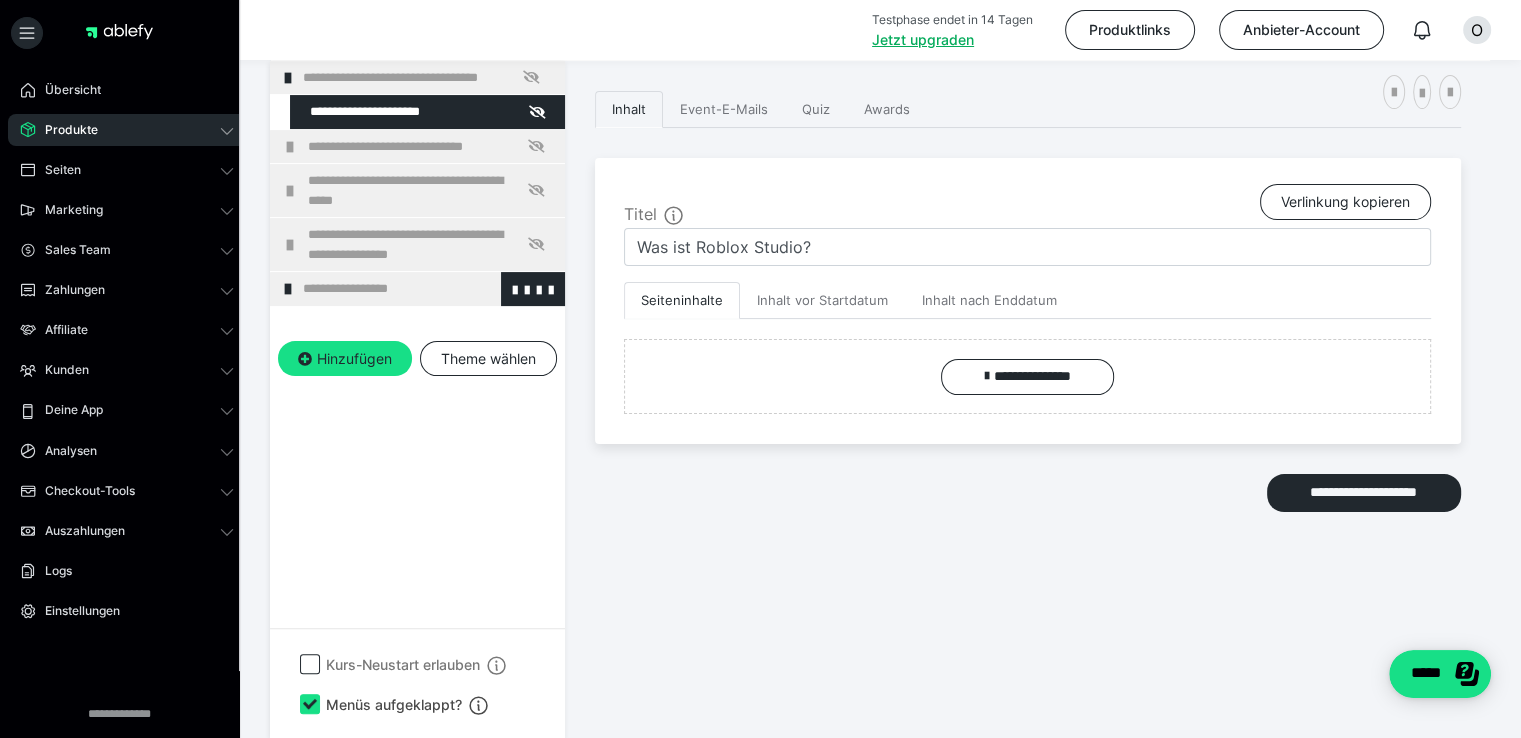 click on "**********" at bounding box center [426, 289] 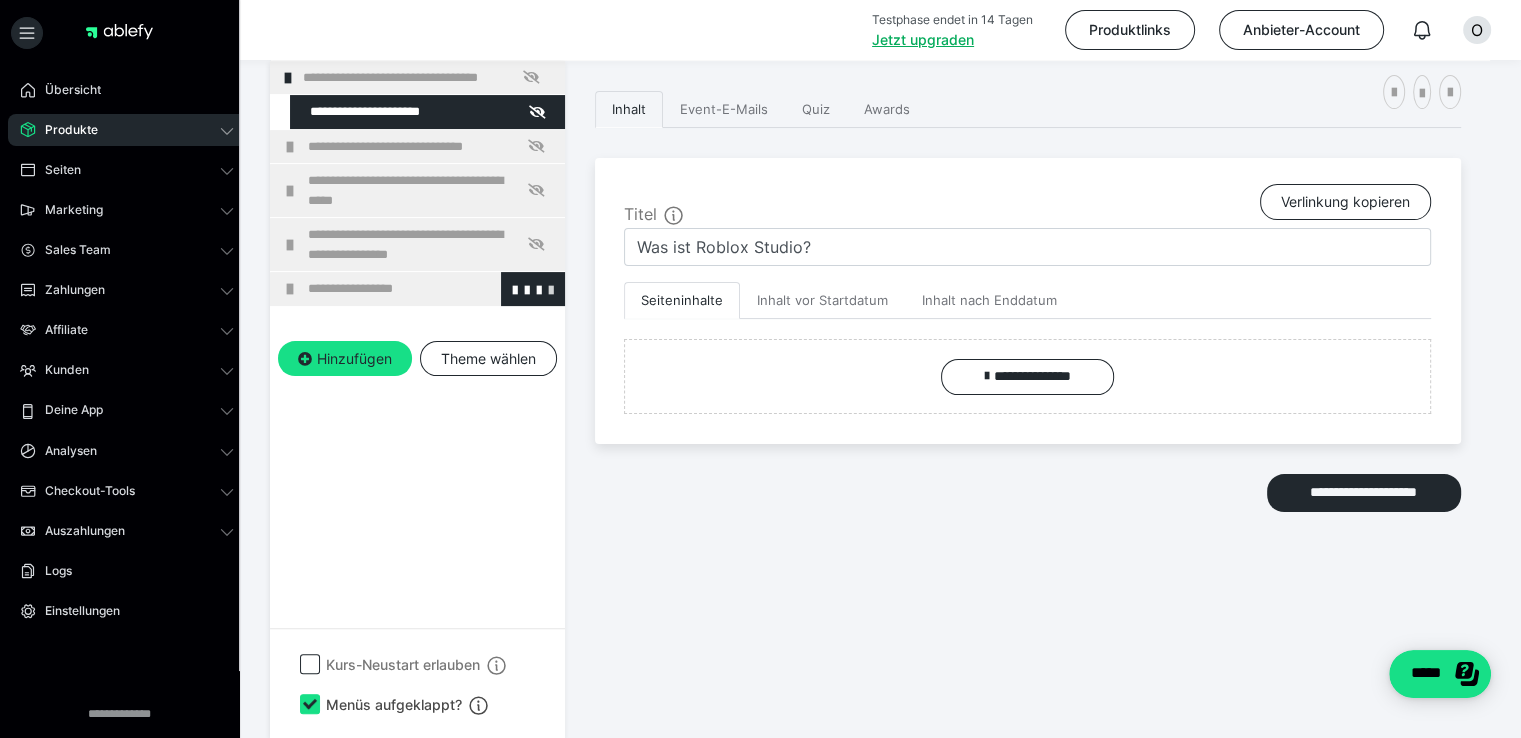 click at bounding box center (551, 289) 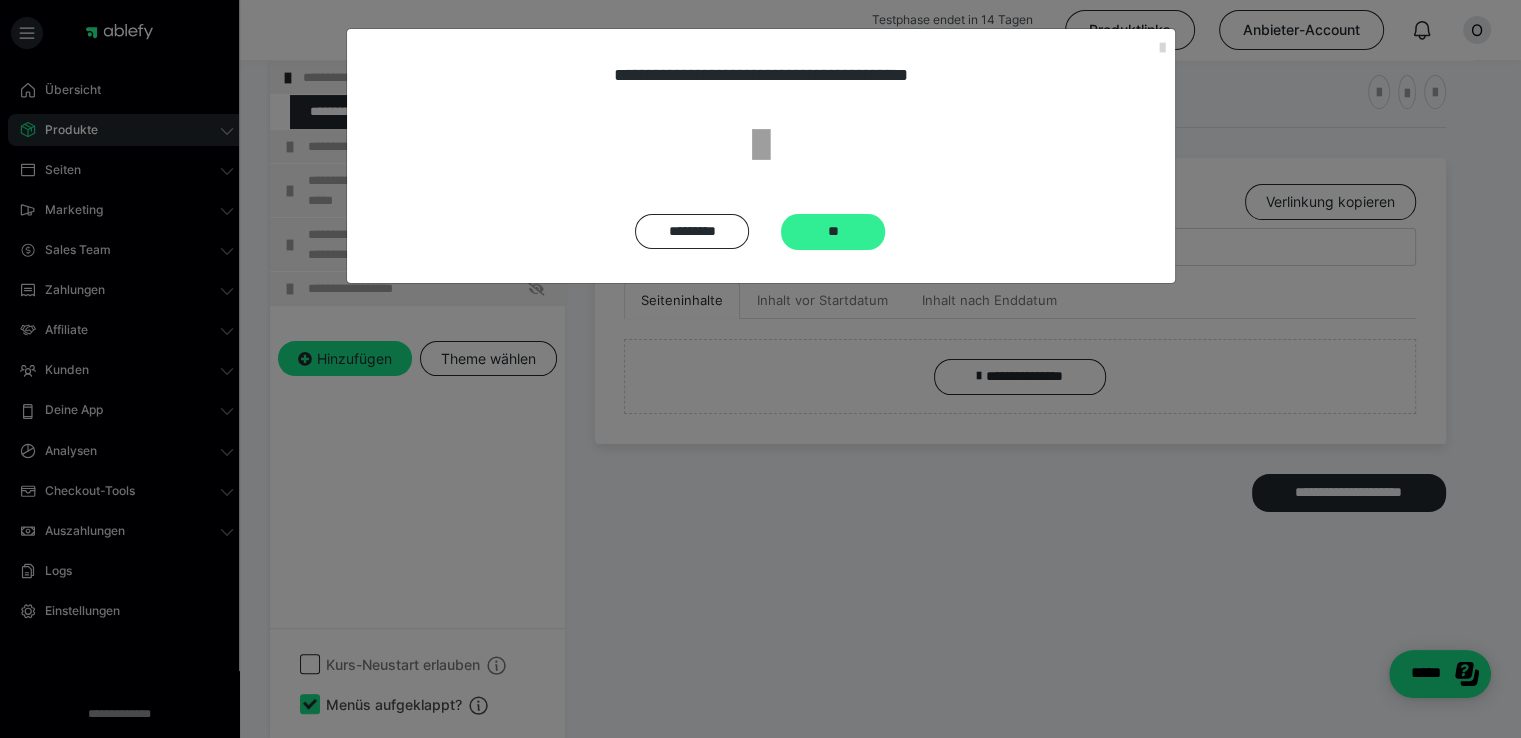 click on "**" at bounding box center [833, 232] 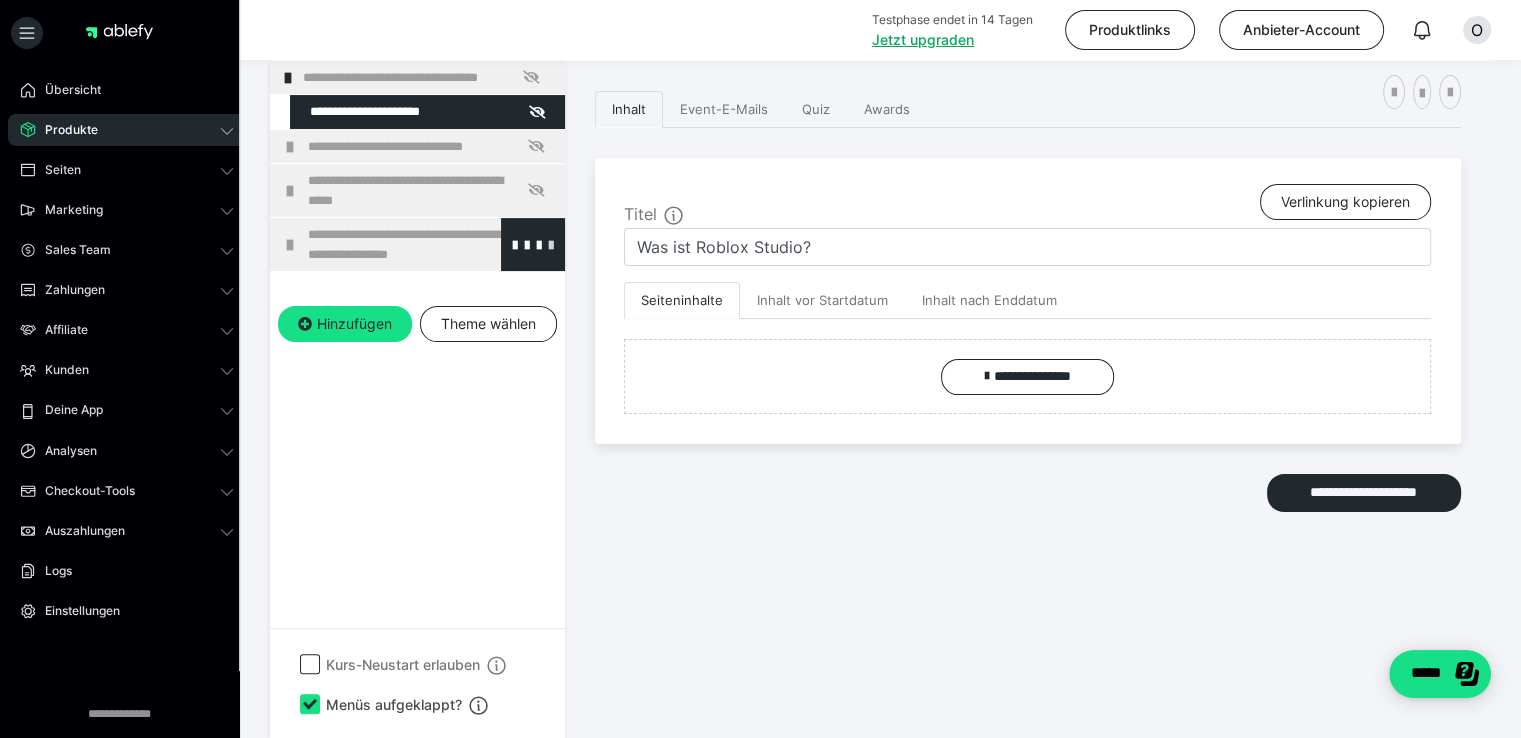 click at bounding box center (551, 244) 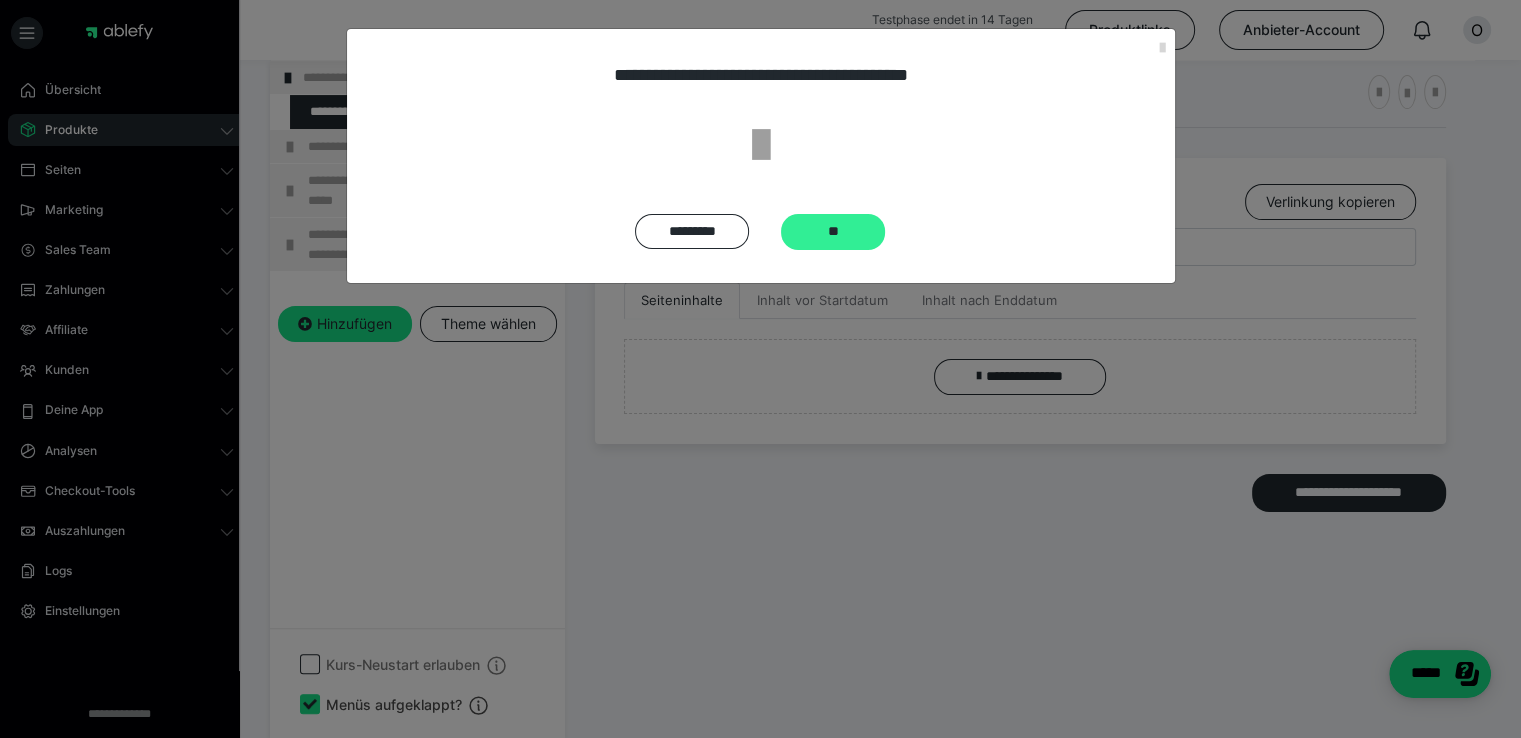 click on "**" at bounding box center (833, 232) 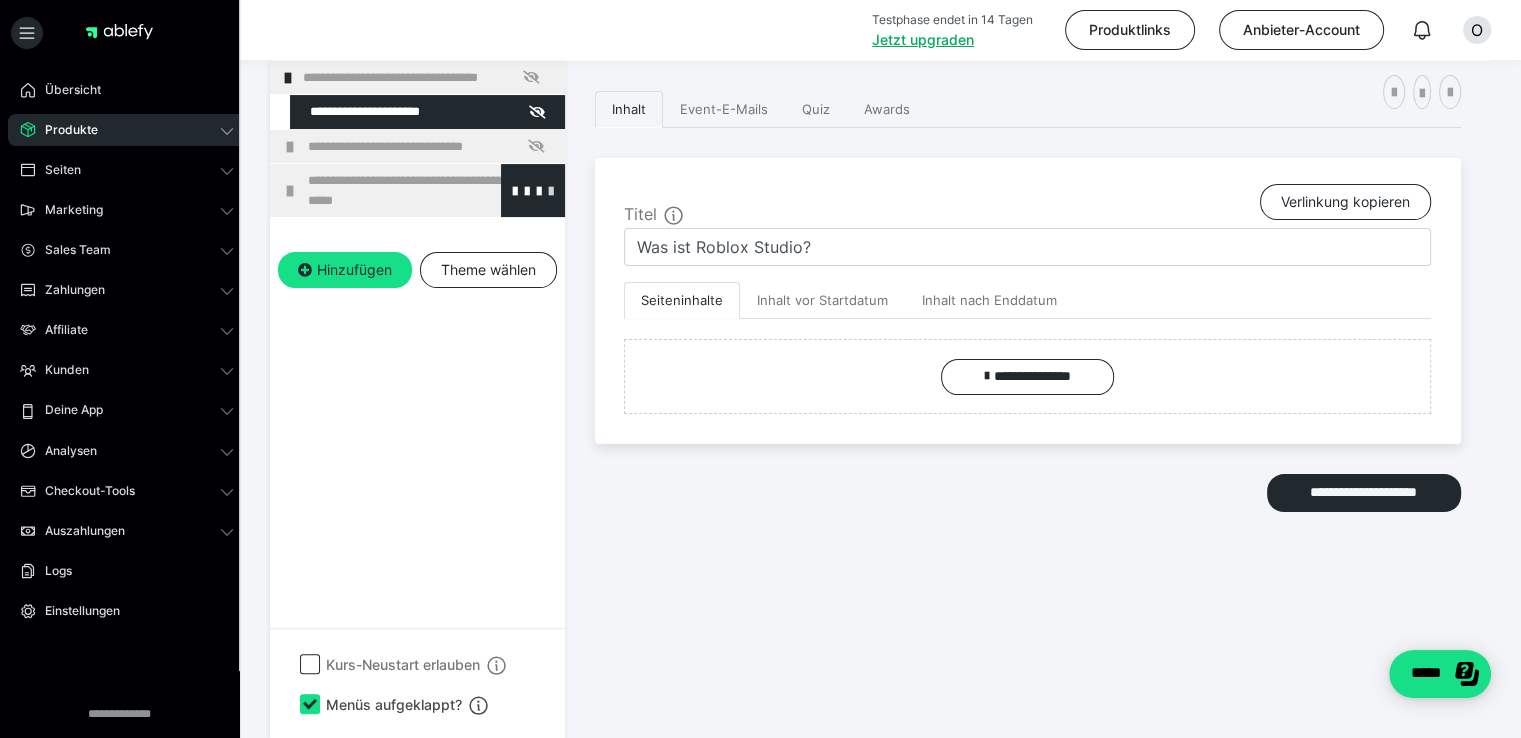 click at bounding box center [551, 190] 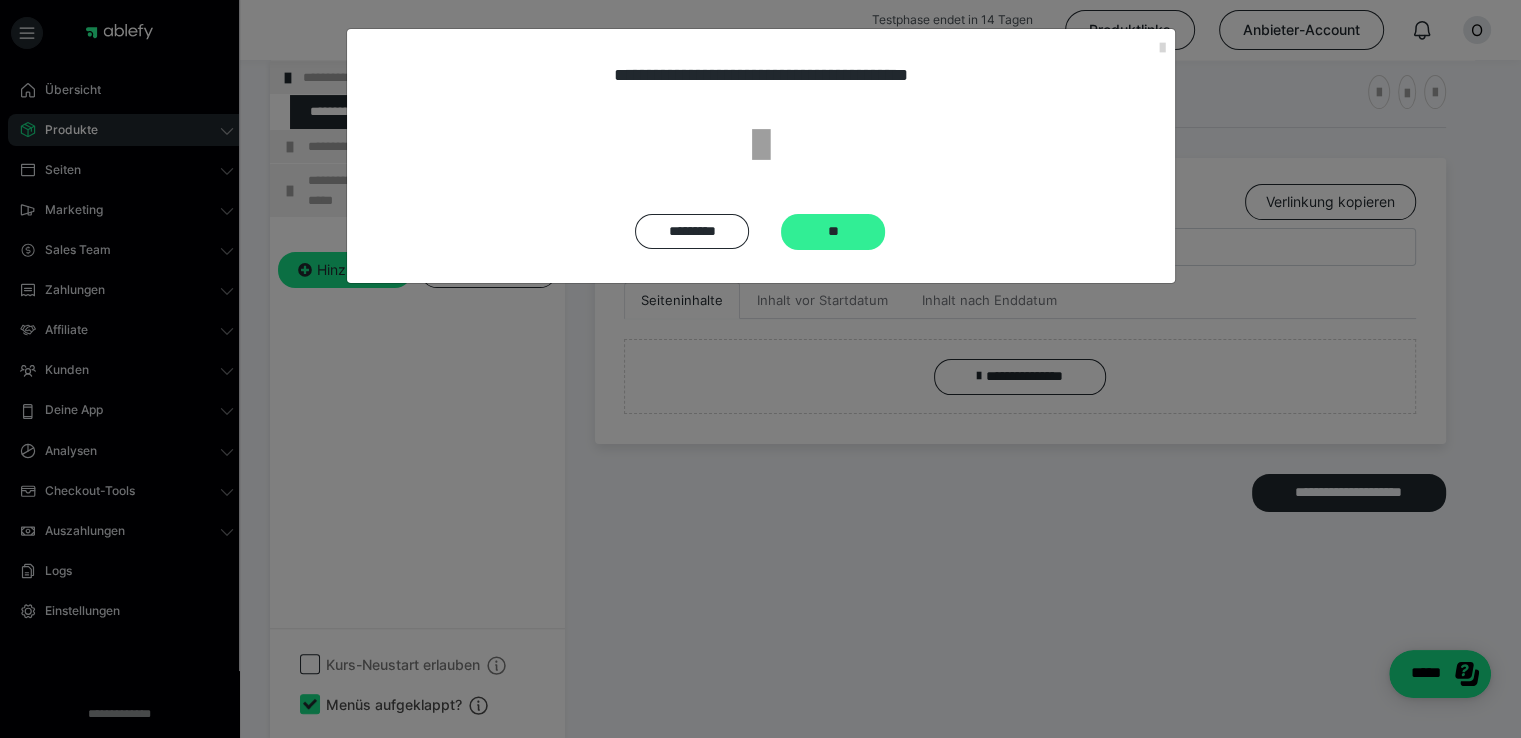click on "**" at bounding box center [833, 232] 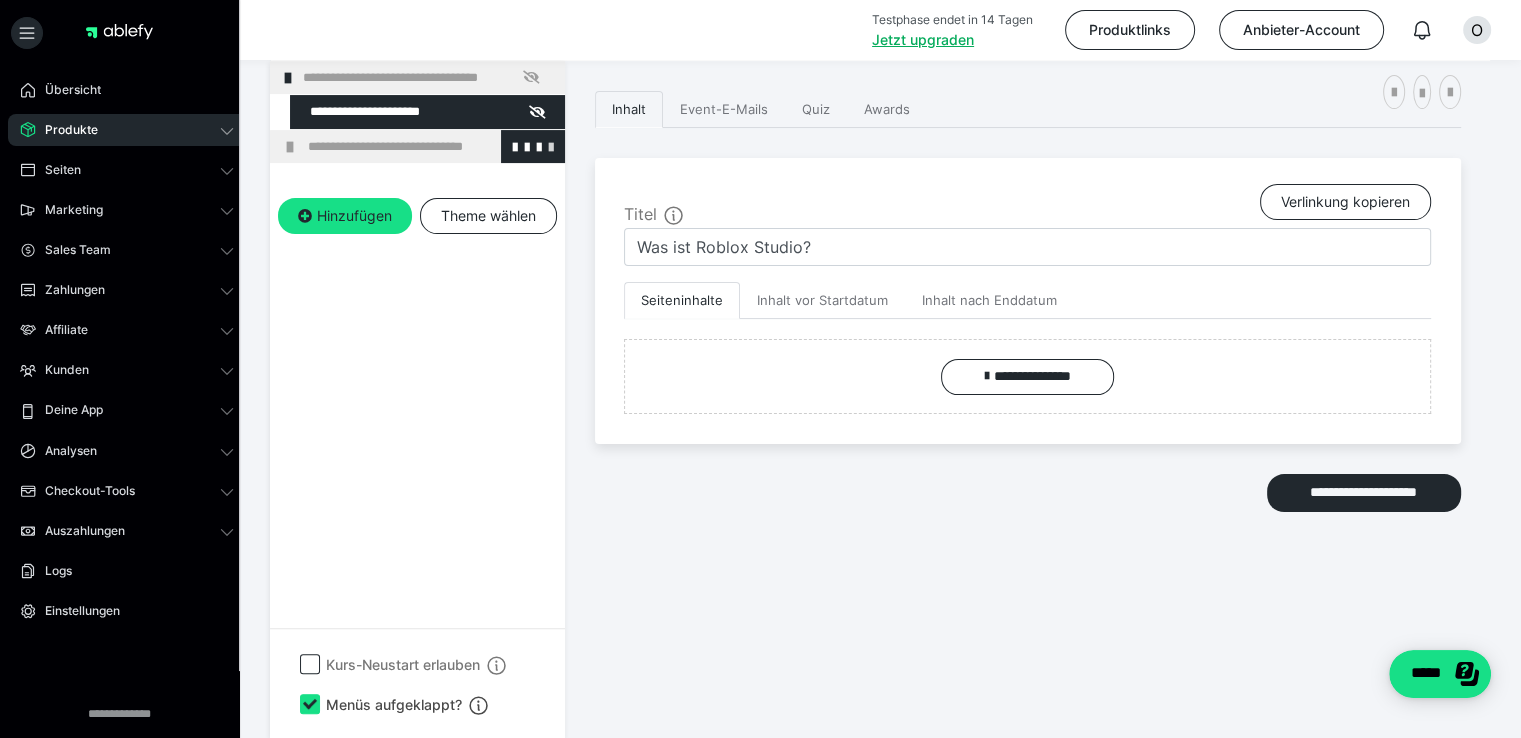 click at bounding box center (551, 146) 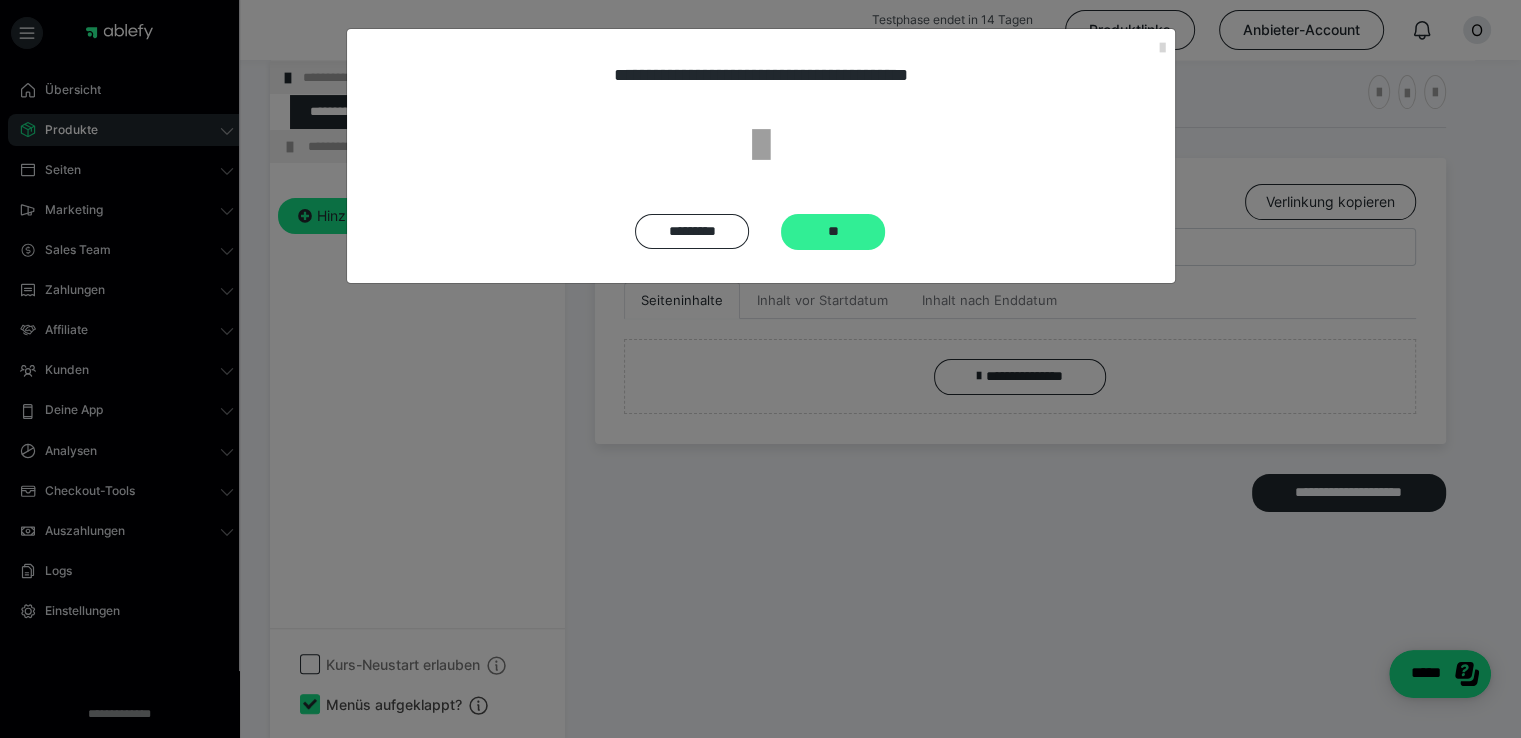 click on "**" at bounding box center [833, 232] 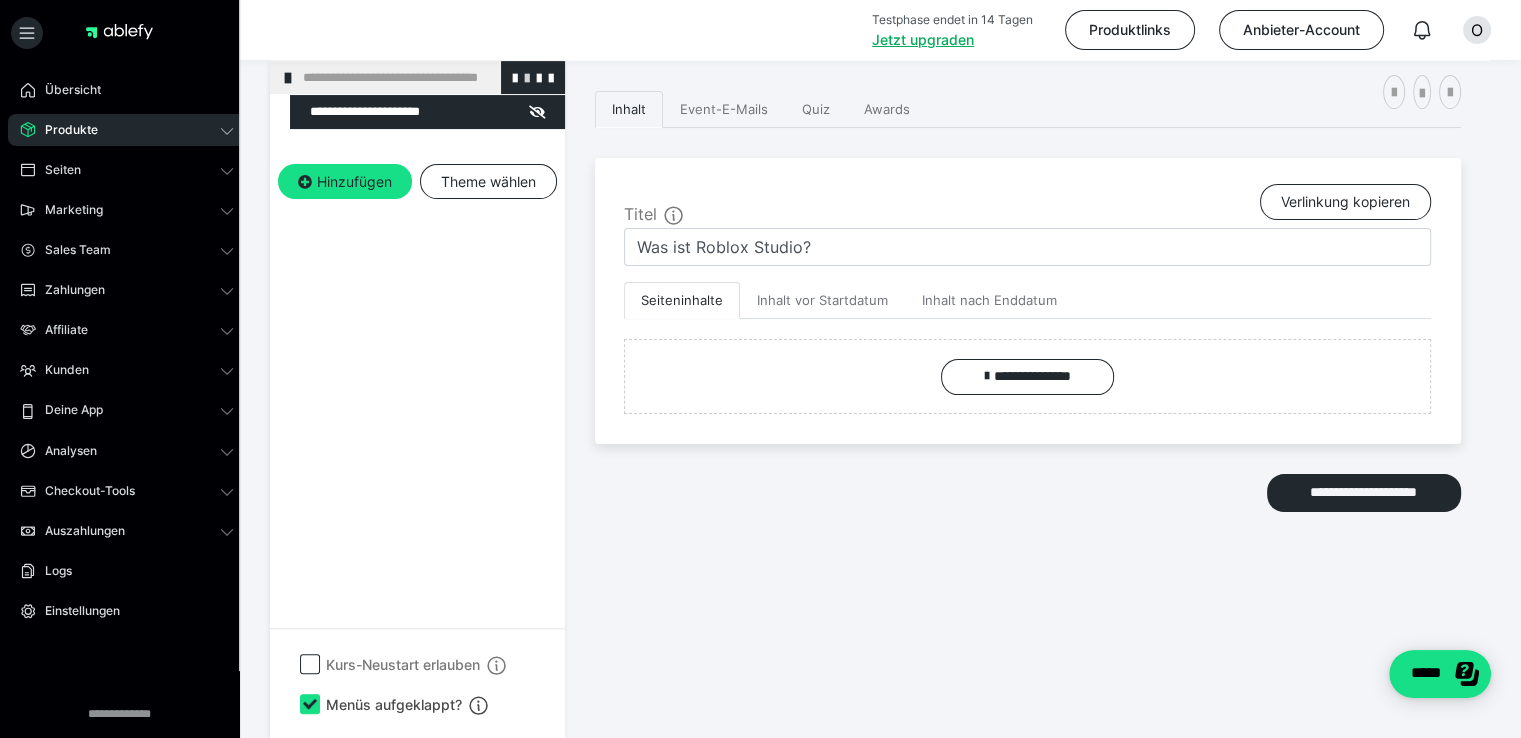 click at bounding box center (527, 77) 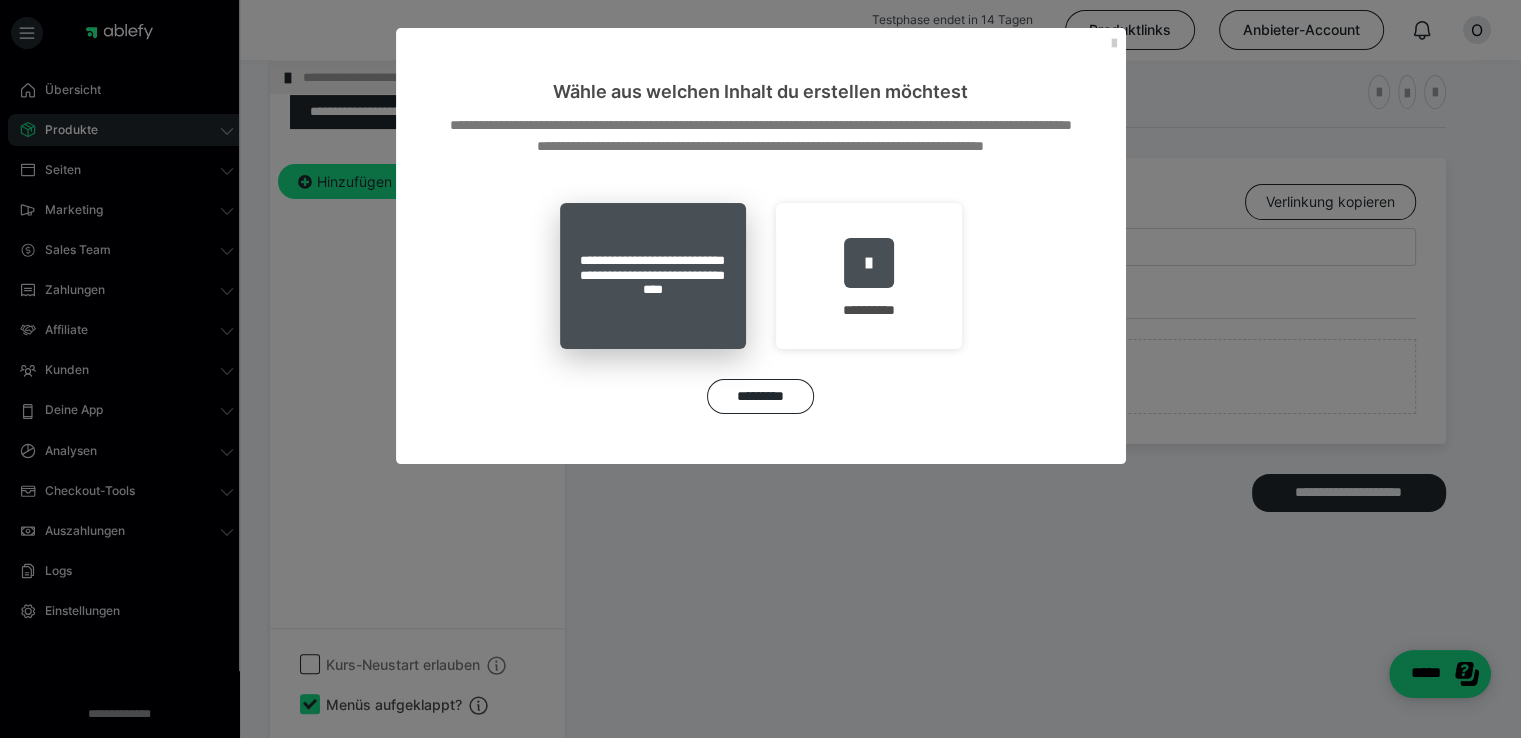 click on "**********" at bounding box center [653, 276] 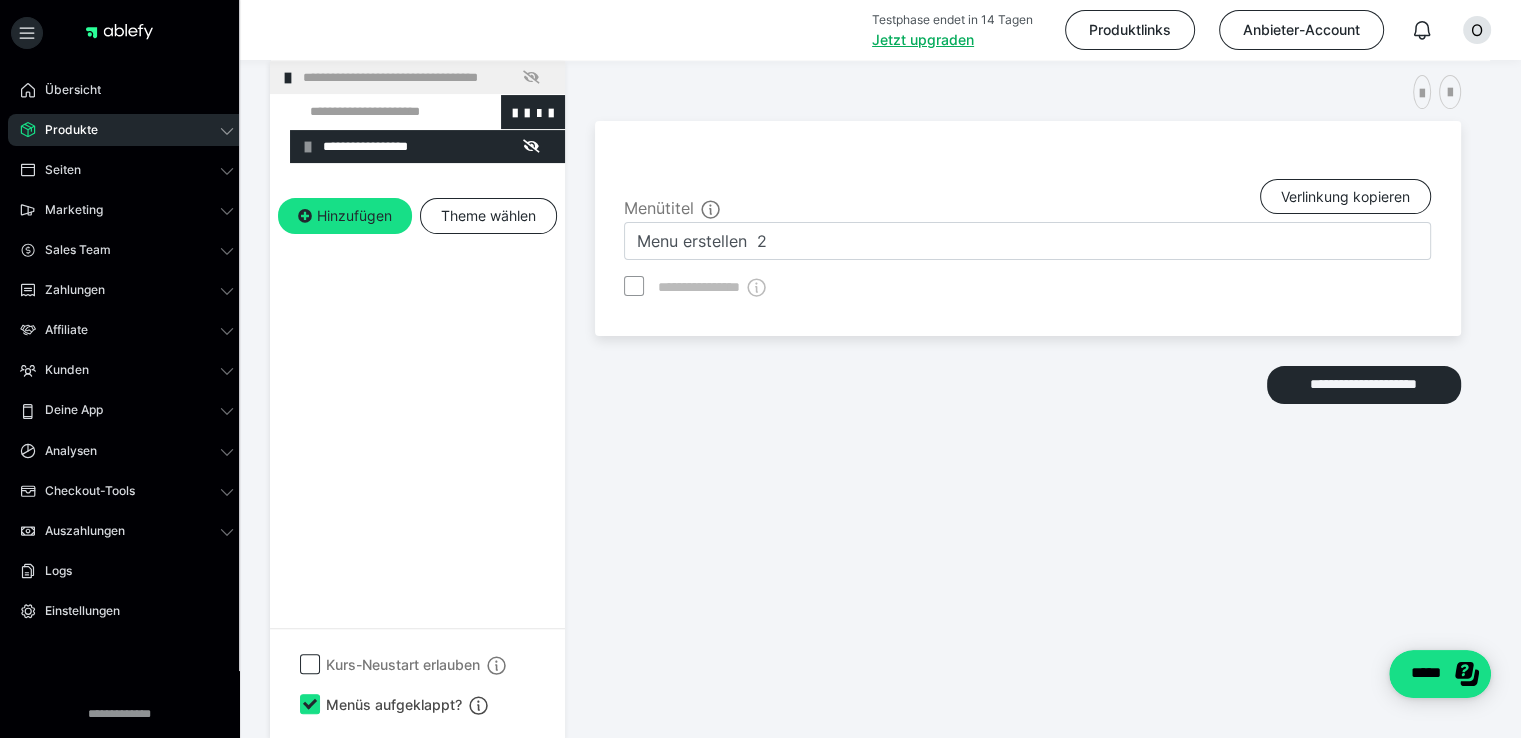 click at bounding box center (375, 112) 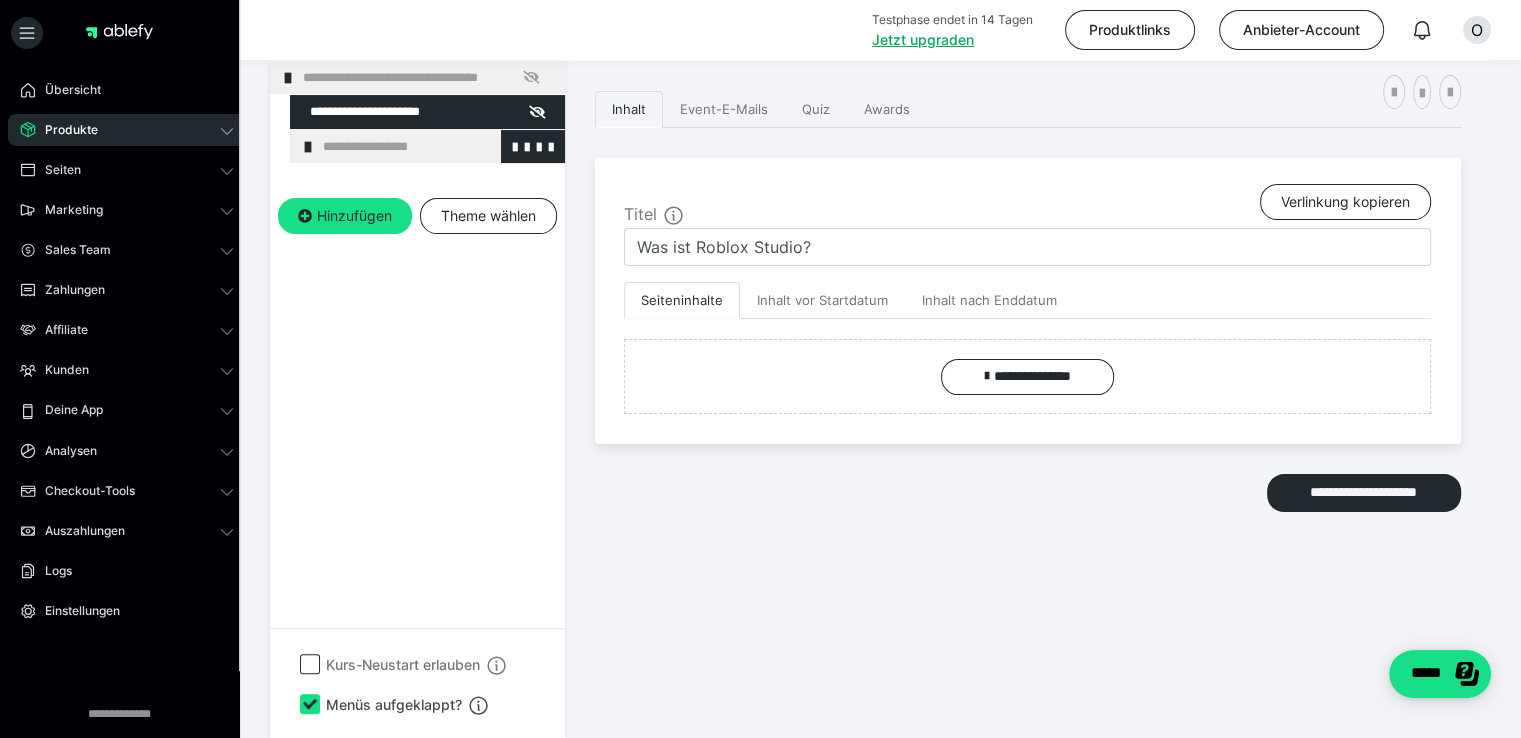 click on "**********" at bounding box center [436, 147] 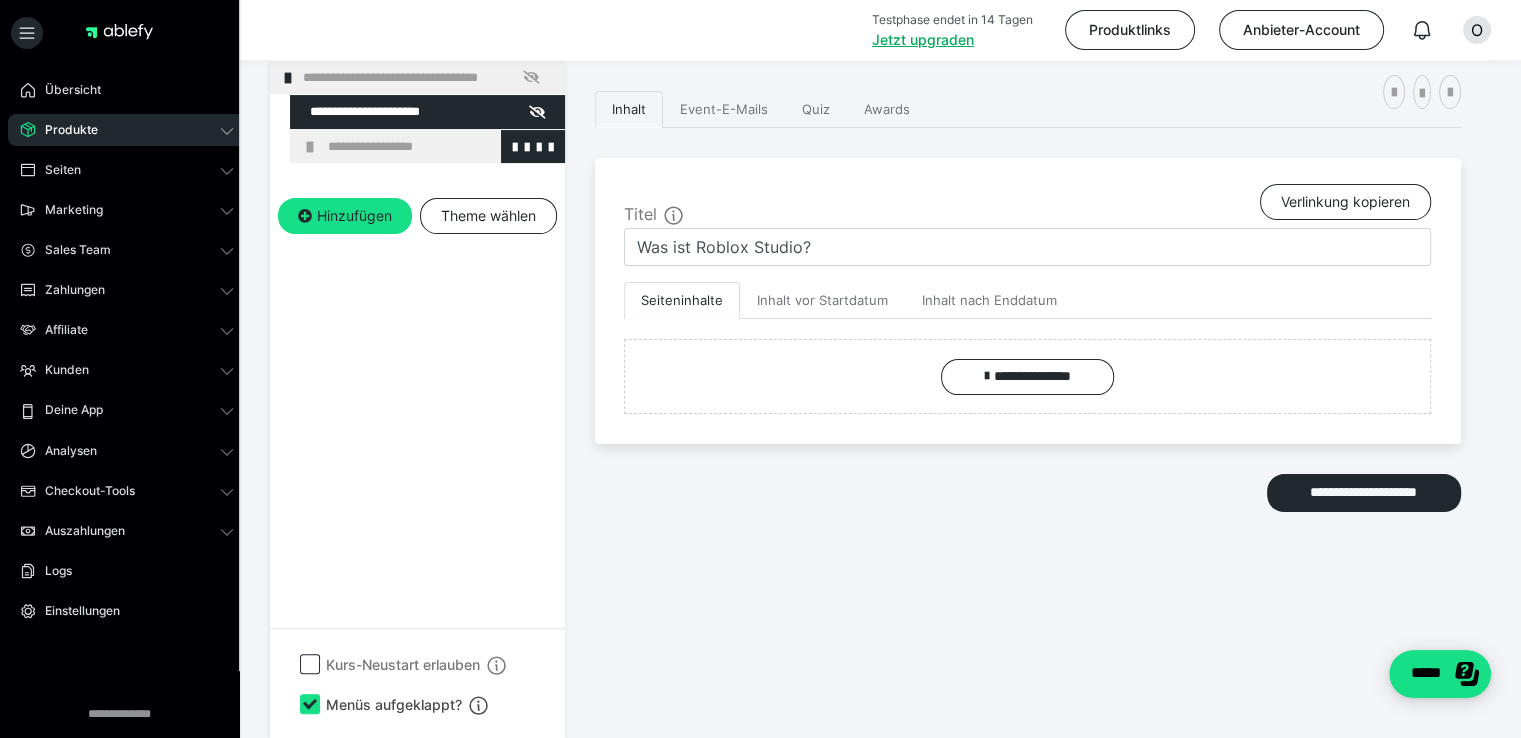 click on "**********" at bounding box center [441, 147] 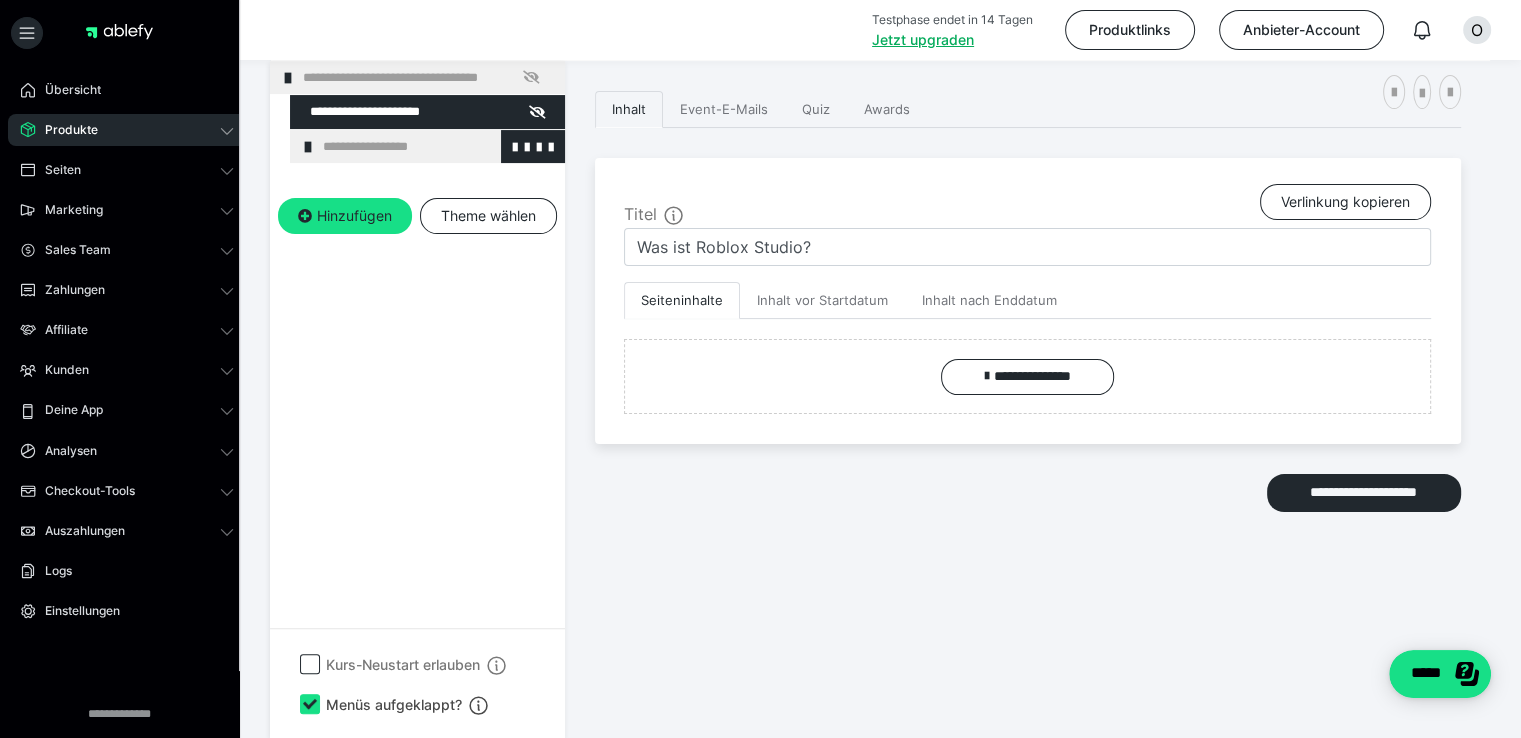 click at bounding box center [533, 147] 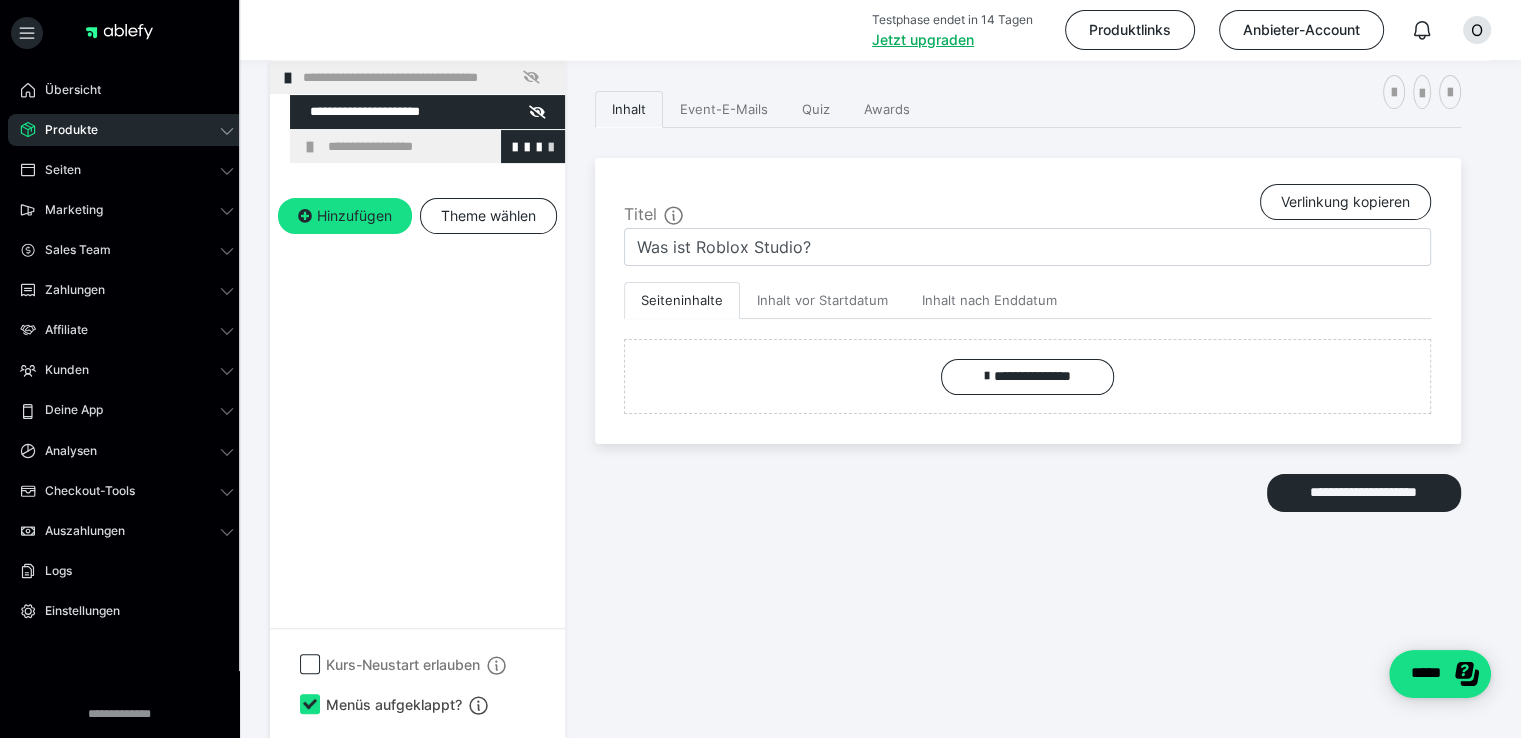 click at bounding box center [551, 146] 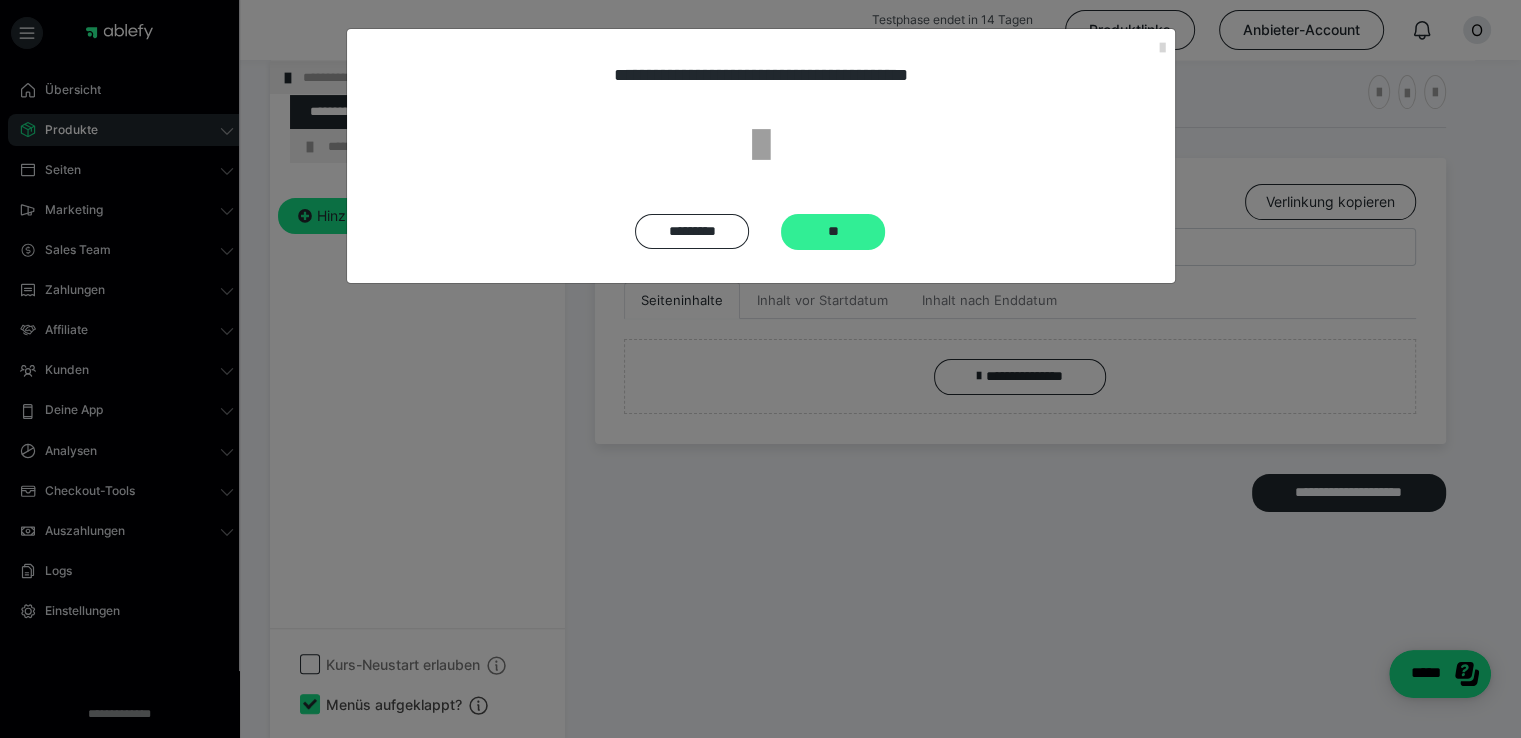 click on "**" at bounding box center (833, 232) 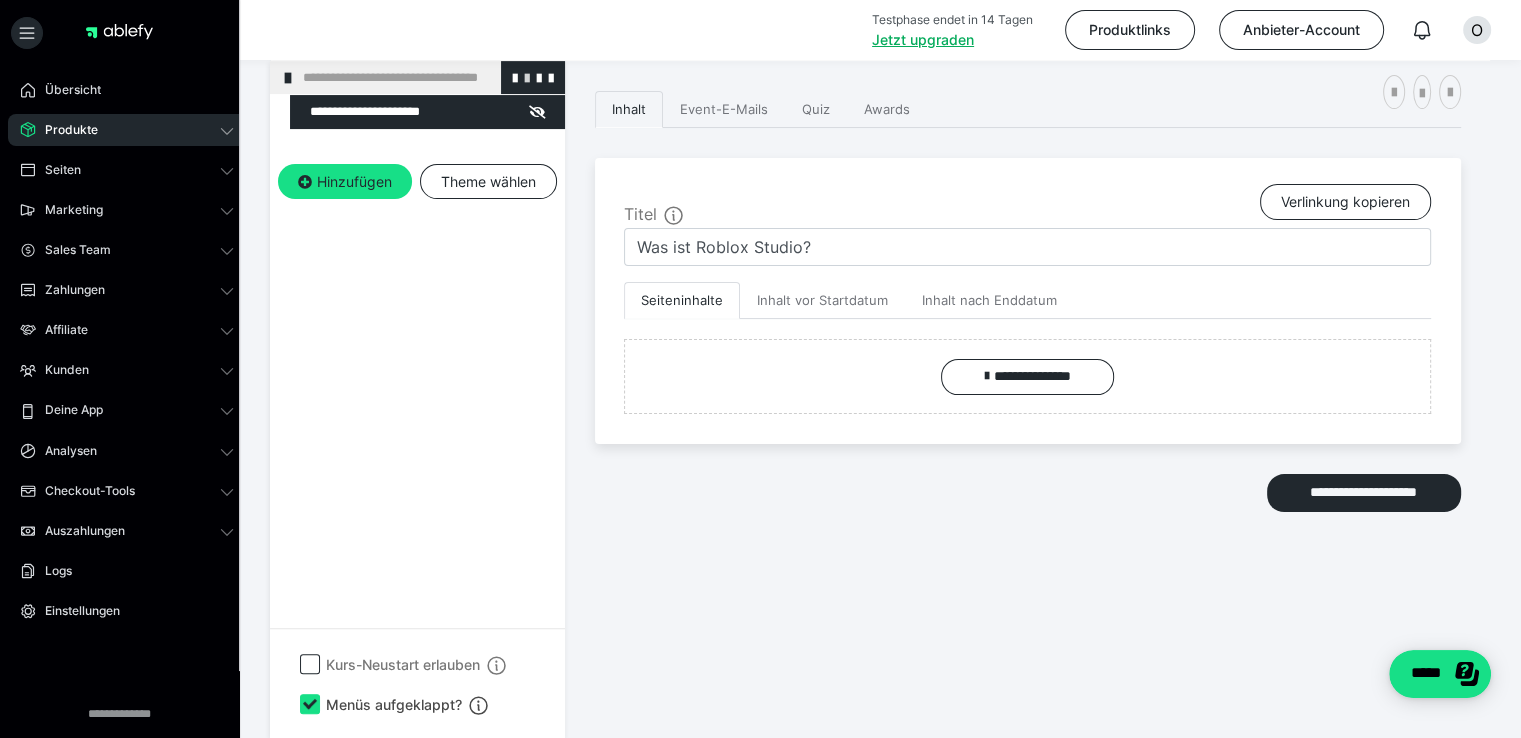click at bounding box center [527, 77] 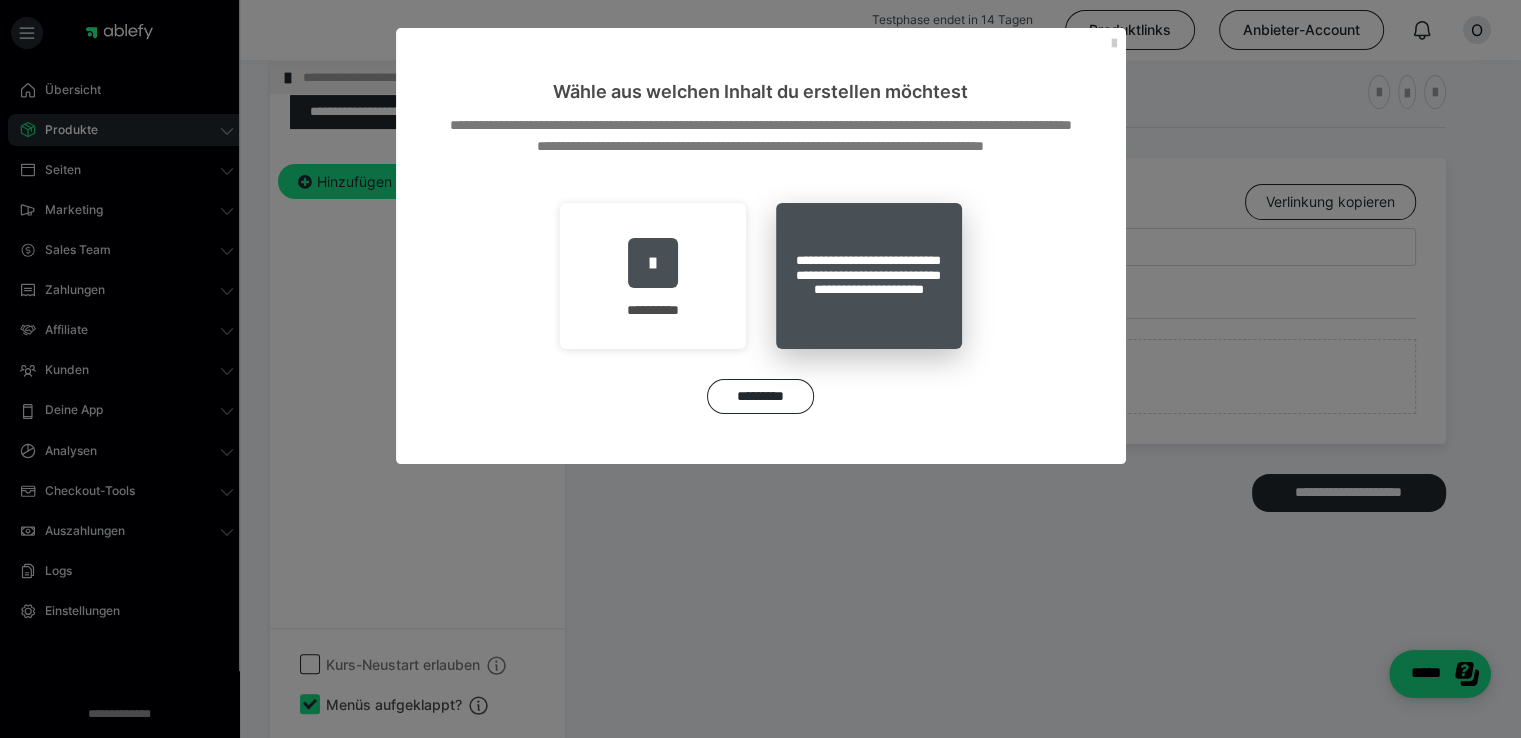 click on "**********" at bounding box center (869, 276) 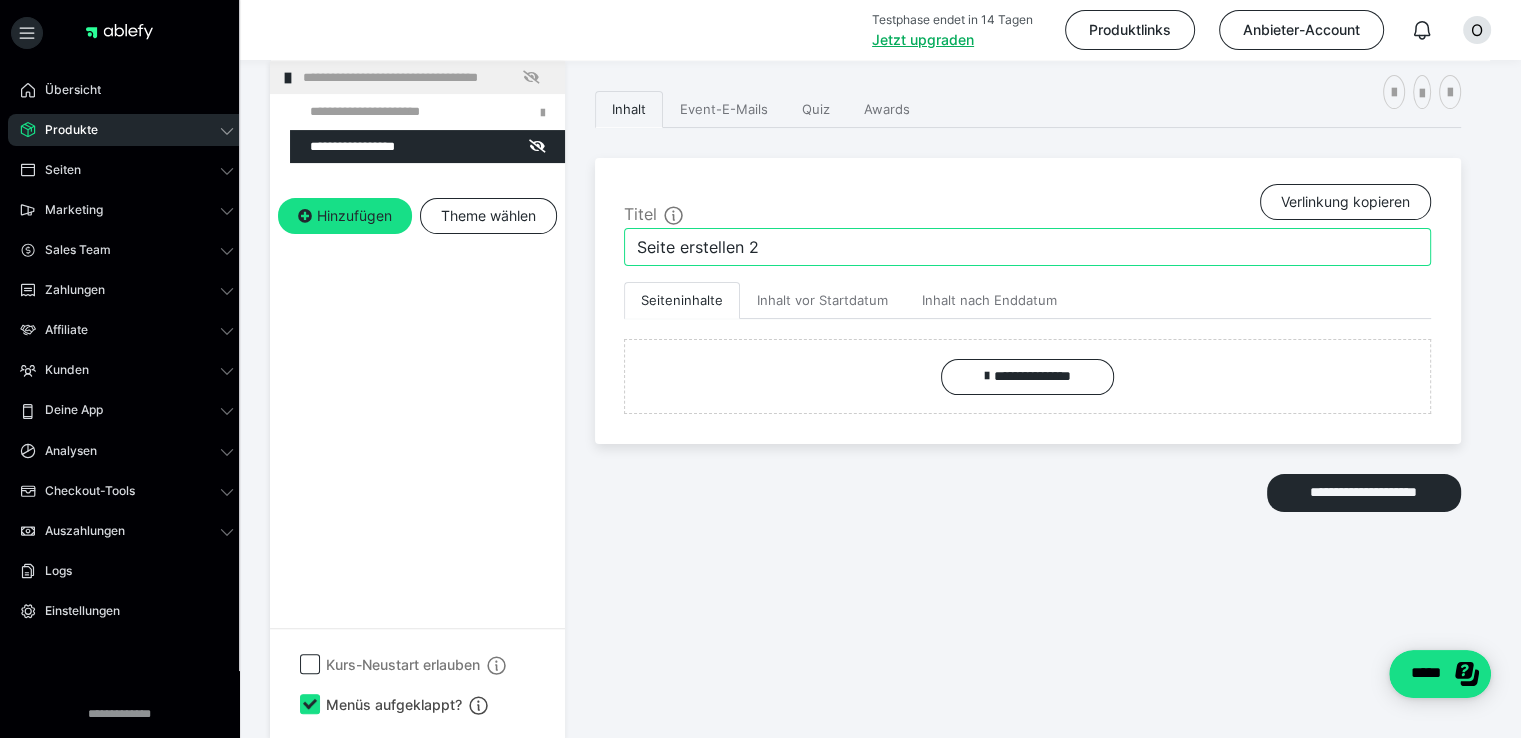click on "Seite erstellen 2" at bounding box center (1027, 247) 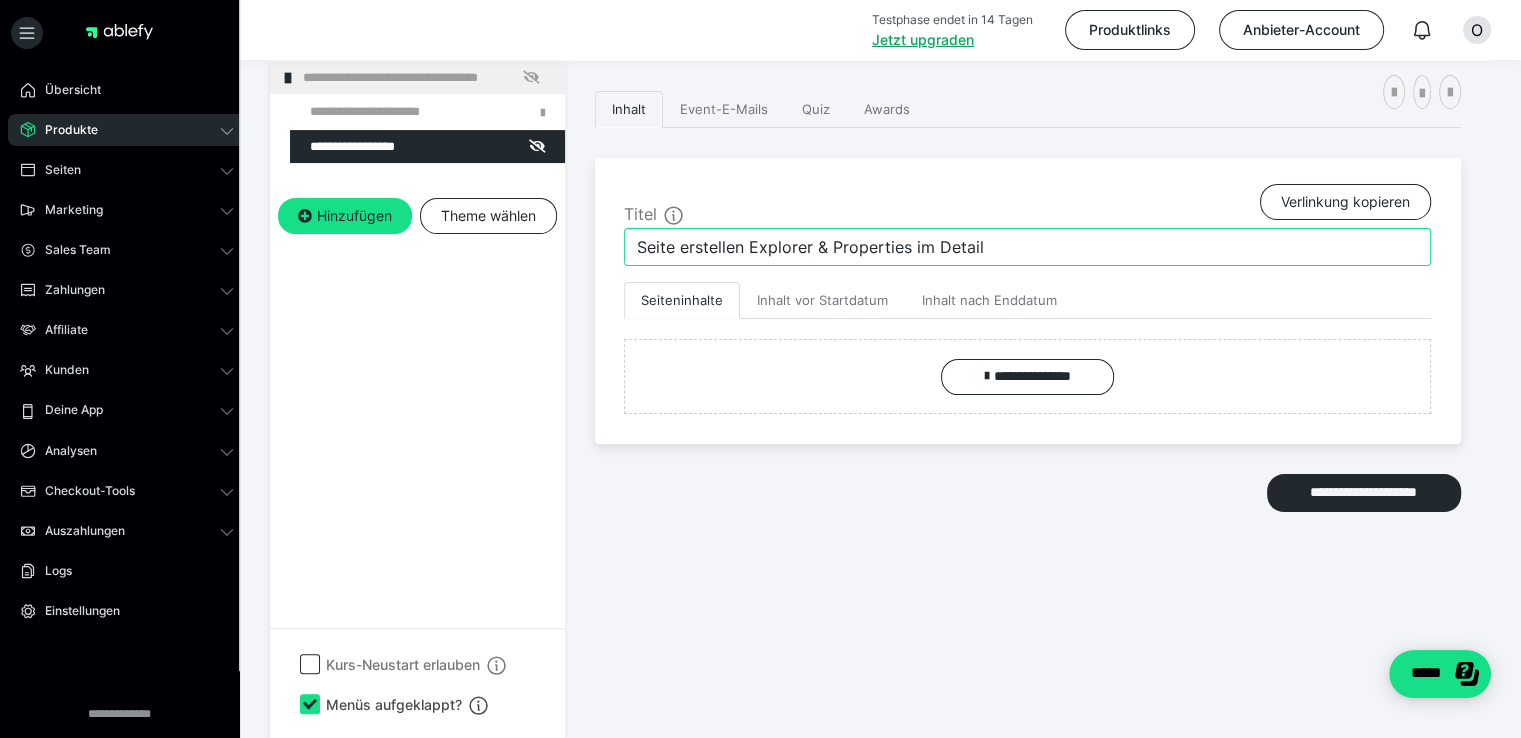 click on "Seite erstellen Explorer & Properties im Detail" at bounding box center [1027, 247] 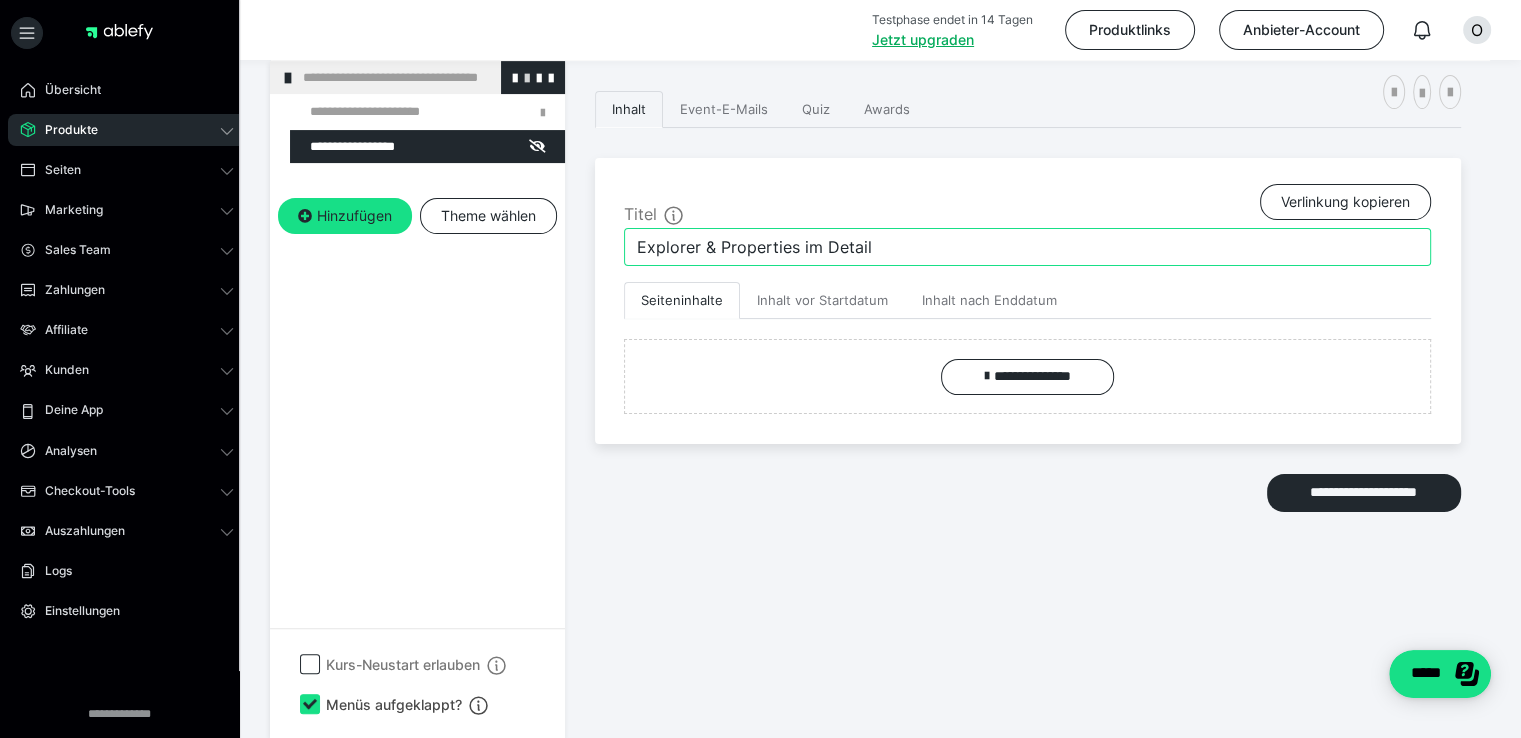 type on "Explorer & Properties im Detail" 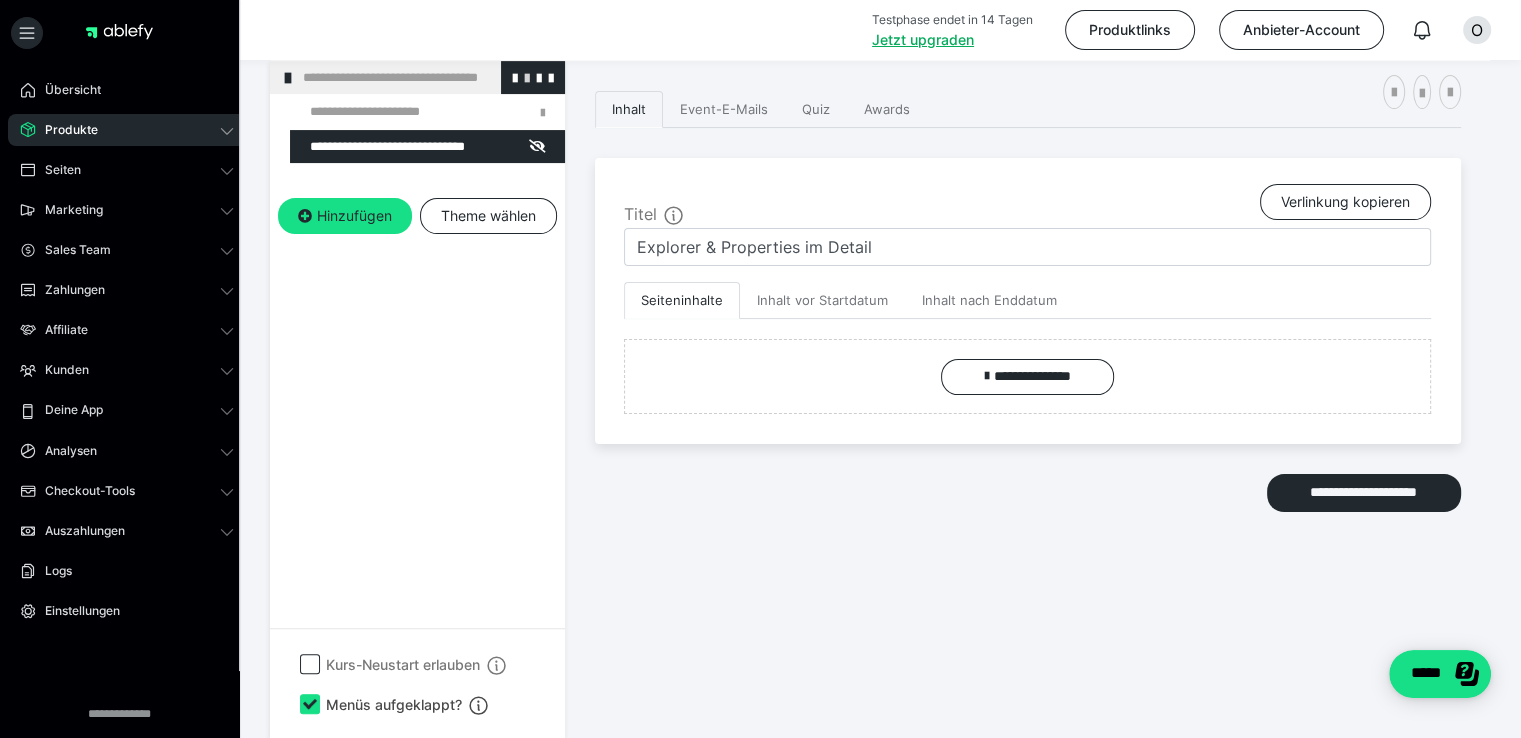 click at bounding box center [527, 77] 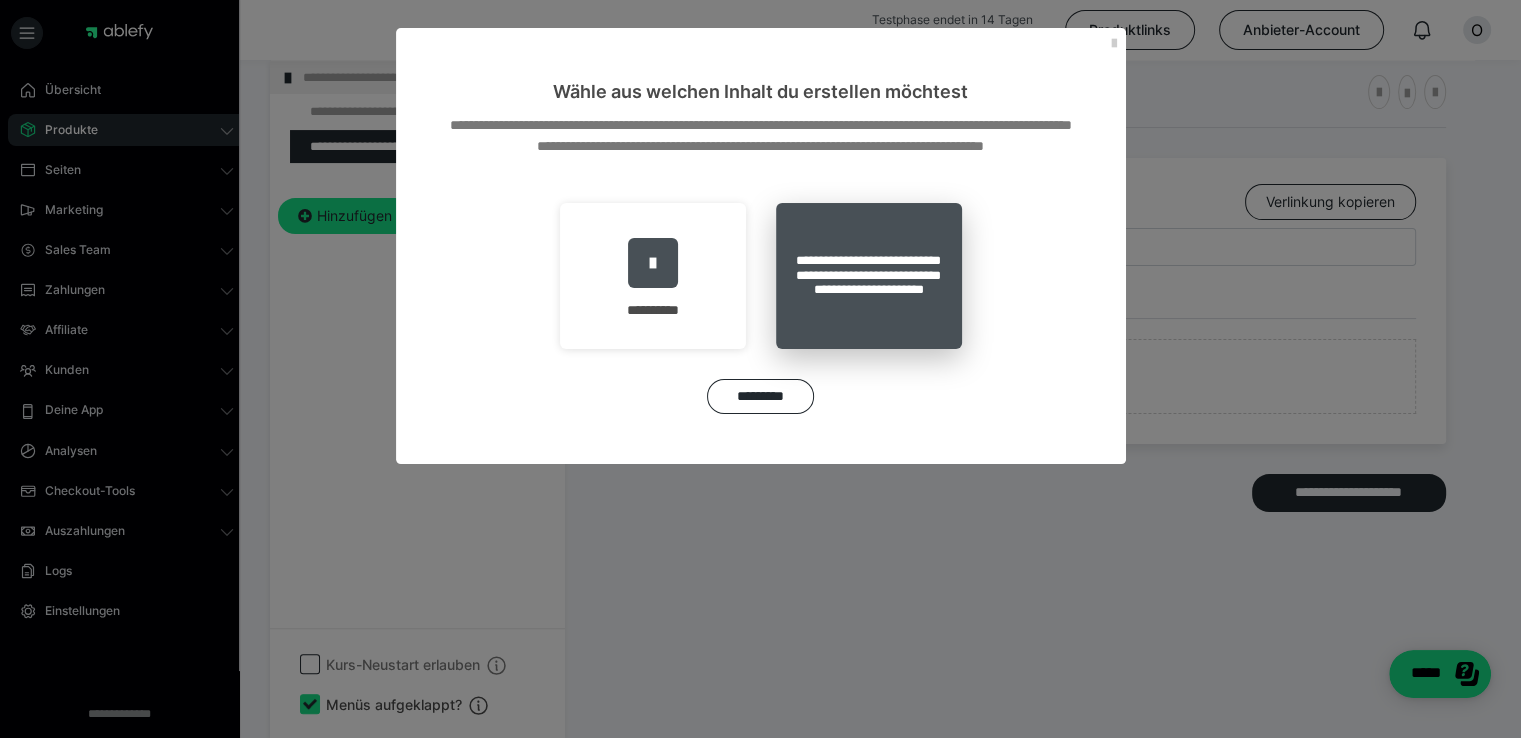 click on "**********" at bounding box center (869, 276) 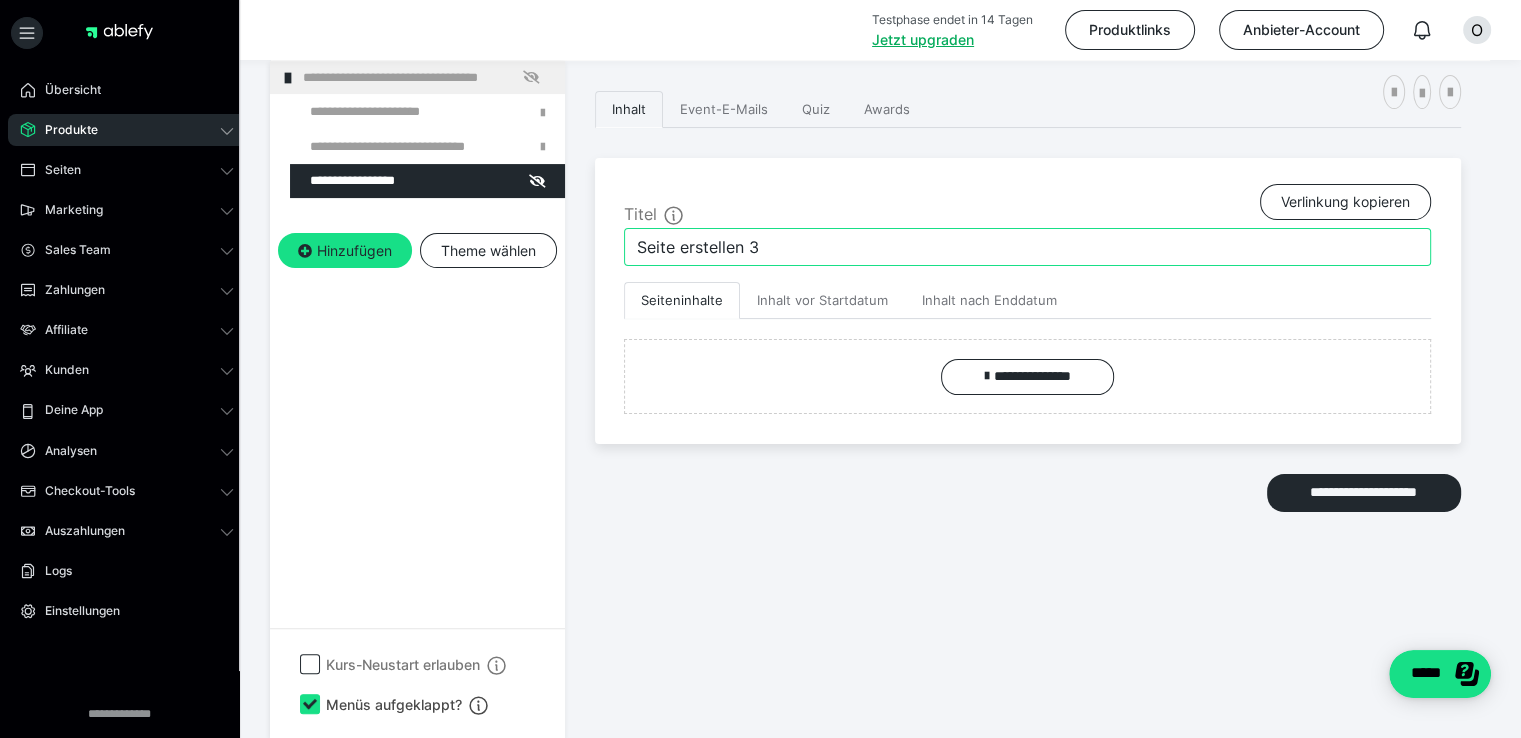 click on "Seite erstellen 3" at bounding box center [1027, 247] 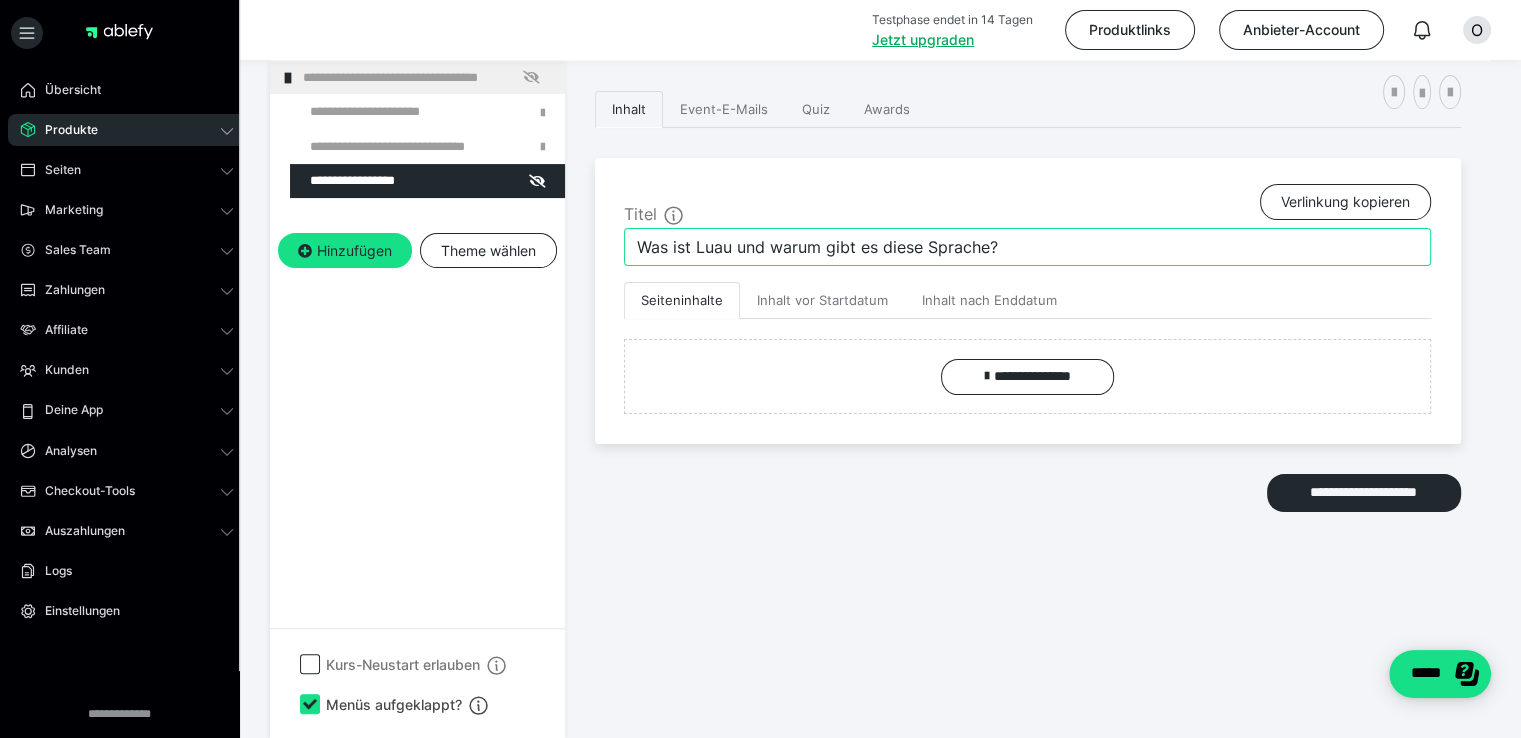 type on "Was ist Luau und warum gibt es diese Sprache?" 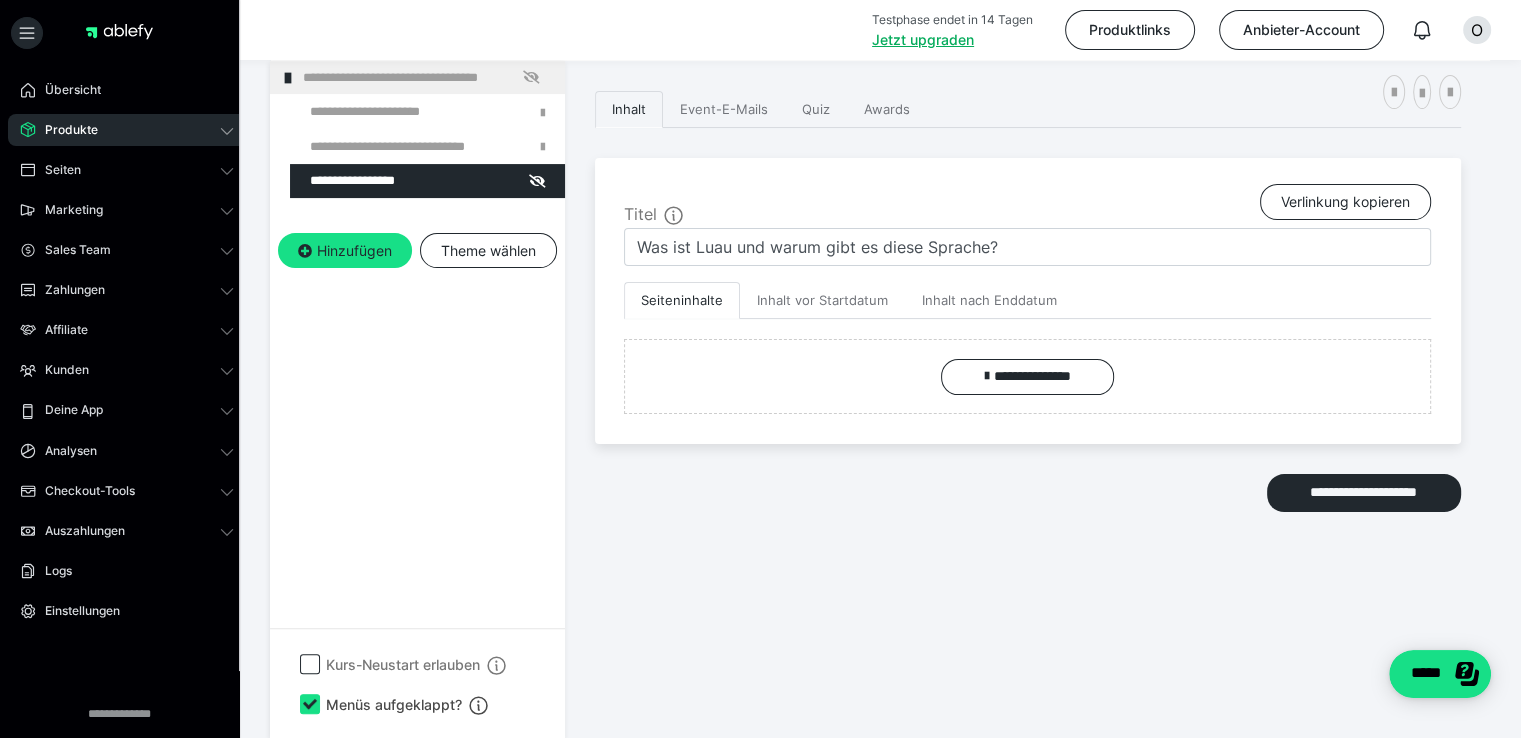 click on "**********" at bounding box center (1028, 301) 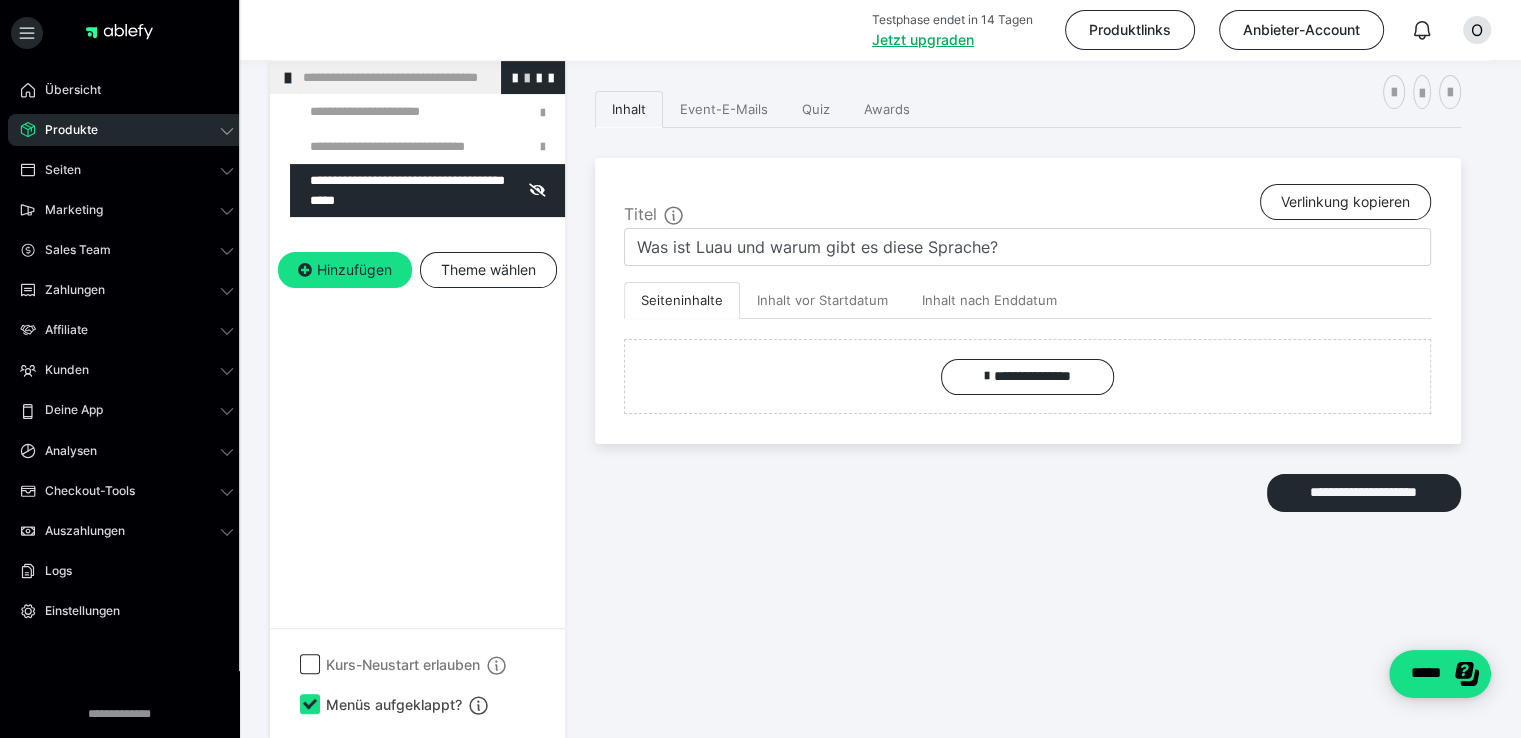 click at bounding box center (527, 77) 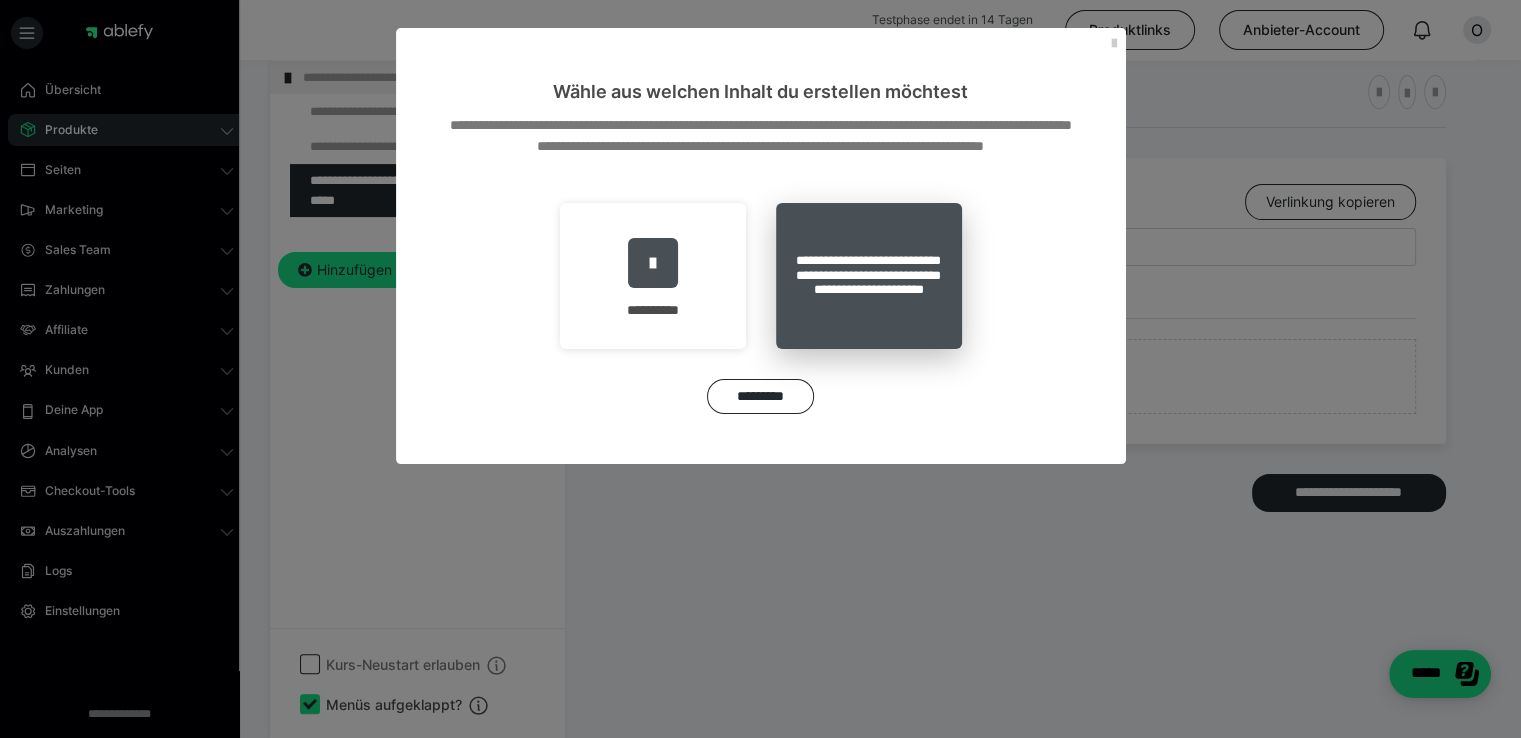 click on "**********" at bounding box center (869, 276) 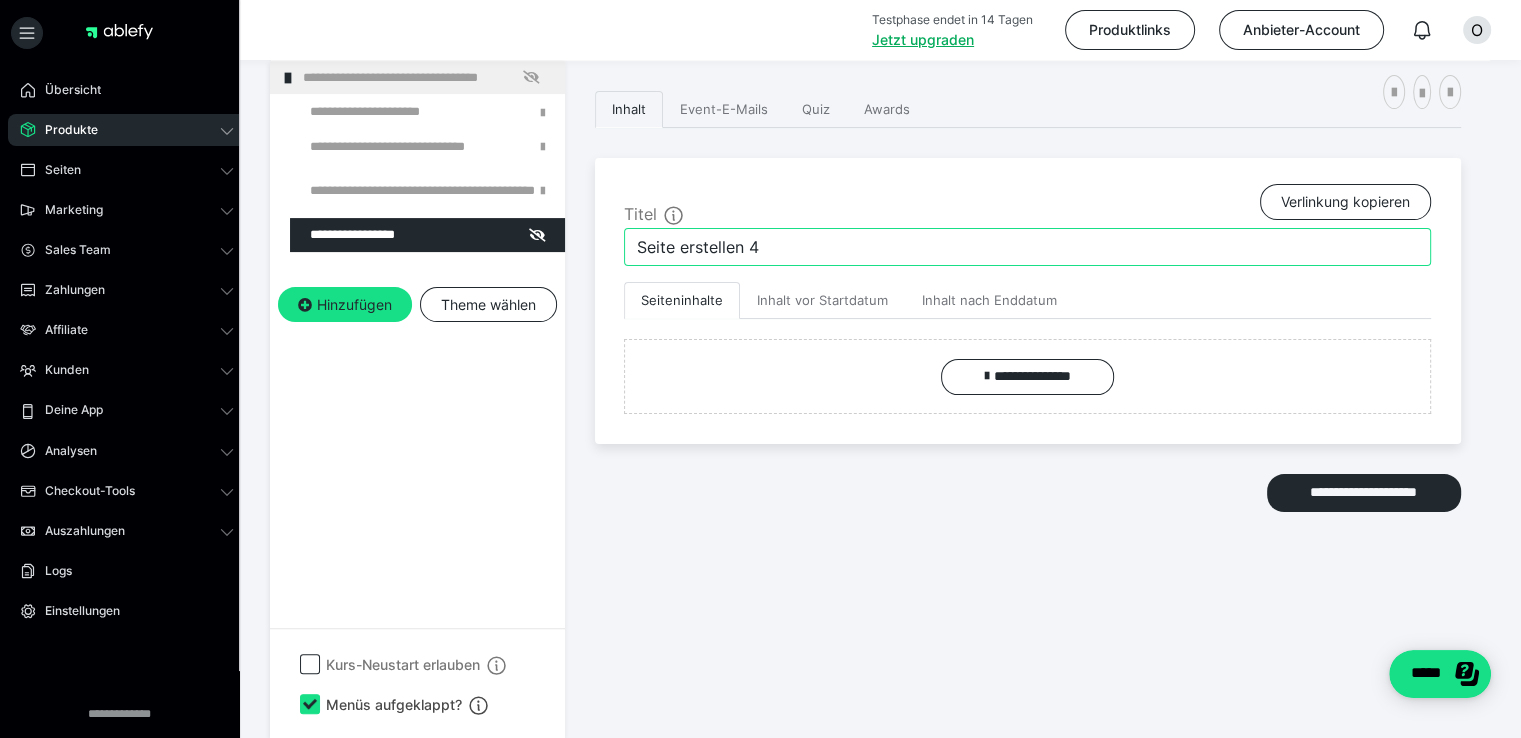 click on "Seite erstellen 4" at bounding box center (1027, 247) 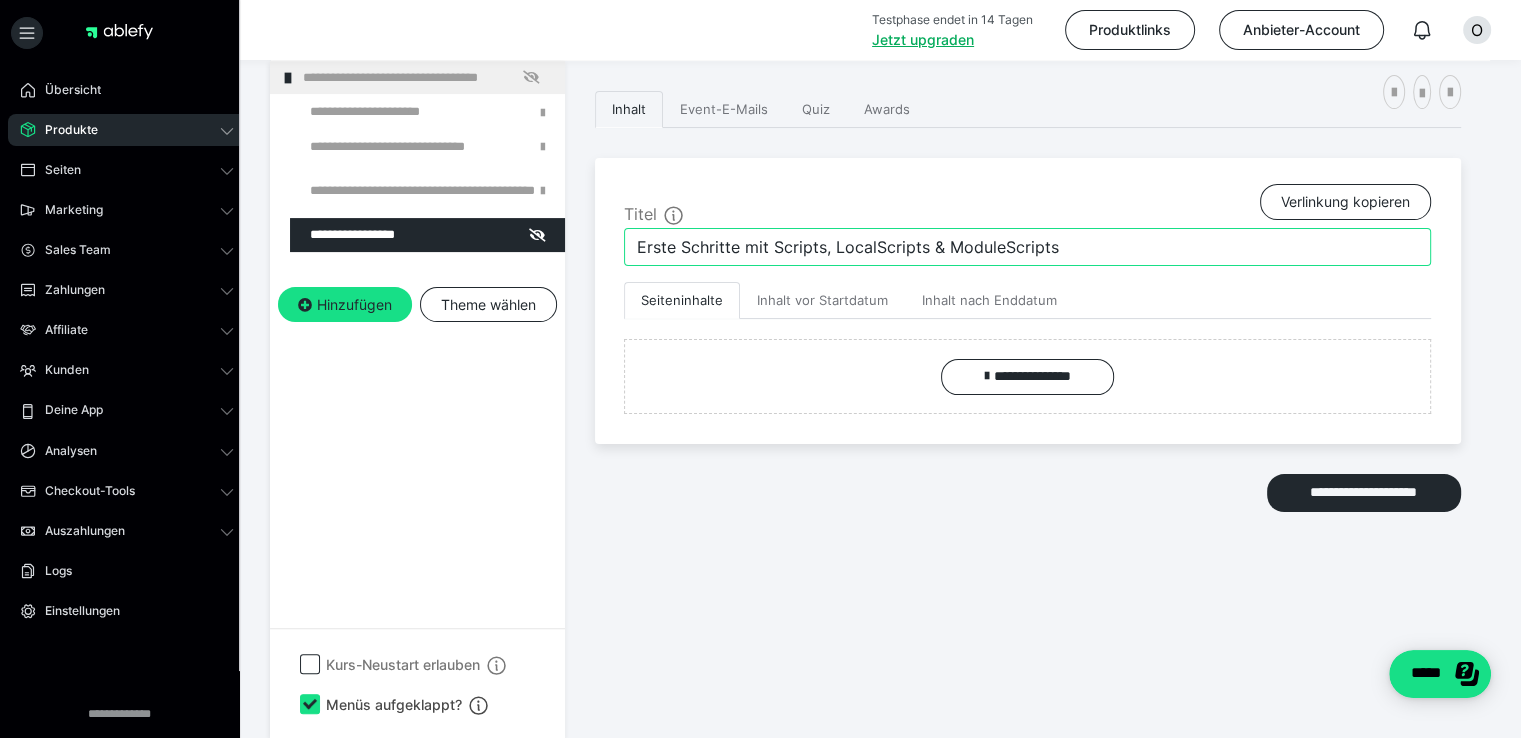type on "Erste Schritte mit Scripts, LocalScripts & ModuleScripts" 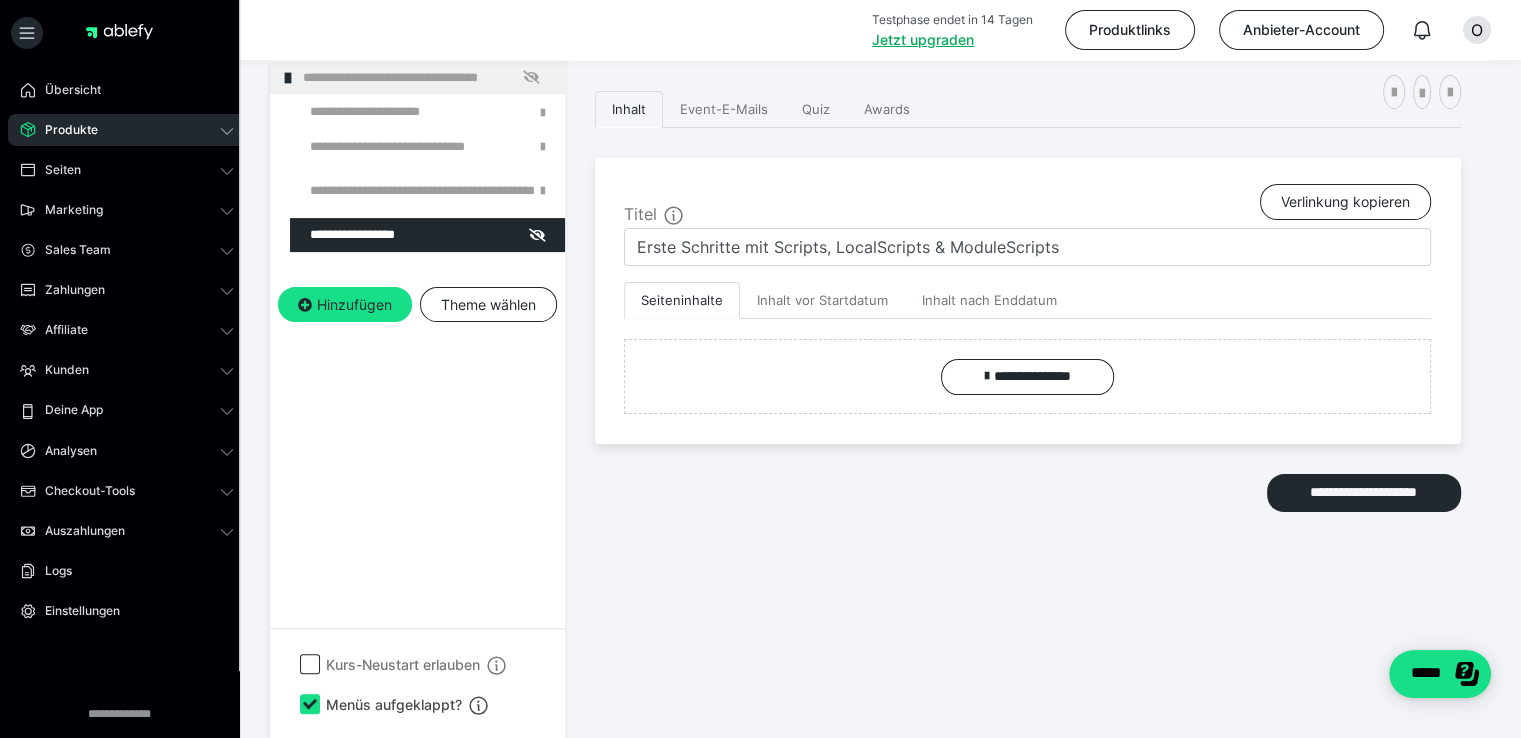 click on "**********" at bounding box center [1028, 301] 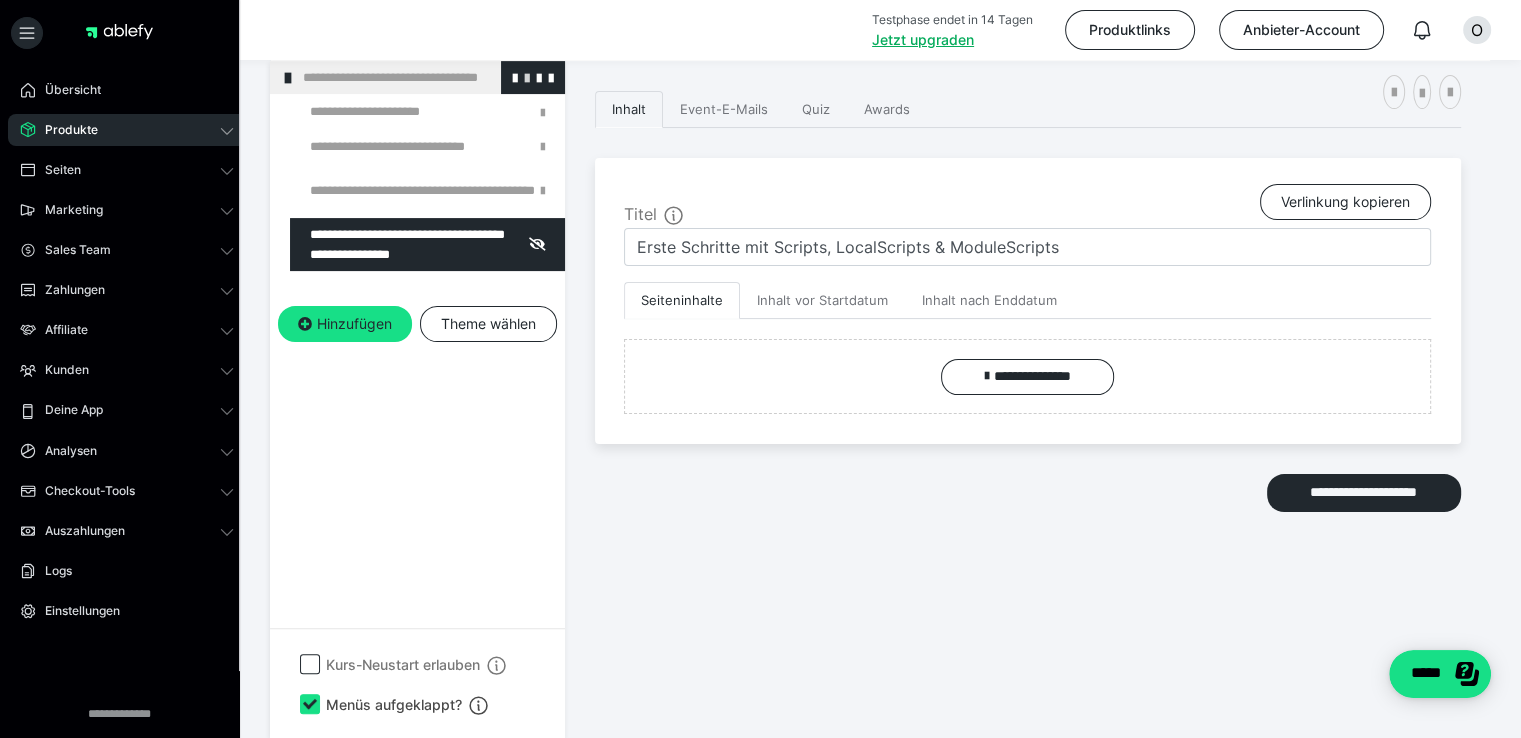 click at bounding box center (527, 77) 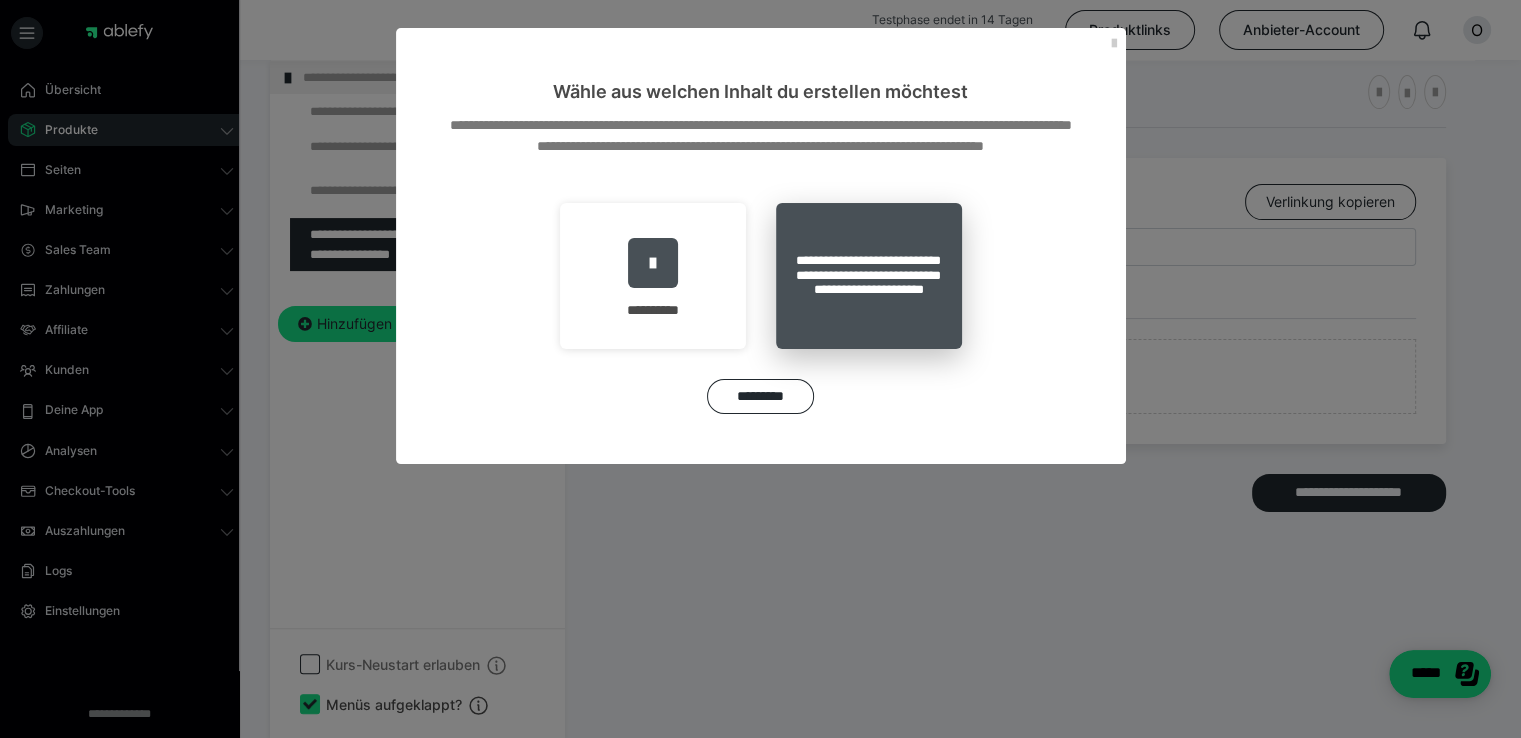 click on "**********" at bounding box center (869, 276) 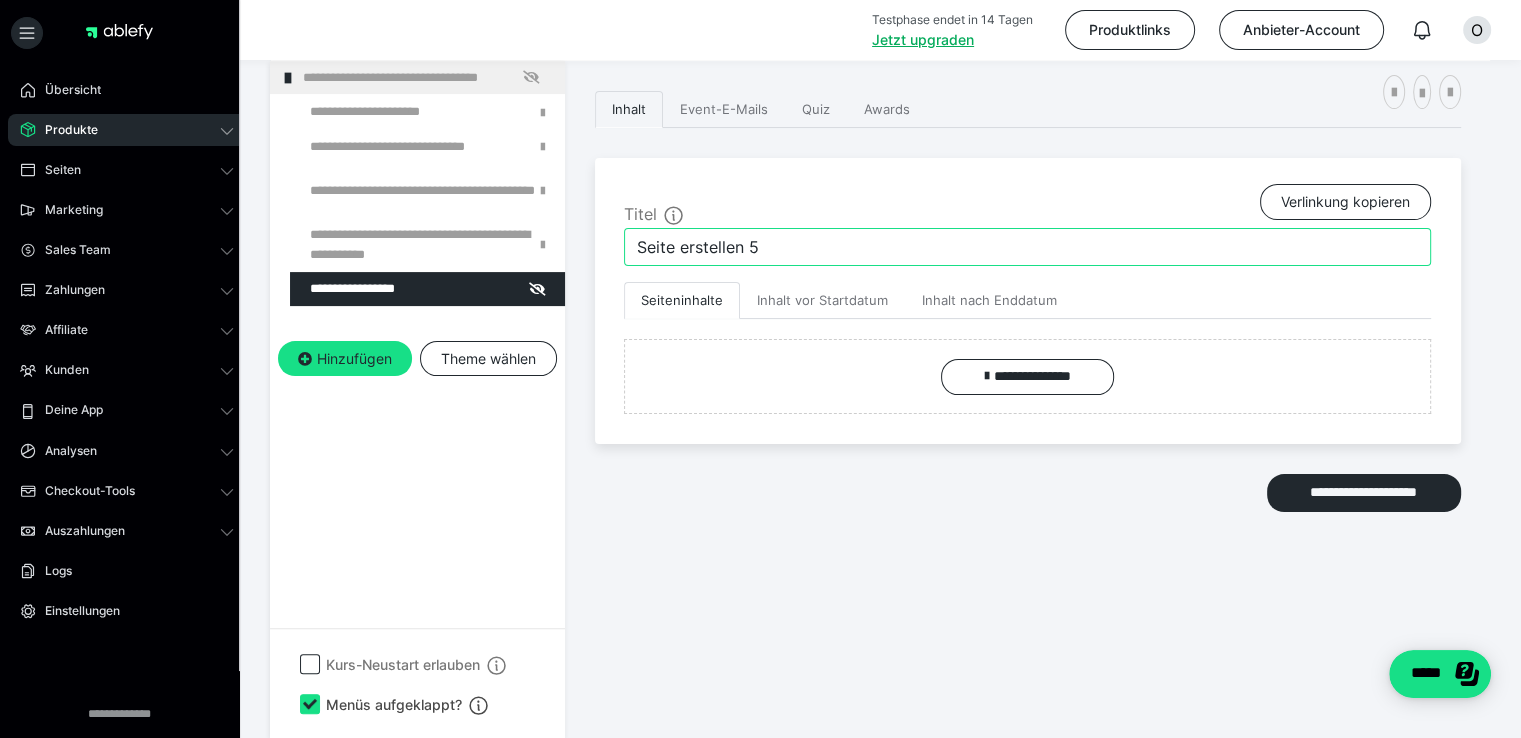 click on "Seite erstellen 5" at bounding box center [1027, 247] 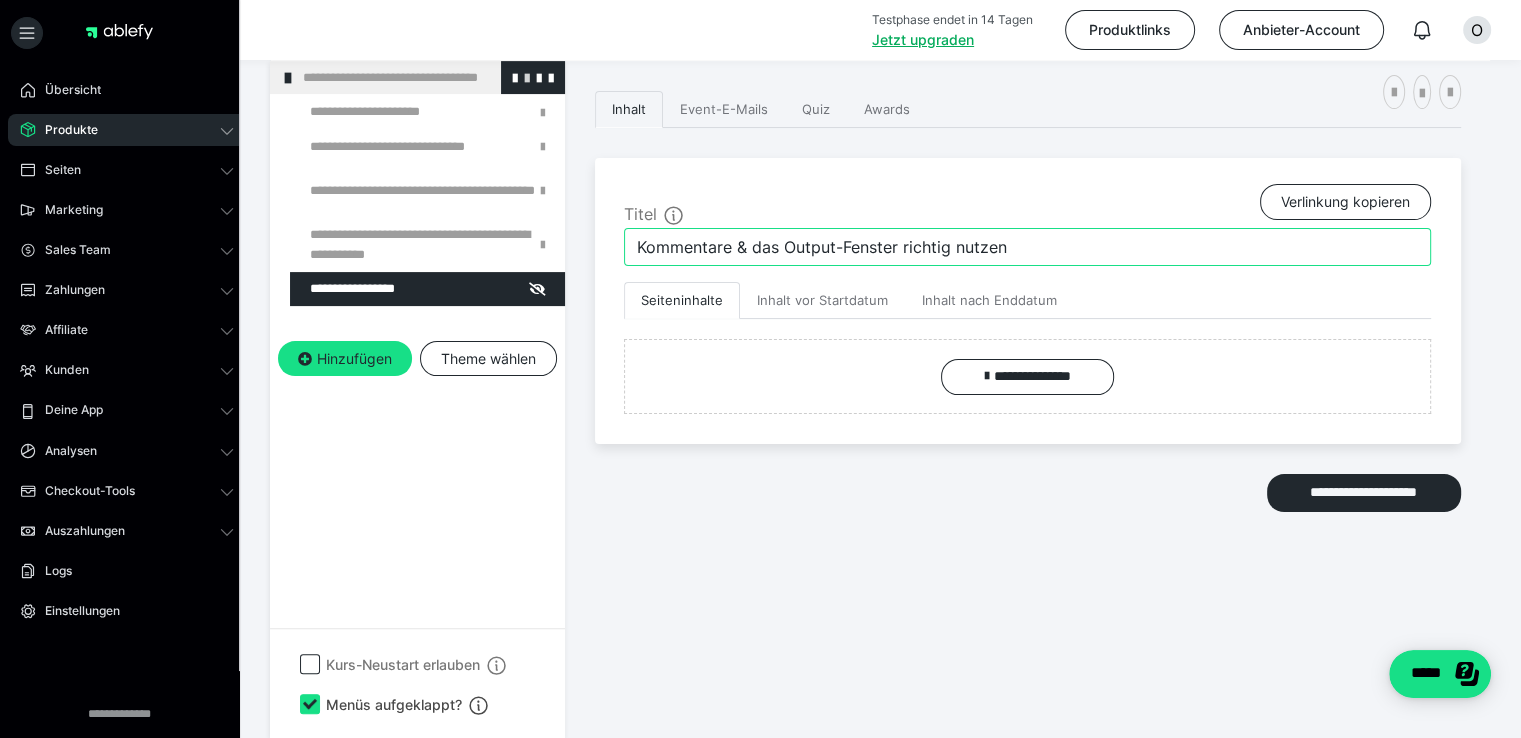 type on "Kommentare & das Output-Fenster richtig nutzen" 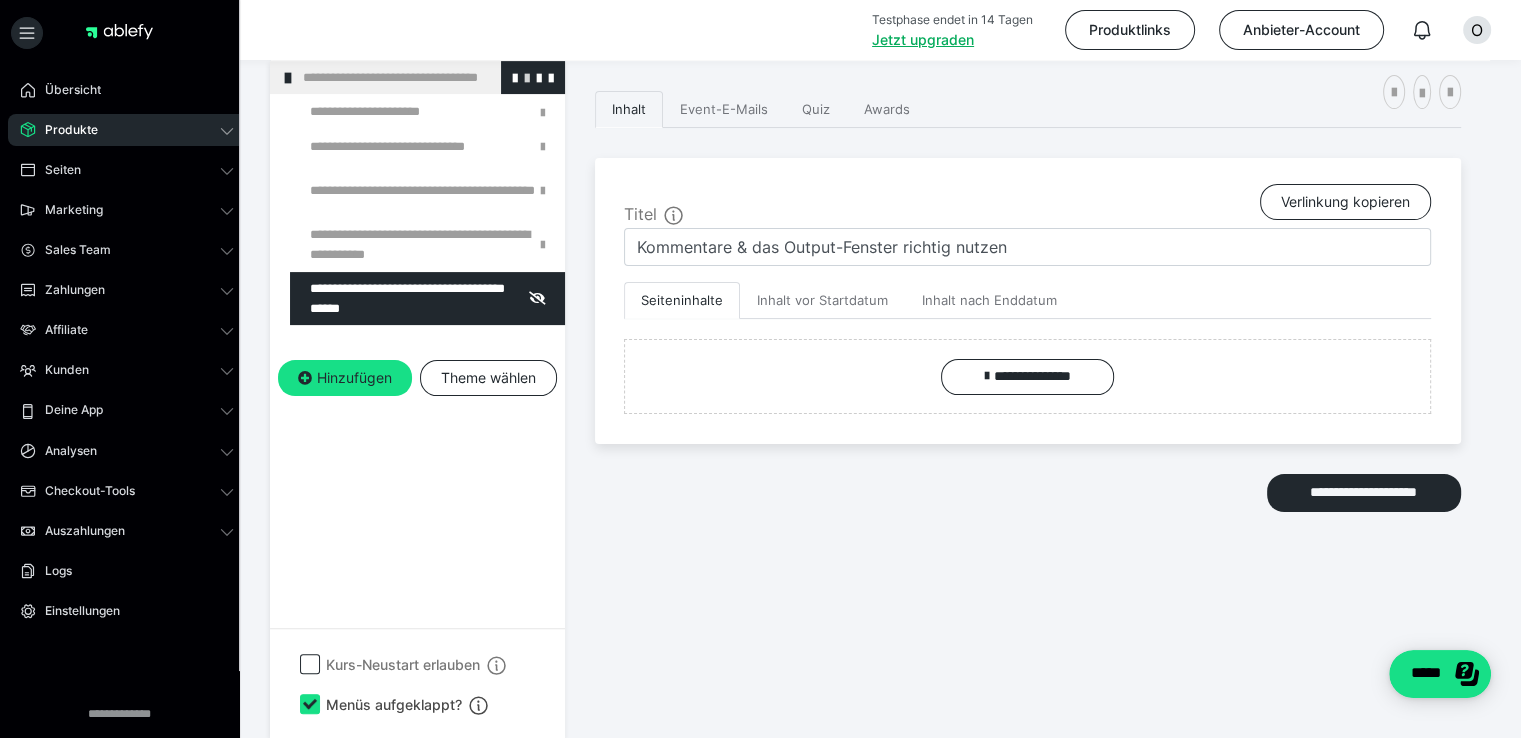 click at bounding box center [527, 77] 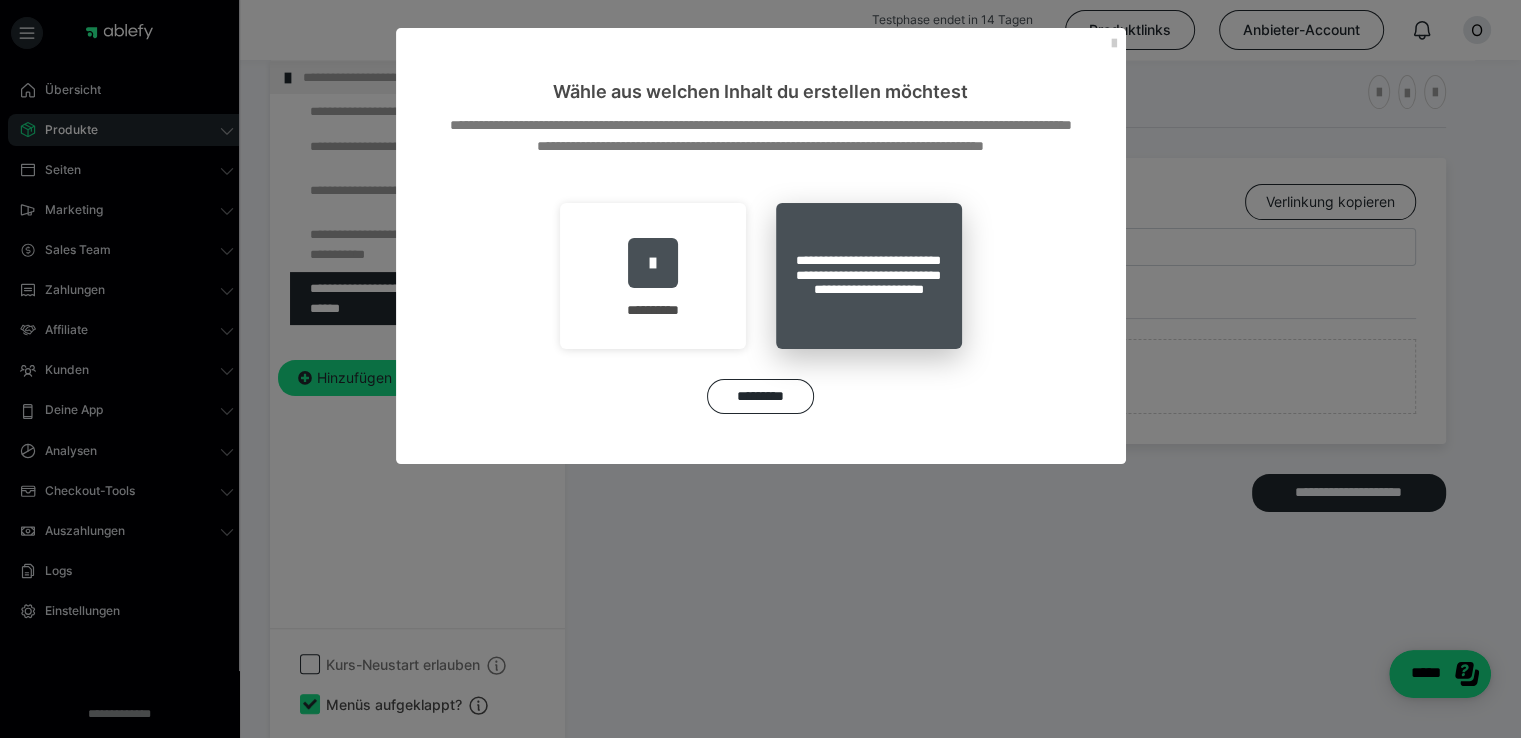 click on "**********" at bounding box center (869, 276) 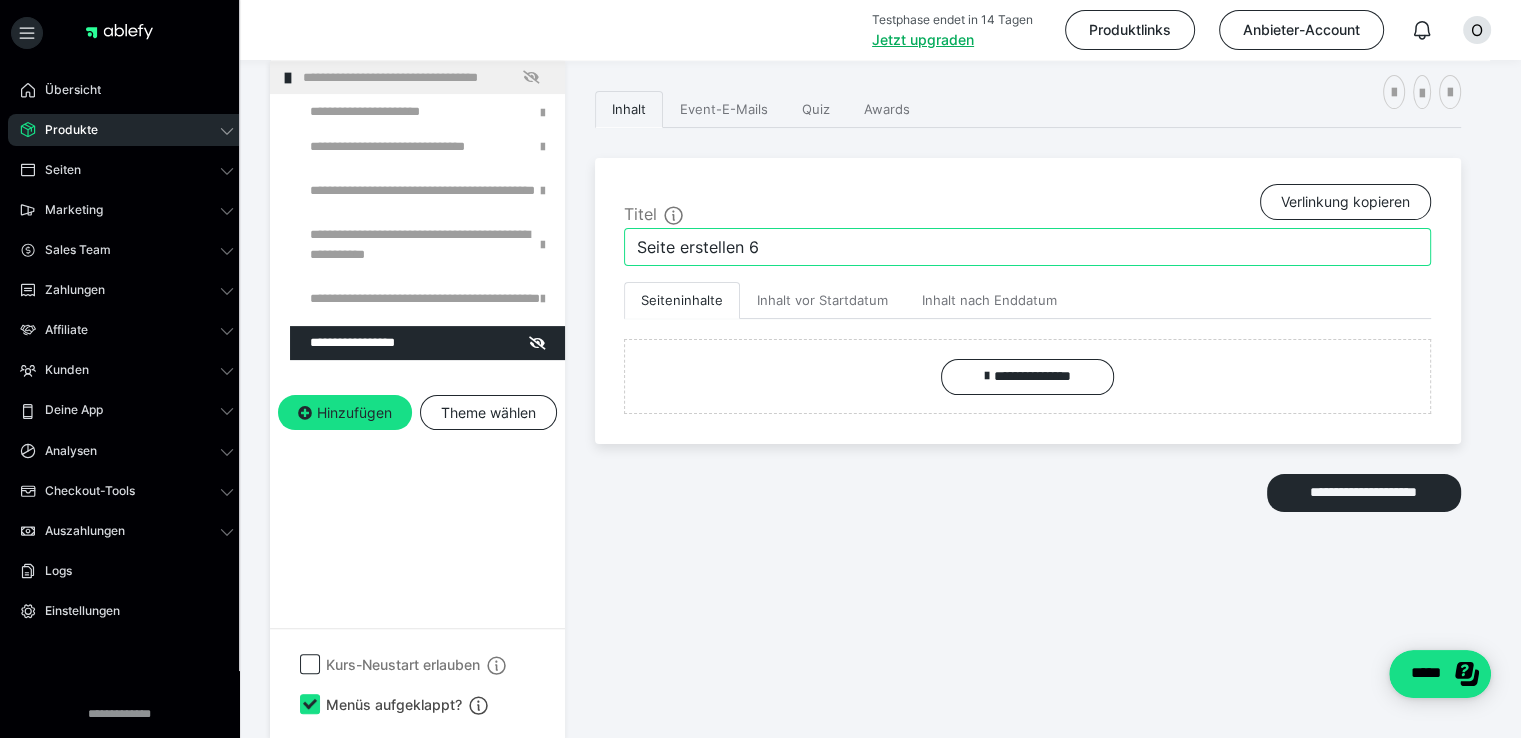 click on "Seite erstellen 6" at bounding box center [1027, 247] 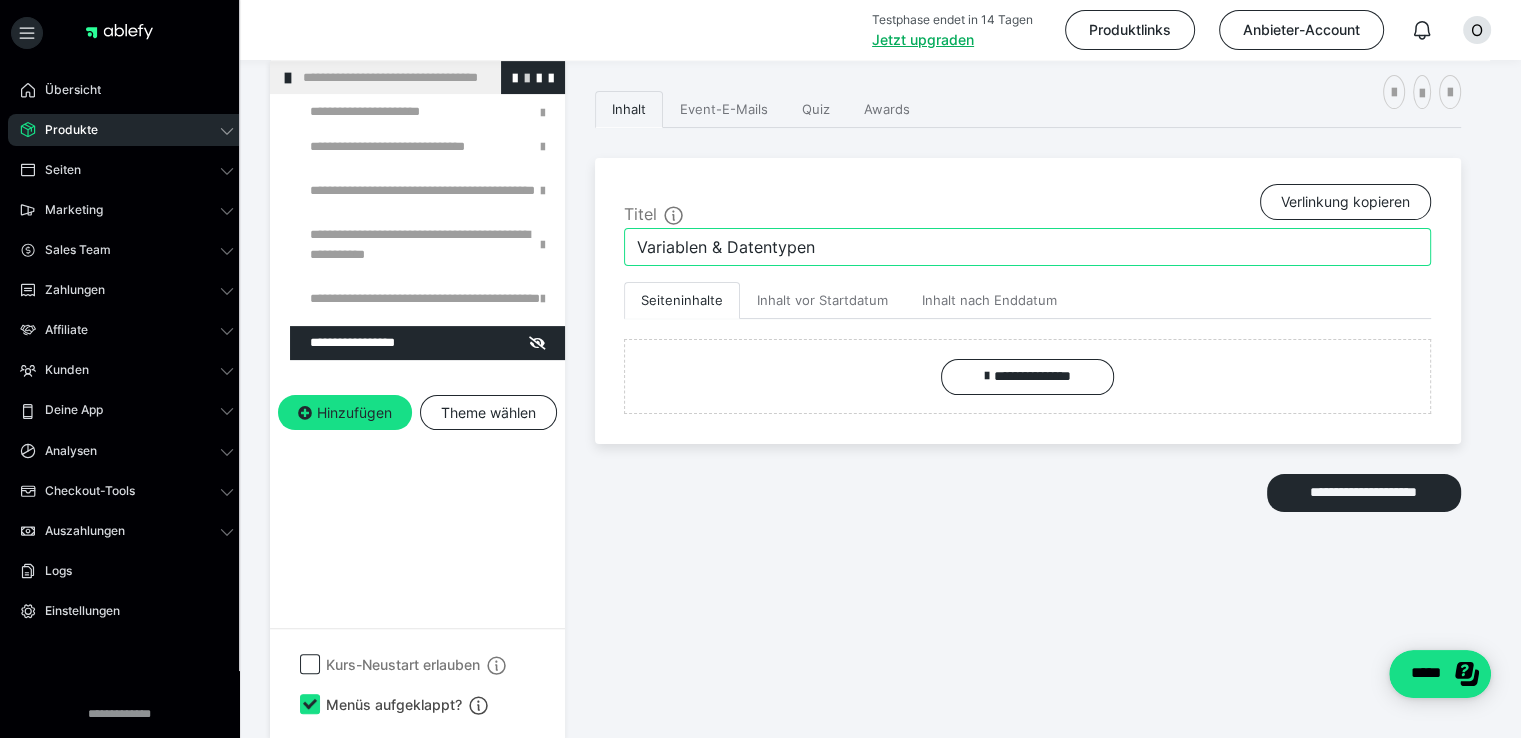 type on "Variablen & Datentypen" 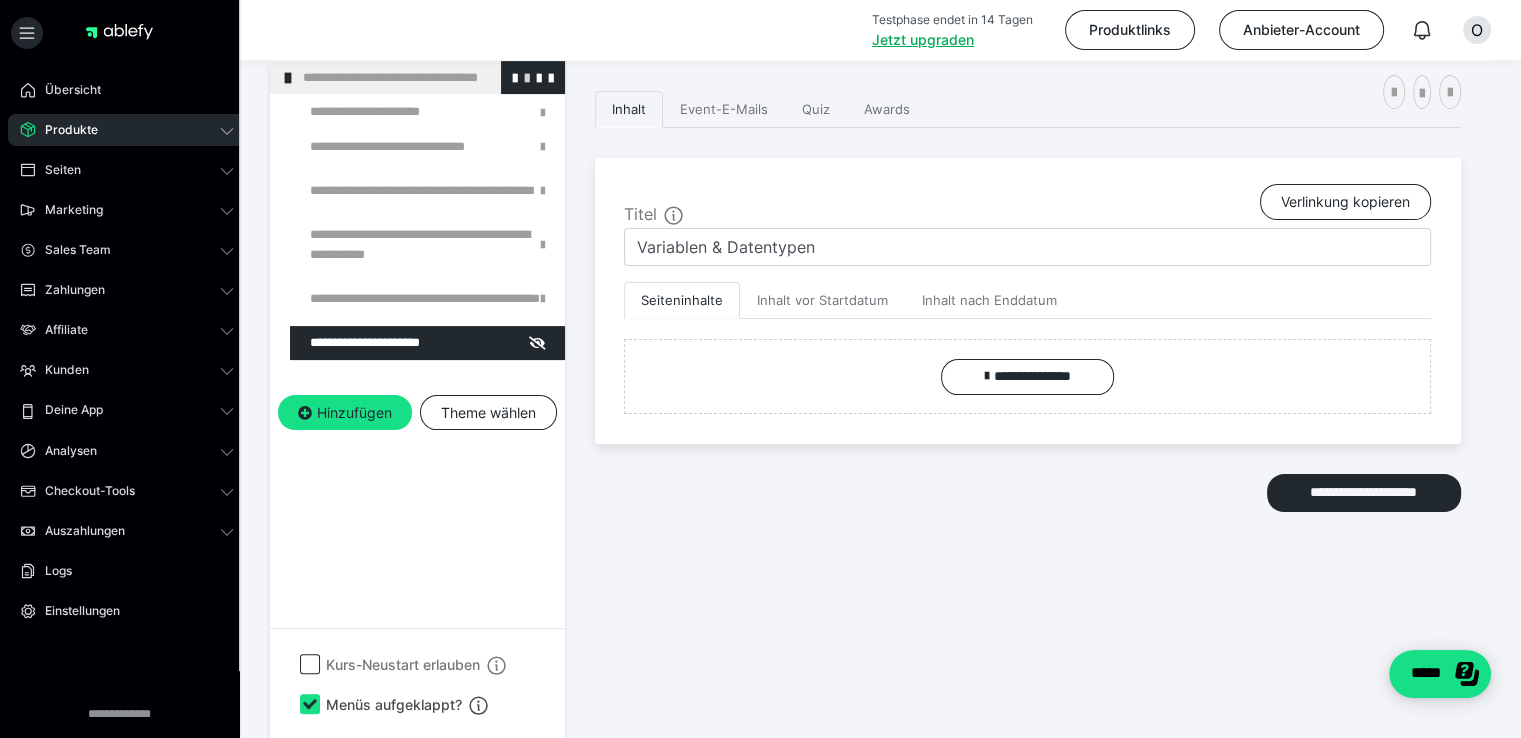 click at bounding box center (527, 77) 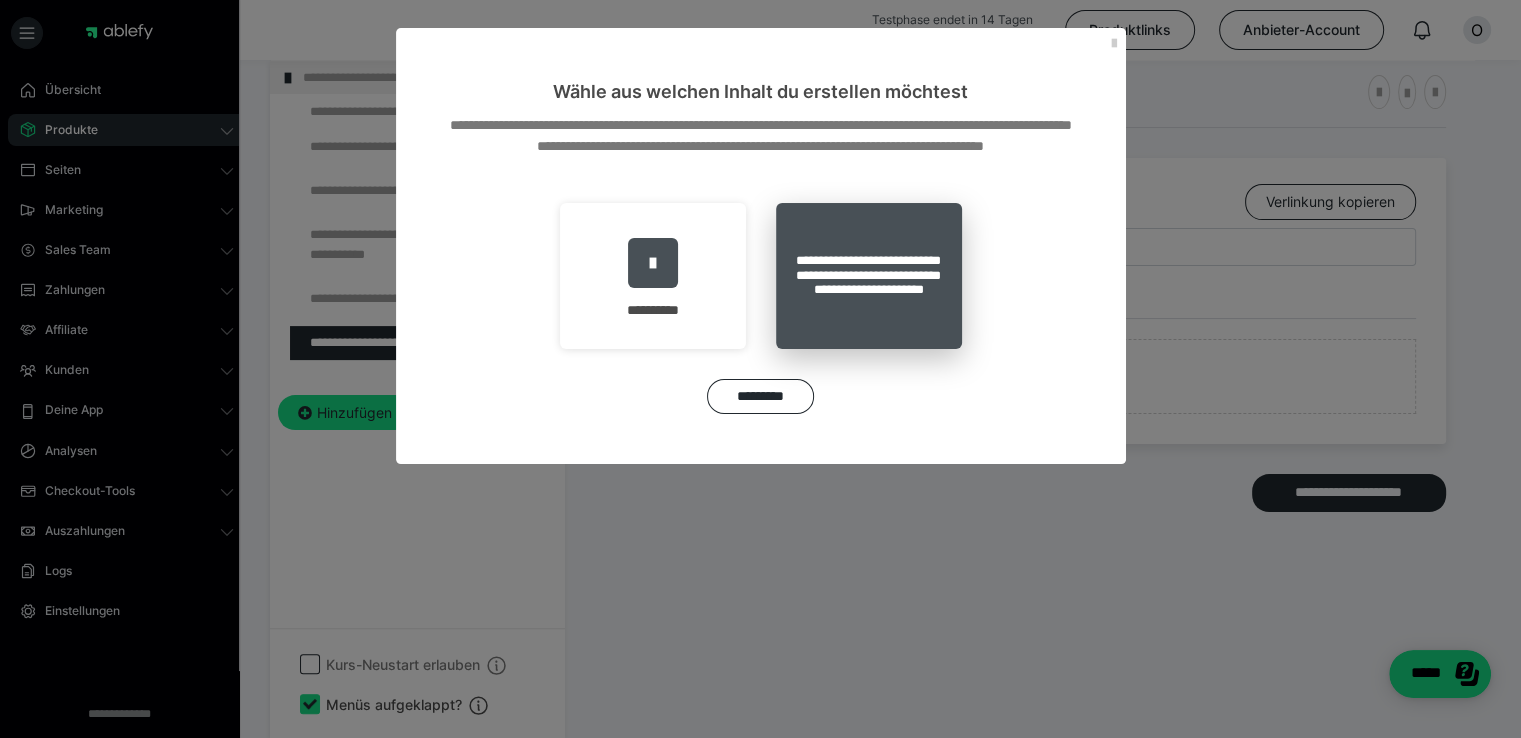 click on "**********" at bounding box center [869, 276] 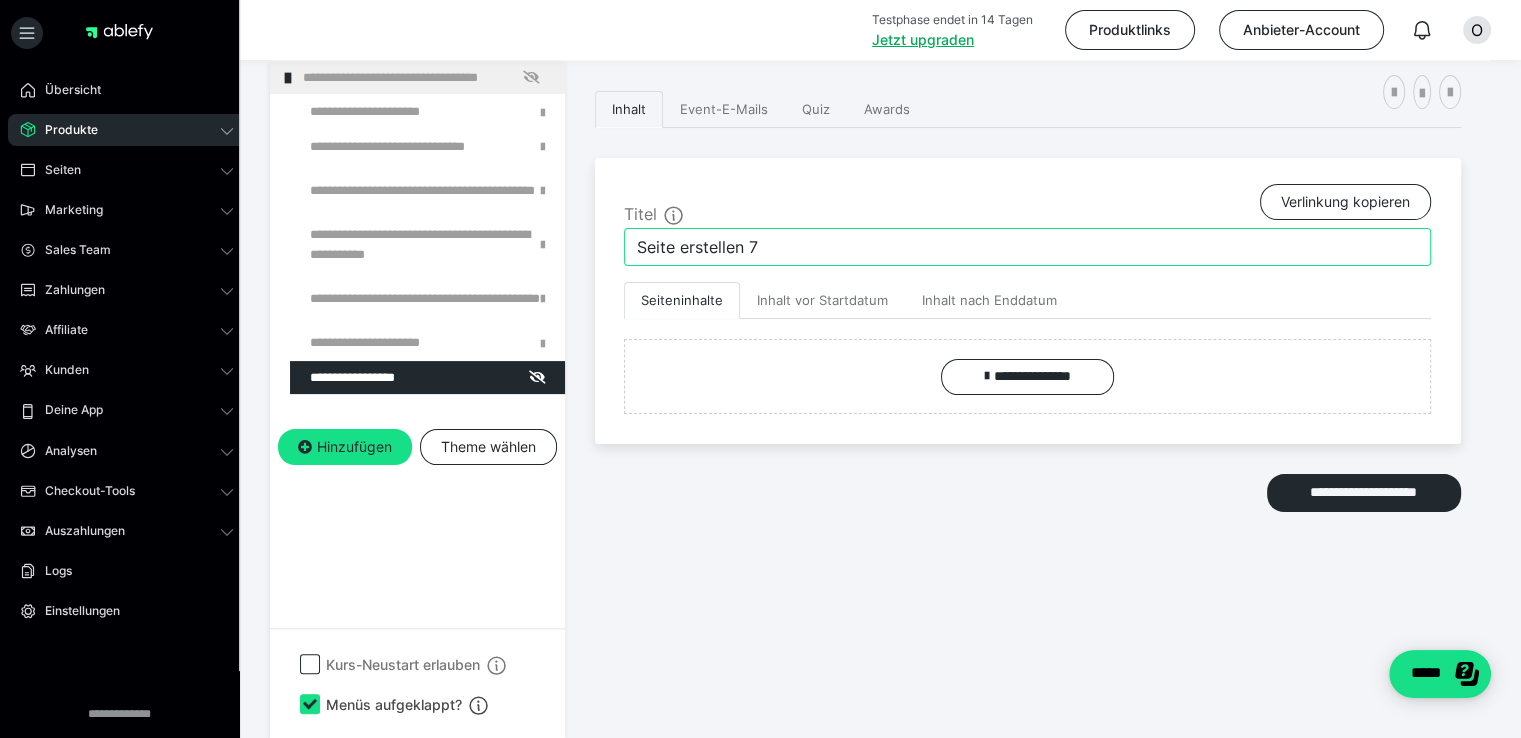 click on "Seite erstellen 7" at bounding box center [1027, 247] 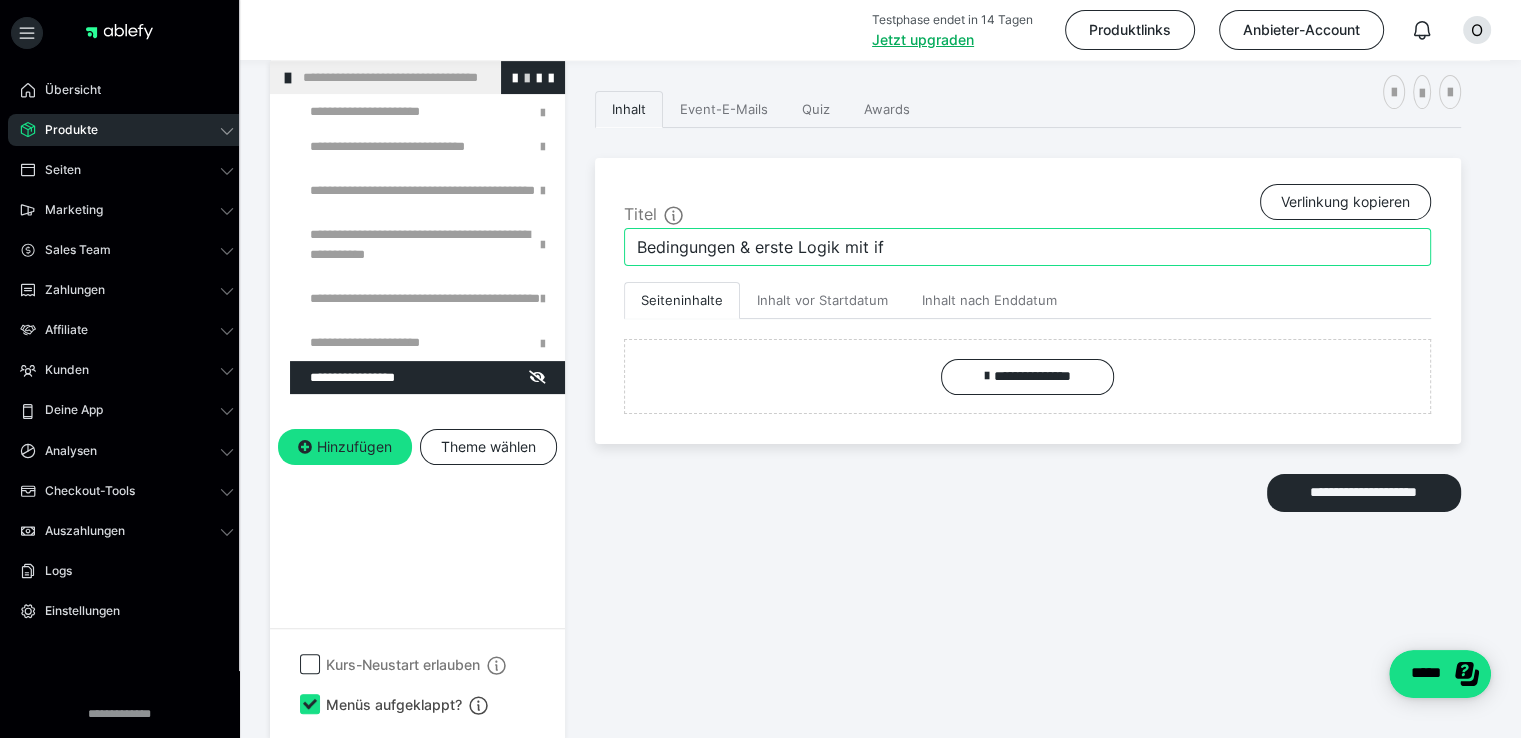 type on "Bedingungen & erste Logik mit if" 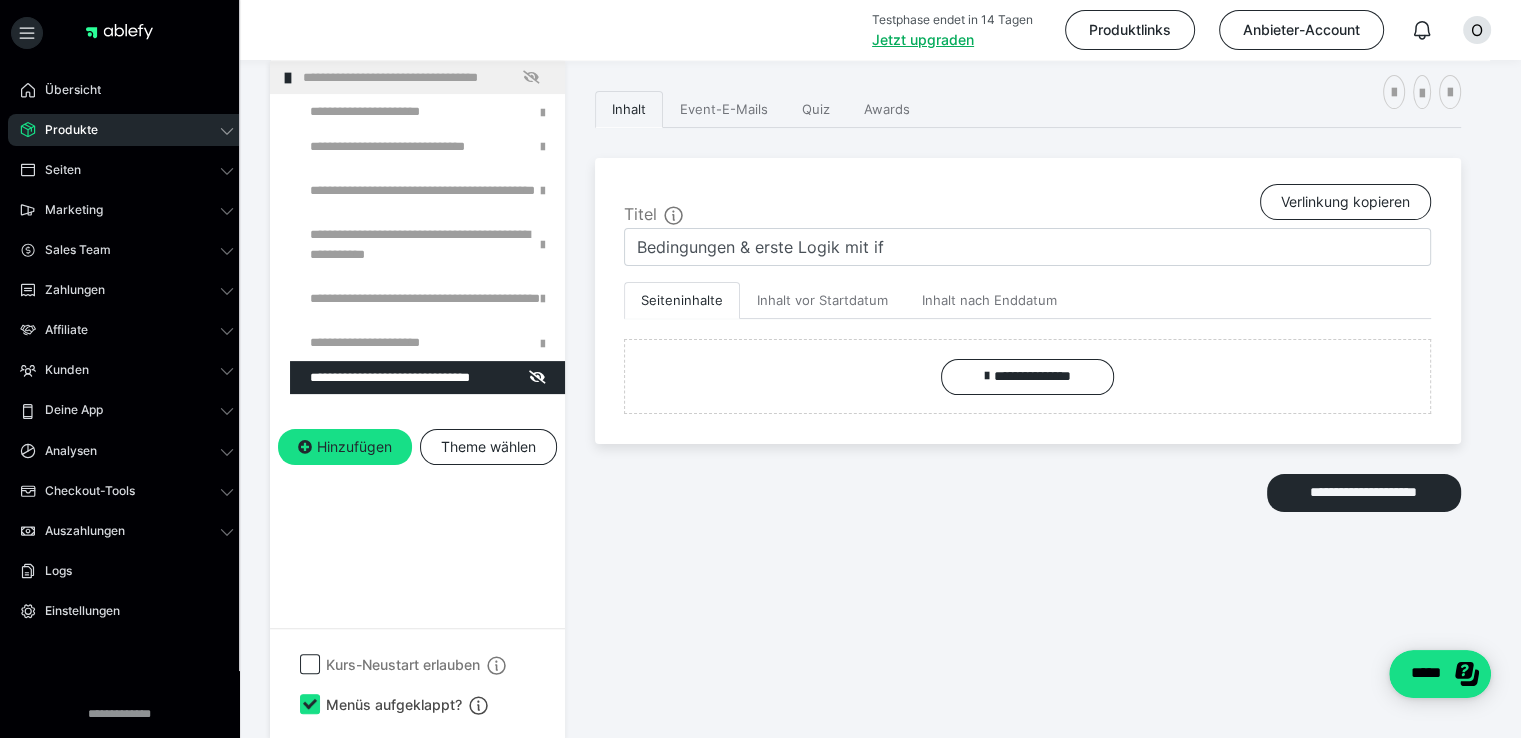 click at bounding box center (0, 0) 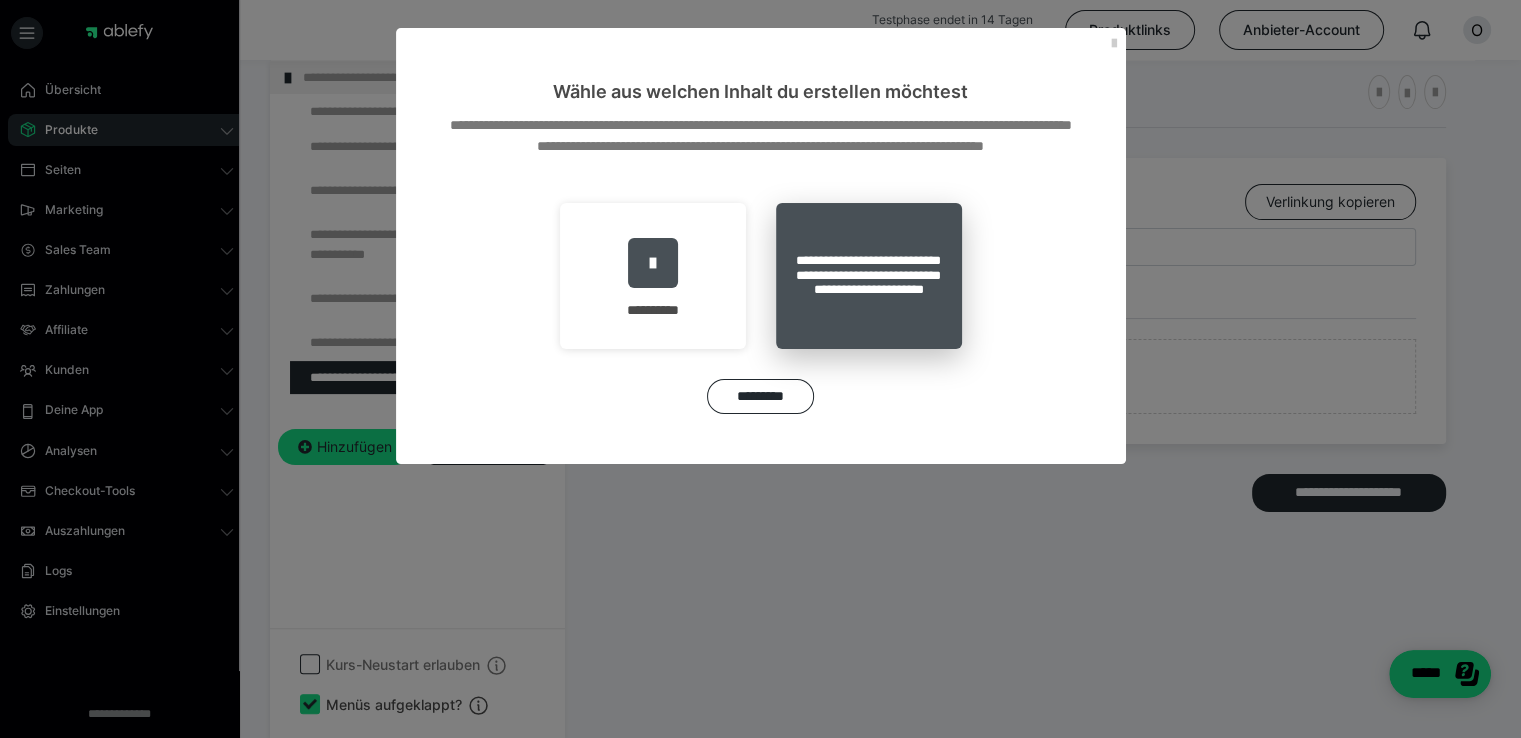 click on "**********" at bounding box center (869, 276) 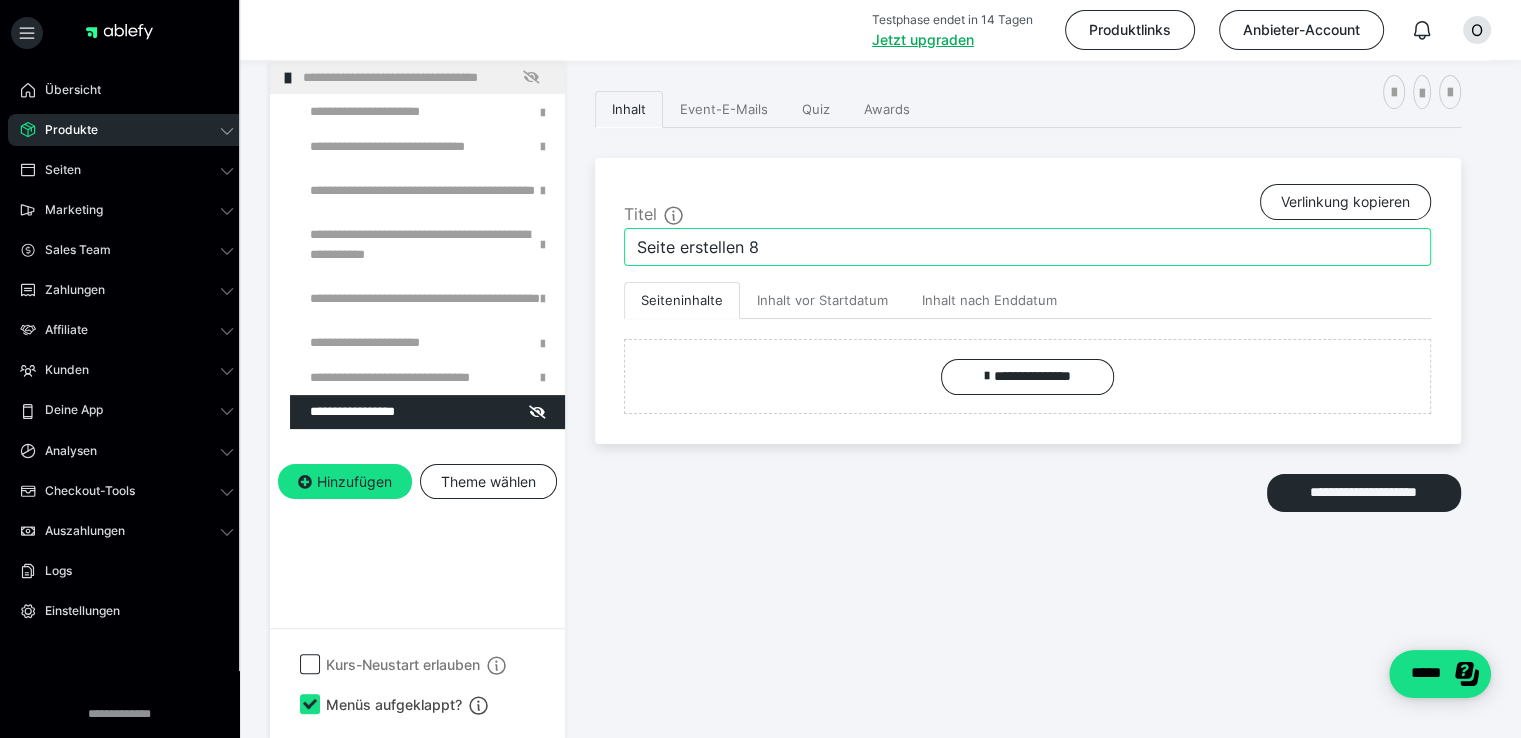 click on "Seite erstellen 8" at bounding box center (1027, 247) 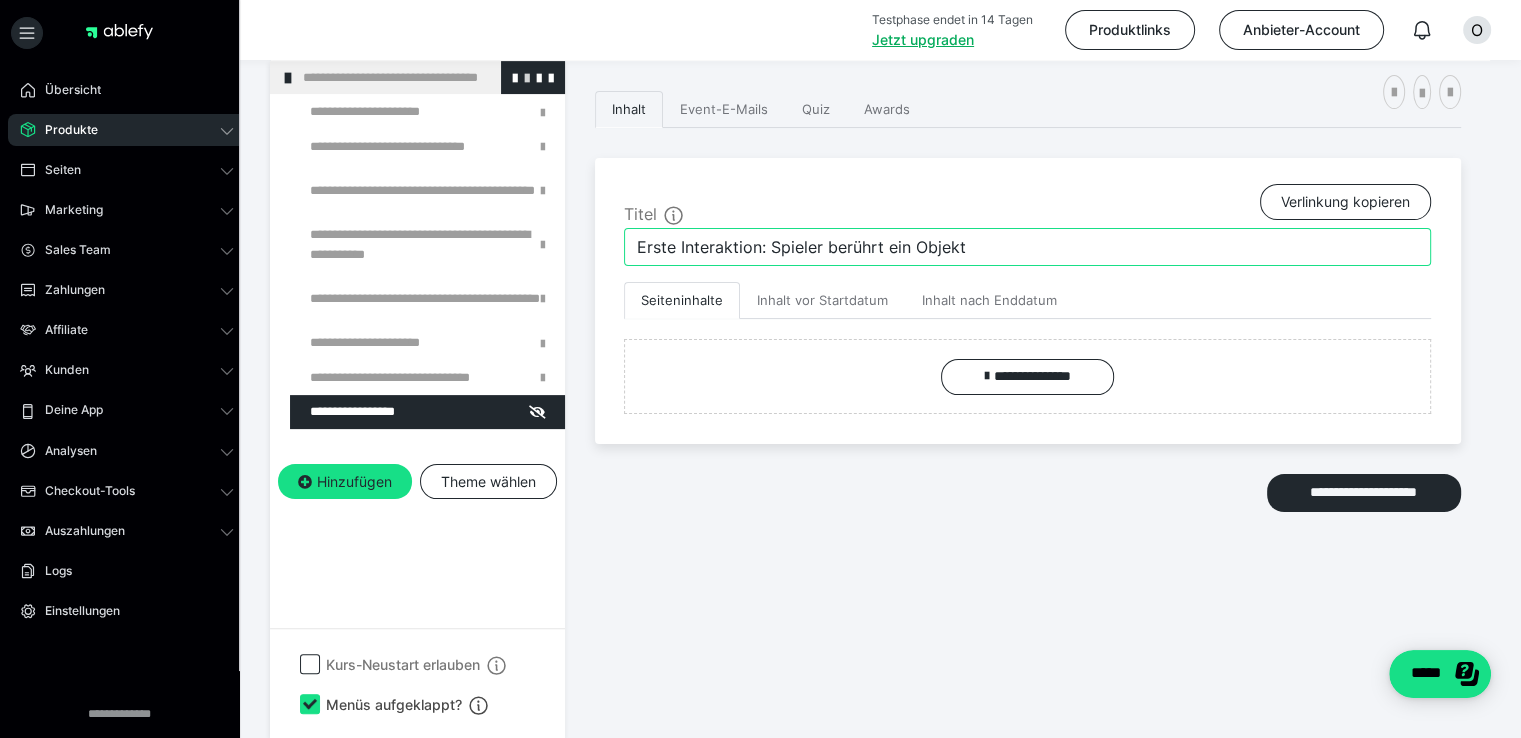 type on "Erste Interaktion: Spieler berührt ein Objekt" 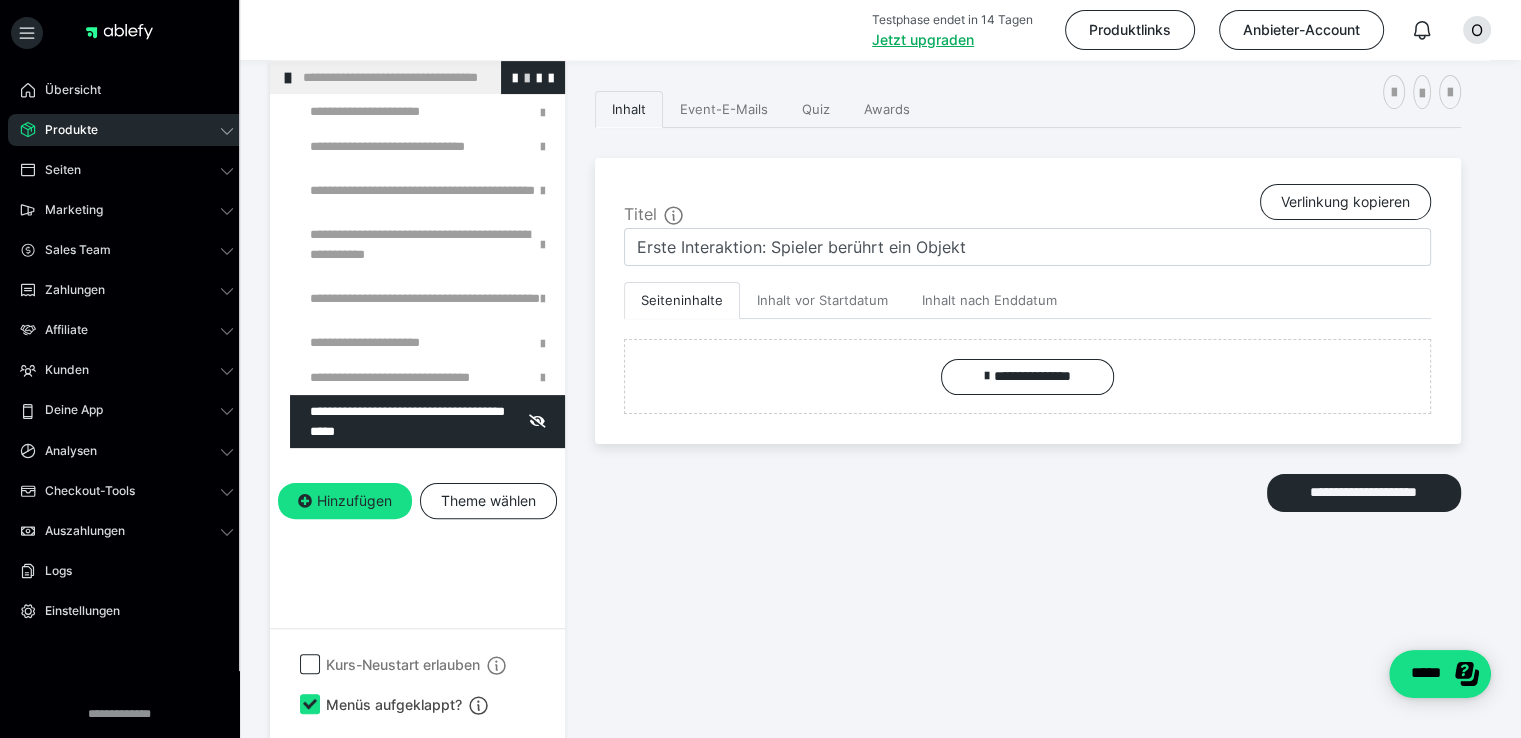 click at bounding box center (527, 77) 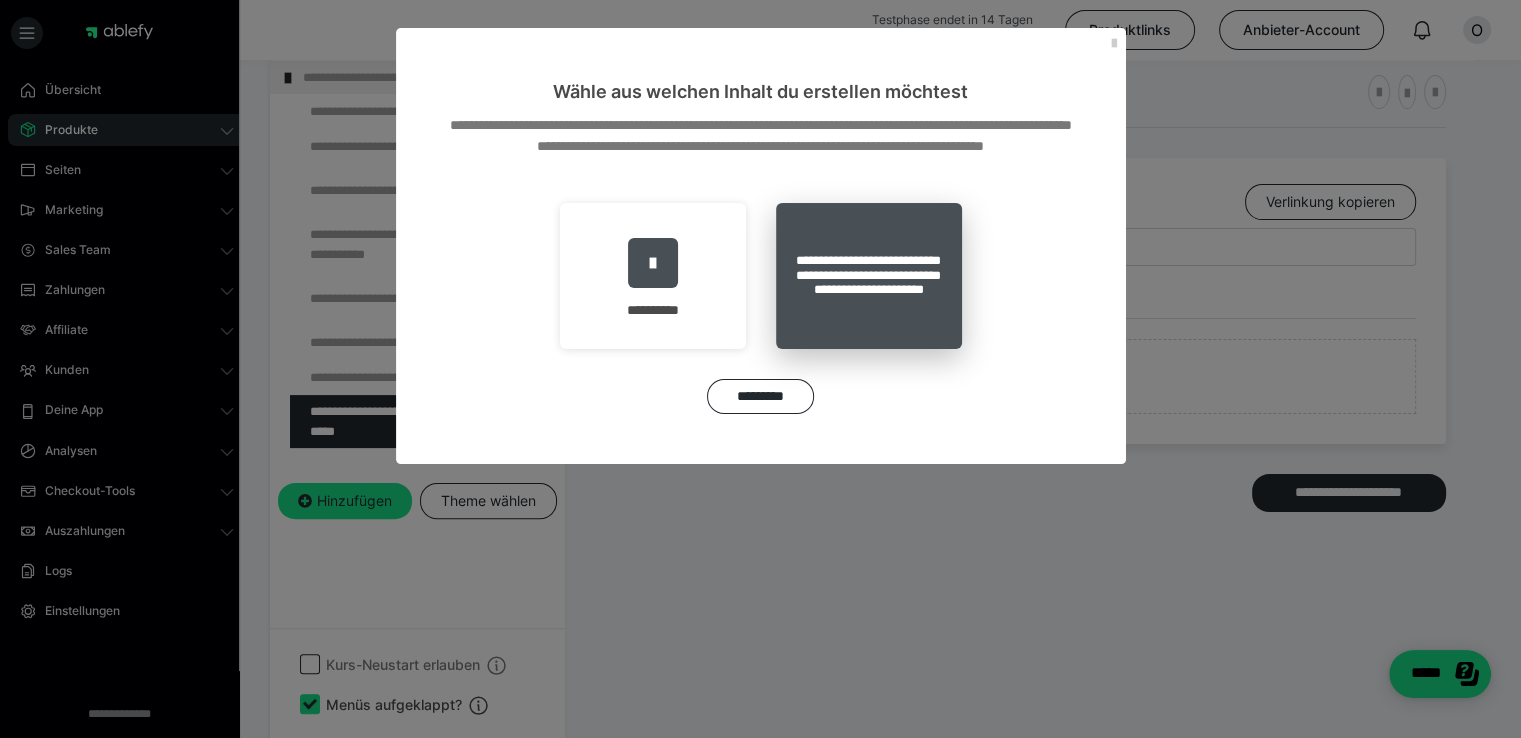 click on "**********" at bounding box center (869, 276) 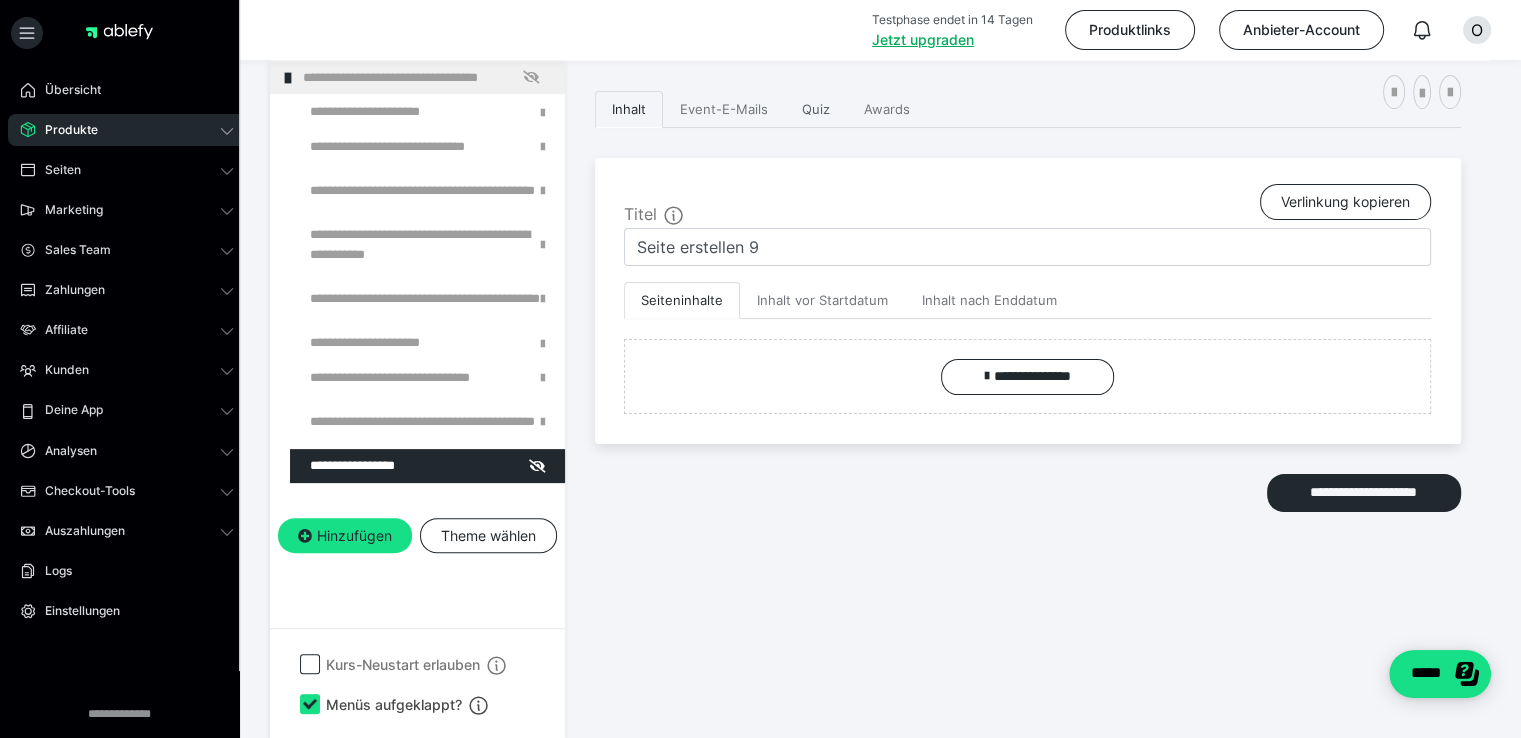 click on "Quiz" at bounding box center (816, 110) 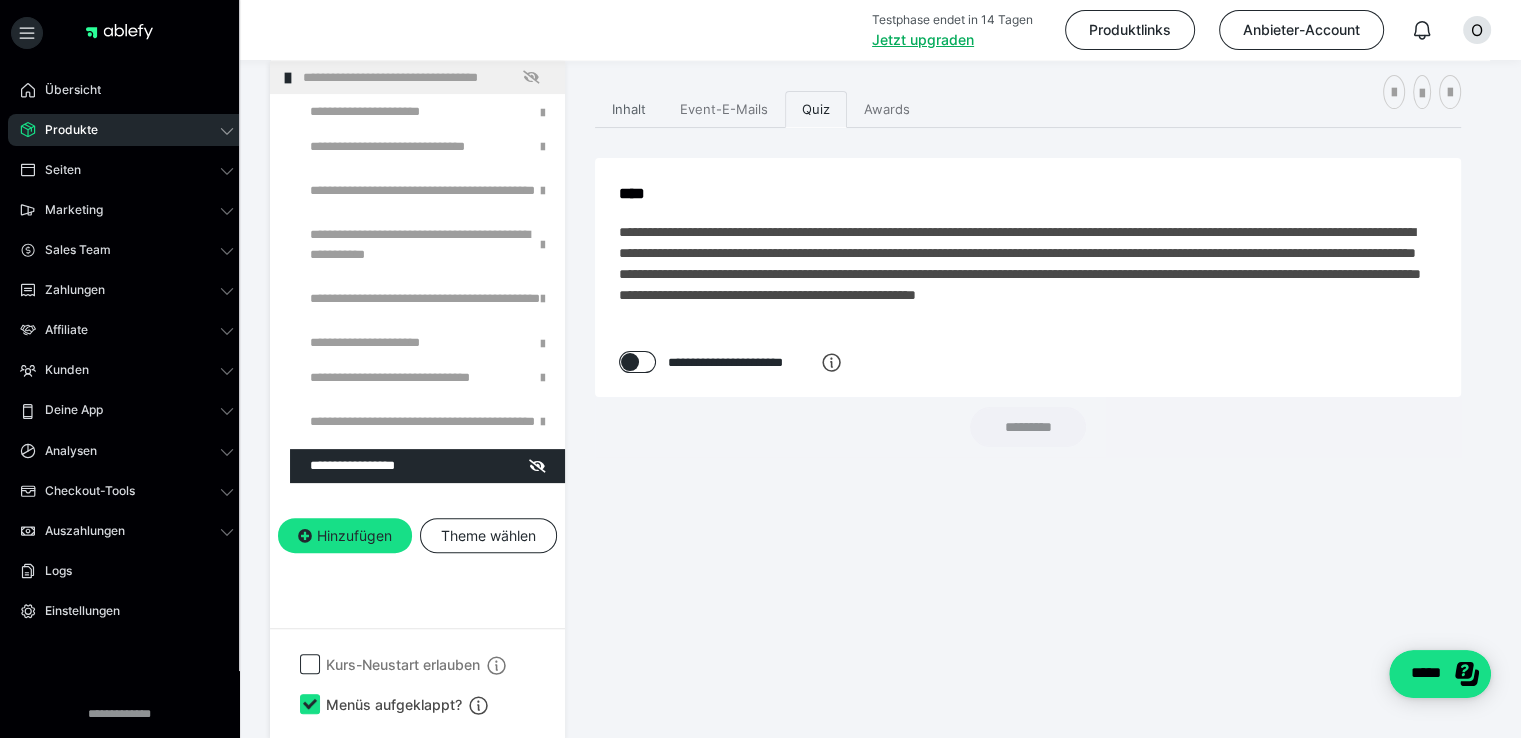 click on "Inhalt" at bounding box center (629, 110) 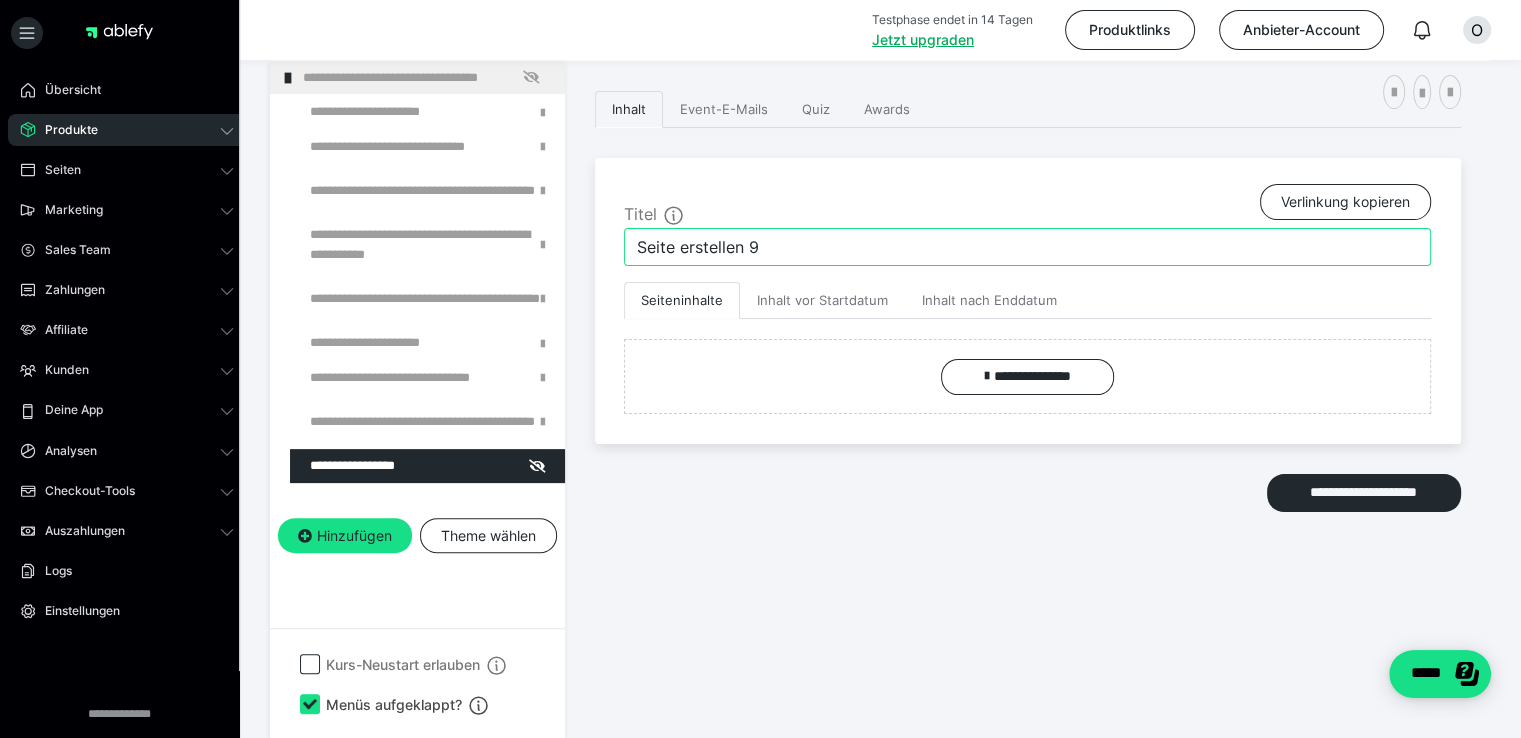 click on "Seite erstellen 9" at bounding box center [1027, 247] 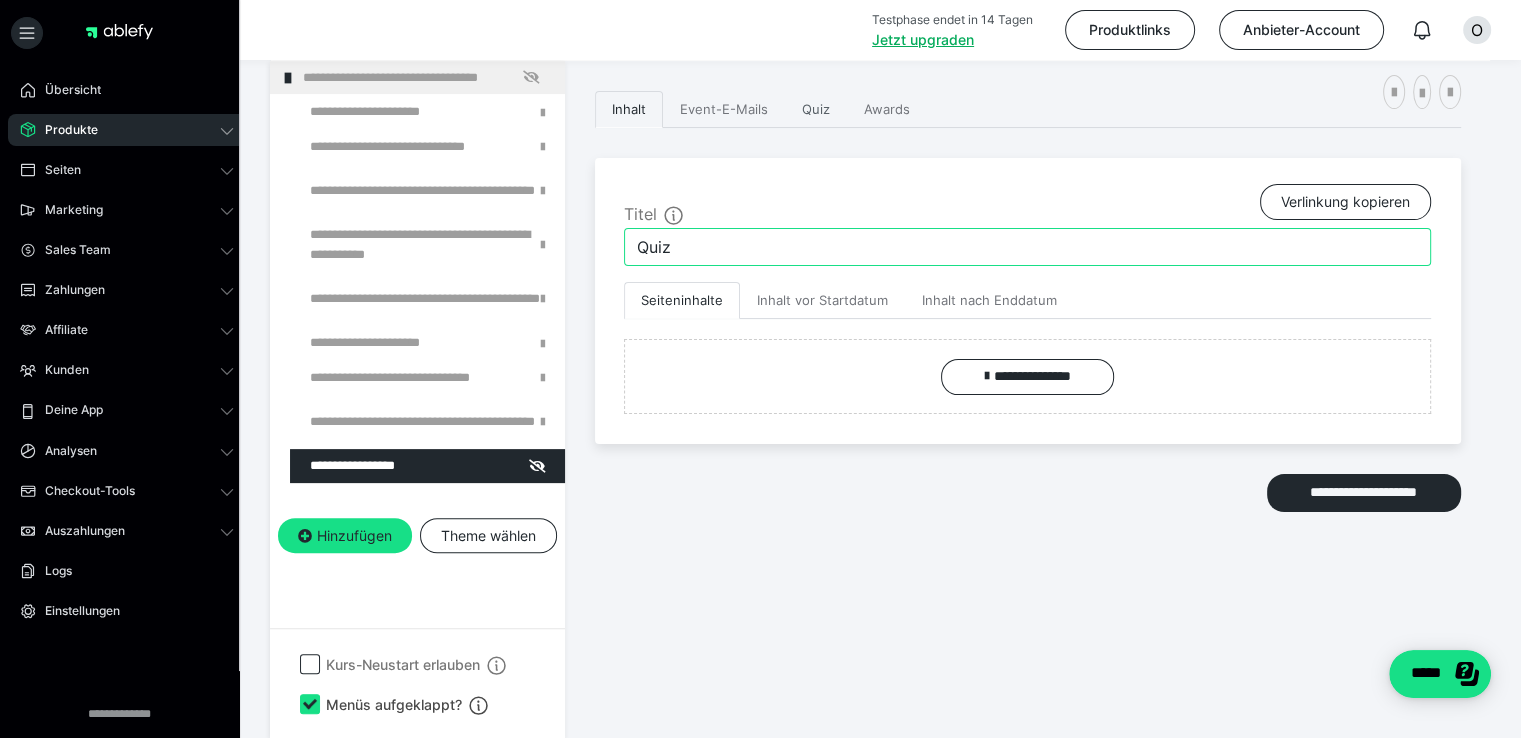 type on "Quiz" 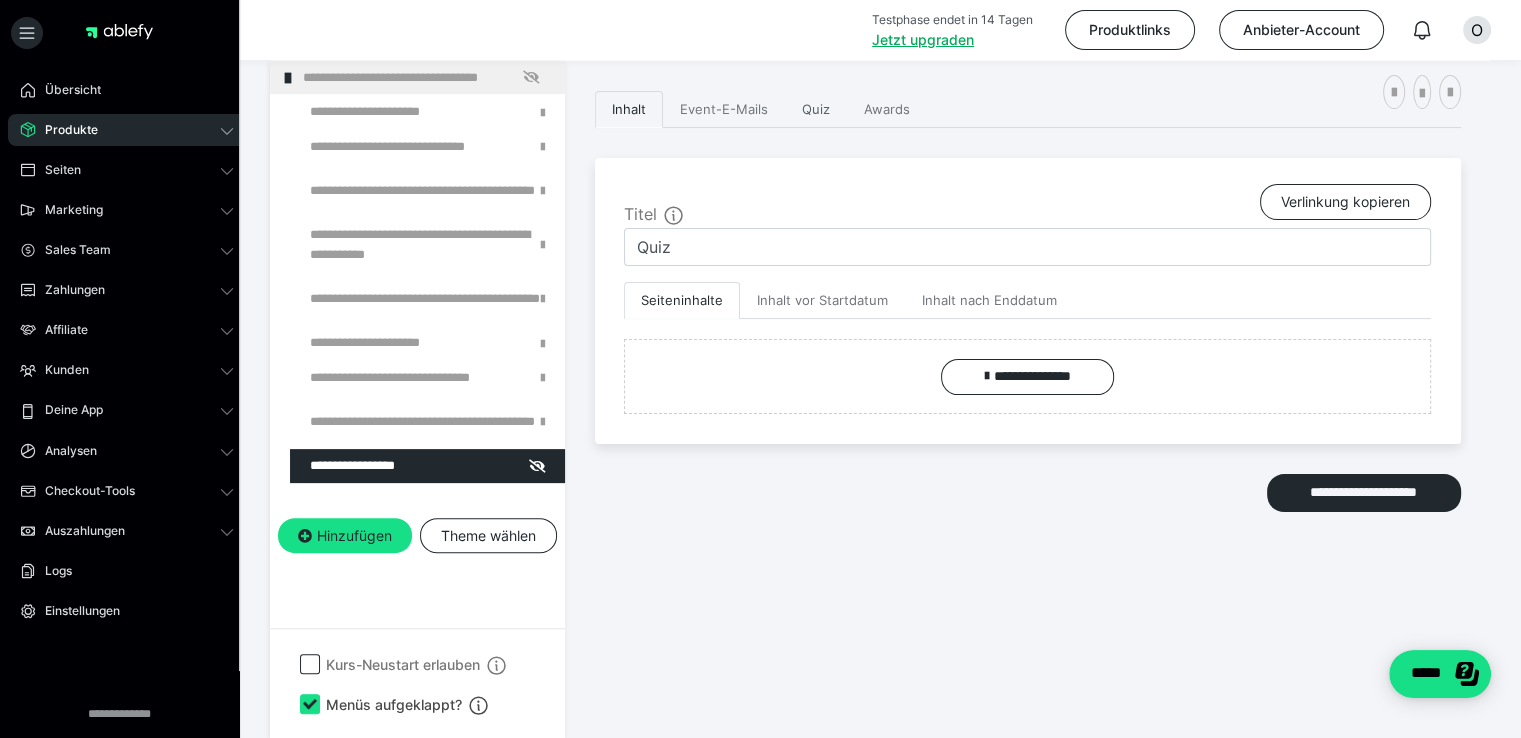 click on "Quiz" at bounding box center [816, 110] 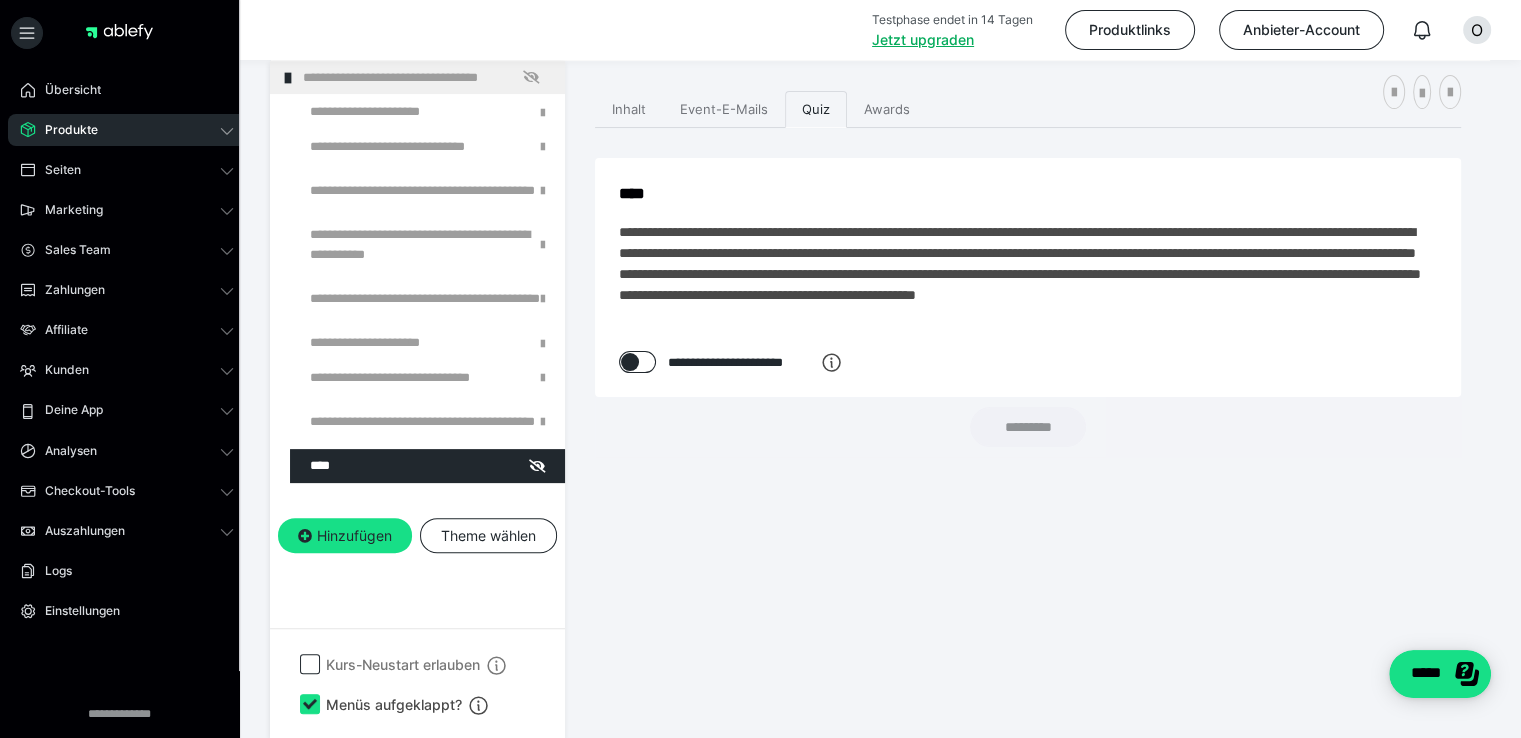 click at bounding box center (630, 362) 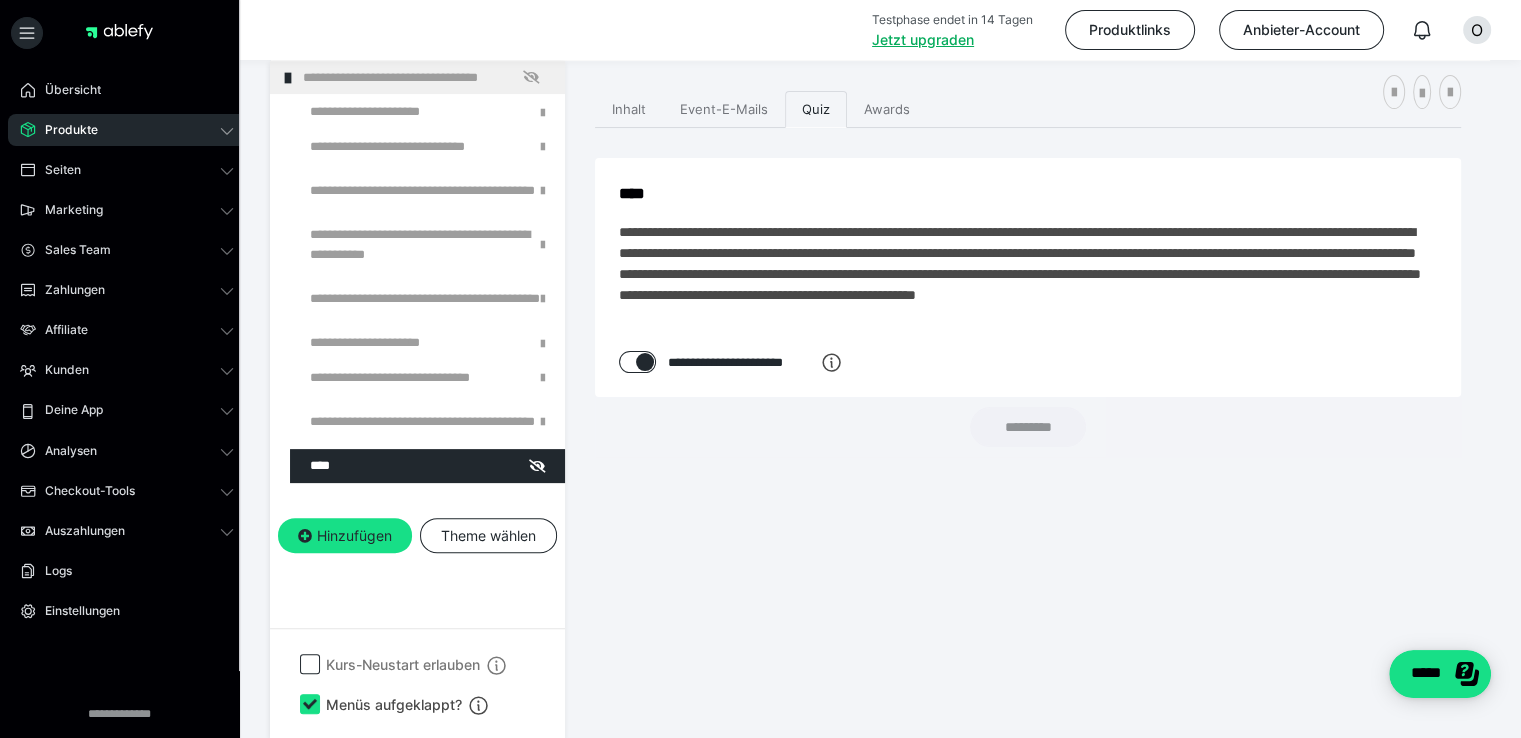 checkbox on "****" 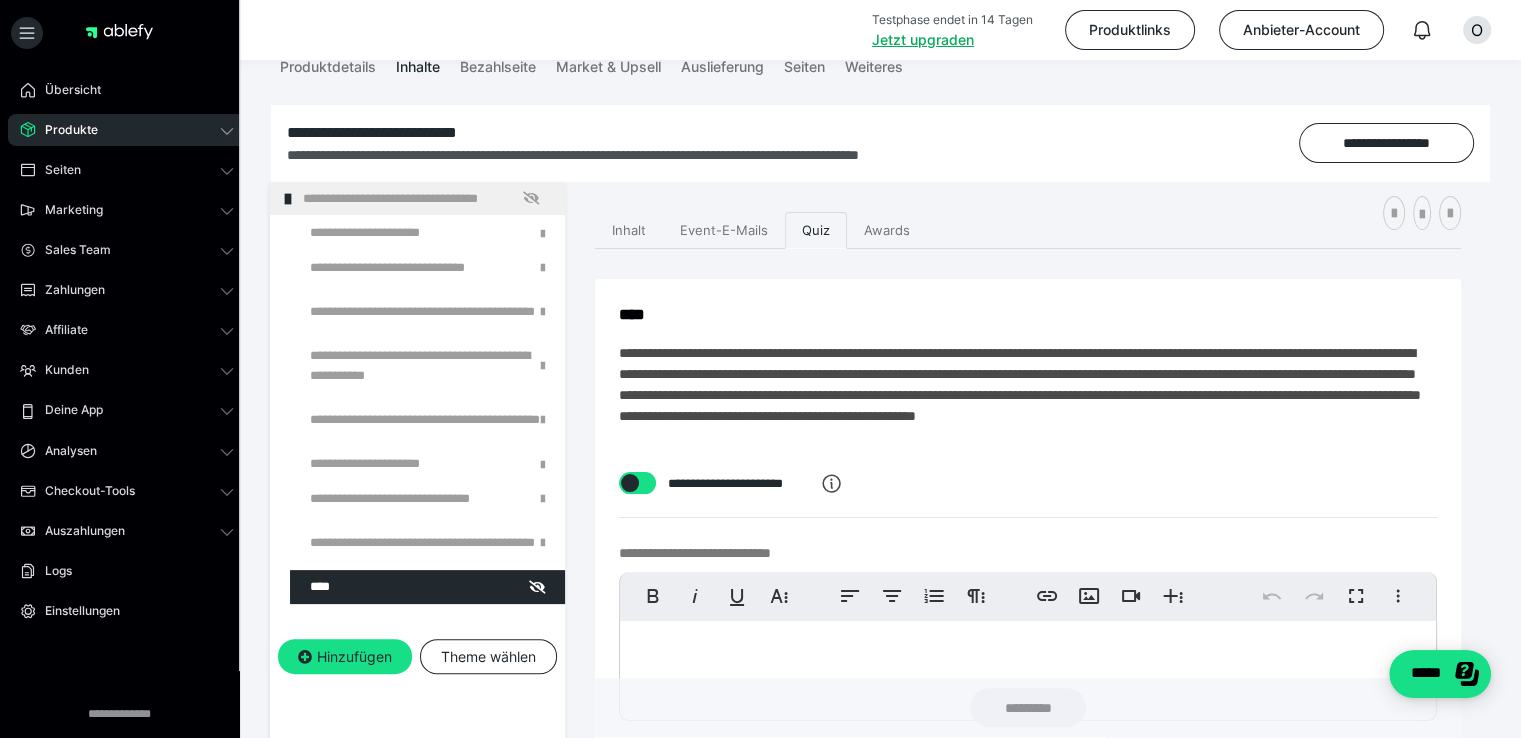 scroll, scrollTop: 309, scrollLeft: 0, axis: vertical 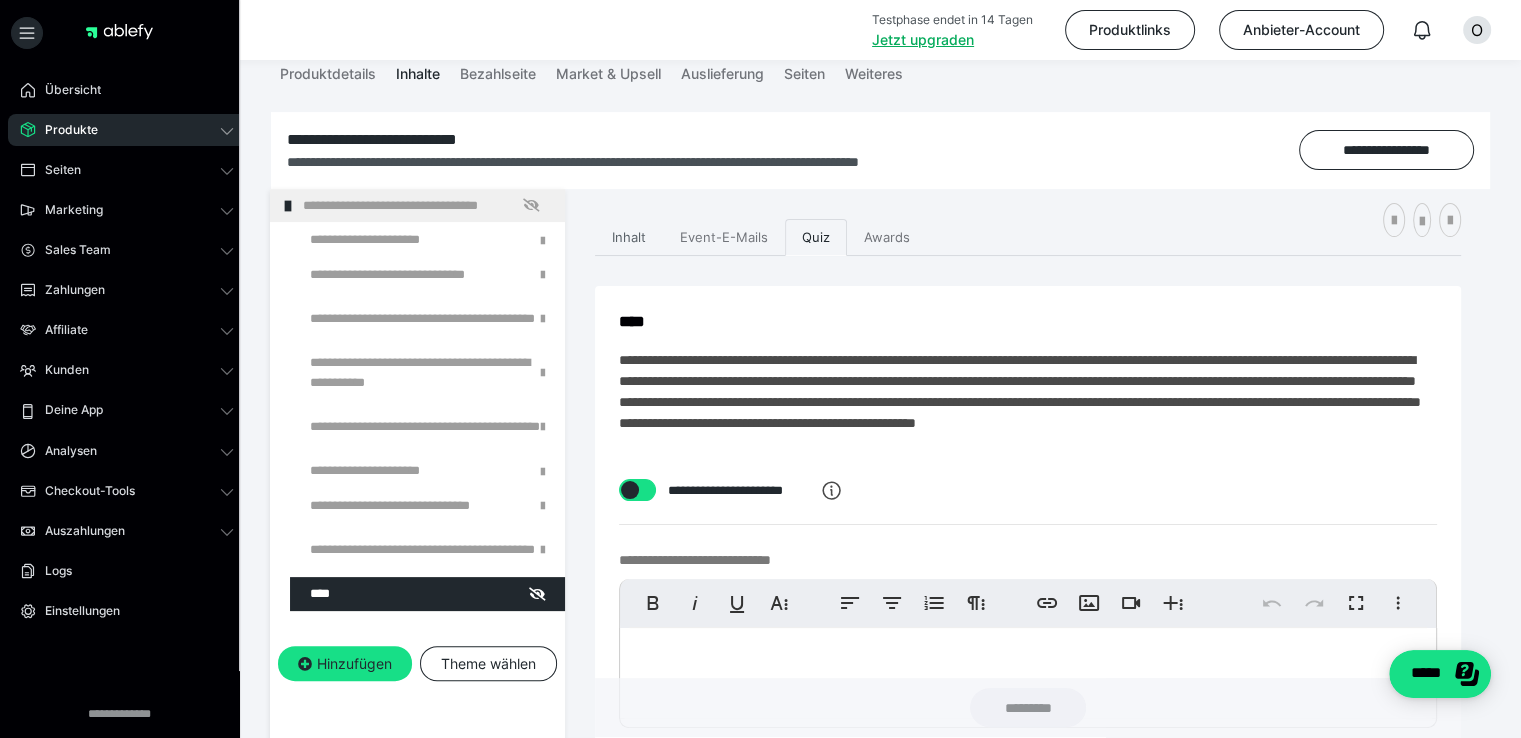 click on "Inhalt" at bounding box center [629, 238] 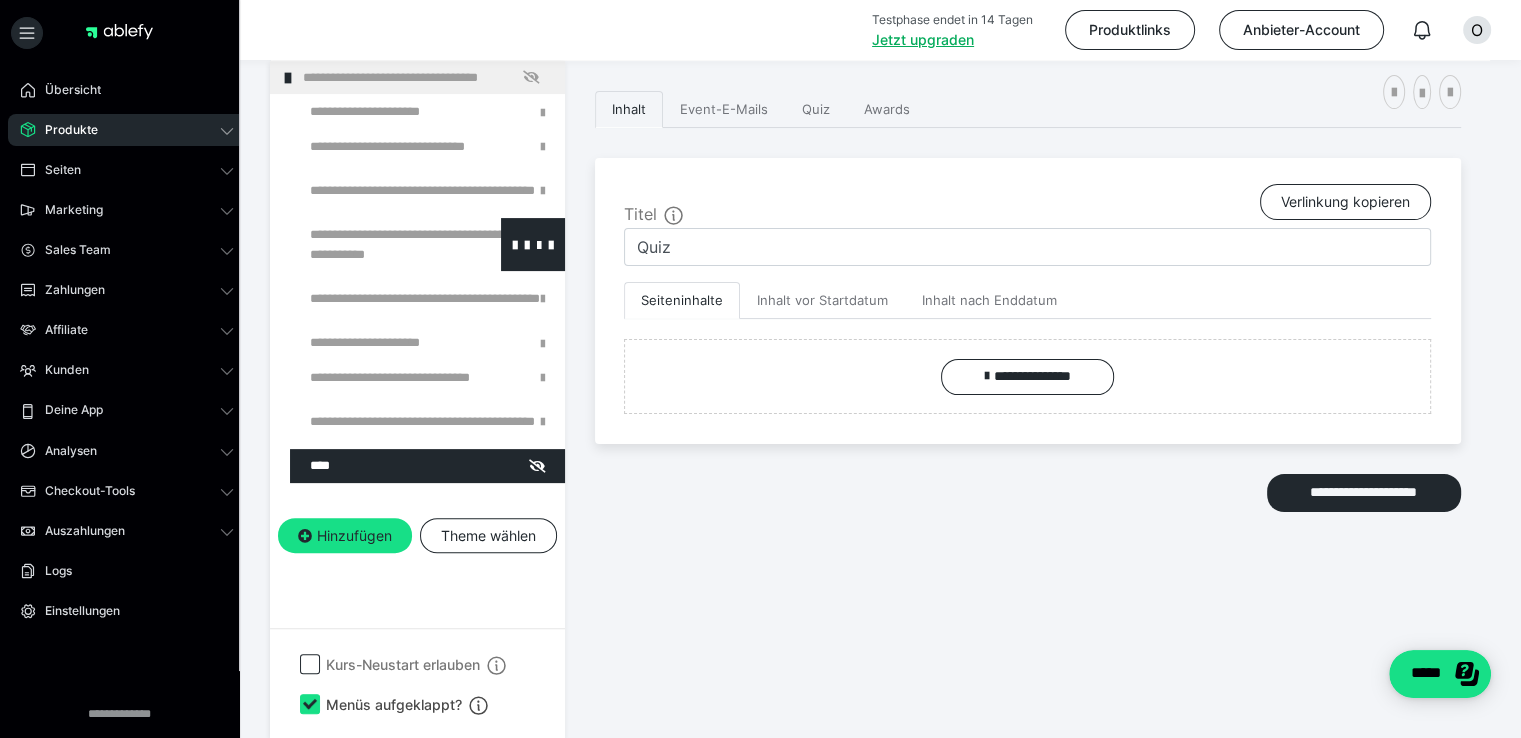 scroll, scrollTop: 296, scrollLeft: 0, axis: vertical 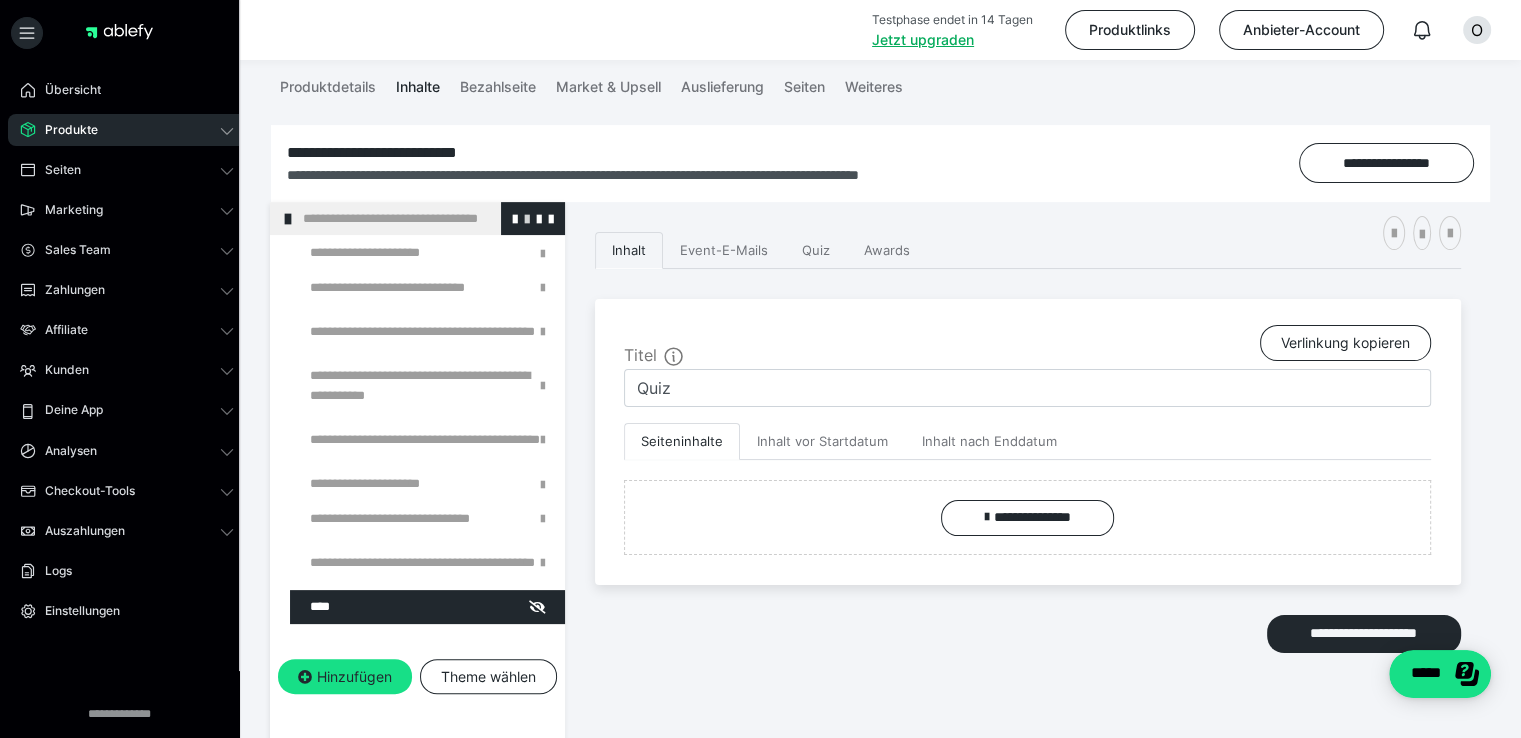 click at bounding box center (527, 218) 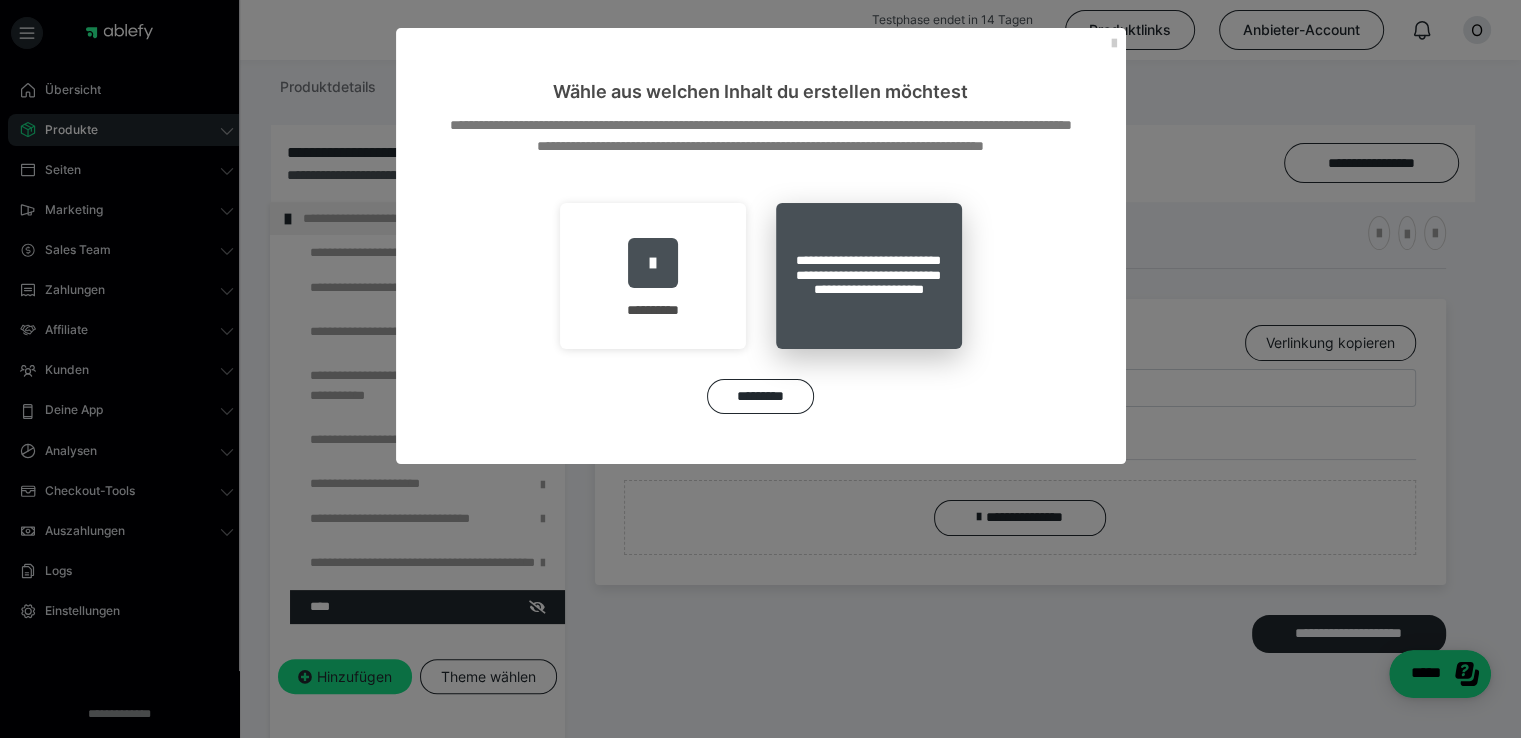 click on "**********" at bounding box center [869, 276] 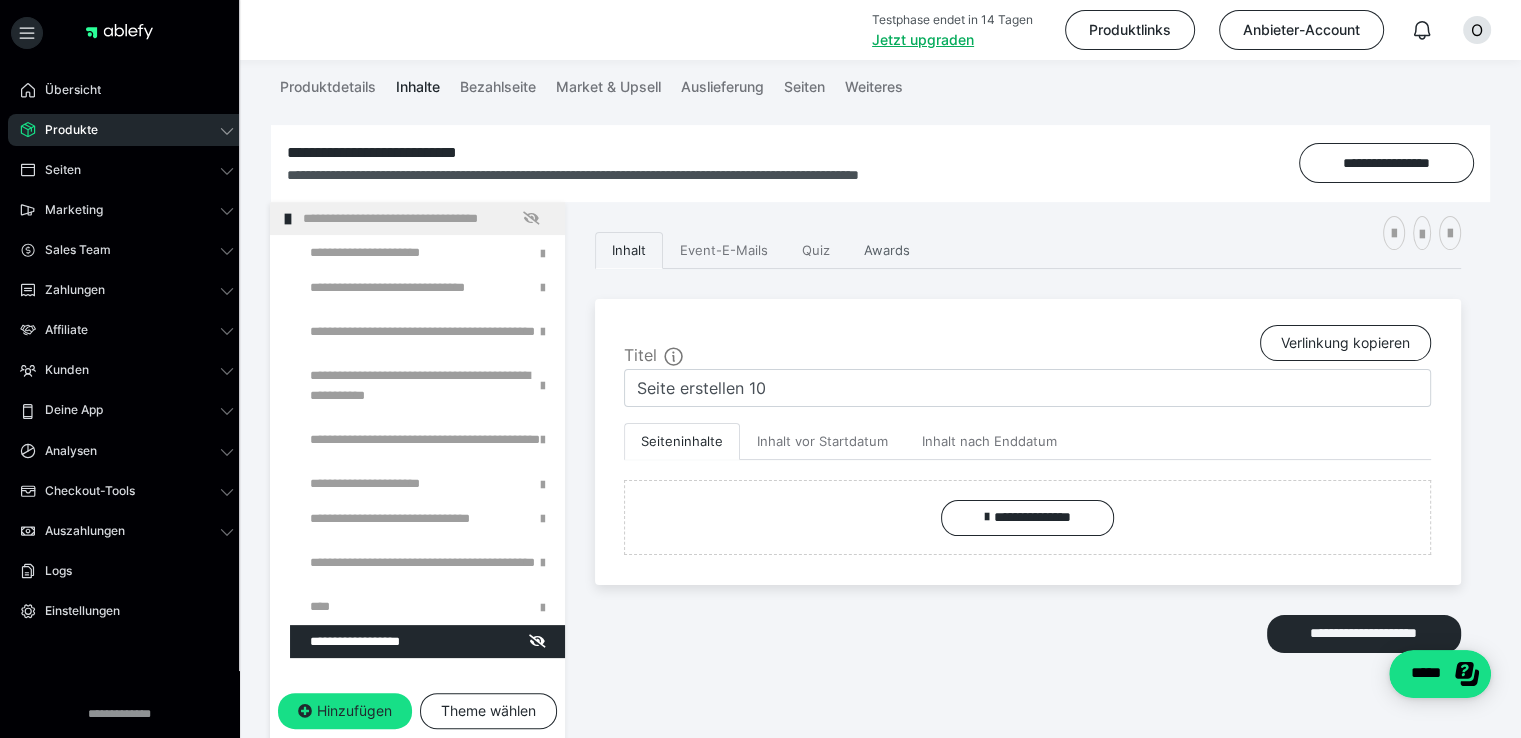 click on "Awards" at bounding box center [887, 251] 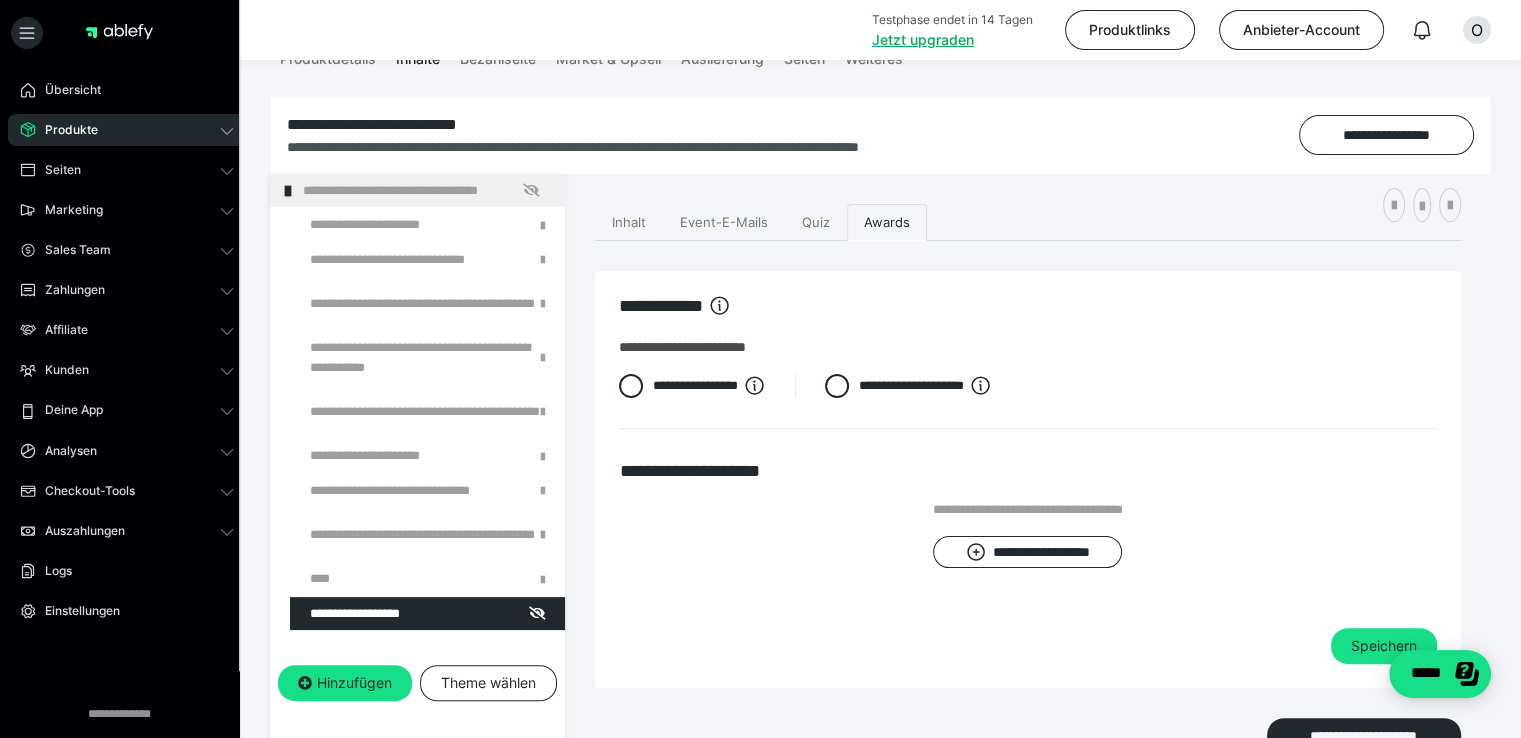 scroll, scrollTop: 324, scrollLeft: 0, axis: vertical 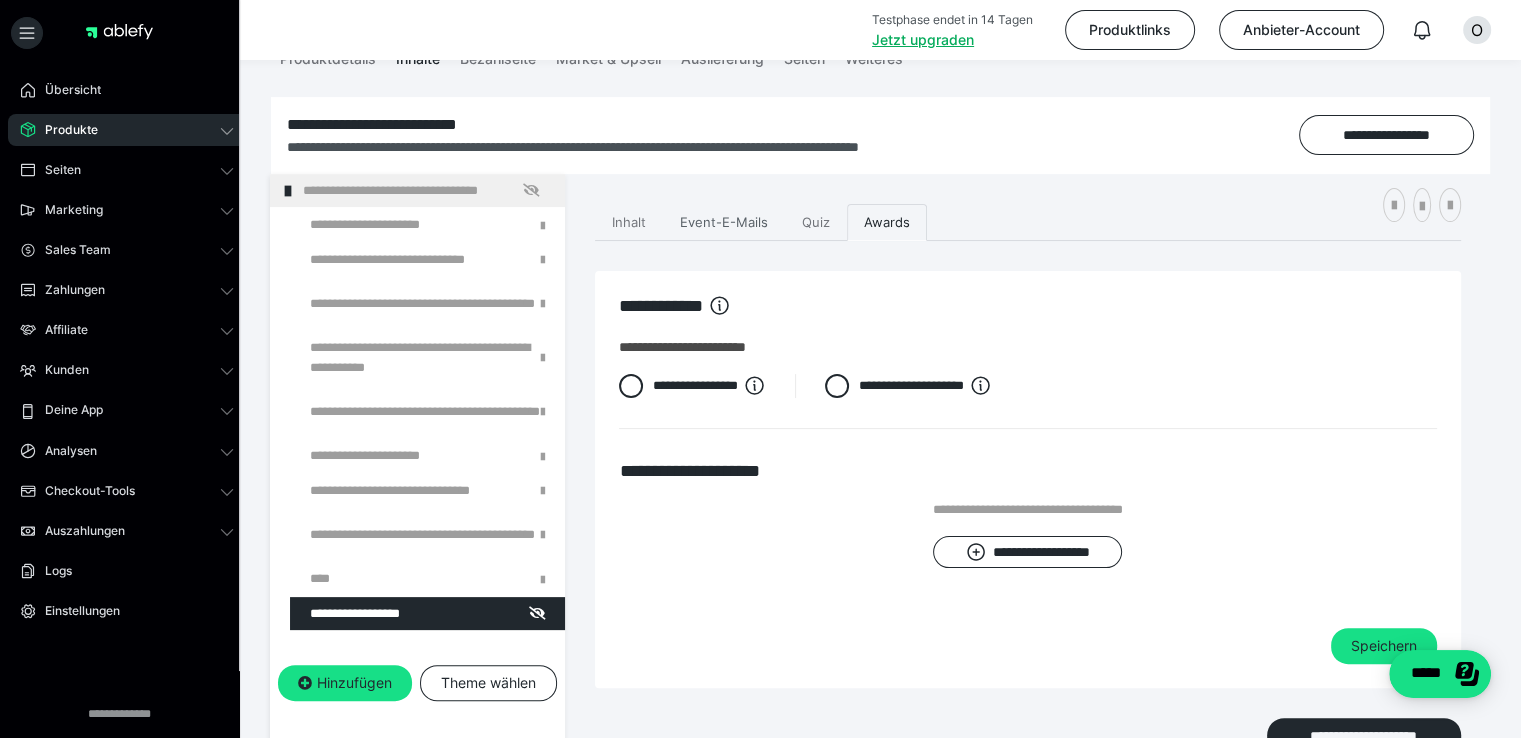 click on "Event-E-Mails" at bounding box center (724, 223) 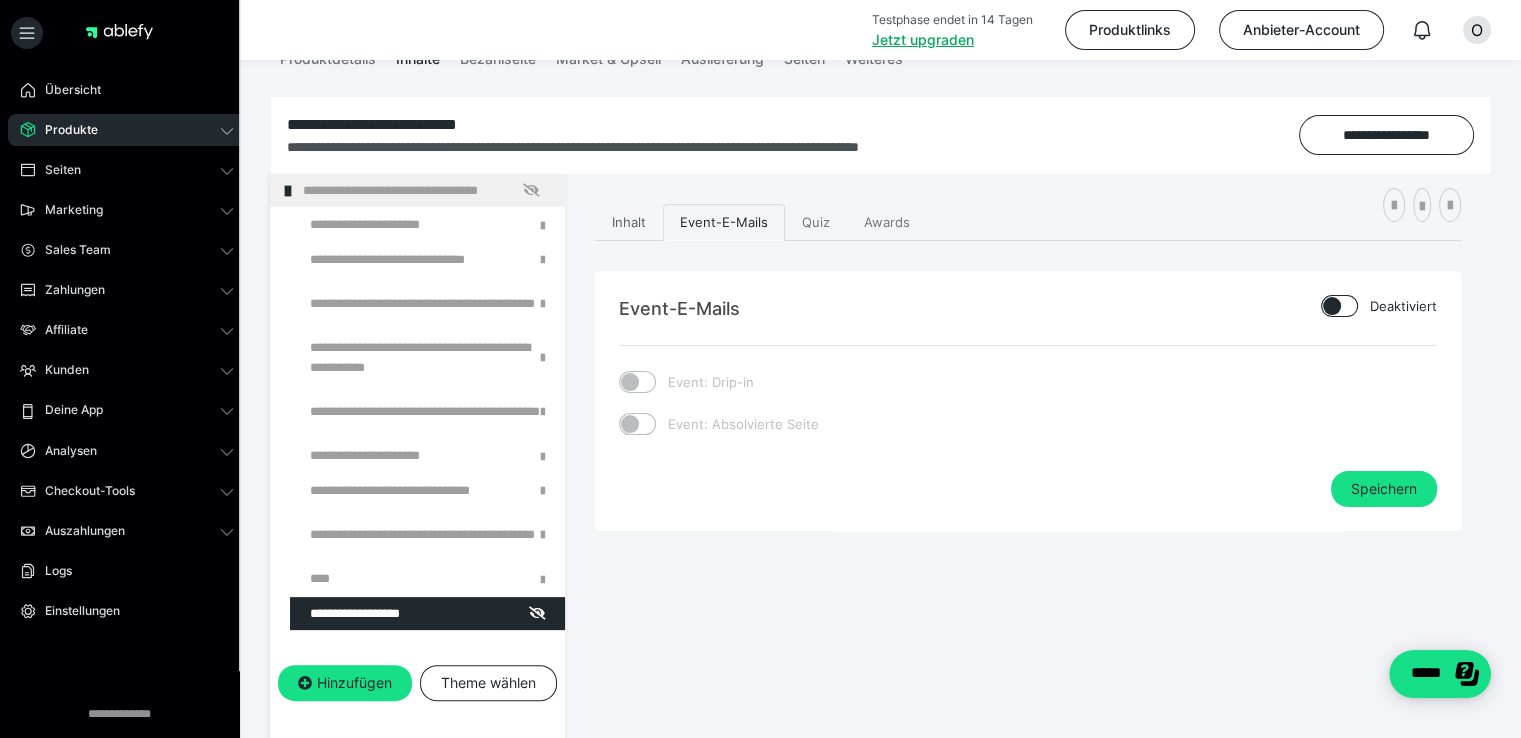 click on "Inhalt" at bounding box center [629, 223] 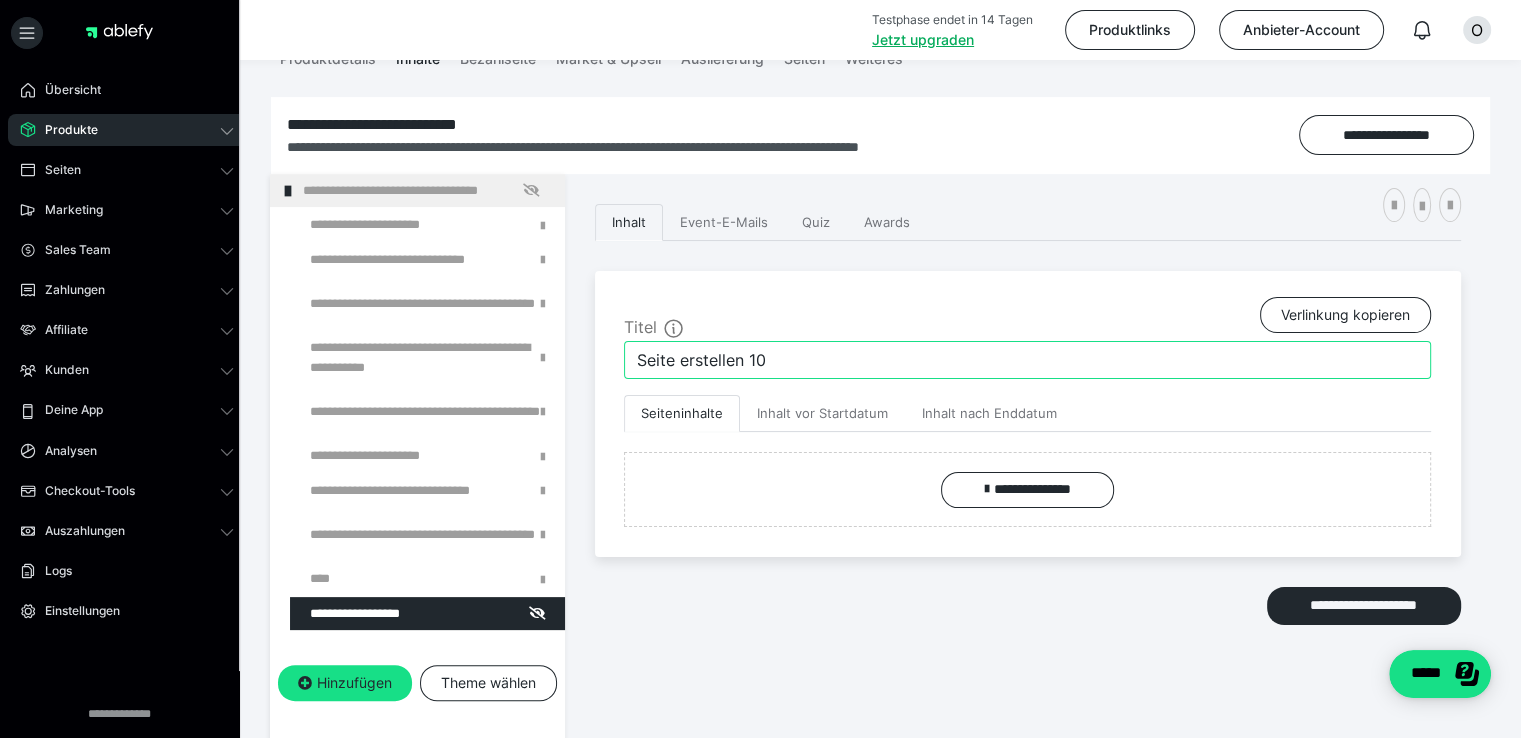 click on "Seite erstellen 10" at bounding box center [1027, 360] 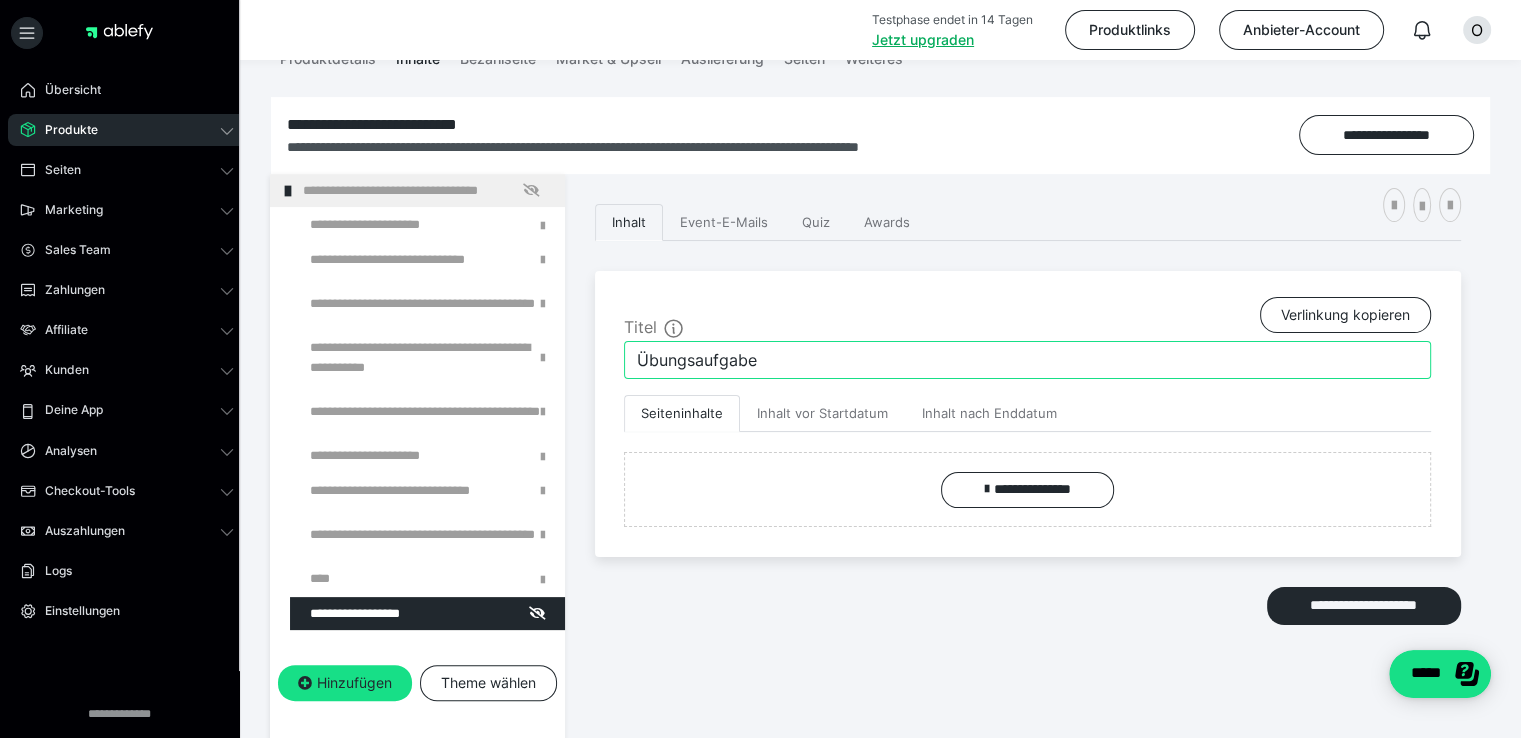 click on "Übungsaufgabe" at bounding box center (1027, 360) 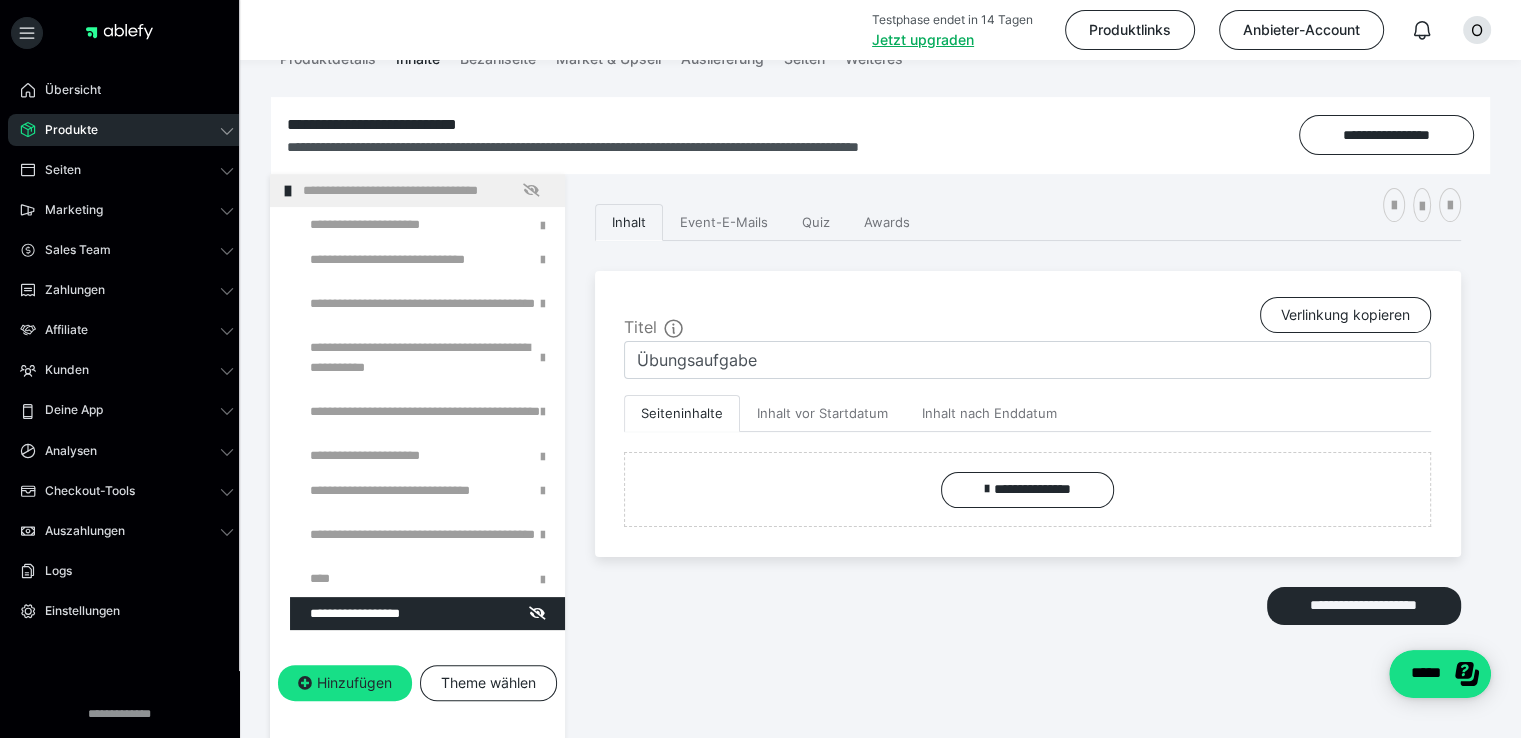 click on "**********" at bounding box center [1028, 414] 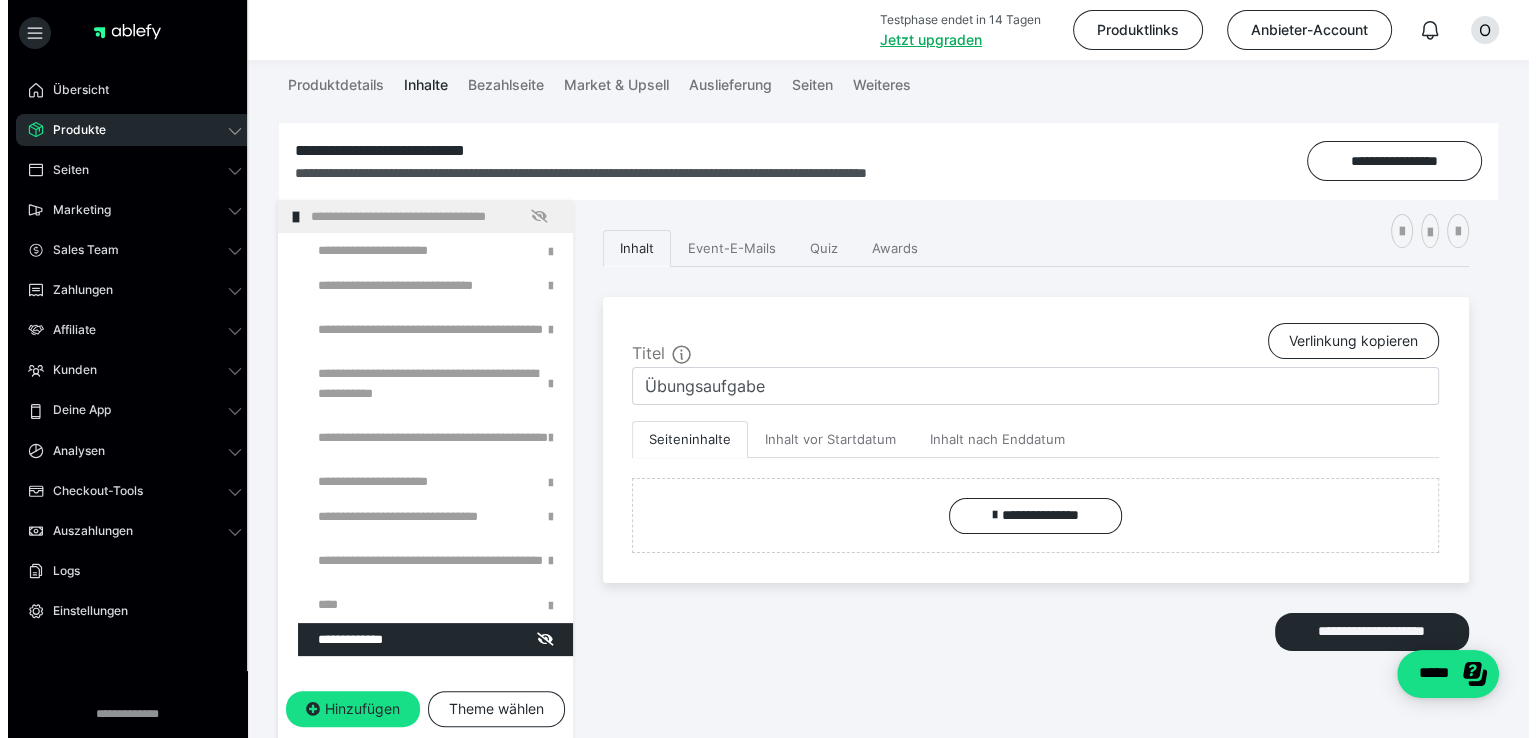 scroll, scrollTop: 296, scrollLeft: 0, axis: vertical 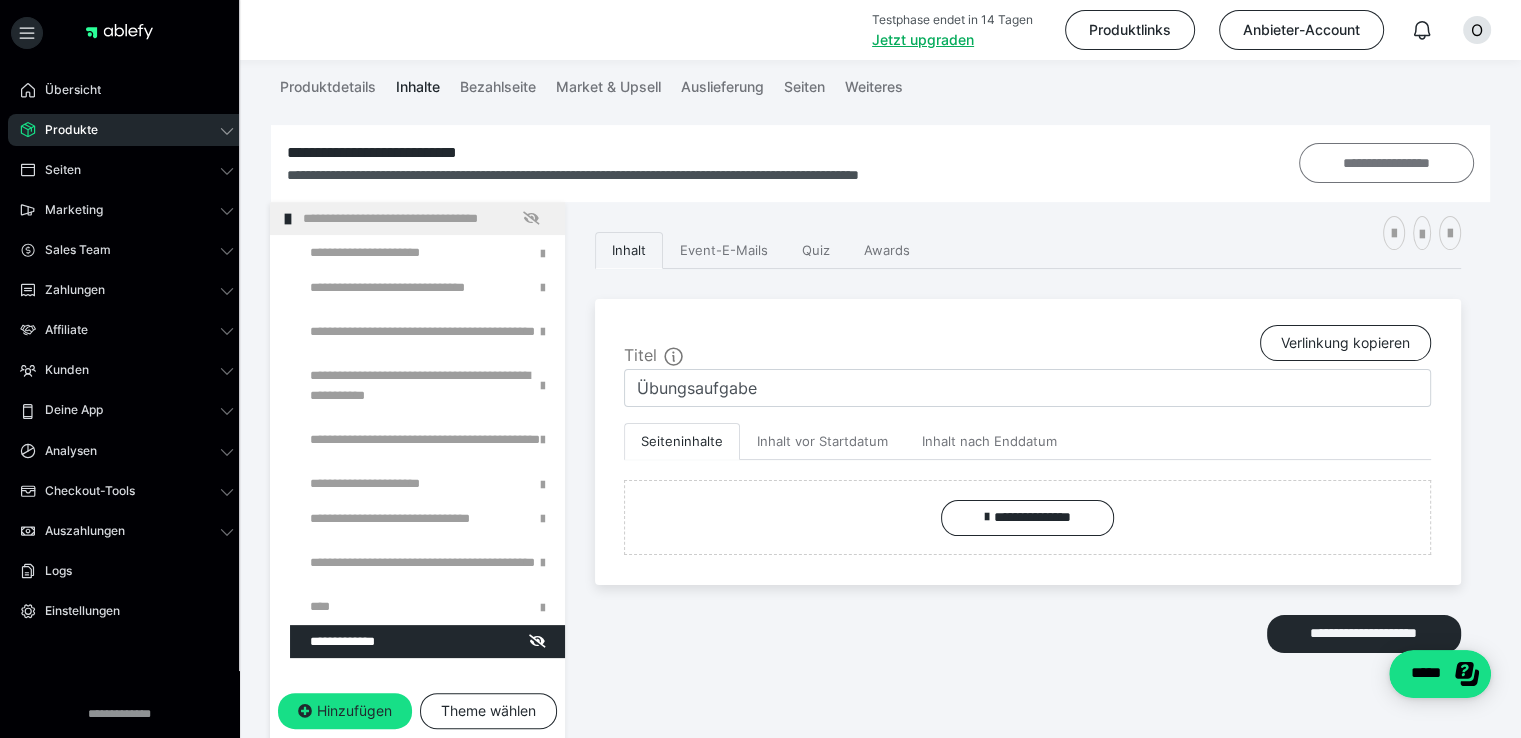 click on "**********" at bounding box center [1386, 163] 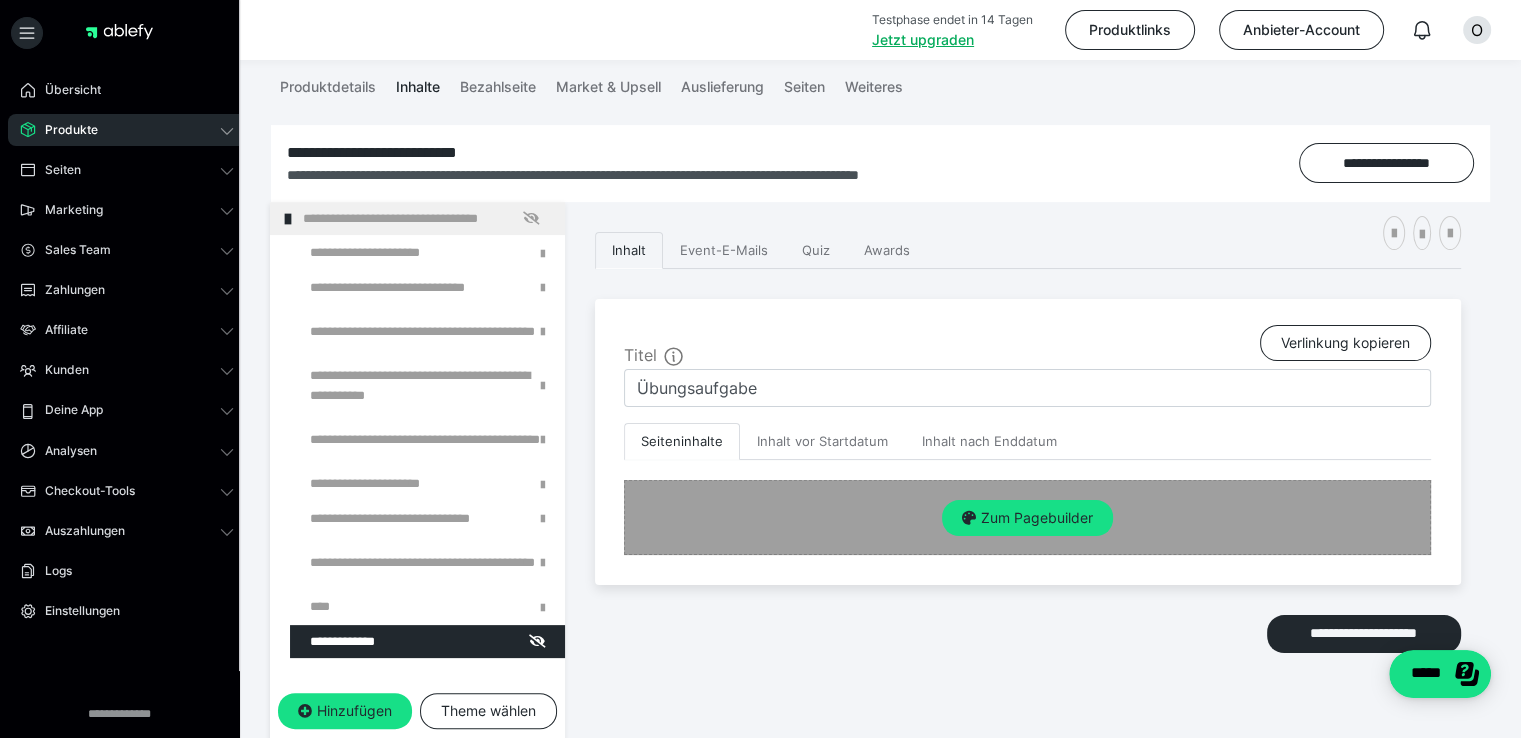 click on "Zum Pagebuilder" at bounding box center [1027, 518] 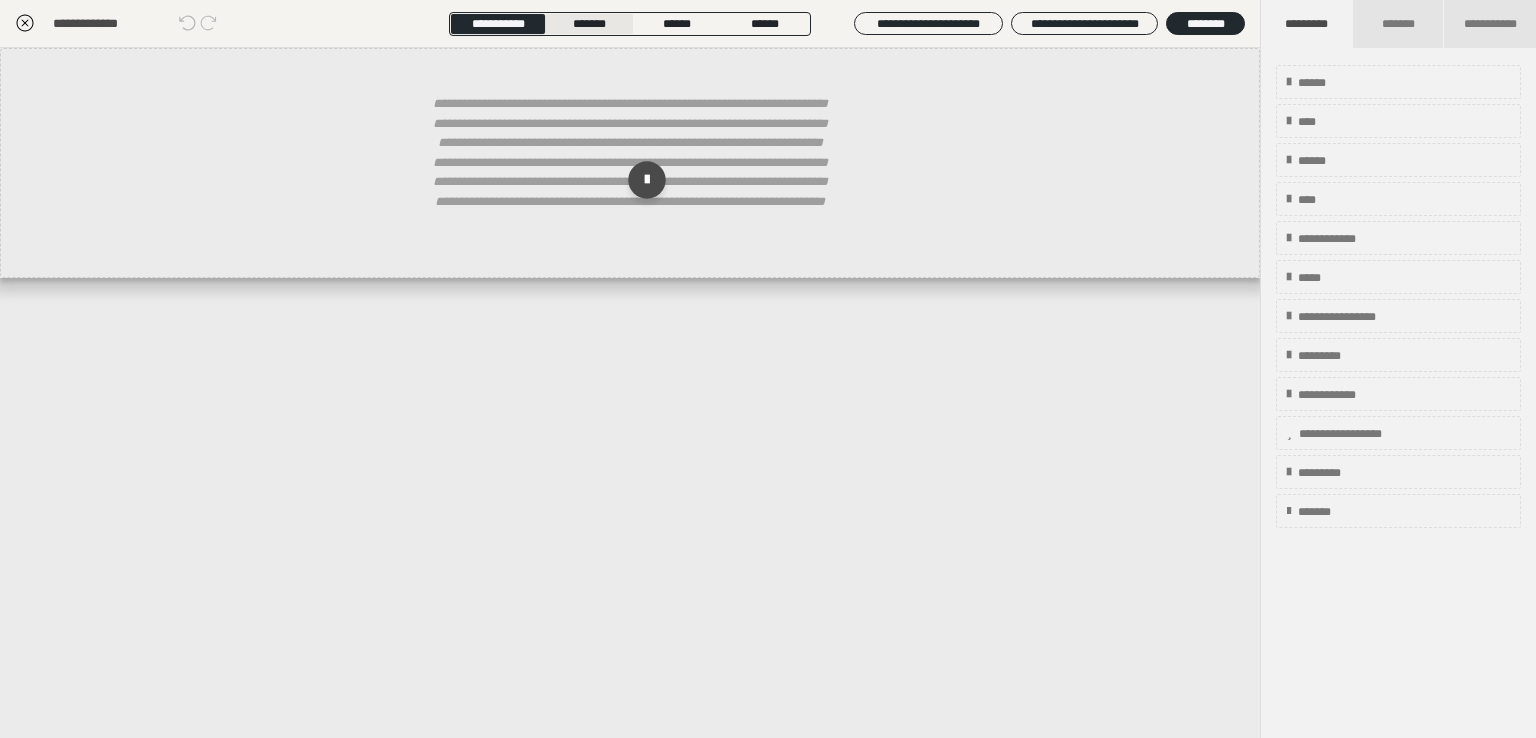 click on "*******" at bounding box center (589, 24) 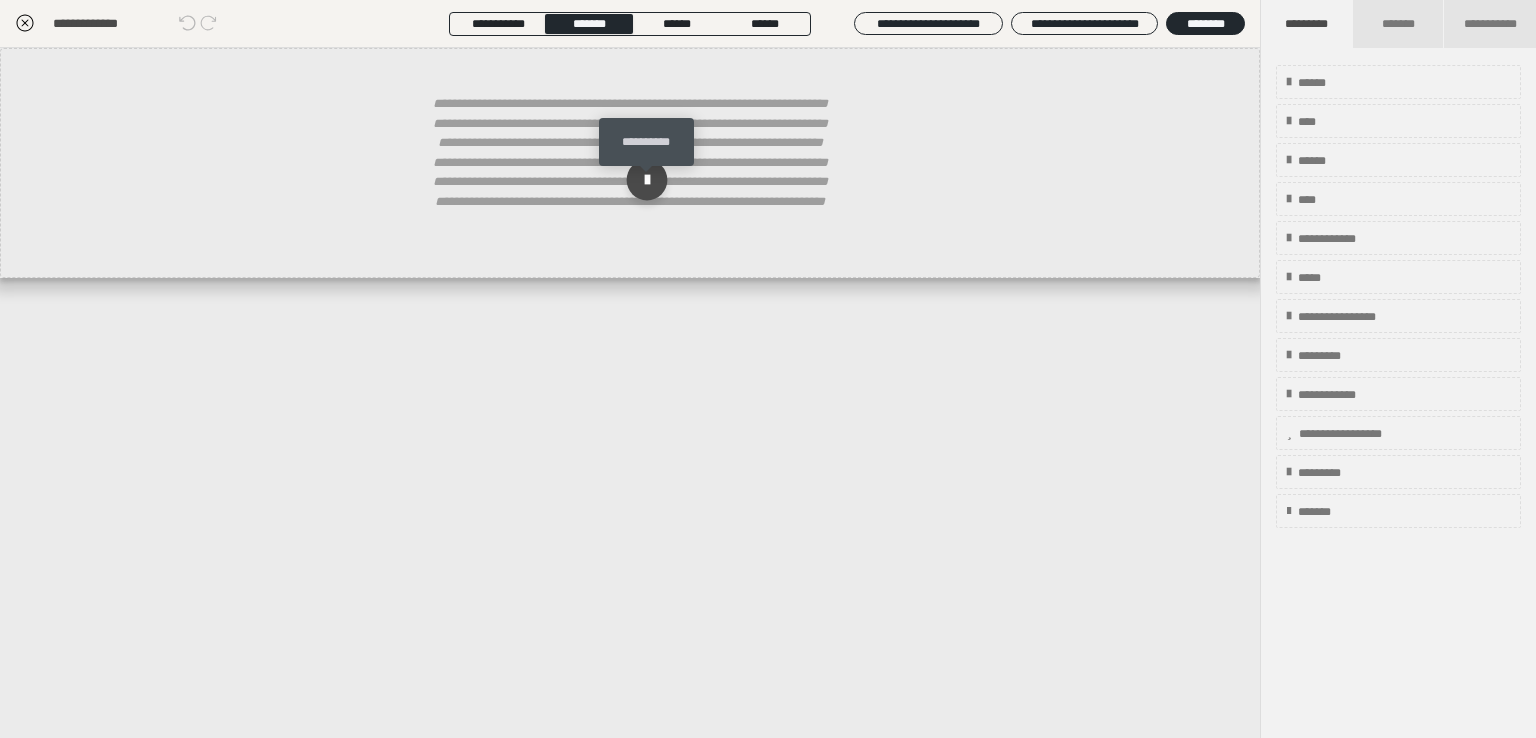 click at bounding box center [647, 180] 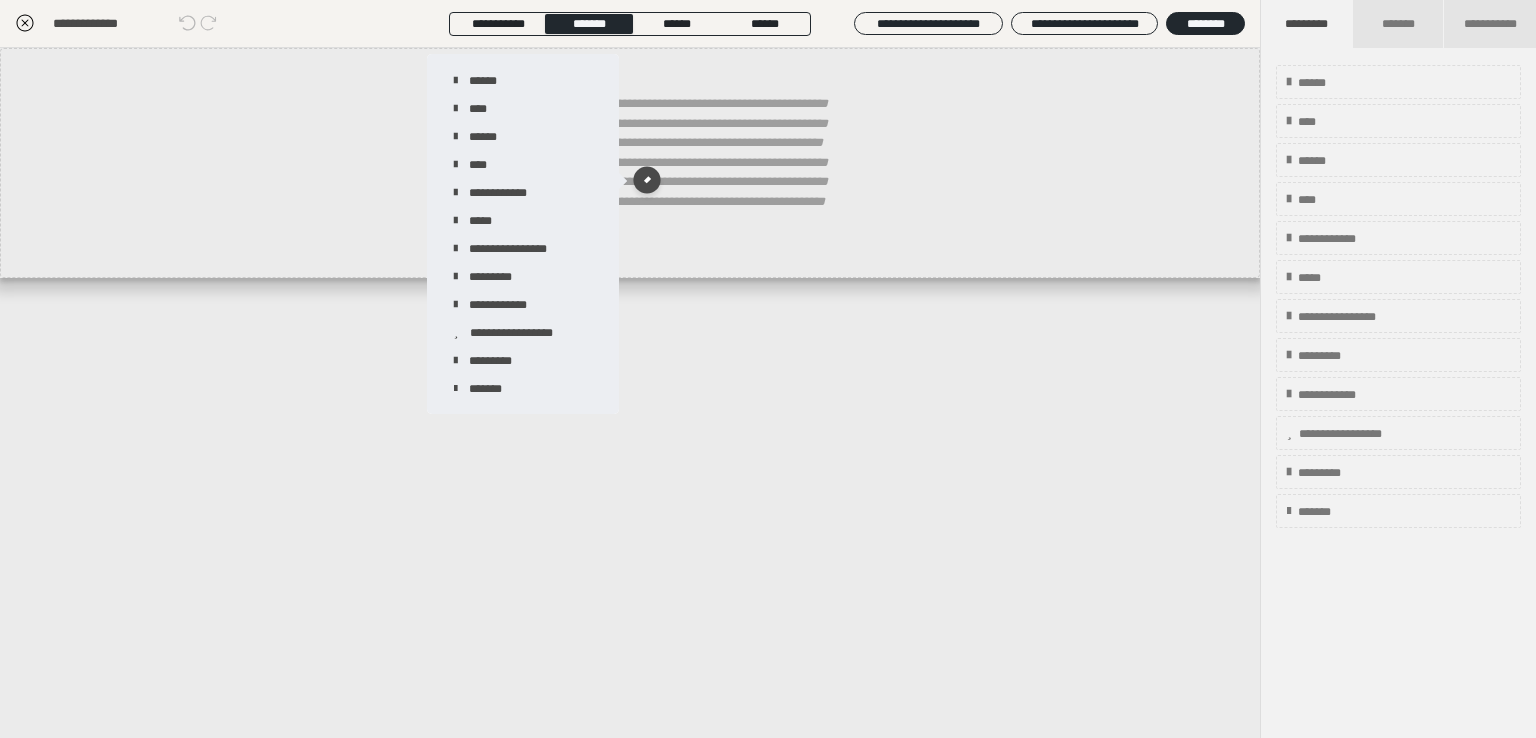 click on "**********" at bounding box center (630, 393) 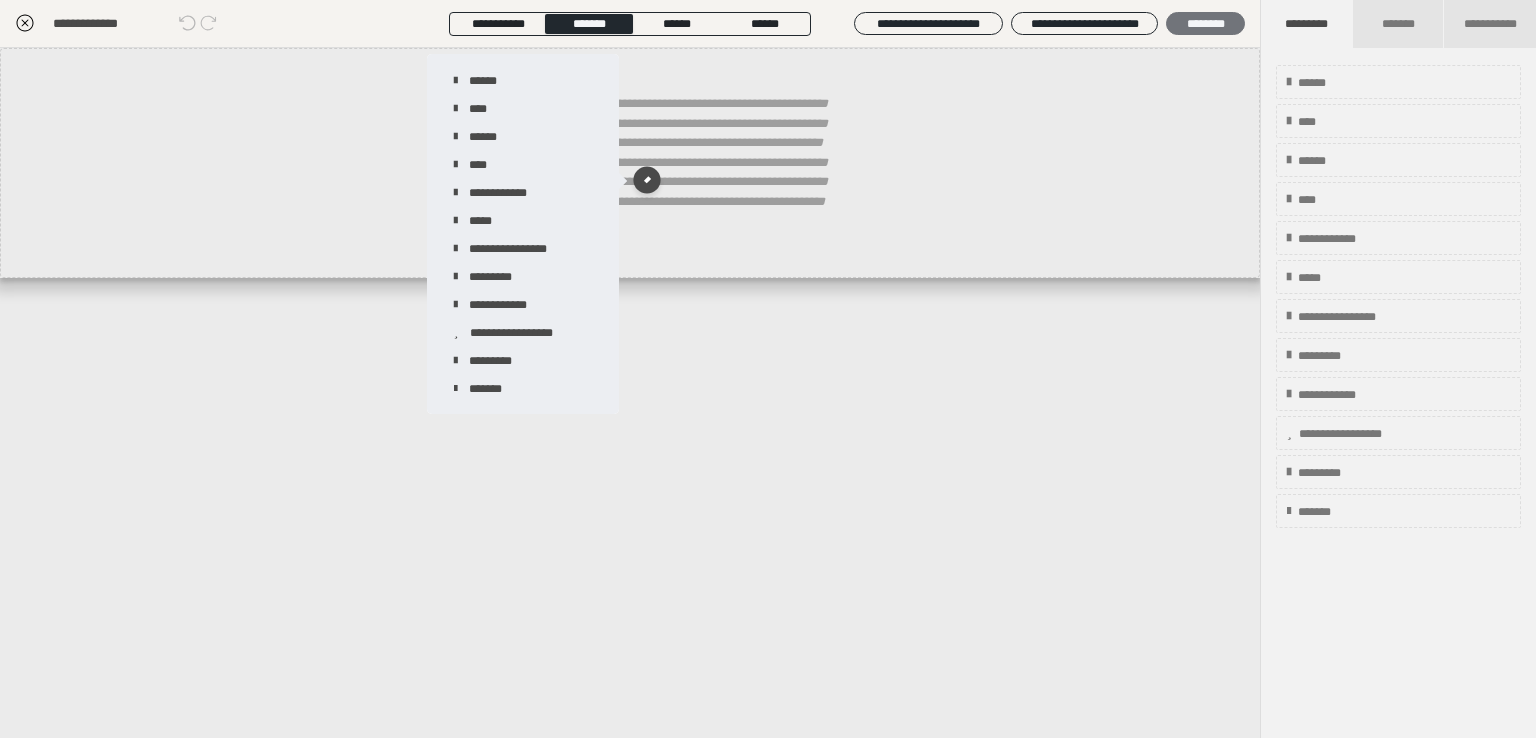 click on "********" at bounding box center (1205, 24) 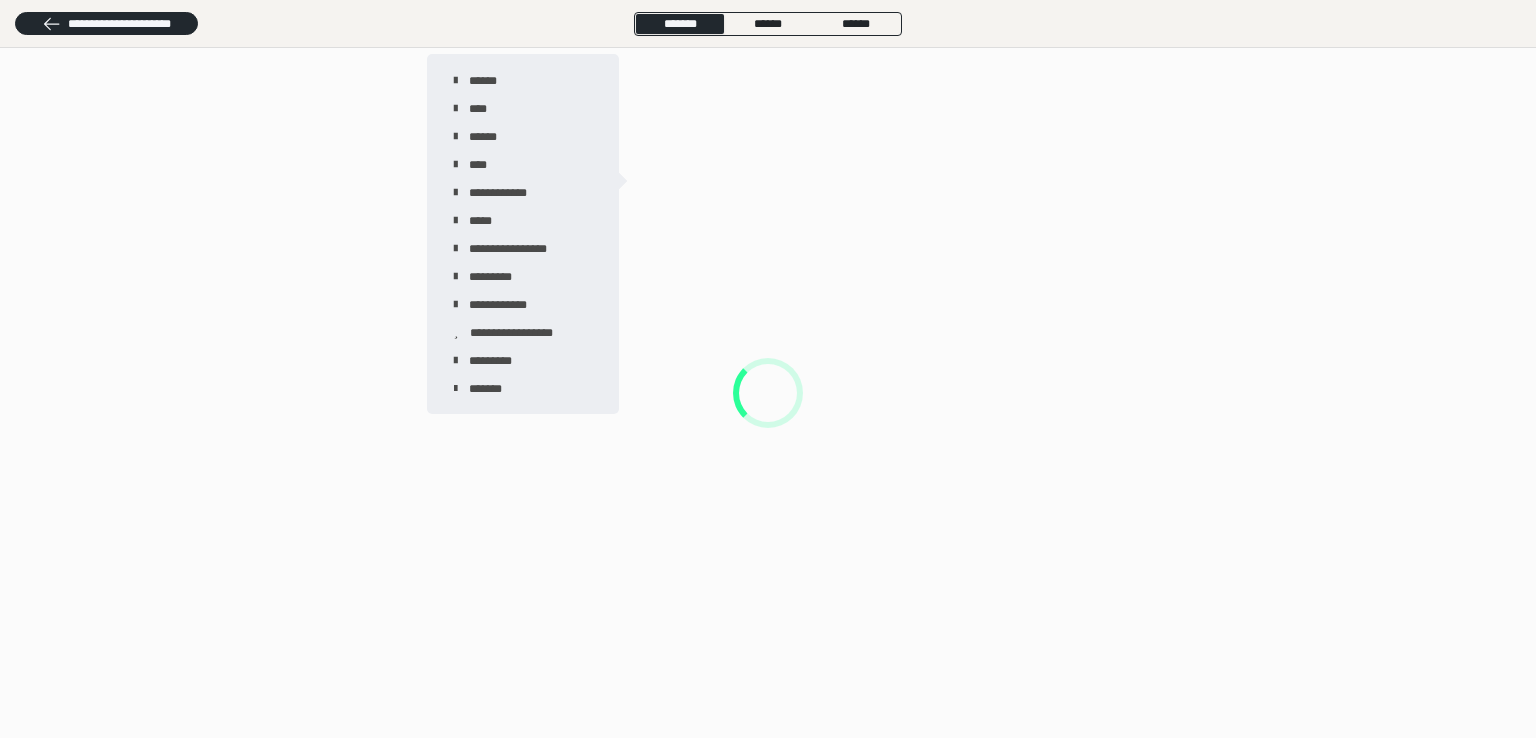 click at bounding box center [768, 393] 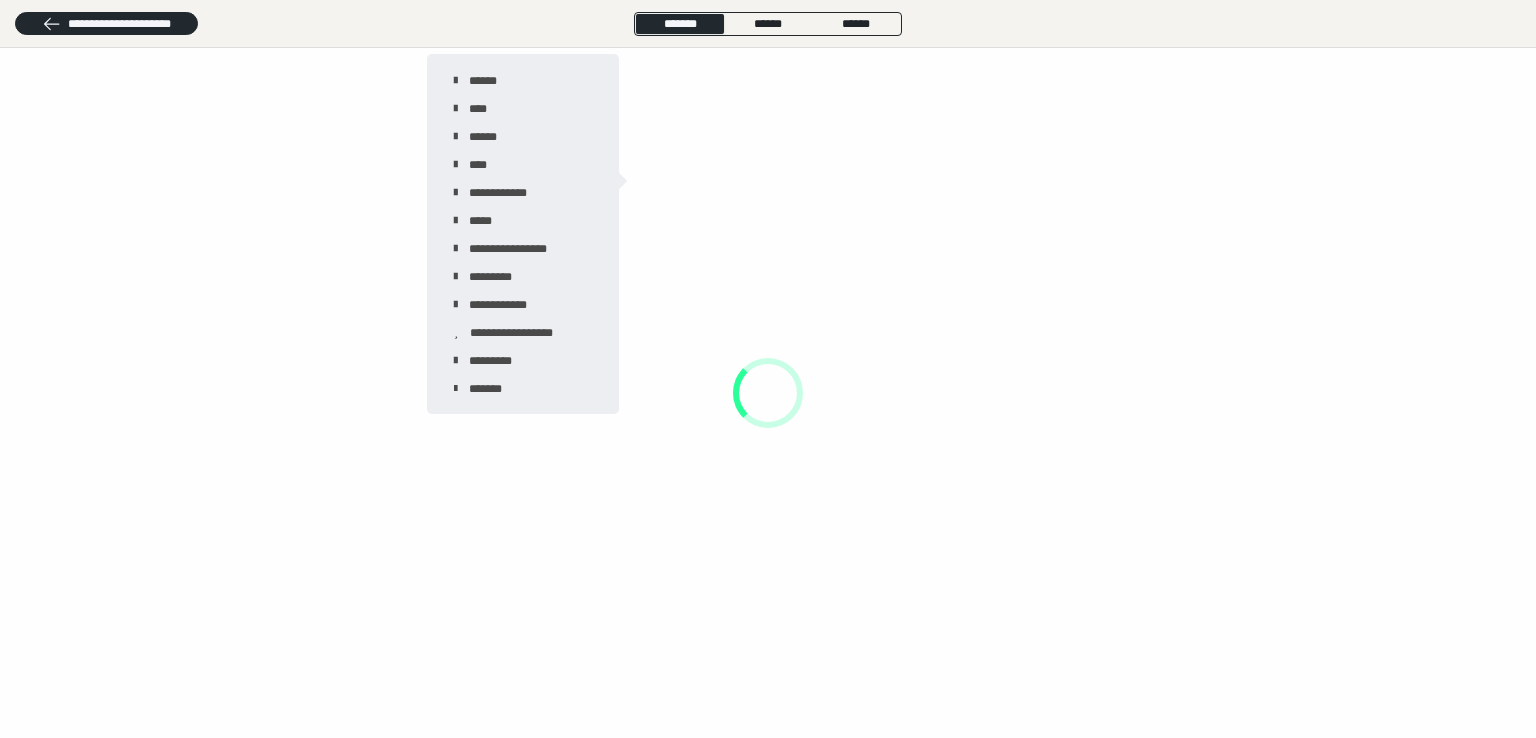 scroll, scrollTop: 0, scrollLeft: 0, axis: both 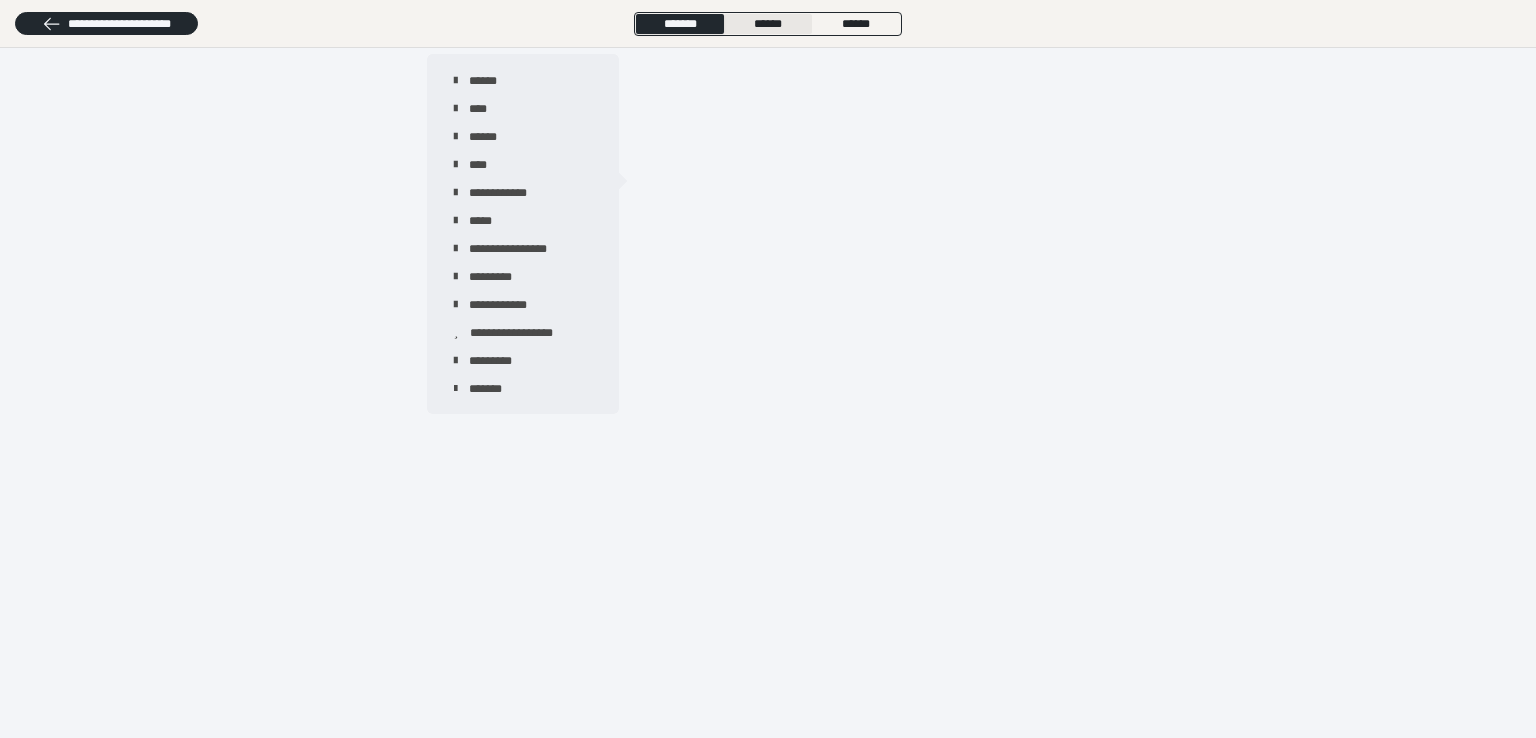 click on "******" at bounding box center [768, 24] 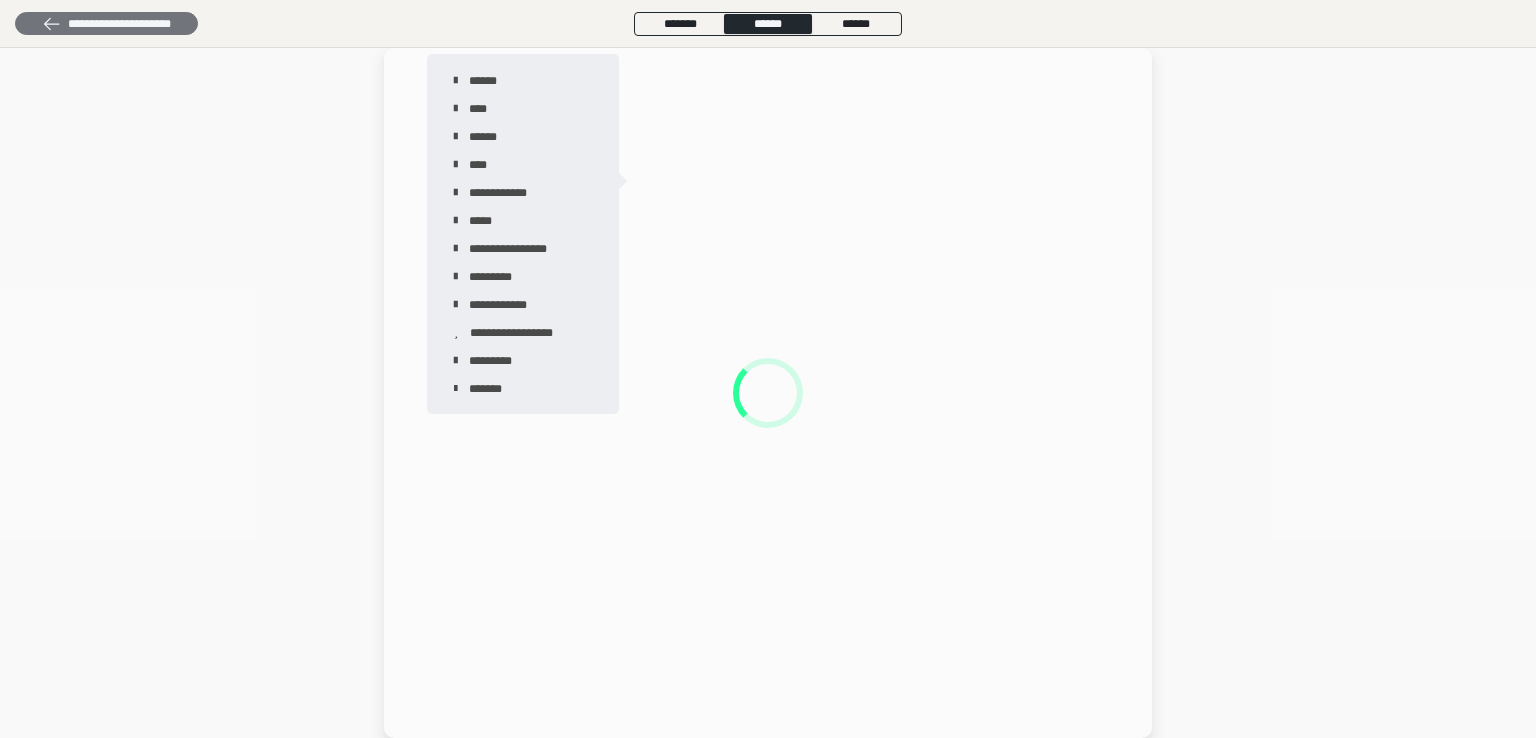 click on "**********" at bounding box center [106, 24] 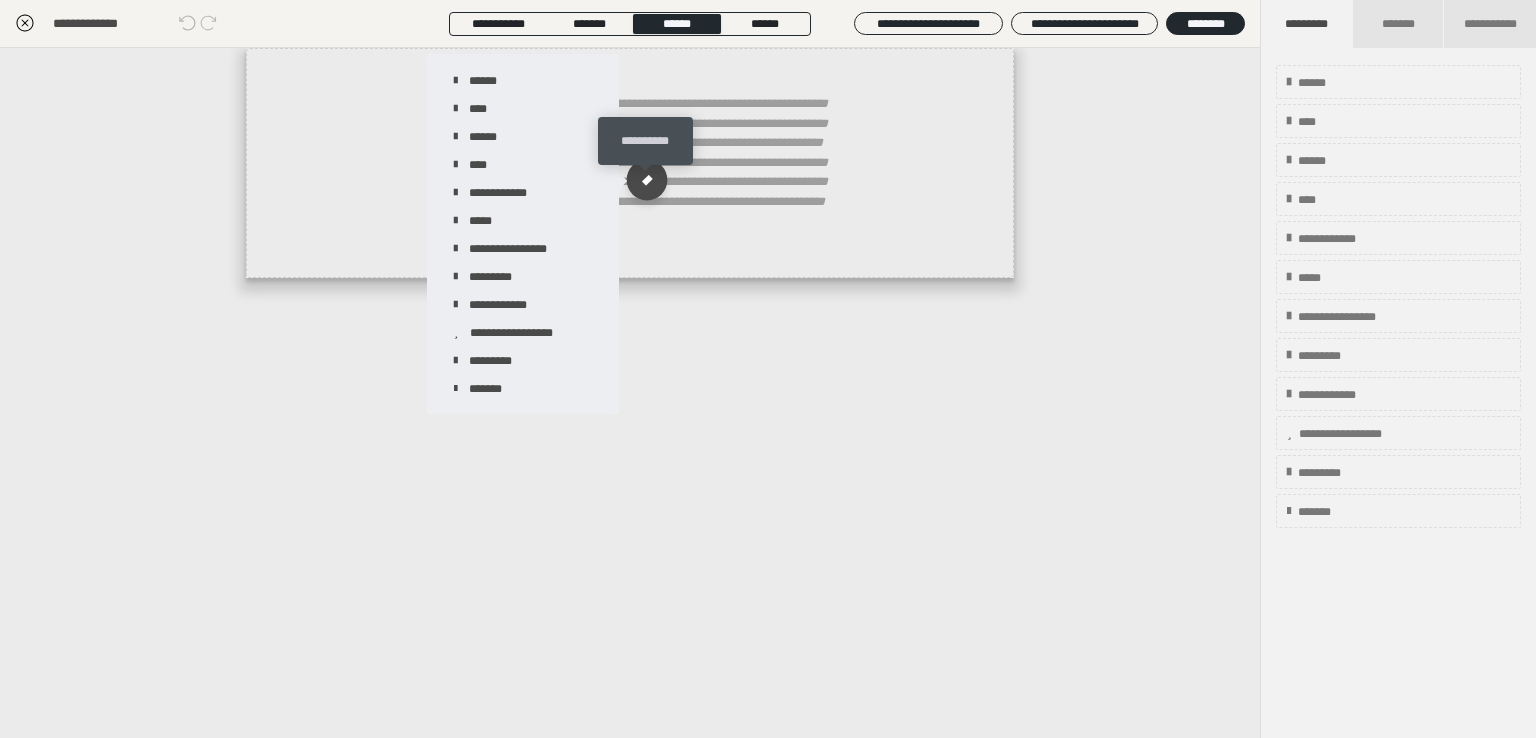 click at bounding box center [646, 179] 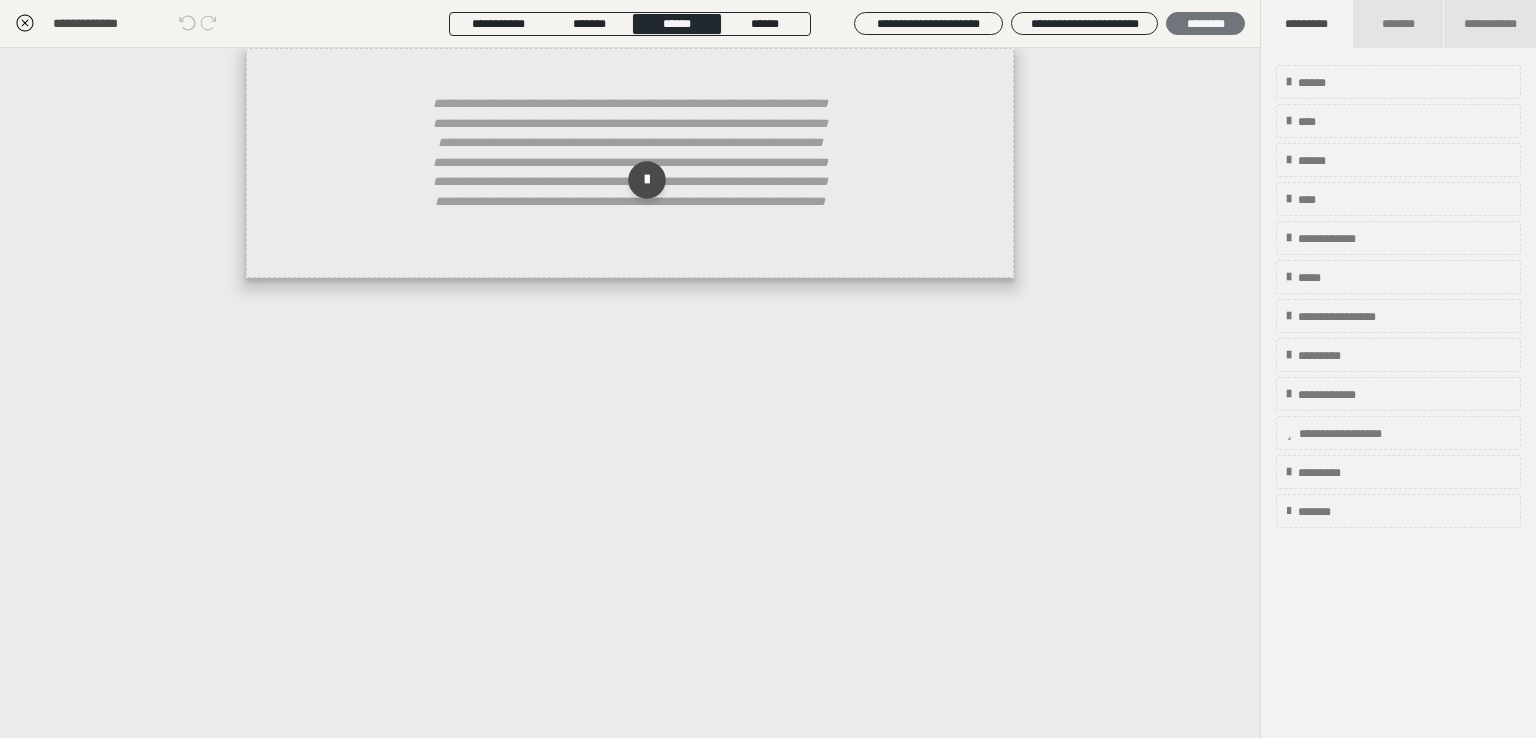 click on "********" at bounding box center (1205, 24) 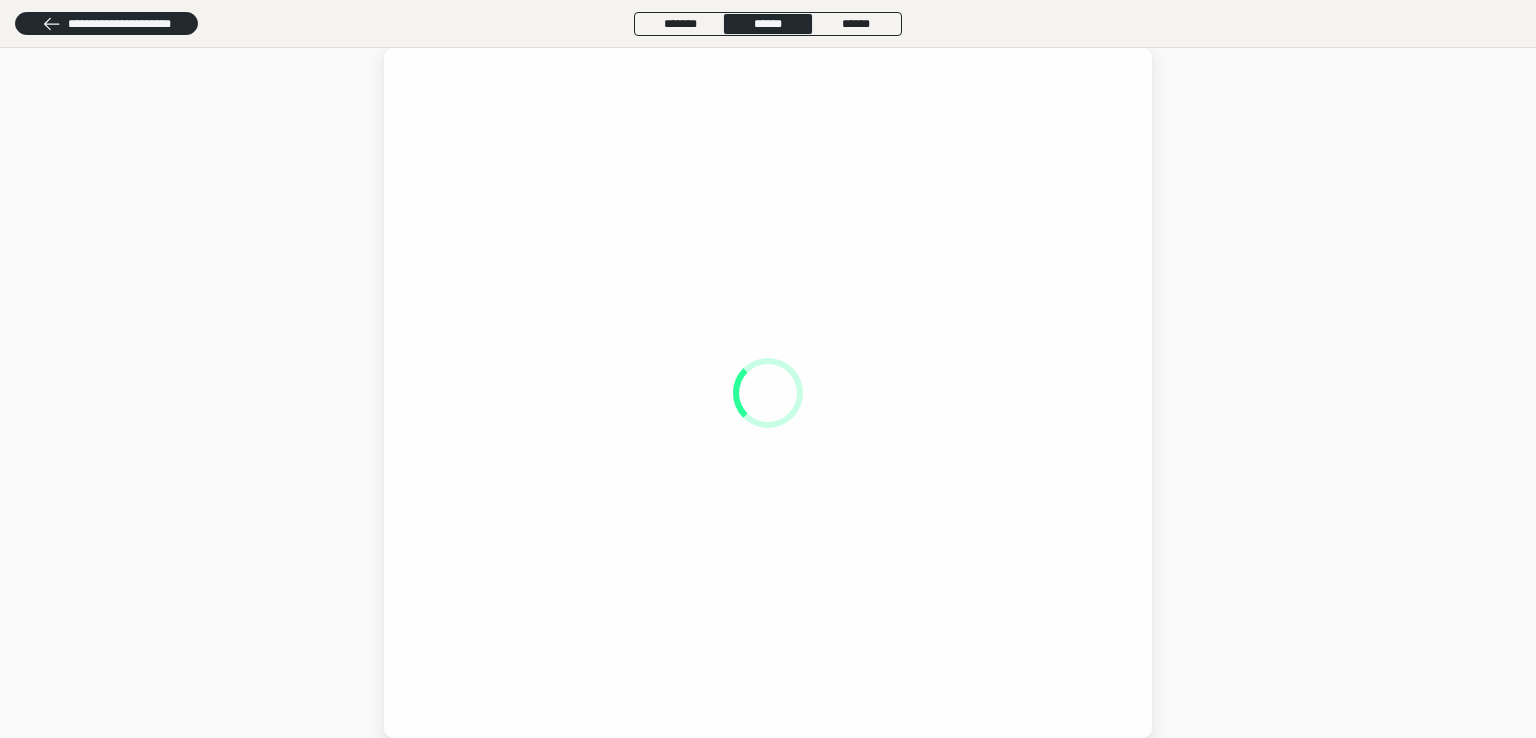 scroll, scrollTop: 0, scrollLeft: 0, axis: both 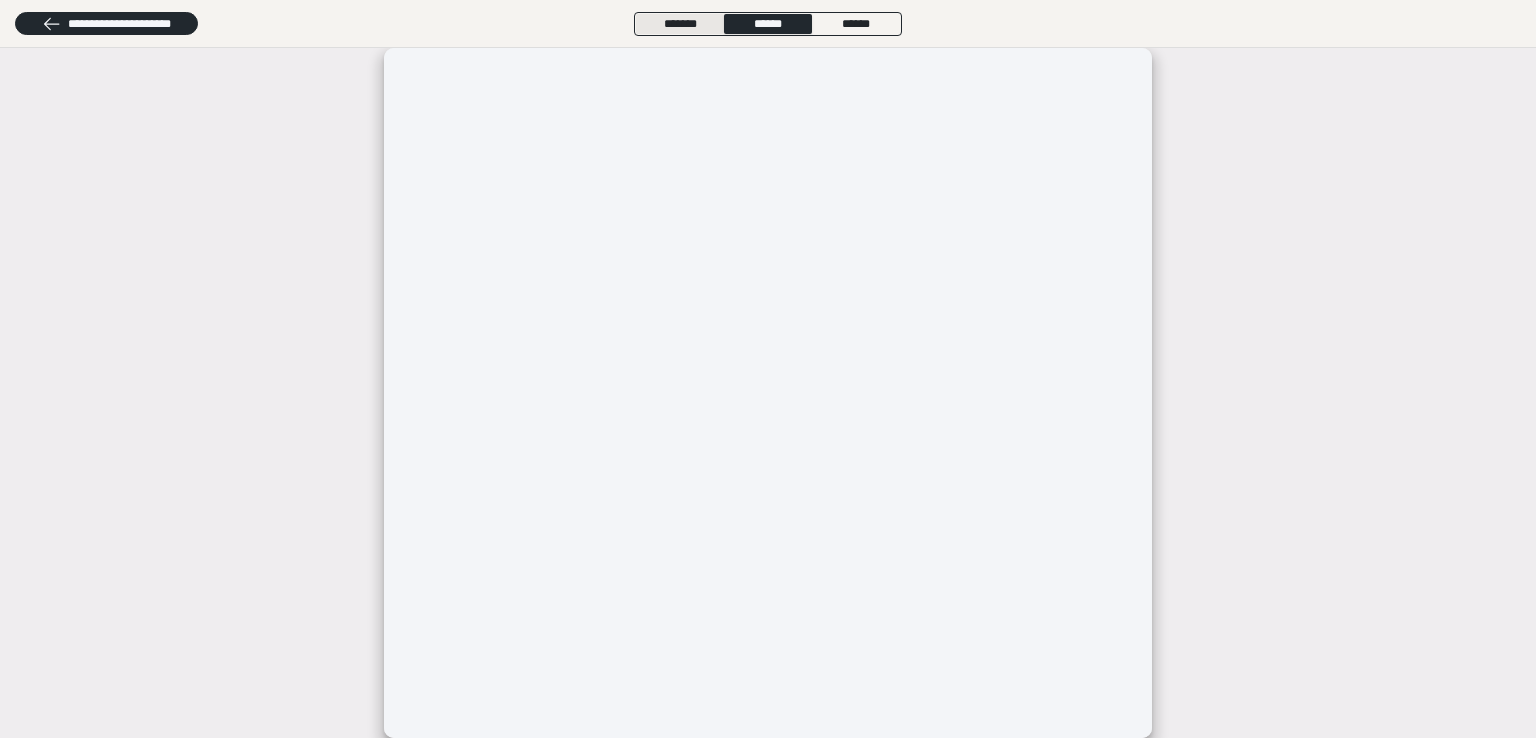 click on "*******" at bounding box center [680, 24] 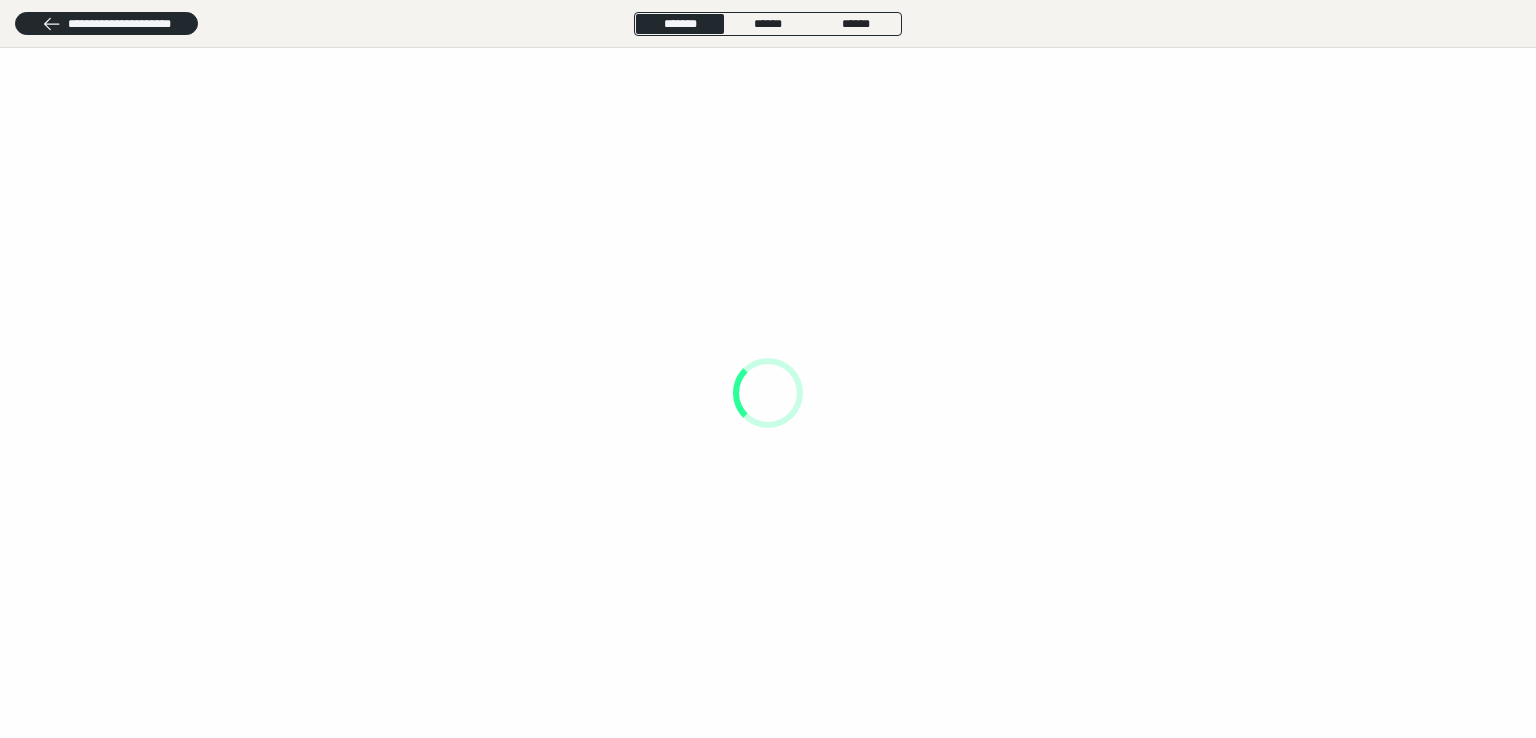 scroll, scrollTop: 0, scrollLeft: 0, axis: both 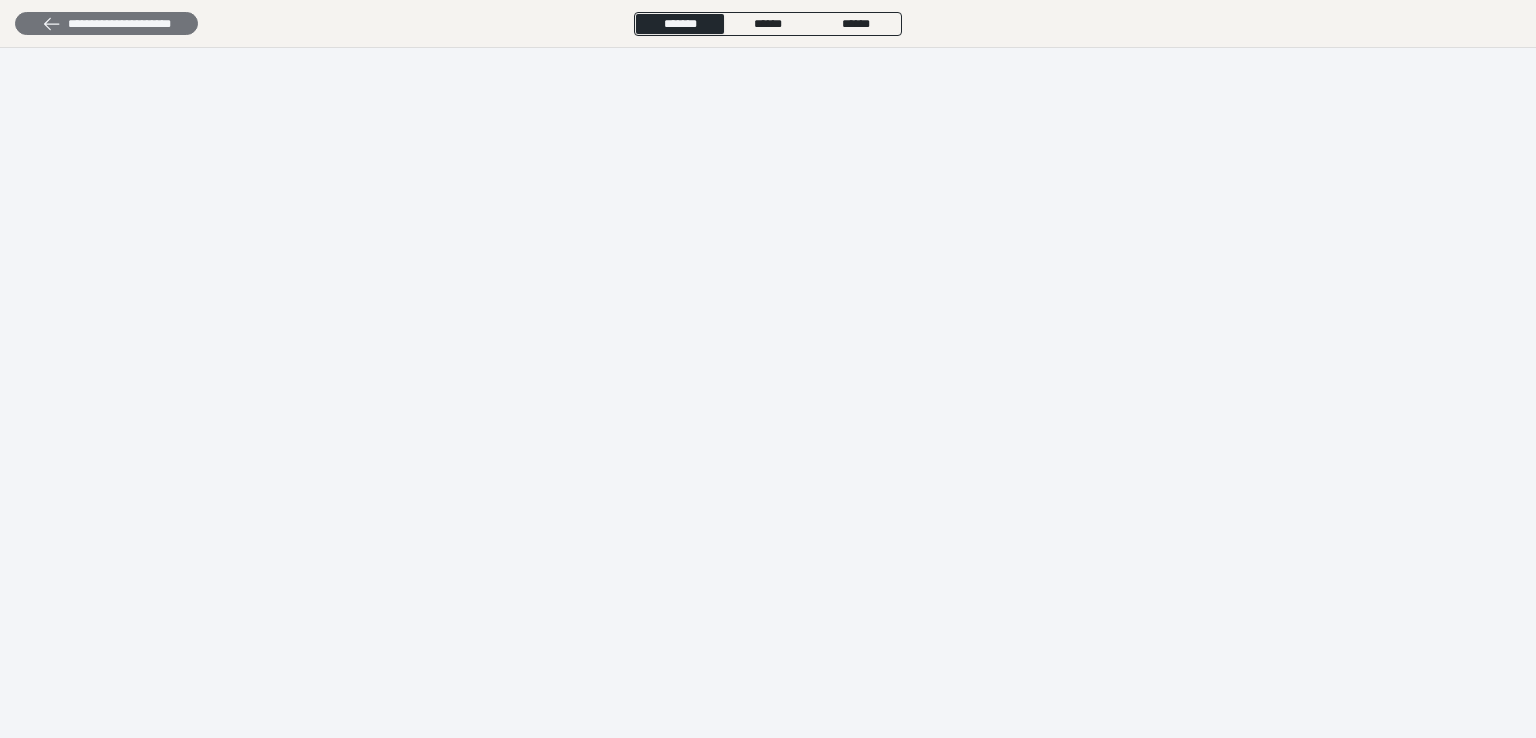 click on "**********" at bounding box center (106, 24) 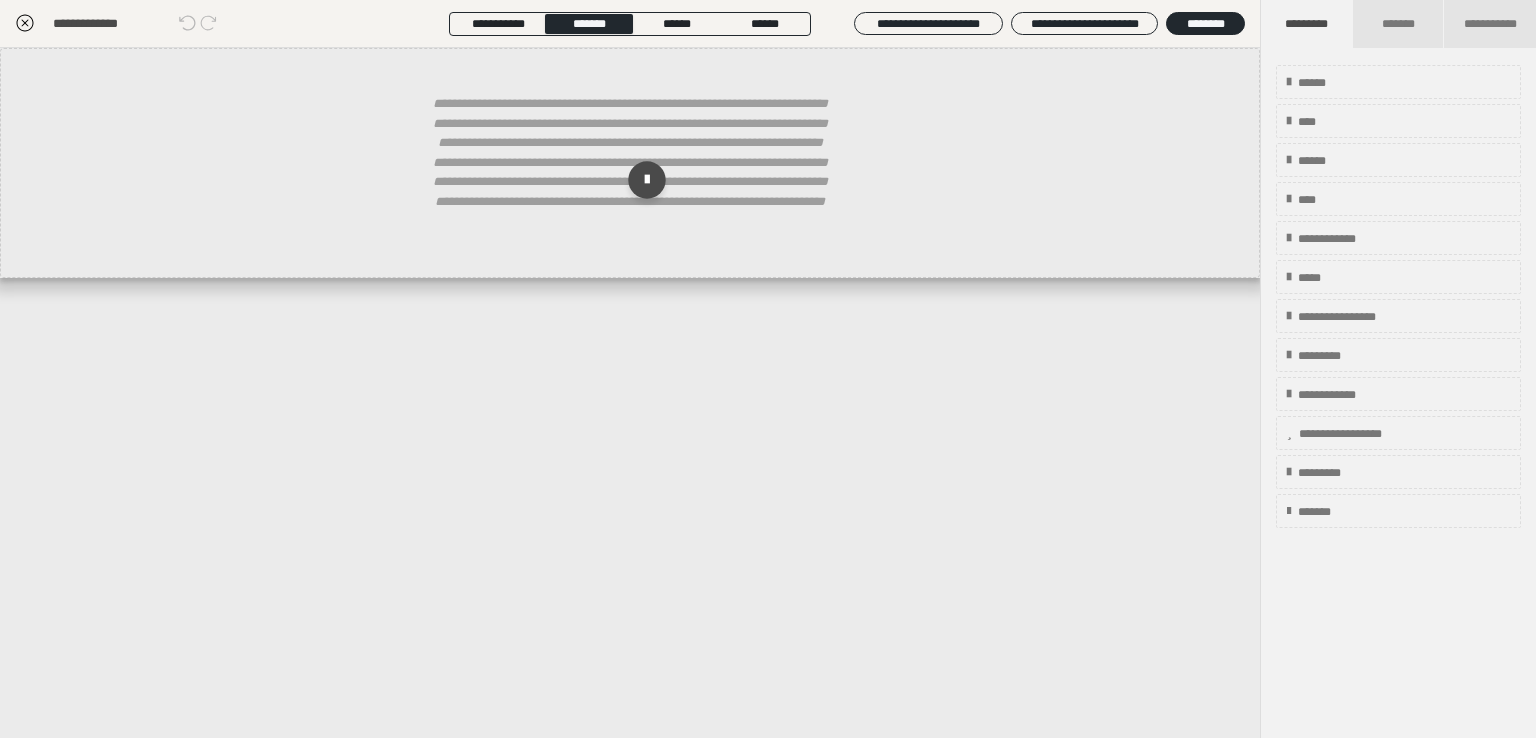 click 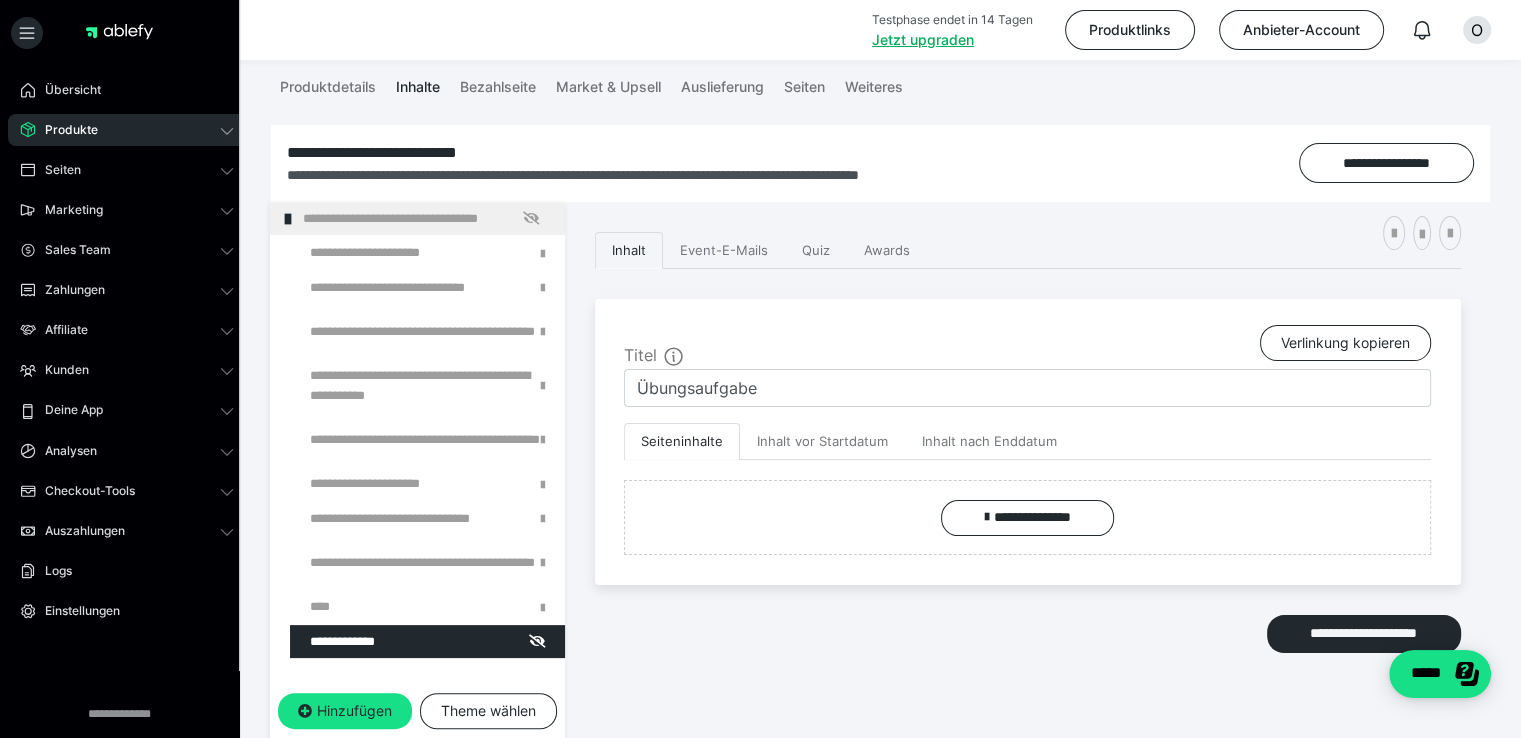 scroll, scrollTop: 437, scrollLeft: 0, axis: vertical 